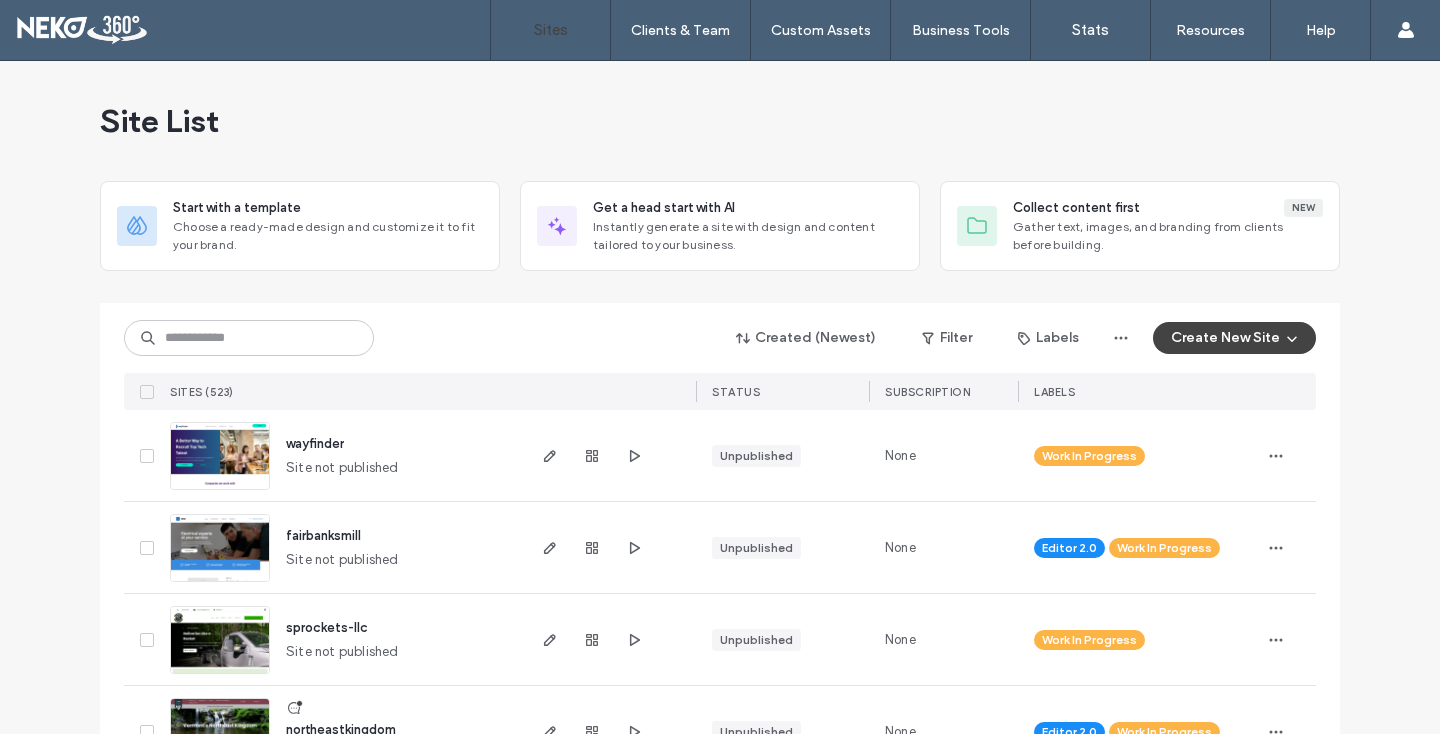 scroll, scrollTop: 0, scrollLeft: 0, axis: both 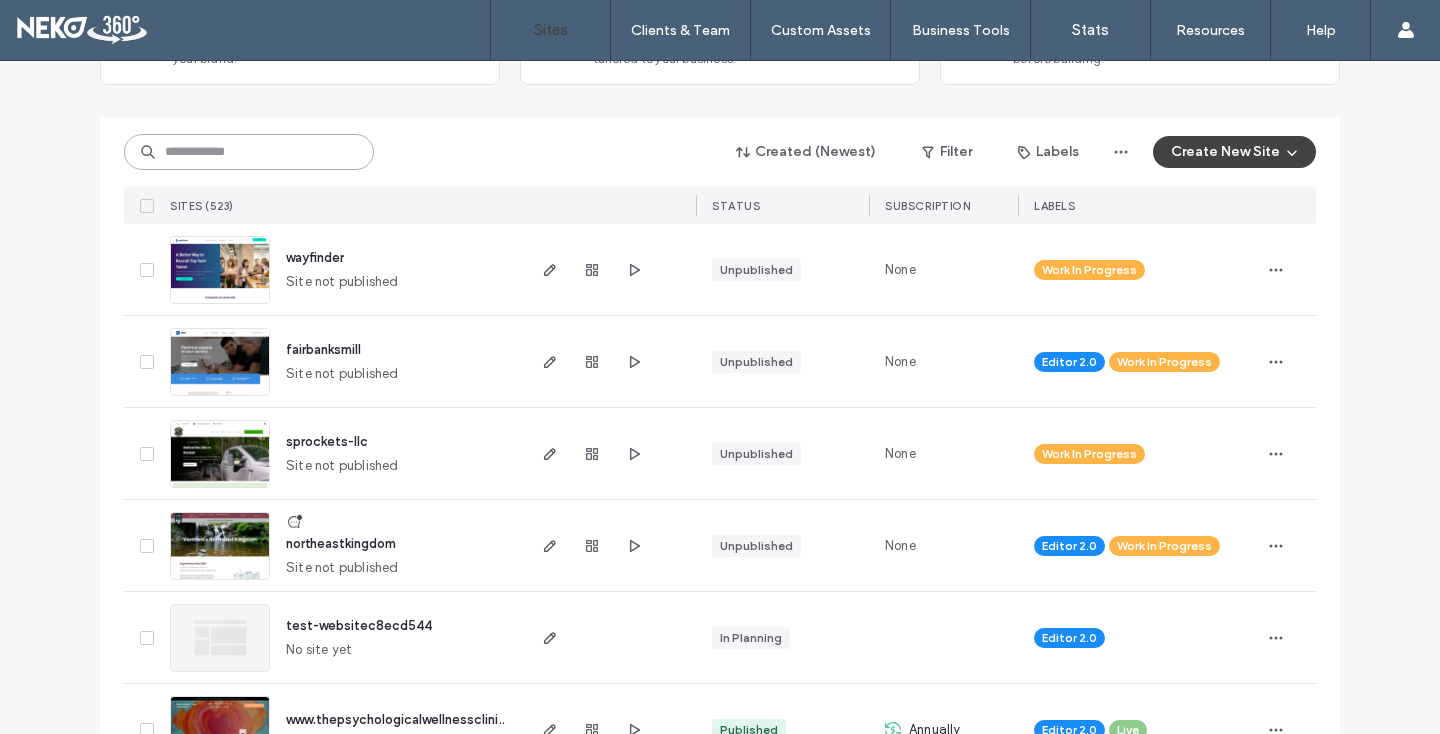 click at bounding box center (249, 152) 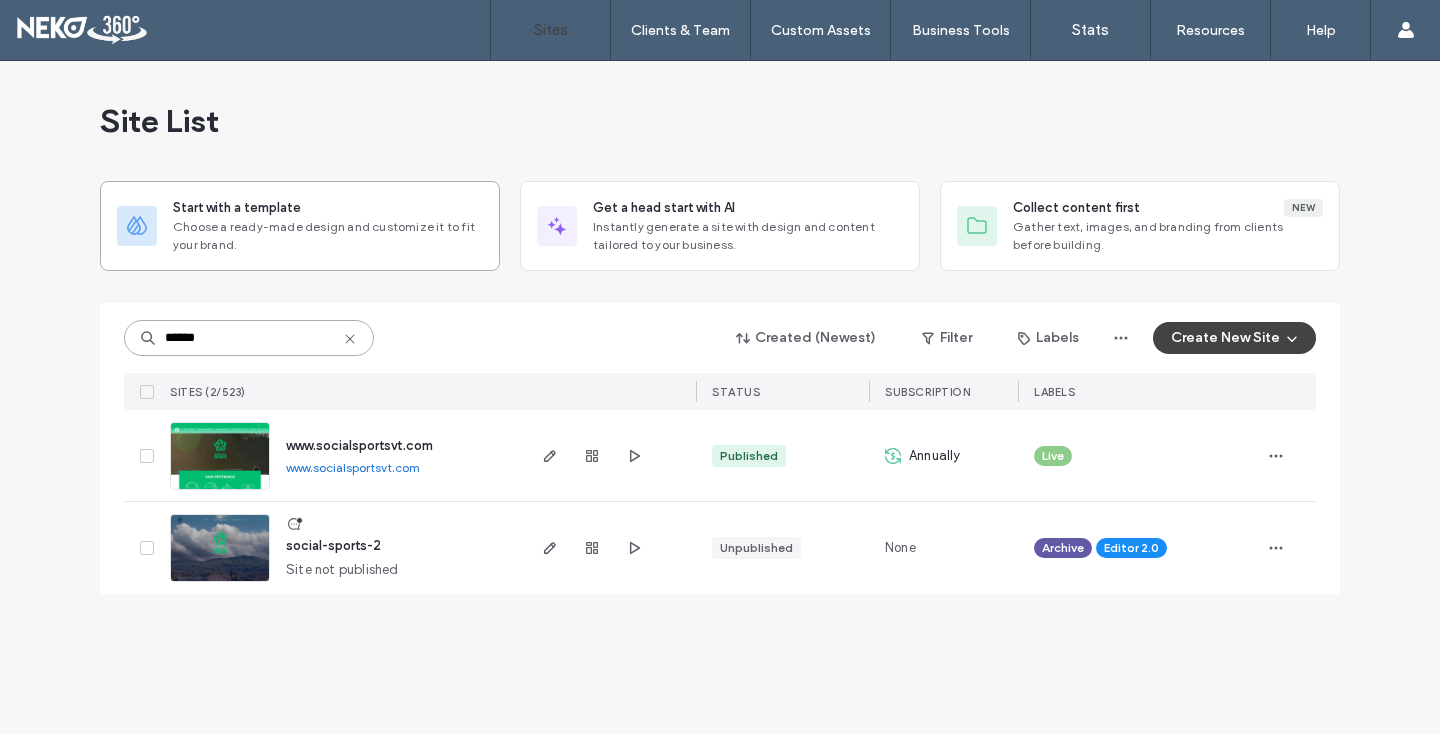 scroll, scrollTop: 0, scrollLeft: 0, axis: both 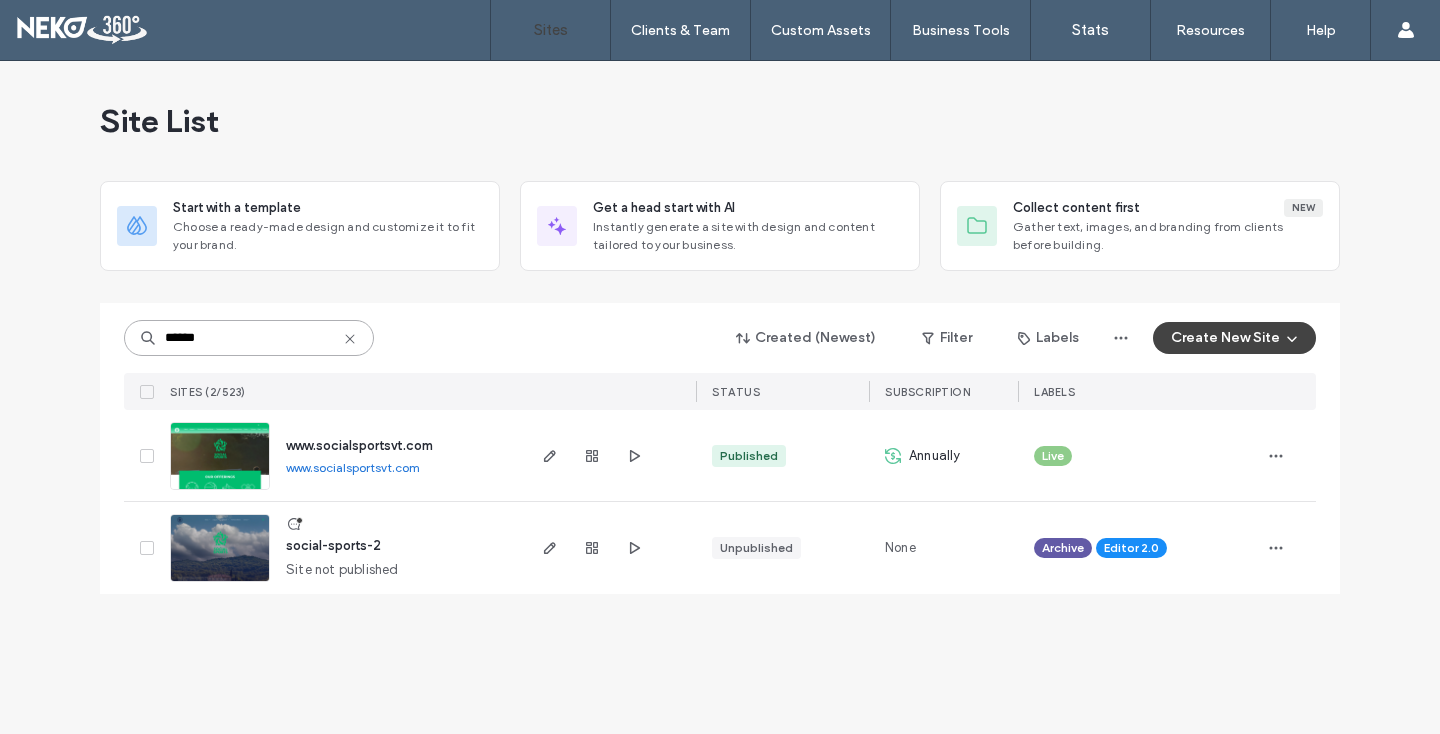 type on "******" 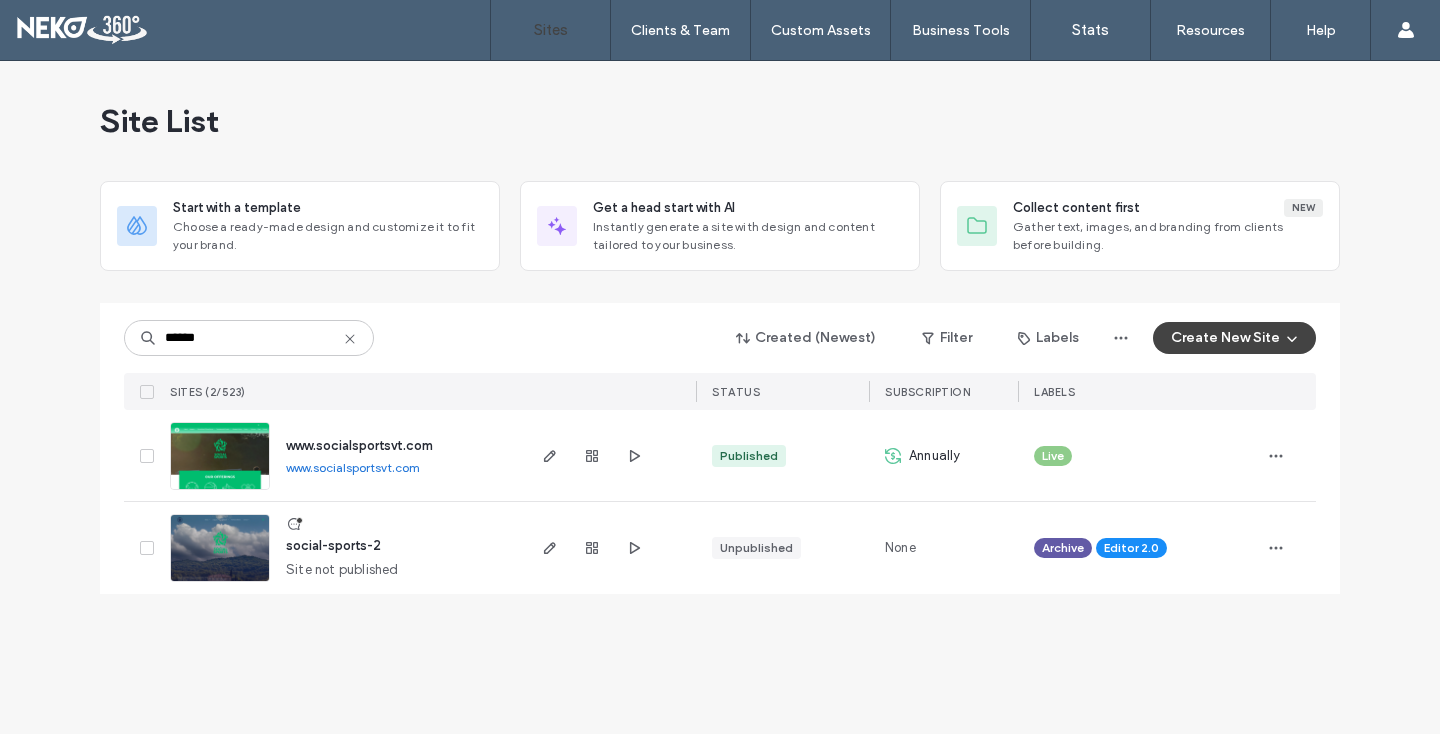 click at bounding box center [220, 491] 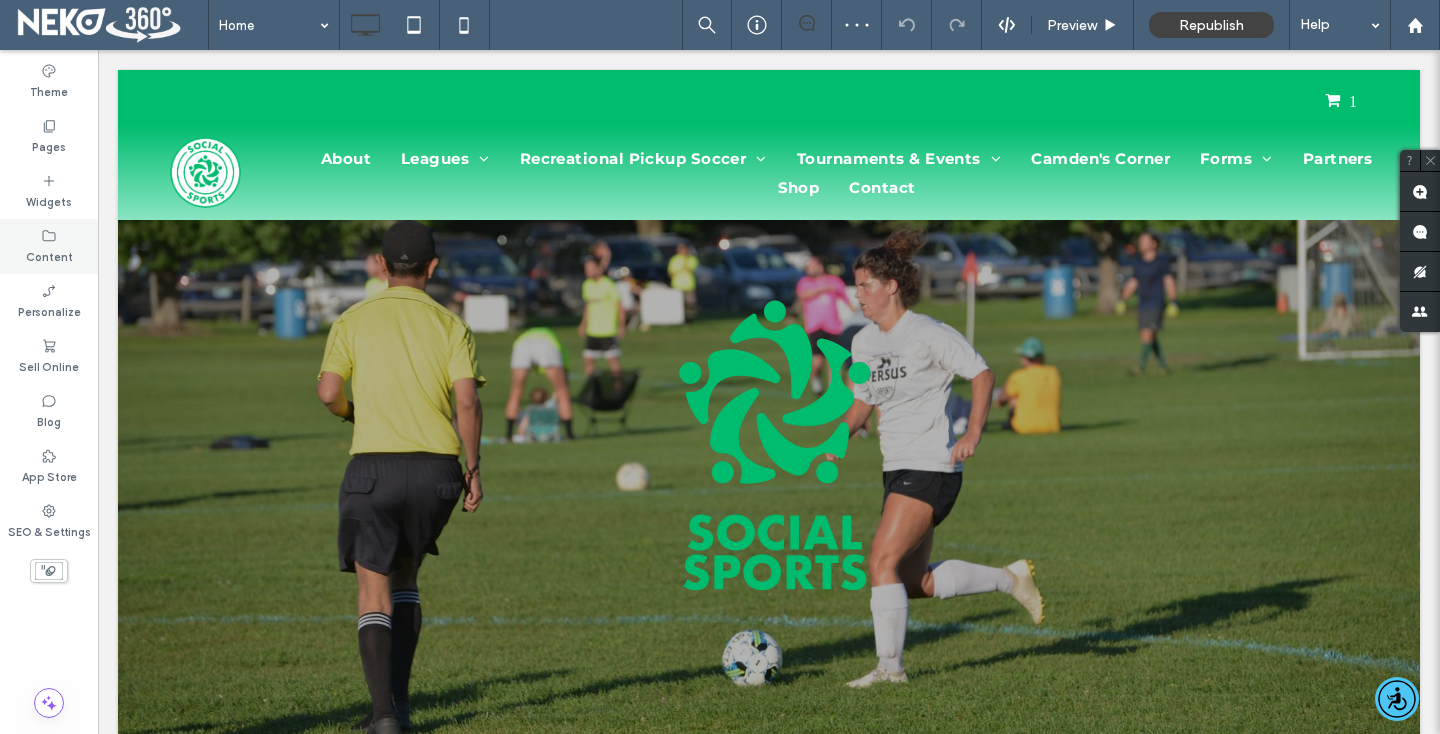 scroll, scrollTop: 0, scrollLeft: 0, axis: both 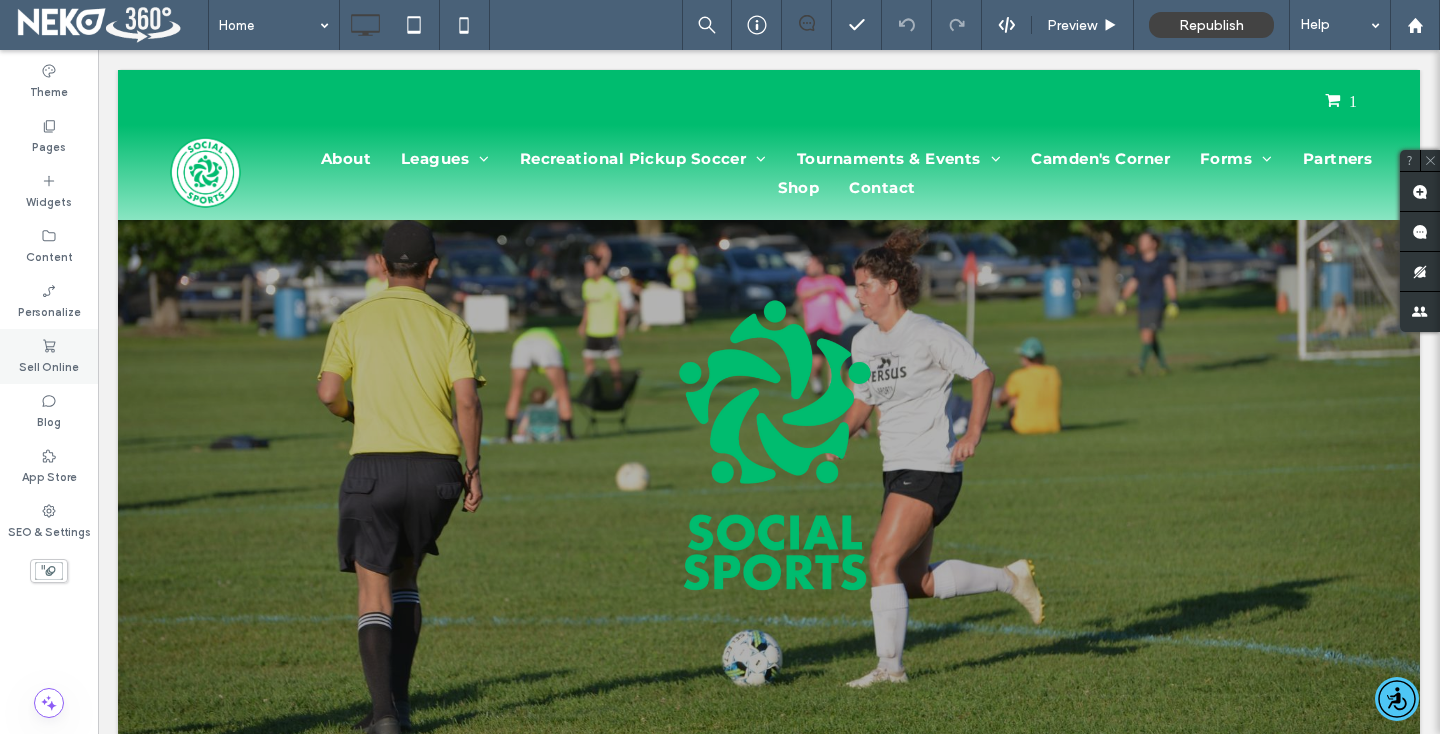 click on "Sell Online" at bounding box center (49, 356) 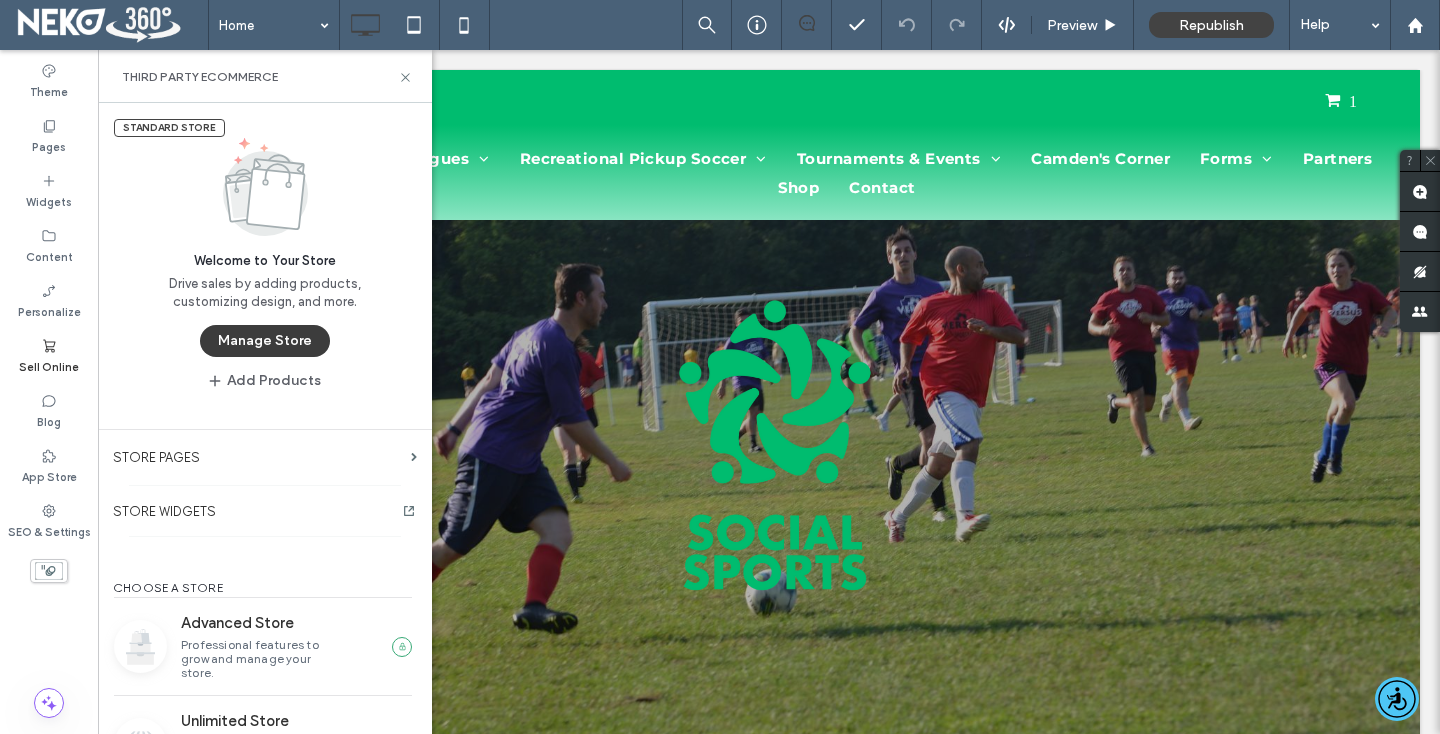 click on "Manage Store" at bounding box center [265, 341] 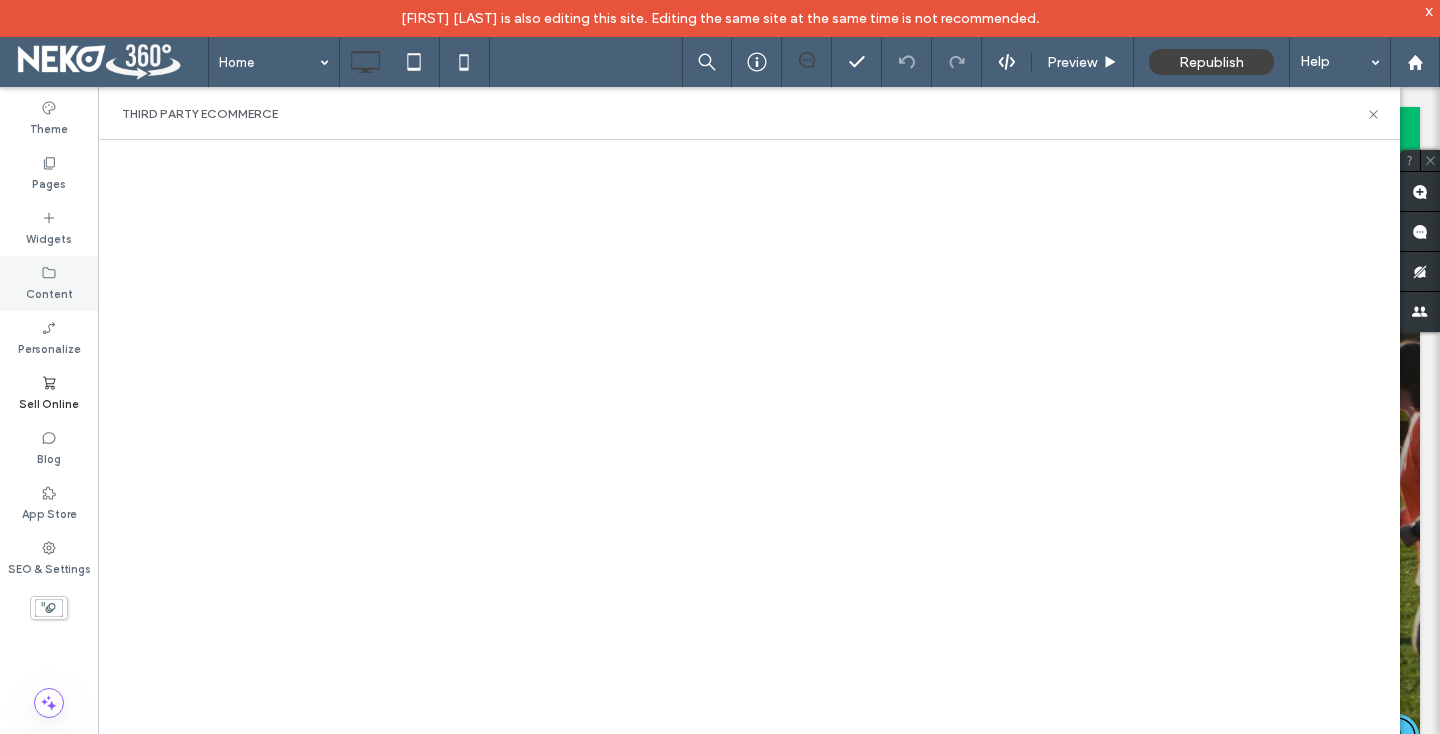 click on "Content" at bounding box center (49, 292) 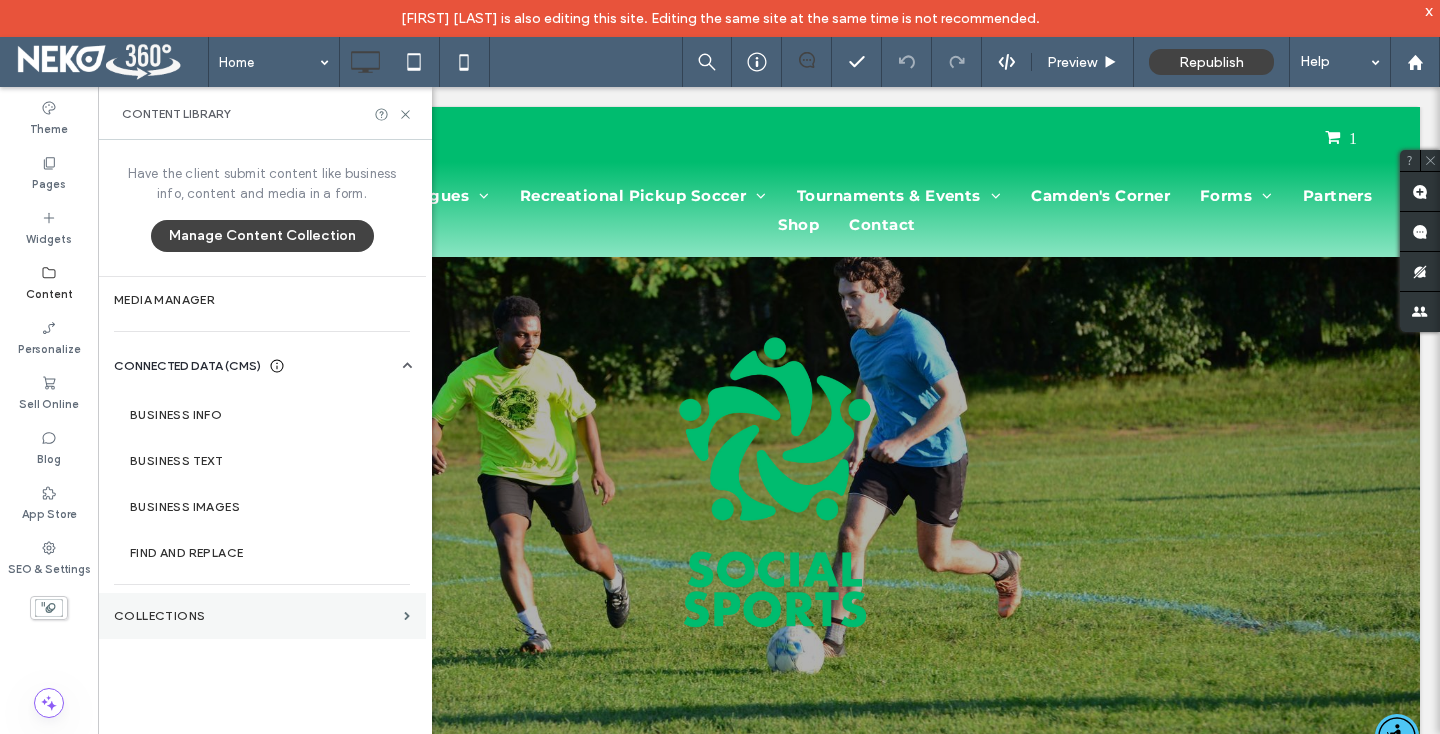 click on "Collections" at bounding box center [262, 616] 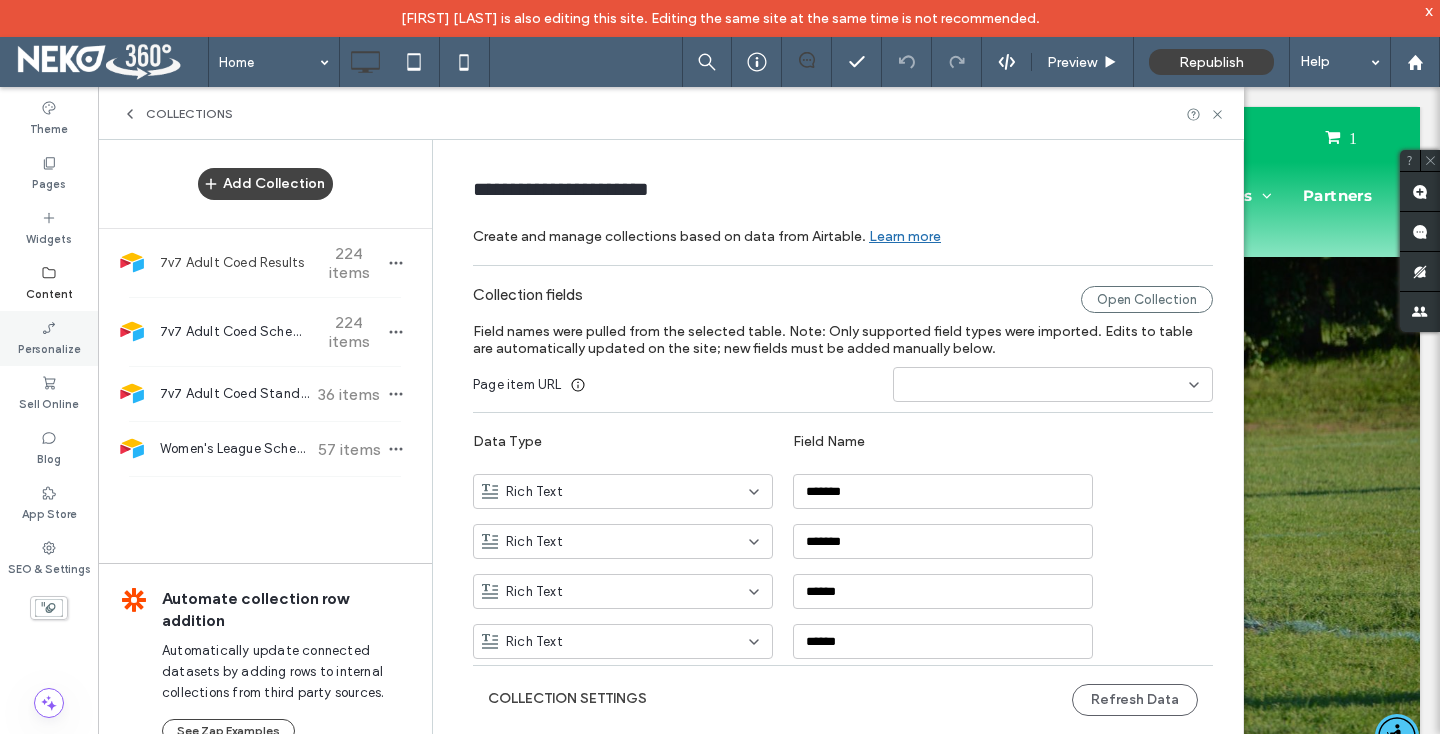 click on "Personalize" at bounding box center (49, 347) 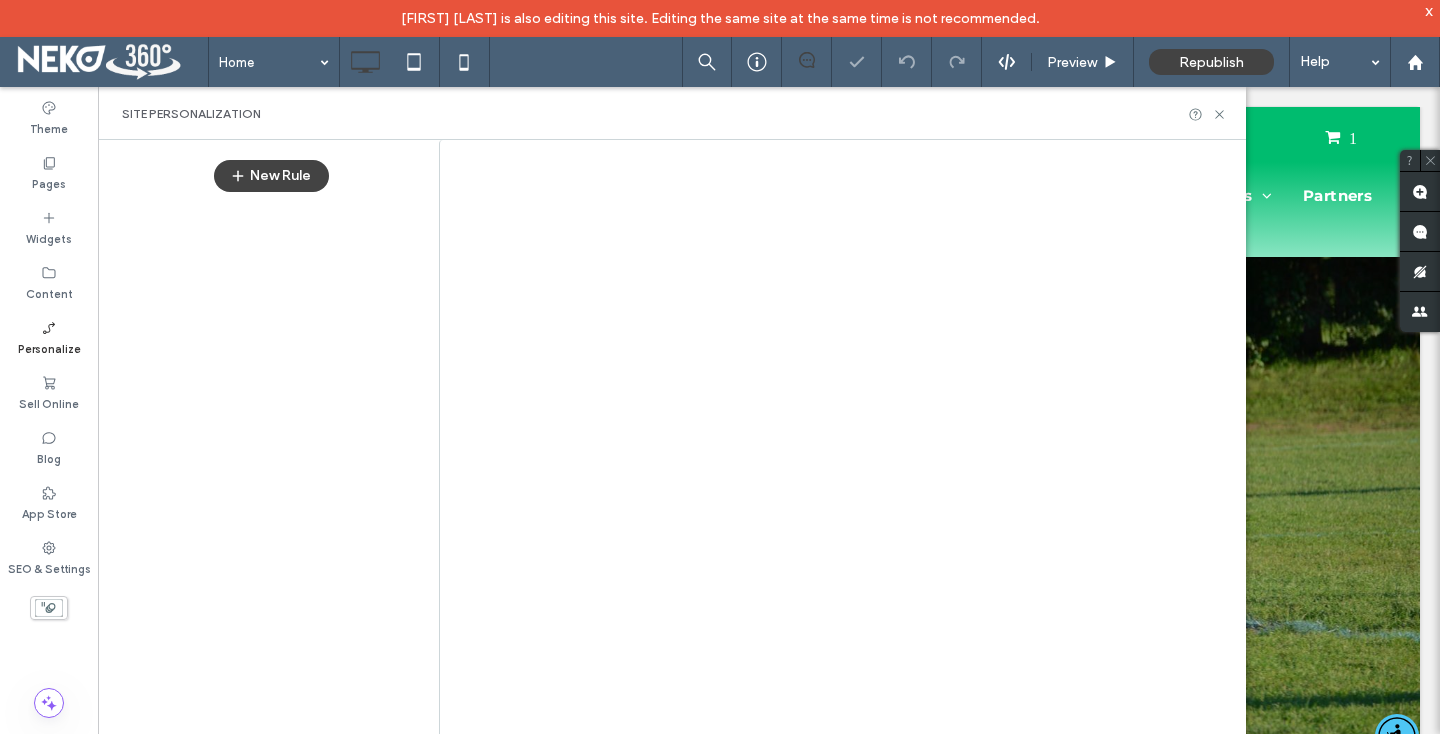 click at bounding box center (720, 367) 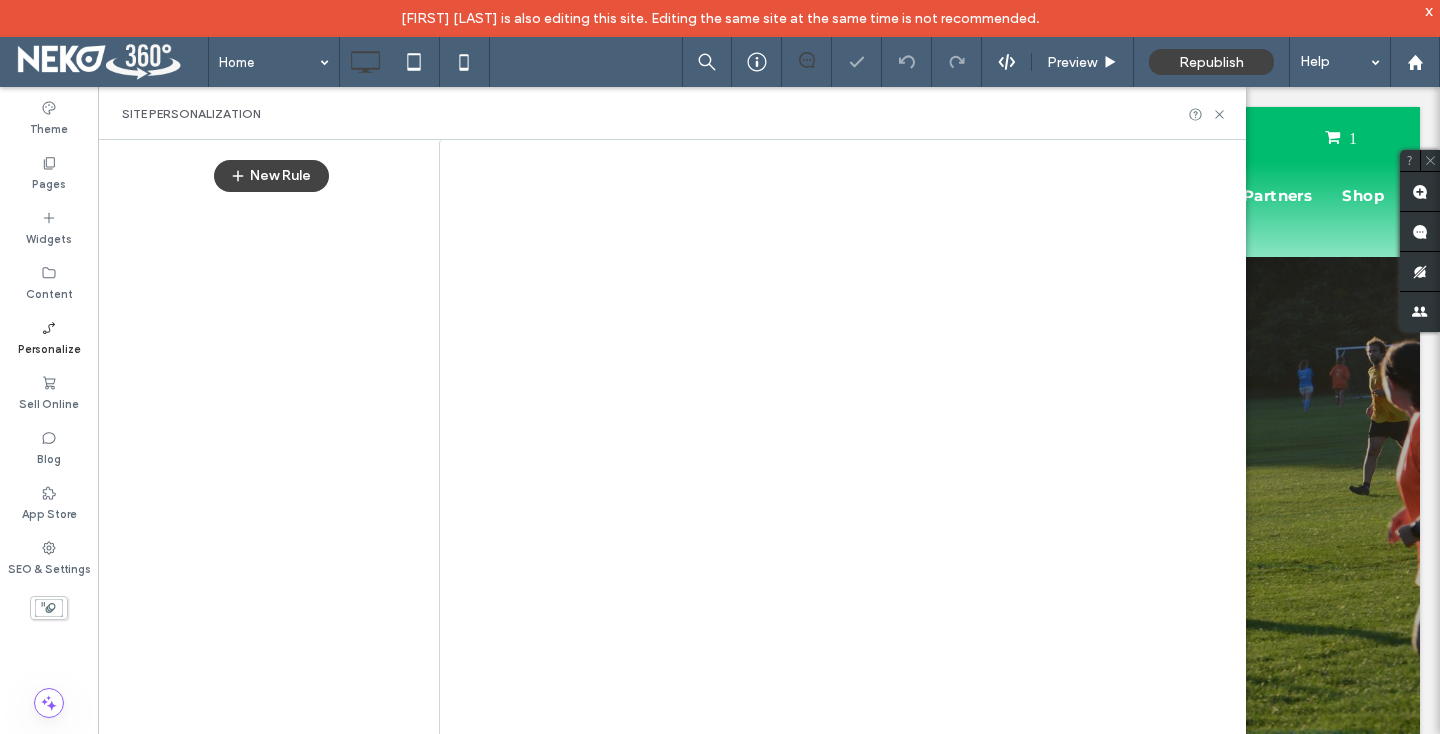 scroll, scrollTop: 0, scrollLeft: 0, axis: both 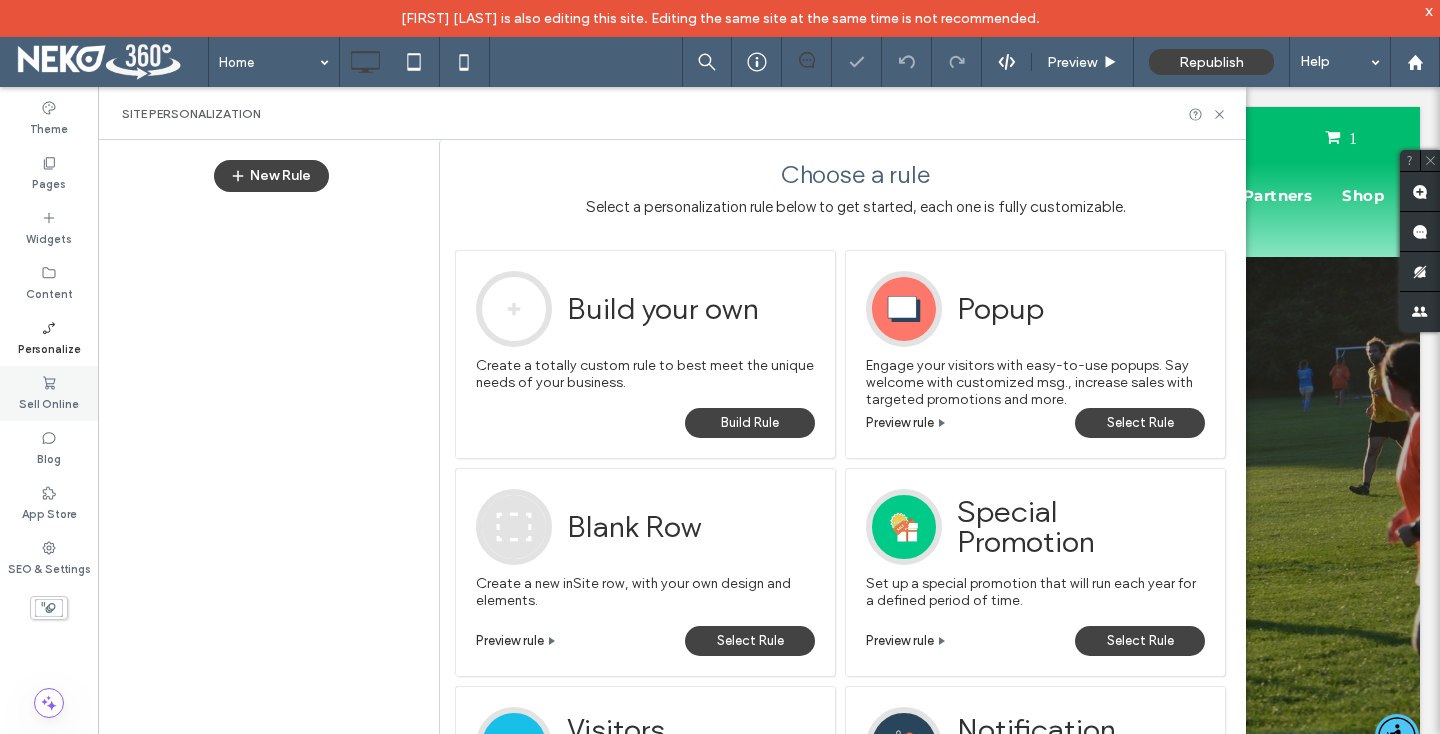 click on "Sell Online" at bounding box center [49, 402] 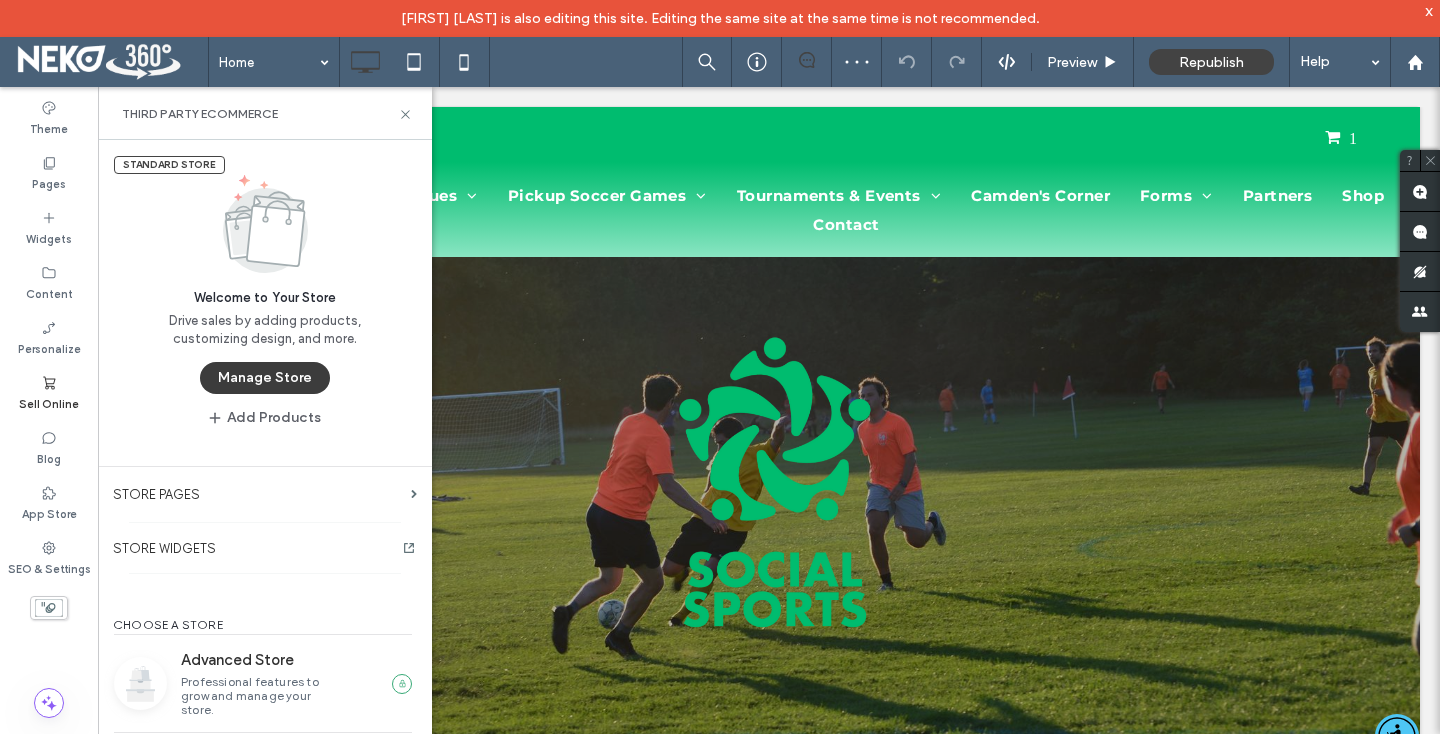click on "Manage Store" at bounding box center [265, 378] 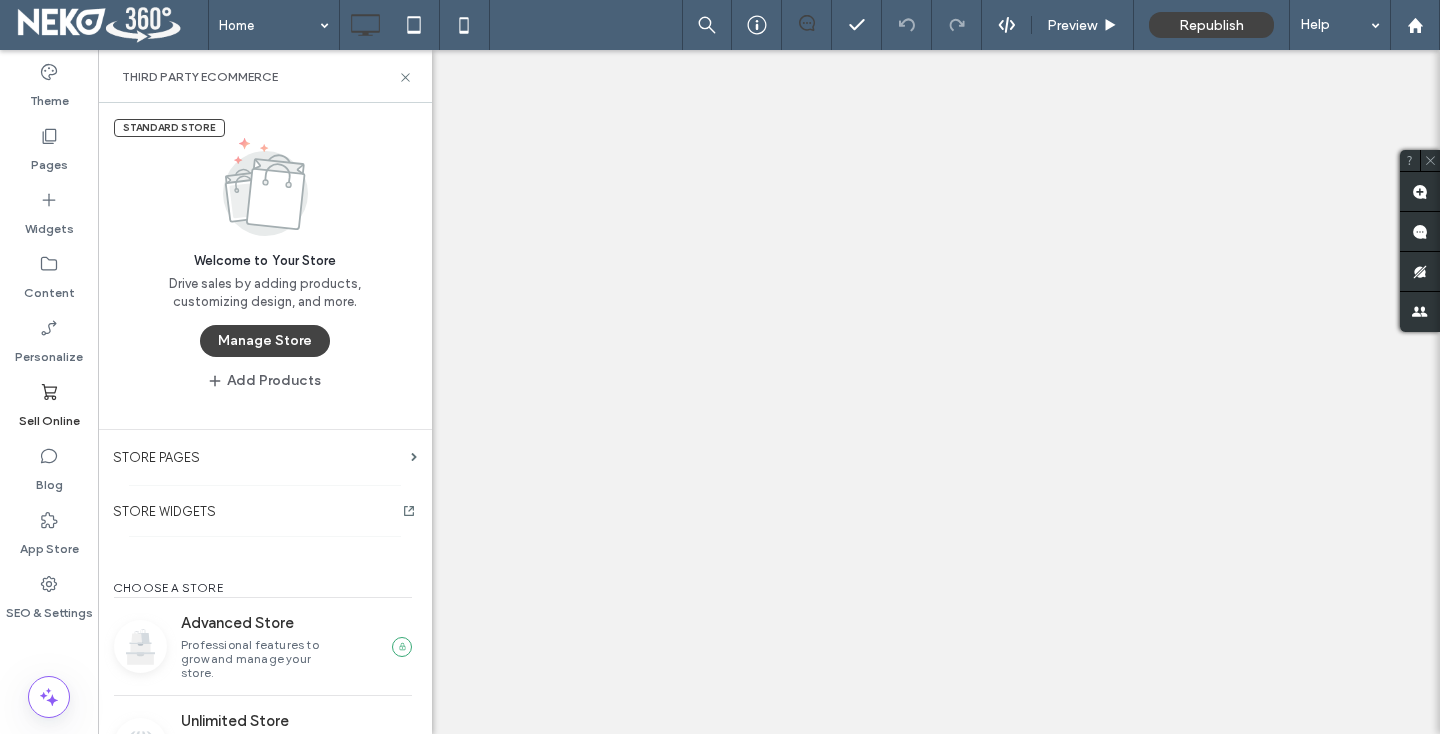 scroll, scrollTop: 0, scrollLeft: 0, axis: both 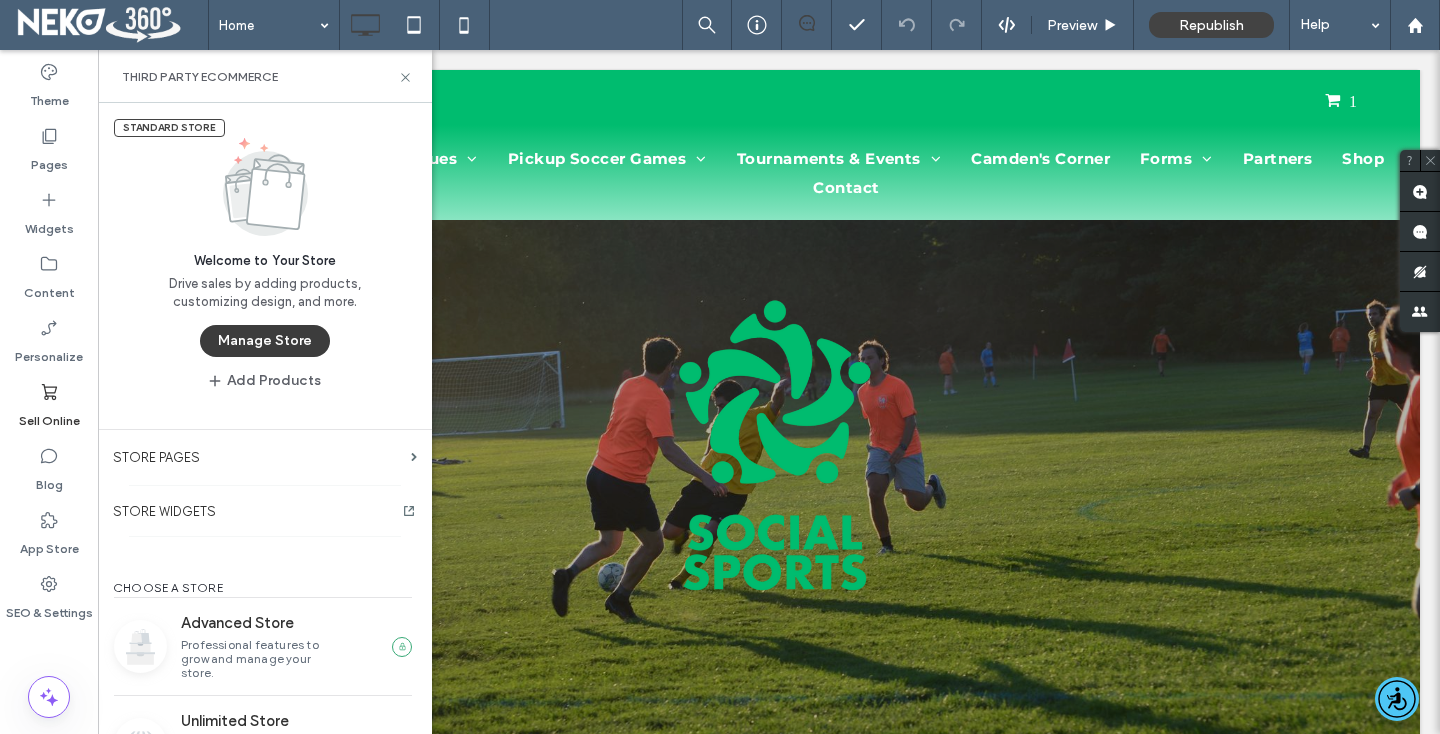 click on "Manage Store" at bounding box center [265, 341] 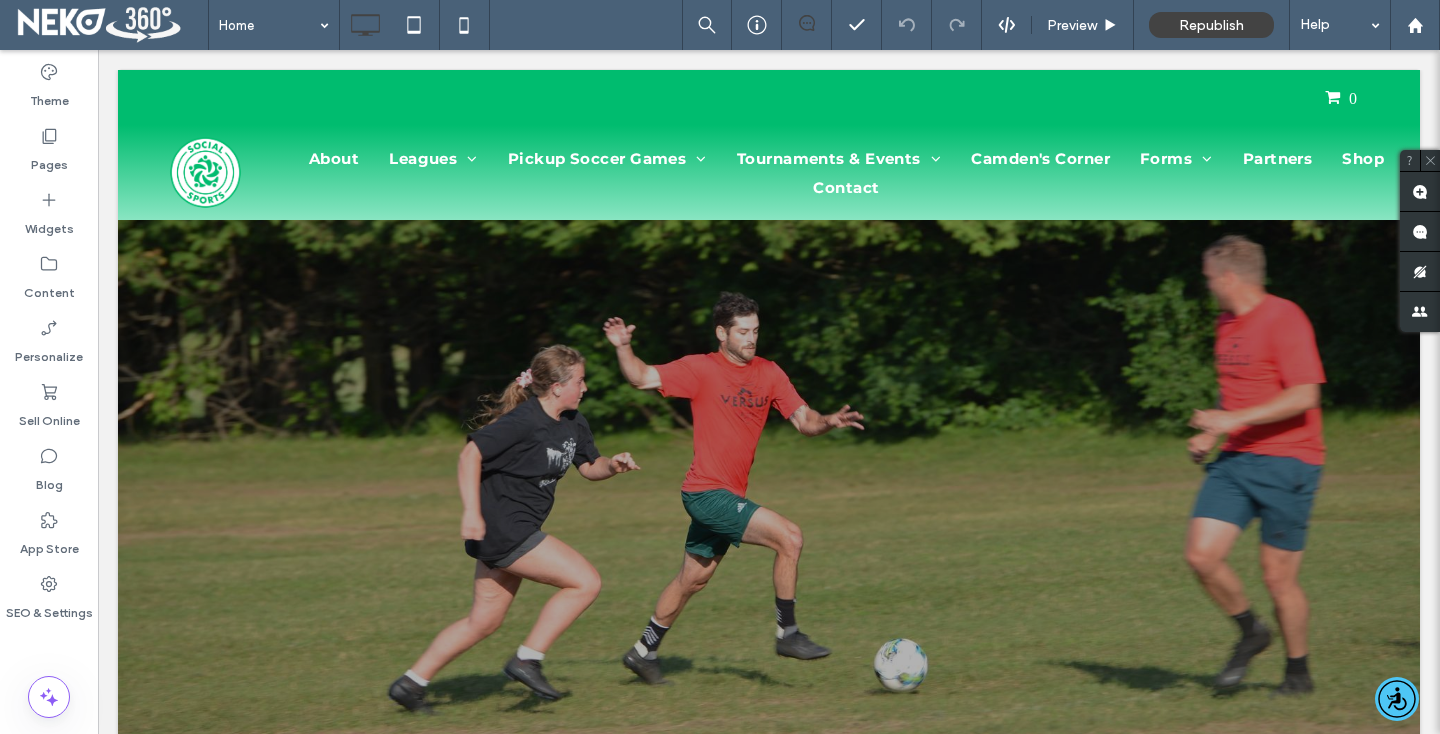 scroll, scrollTop: 0, scrollLeft: 0, axis: both 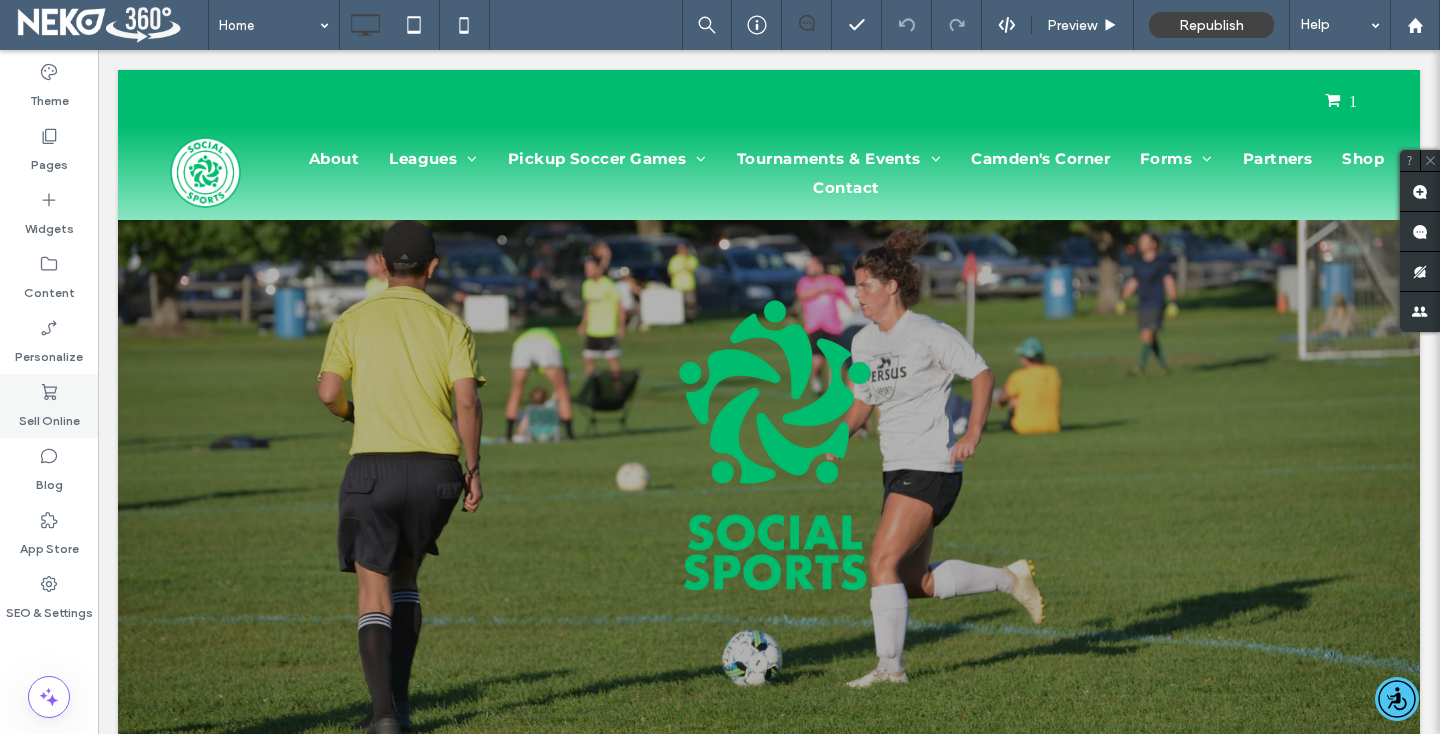 click on "Sell Online" at bounding box center (49, 416) 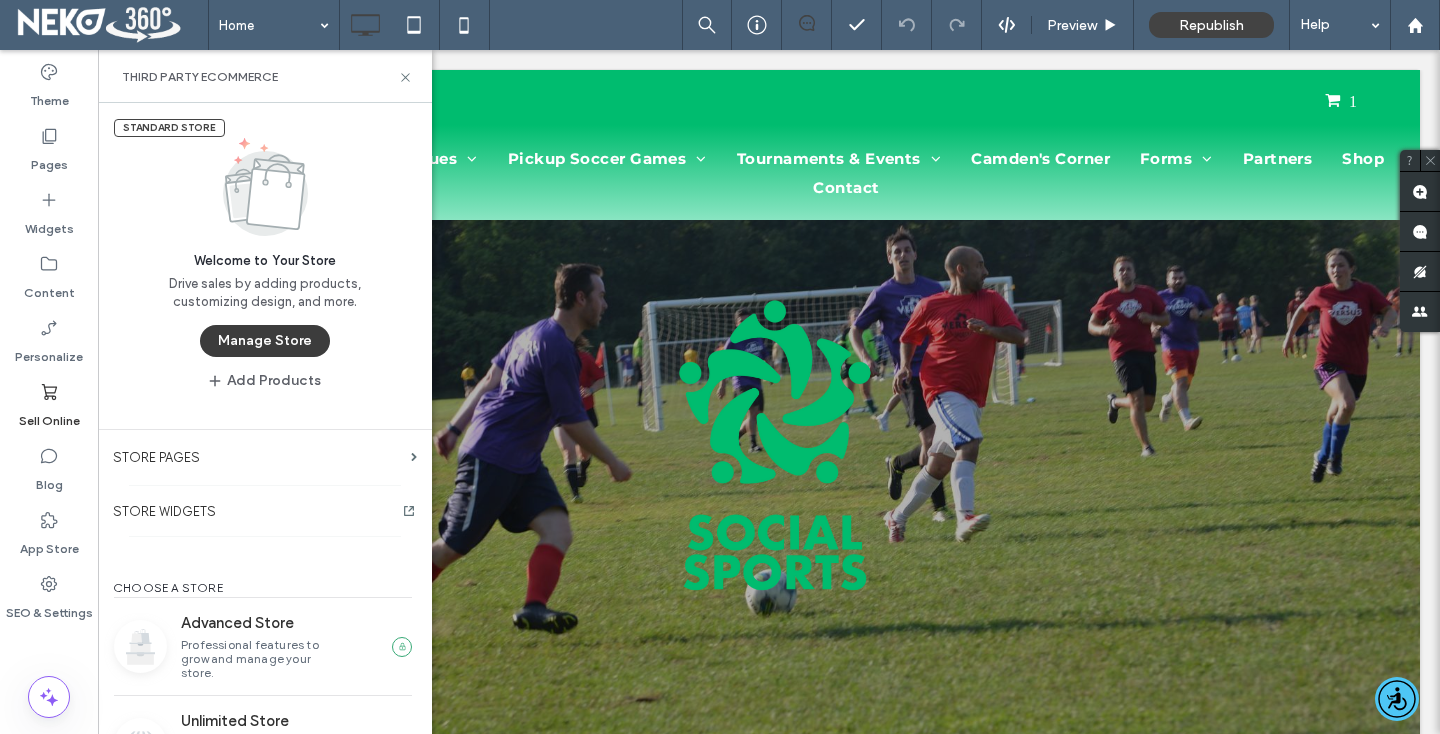 click on "Manage Store" at bounding box center [265, 341] 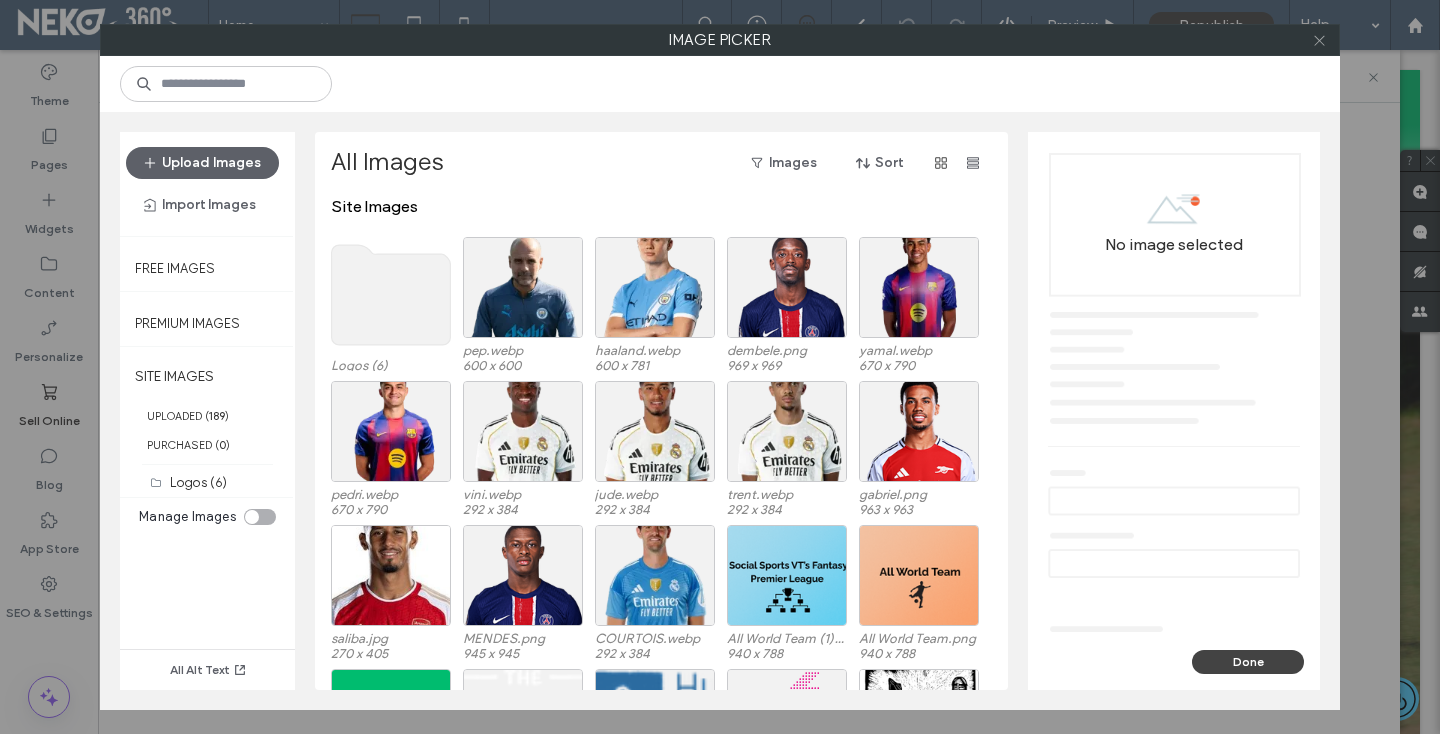 click 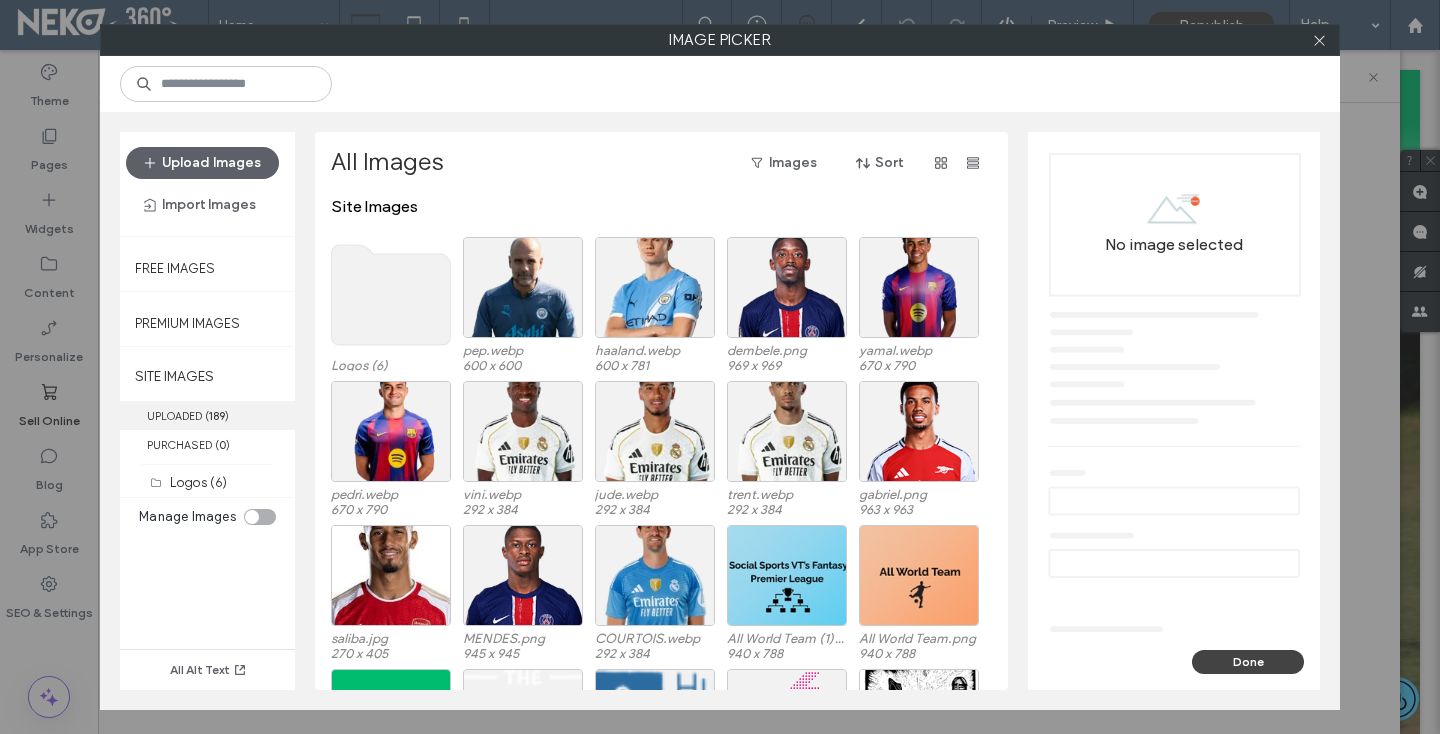 click on "UPLOADED ( 189 )" at bounding box center [207, 415] 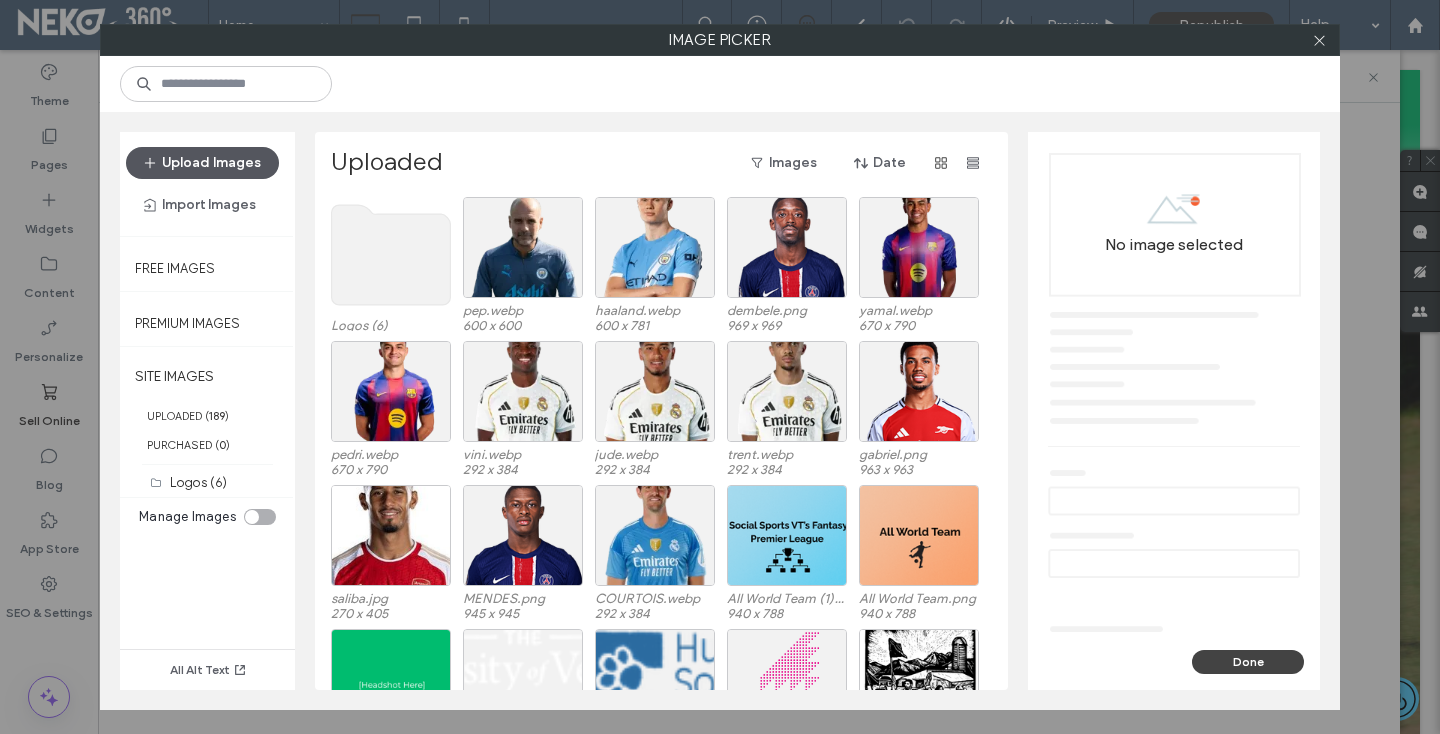 click on "Upload Images" at bounding box center [202, 163] 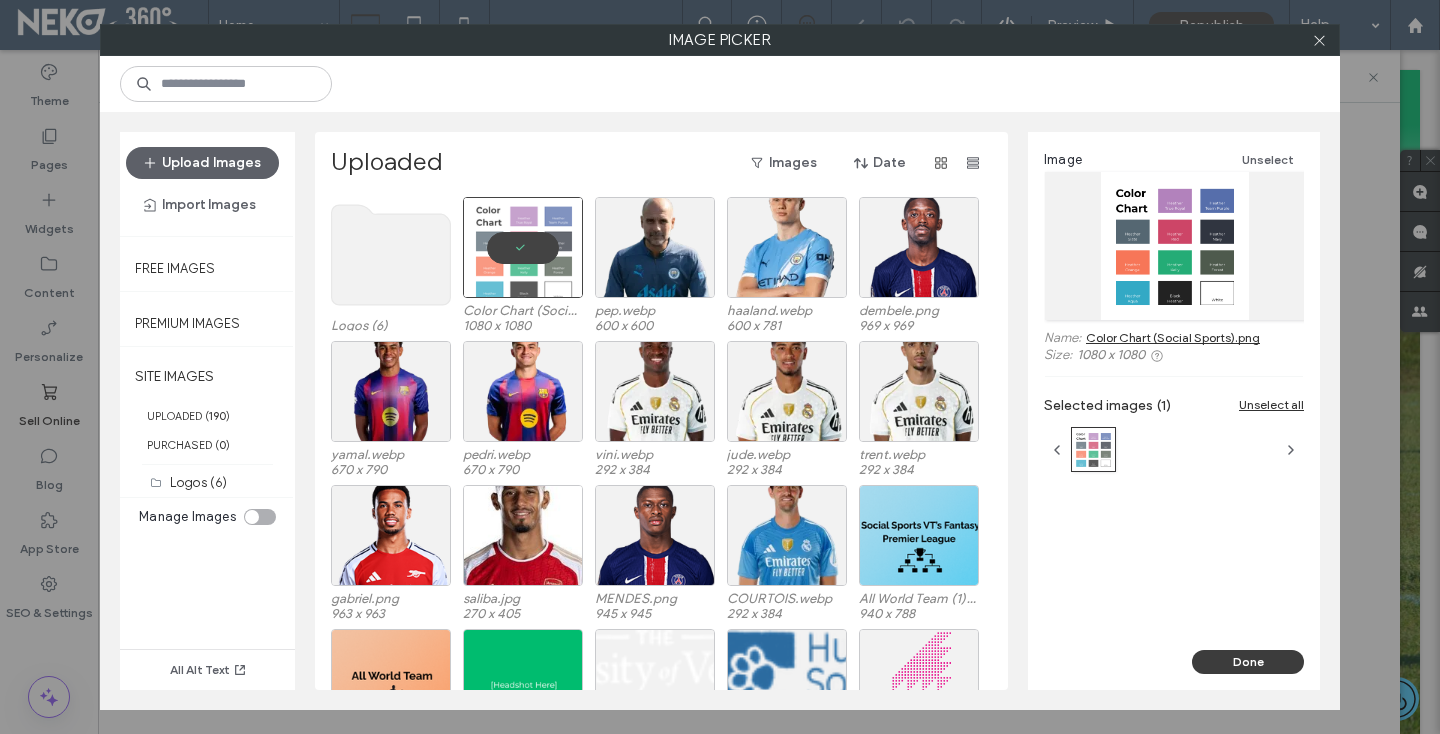 click on "Done" at bounding box center (1248, 662) 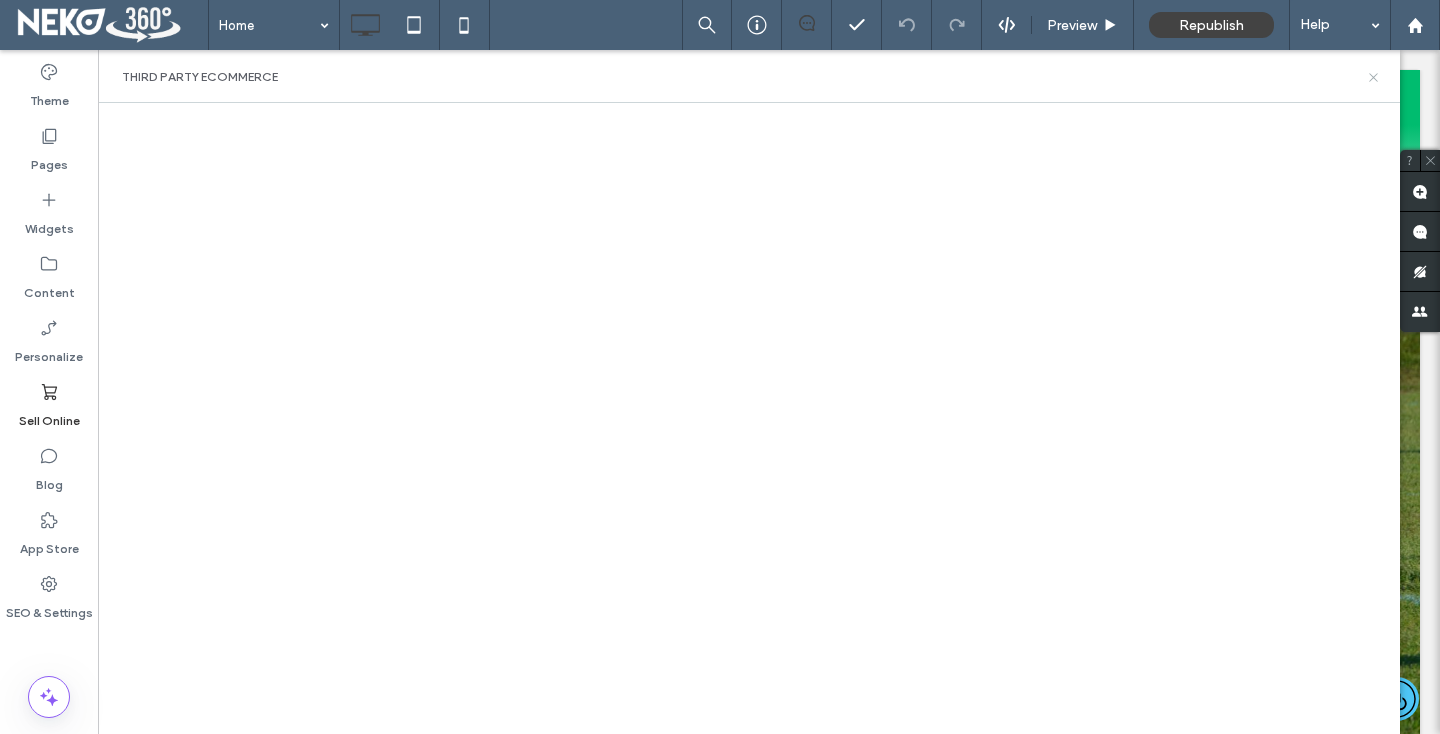 click 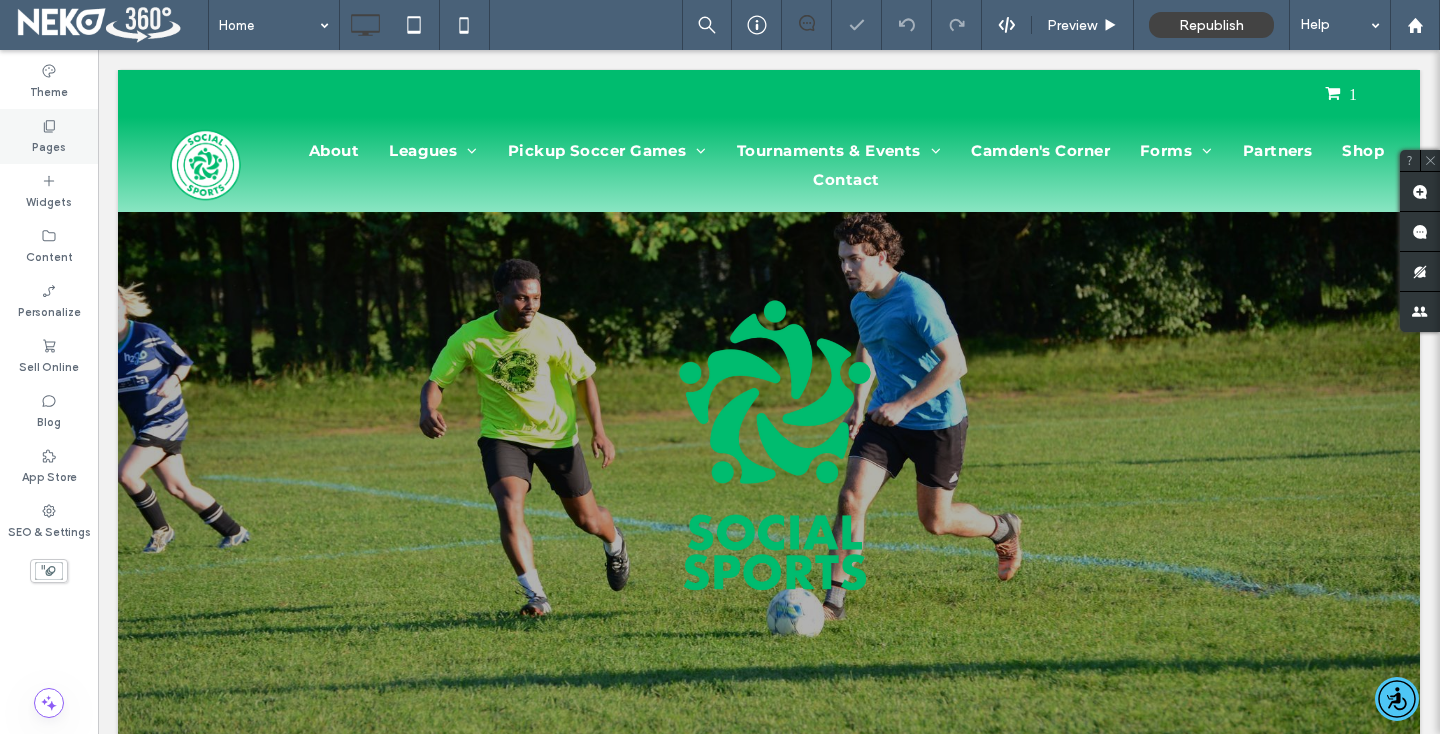 scroll, scrollTop: 893, scrollLeft: 0, axis: vertical 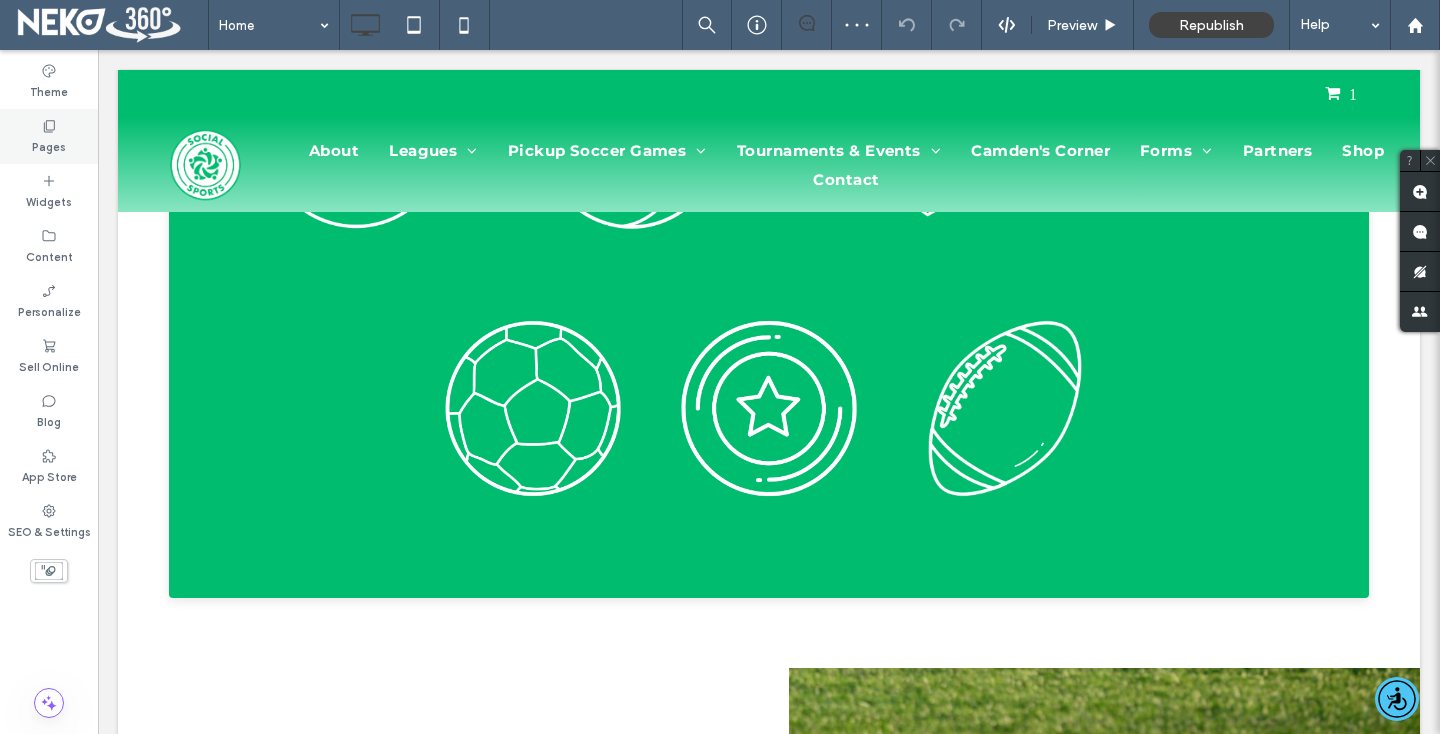 click on "Pages" at bounding box center [49, 136] 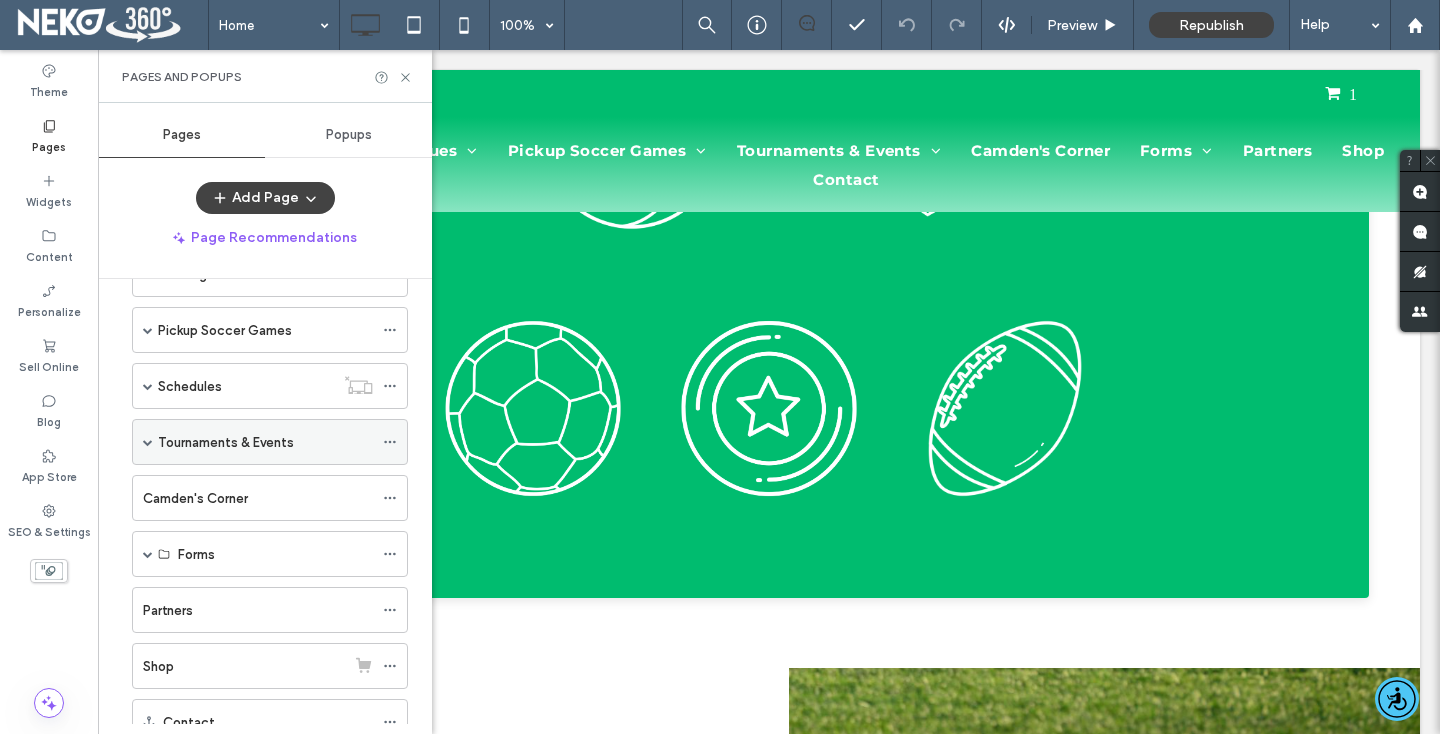 scroll, scrollTop: 182, scrollLeft: 0, axis: vertical 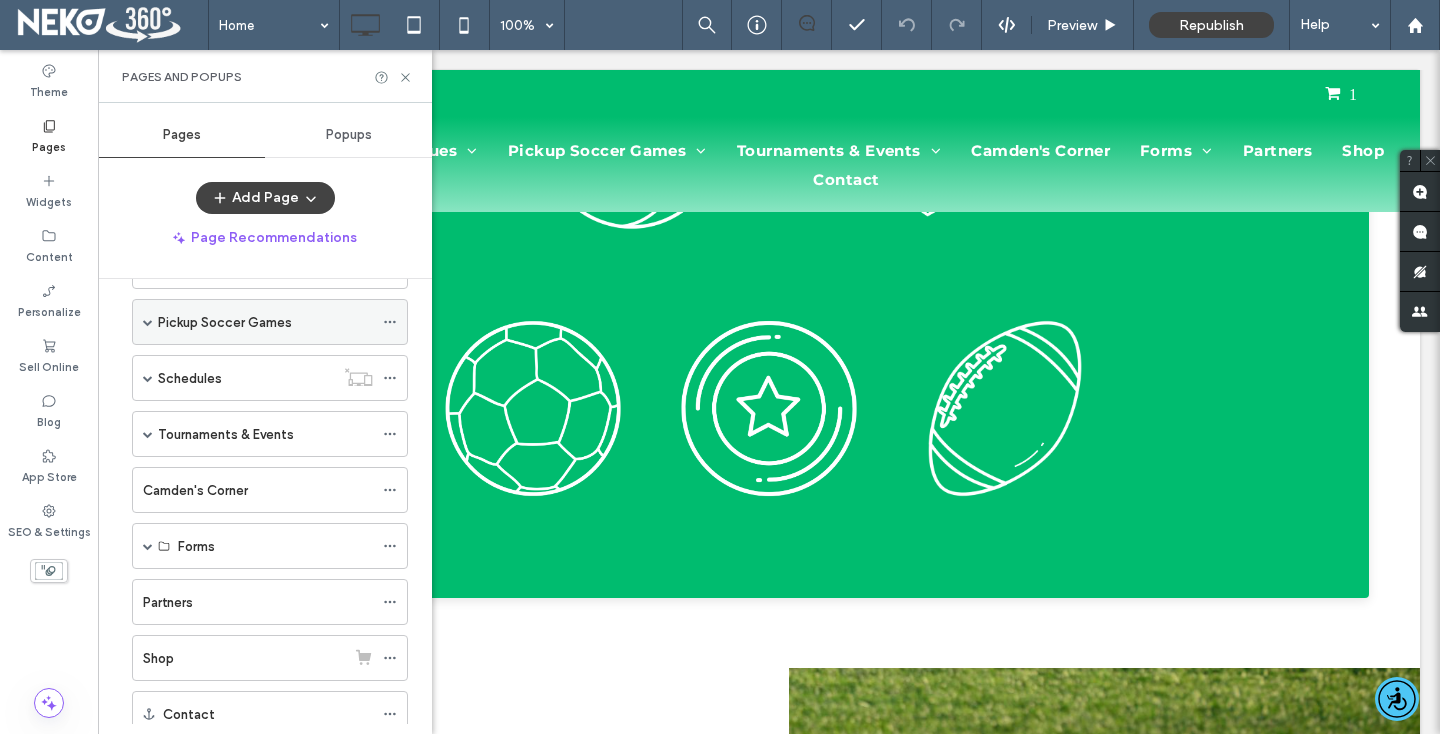 click at bounding box center (148, 322) 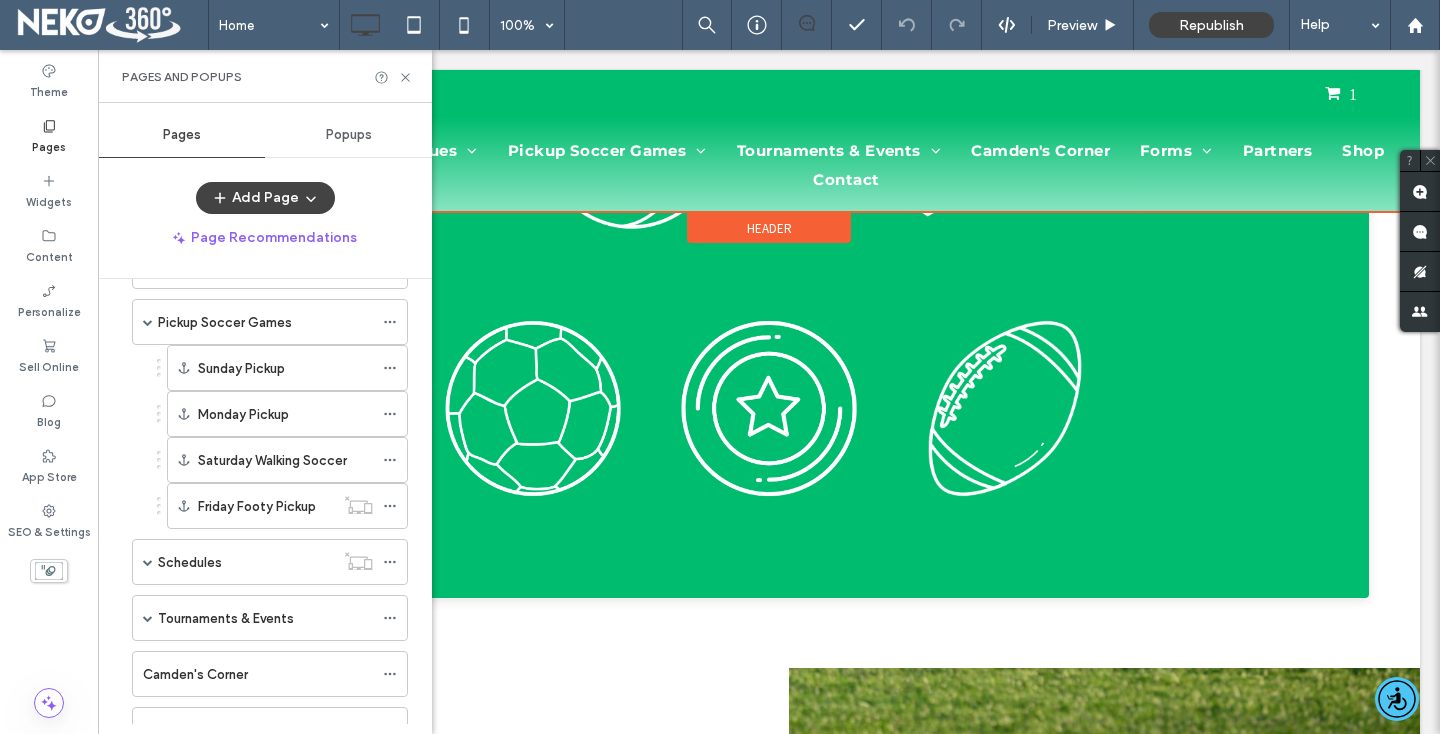 click at bounding box center [769, 141] 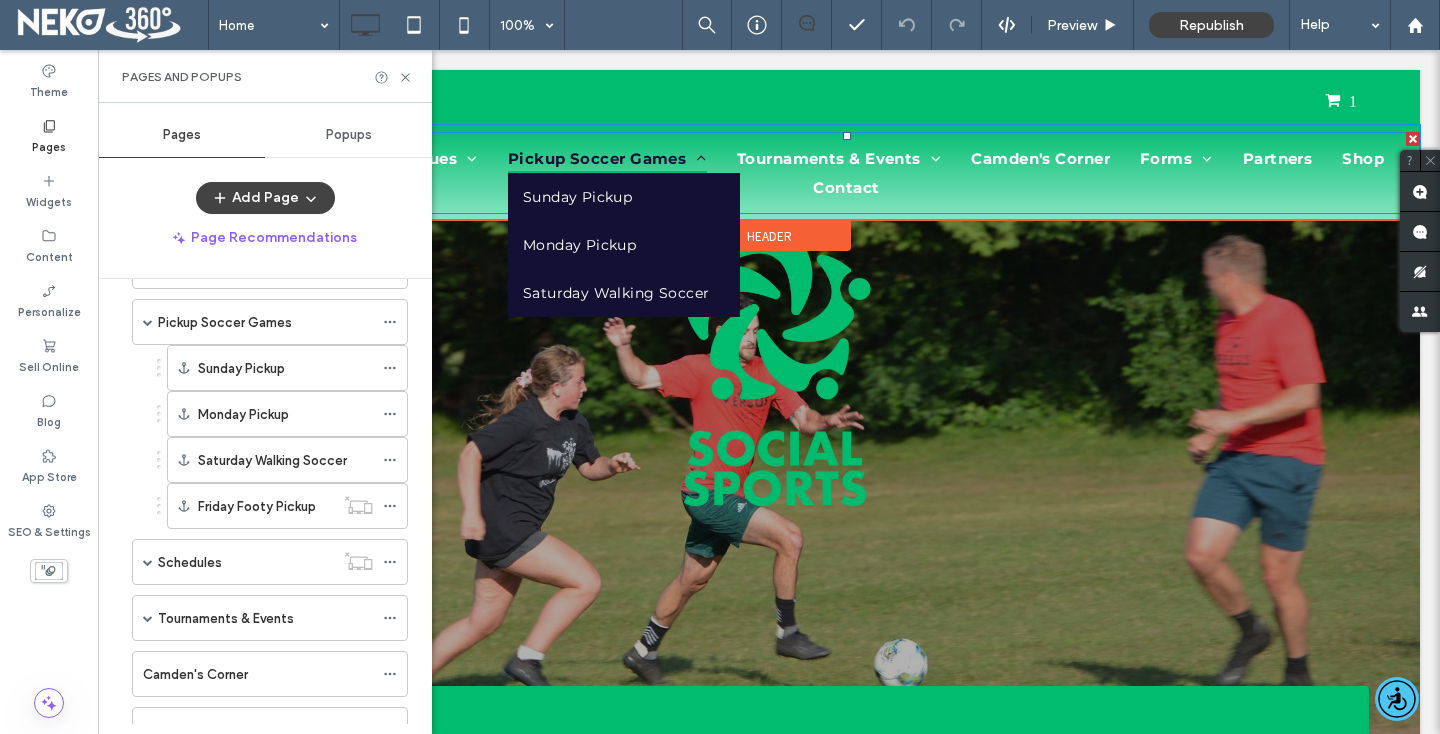 scroll, scrollTop: 0, scrollLeft: 0, axis: both 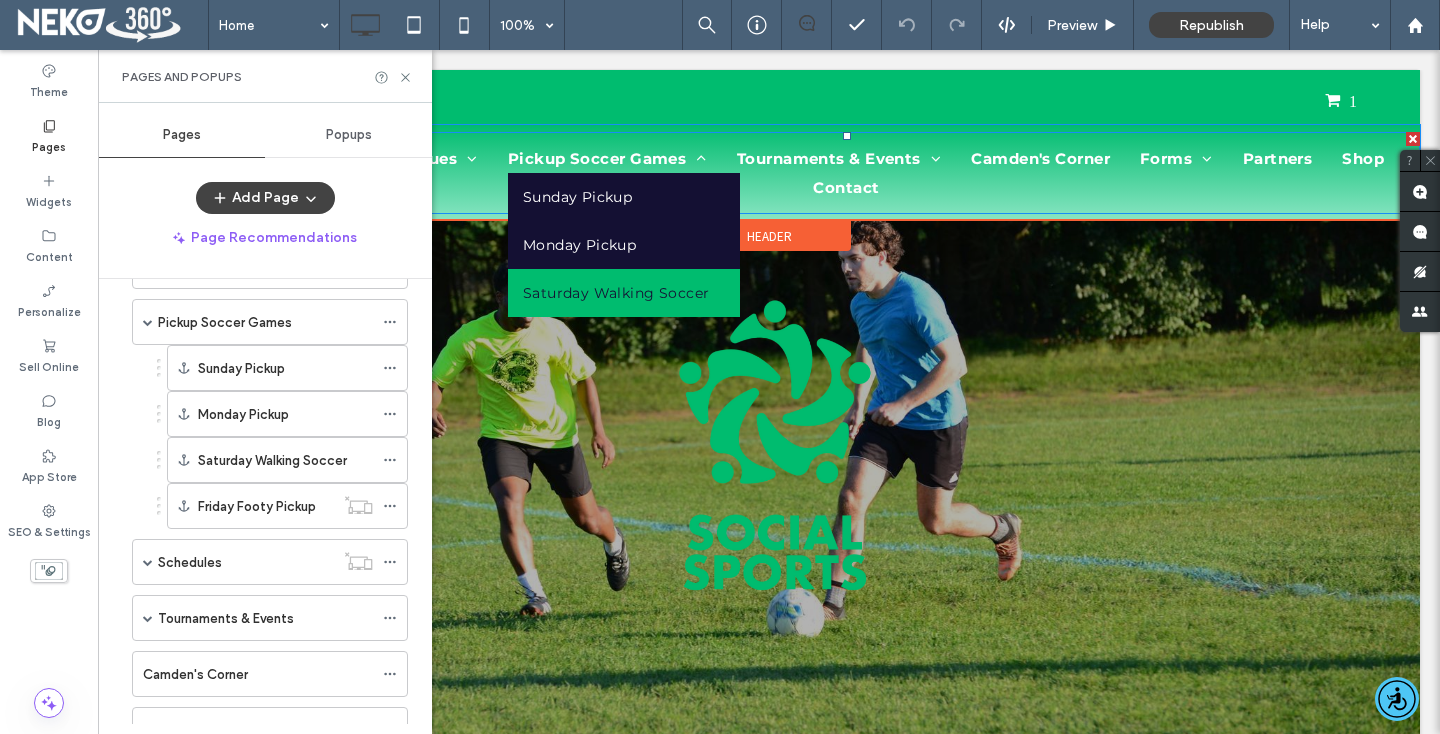 click on "Saturday Walking Soccer" at bounding box center [616, 293] 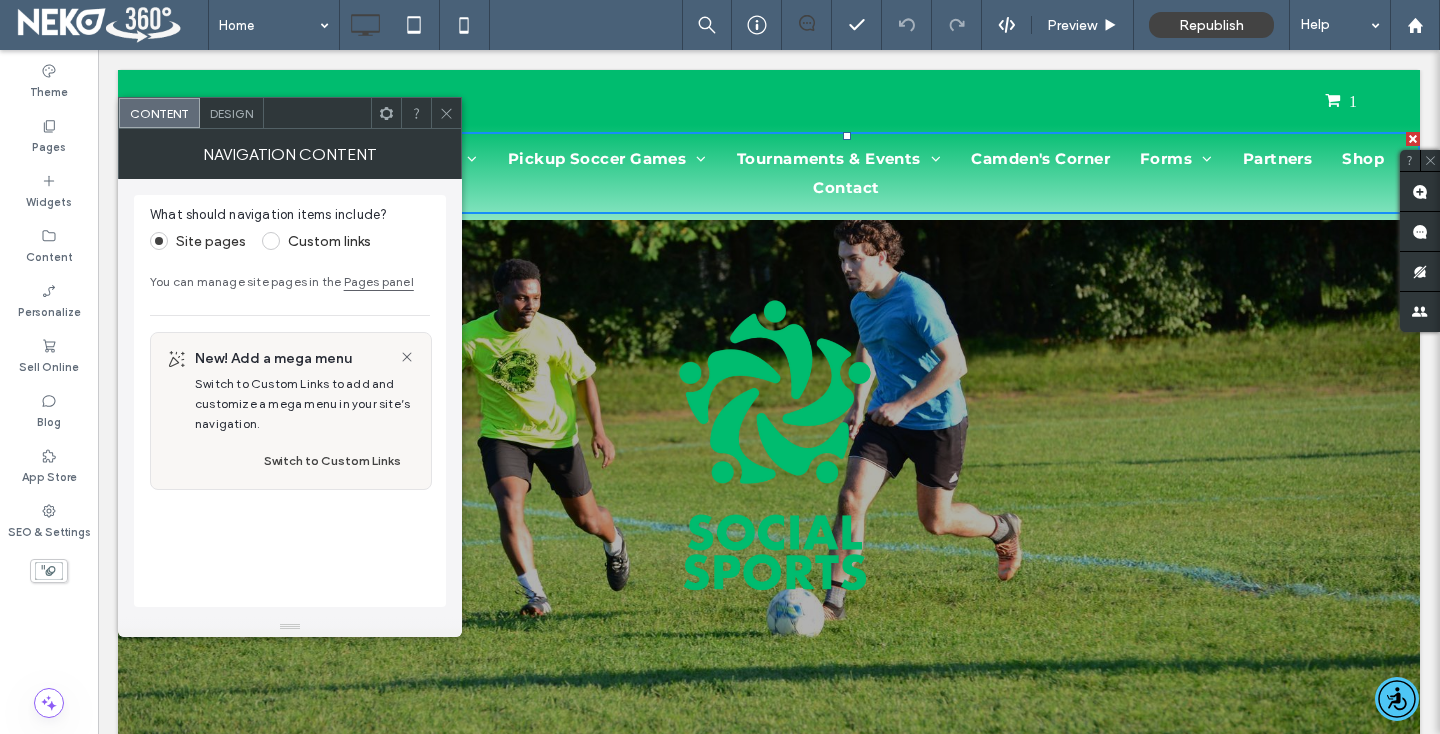 click 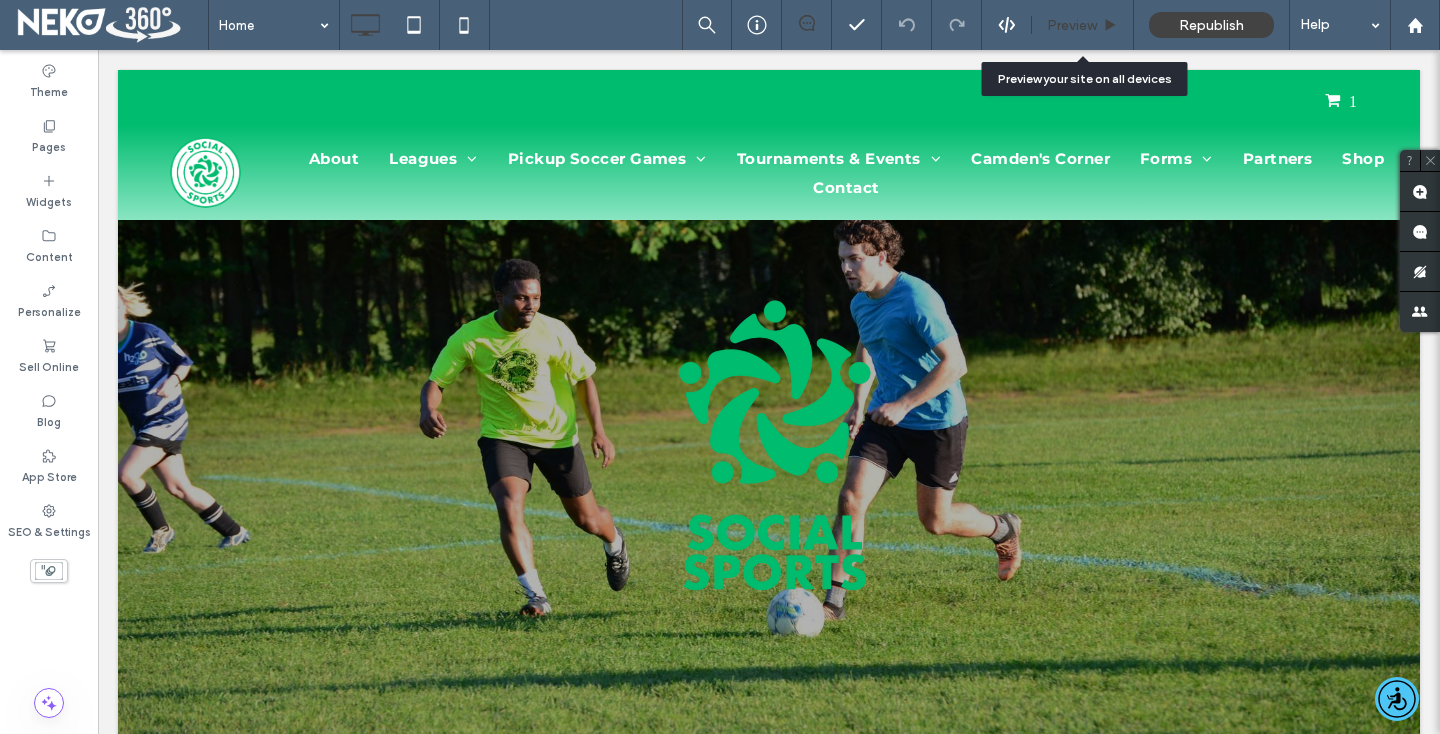 click on "Preview" at bounding box center (1082, 25) 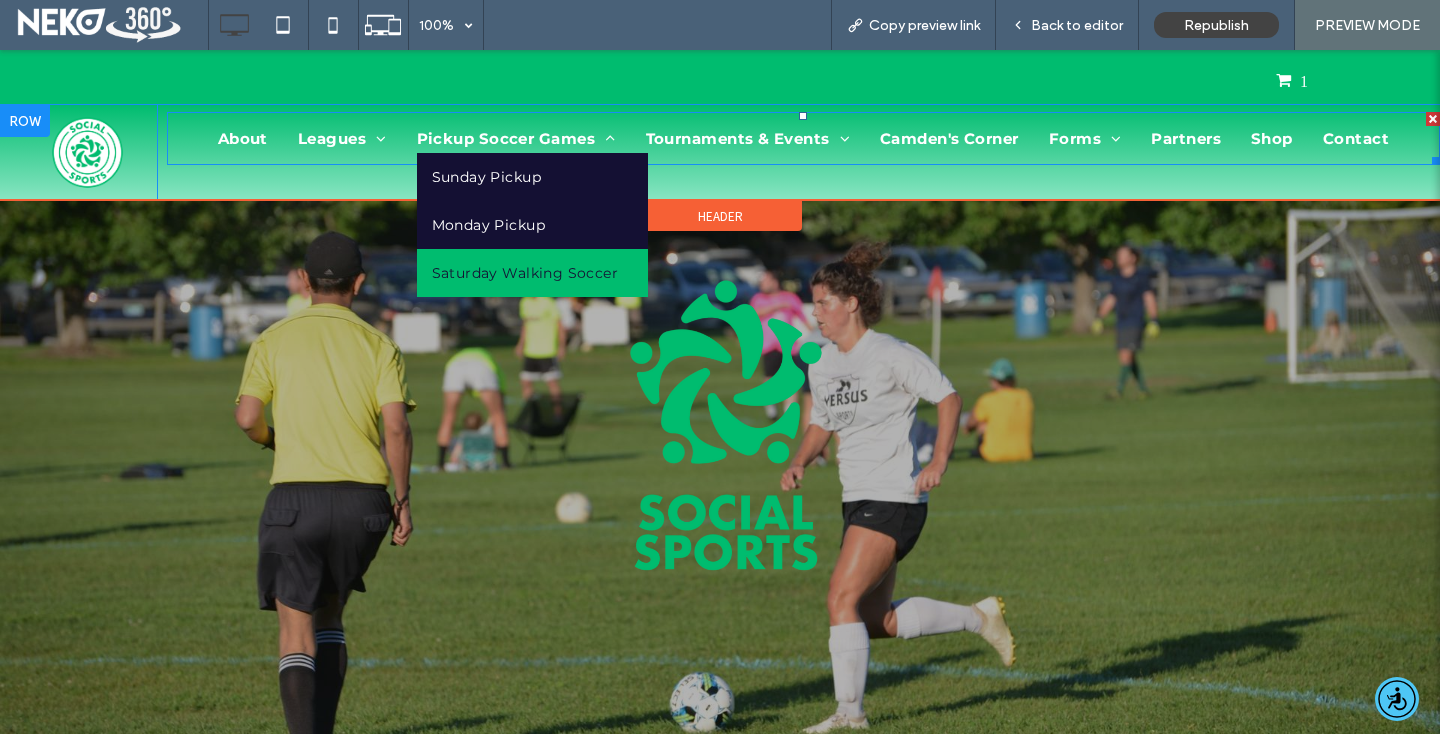click on "Saturday Walking Soccer" at bounding box center [525, 273] 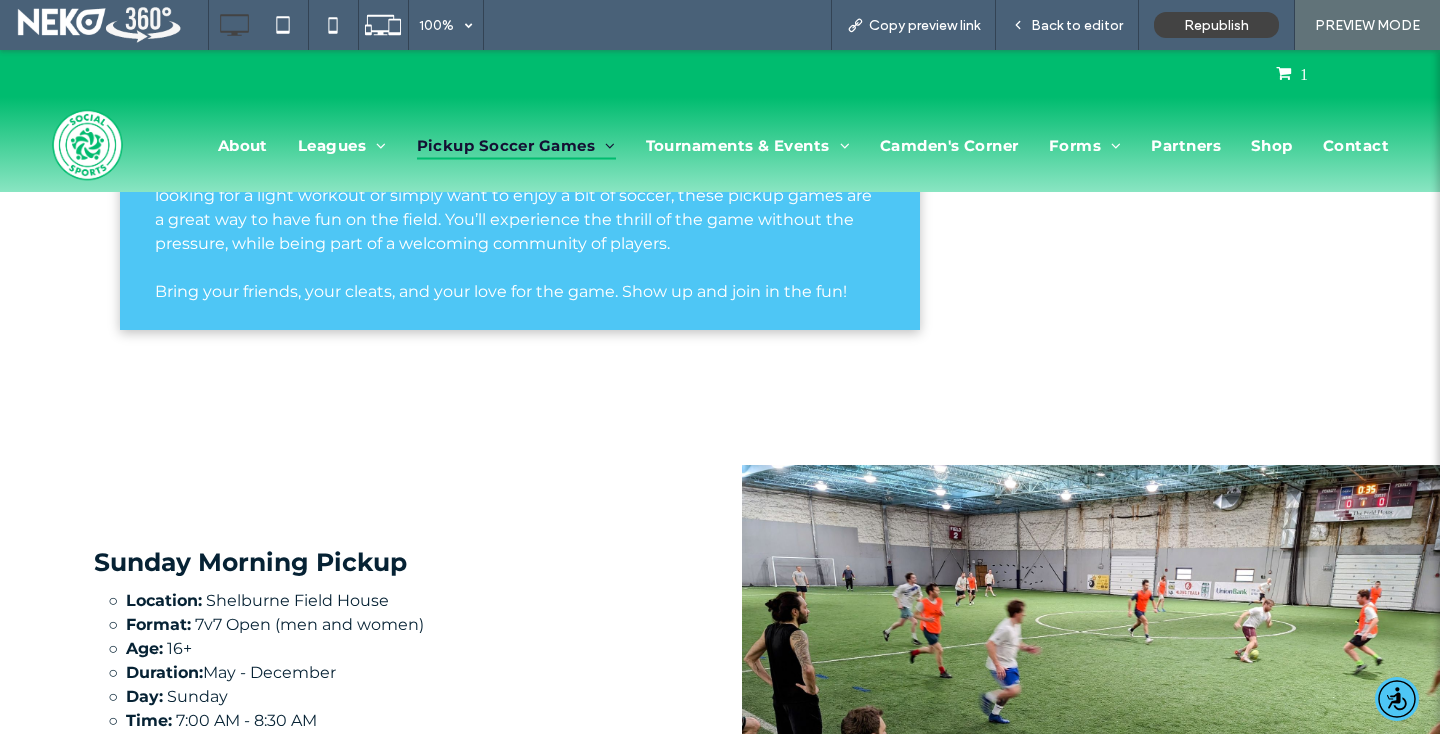 scroll, scrollTop: 1148, scrollLeft: 0, axis: vertical 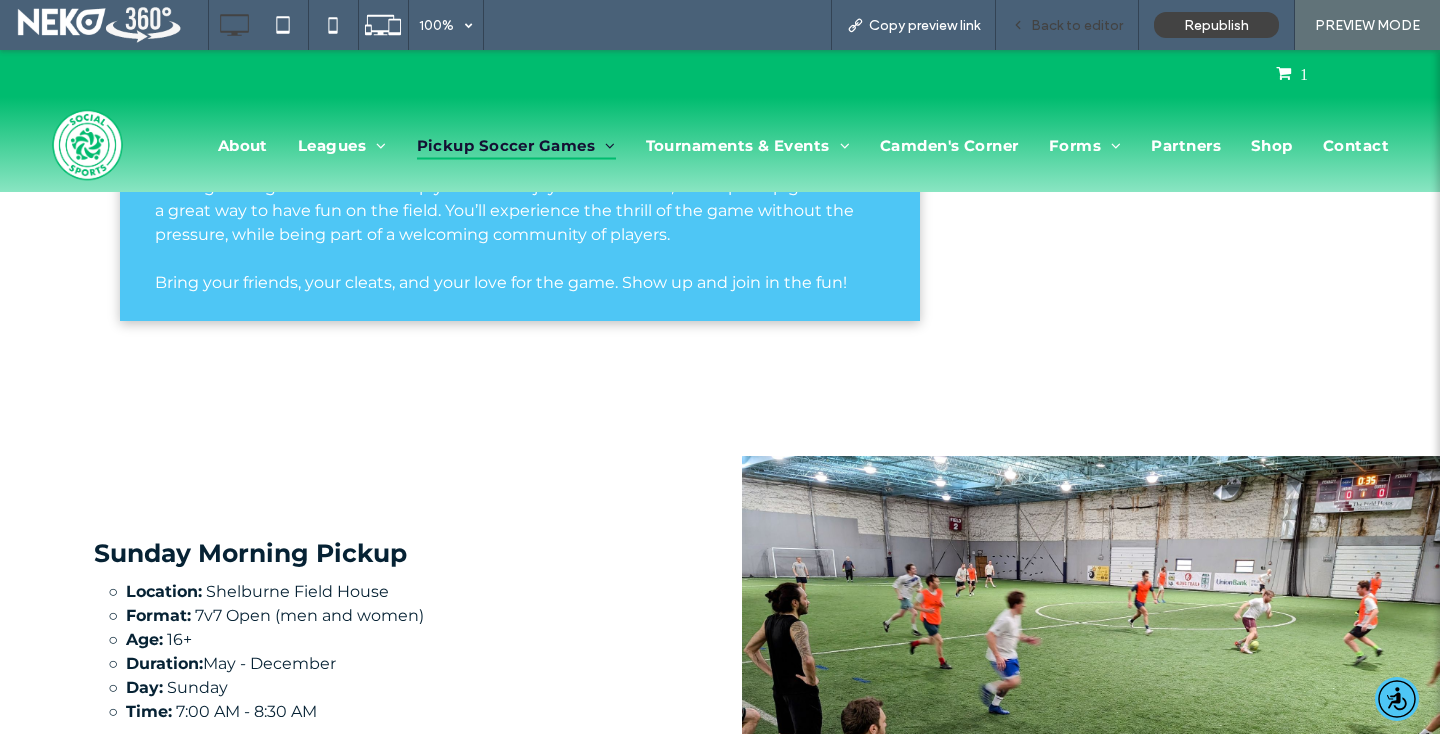click 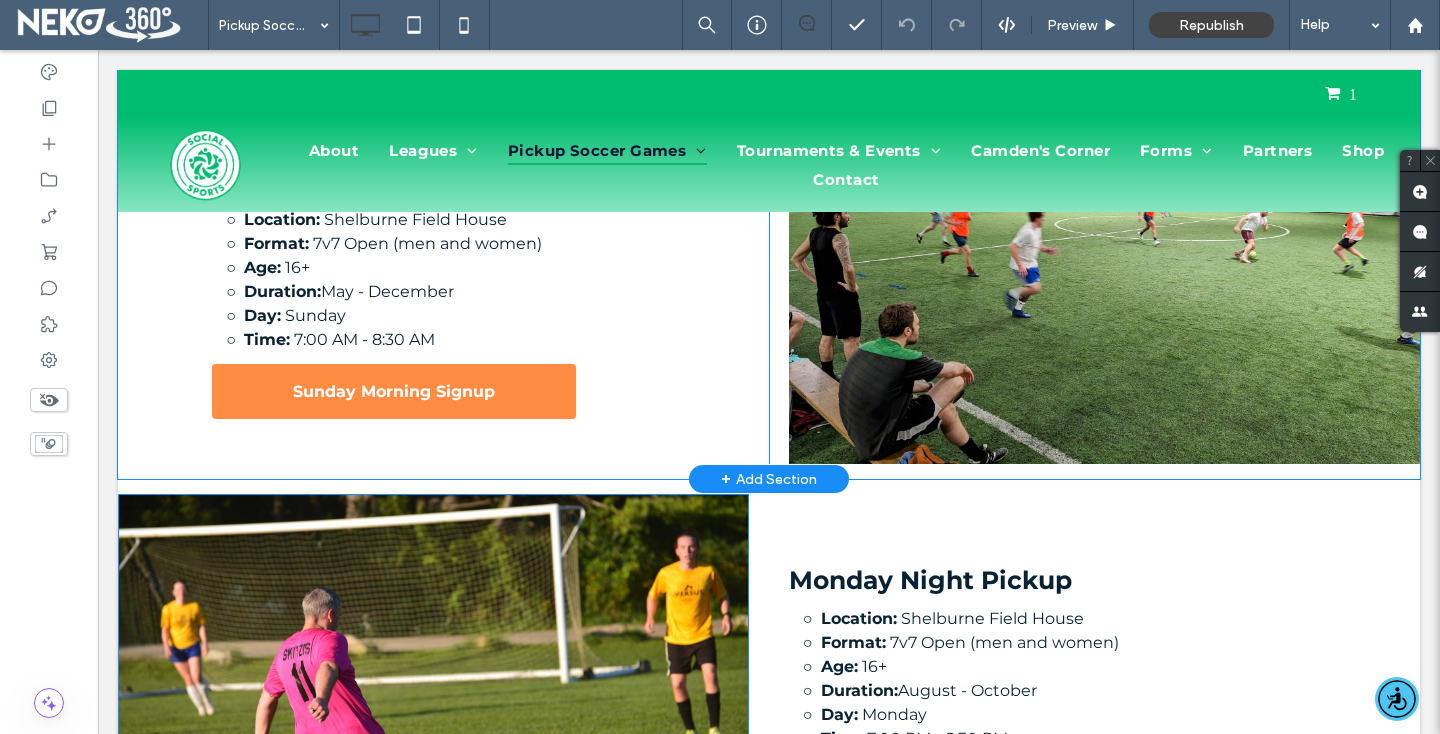 scroll, scrollTop: 1700, scrollLeft: 0, axis: vertical 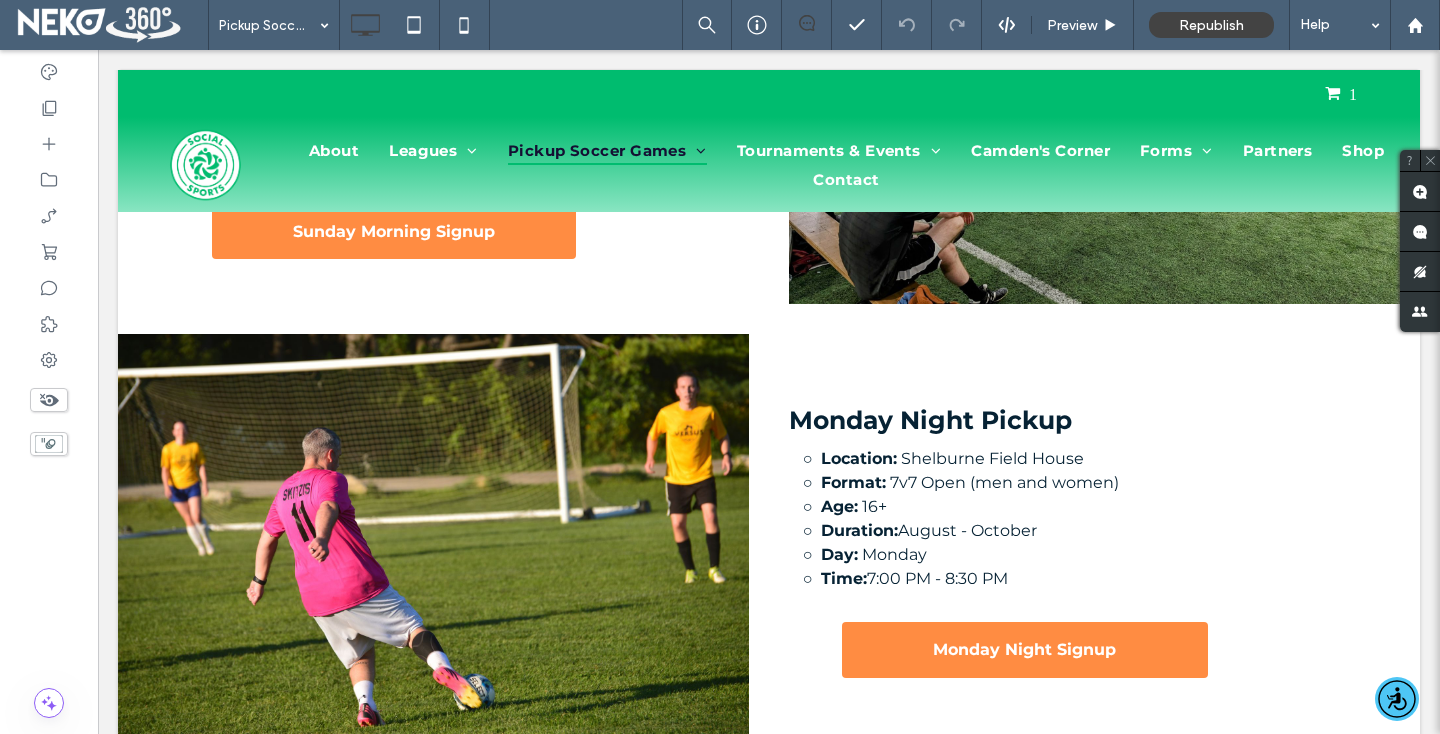 click at bounding box center [49, 400] 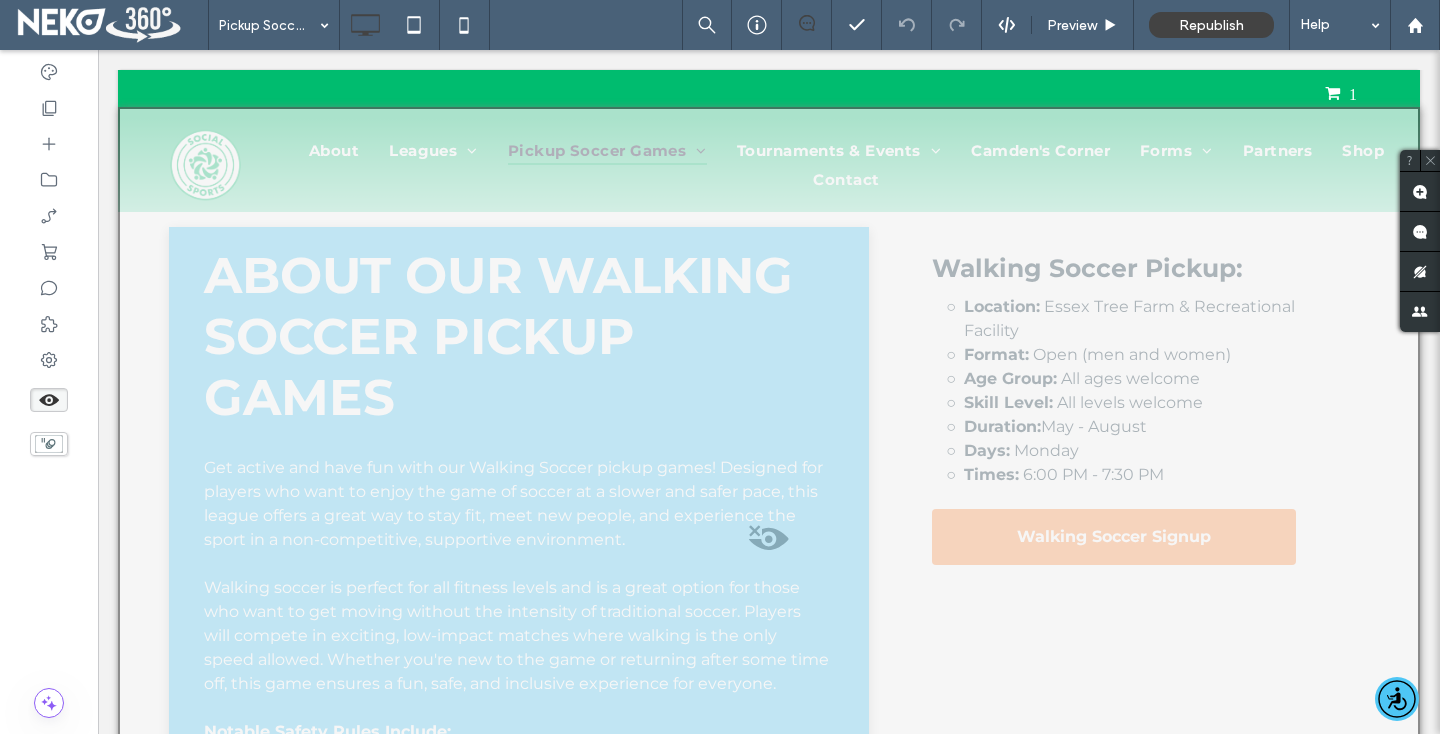 scroll, scrollTop: 2840, scrollLeft: 0, axis: vertical 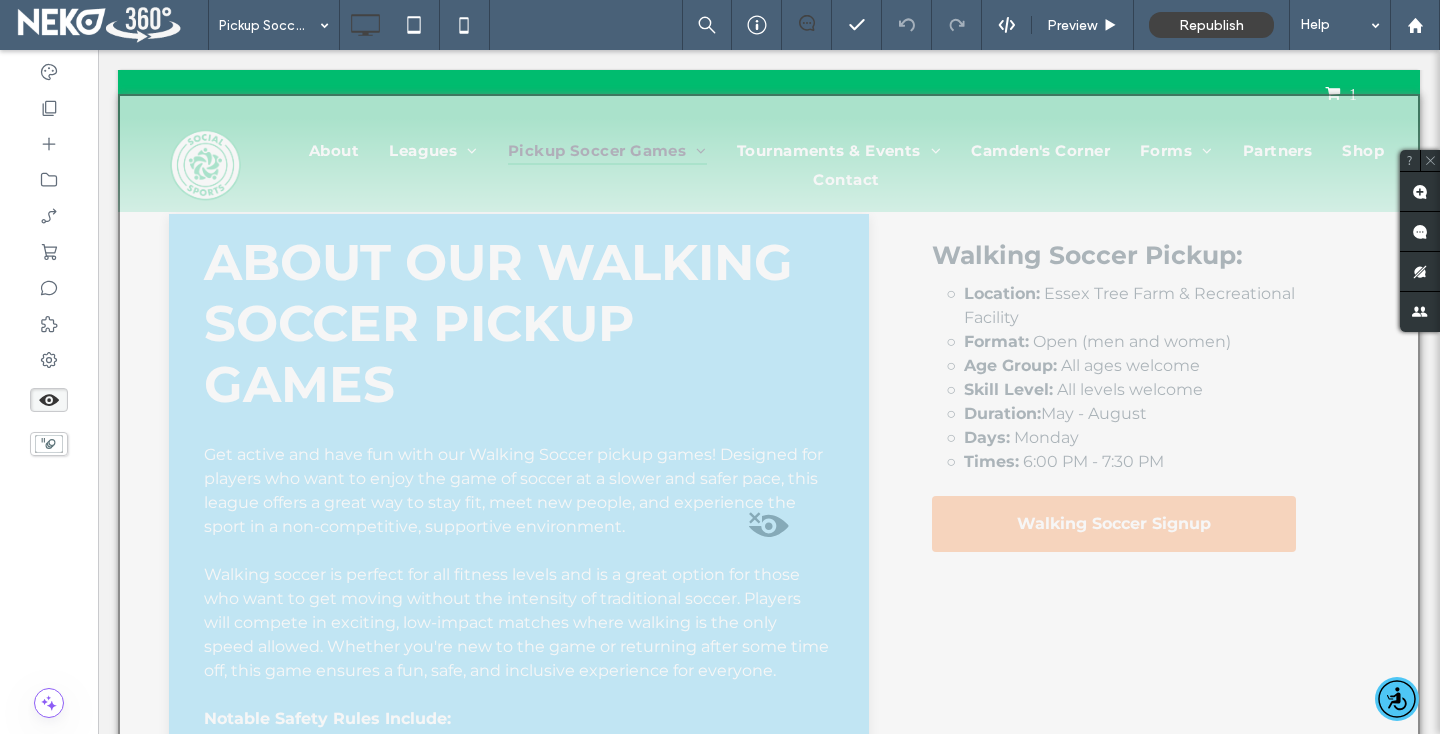 click at bounding box center (769, 557) 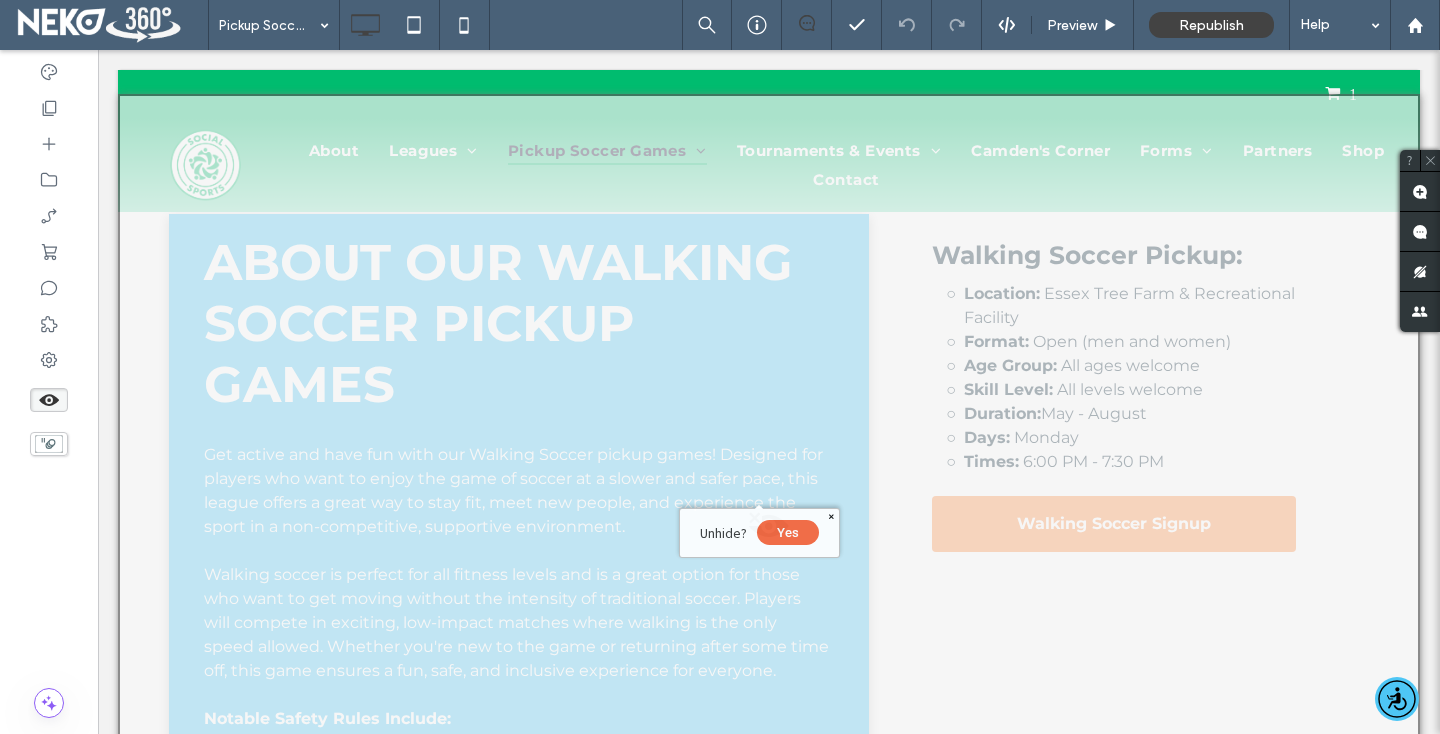 click on "Yes" at bounding box center (788, 532) 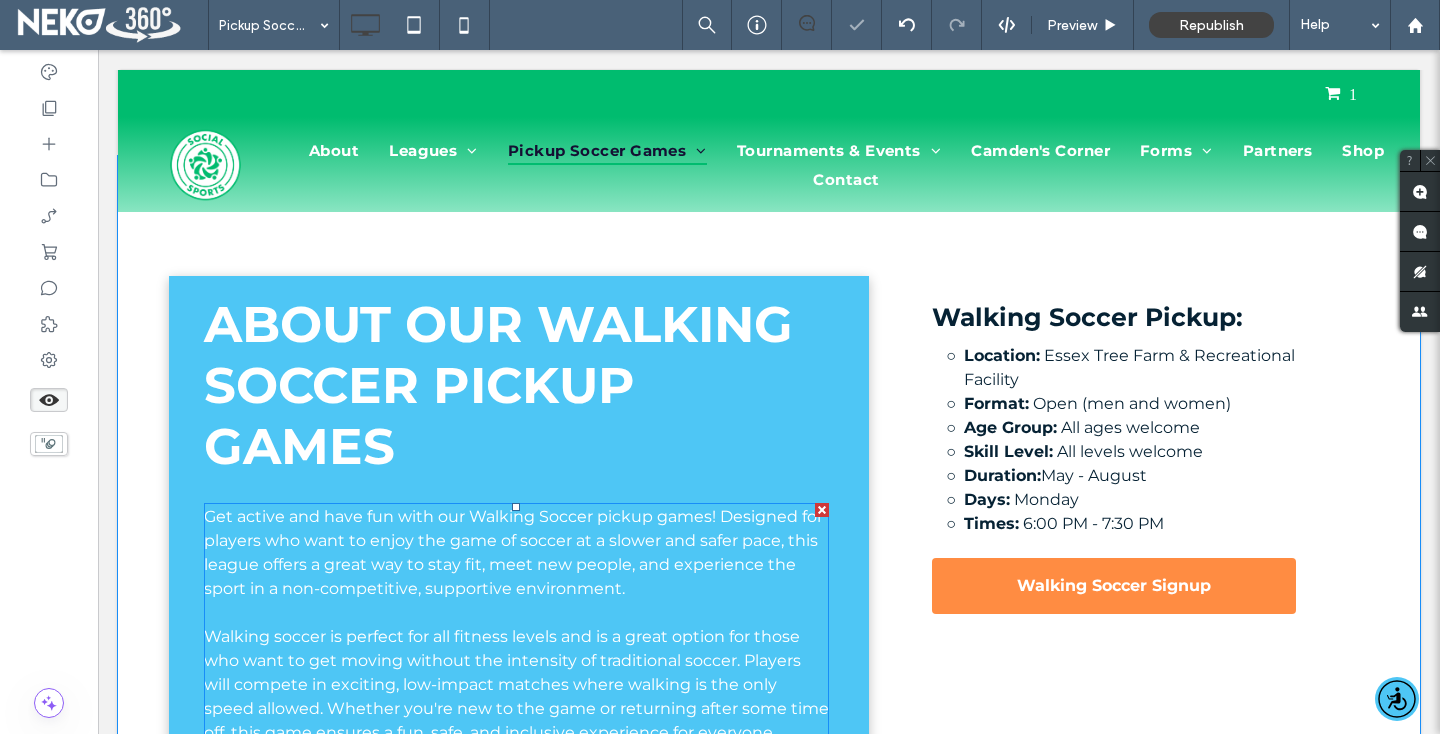 scroll, scrollTop: 2732, scrollLeft: 0, axis: vertical 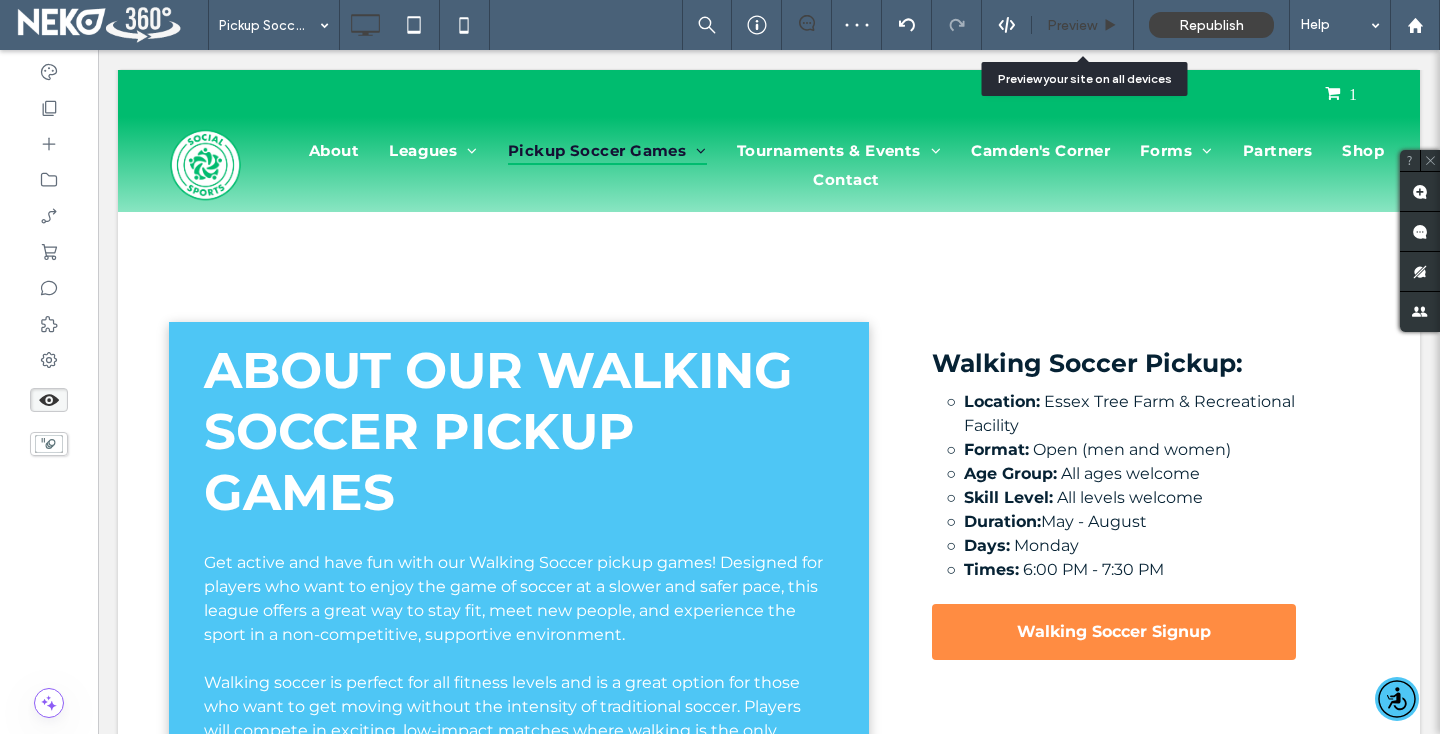 click on "Preview" at bounding box center [1072, 25] 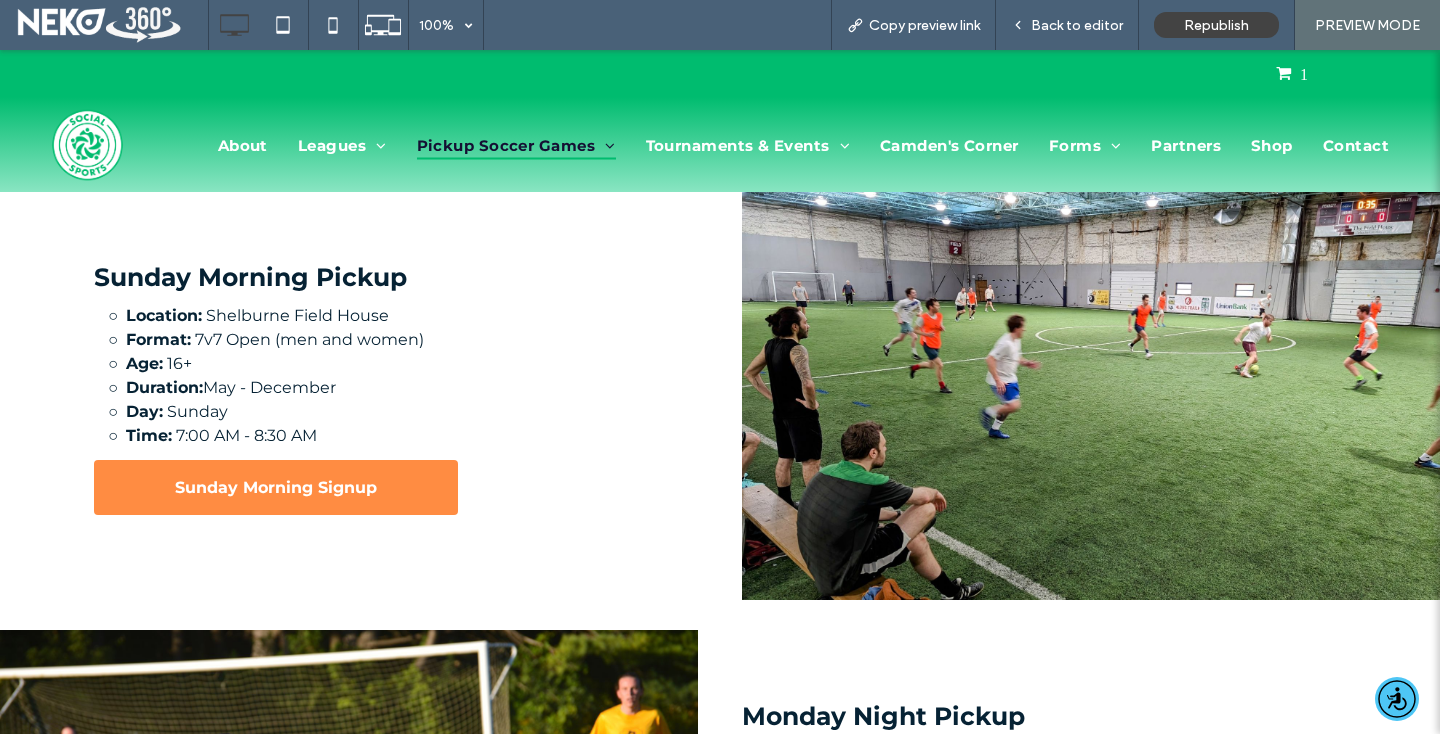 scroll, scrollTop: 1437, scrollLeft: 0, axis: vertical 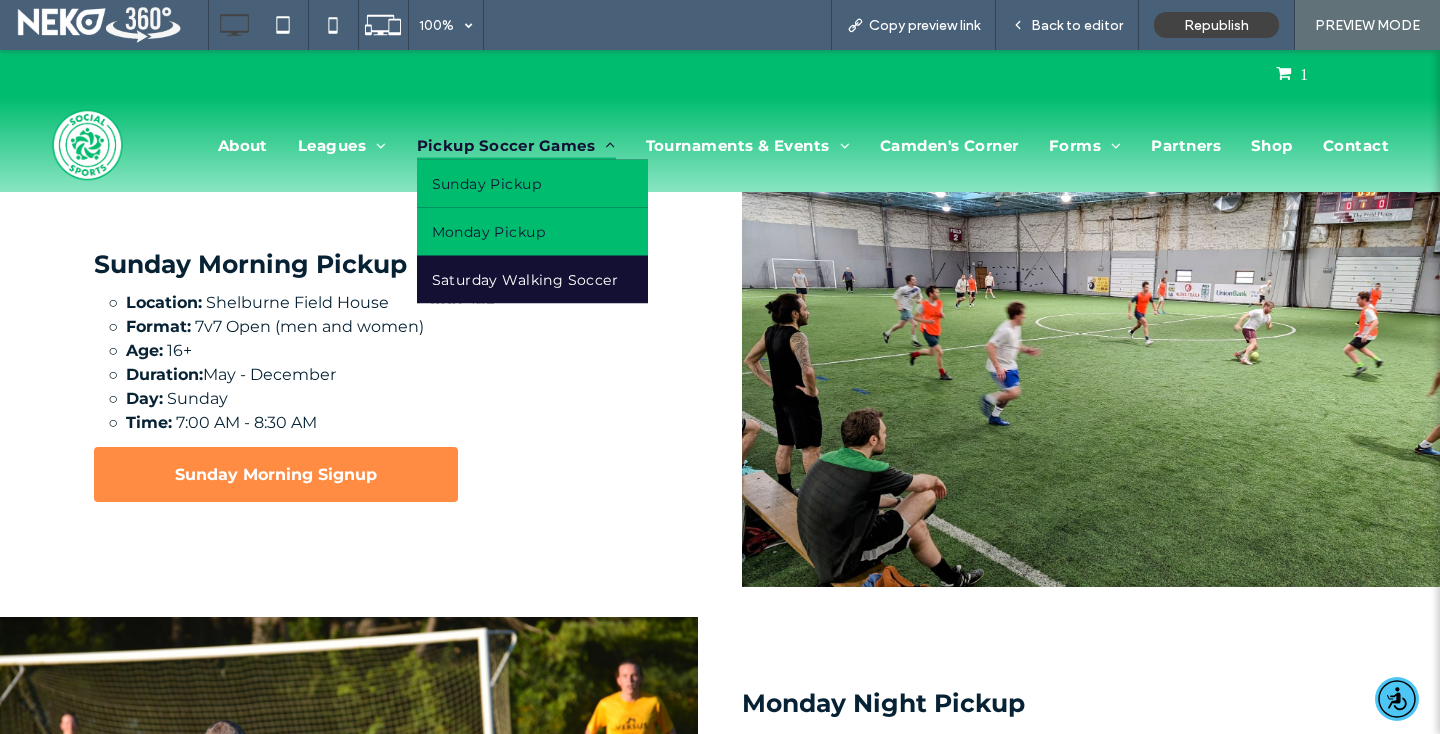 click on "Monday Pickup" at bounding box center (533, 231) 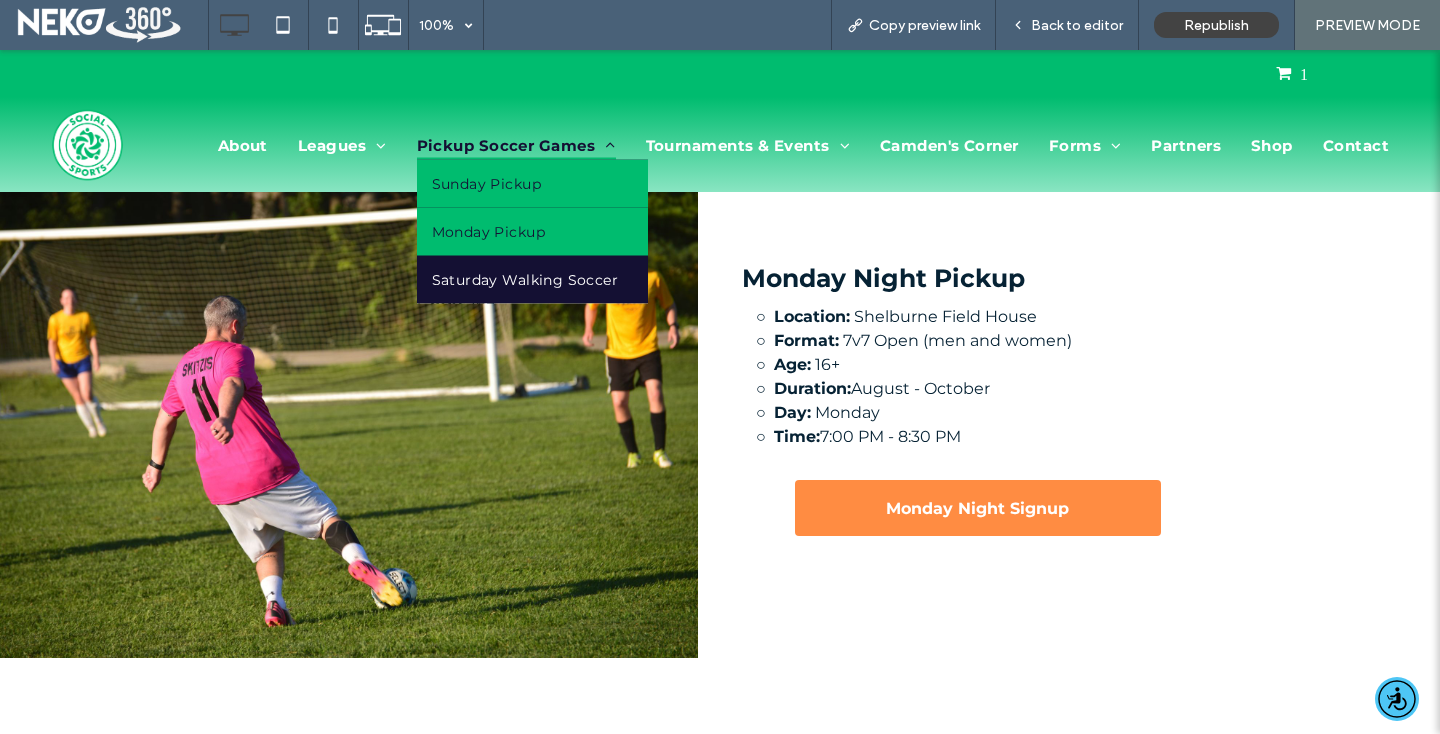 scroll, scrollTop: 1847, scrollLeft: 0, axis: vertical 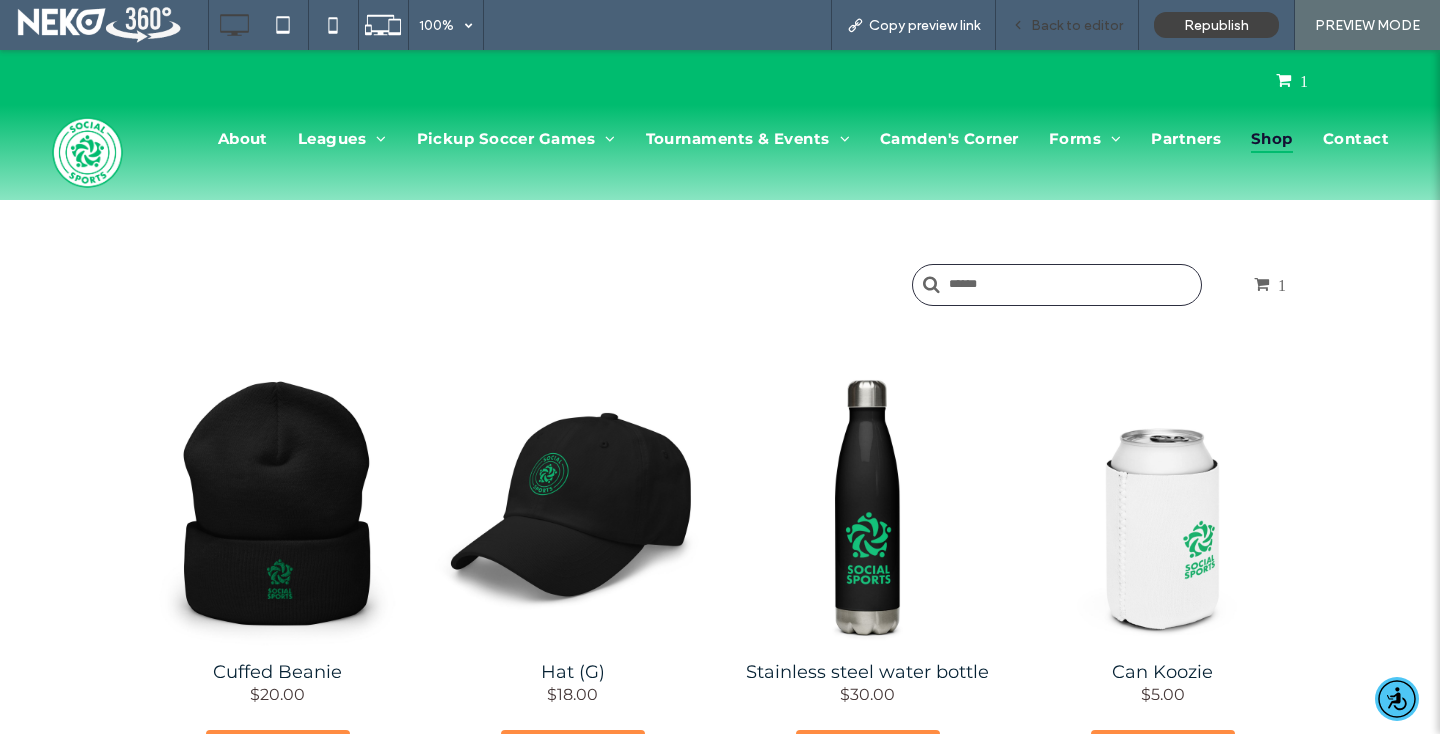 click on "Back to editor" at bounding box center [1077, 25] 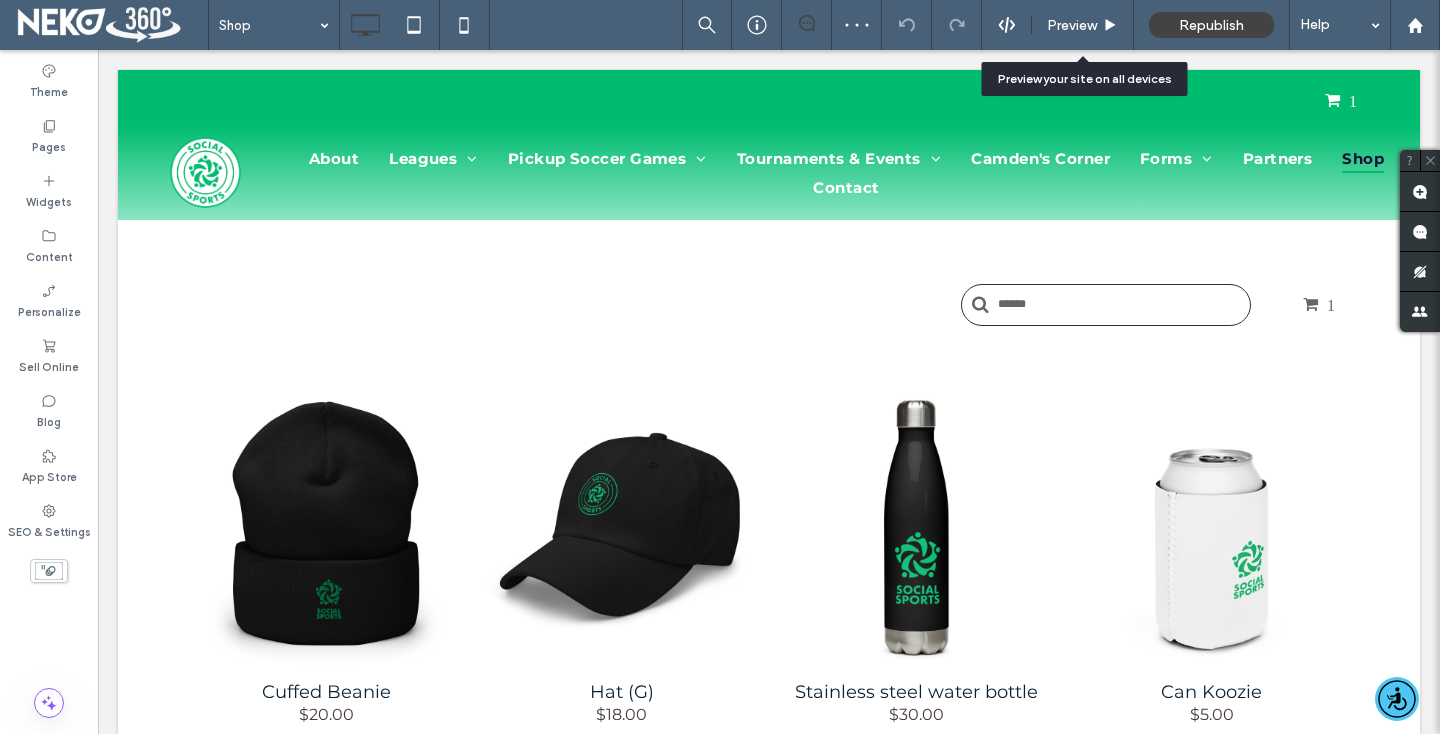 click on "Preview" at bounding box center [1072, 25] 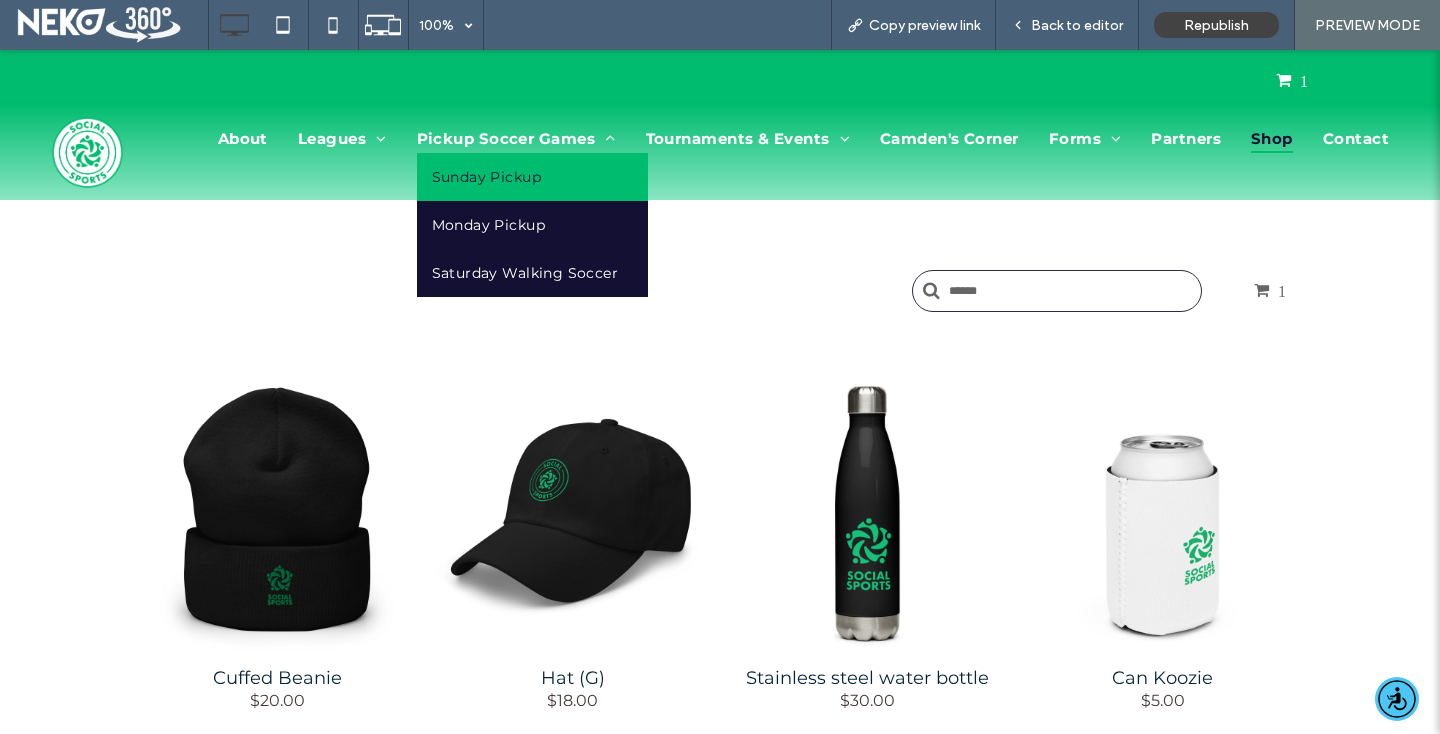 click on "Sunday Pickup" at bounding box center (533, 177) 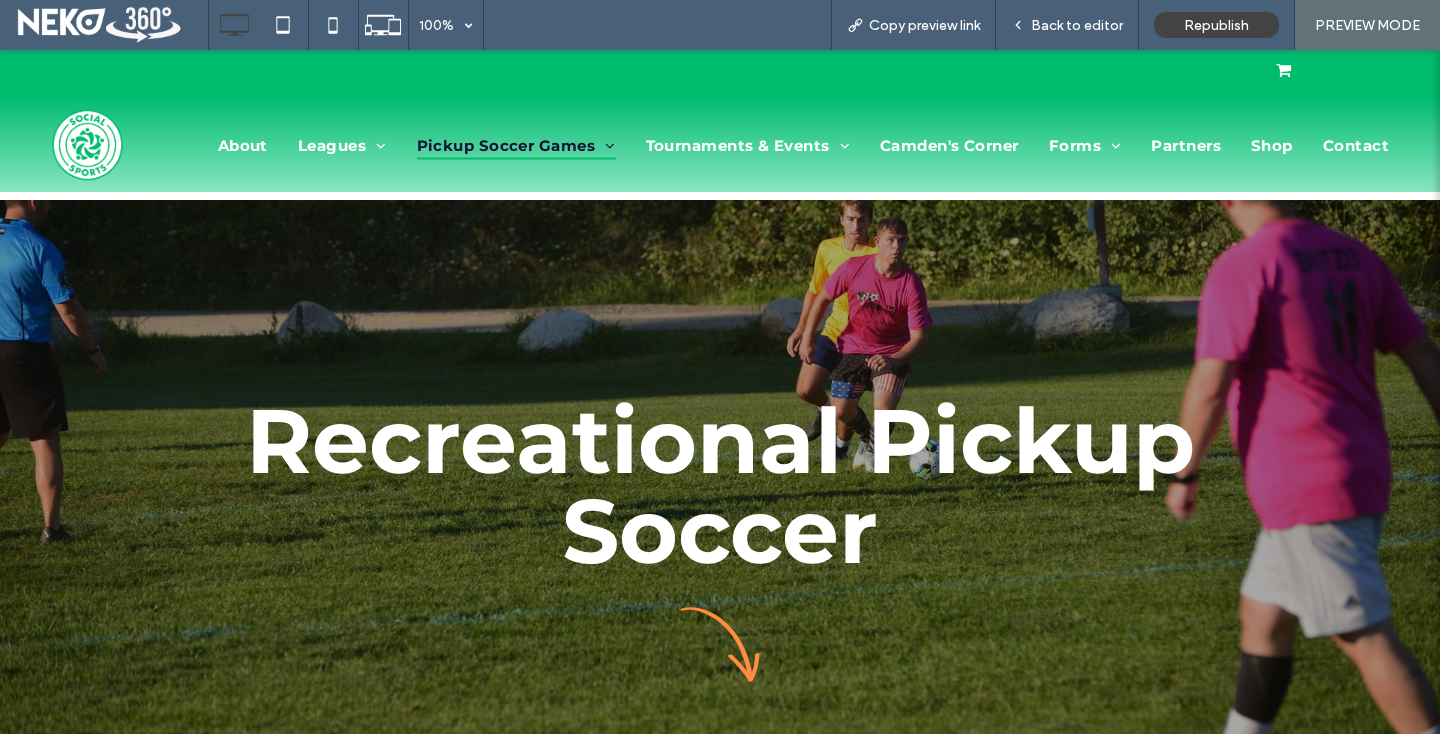 scroll, scrollTop: 1400, scrollLeft: 0, axis: vertical 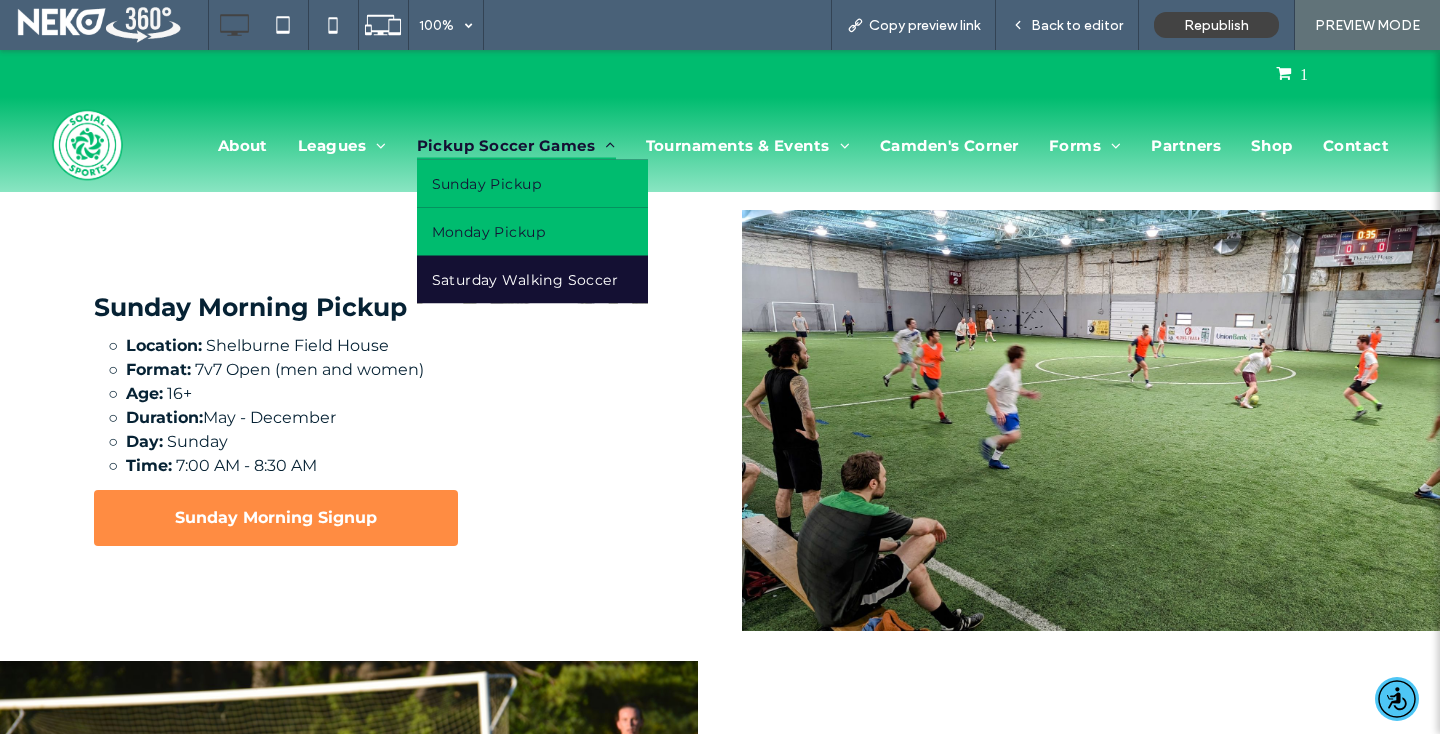 click on "Monday Pickup" at bounding box center (533, 231) 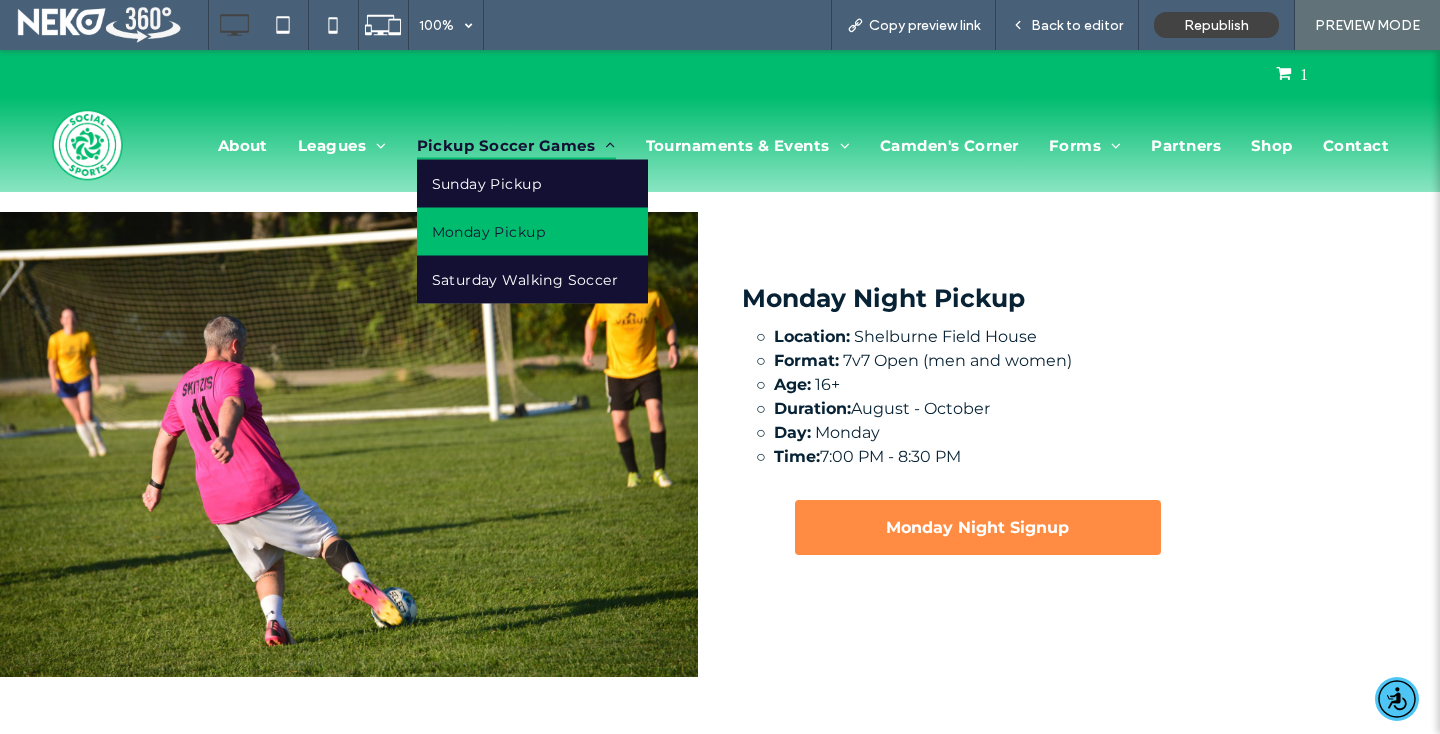 scroll, scrollTop: 1854, scrollLeft: 0, axis: vertical 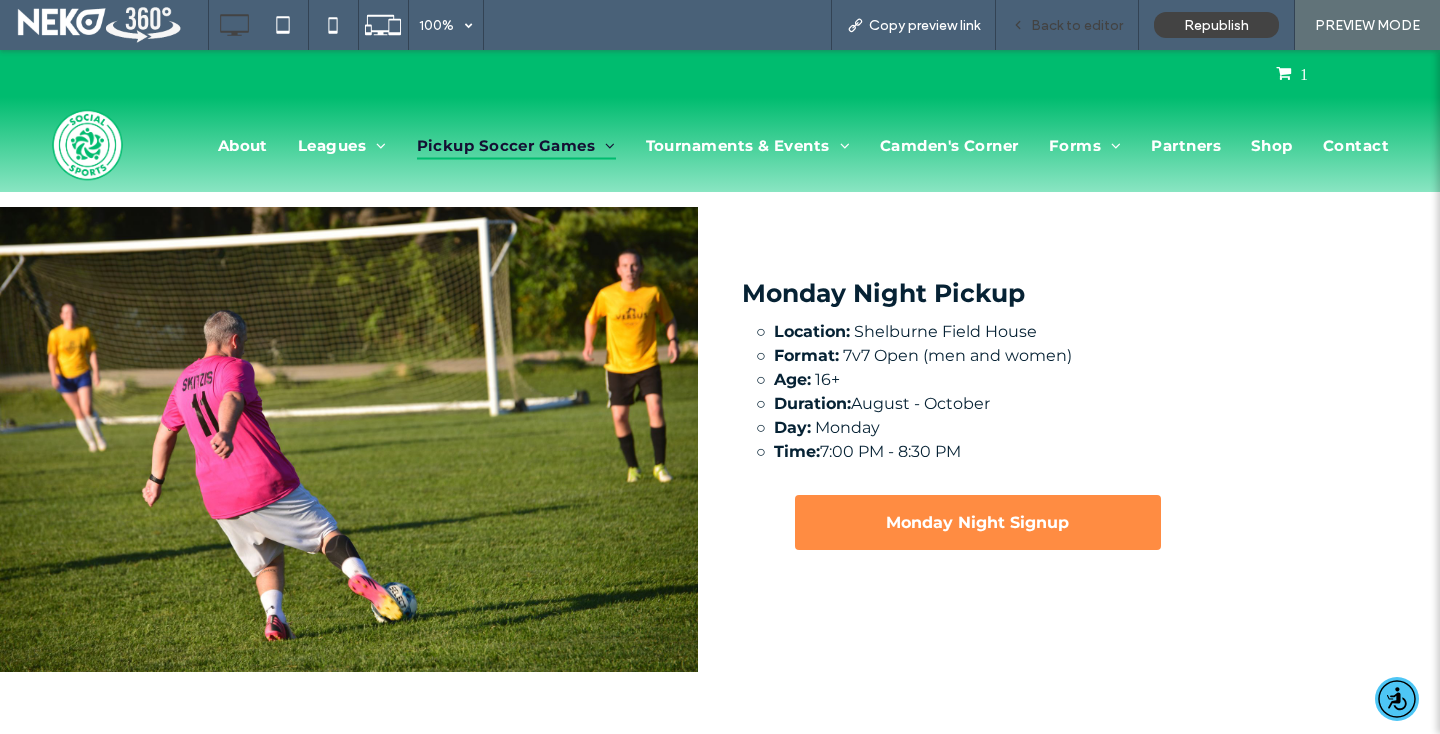 click on "Back to editor" at bounding box center [1077, 25] 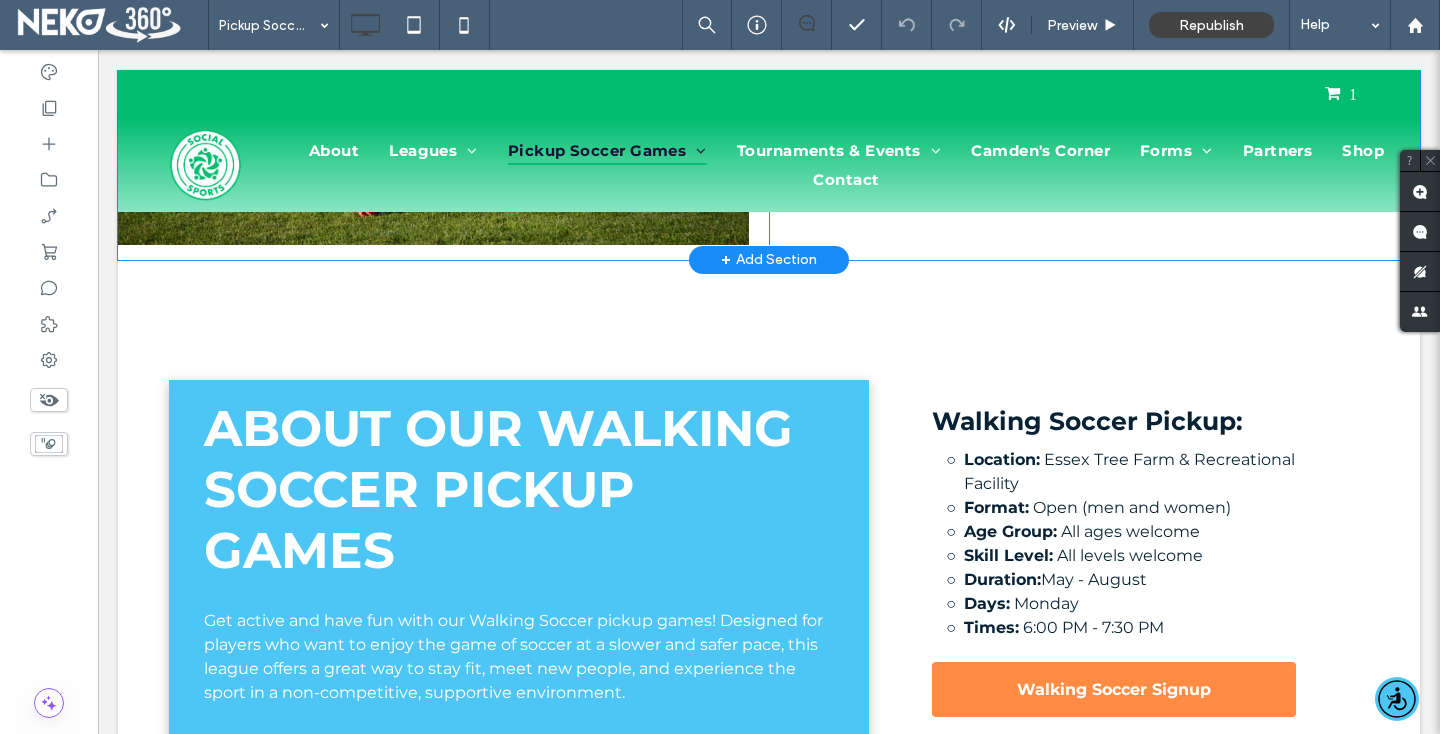 scroll, scrollTop: 2259, scrollLeft: 0, axis: vertical 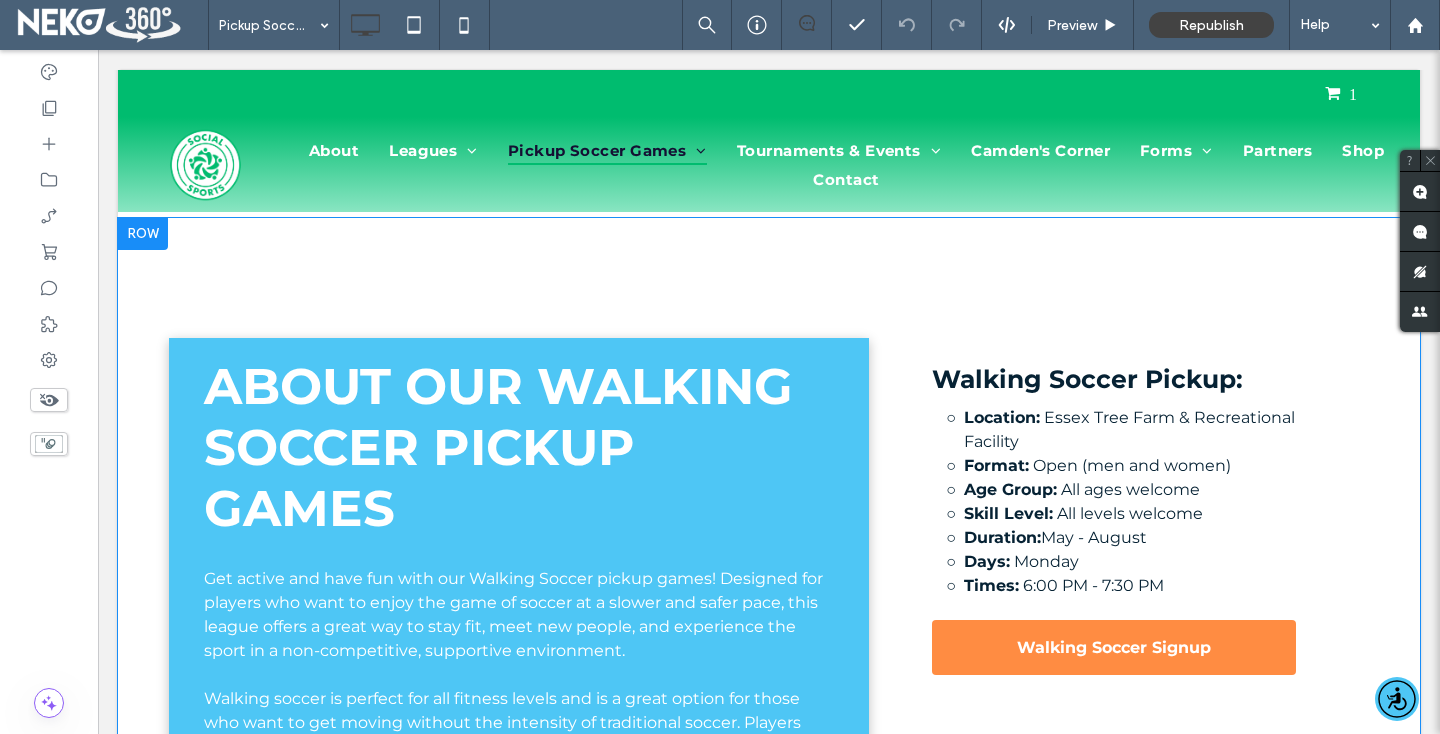 click at bounding box center [143, 234] 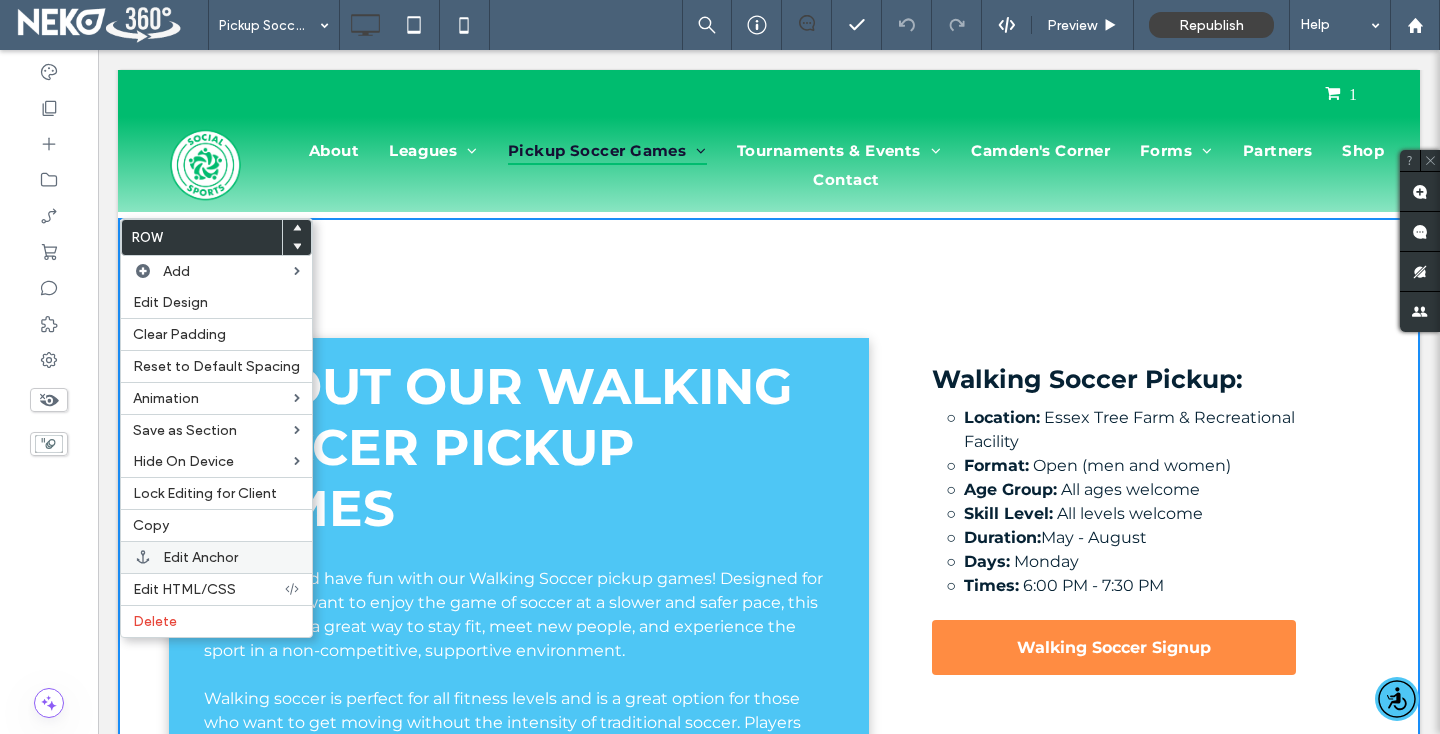click on "Edit Anchor" at bounding box center [200, 557] 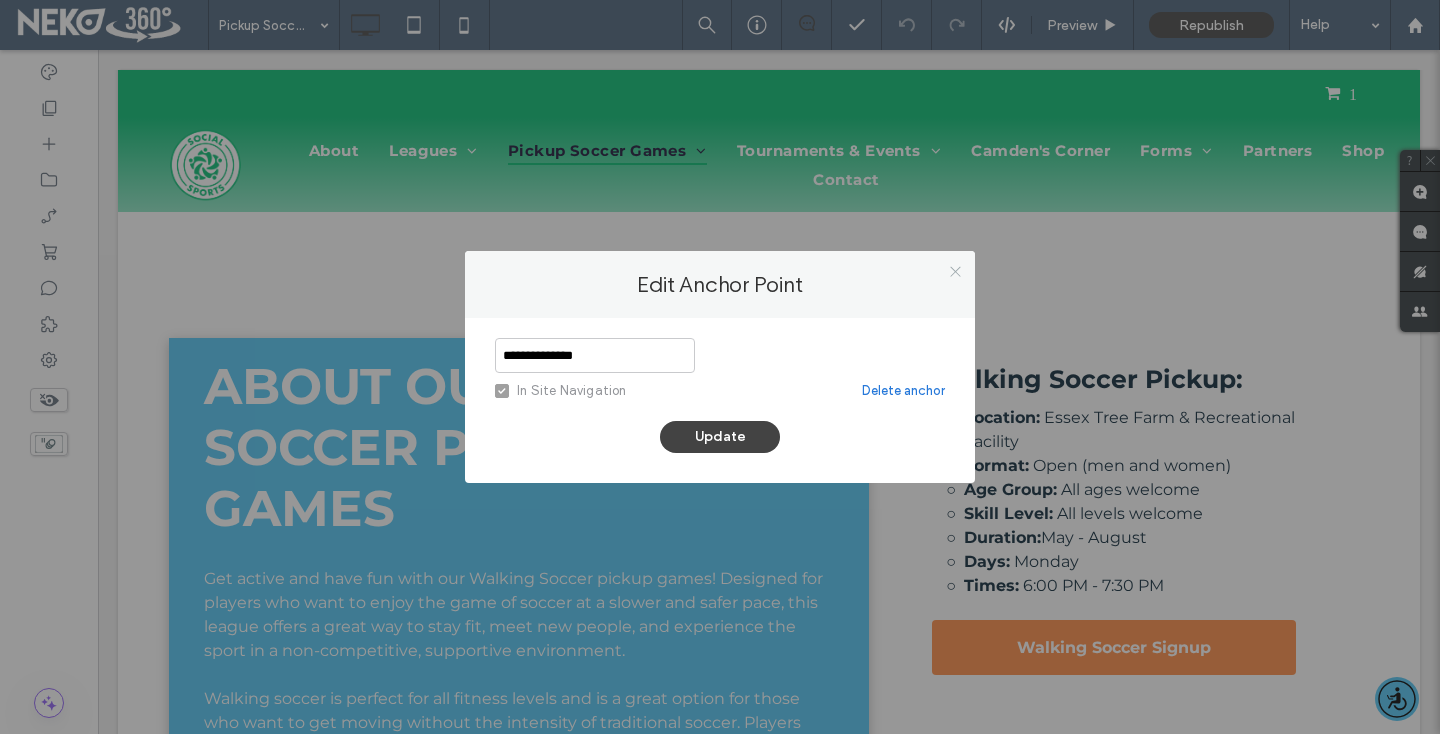 click 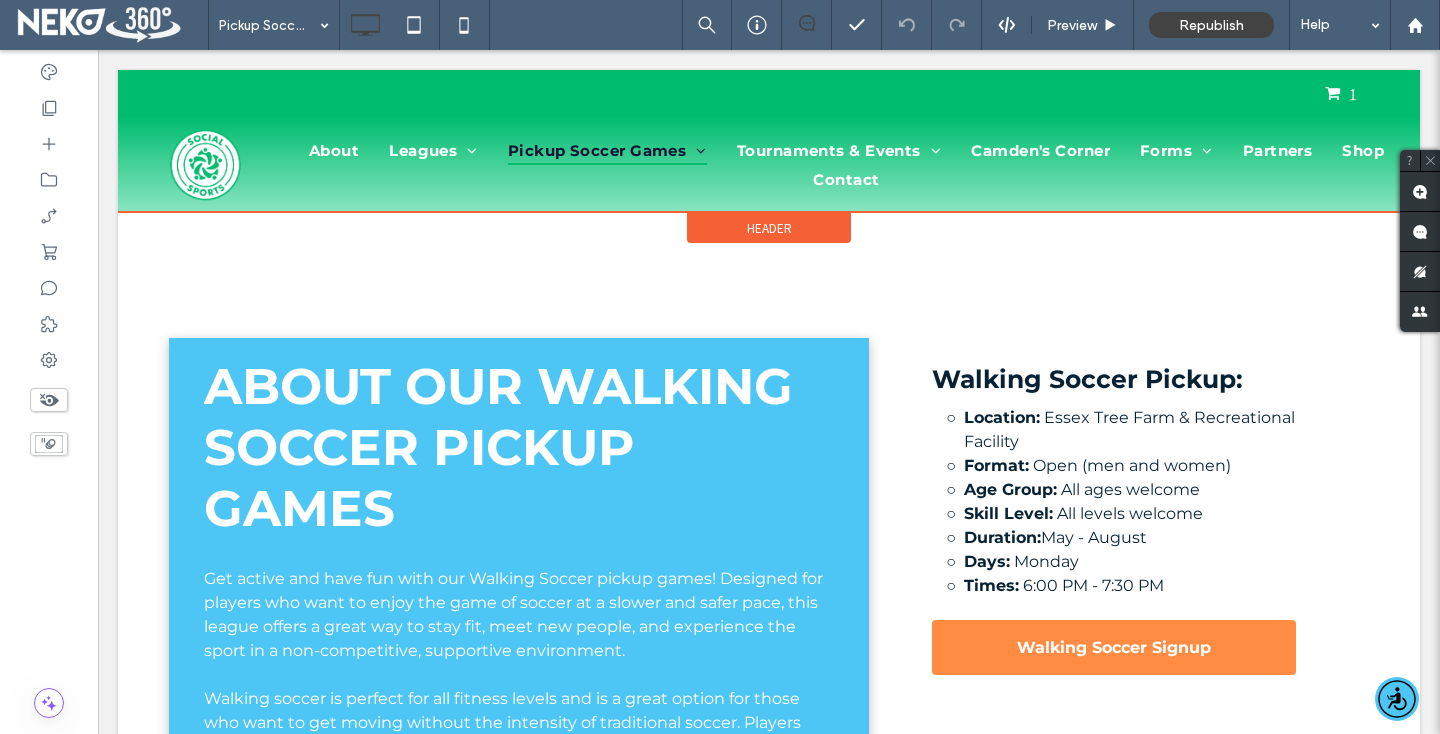 click at bounding box center (769, 141) 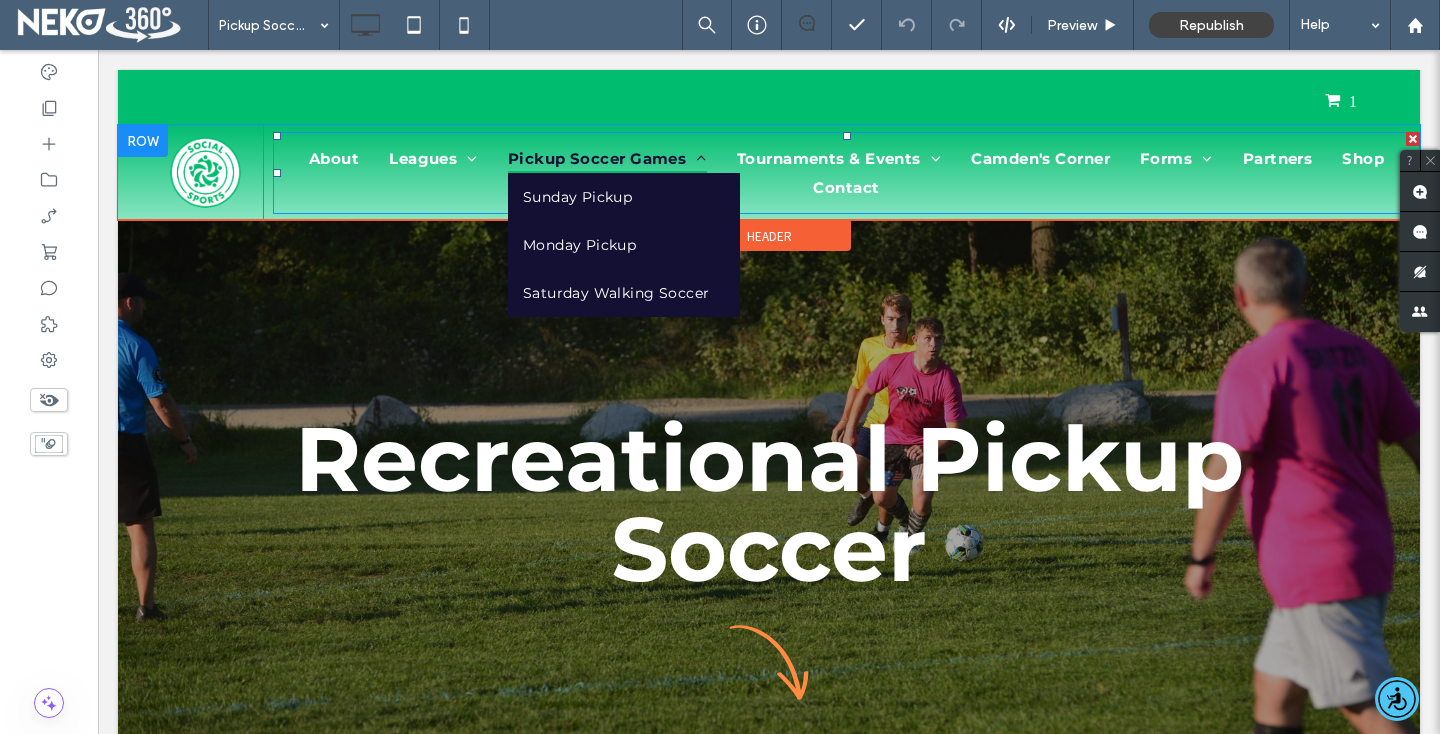 scroll, scrollTop: 0, scrollLeft: 0, axis: both 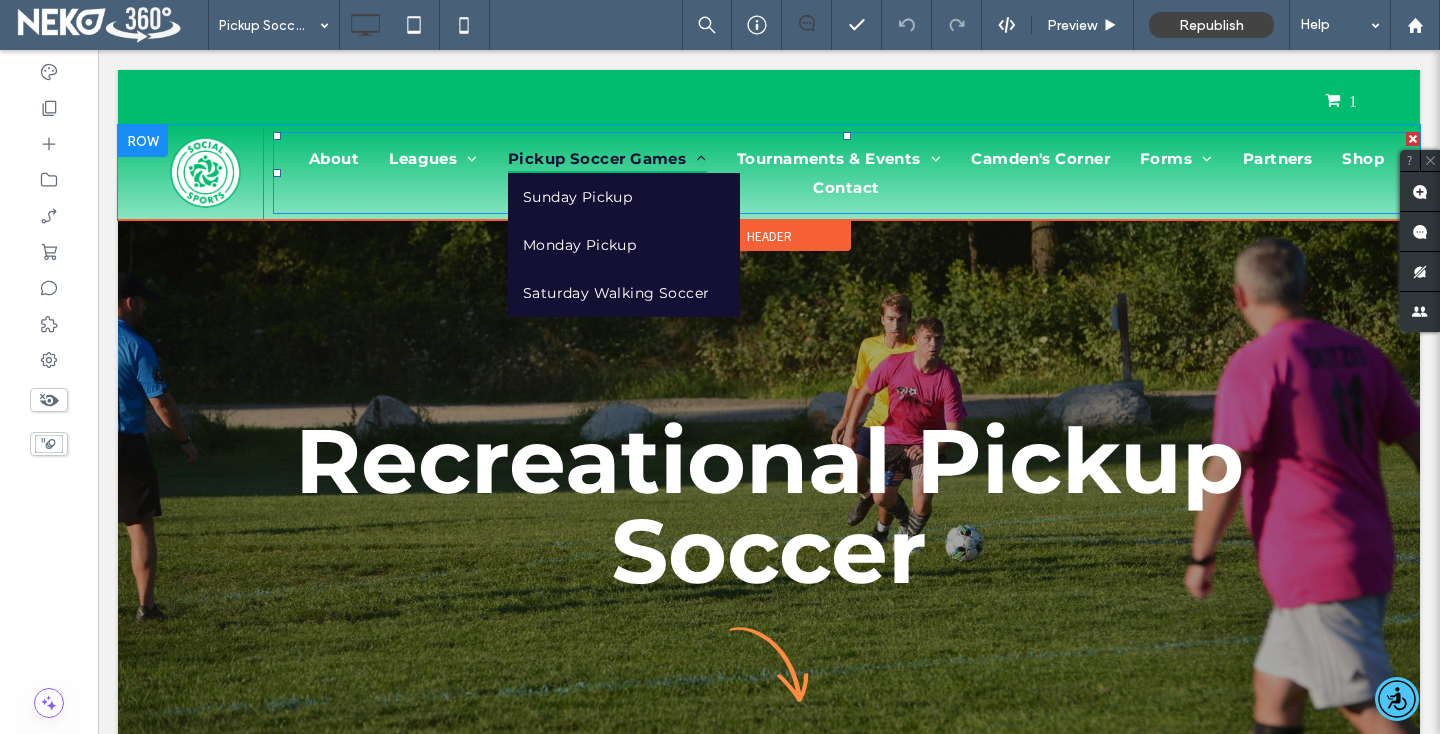 click on "Pickup Soccer Games" at bounding box center [607, 158] 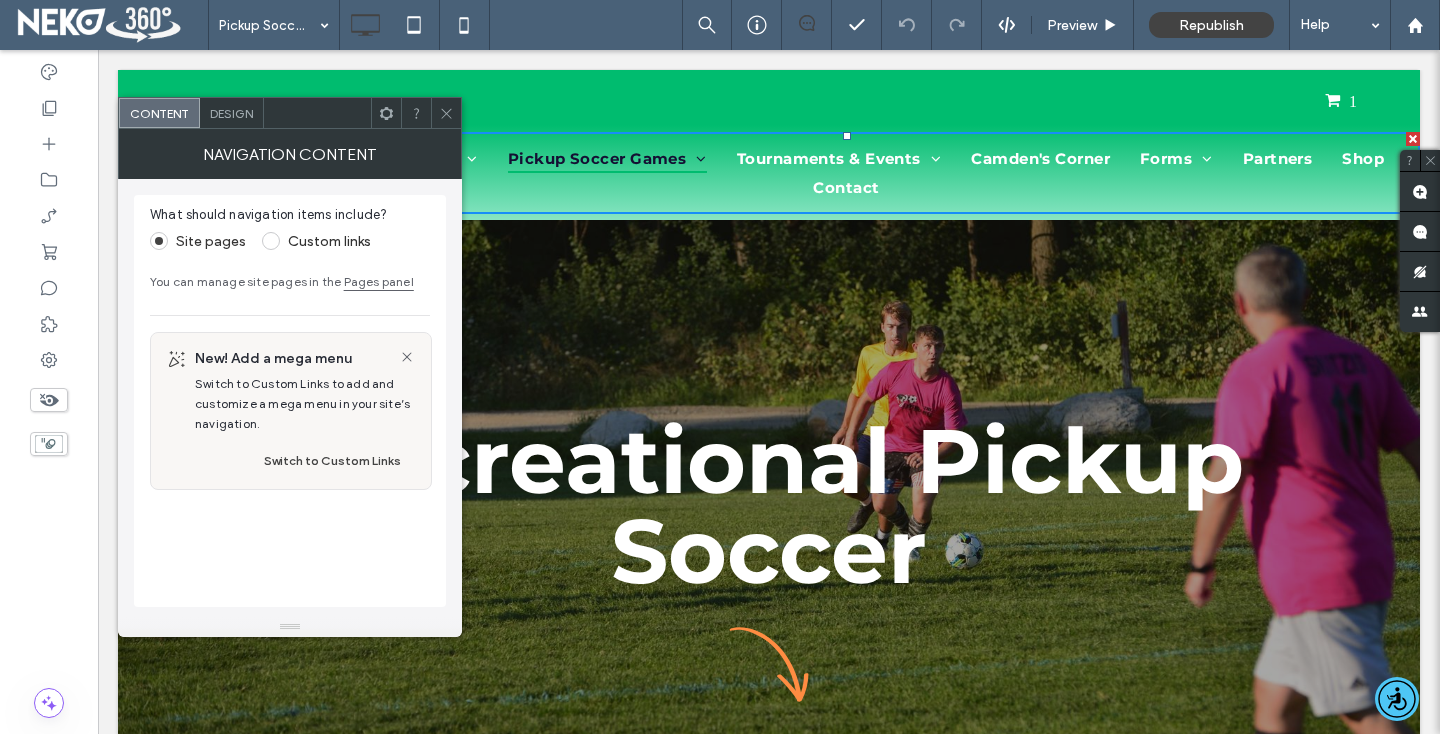 click at bounding box center [446, 113] 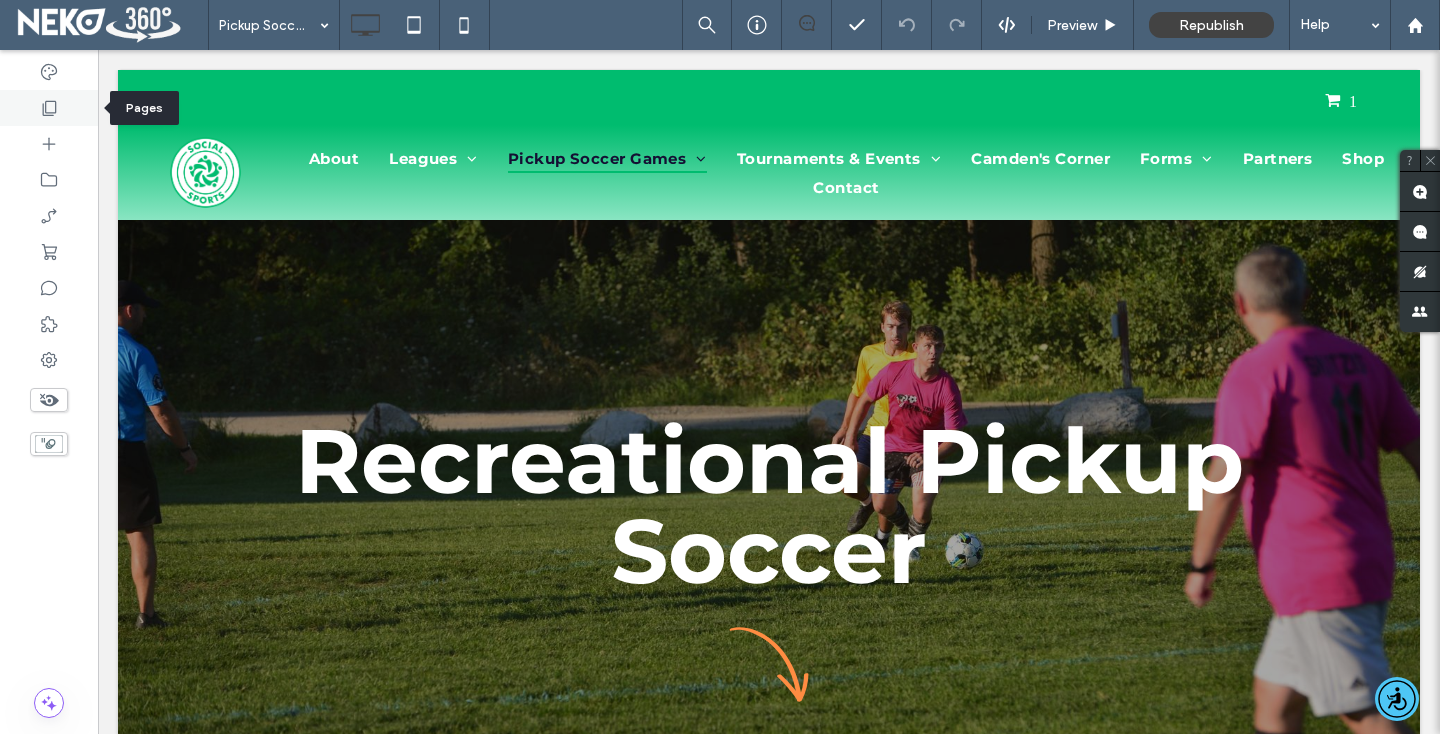 click at bounding box center [49, 108] 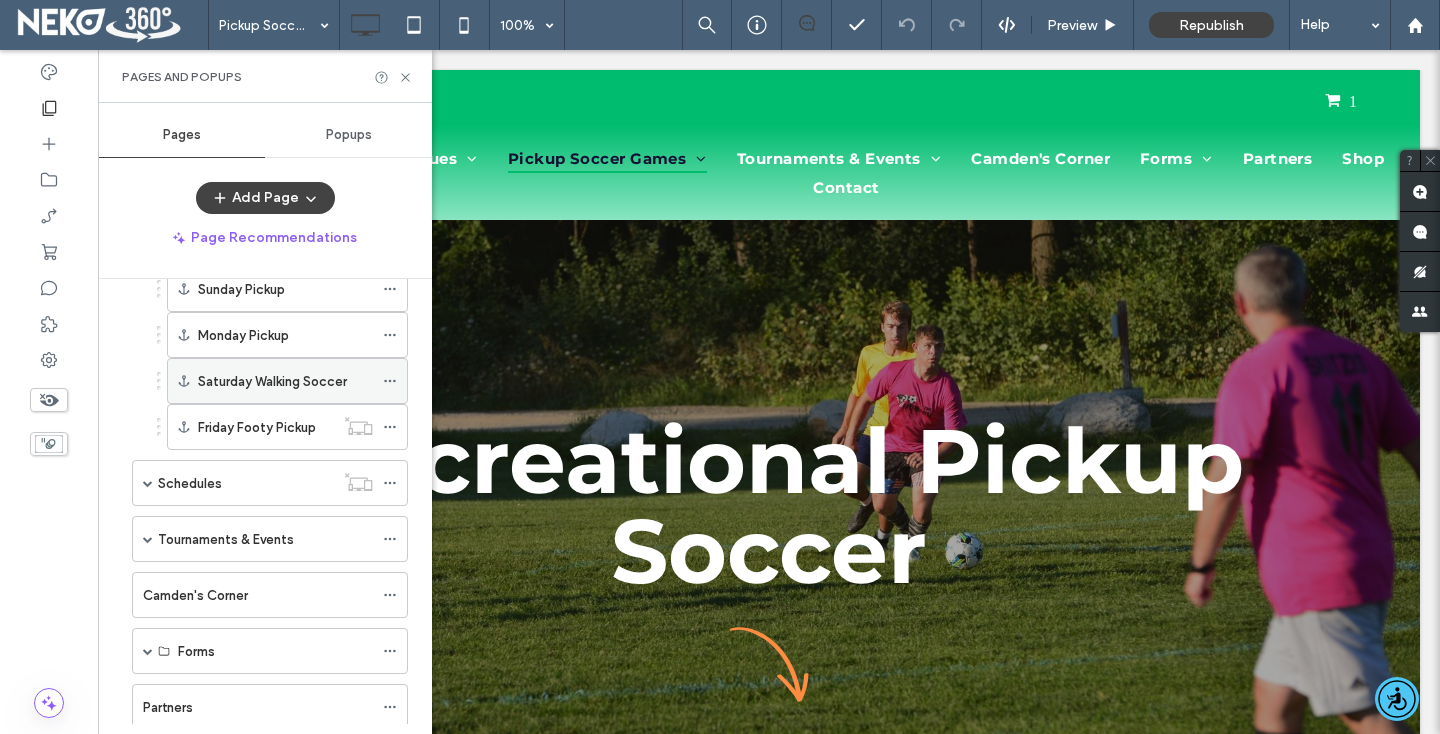 scroll, scrollTop: 170, scrollLeft: 0, axis: vertical 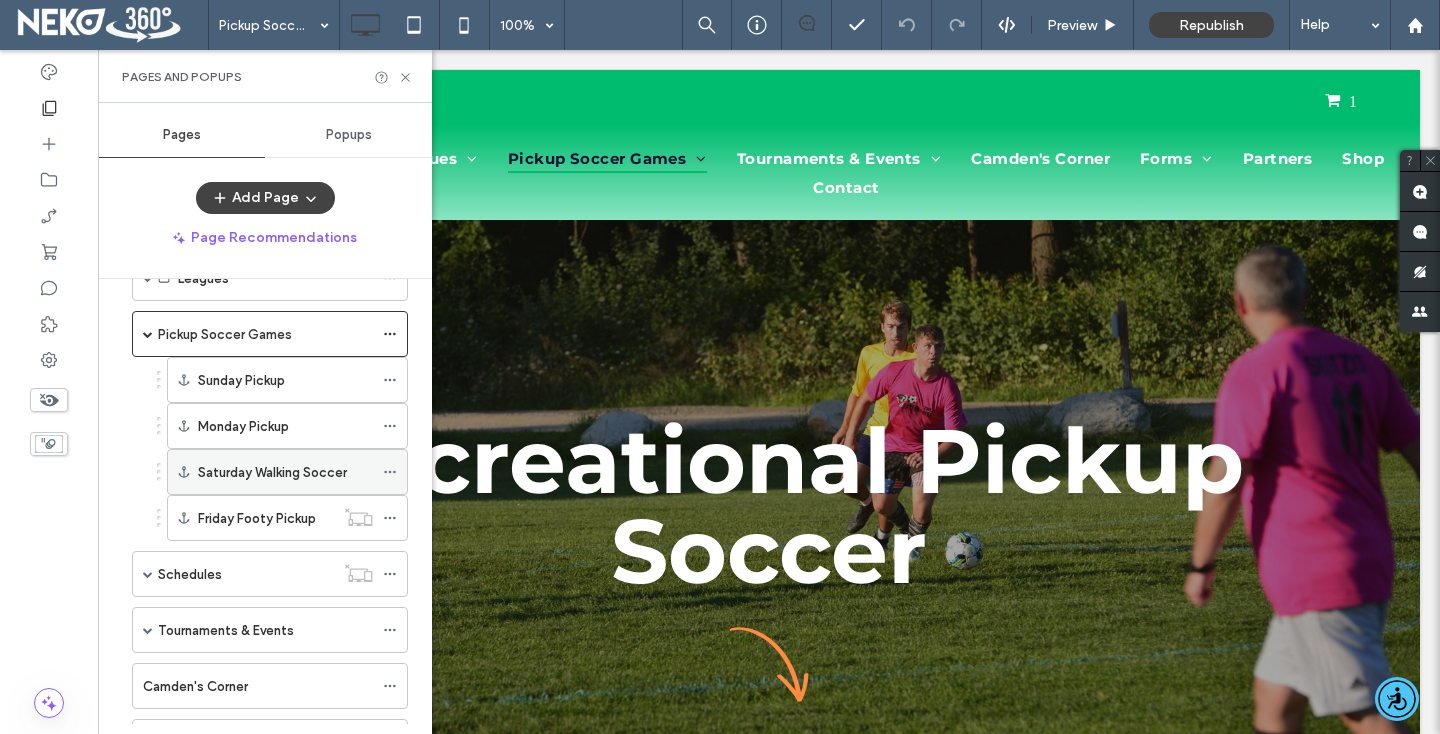 click 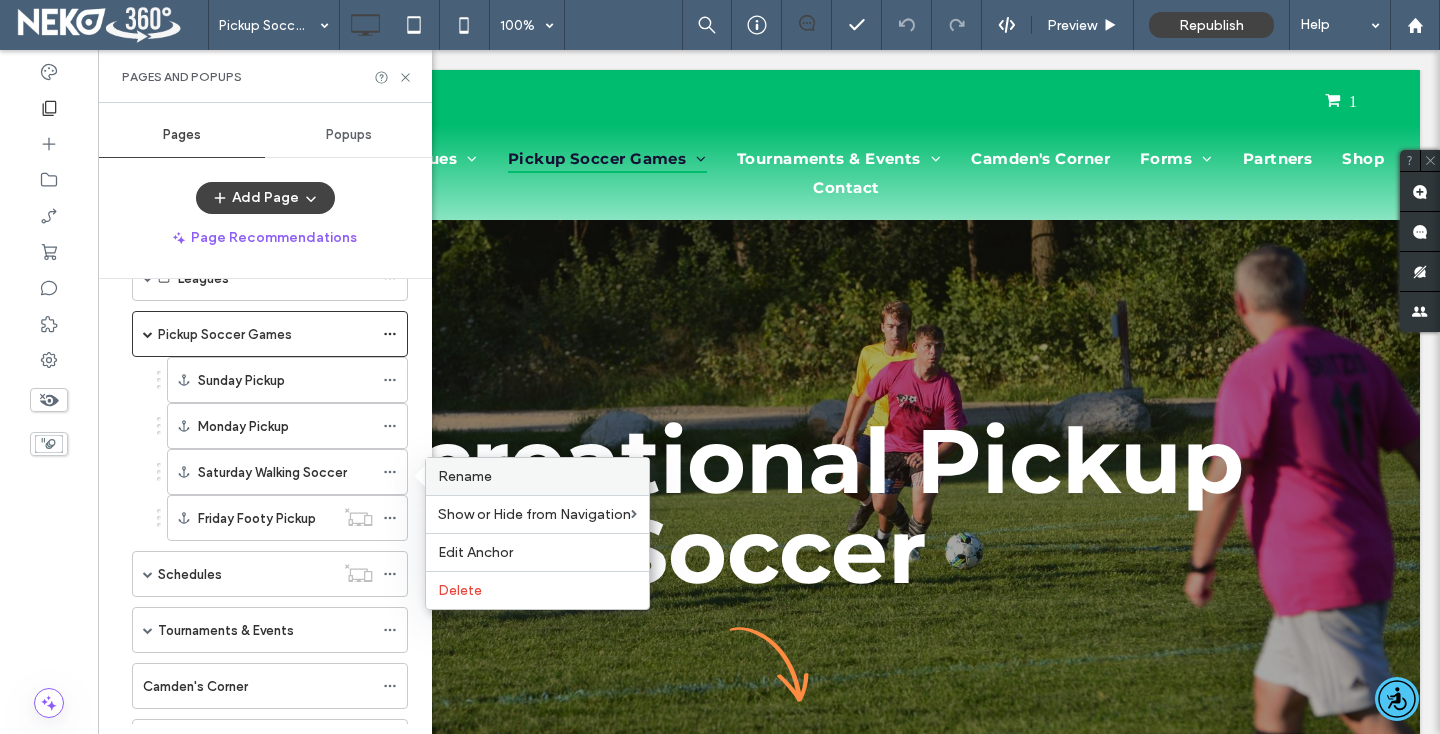 click on "Rename" at bounding box center (465, 476) 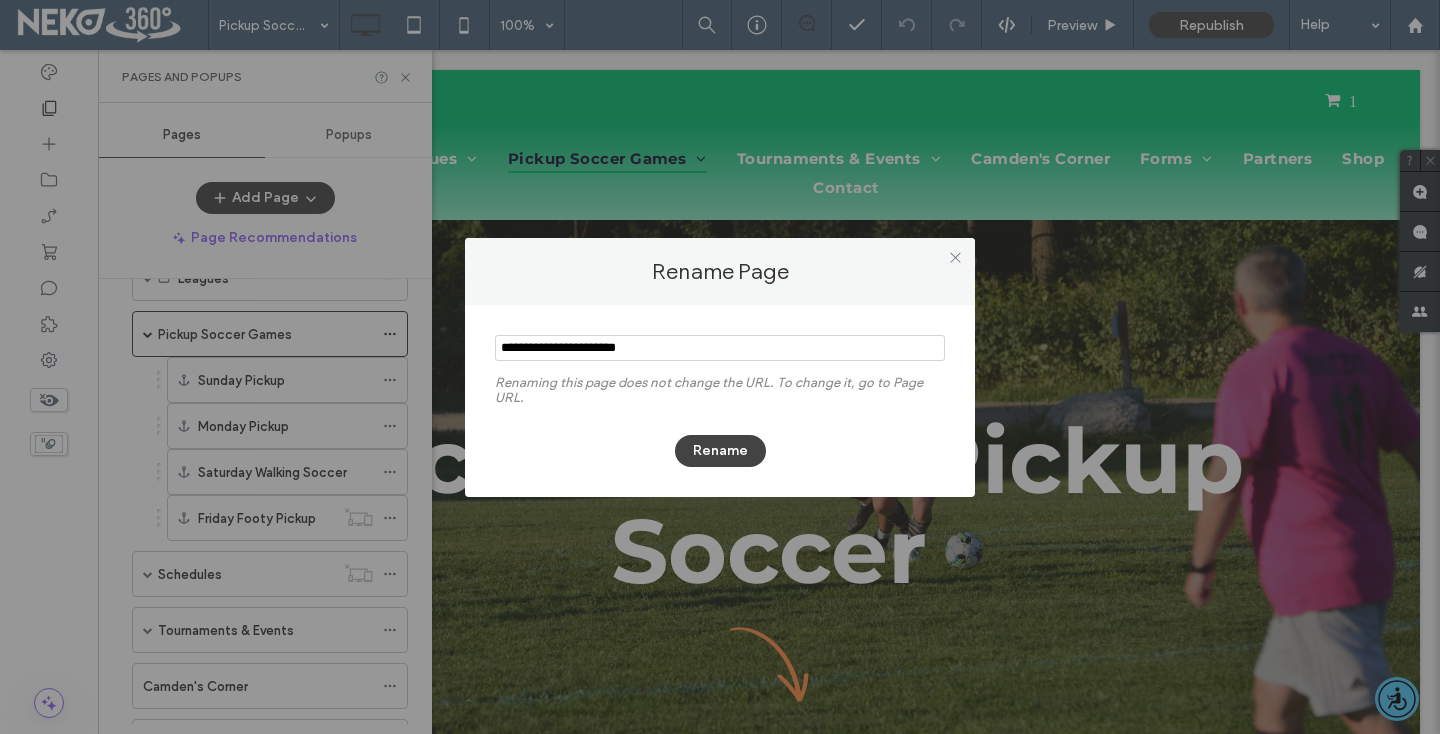 drag, startPoint x: 561, startPoint y: 340, endPoint x: 470, endPoint y: 325, distance: 92.22798 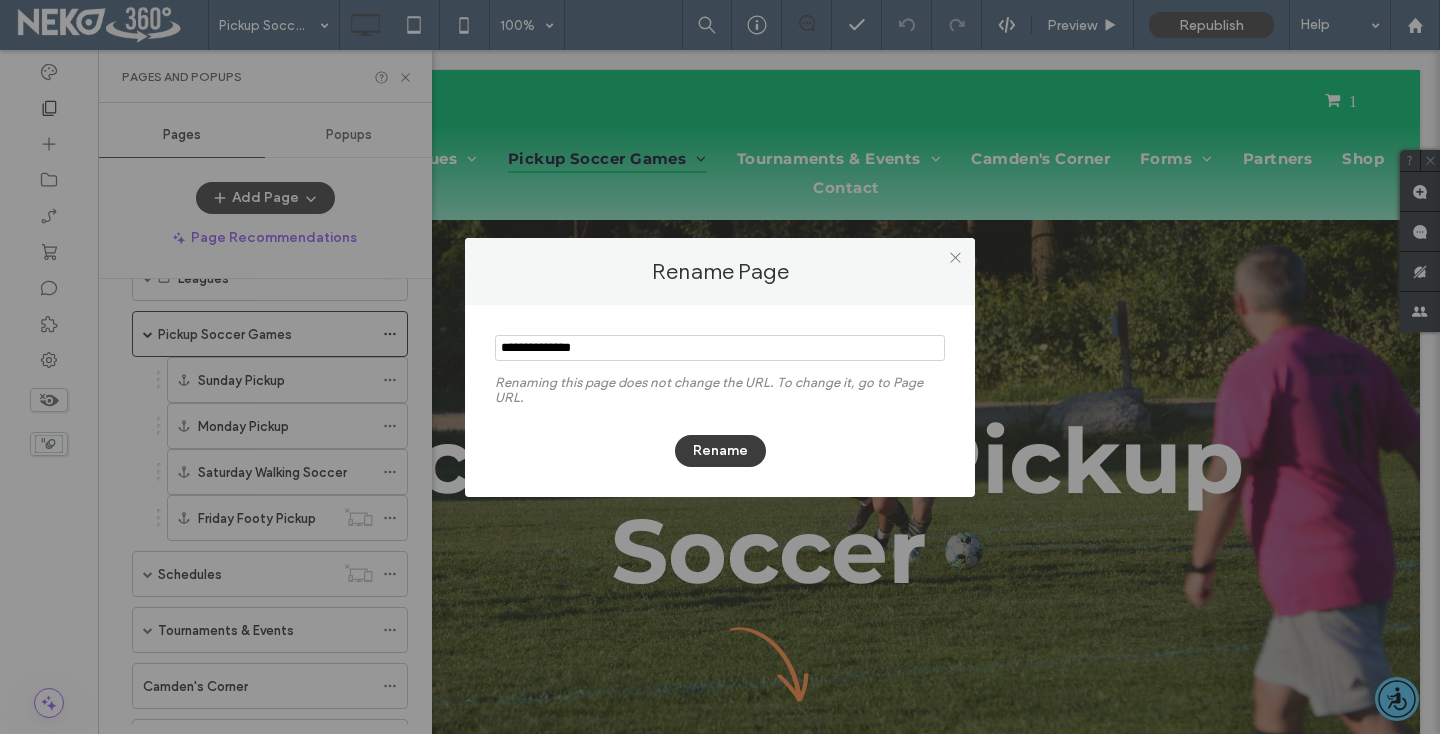 type on "**********" 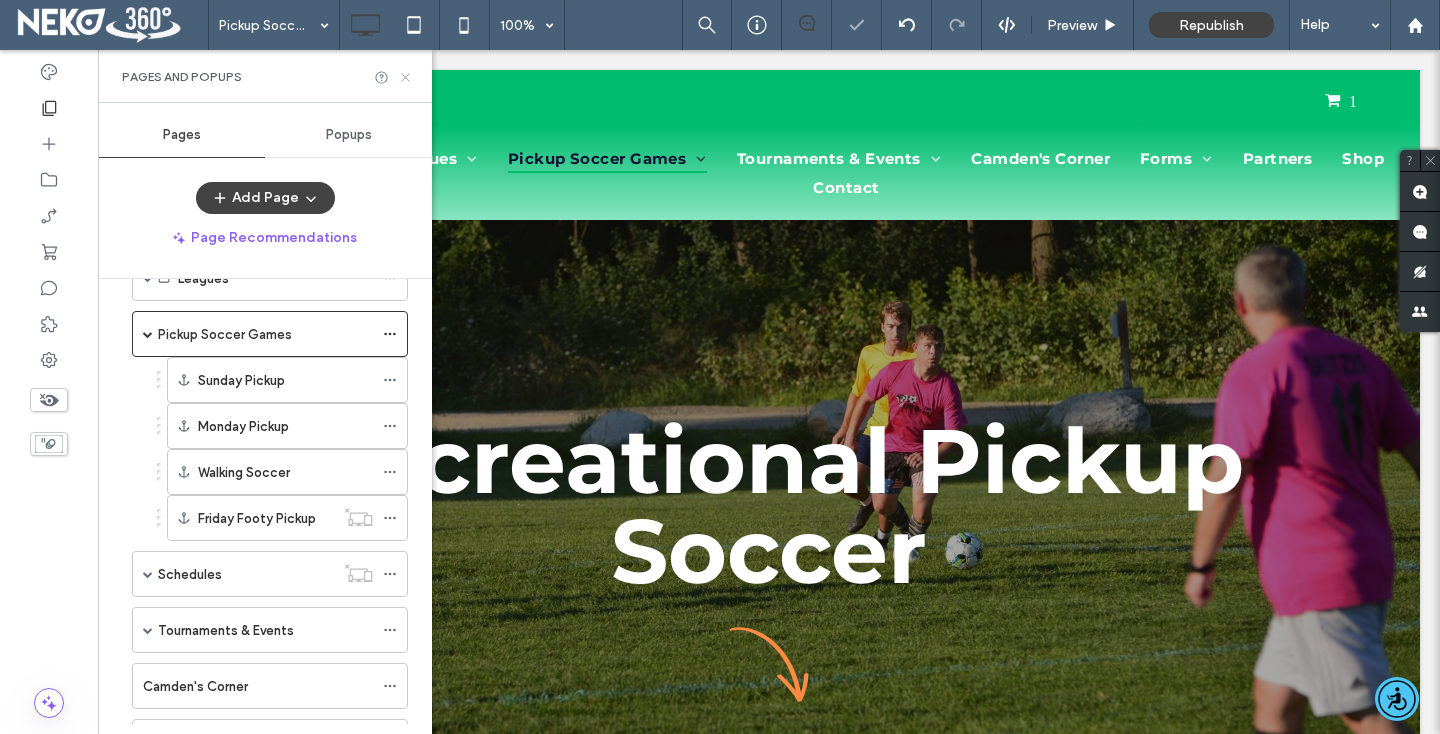 click 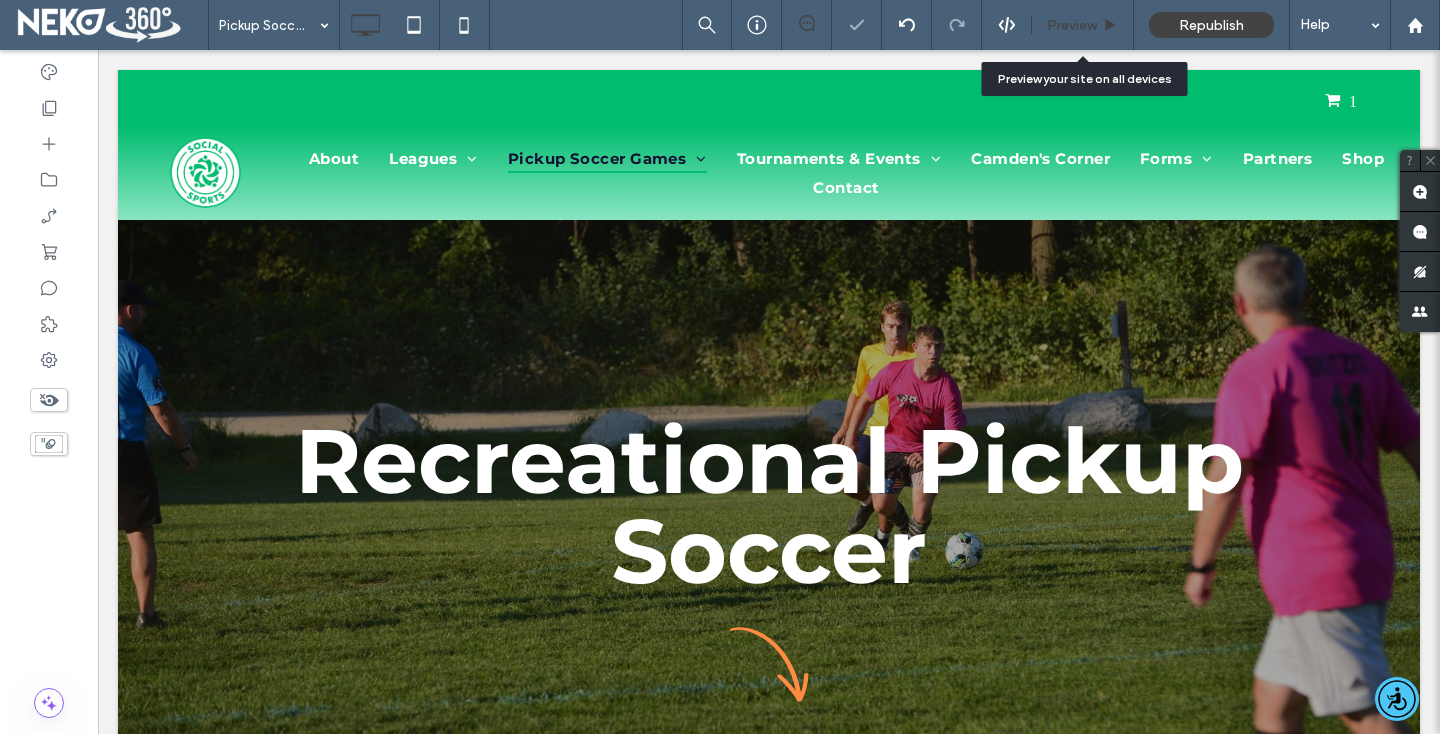 click on "Preview" at bounding box center (1072, 25) 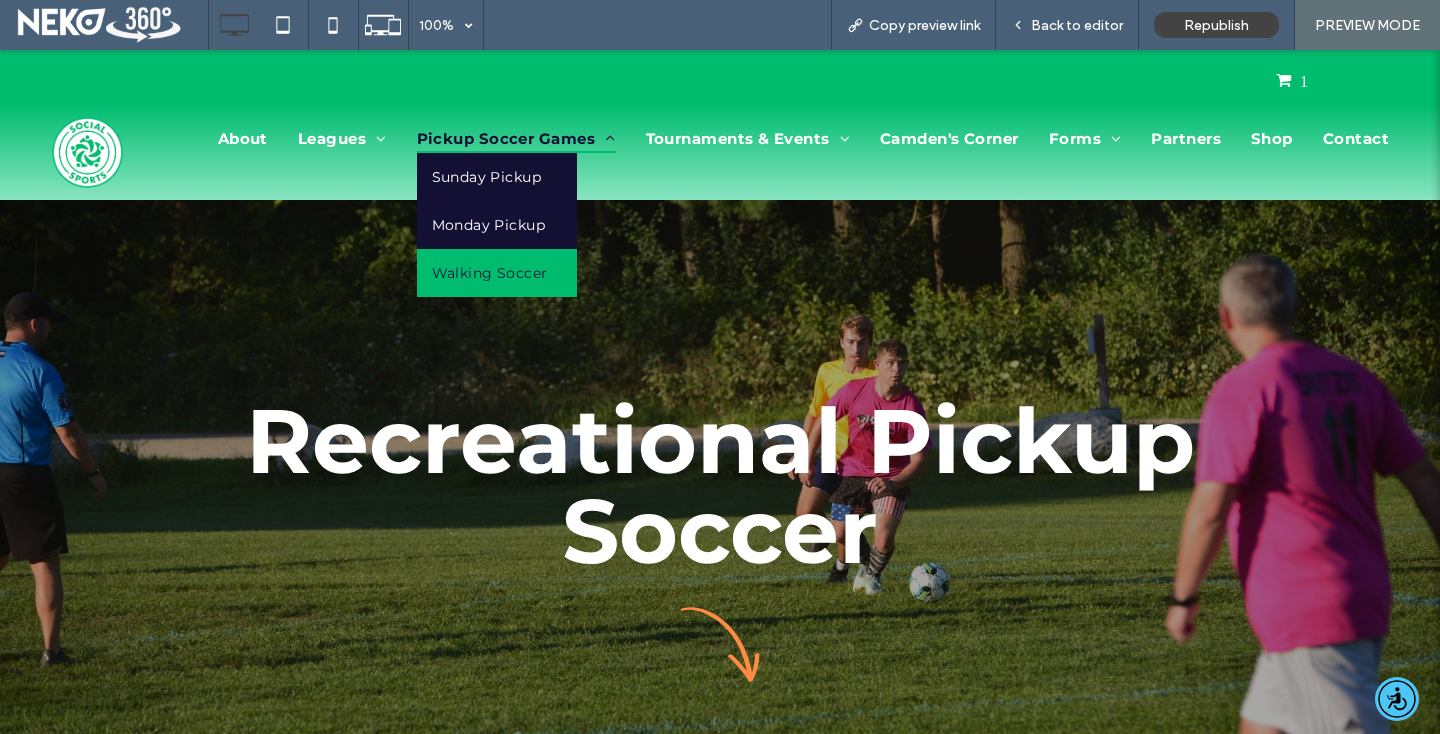 click on "Walking Soccer" at bounding box center [490, 273] 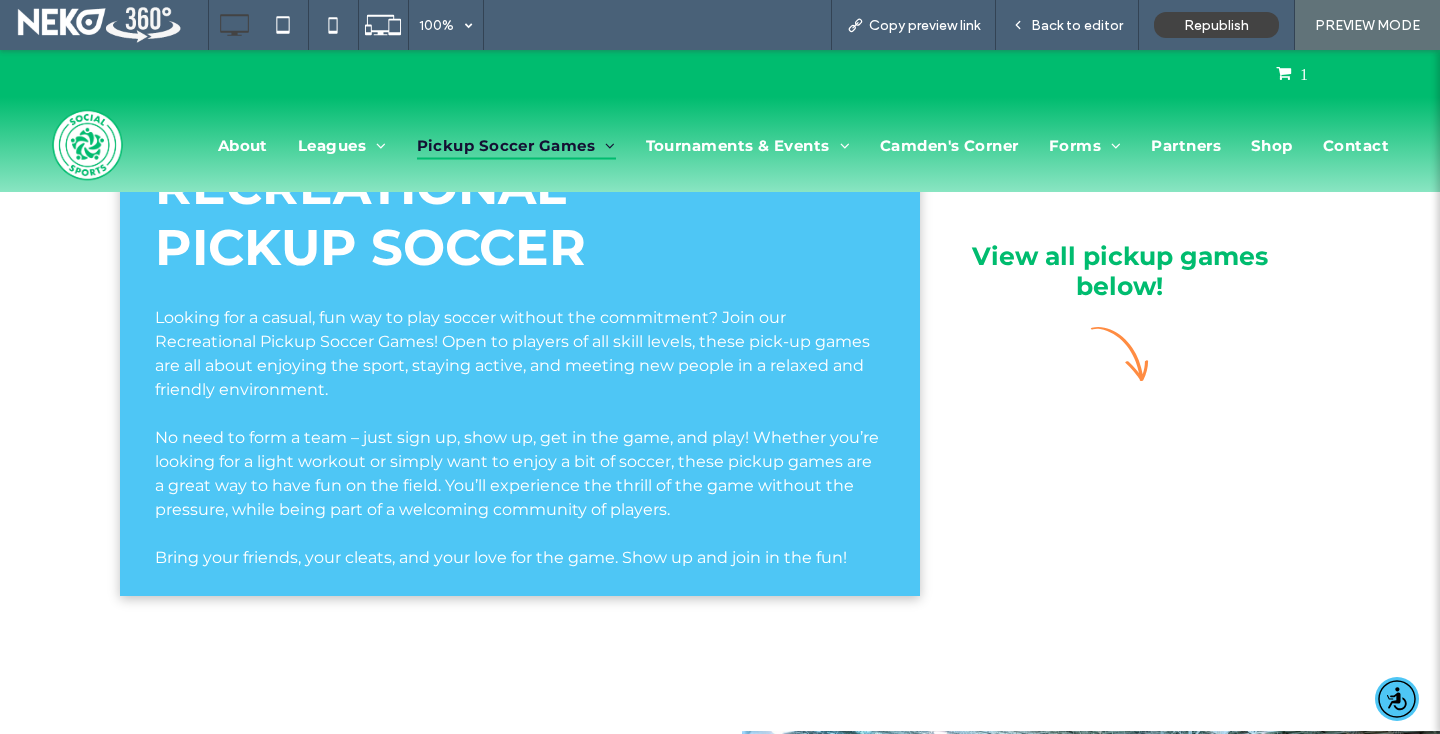 scroll, scrollTop: 0, scrollLeft: 0, axis: both 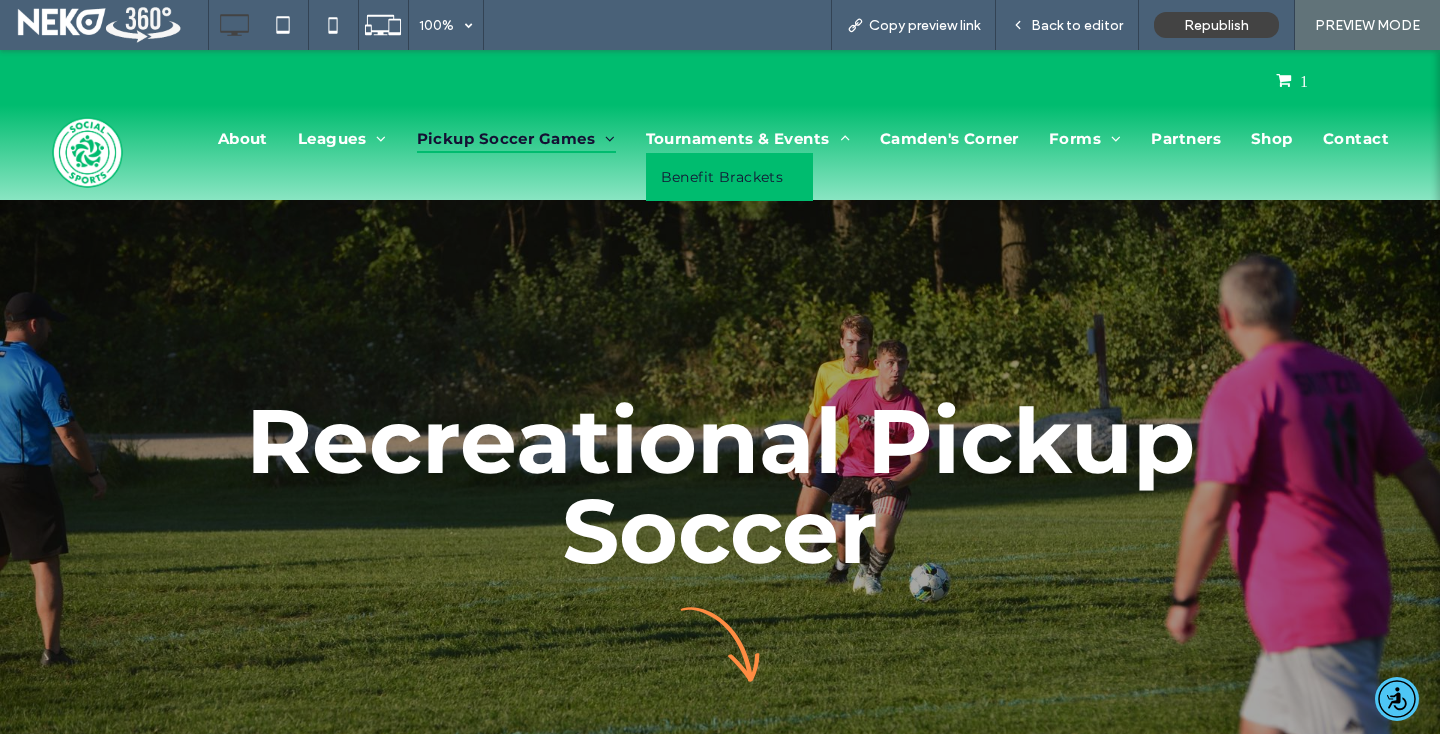 click on "Benefit Brackets" at bounding box center [722, 177] 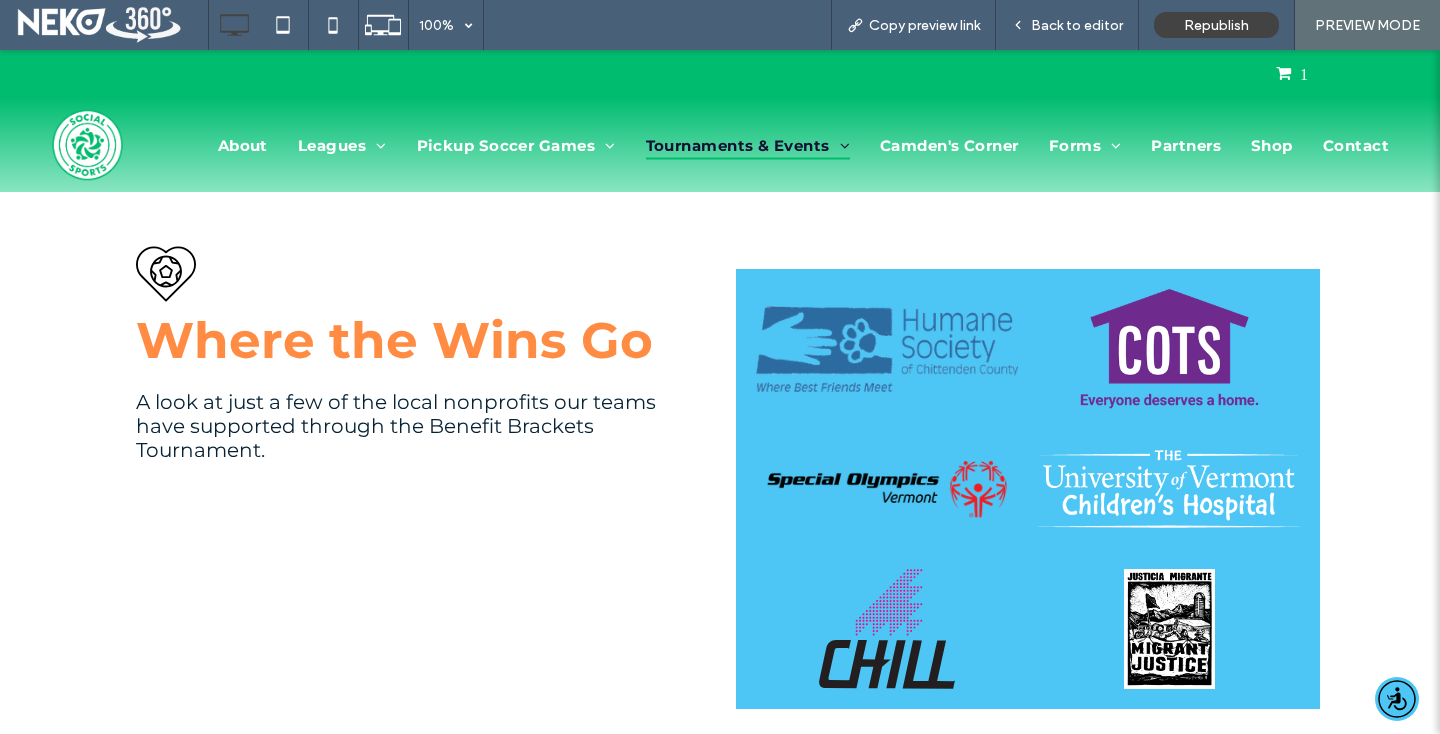 scroll, scrollTop: 2076, scrollLeft: 0, axis: vertical 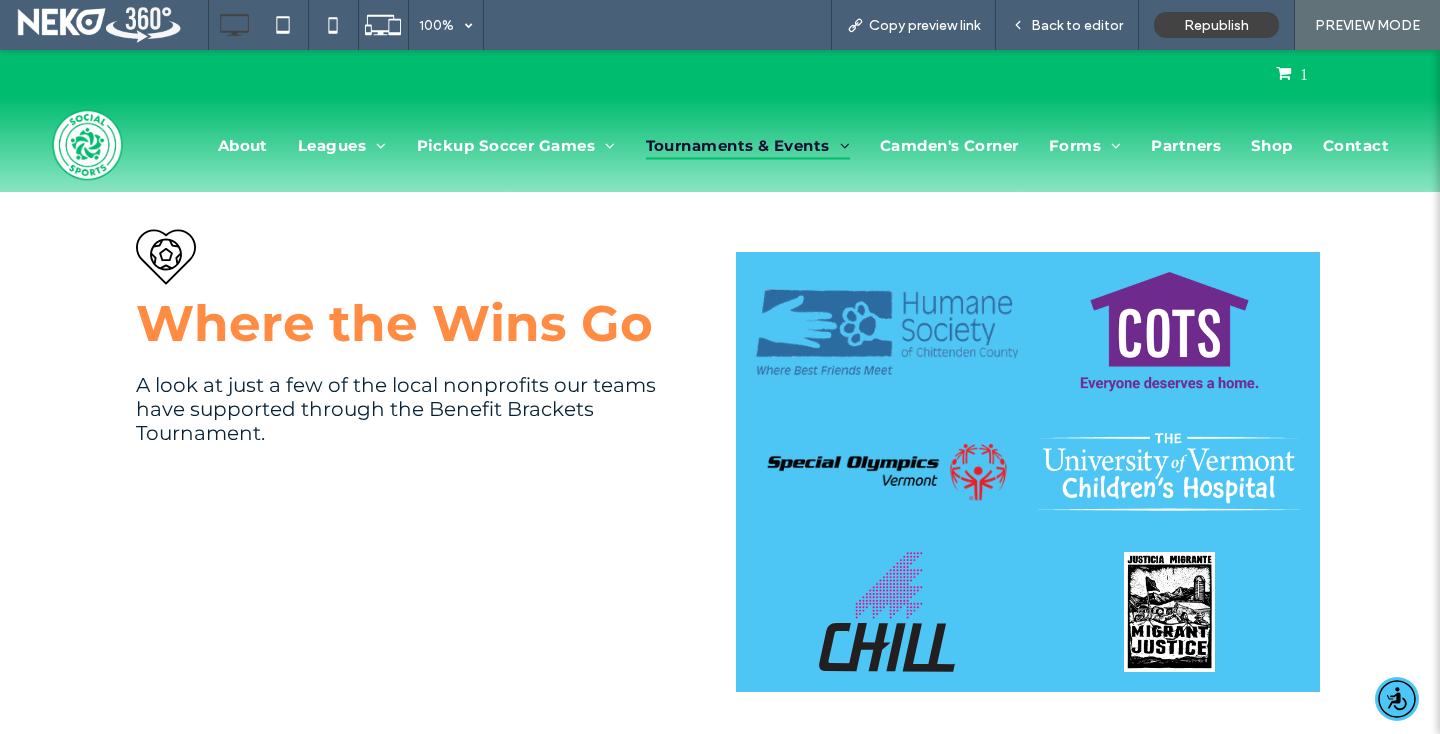 click at bounding box center (1169, 612) 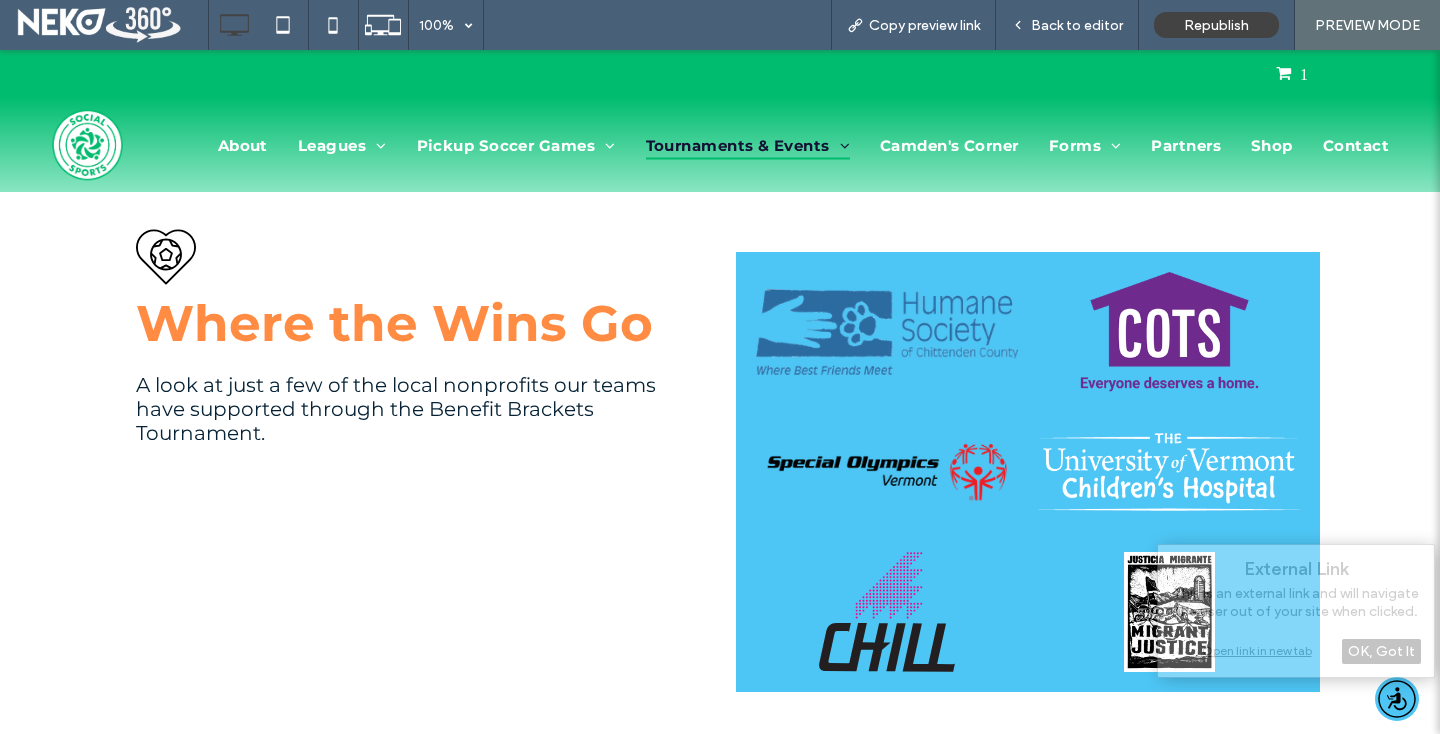 click on "Where the Wins Go
A look at just a few of the local nonprofits our teams have supported through the Benefit Brackets Tournament.
Click To Paste
Button
Button
Button
Button
Button
Button
View more
Click To Paste
Row + Add Section" at bounding box center [720, 486] 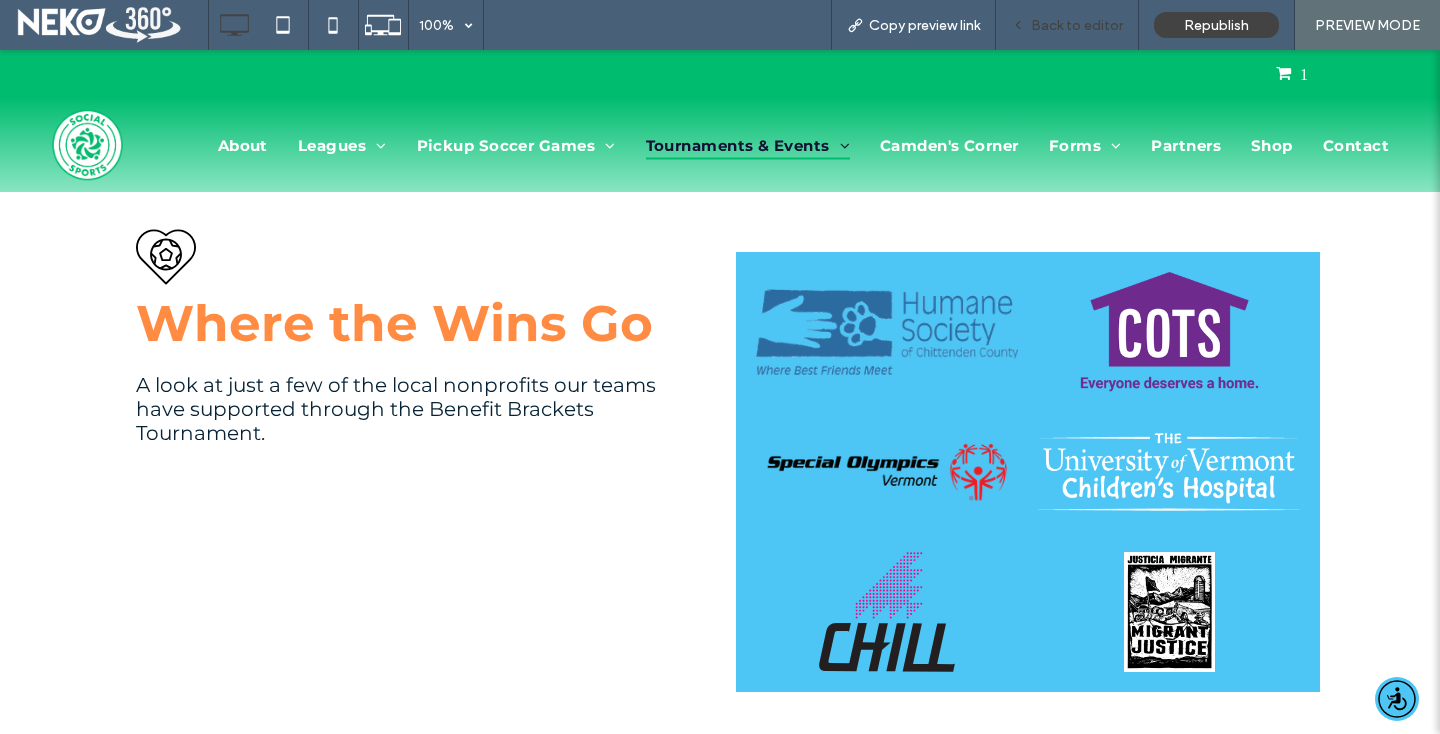click on "Back to editor" at bounding box center (1077, 25) 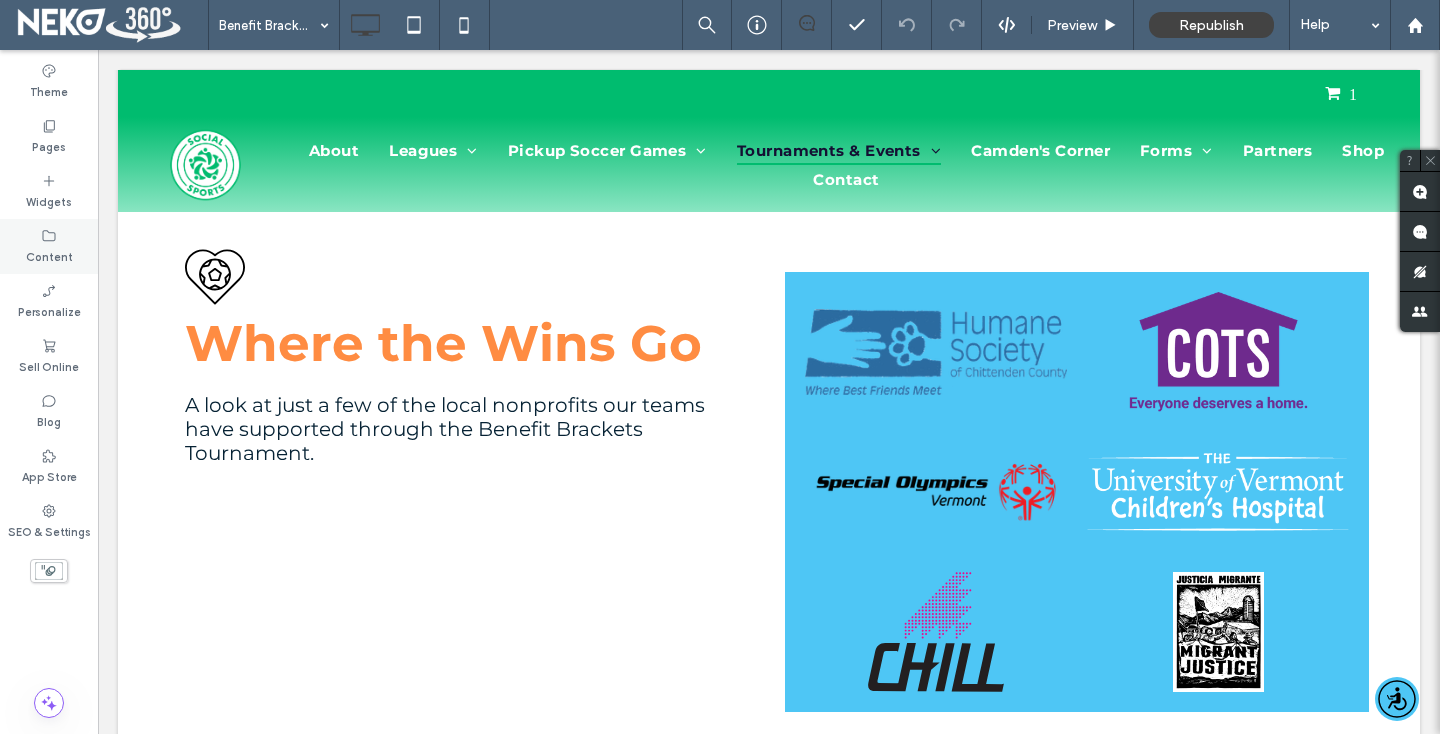 click on "Content" at bounding box center [49, 246] 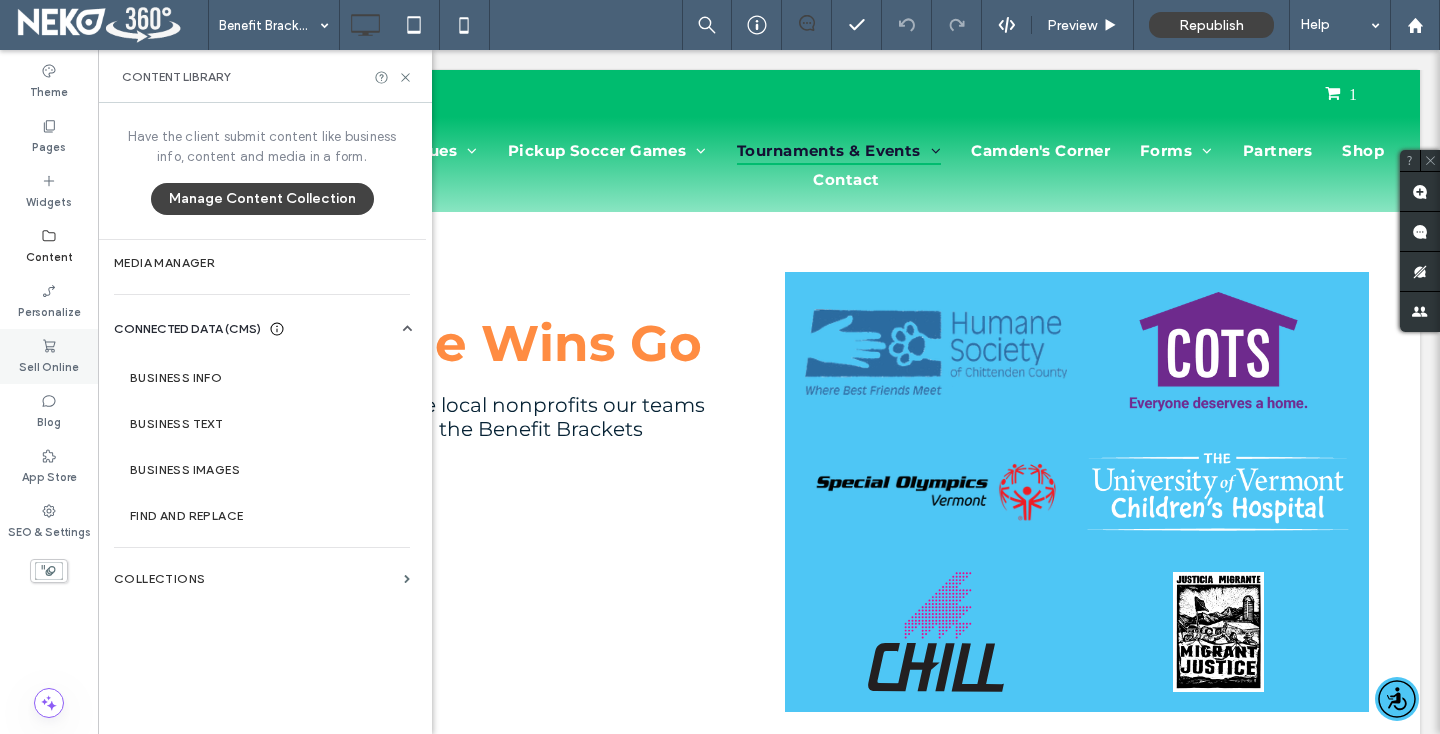 click 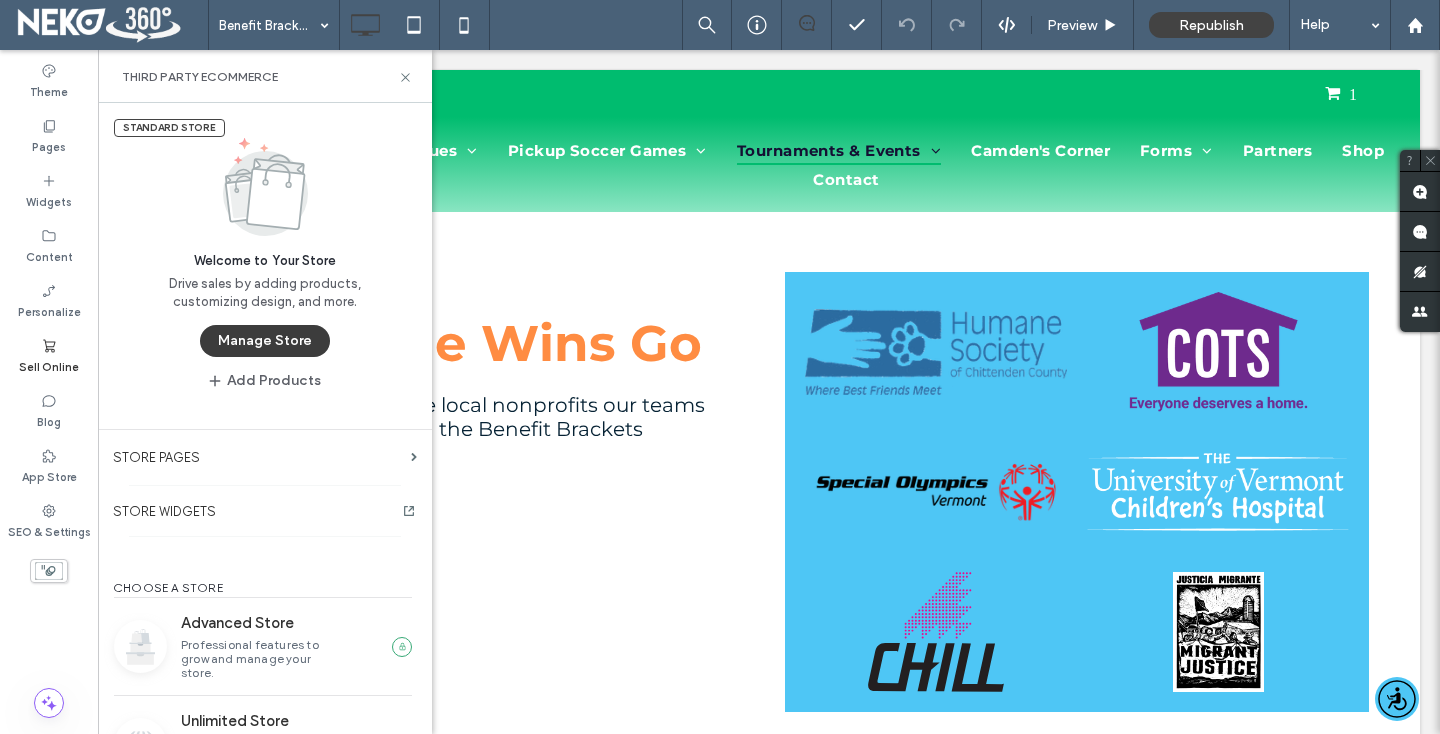 click on "Manage Store" at bounding box center [265, 341] 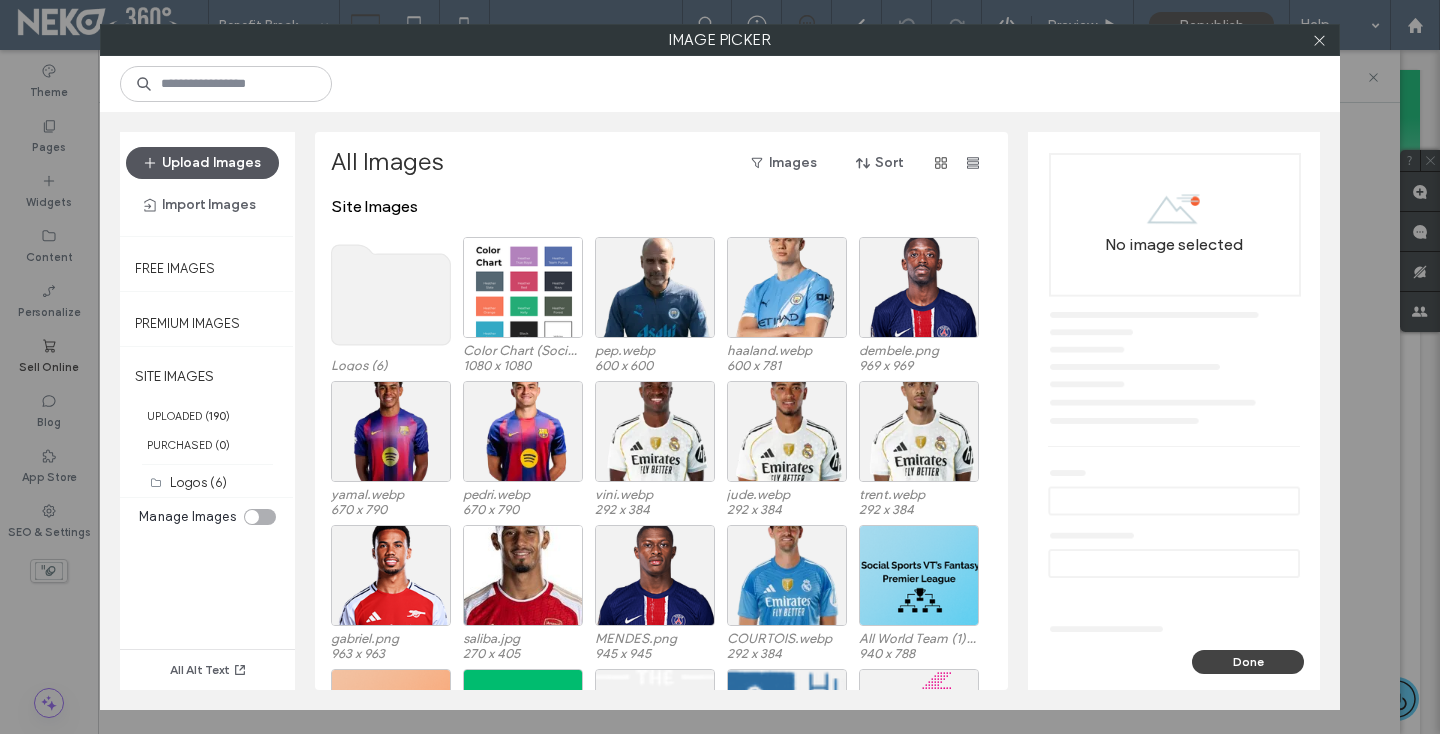 click on "Upload Images" at bounding box center [202, 163] 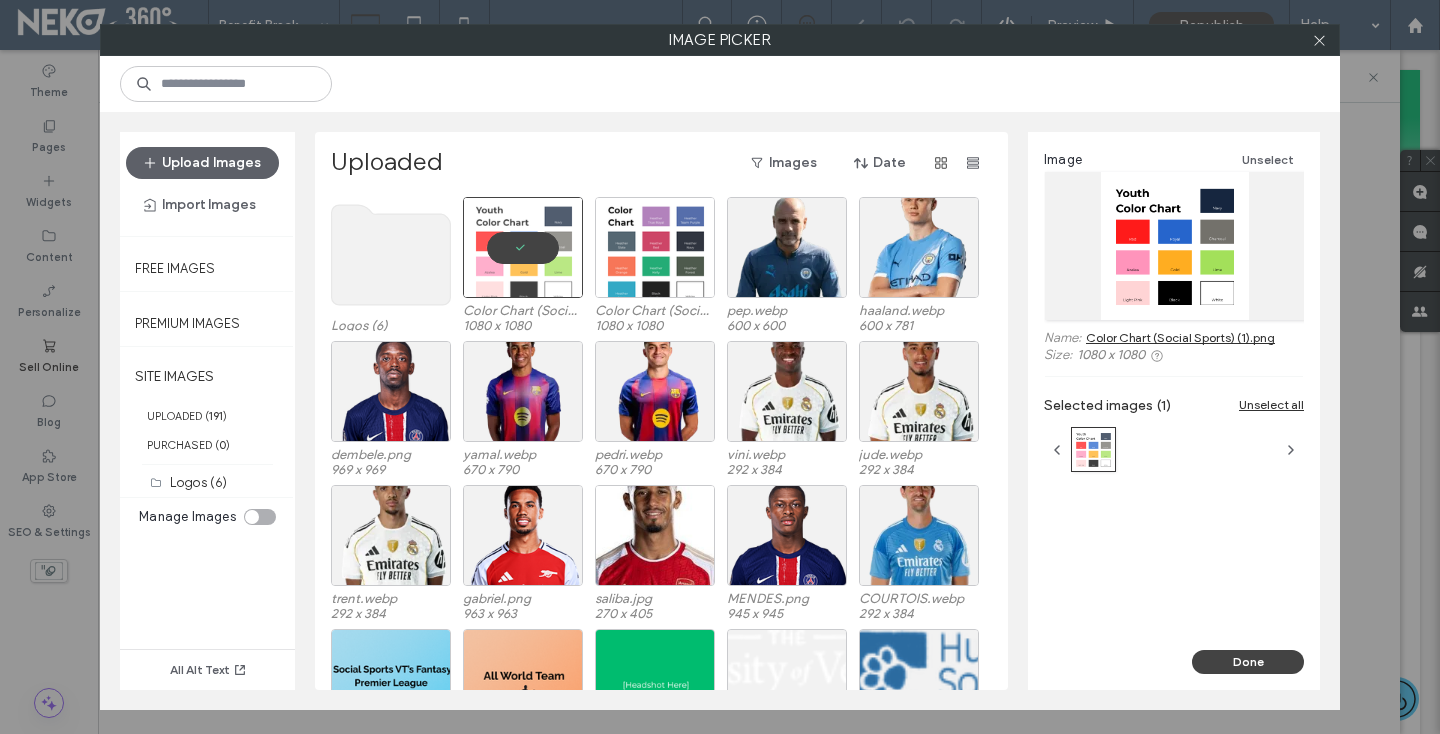 click on "Image Unselect Name: Color Chart (Social Sports) (1).png Size: 1080 x 1080 Selected images (1) Unselect all" at bounding box center (1174, 391) 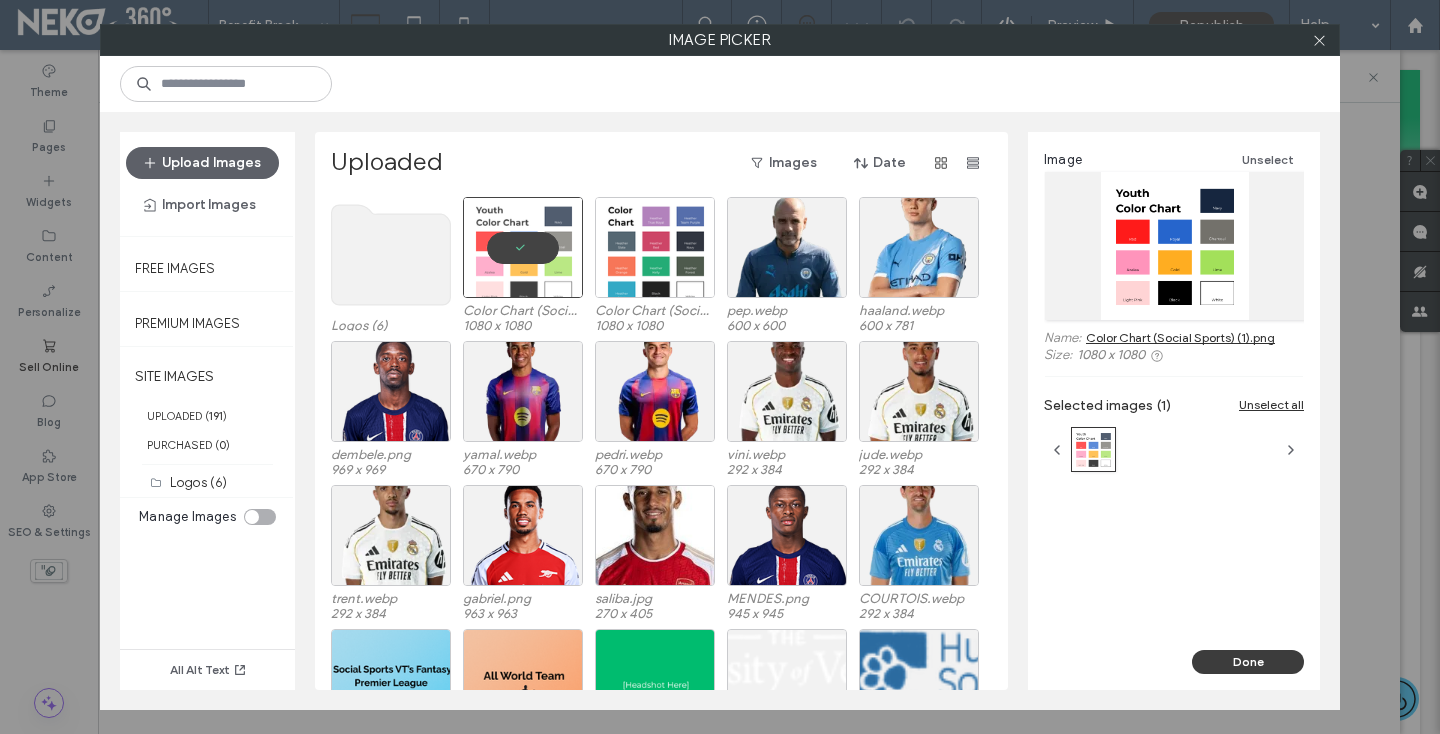 click on "Done" at bounding box center [1248, 662] 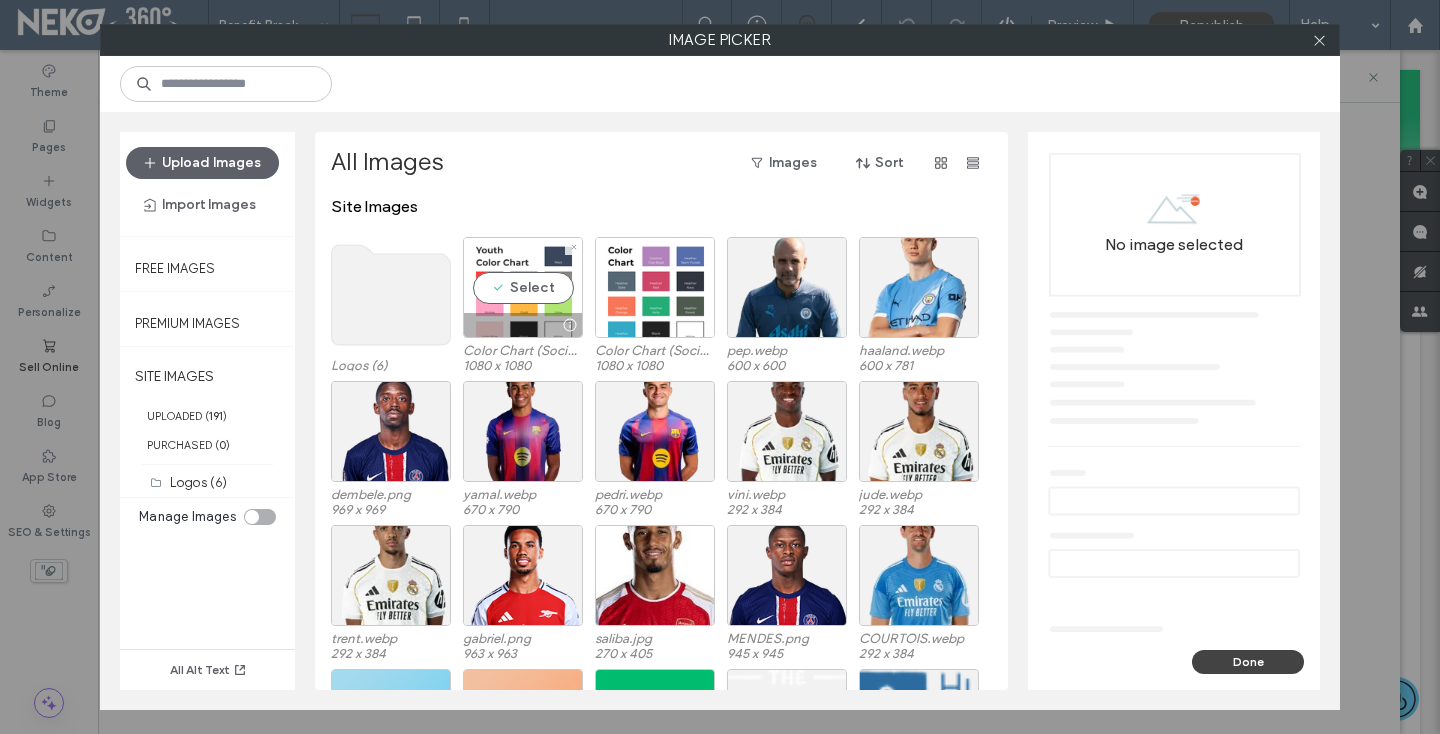 click on "Select" at bounding box center (523, 287) 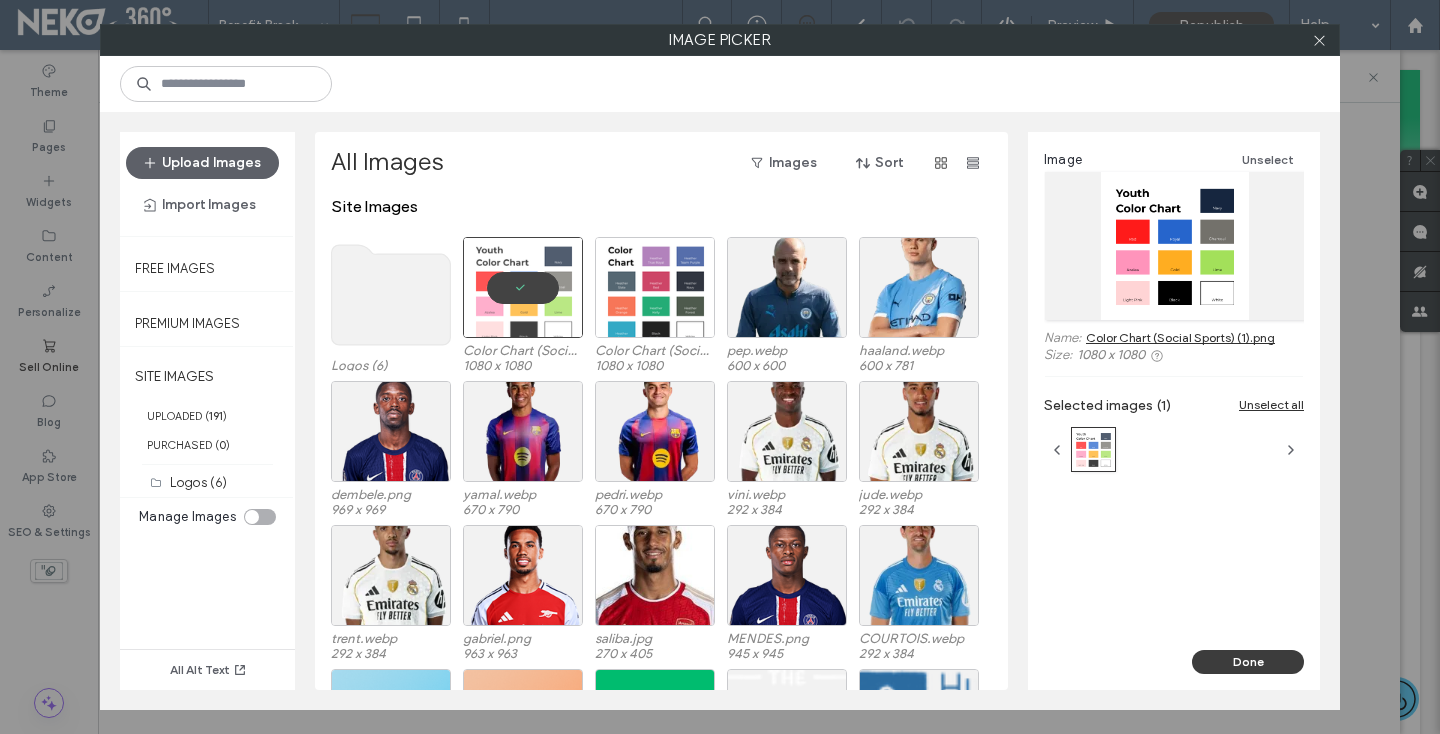 click on "Done" at bounding box center [1248, 662] 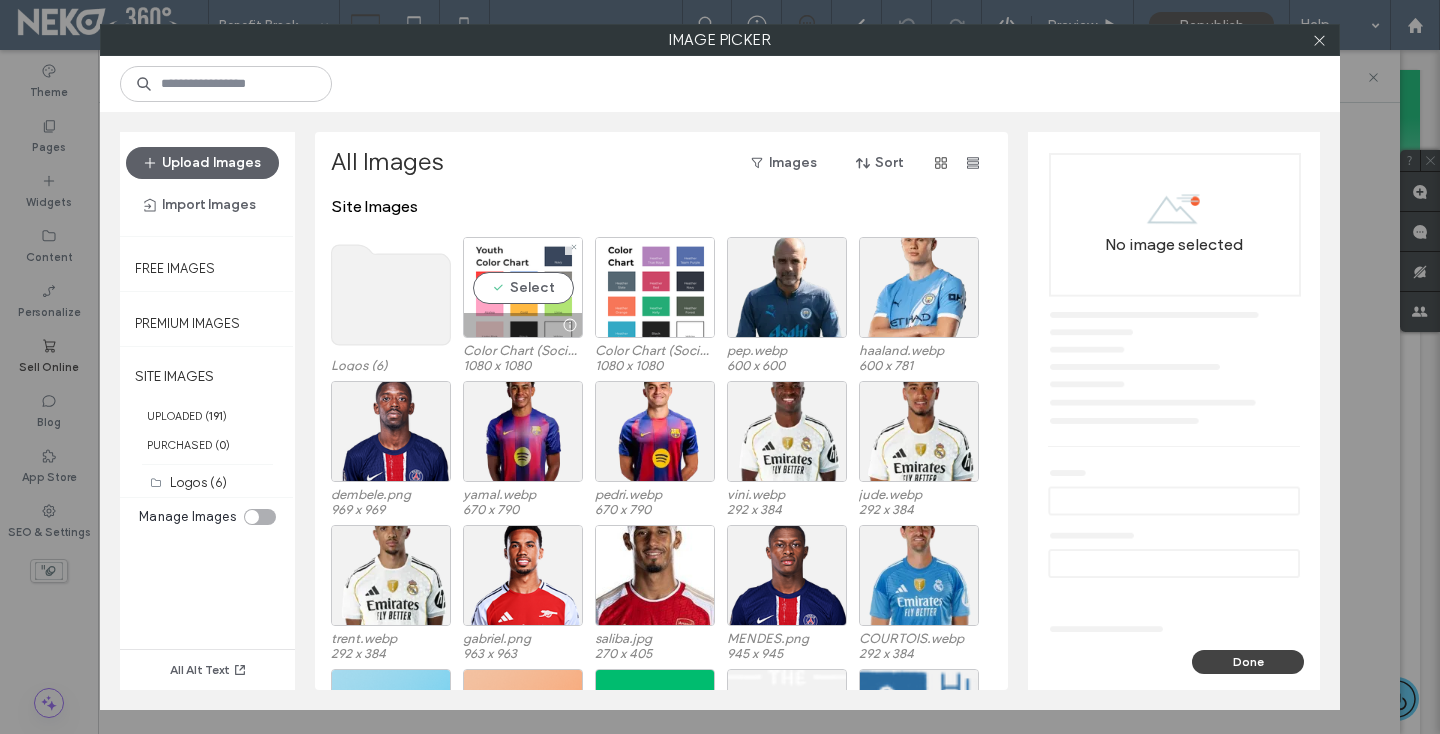click on "Select" at bounding box center (523, 287) 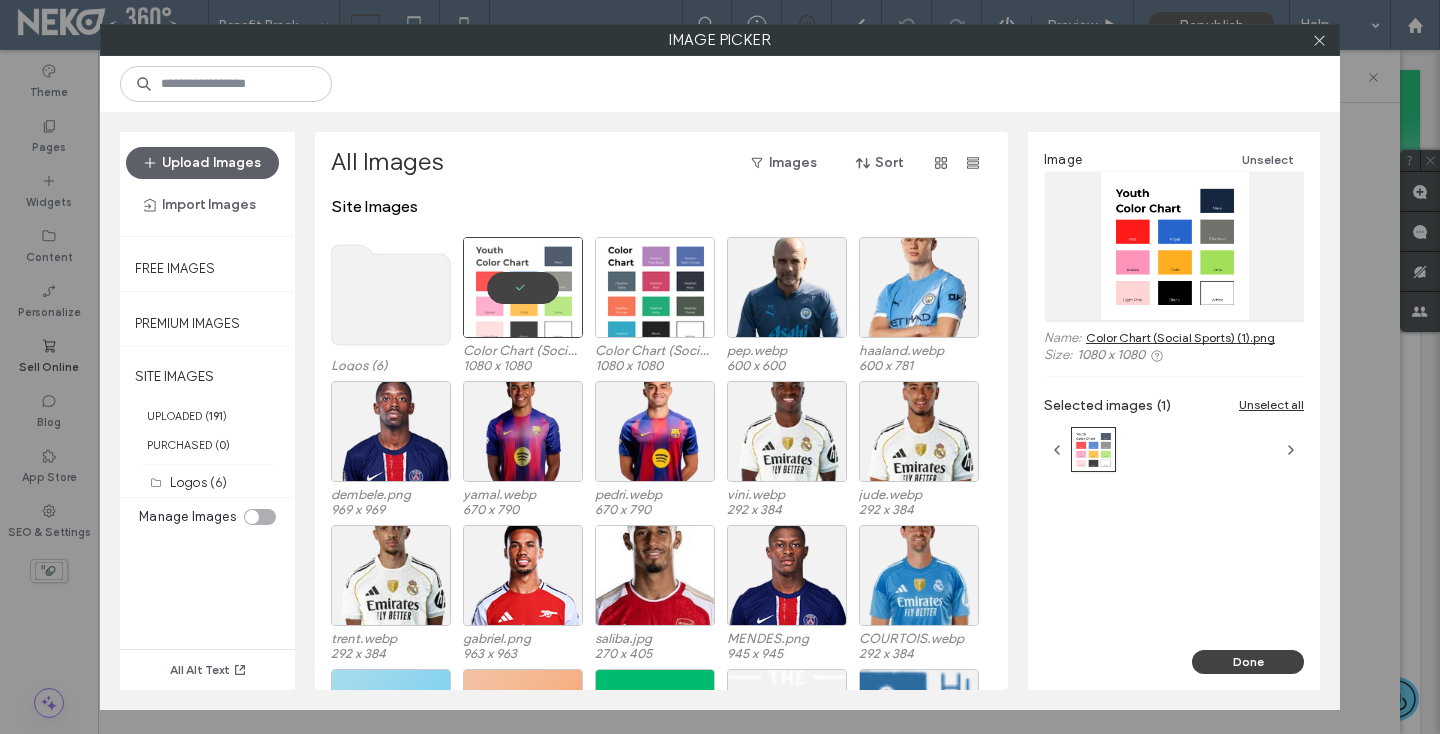 click on "Done" at bounding box center (1174, 670) 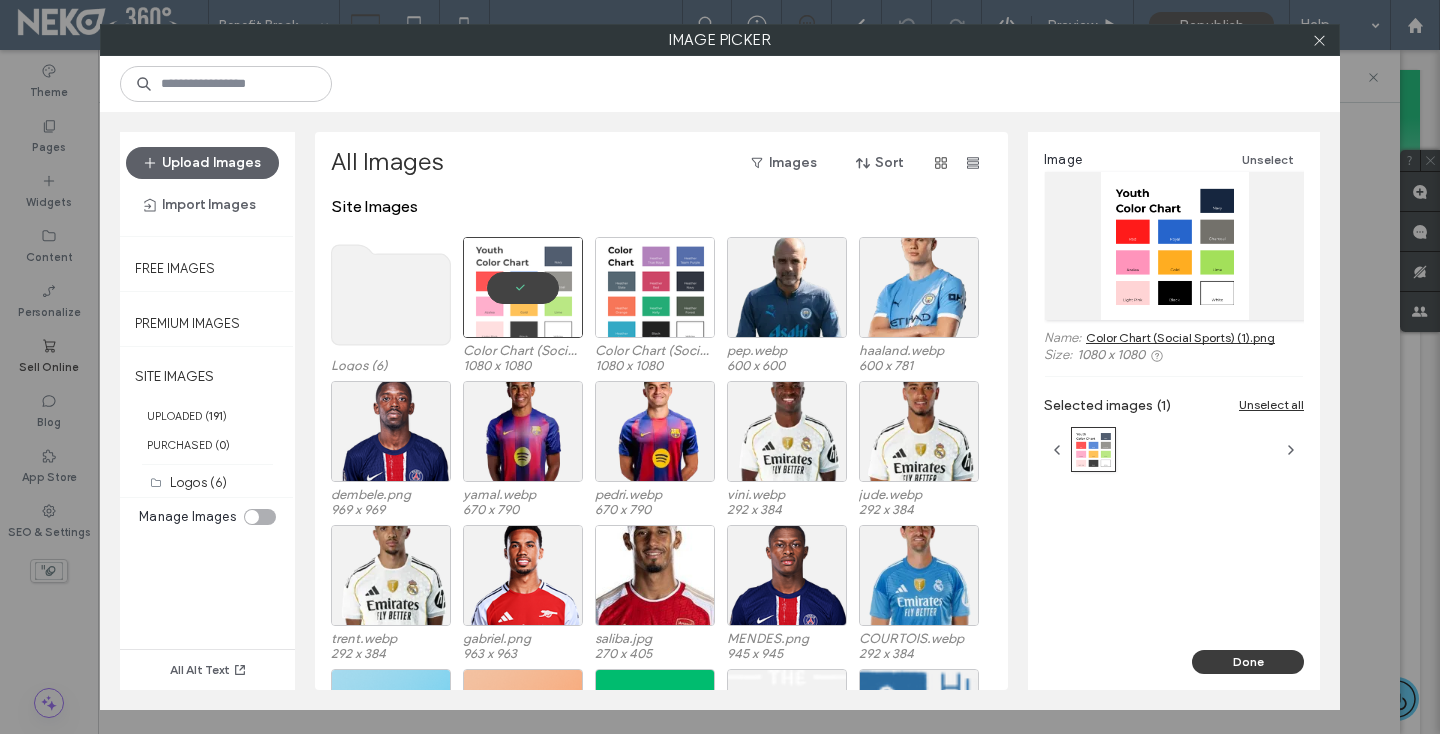click on "Done" at bounding box center [1248, 662] 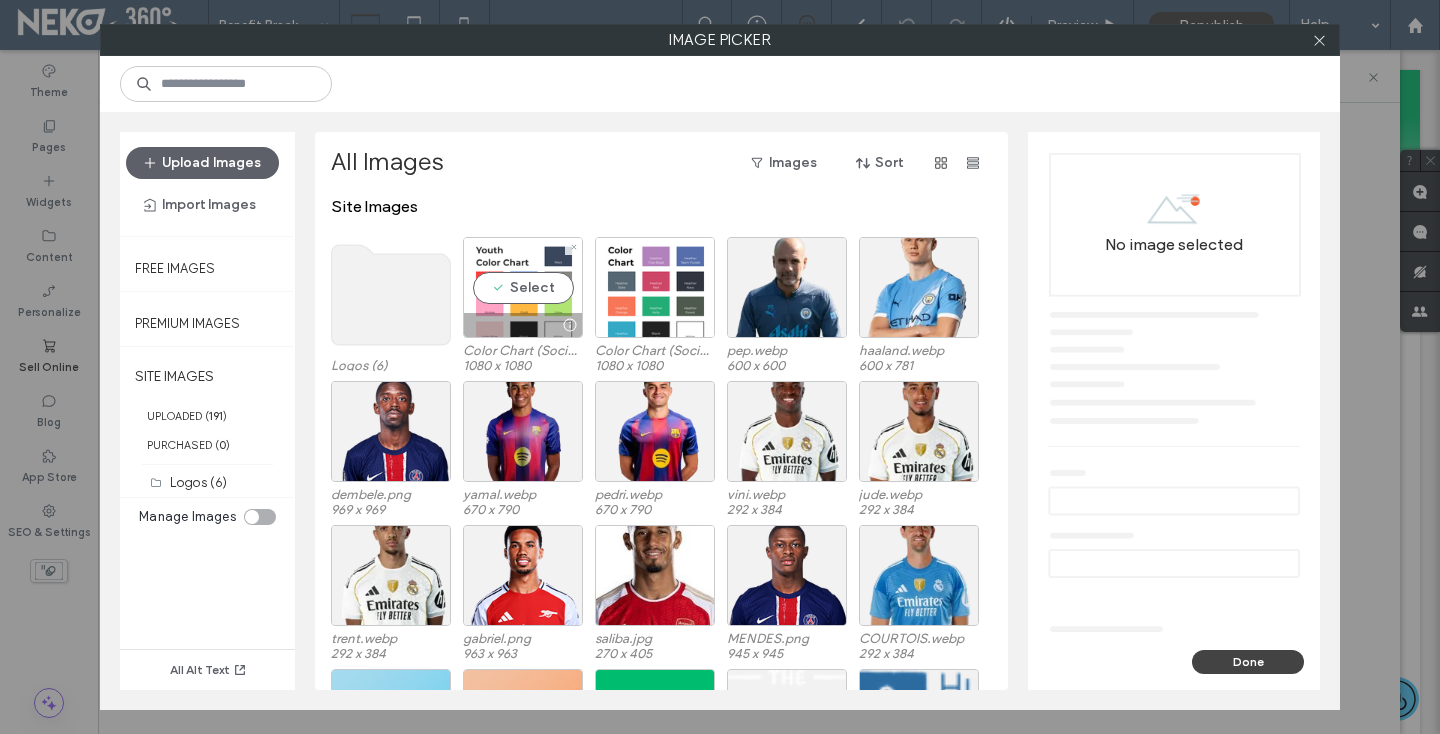 click on "Select" at bounding box center (523, 287) 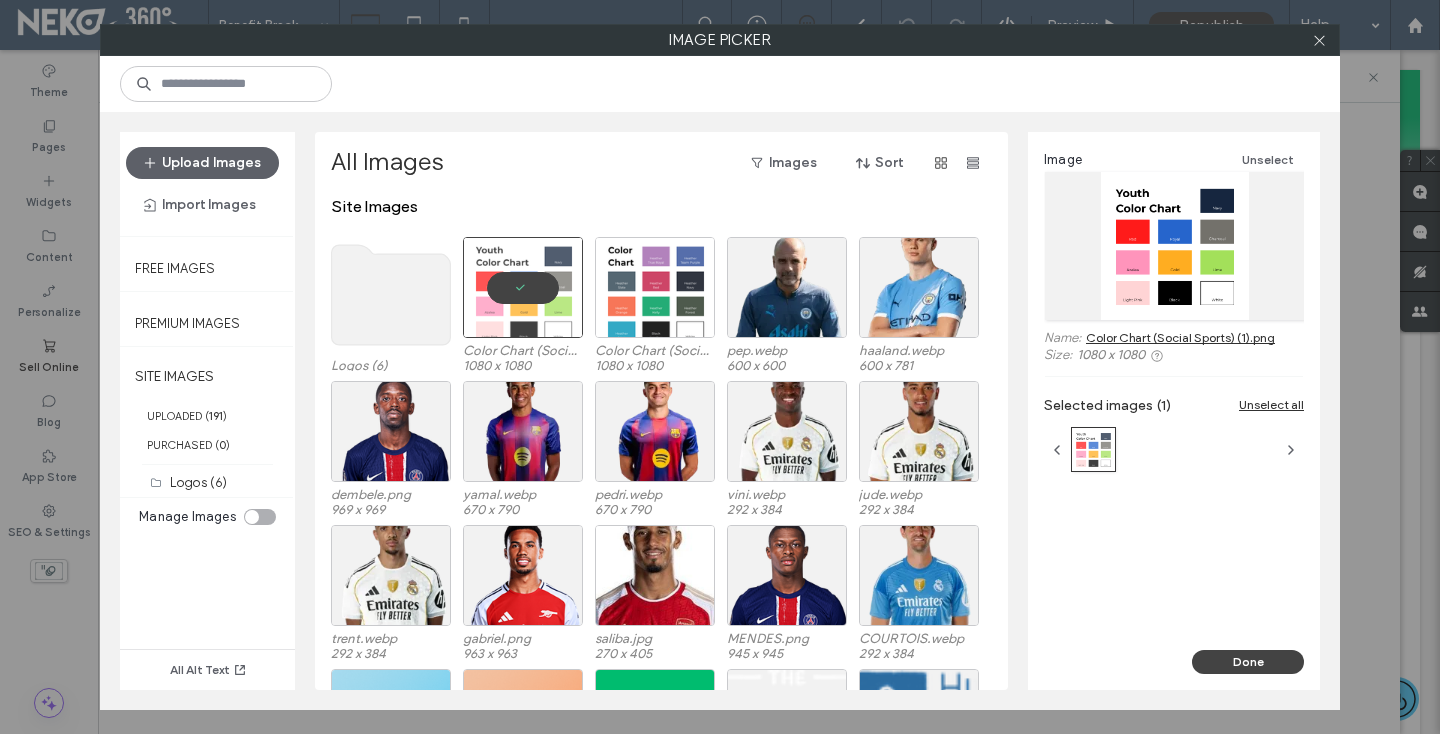 click on "Image Unselect Name: Color Chart (Social Sports) (1).png Size: 1080 x 1080 Selected images (1) Unselect all" at bounding box center [1174, 391] 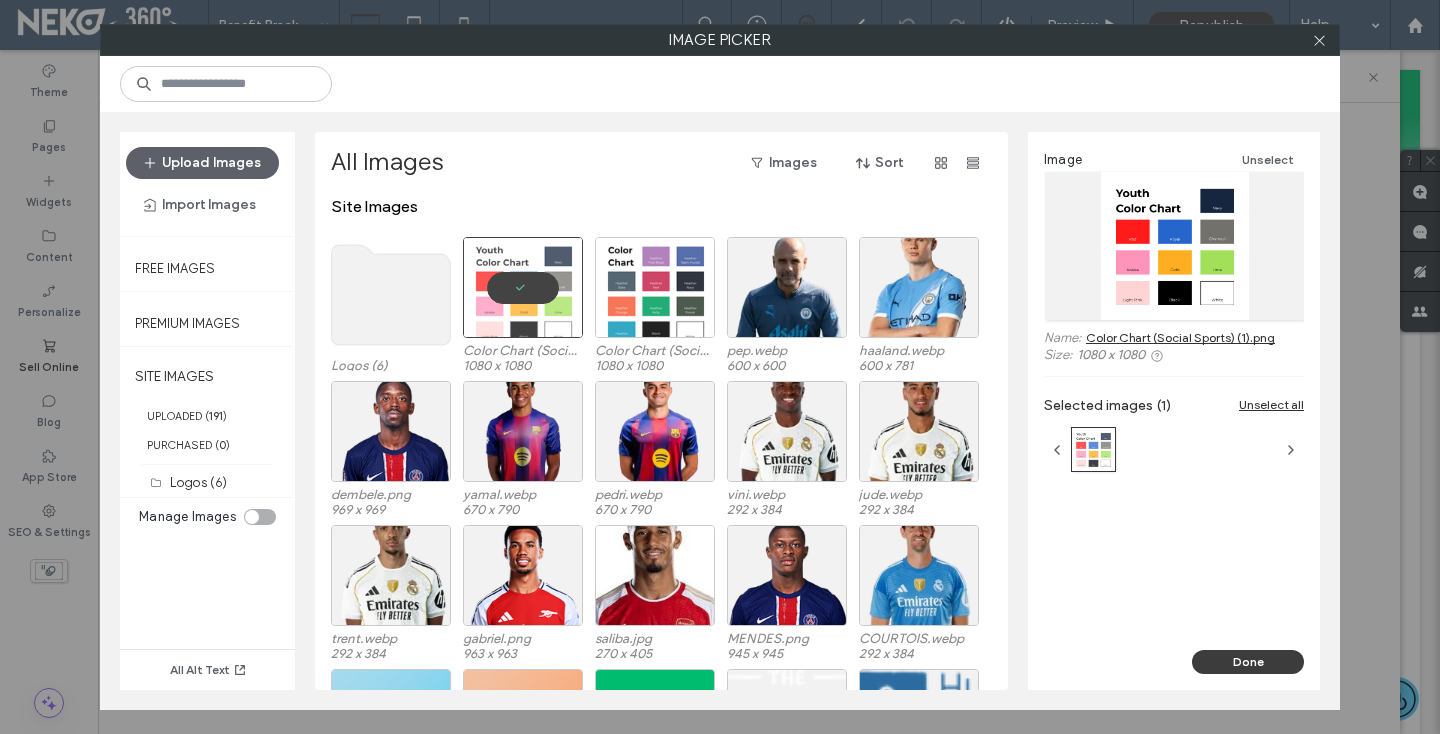 click on "Done" at bounding box center (1248, 662) 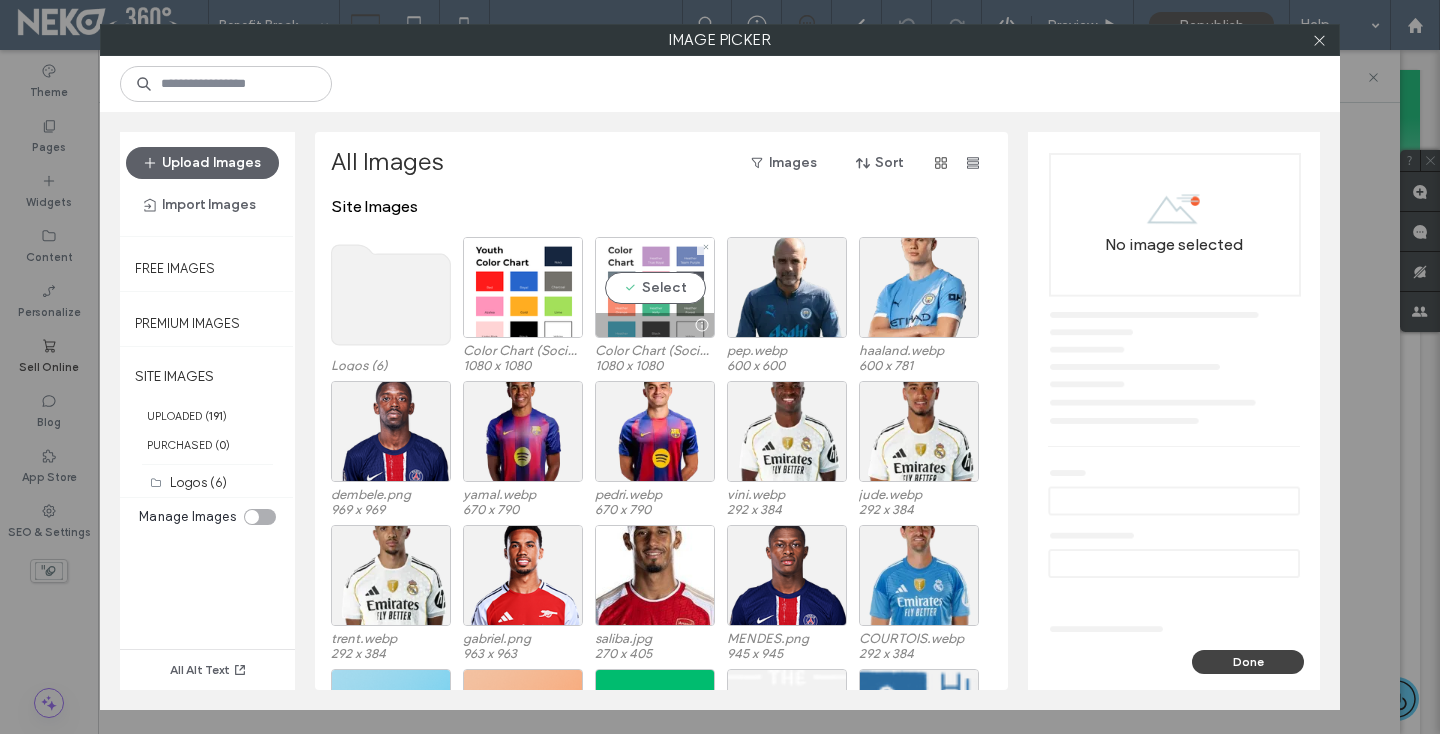 click on "Select" at bounding box center [655, 287] 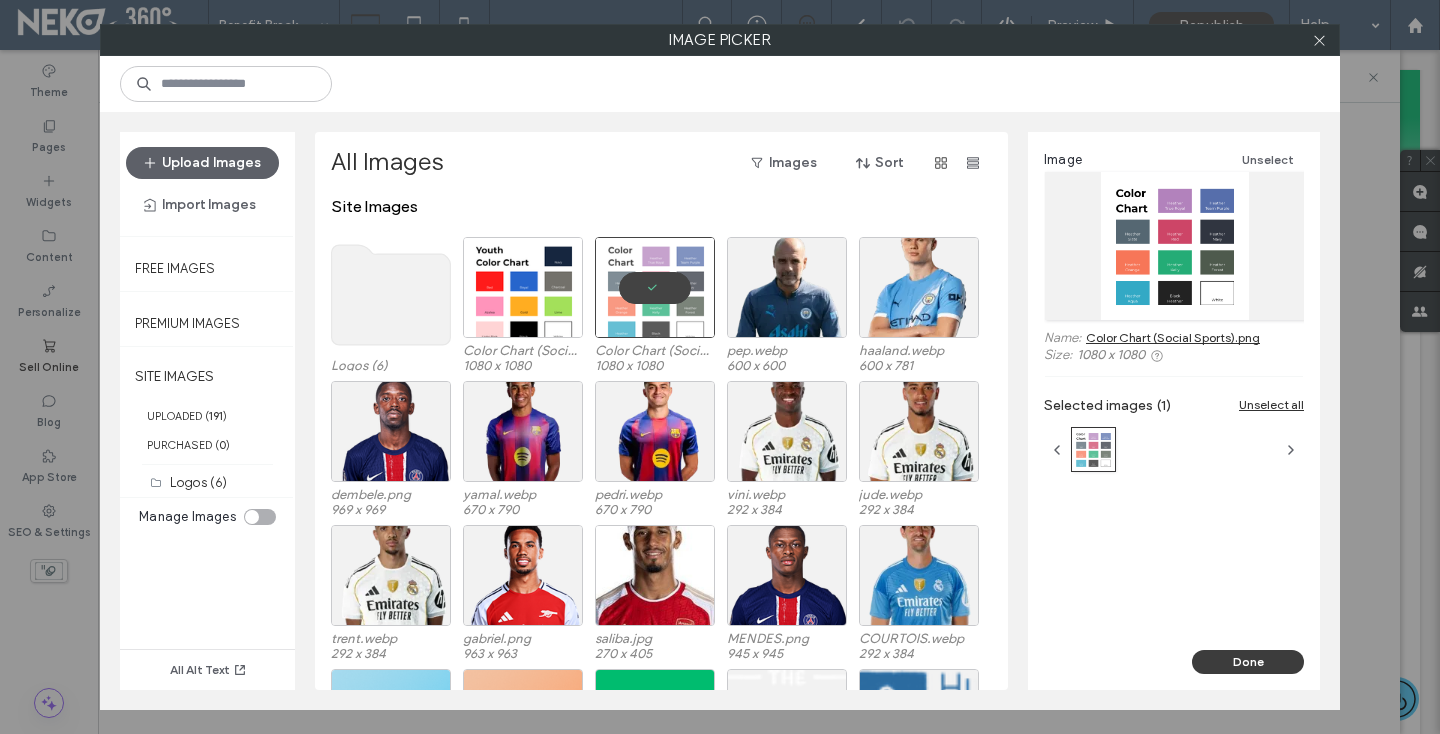 click on "Done" at bounding box center [1248, 662] 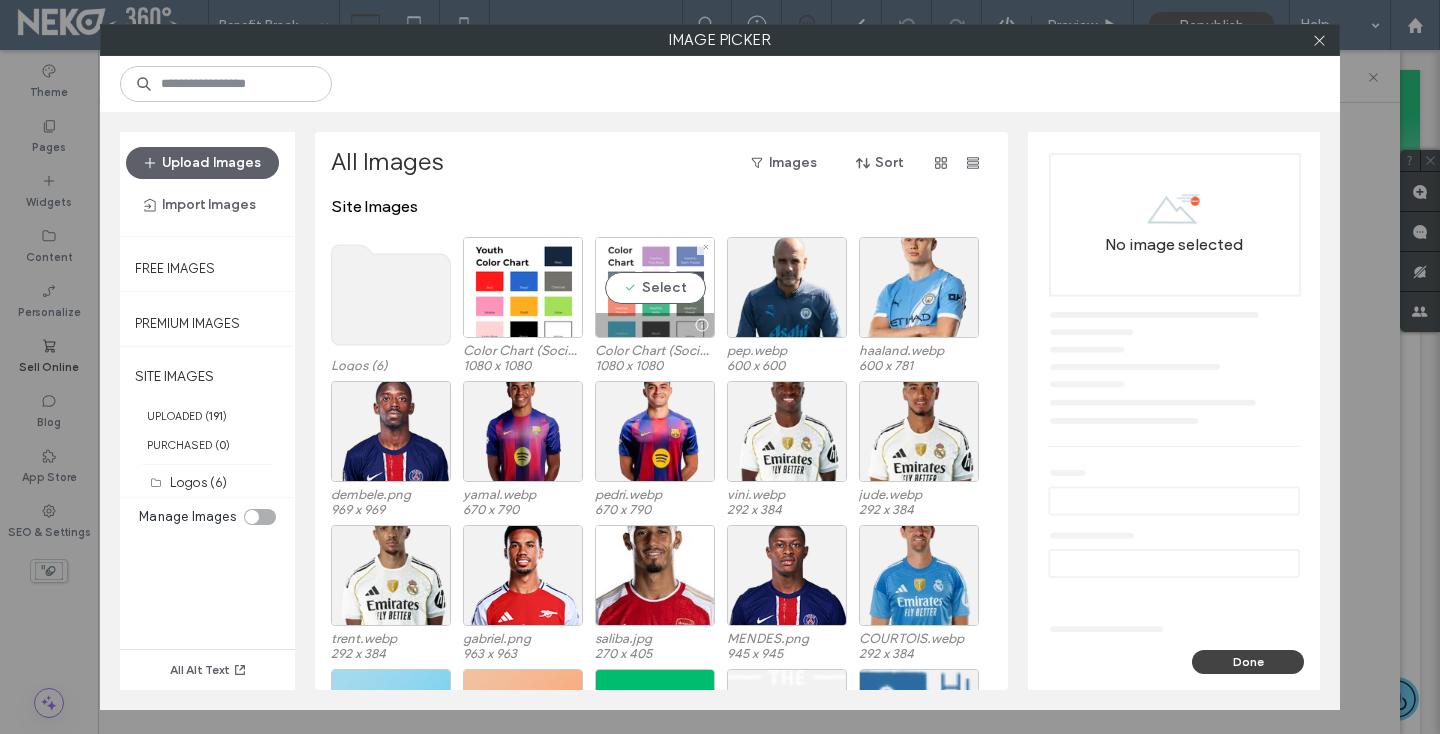 click on "Select" at bounding box center [655, 287] 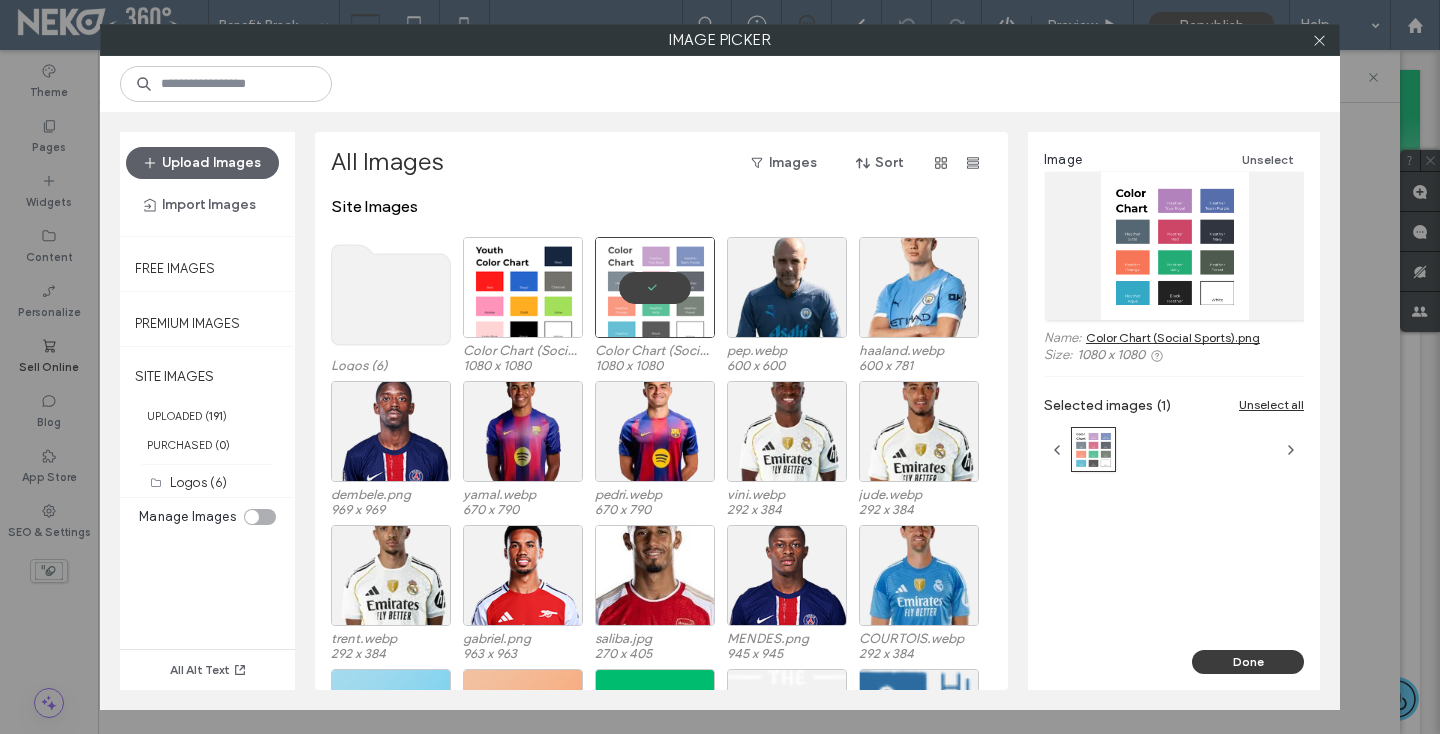click on "Done" at bounding box center [1248, 662] 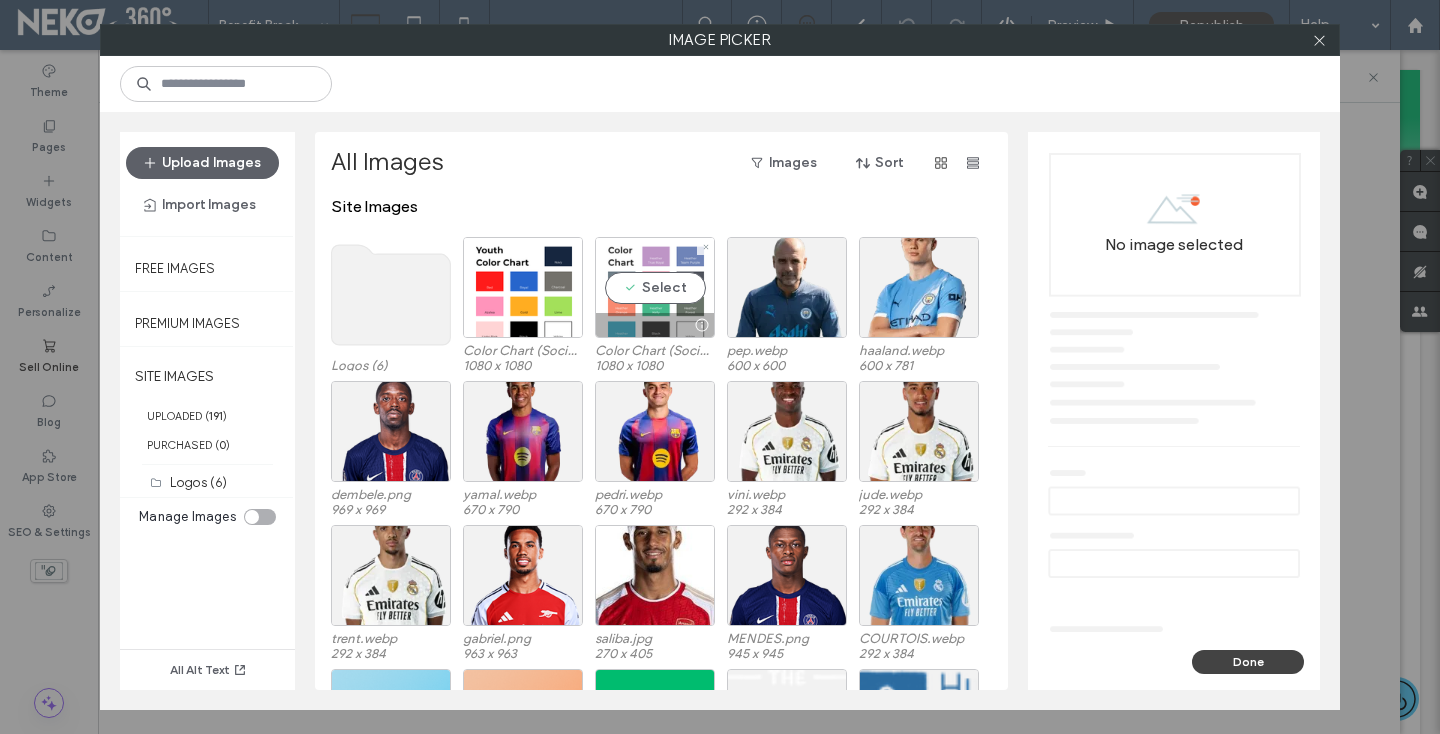 click on "Select" at bounding box center [655, 287] 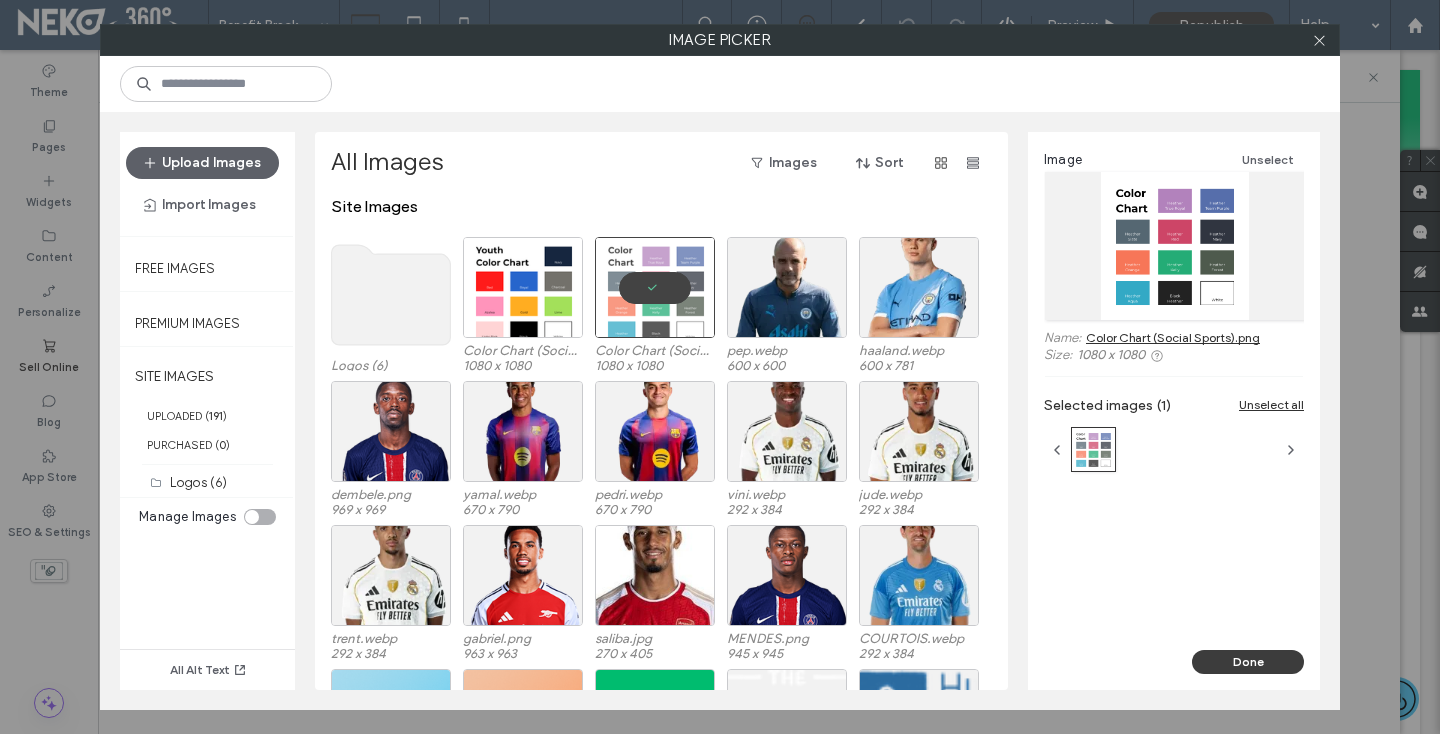 click on "Done" at bounding box center (1248, 662) 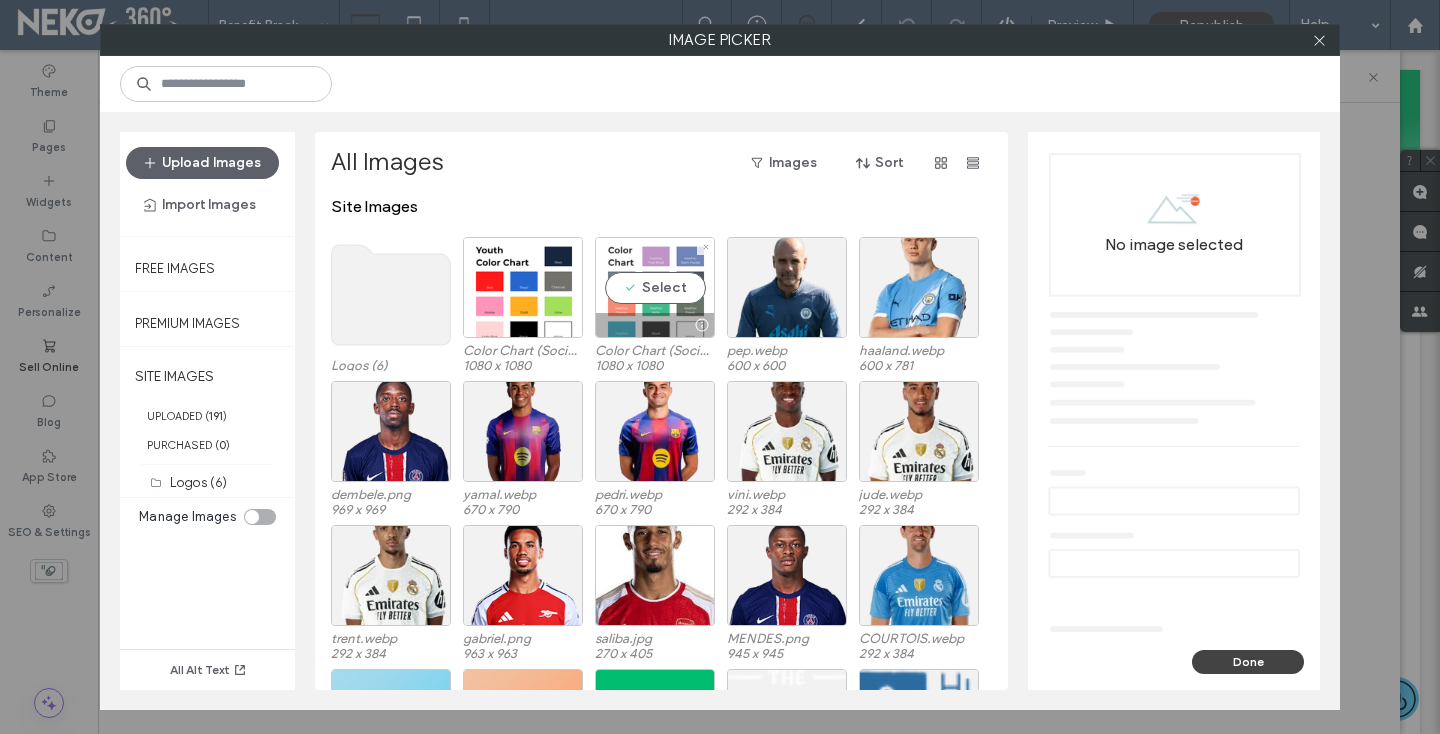 click on "Select" at bounding box center (655, 287) 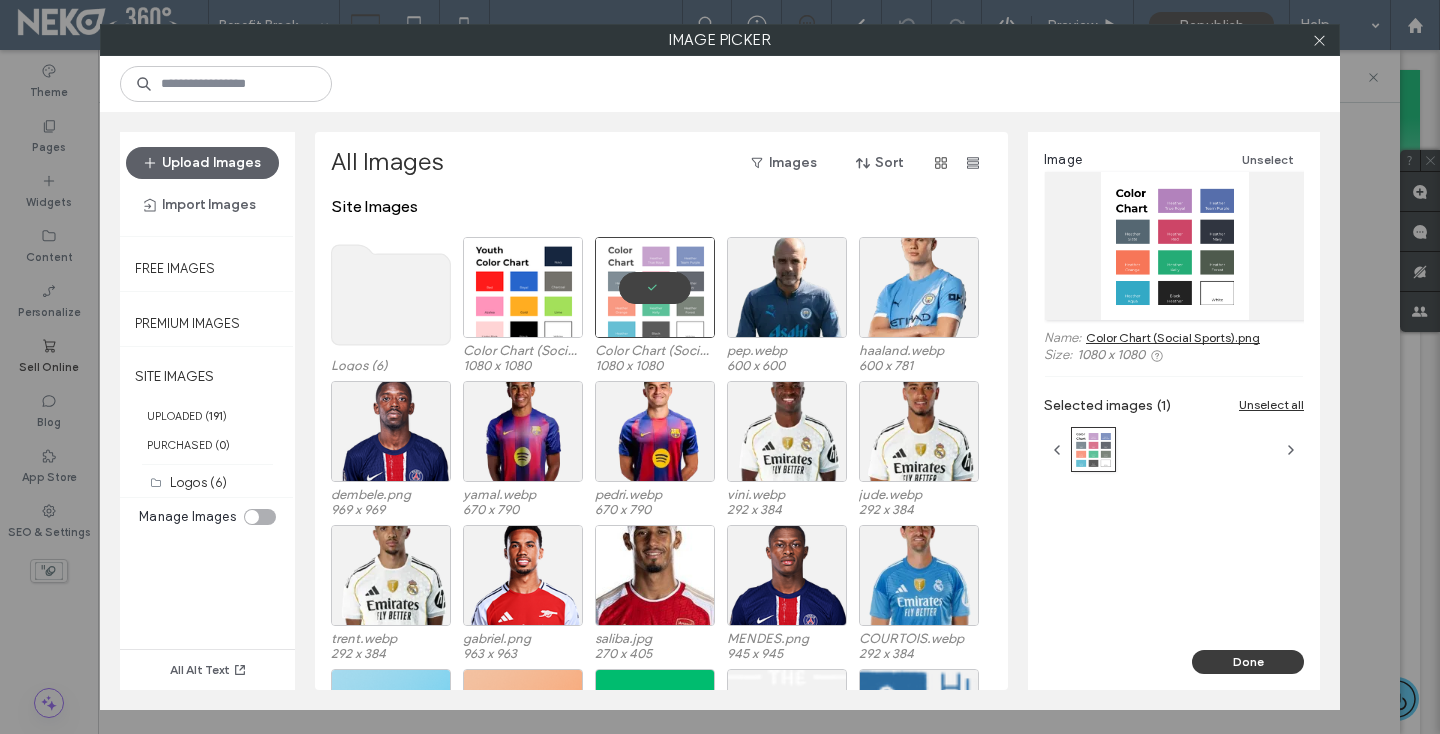 click on "Done" at bounding box center (1248, 662) 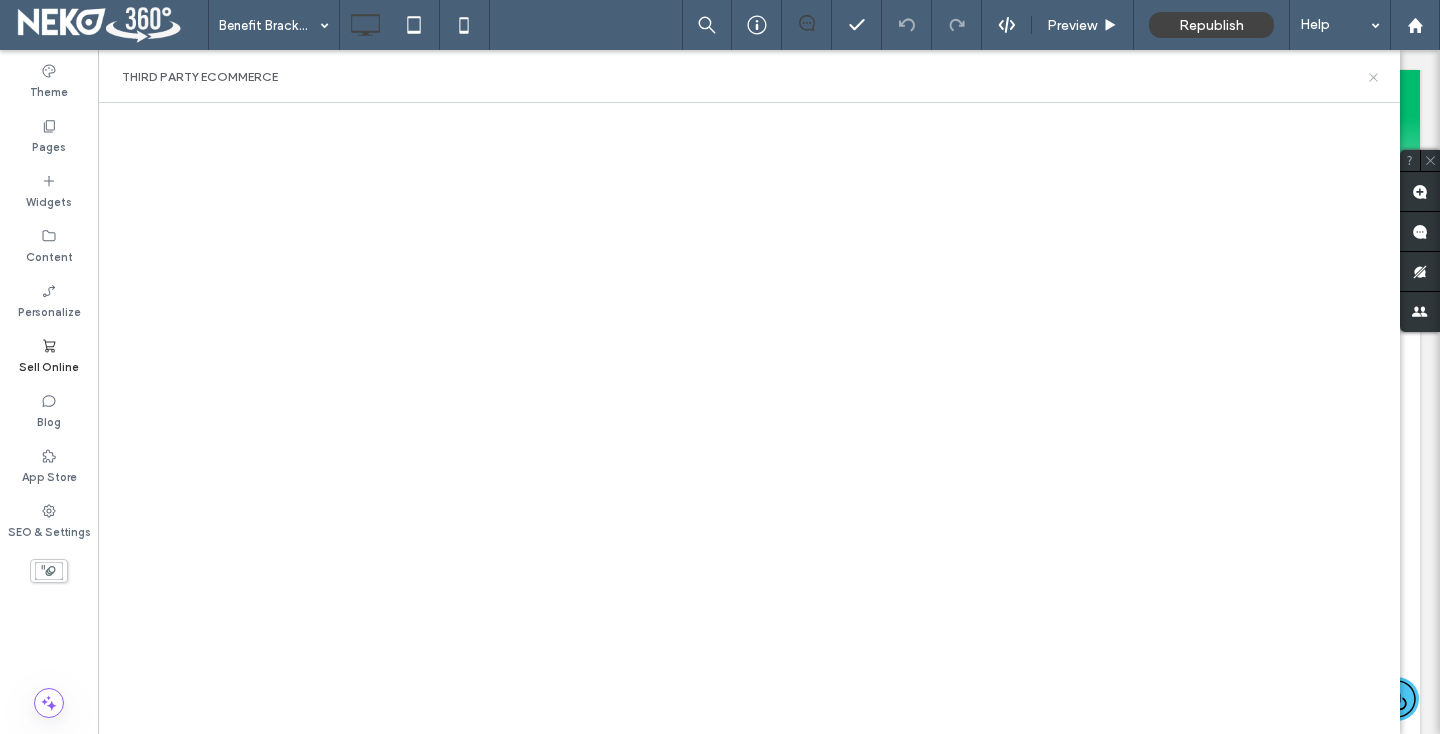 click 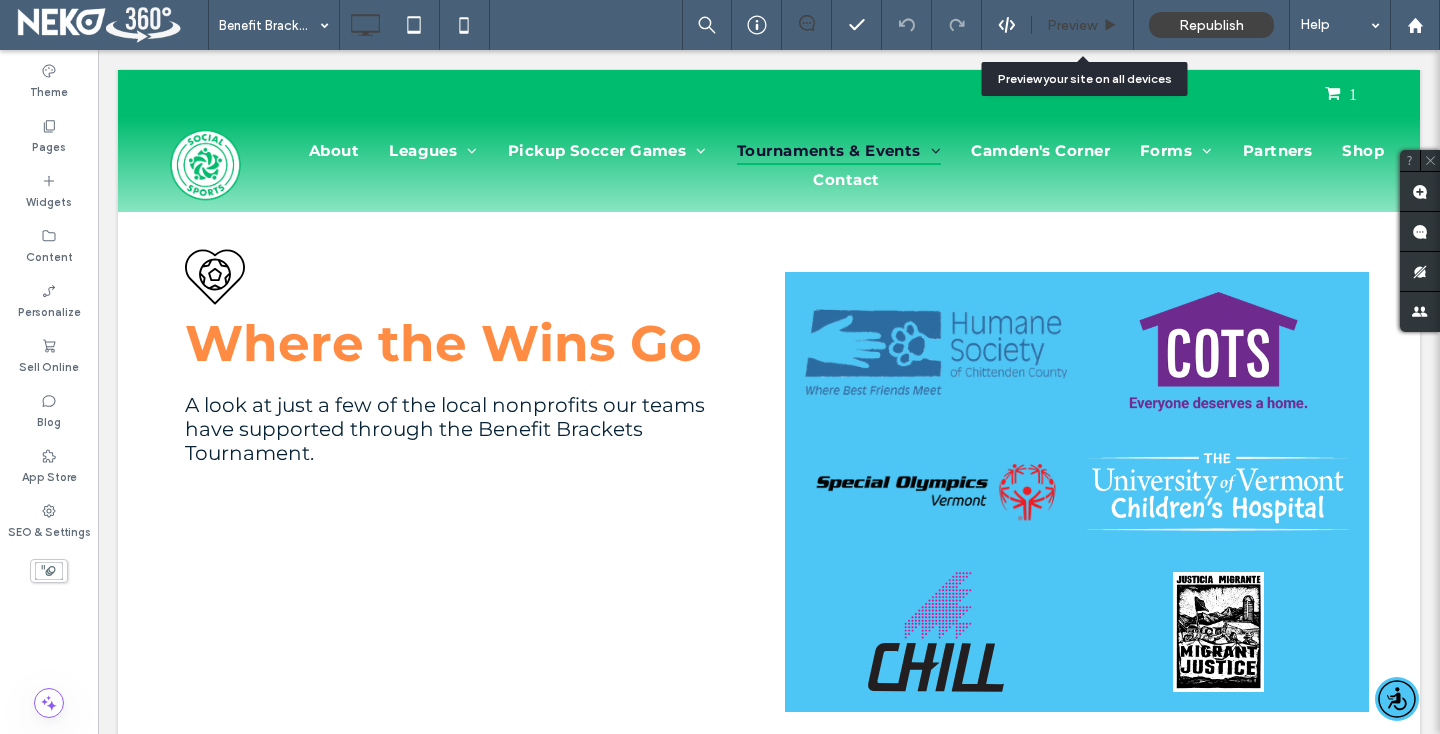 click on "Preview" at bounding box center [1072, 25] 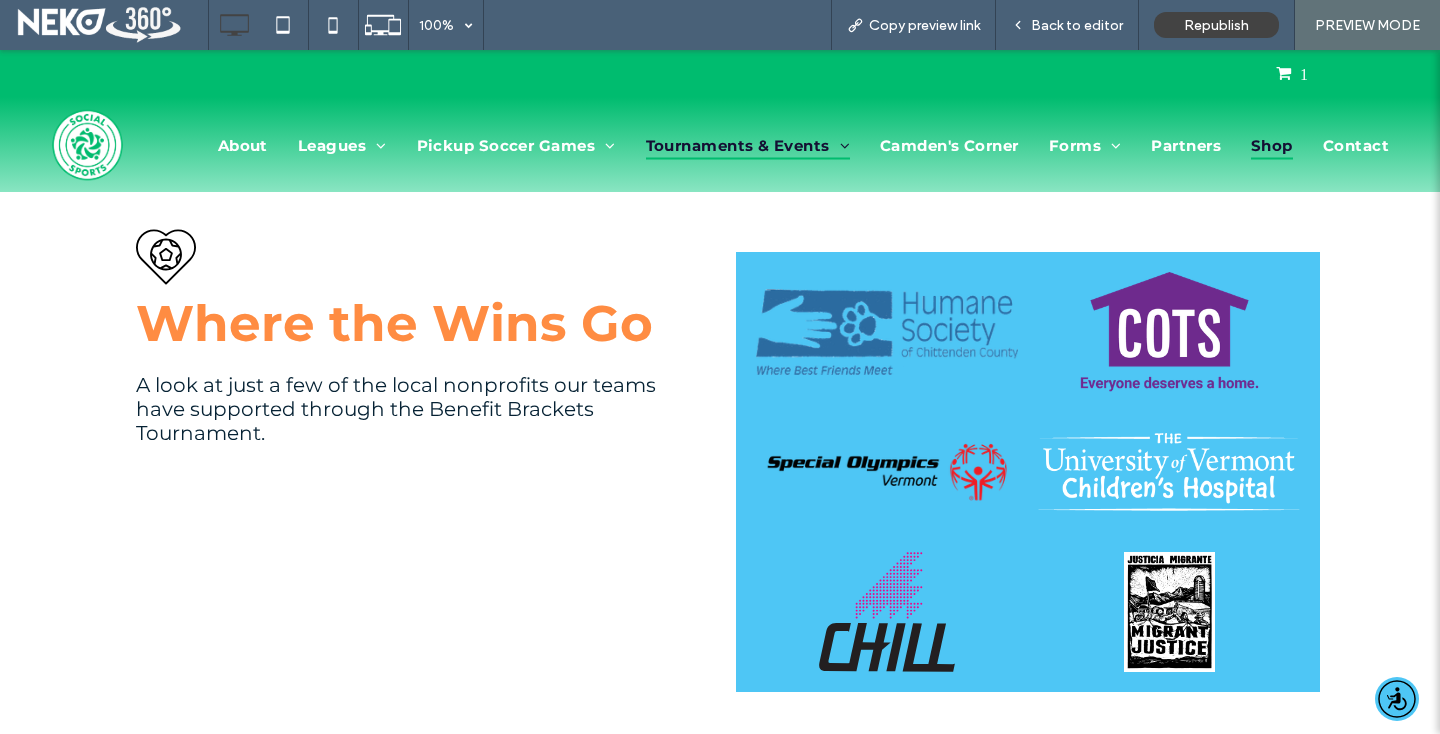 click on "Shop" at bounding box center [1272, 144] 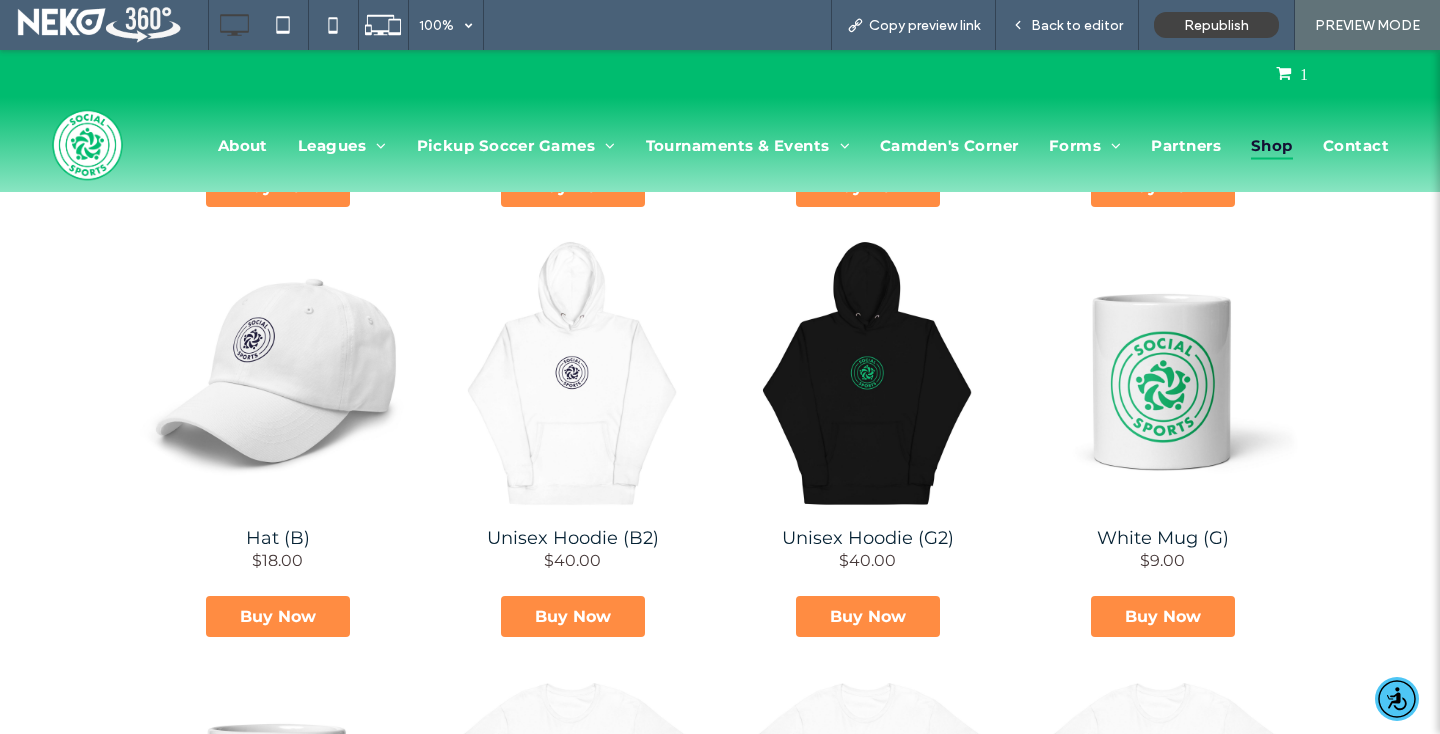 scroll, scrollTop: 403, scrollLeft: 0, axis: vertical 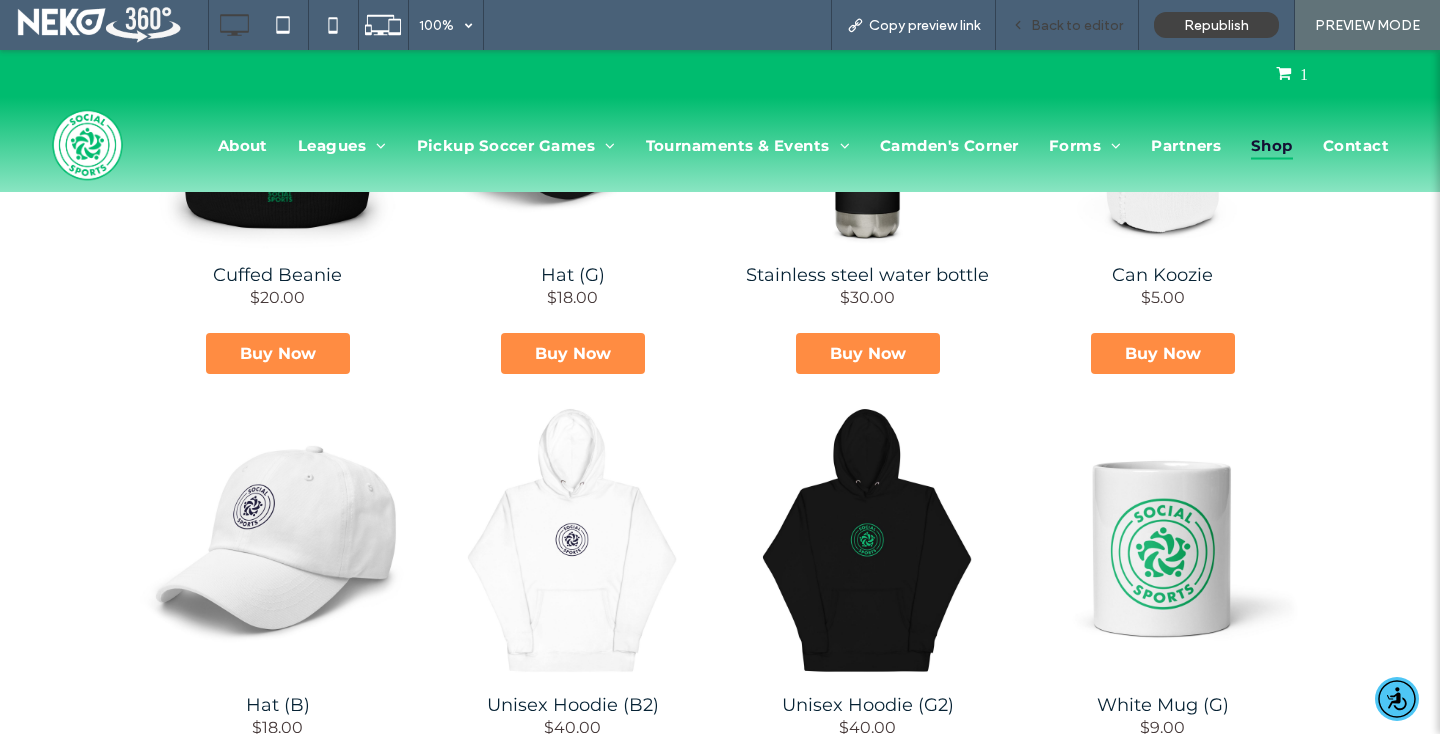 click on "Back to editor" at bounding box center [1077, 25] 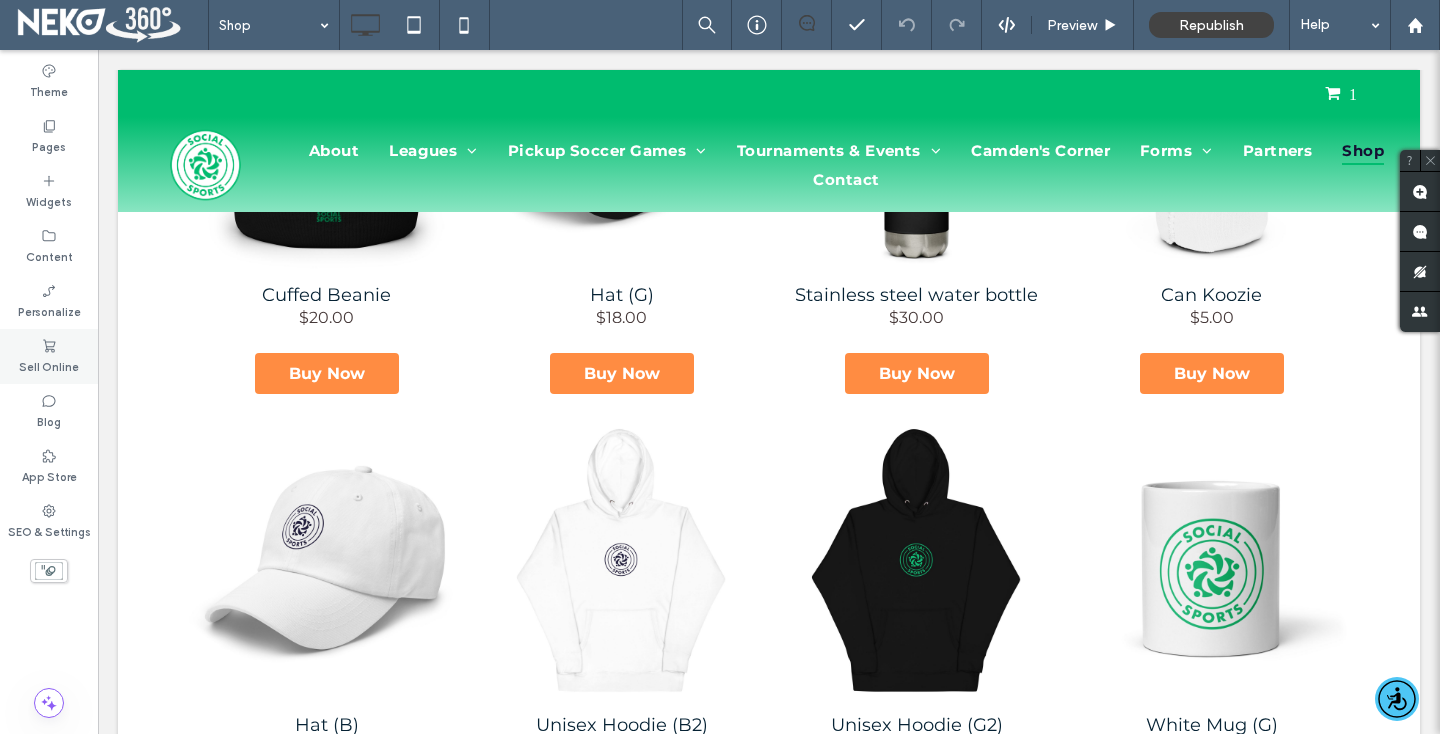click 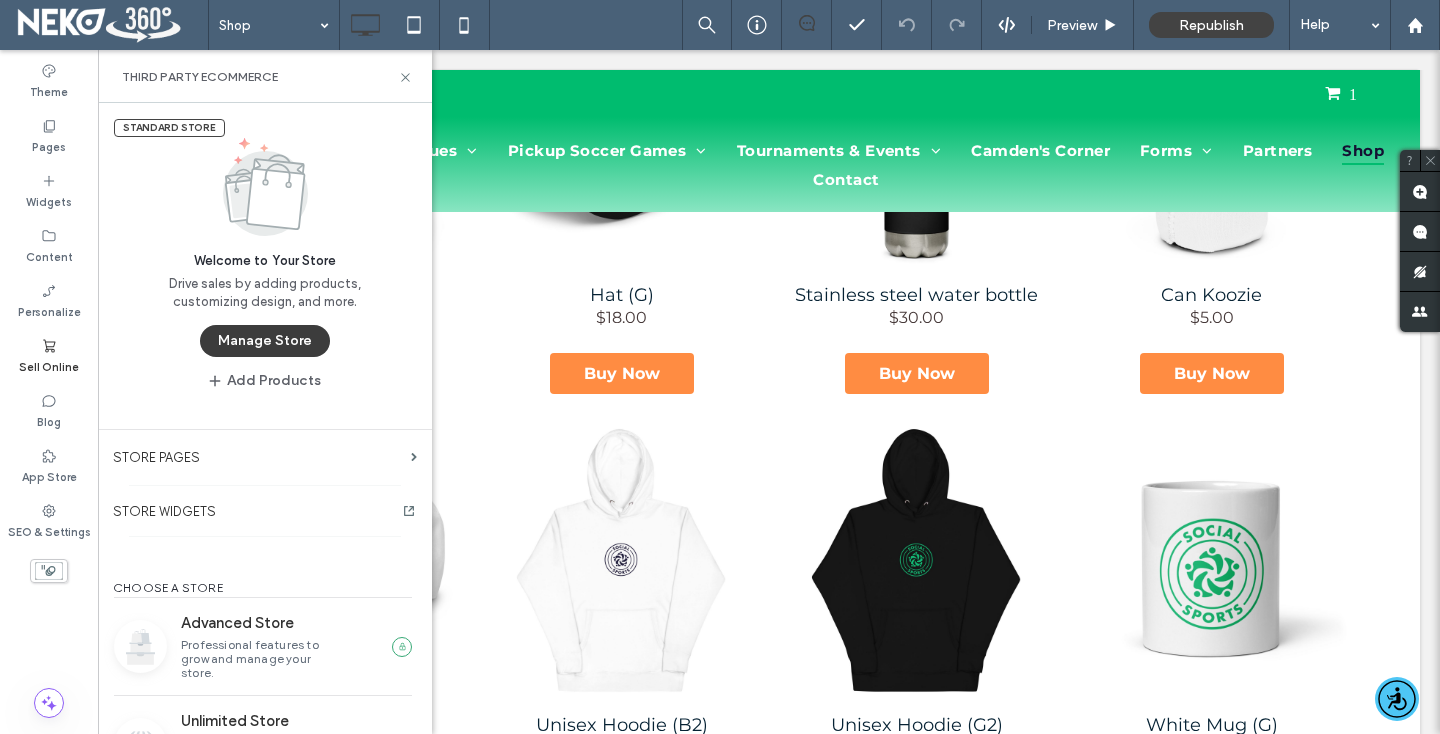 click on "Manage Store" at bounding box center [265, 341] 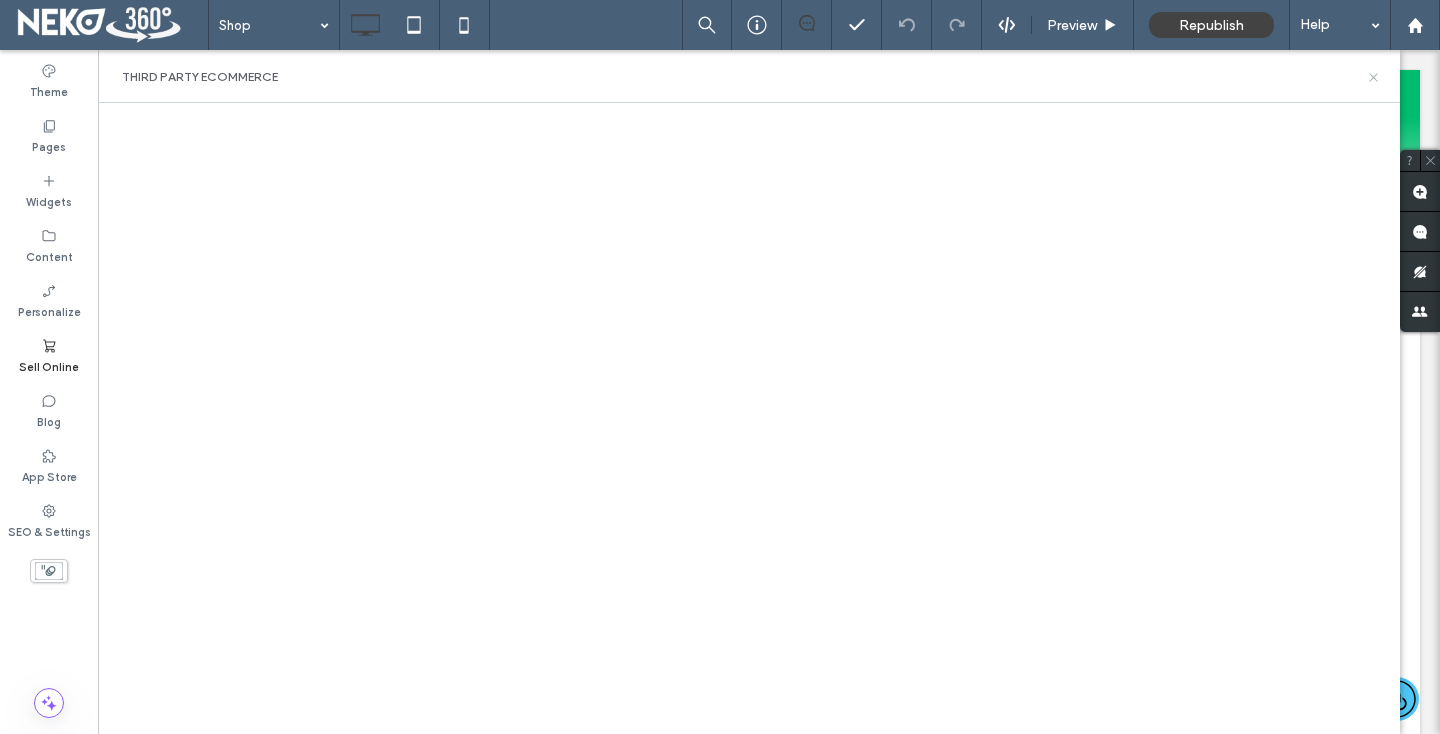 click 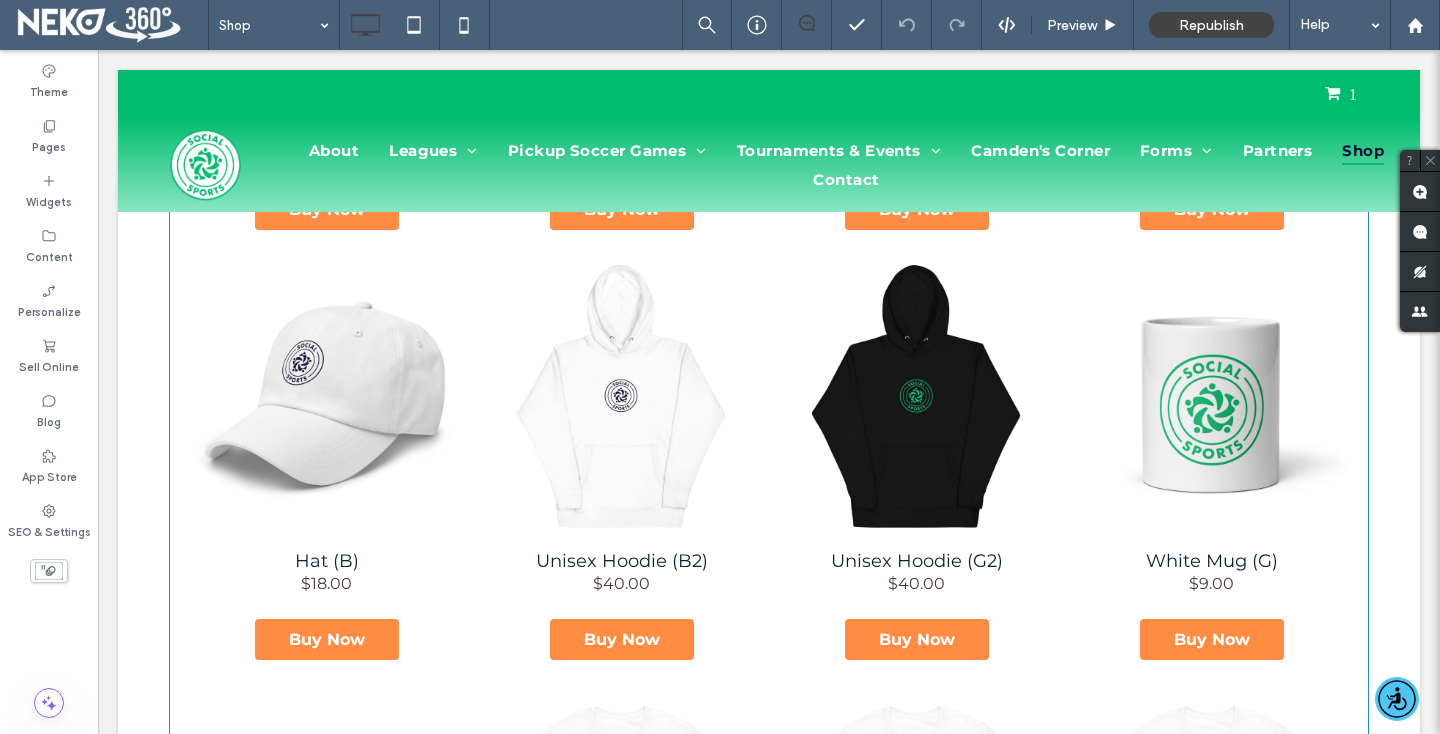 scroll, scrollTop: 579, scrollLeft: 0, axis: vertical 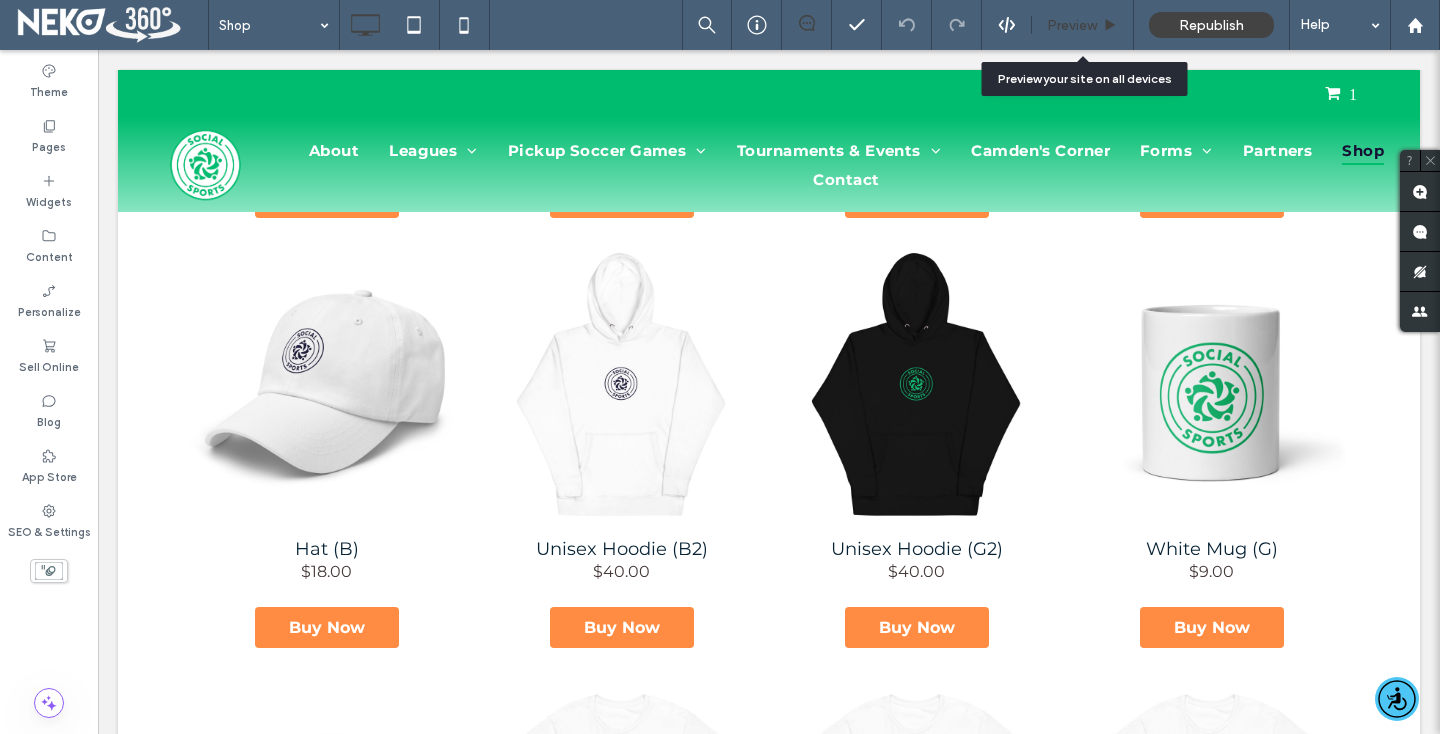 click on "Preview" at bounding box center (1072, 25) 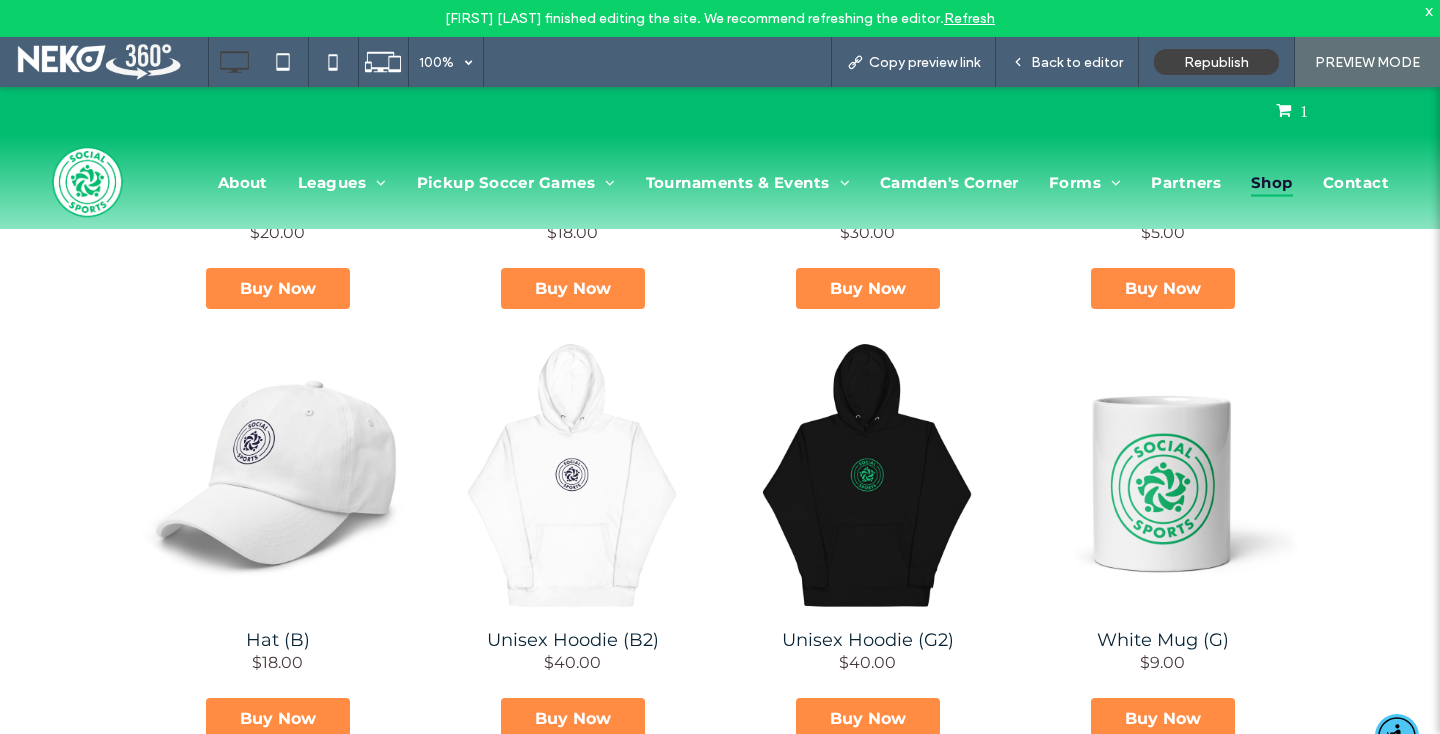scroll, scrollTop: 519, scrollLeft: 0, axis: vertical 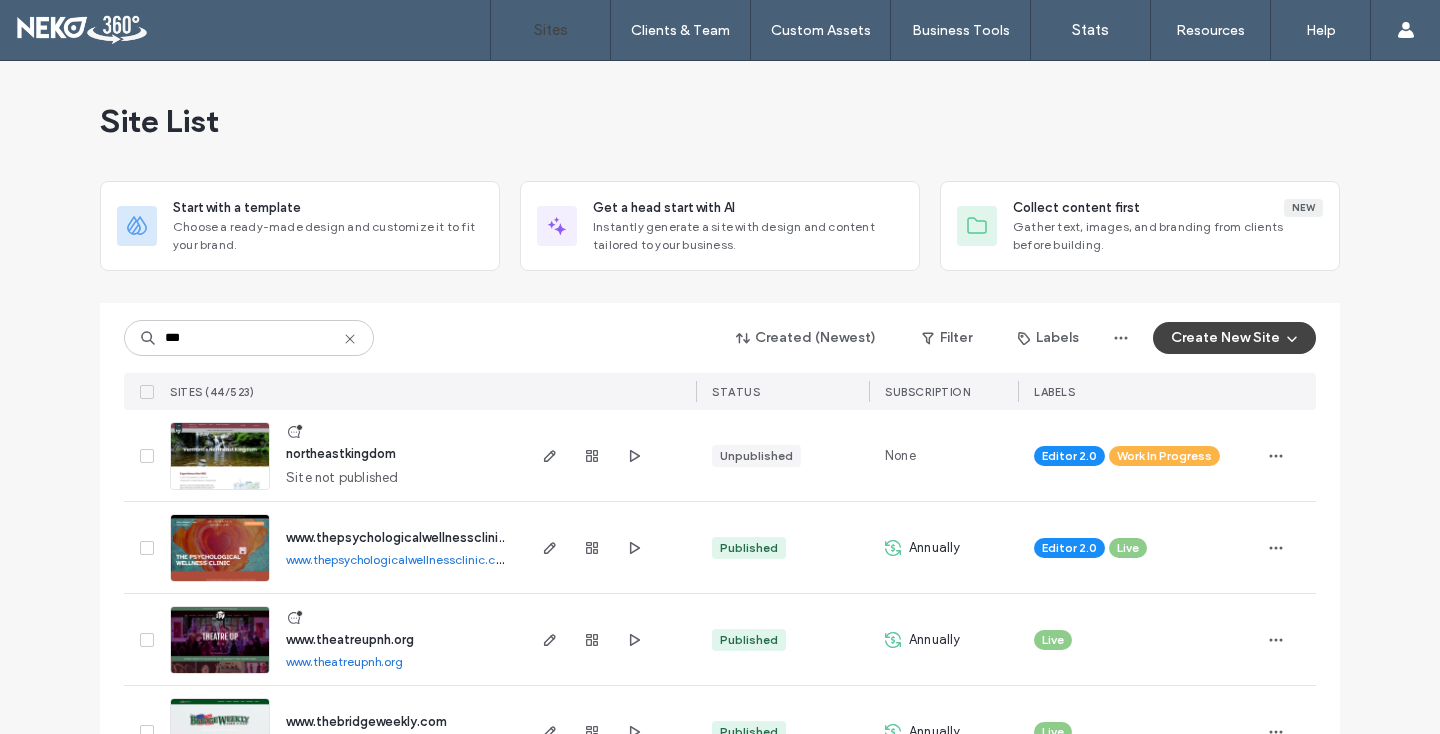 type on "***" 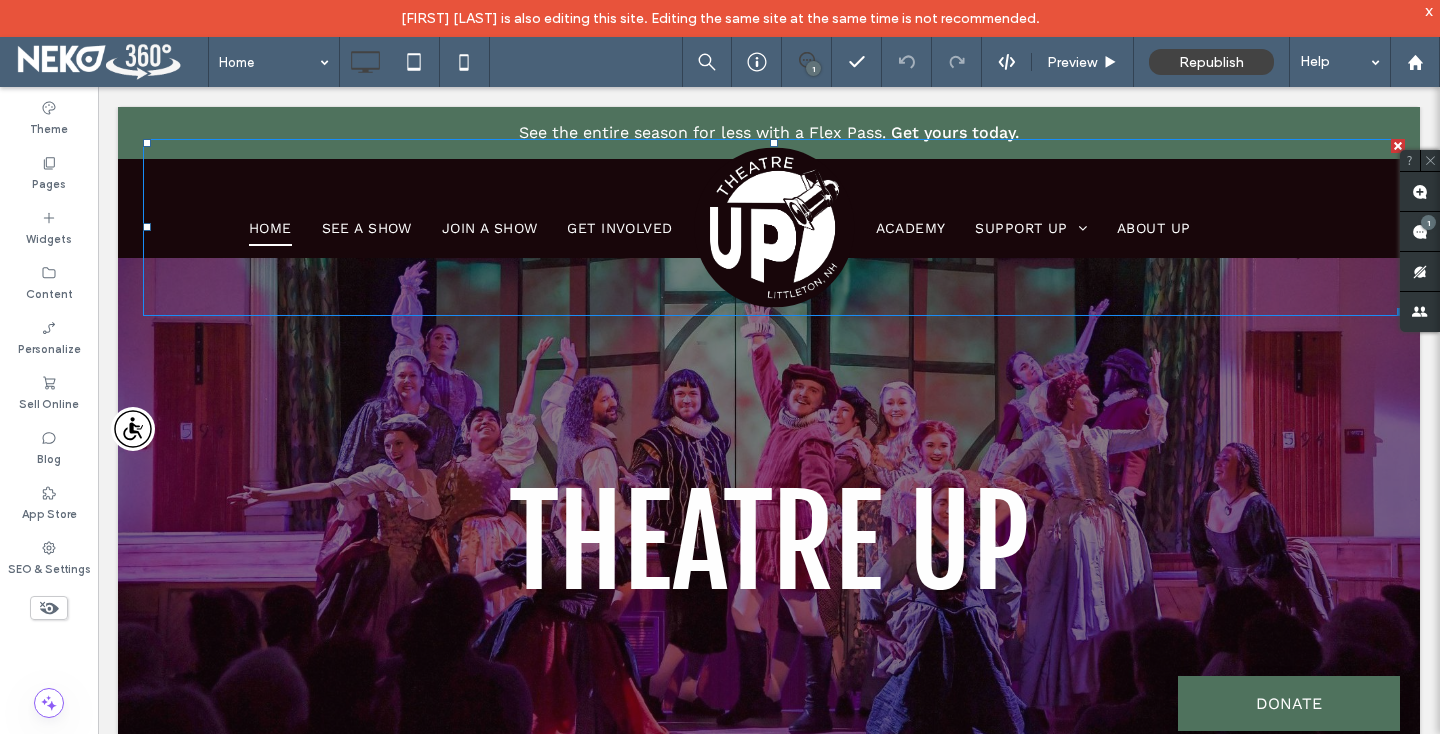 scroll, scrollTop: 76, scrollLeft: 0, axis: vertical 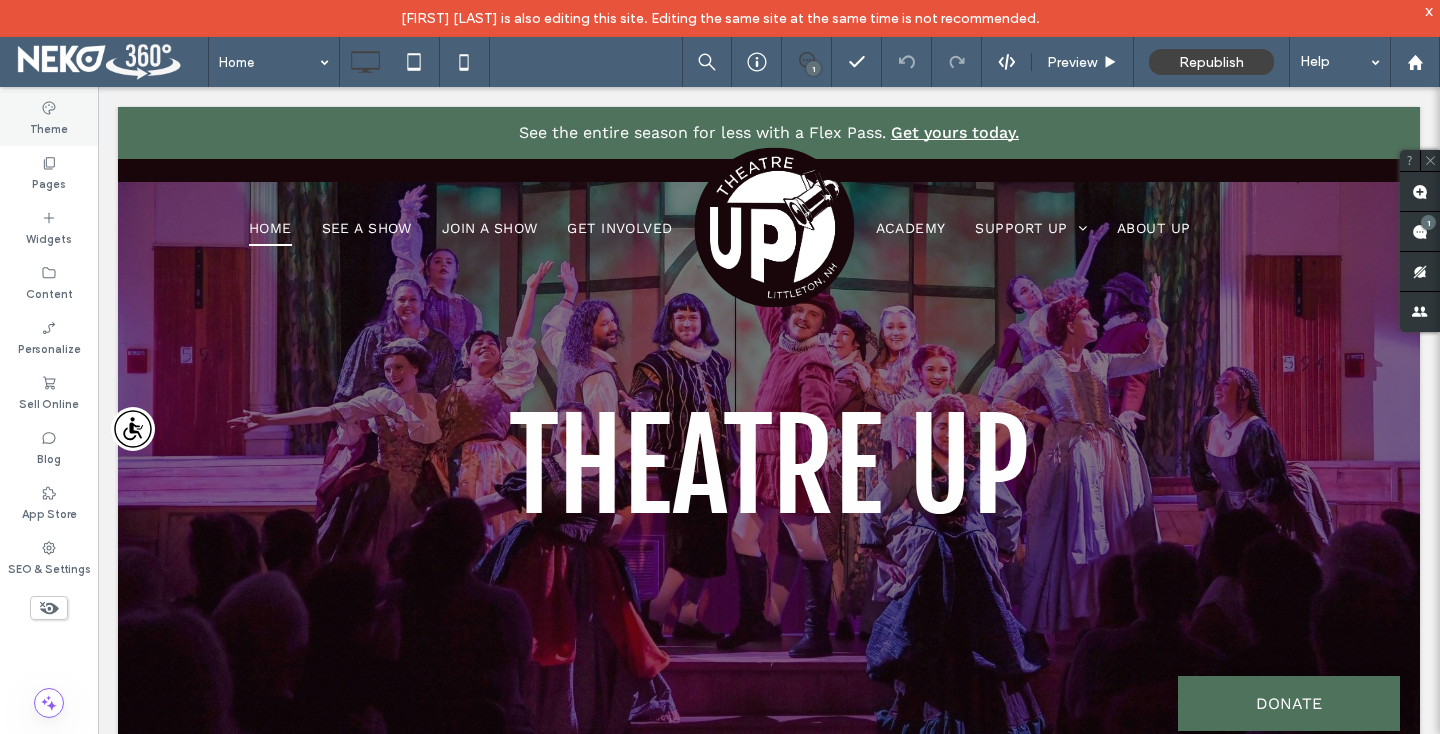 click 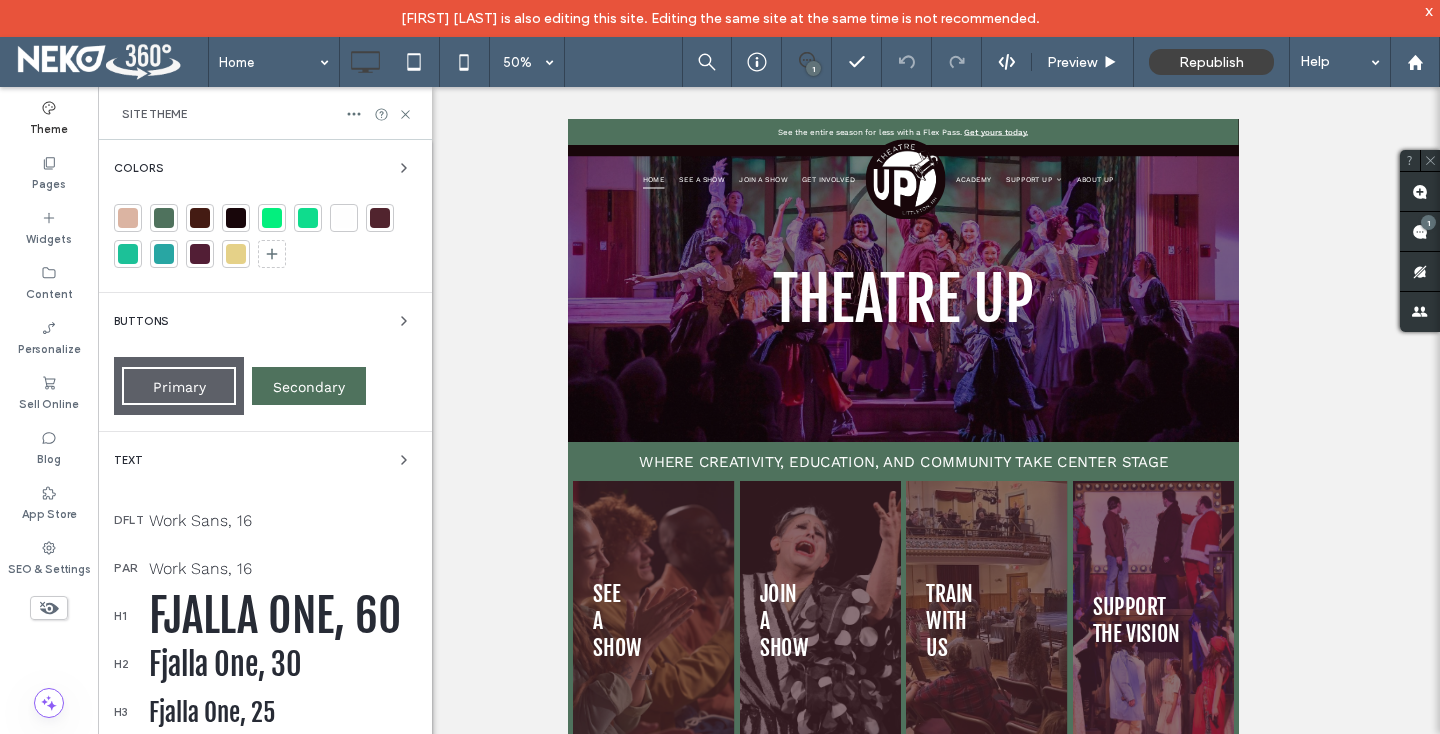 click at bounding box center [164, 218] 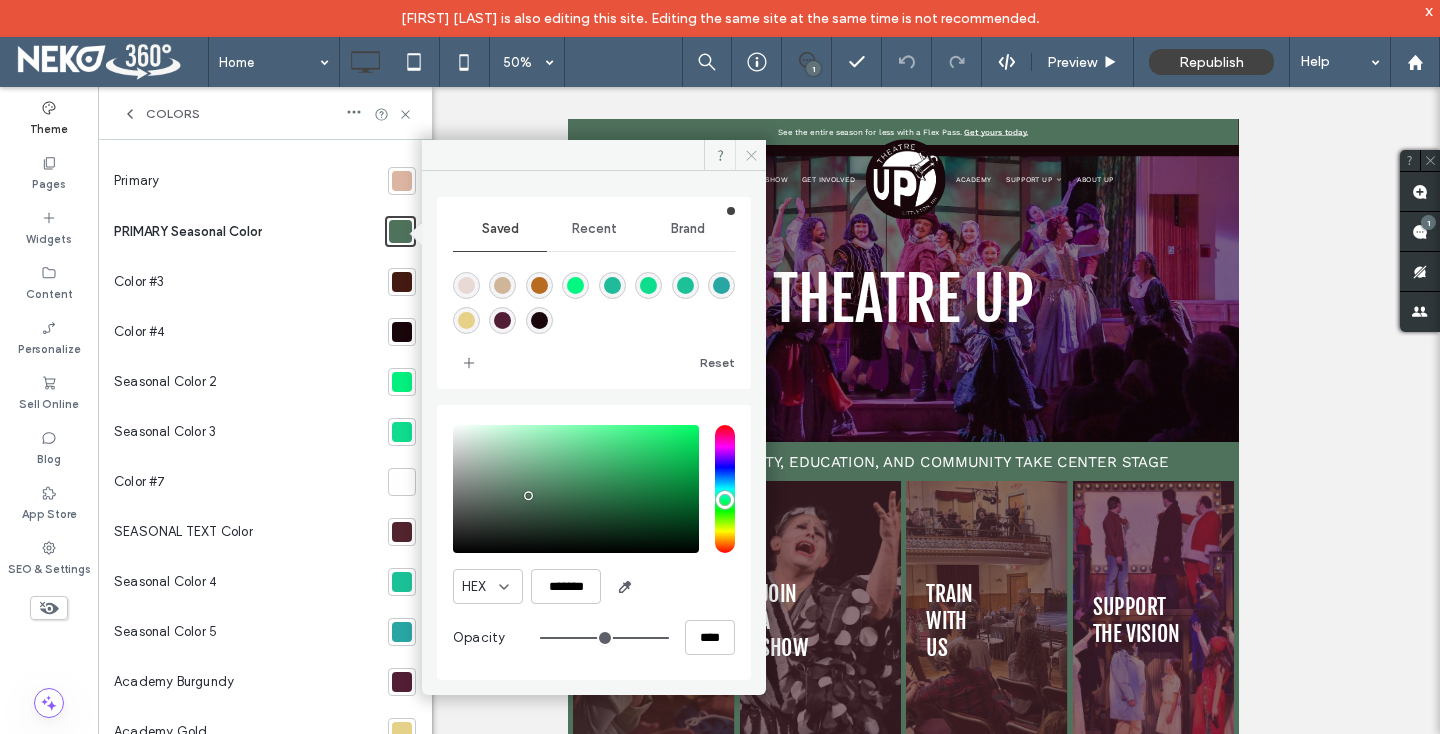 click at bounding box center (750, 155) 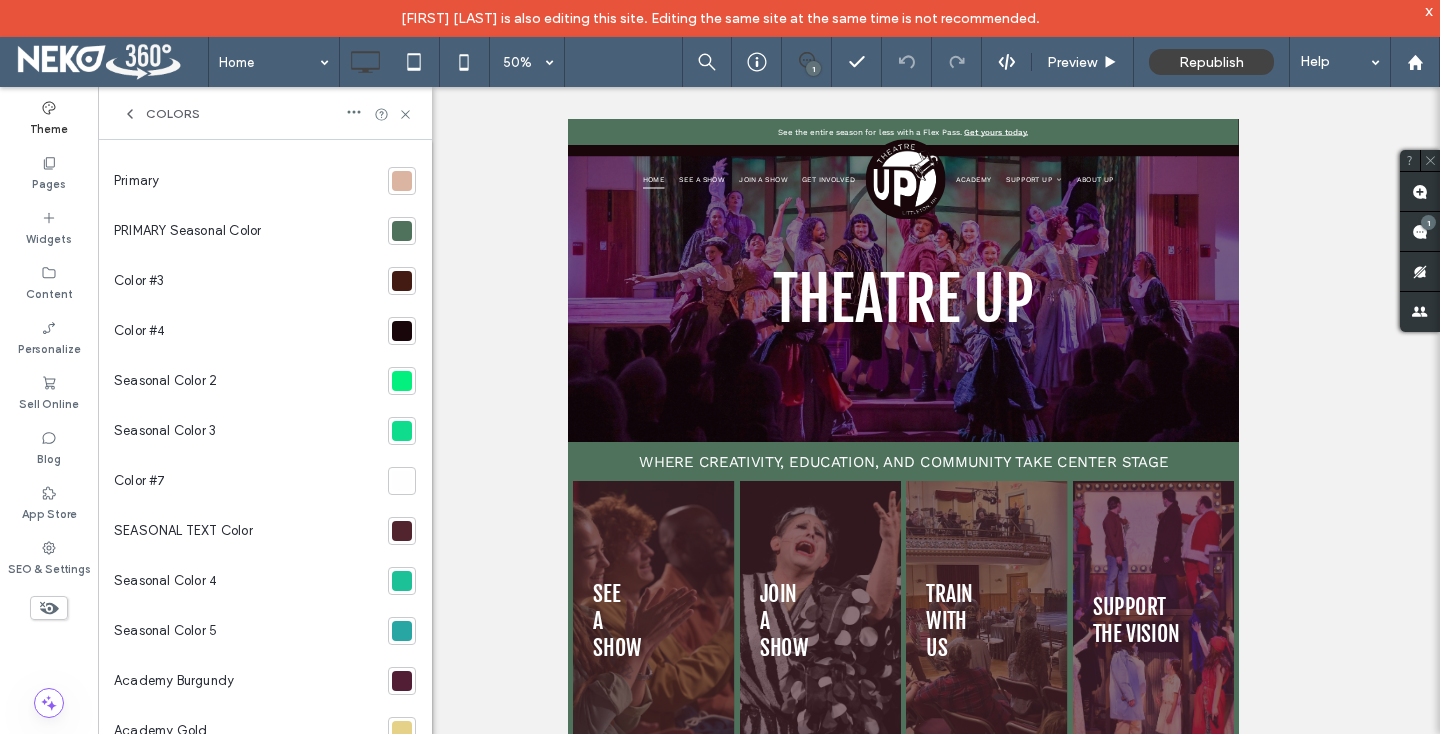 click 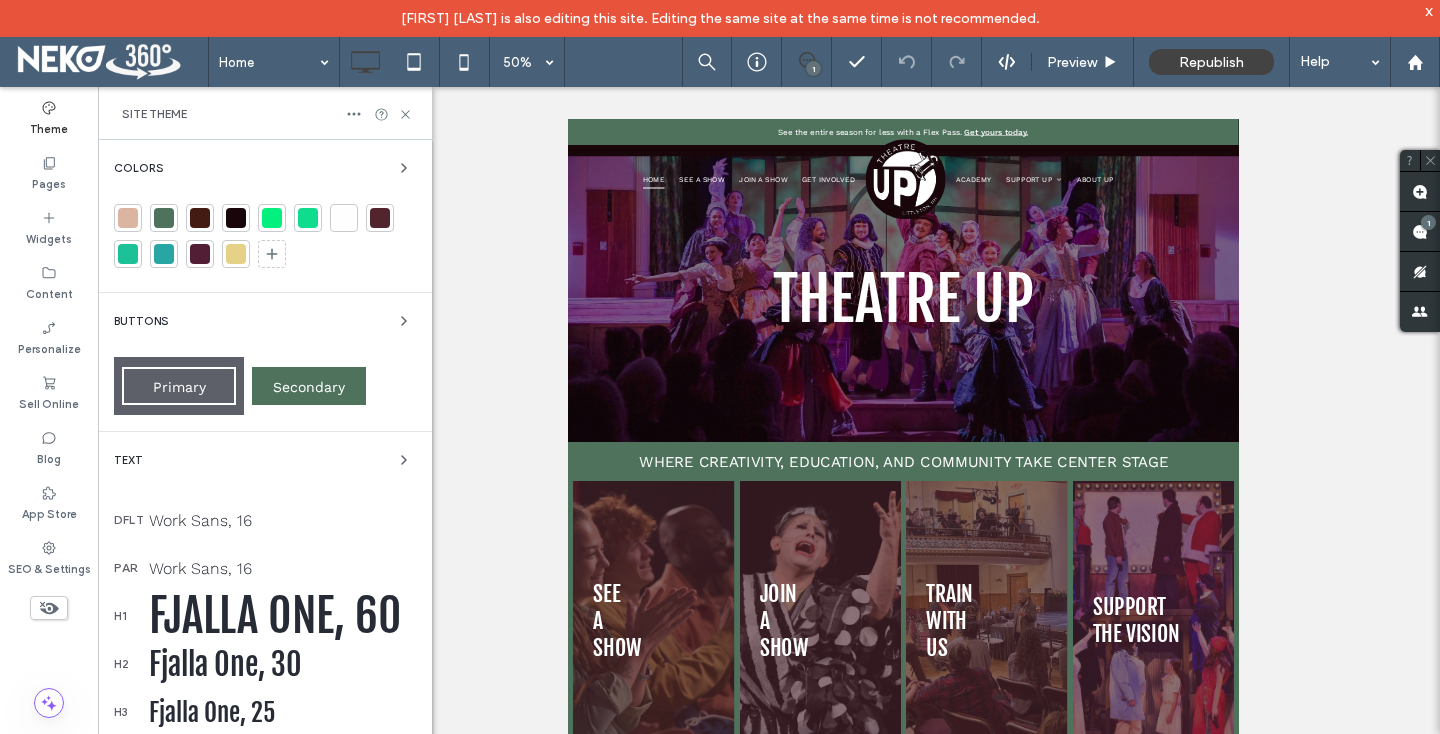 click at bounding box center (164, 218) 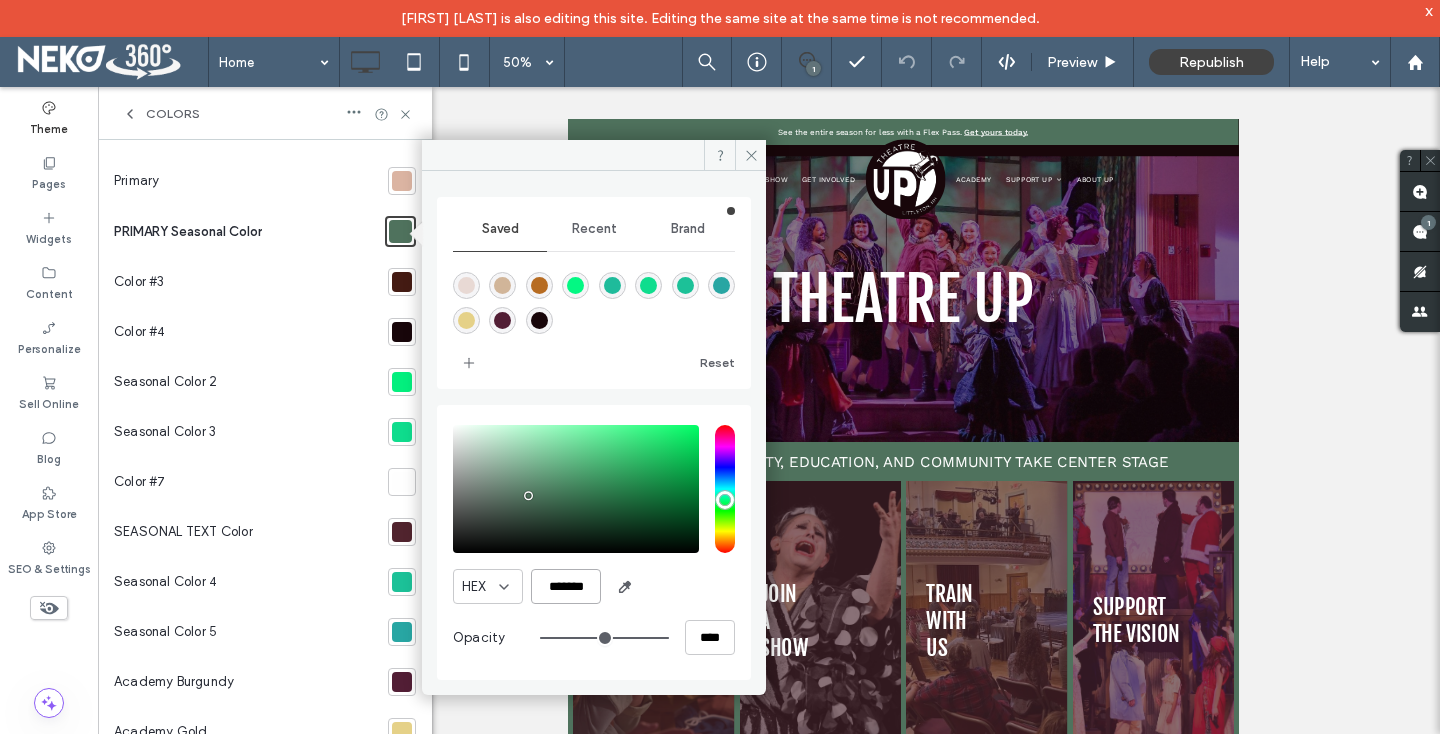 click on "*******" at bounding box center (566, 586) 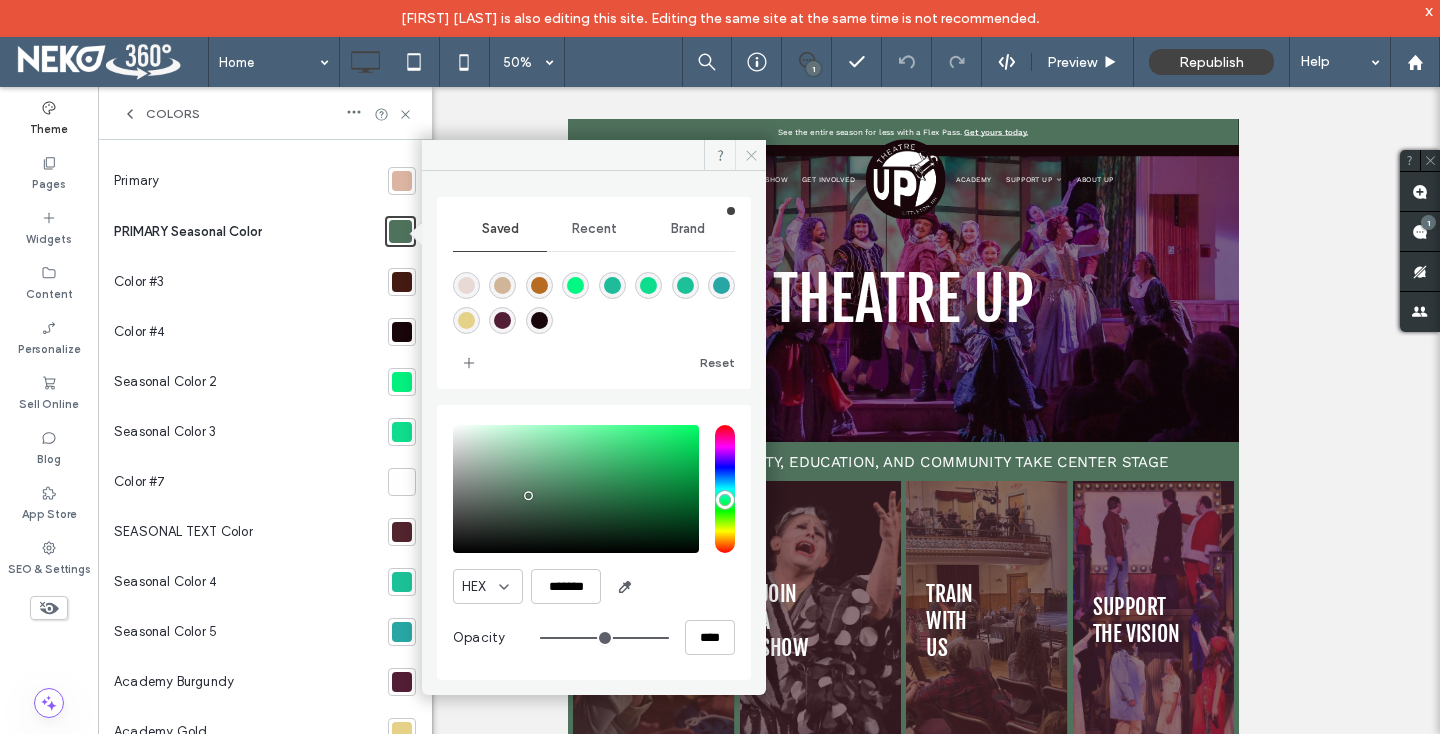 click at bounding box center [750, 155] 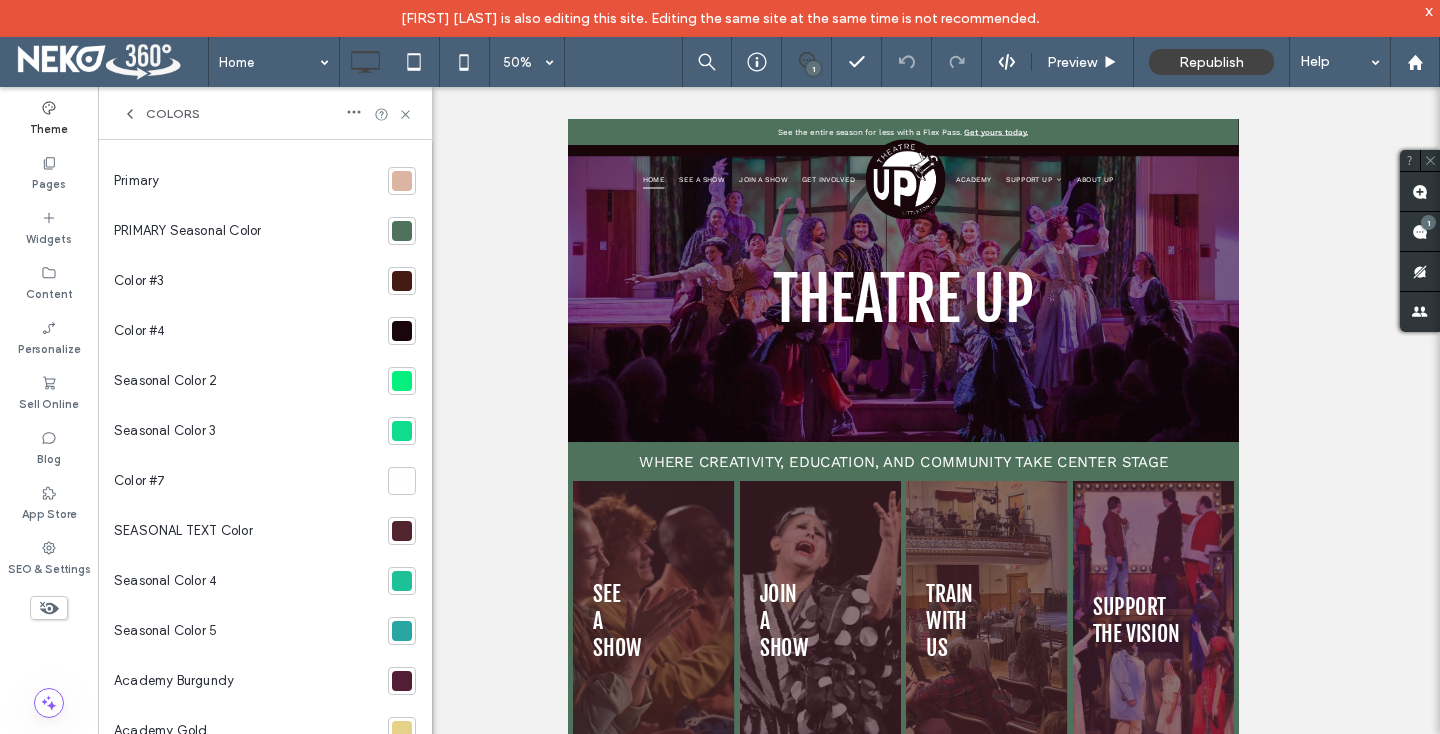 click 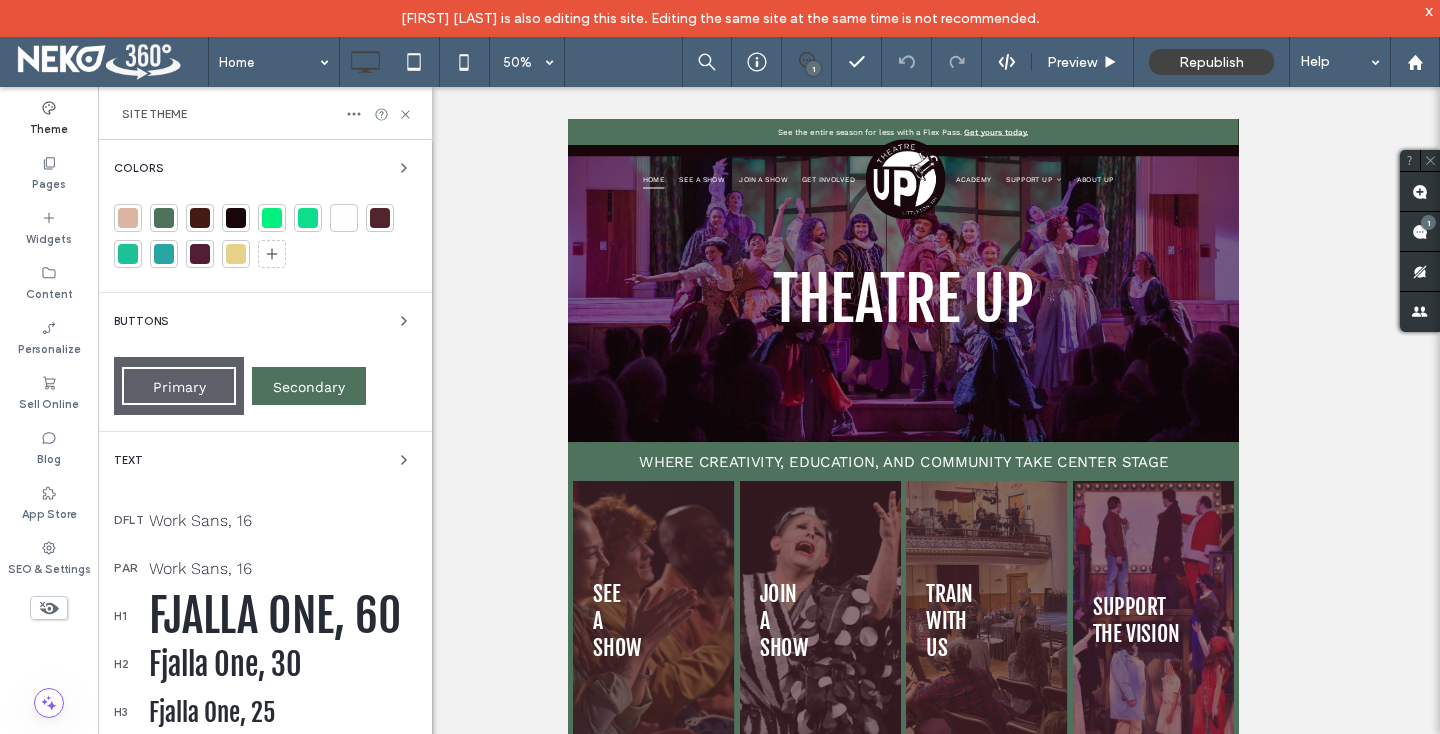 click at bounding box center (164, 218) 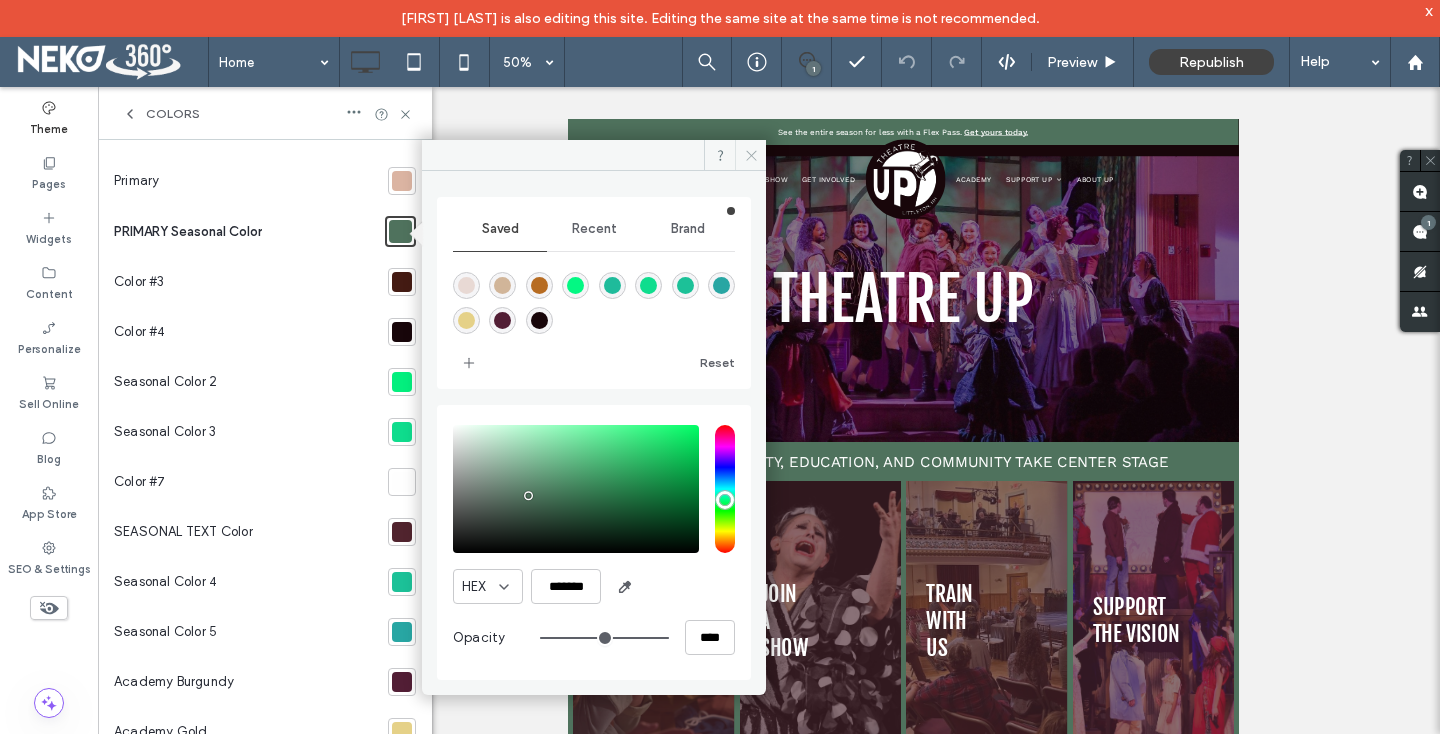 click 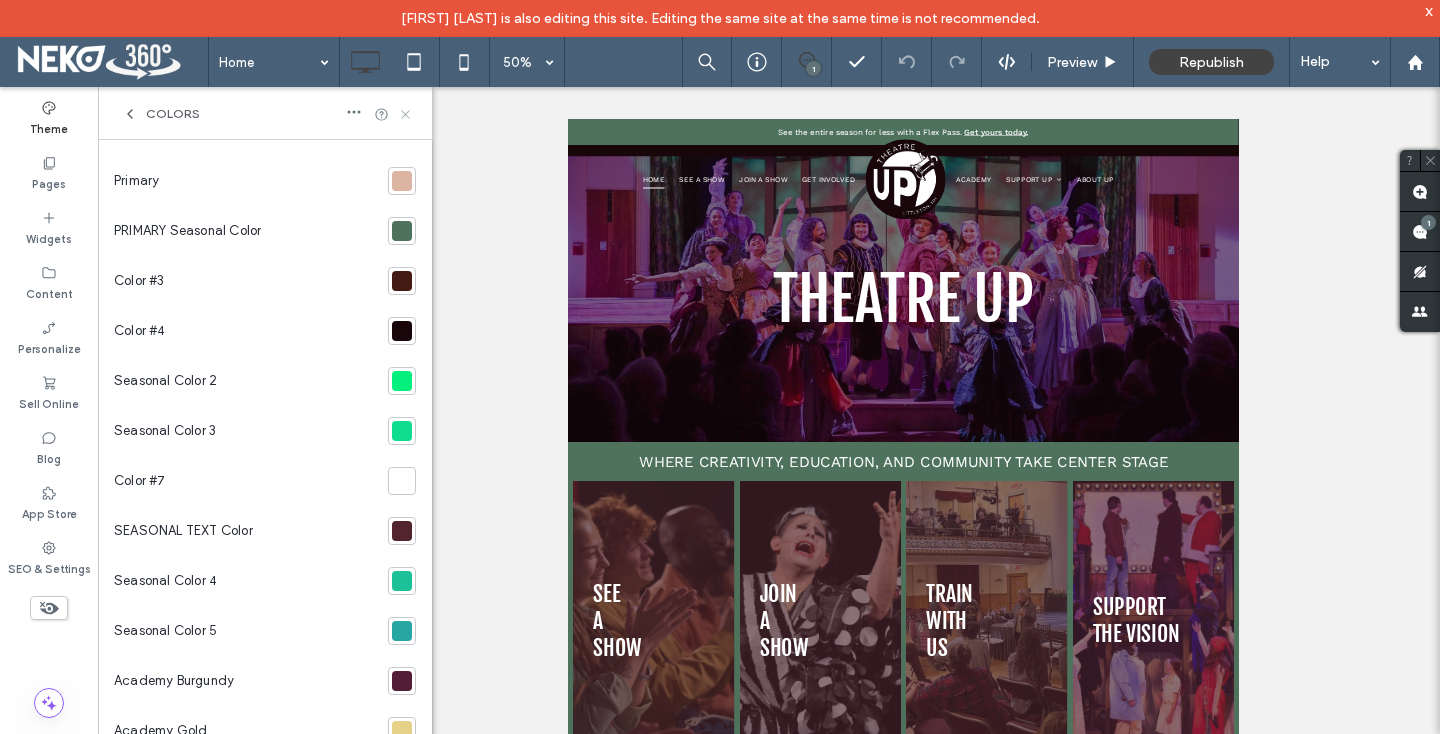 click 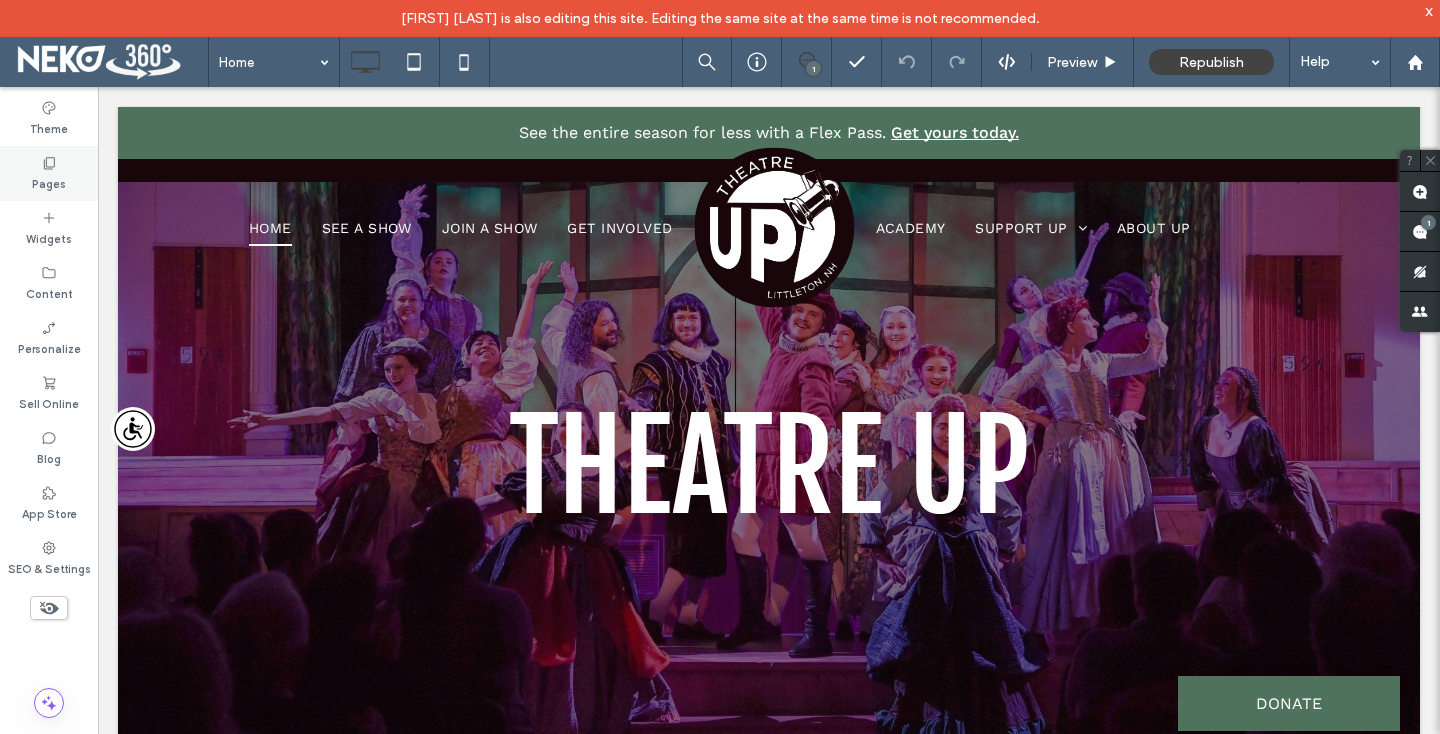 click on "Pages" at bounding box center [49, 173] 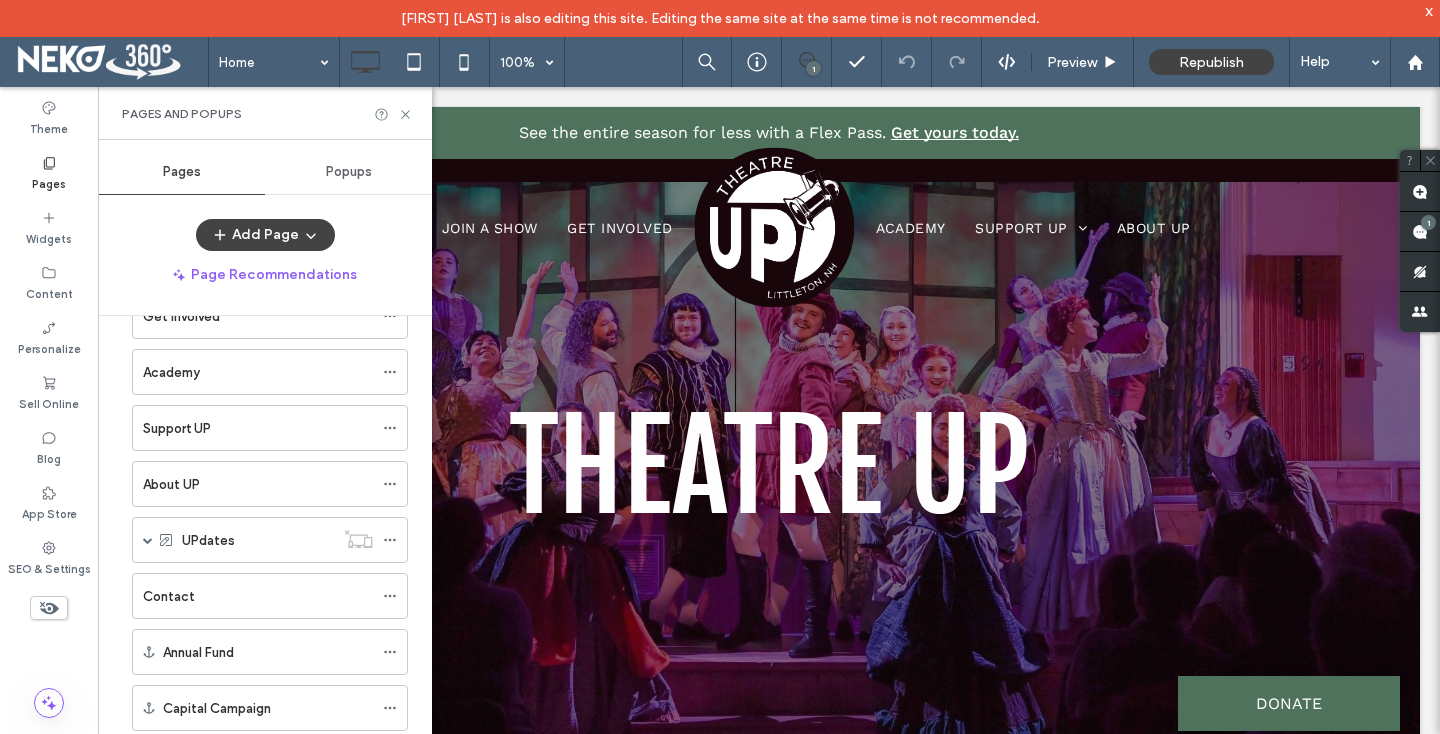 scroll, scrollTop: 230, scrollLeft: 0, axis: vertical 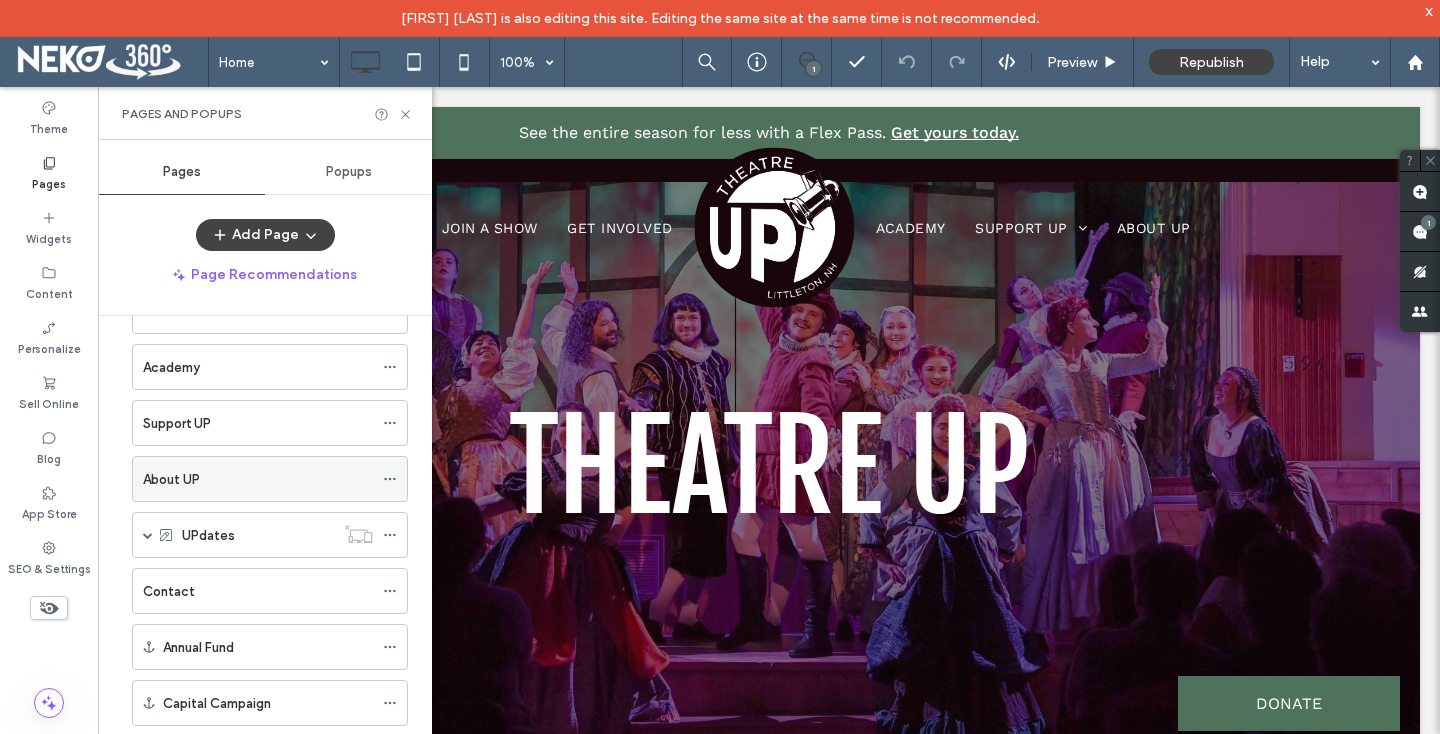 click on "About UP" at bounding box center (258, 479) 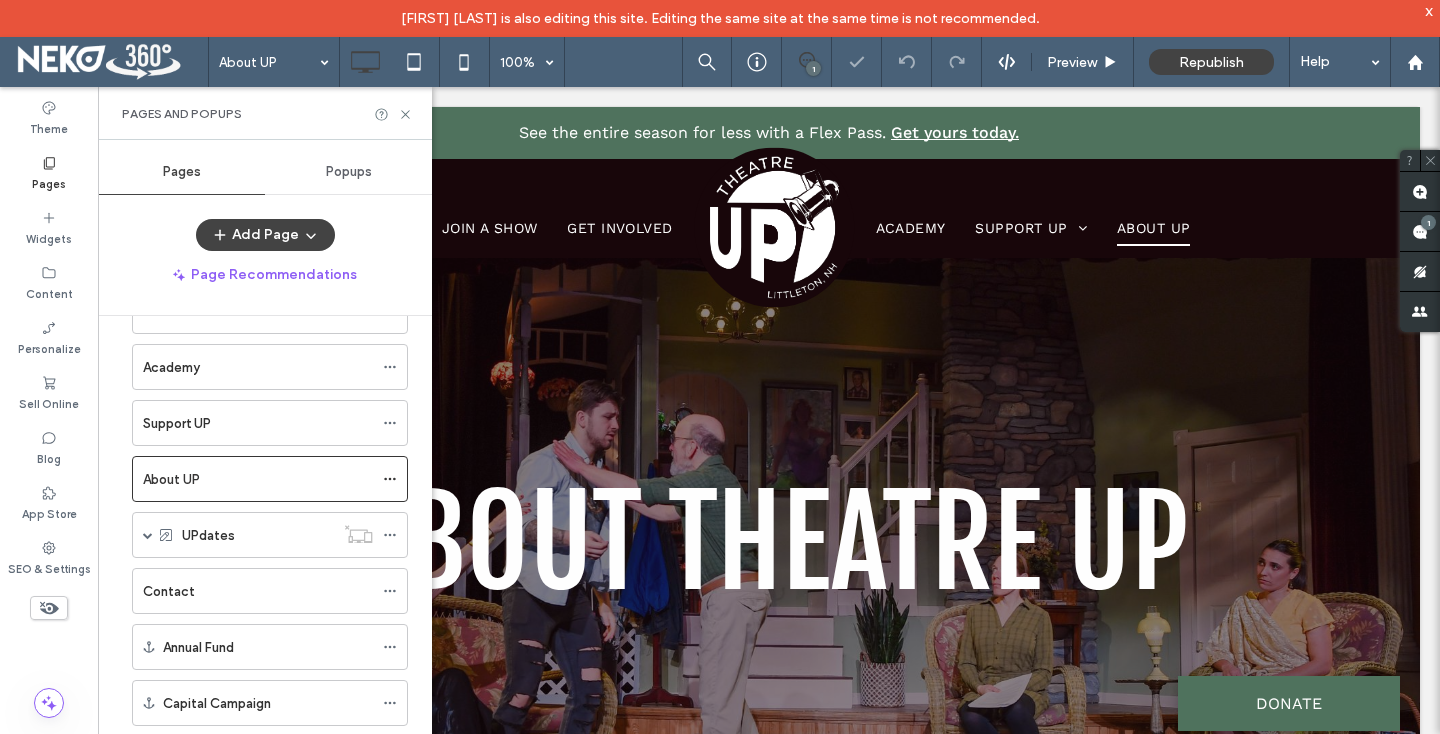scroll, scrollTop: 0, scrollLeft: 0, axis: both 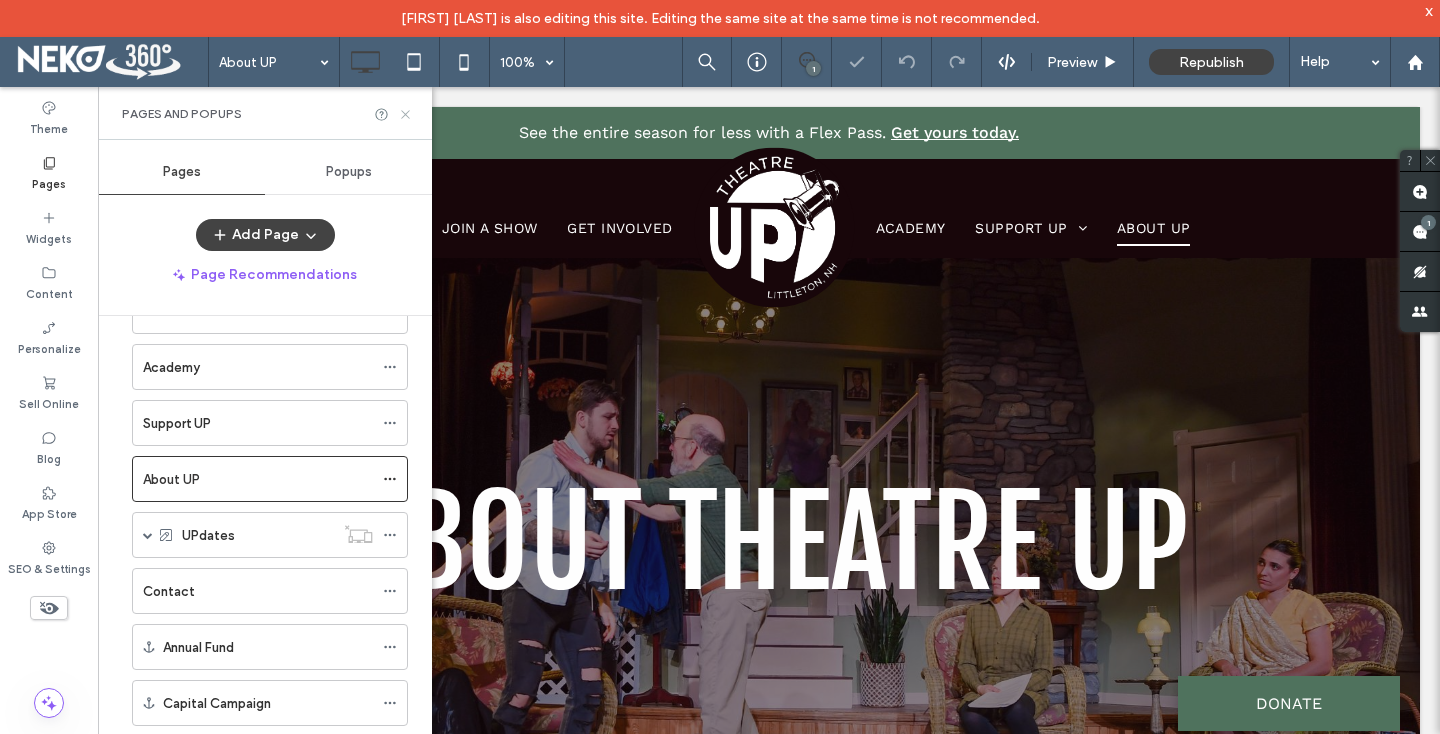 click 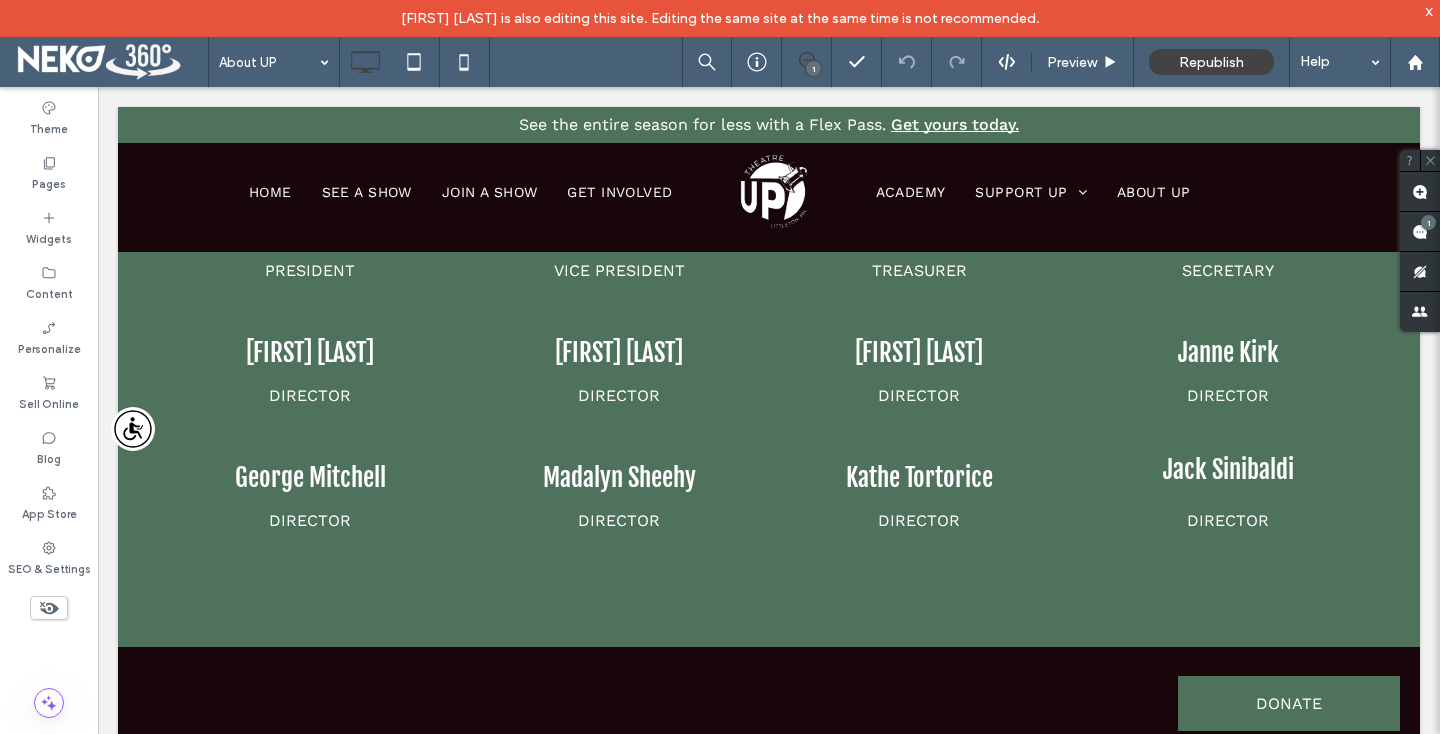 scroll, scrollTop: 6071, scrollLeft: 0, axis: vertical 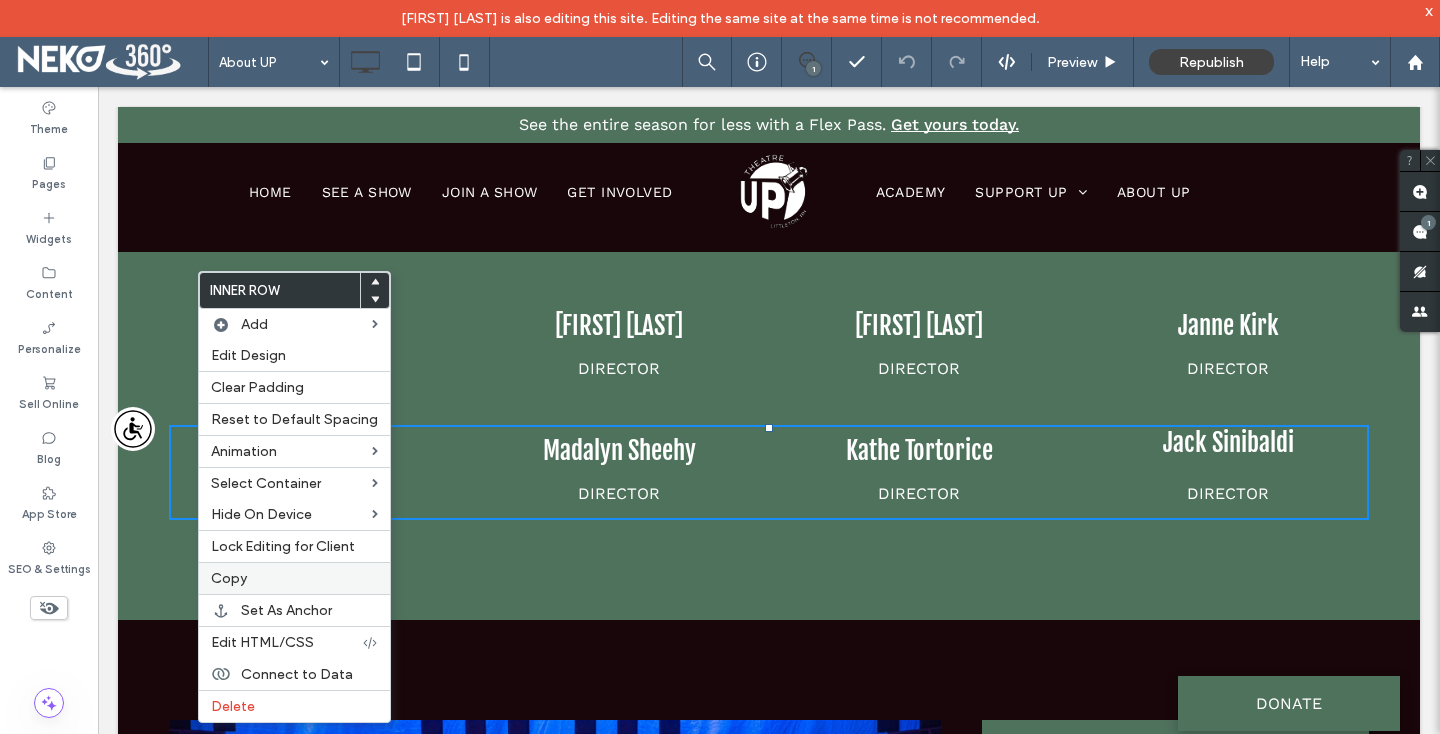 click on "Copy" at bounding box center (229, 578) 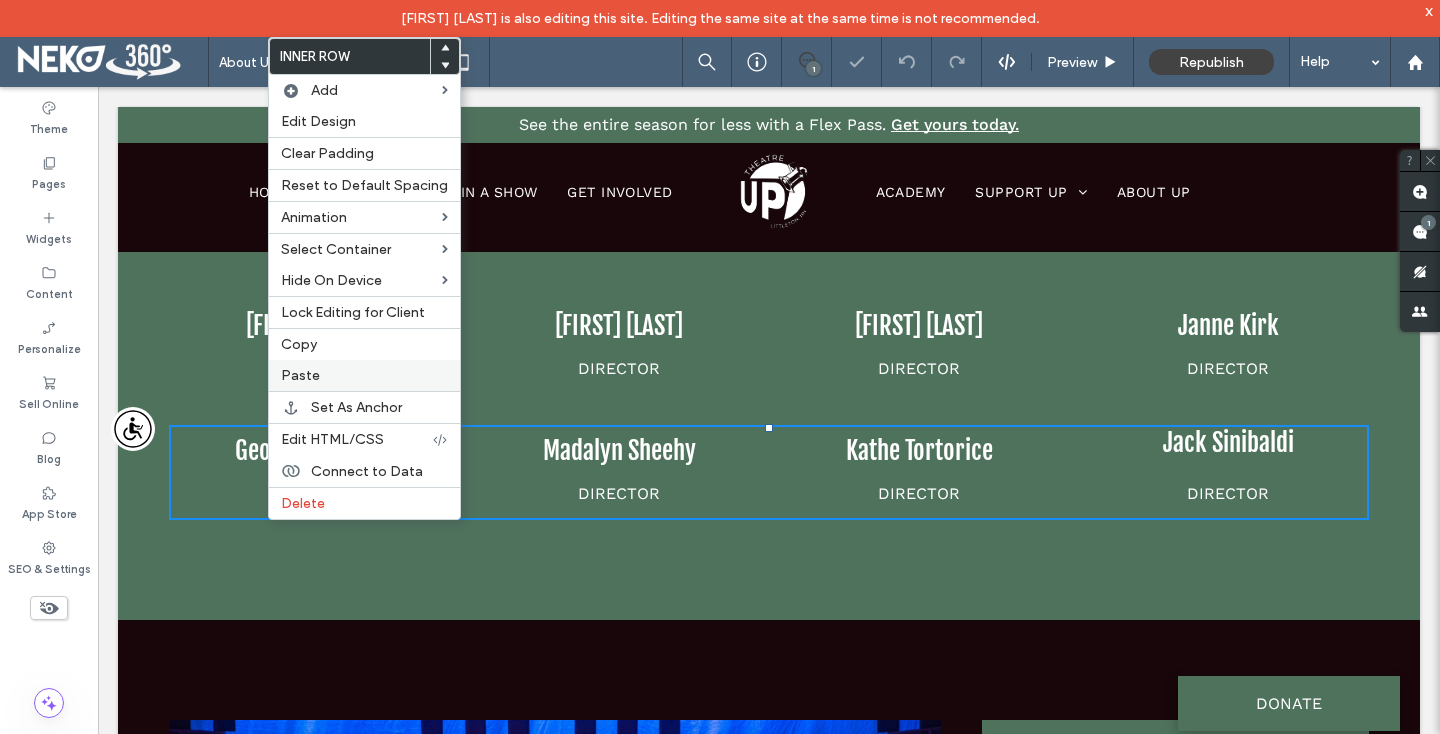 click on "Paste" at bounding box center (300, 375) 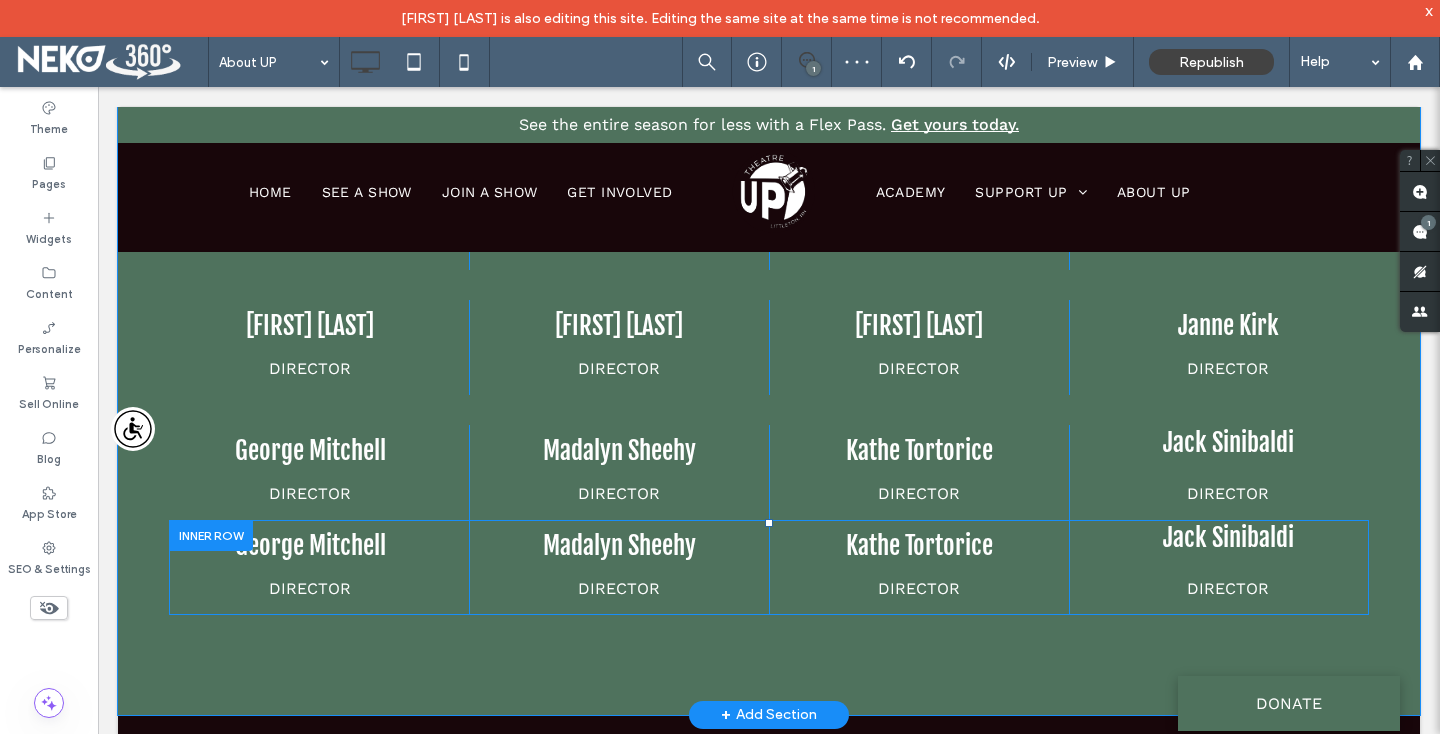 click at bounding box center (211, 535) 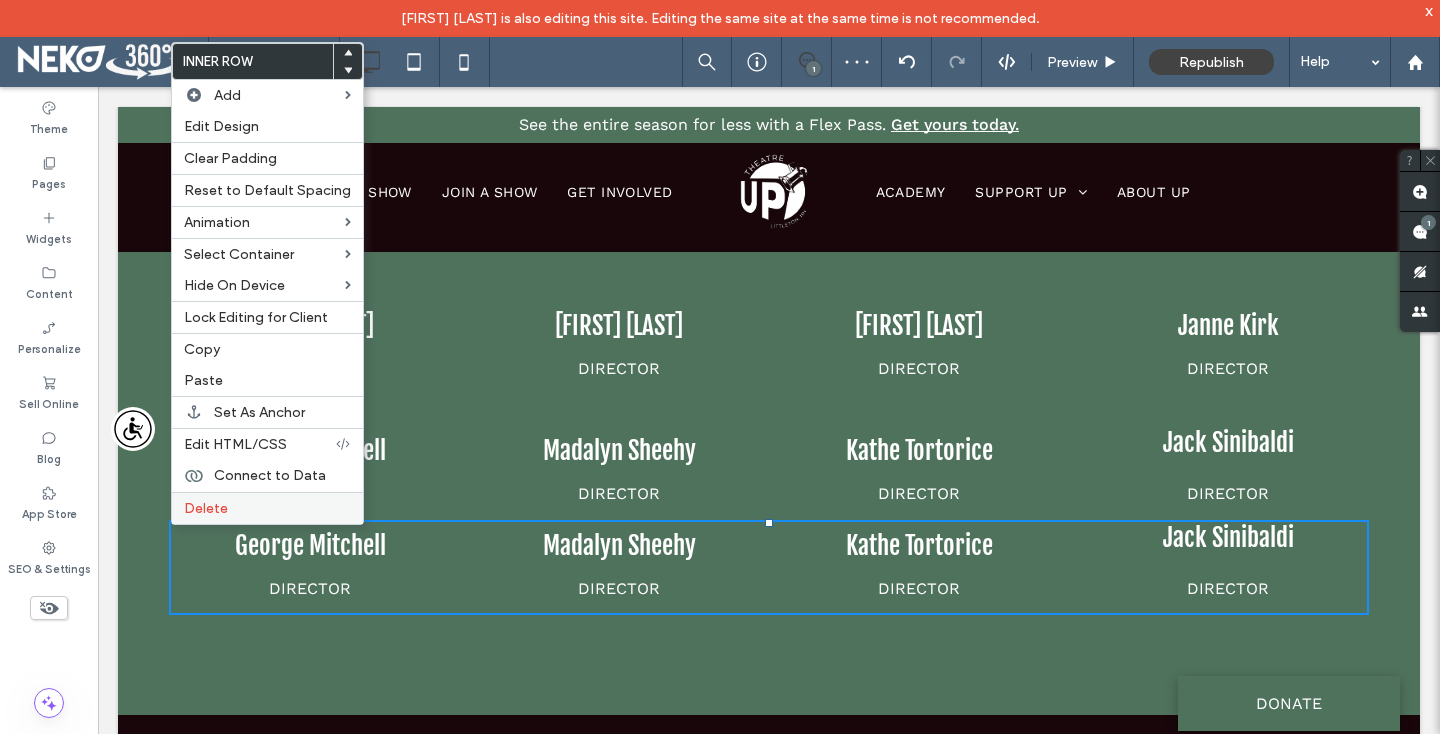 click on "Delete" at bounding box center [206, 508] 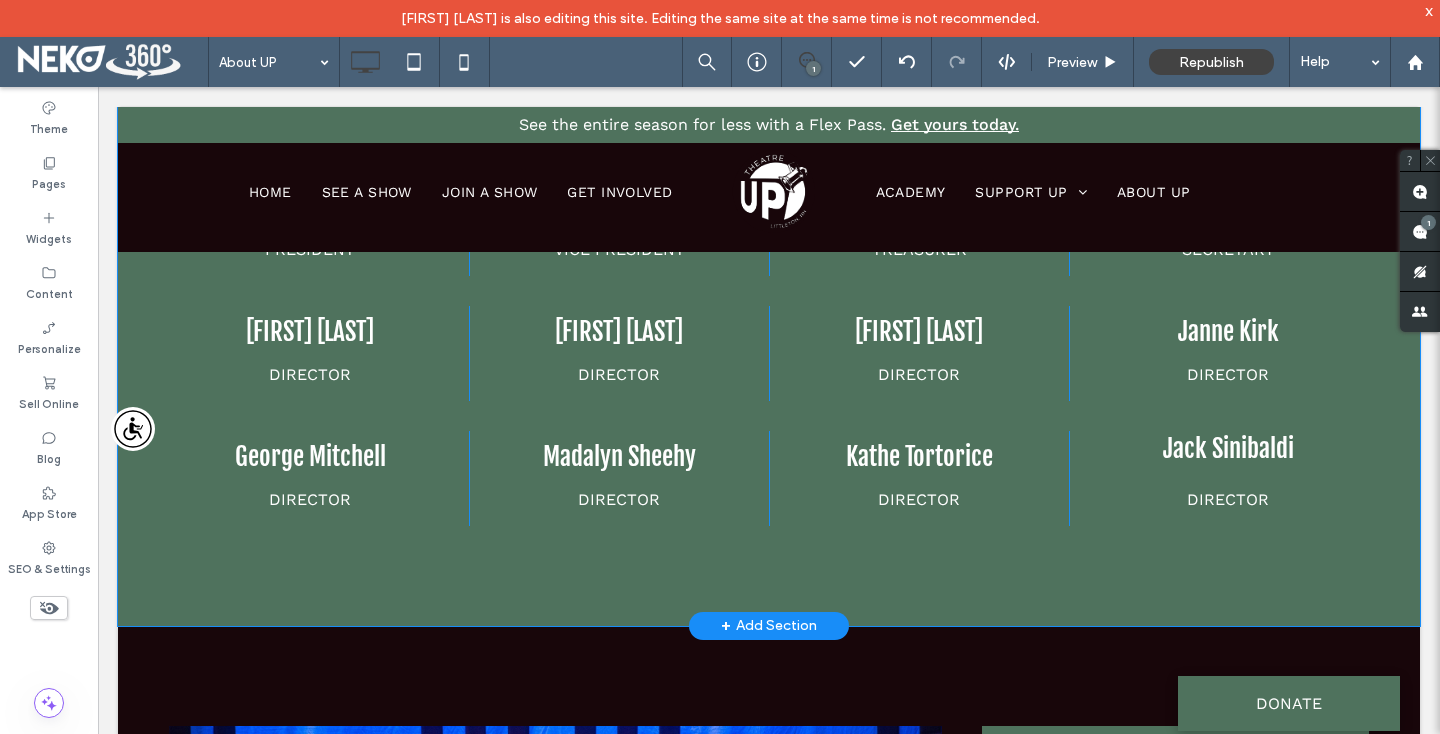 scroll, scrollTop: 6076, scrollLeft: 0, axis: vertical 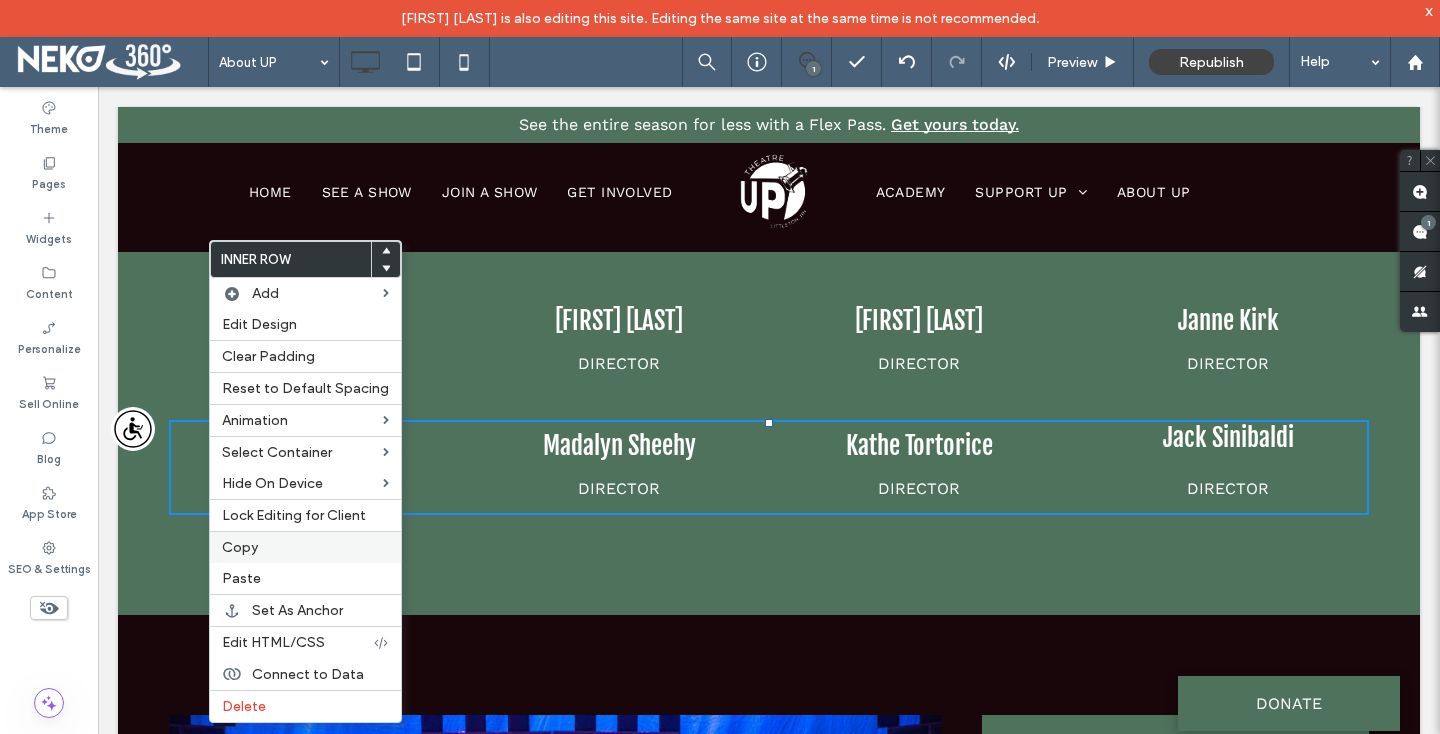 click on "Copy" at bounding box center [240, 547] 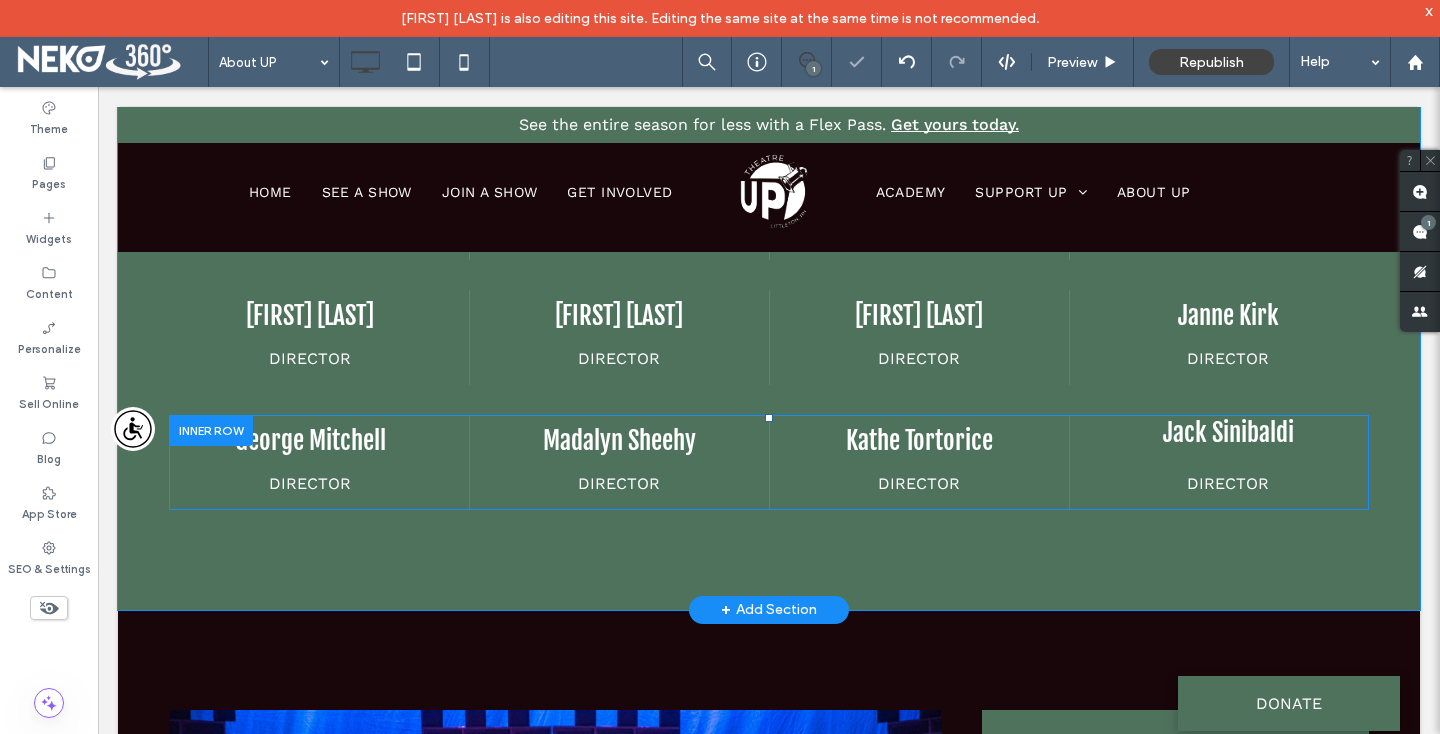 scroll, scrollTop: 6083, scrollLeft: 0, axis: vertical 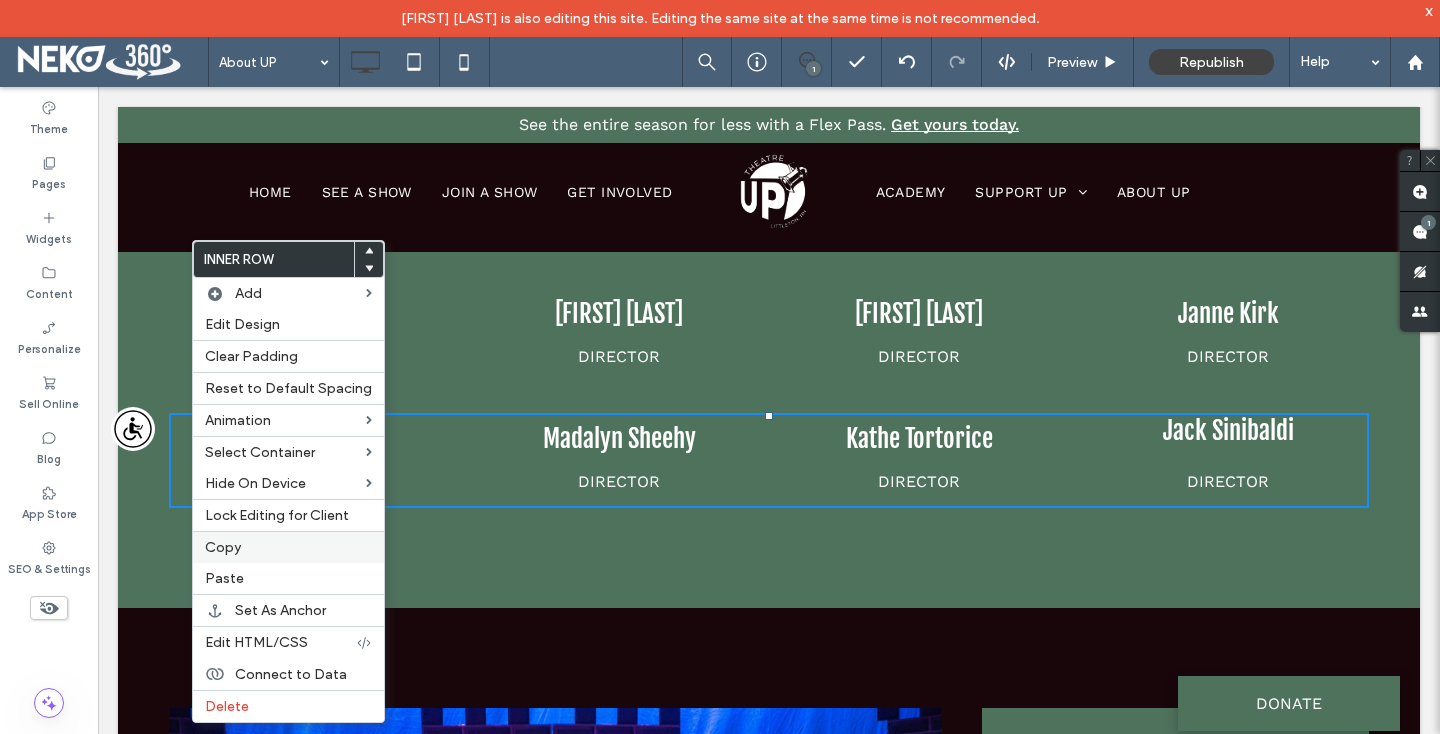 click on "Copy" at bounding box center [223, 547] 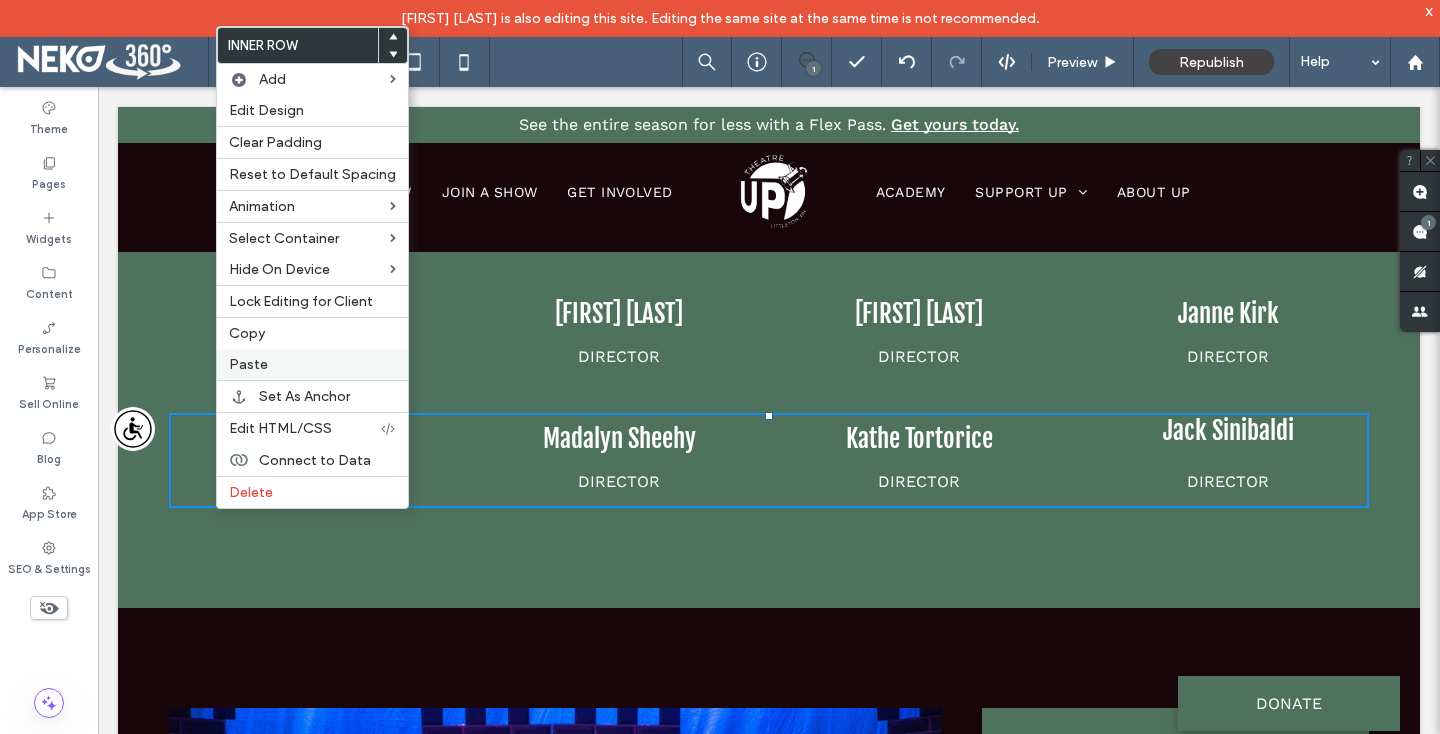 click on "Paste" at bounding box center (248, 364) 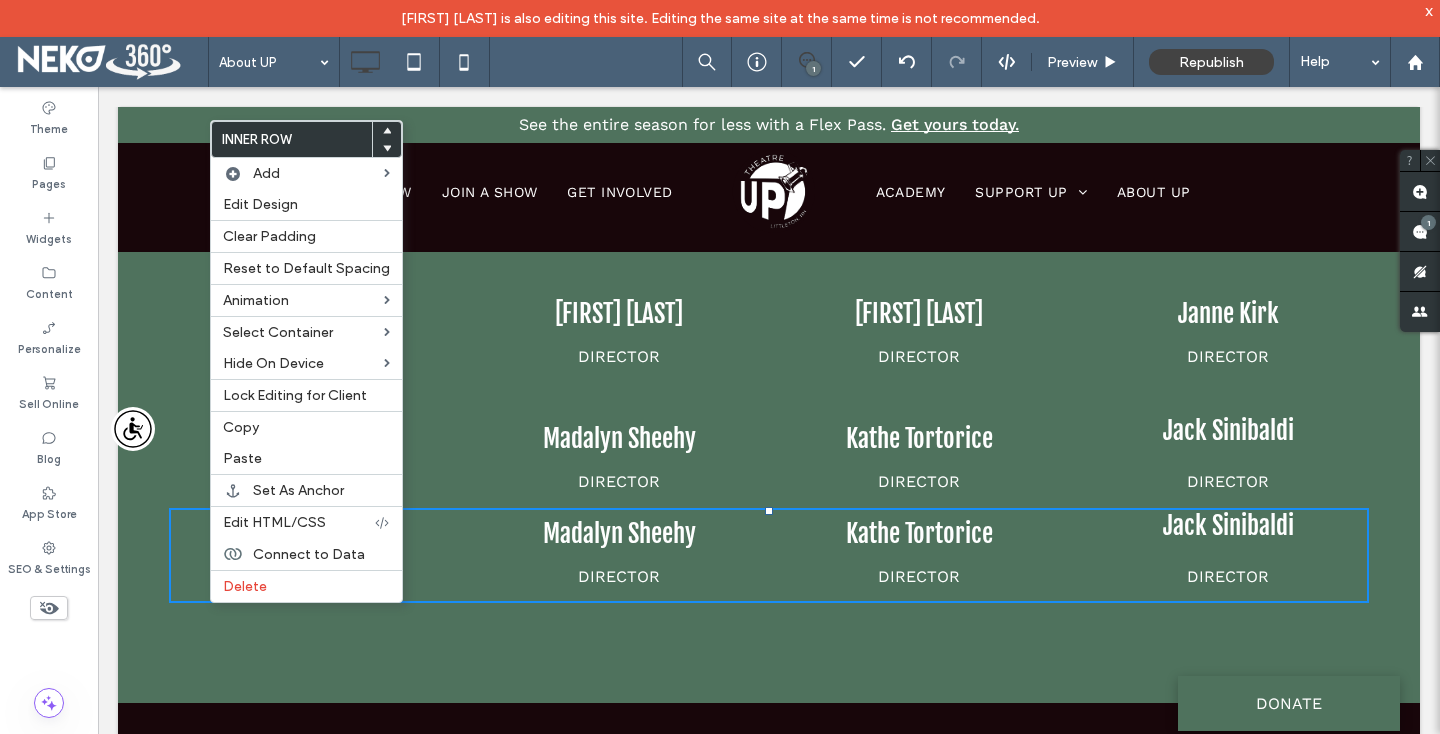 click on "Meet Our Board
Courtney Vashaw
President
Click To Paste
Jennifer Donovan
Vice President
Click To Paste
Amy Mullins
TREASURER
Click To Paste
Connor MacDonald
SECRETARY
Click To Paste
Tim Connolly
DIRECTOR
Click To Paste
Jess Griffiths
Director
Click To Paste
Ed King
Director
Click To Paste
Janne Kirk
Director
Click To Paste
George Mitchell
Director
Click To Paste     Click To Paste
Madalyn Sheehy
Director
Click To Paste     Click To Paste
Kathe Tortorice
Director
Click To Paste     Click To Paste
Jack Sinibaldi
Director
Click To Paste     Click To Paste
George Mitchell
Director
Click To Paste     Click To Paste
Madalyn Sheehy
Director
Click To Paste     Click To Paste" at bounding box center [769, 331] 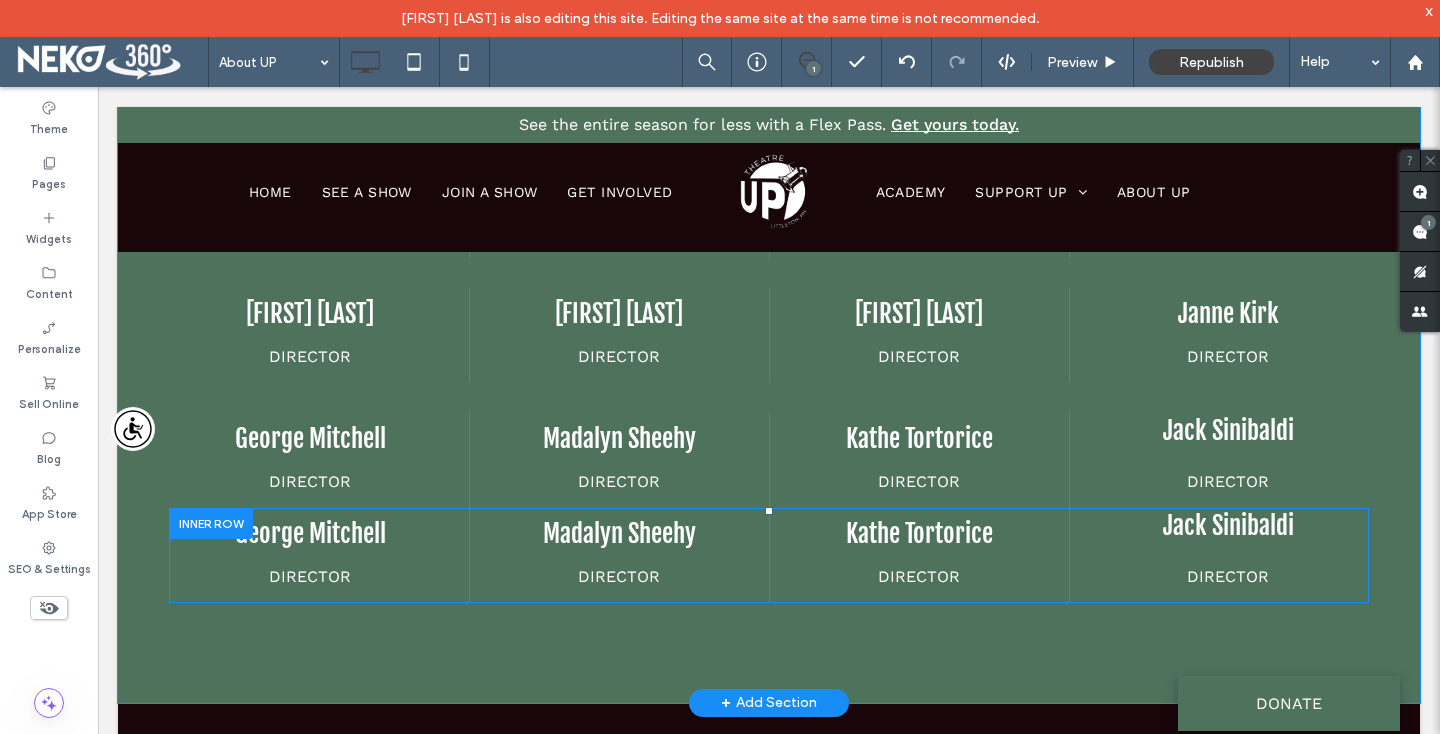 click at bounding box center (211, 523) 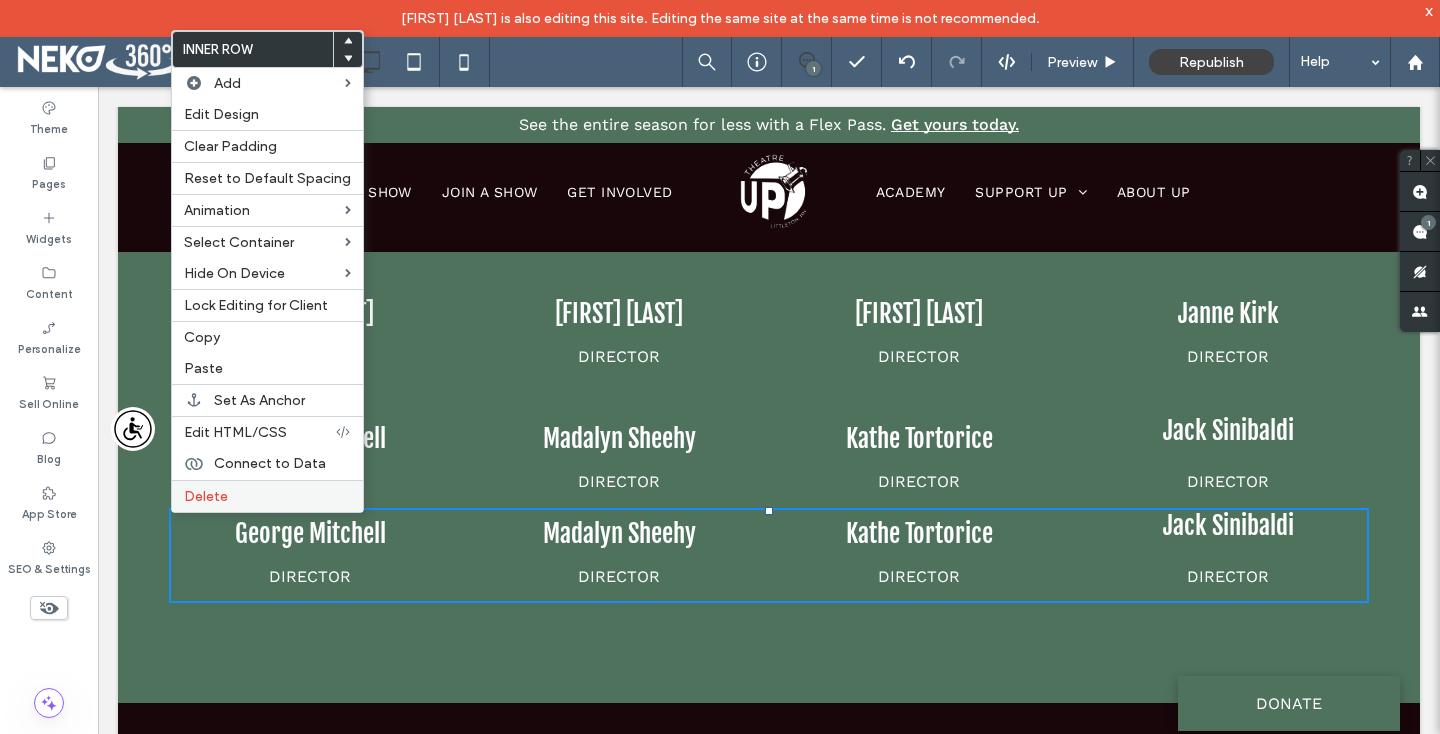 click on "Delete" at bounding box center (267, 496) 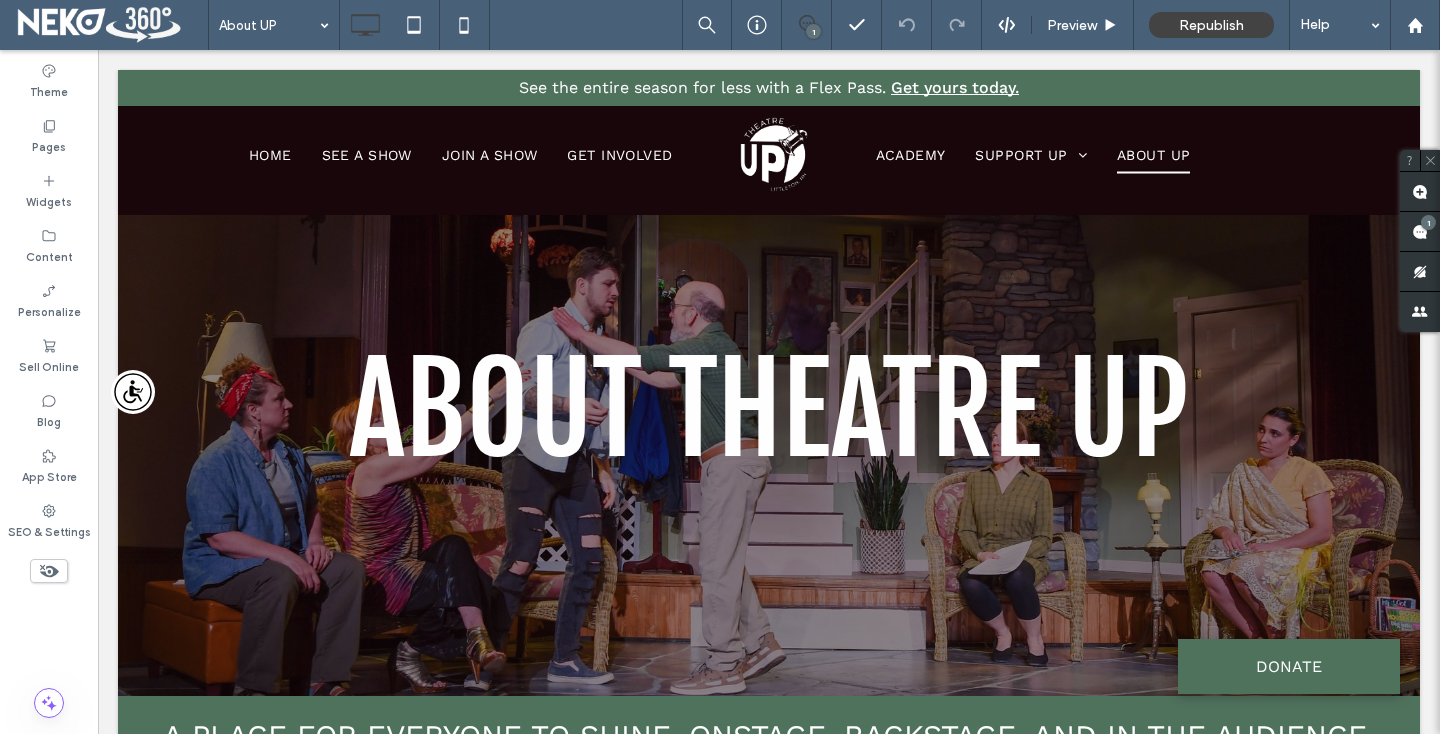 scroll, scrollTop: 7929, scrollLeft: 0, axis: vertical 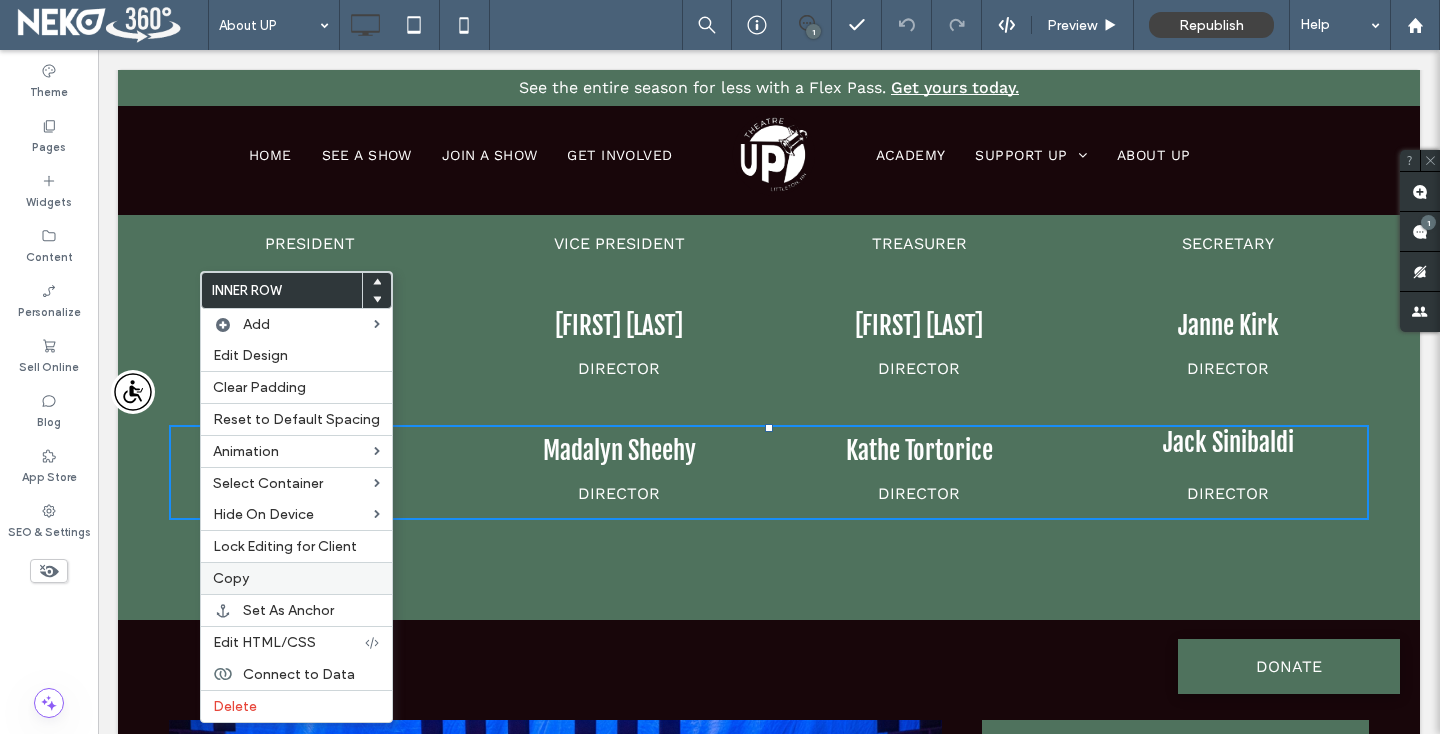 click on "Copy" at bounding box center (296, 578) 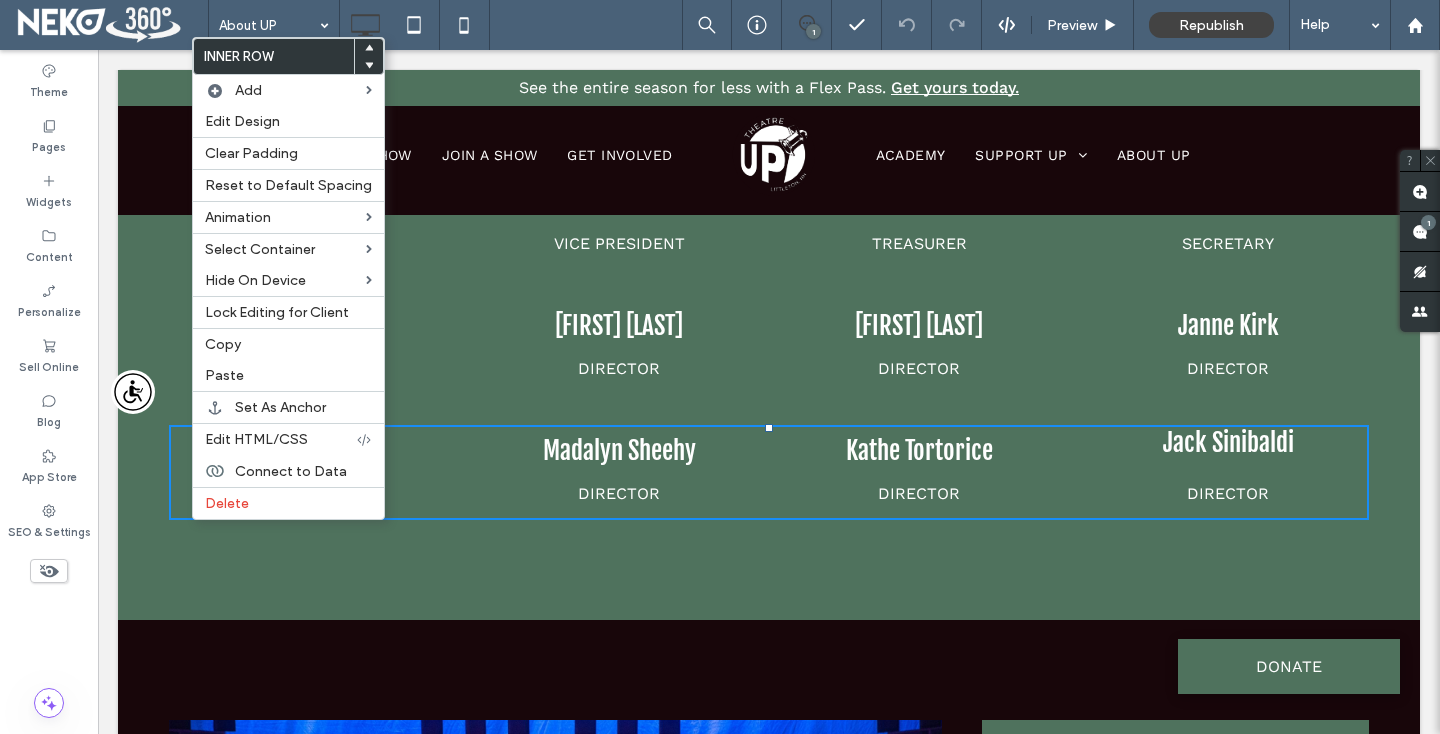 click on "Meet Our Board
Courtney Vashaw
President
Click To Paste
Jennifer Donovan
Vice President
Click To Paste
Amy Mullins
TREASURER
Click To Paste
Connor MacDonald
SECRETARY
Click To Paste
Tim Connolly
DIRECTOR
Click To Paste
Jess Griffiths
Director
Click To Paste
Ed King
Director
Click To Paste
Janne Kirk
Director
Click To Paste
George Mitchell
Director
Click To Paste
Madalyn Sheehy
Director
Click To Paste
Kathe Tortorice
Director
Click To Paste
Jack Sinibaldi
Director
Click To Paste
Name
Director
Click To Paste
Name
Director
Click To Paste
Name
Director
Click To Paste
Click To Paste" at bounding box center [769, 295] 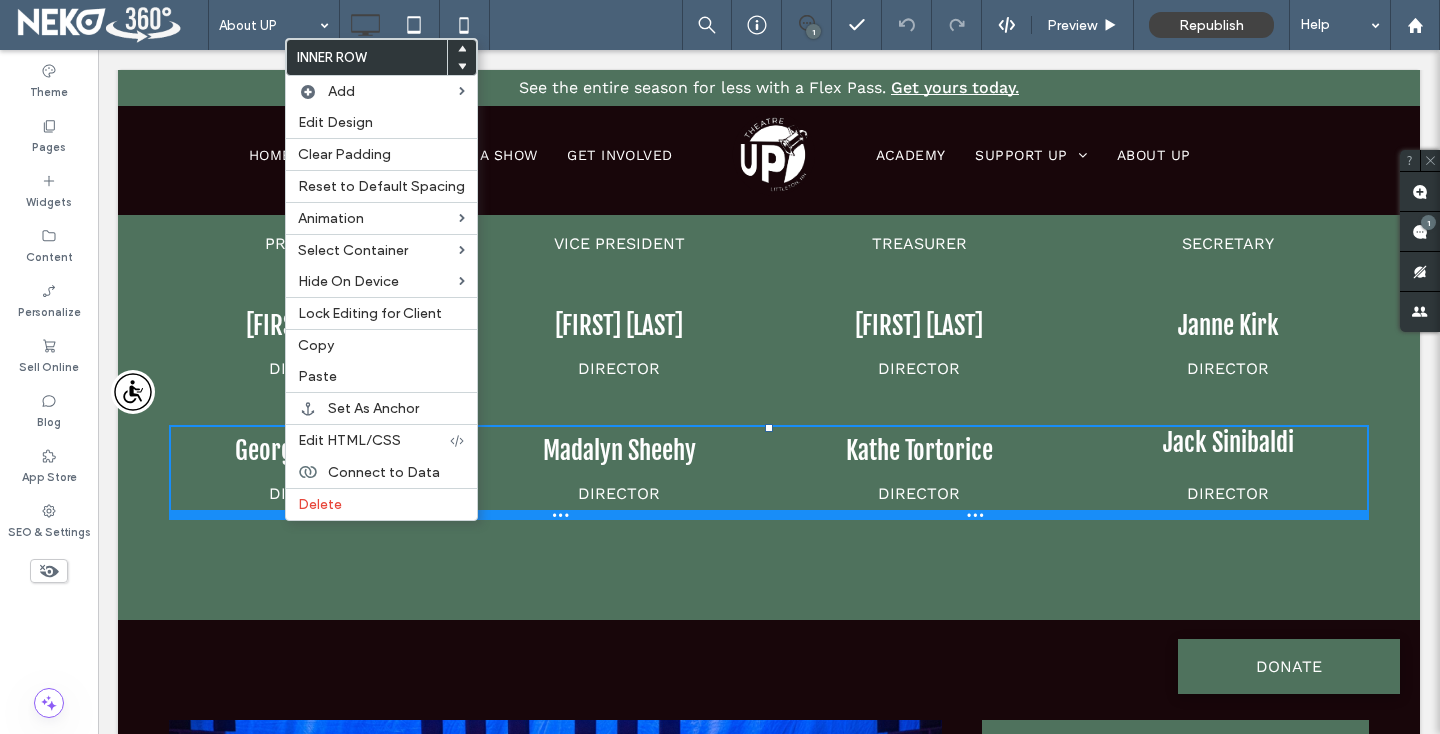 click at bounding box center [769, 515] 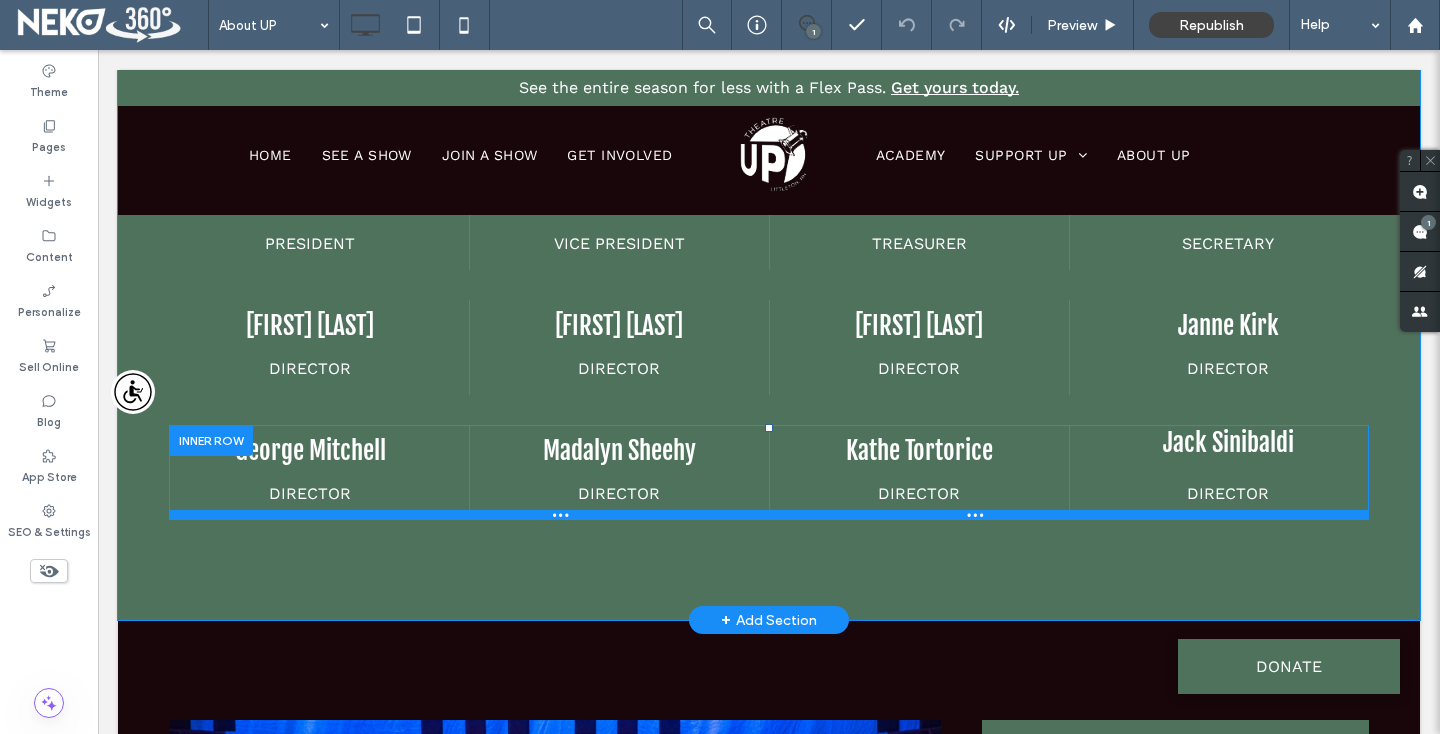 click at bounding box center (769, 515) 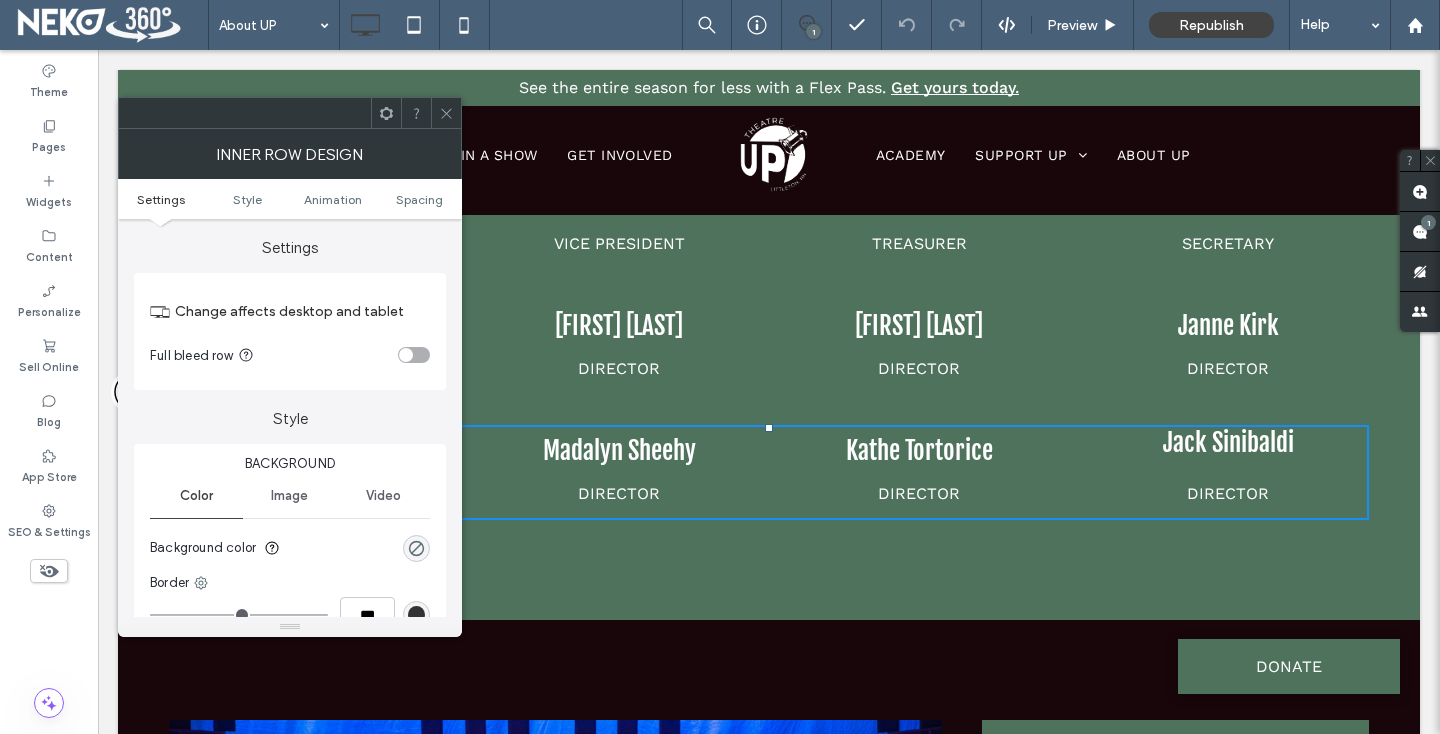 click 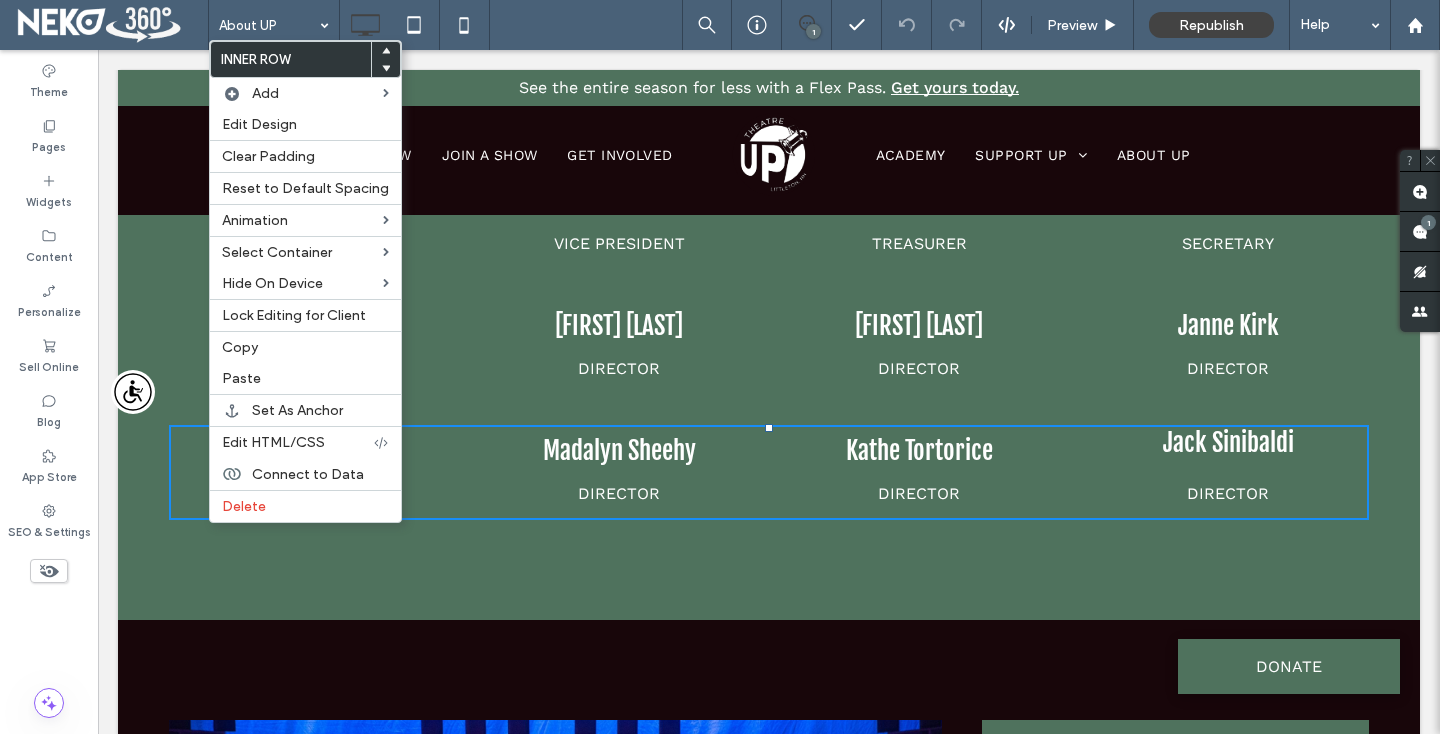 click on "Meet Our Board
Courtney Vashaw
President
Click To Paste
Jennifer Donovan
Vice President
Click To Paste
Amy Mullins
TREASURER
Click To Paste
Connor MacDonald
SECRETARY
Click To Paste
Tim Connolly
DIRECTOR
Click To Paste
Jess Griffiths
Director
Click To Paste
Ed King
Director
Click To Paste
Janne Kirk
Director
Click To Paste
George Mitchell
Director
Click To Paste
Madalyn Sheehy
Director
Click To Paste
Kathe Tortorice
Director
Click To Paste
Jack Sinibaldi
Director
Click To Paste
Name
Director
Click To Paste
Name
Director
Click To Paste
Name
Director
Click To Paste
Click To Paste" at bounding box center (769, 295) 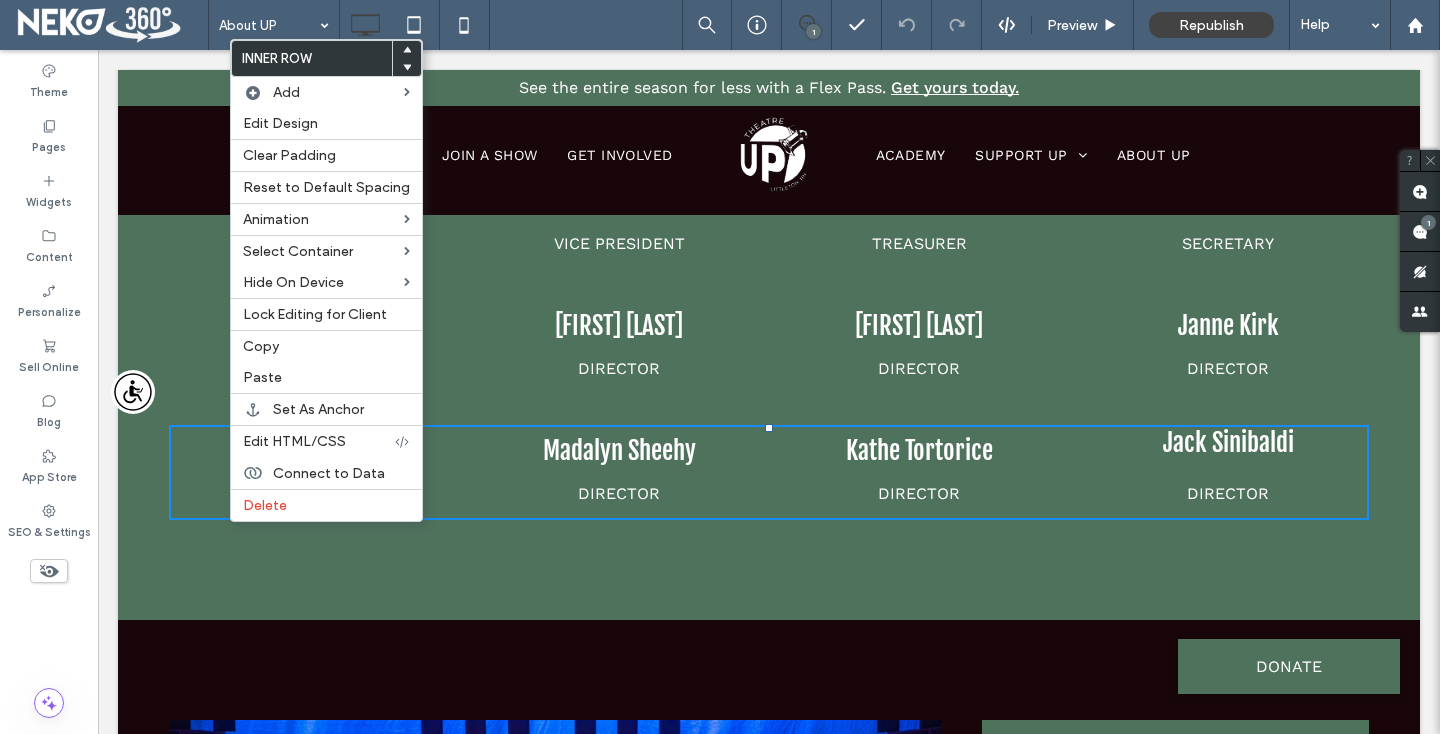 click on "Meet Our Board
Courtney Vashaw
President
Click To Paste
Jennifer Donovan
Vice President
Click To Paste
Amy Mullins
TREASURER
Click To Paste
Connor MacDonald
SECRETARY
Click To Paste
Tim Connolly
DIRECTOR
Click To Paste
Jess Griffiths
Director
Click To Paste
Ed King
Director
Click To Paste
Janne Kirk
Director
Click To Paste
George Mitchell
Director
Click To Paste
Madalyn Sheehy
Director
Click To Paste
Kathe Tortorice
Director
Click To Paste
Jack Sinibaldi
Director
Click To Paste
Name
Director
Click To Paste
Name
Director
Click To Paste
Name
Director
Click To Paste
Click To Paste
Row + Add Section" at bounding box center [769, 295] 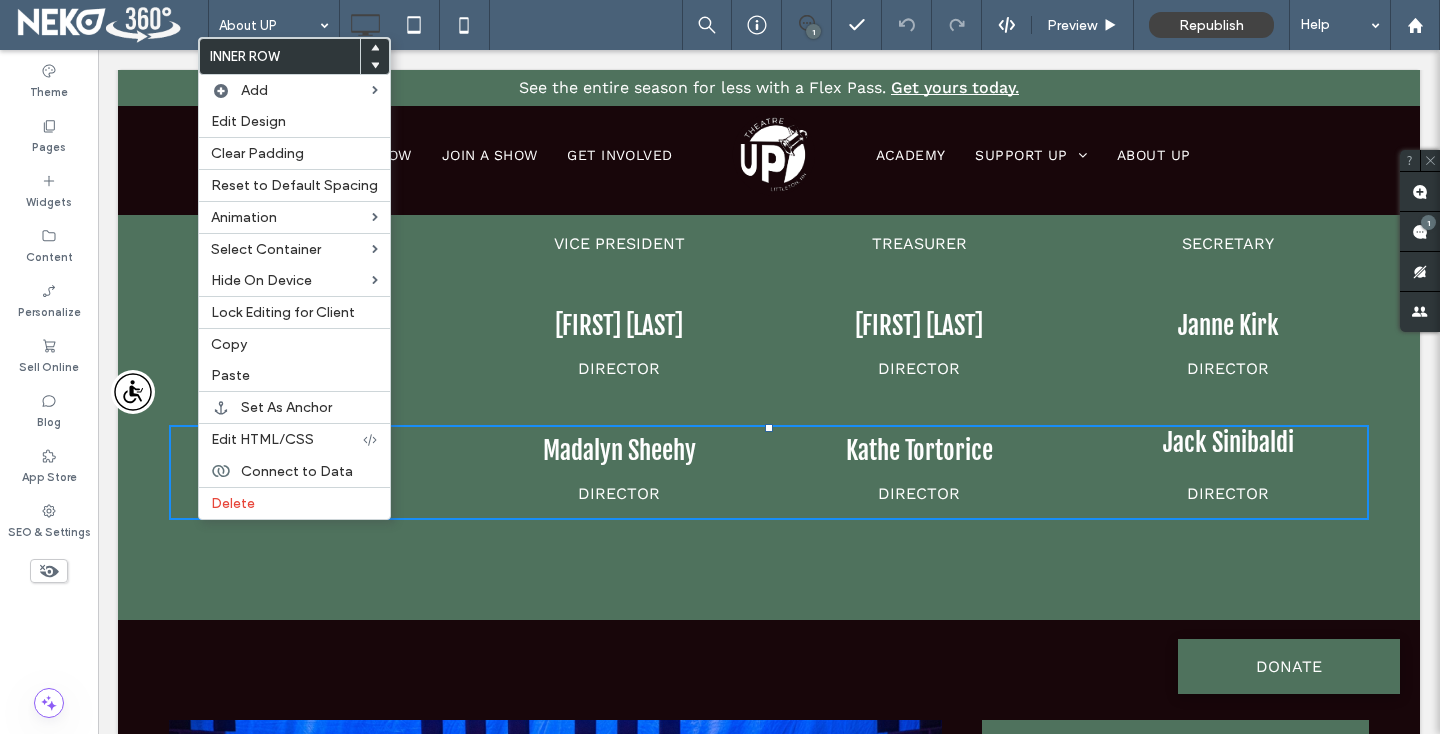 click on "Director" at bounding box center (310, 494) 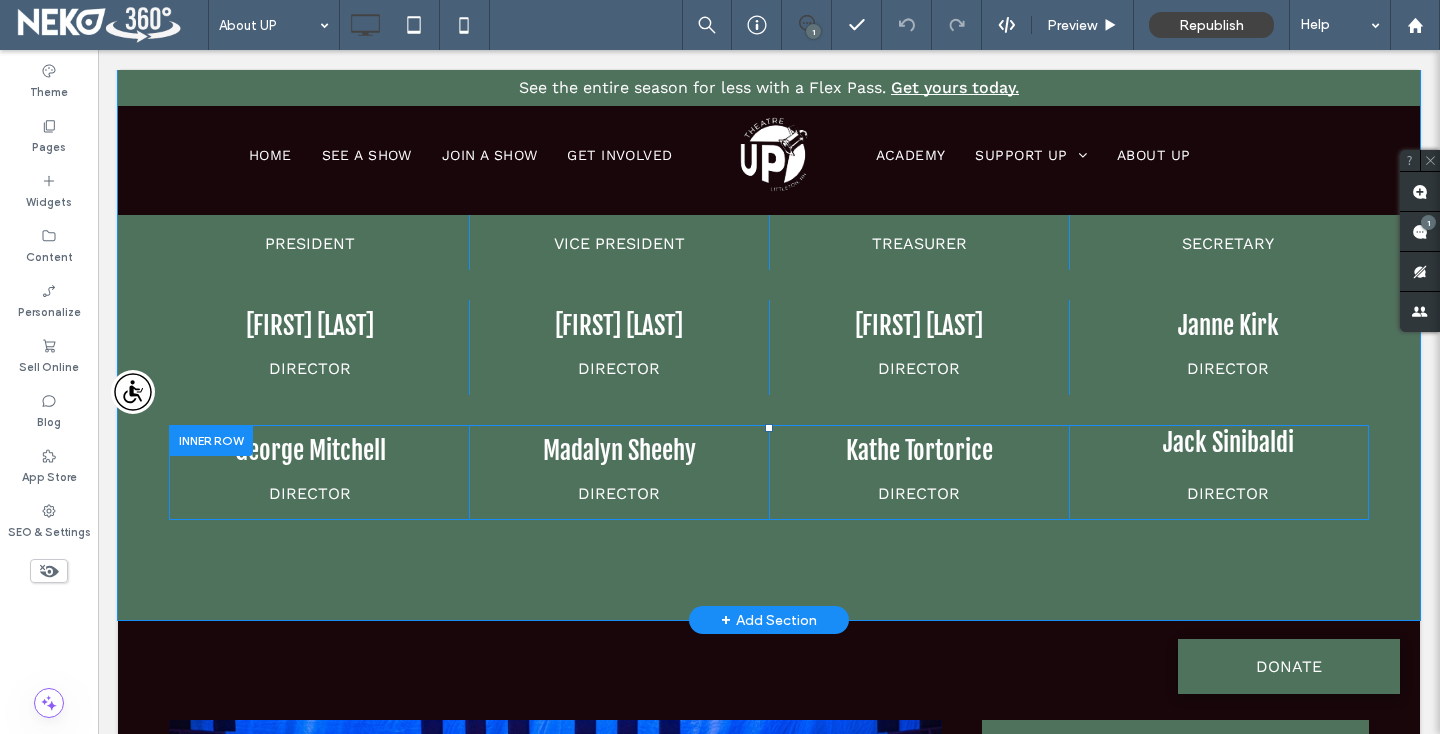 click at bounding box center [211, 440] 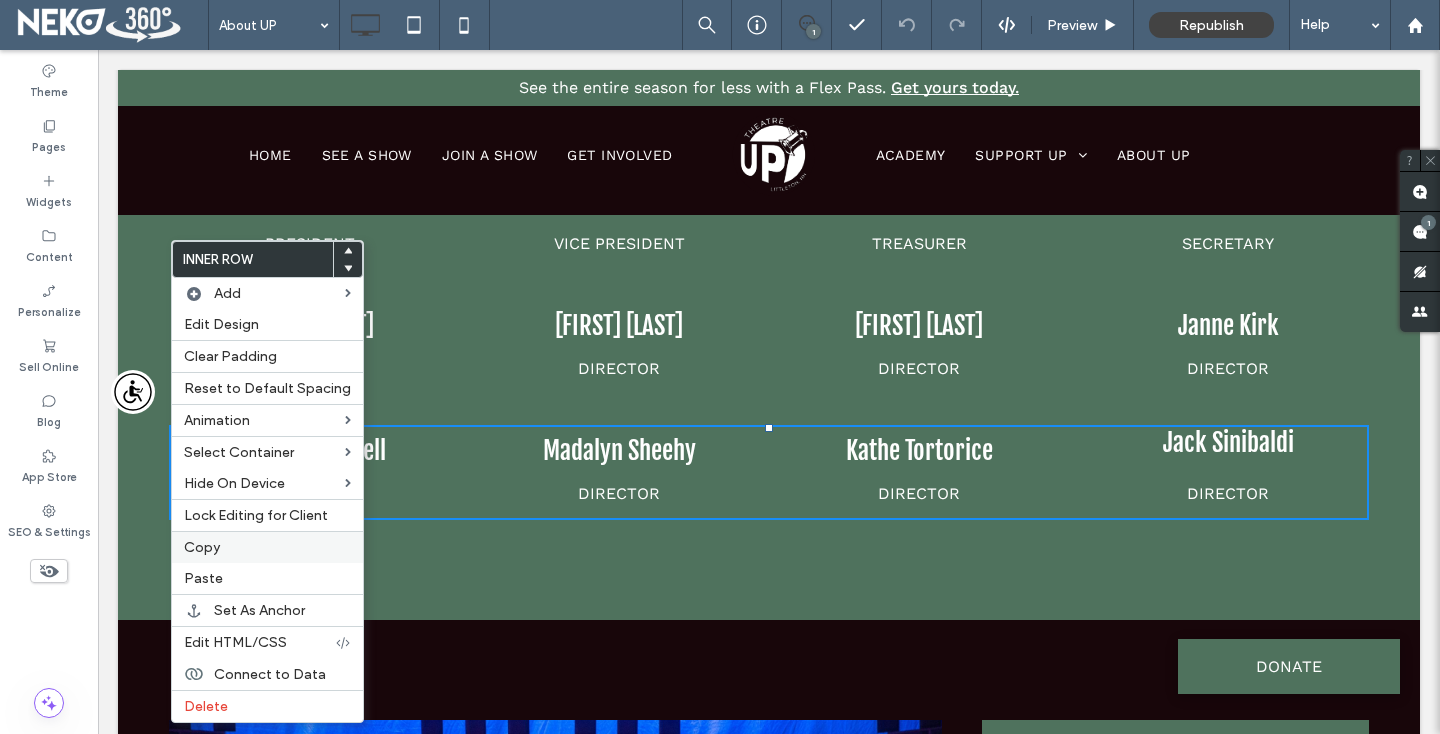click on "Copy" at bounding box center (202, 547) 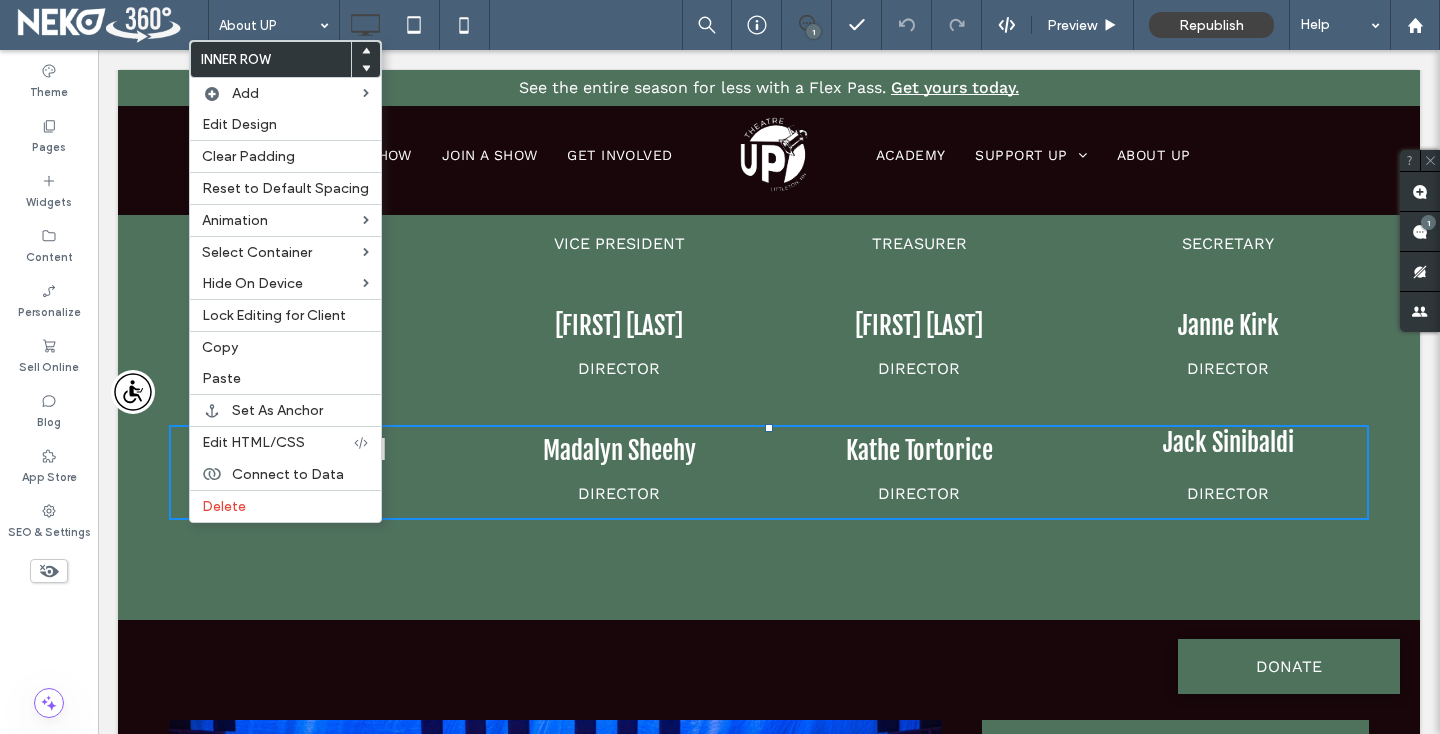 click on "DIRECTOR" at bounding box center [310, 369] 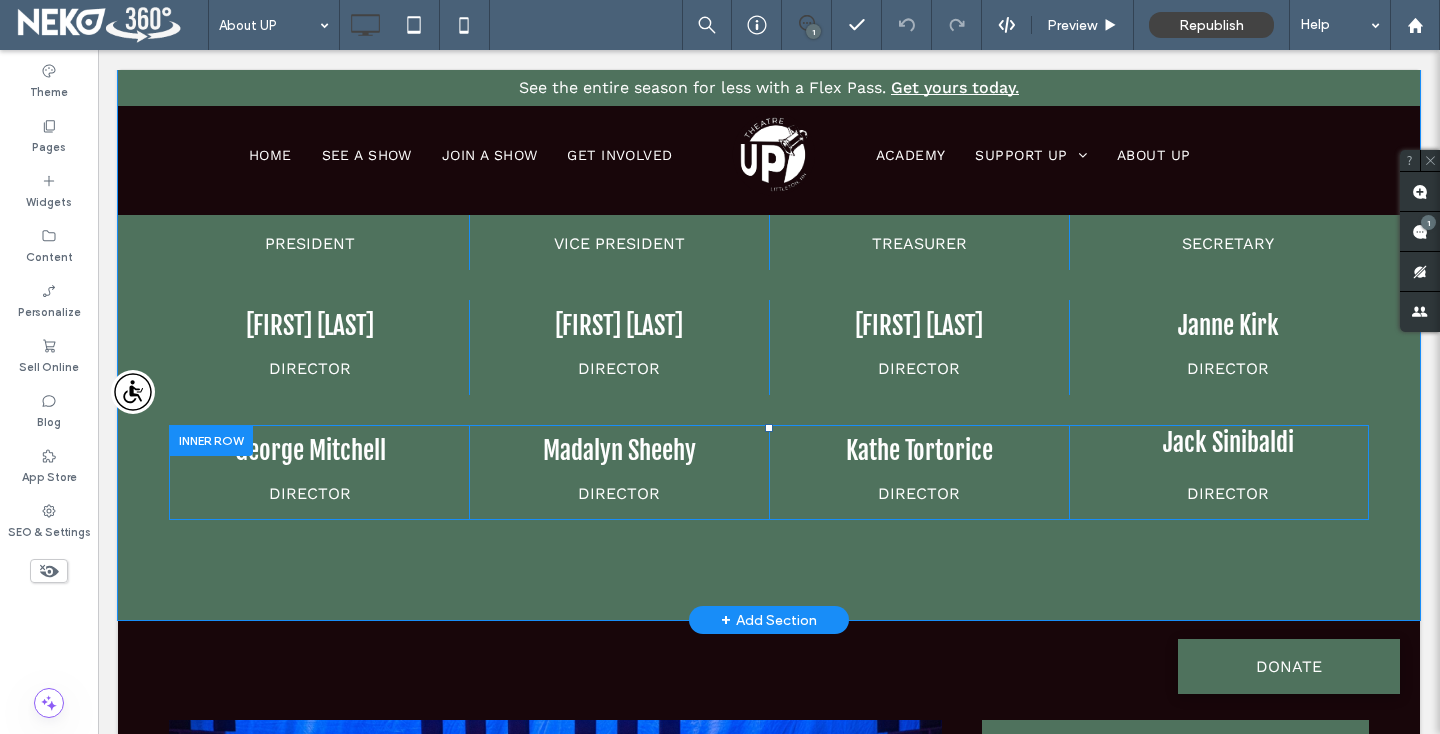 click at bounding box center (211, 440) 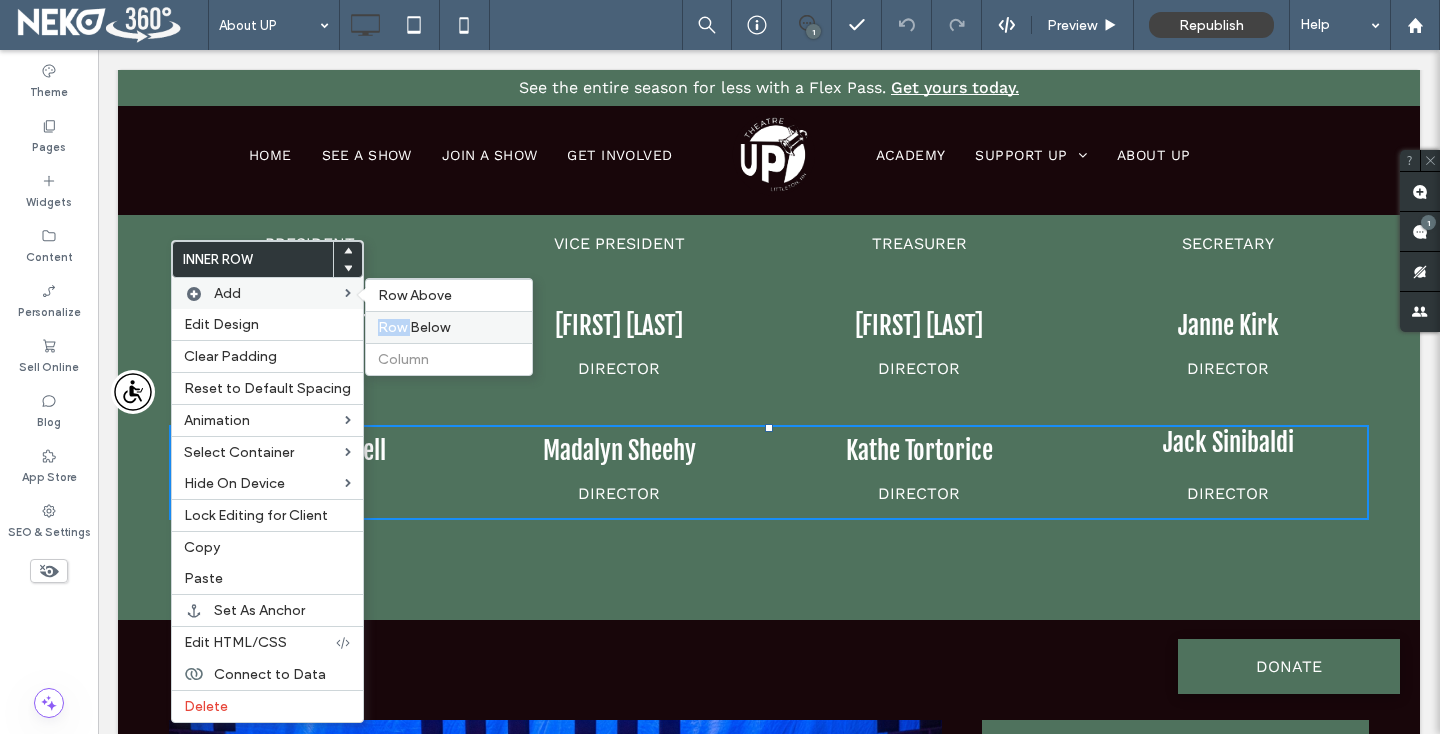 click on "Row Below" at bounding box center [414, 327] 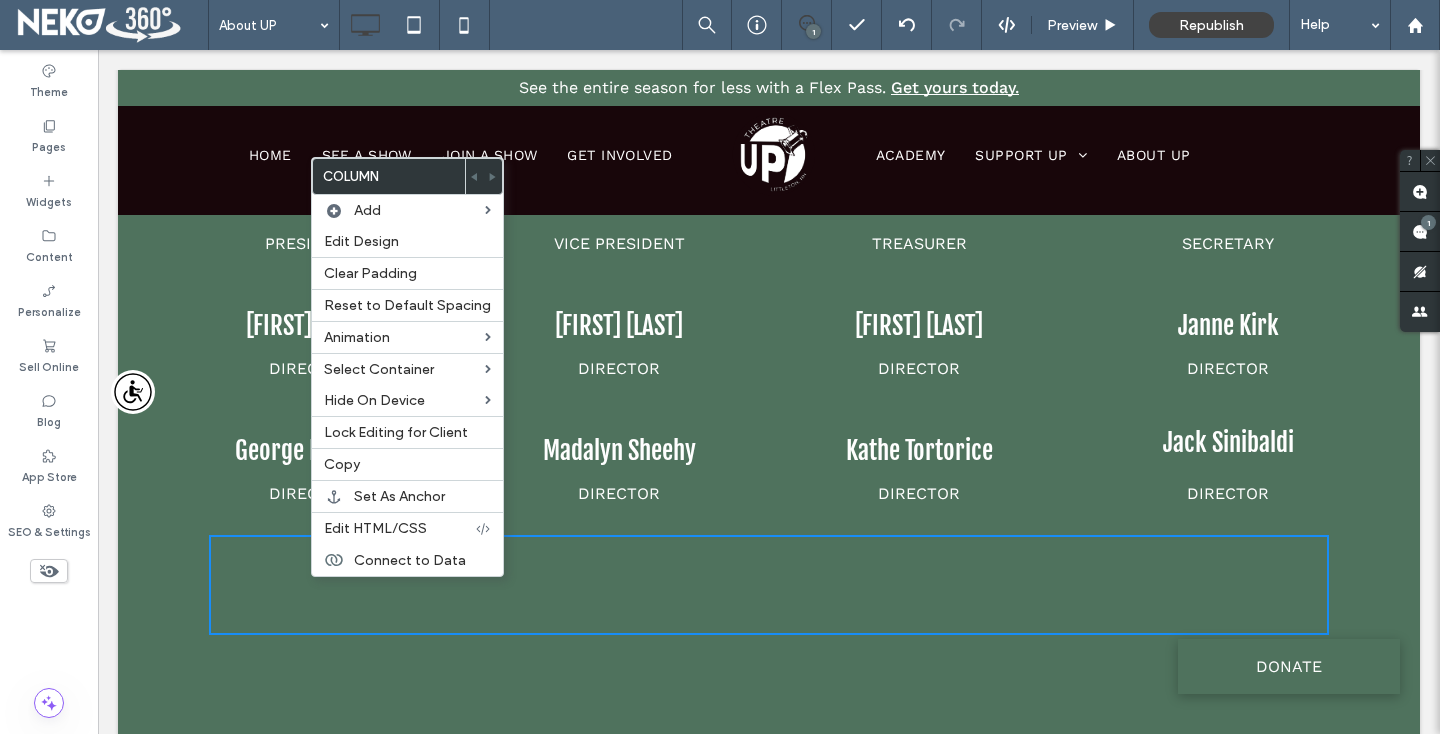 click on "Click To Paste     Click To Paste" at bounding box center (769, 585) 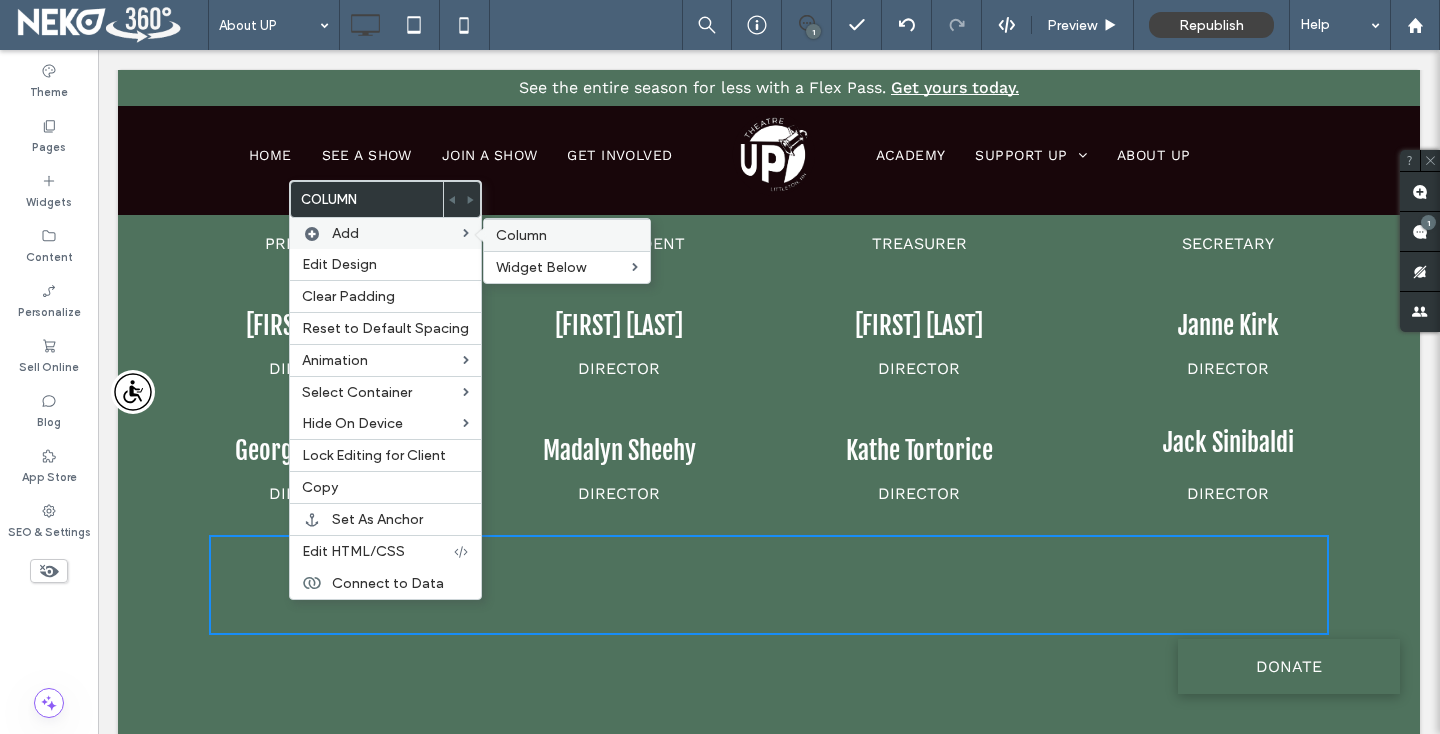 click on "Column" at bounding box center (521, 235) 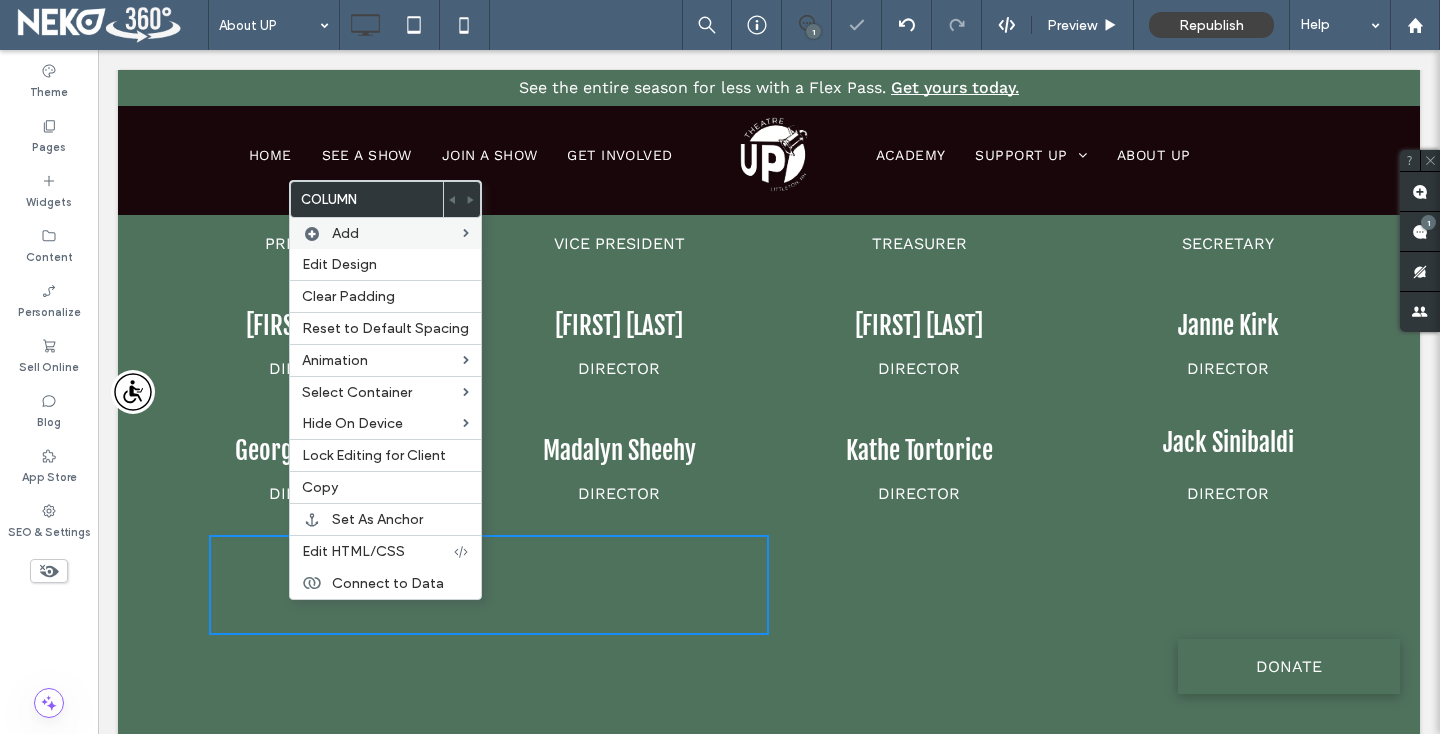 click on "Click To Paste     Click To Paste" at bounding box center [489, 585] 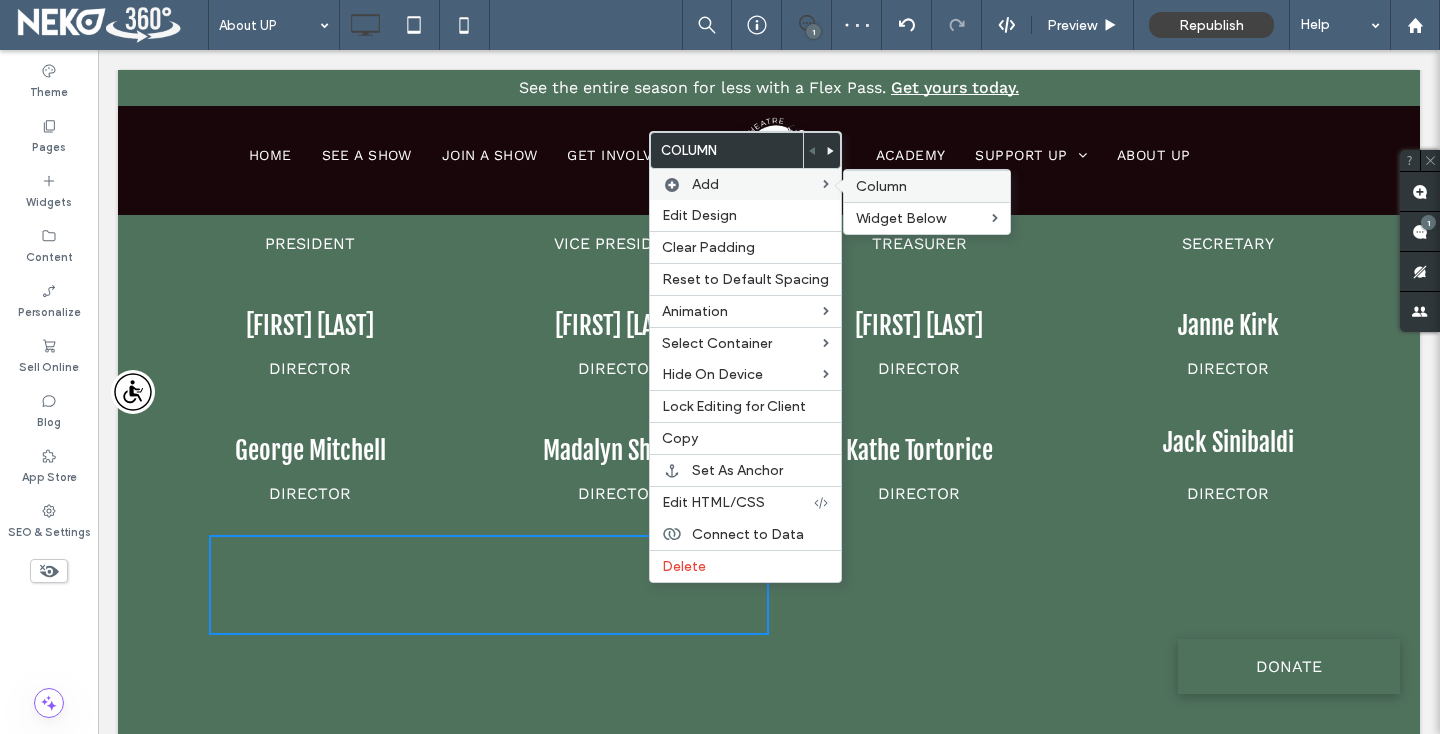 drag, startPoint x: 940, startPoint y: 181, endPoint x: 482, endPoint y: 585, distance: 610.7209 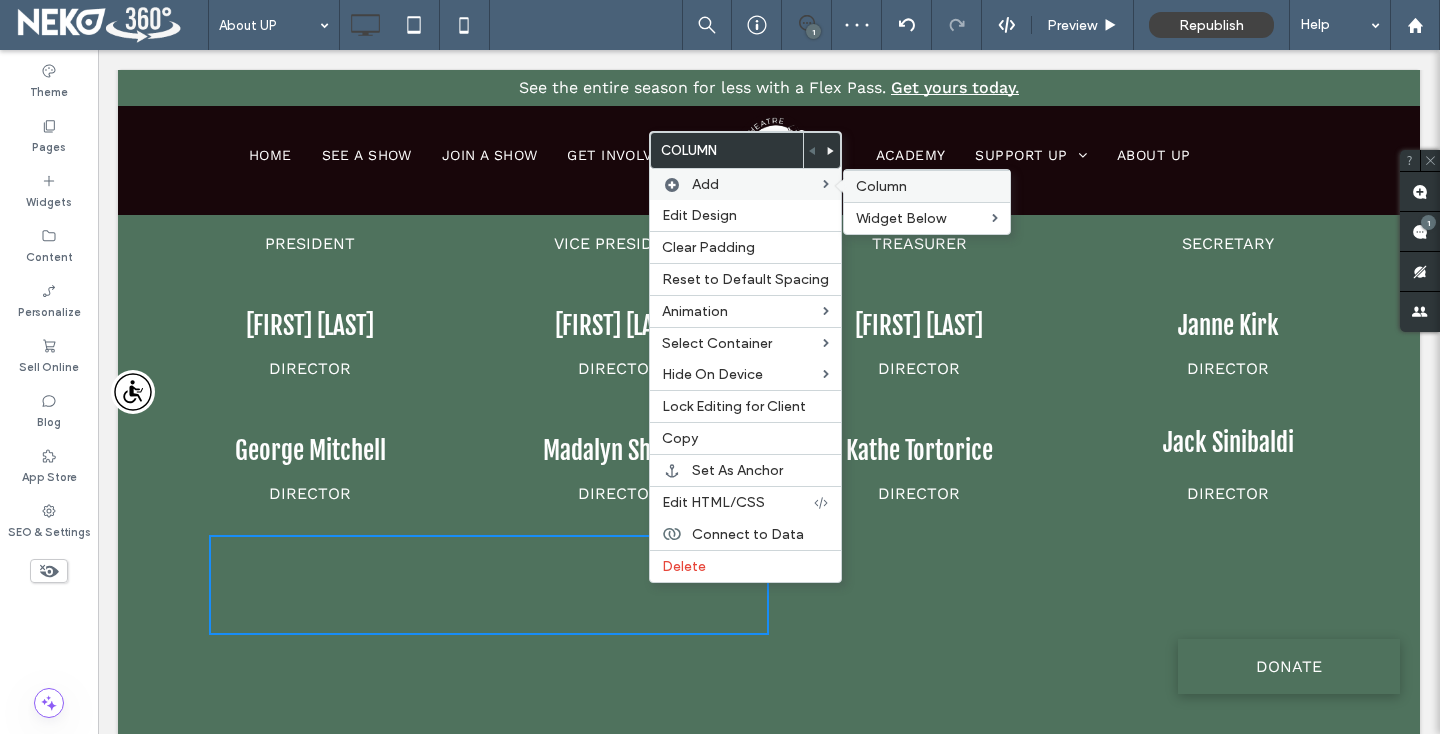 click on "Column" at bounding box center (927, 186) 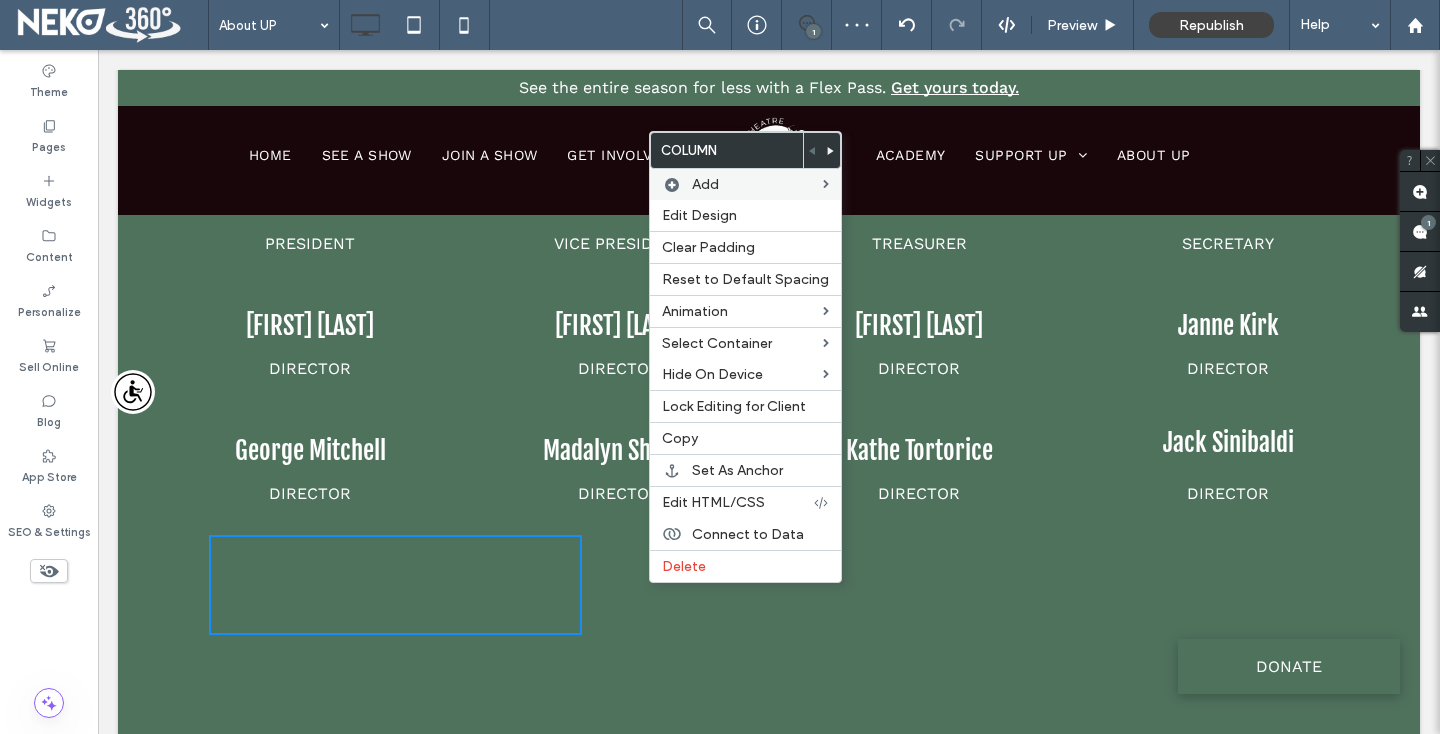 click on "Click To Paste     Click To Paste" at bounding box center (1142, 585) 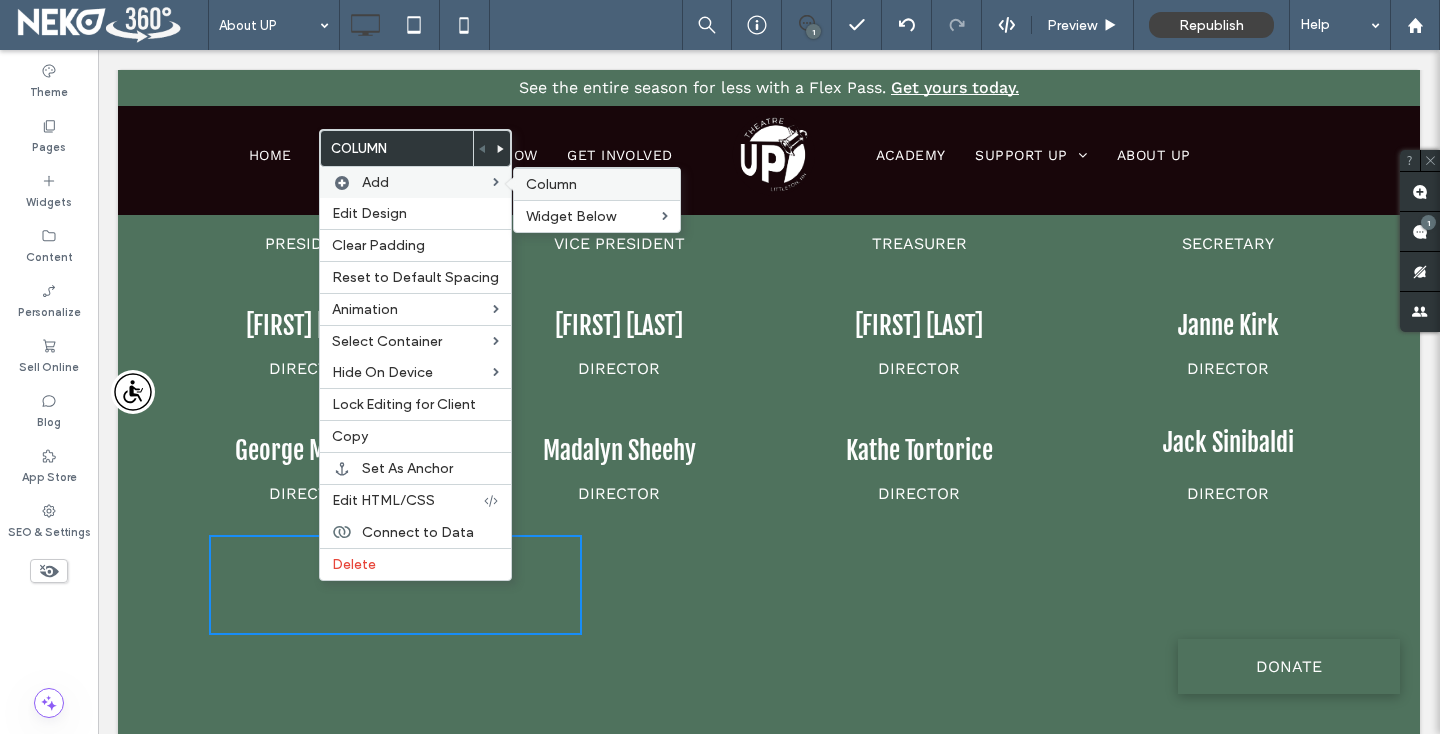click on "Column" at bounding box center [597, 184] 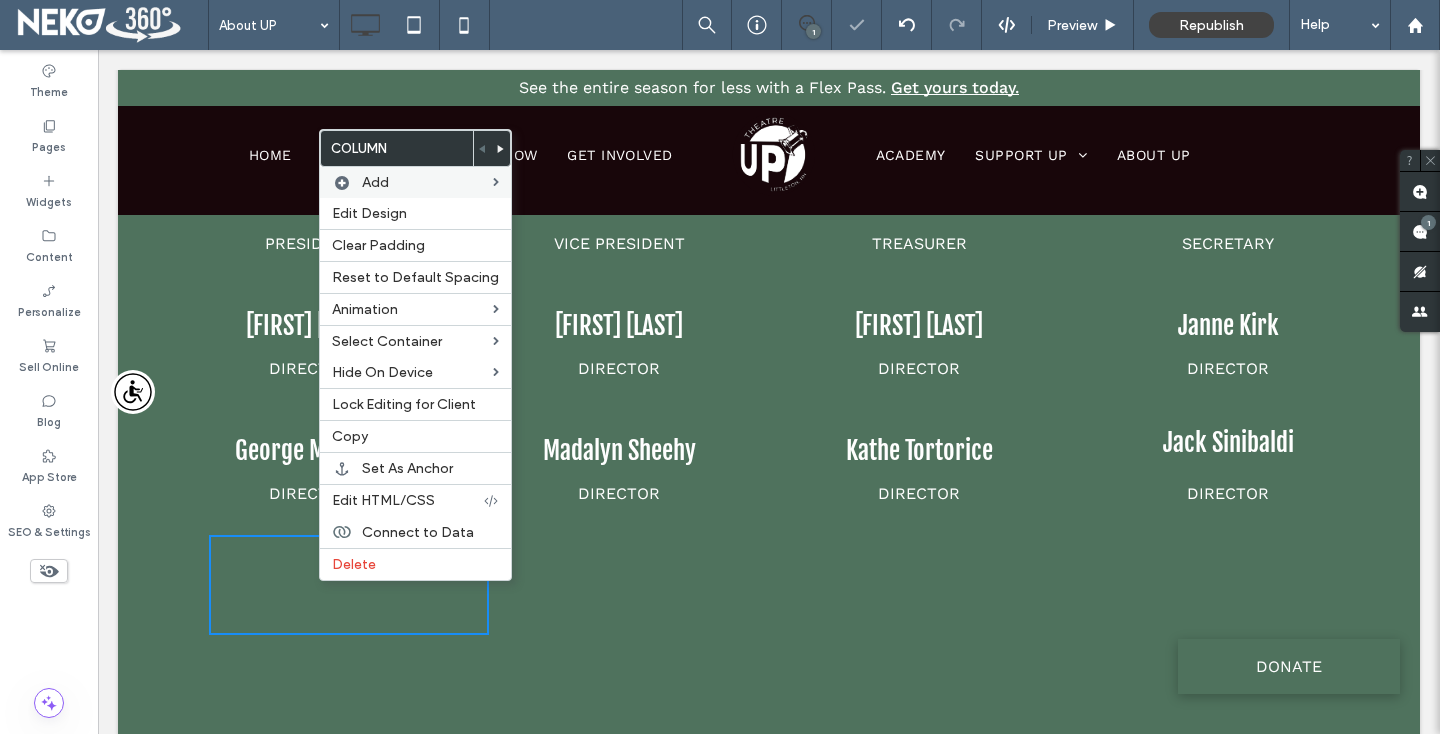 click on "Click To Paste     Click To Paste" at bounding box center (629, 585) 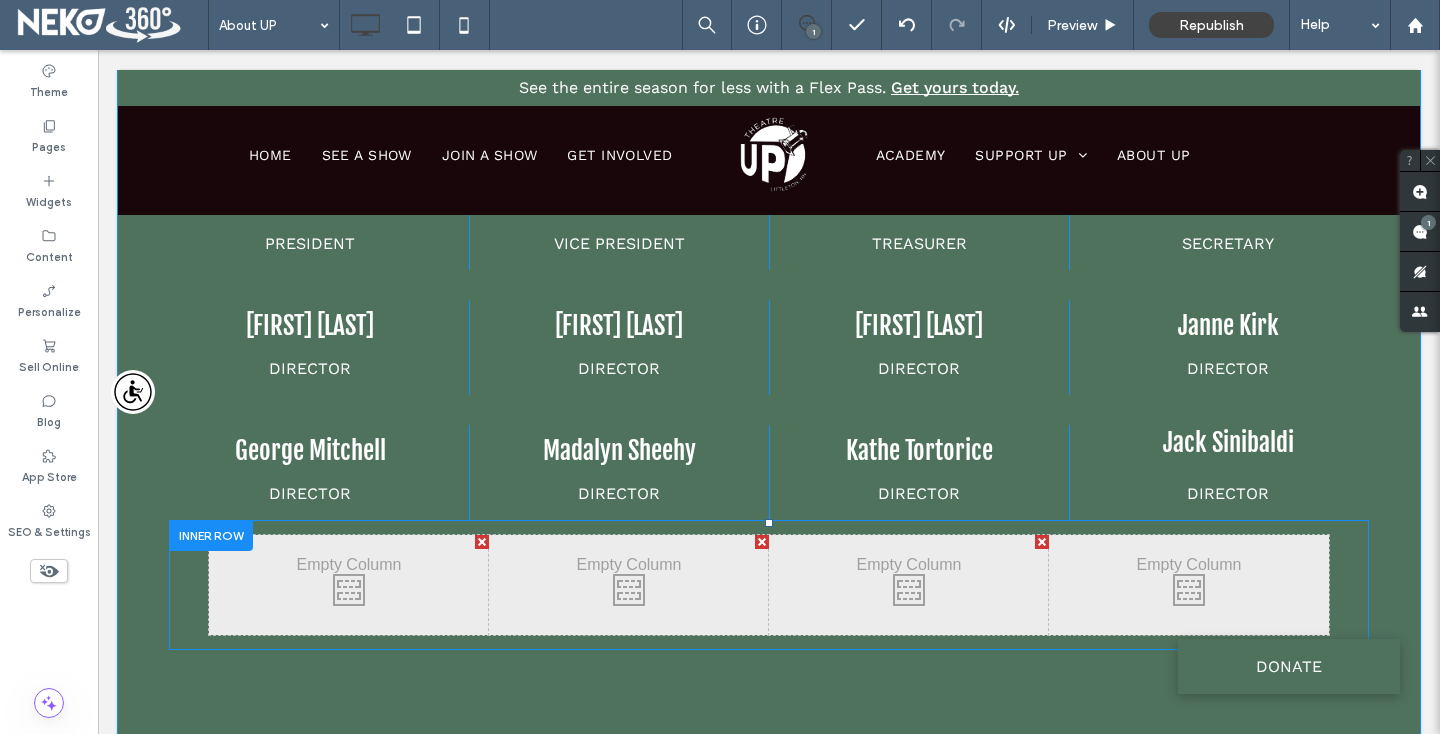click at bounding box center (211, 535) 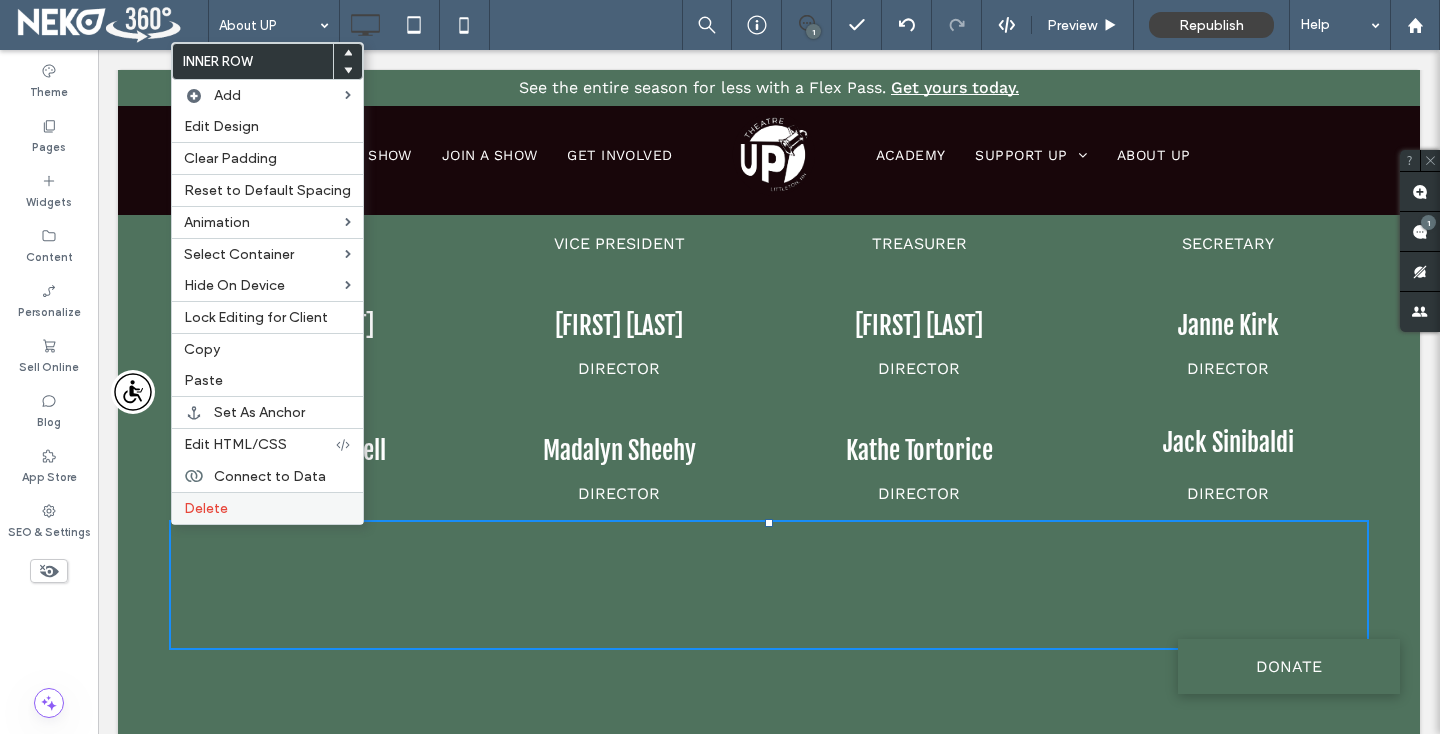 click on "Delete" at bounding box center [206, 508] 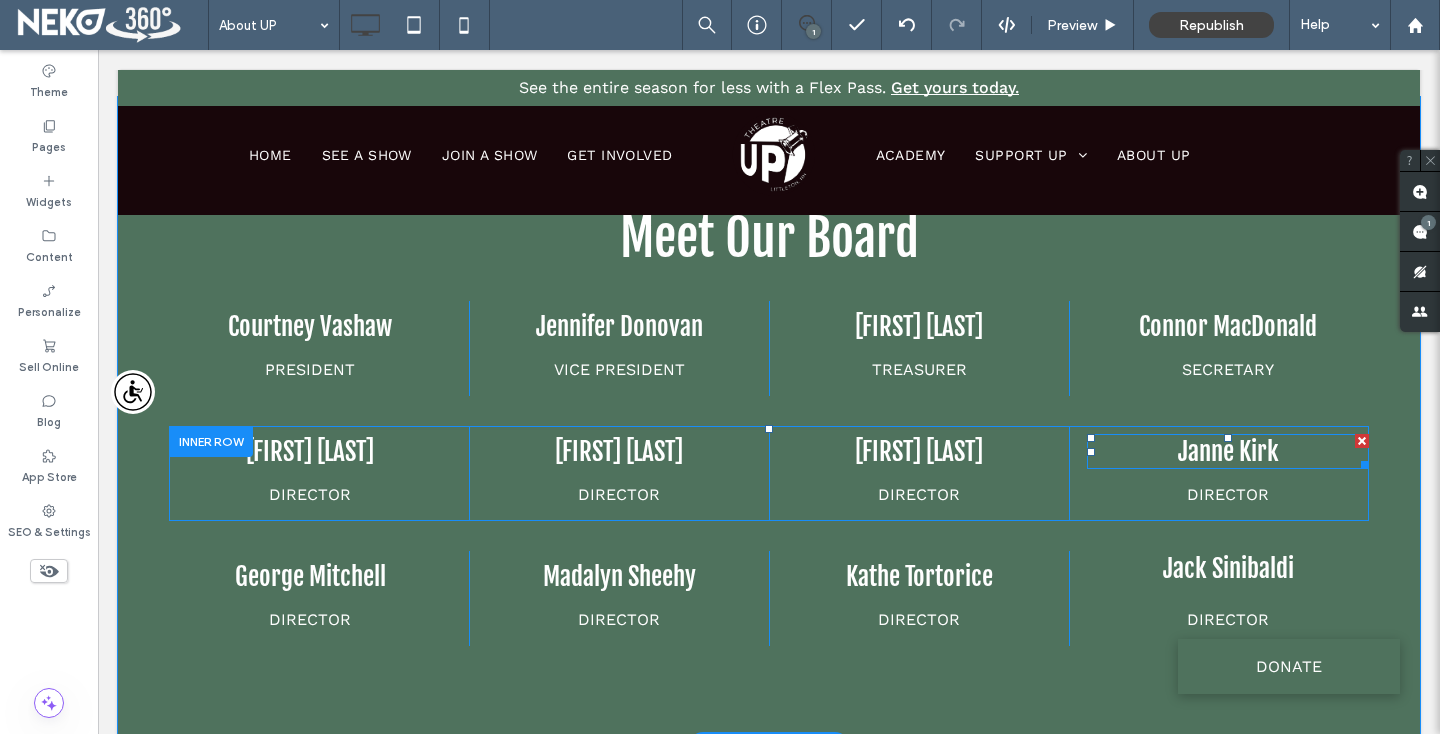 scroll, scrollTop: 5807, scrollLeft: 0, axis: vertical 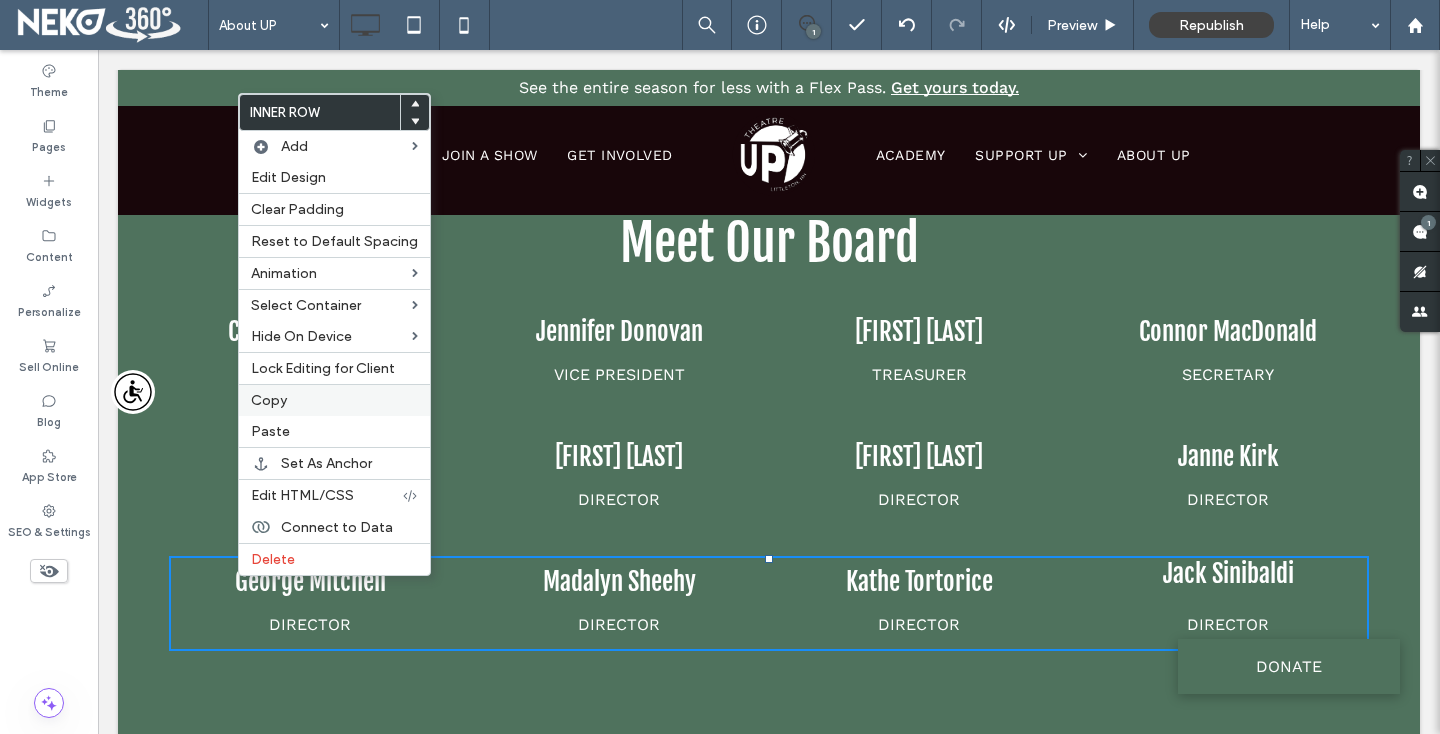 click on "Copy" at bounding box center [269, 400] 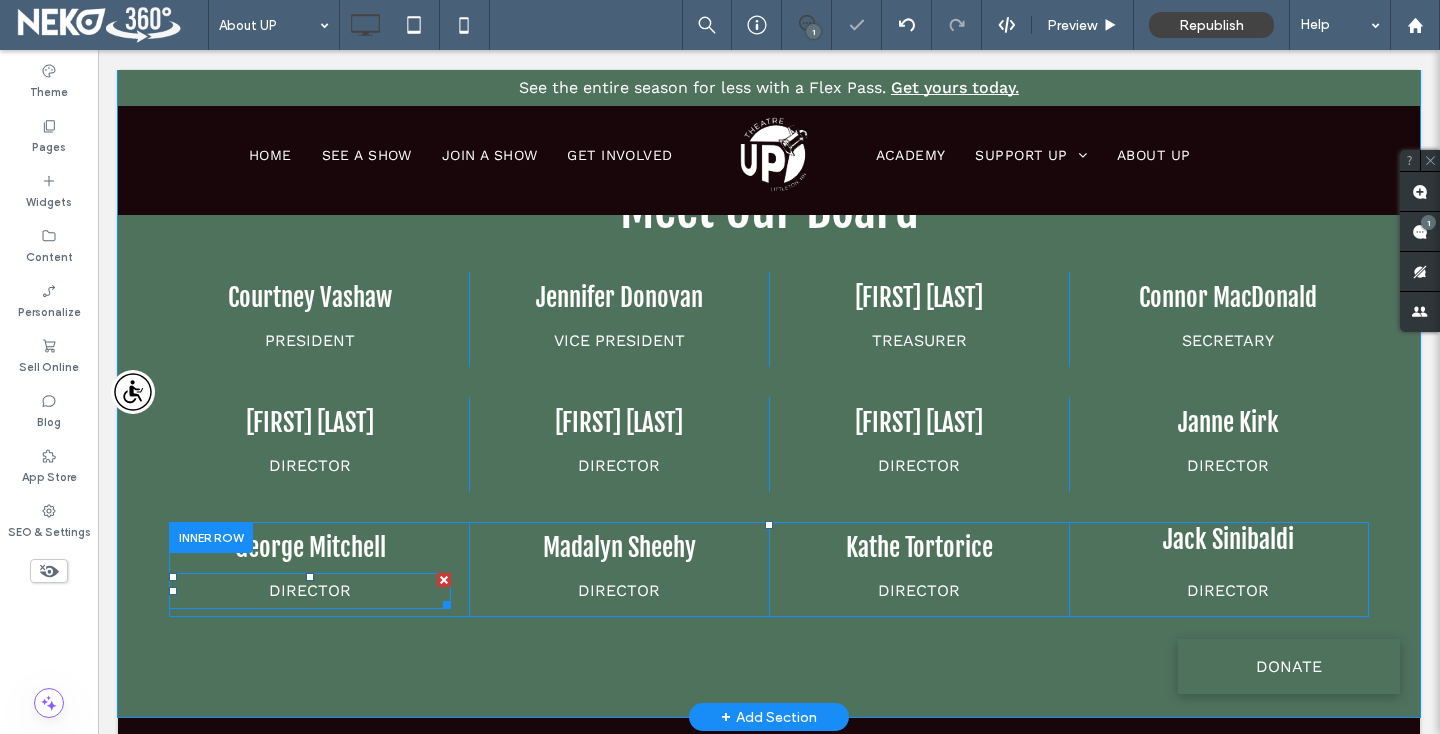 scroll, scrollTop: 5870, scrollLeft: 0, axis: vertical 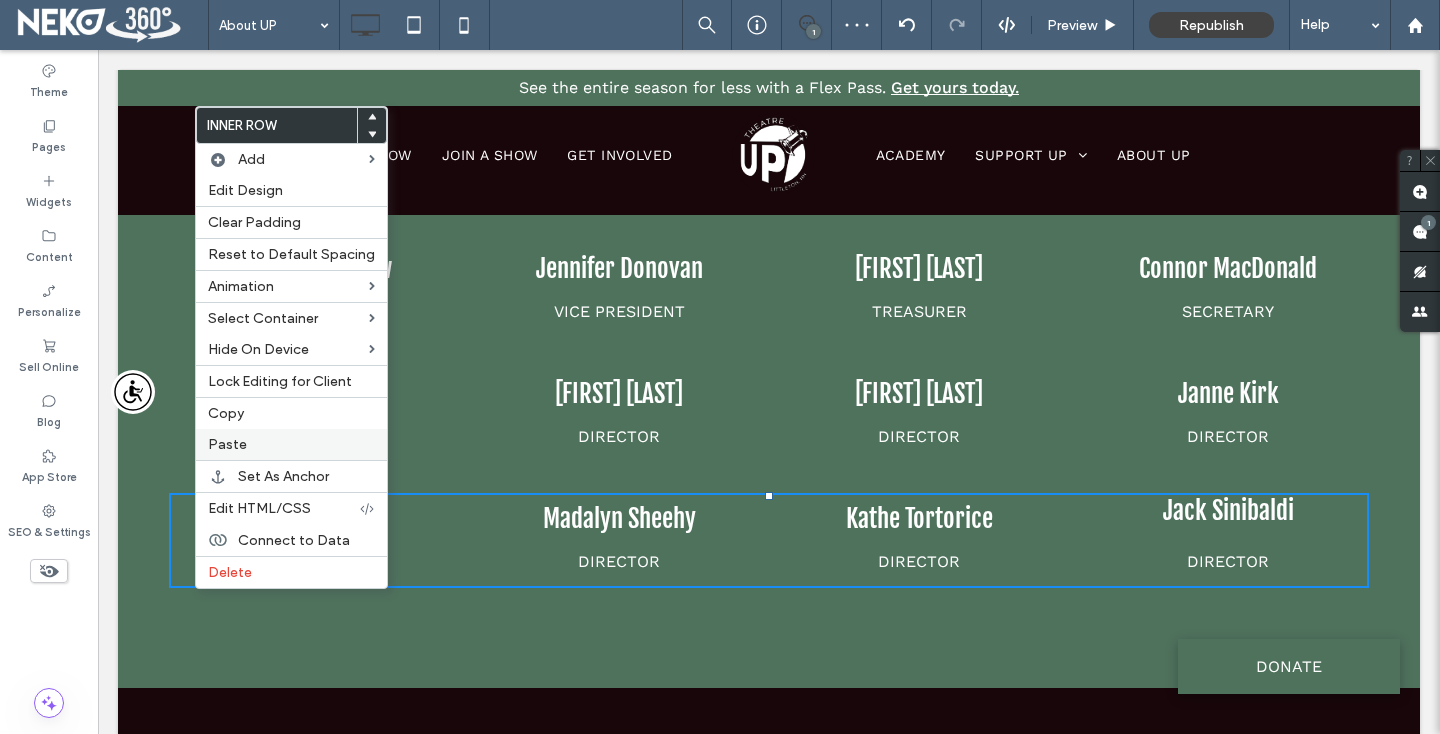 click on "Paste" at bounding box center (227, 444) 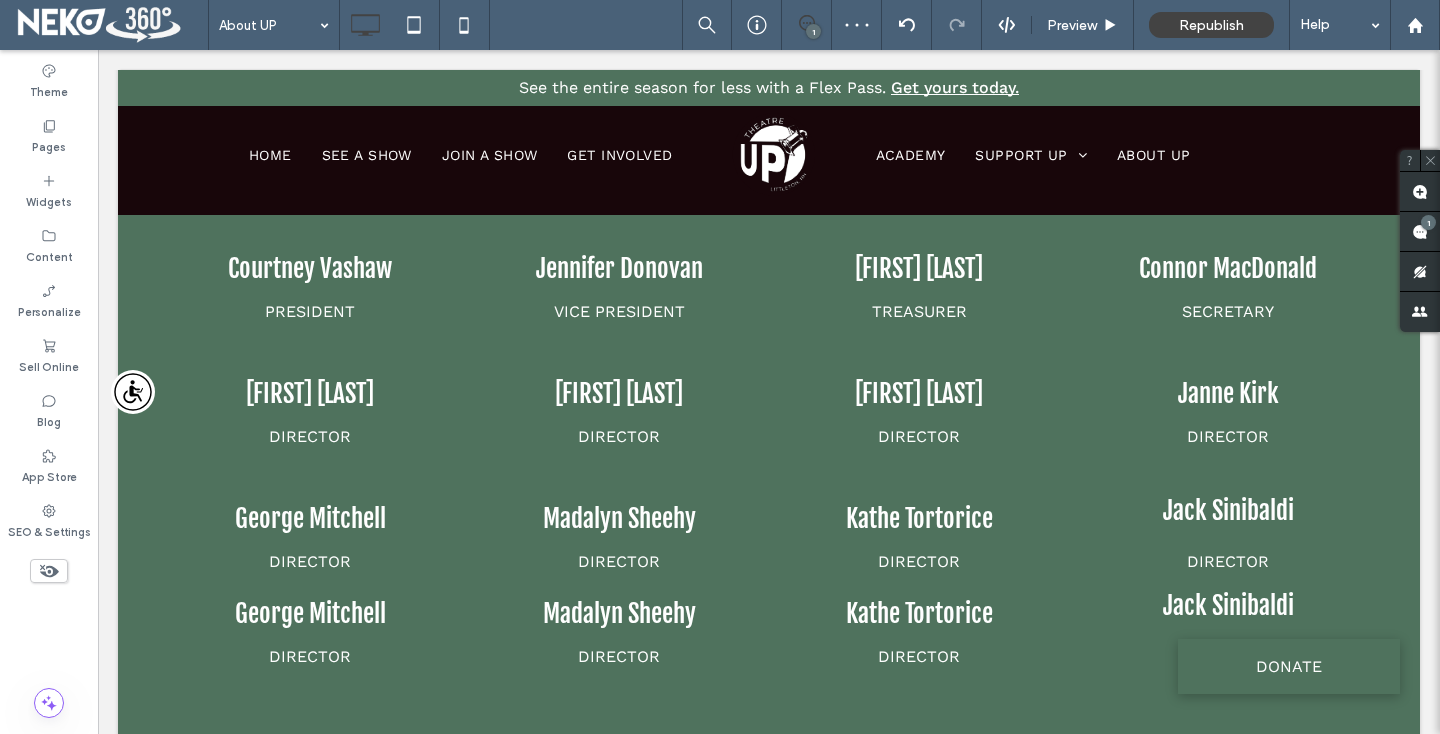scroll, scrollTop: 6001, scrollLeft: 0, axis: vertical 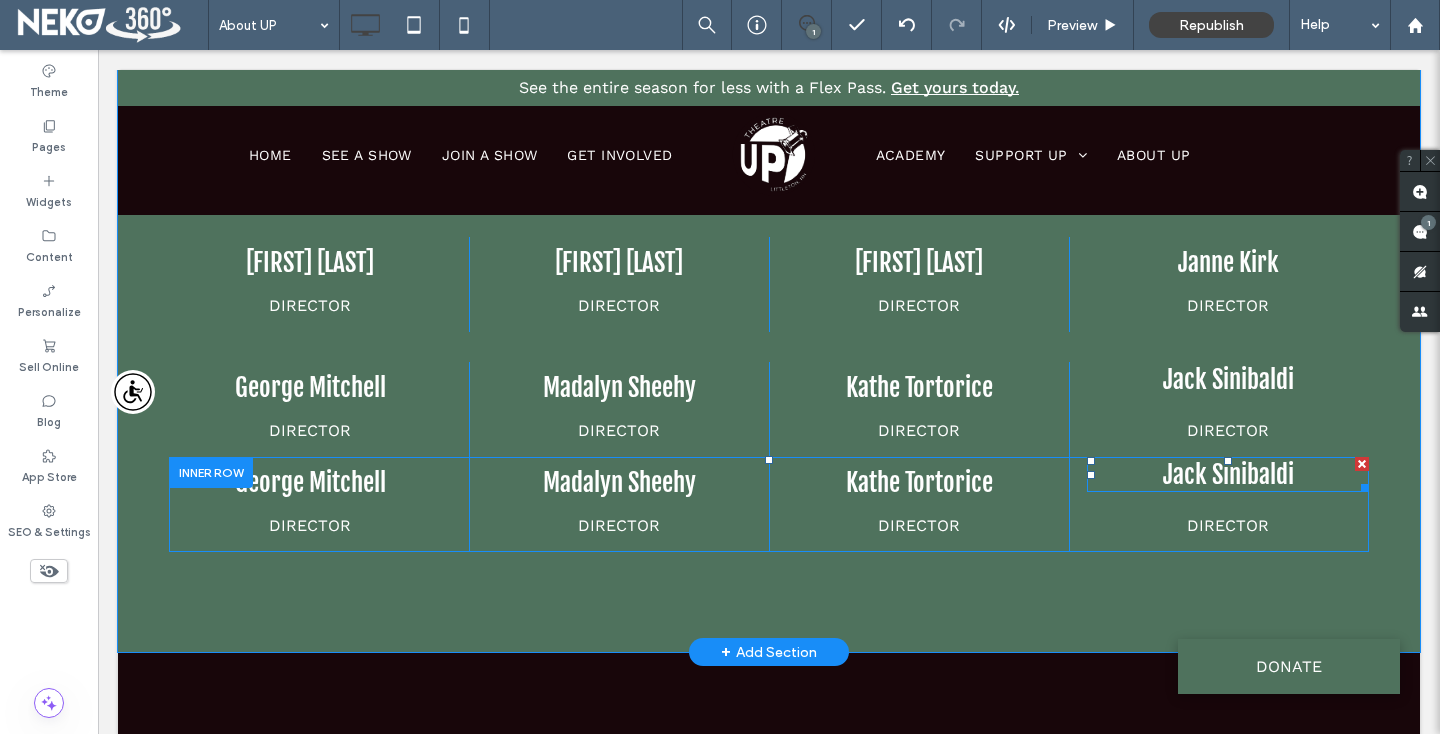 click at bounding box center [1362, 464] 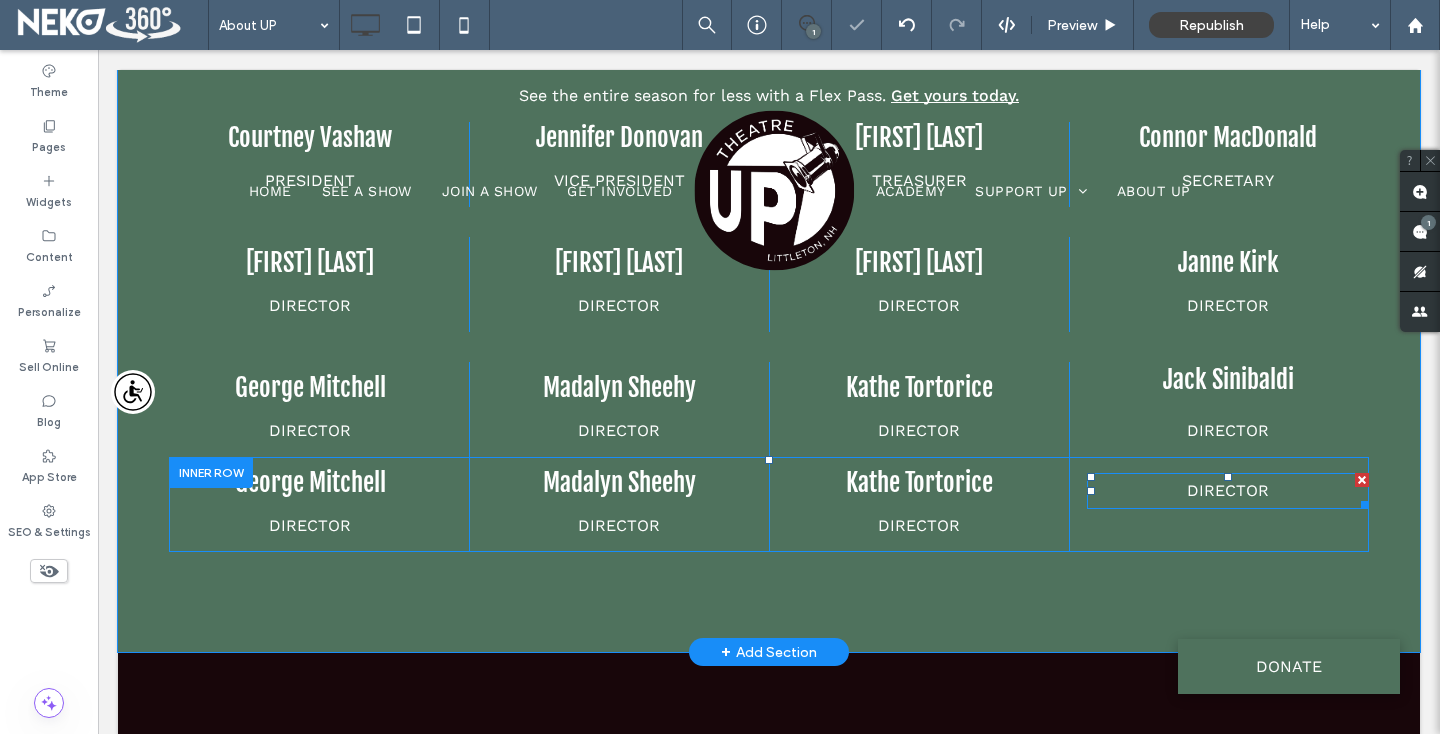 click at bounding box center (1362, 480) 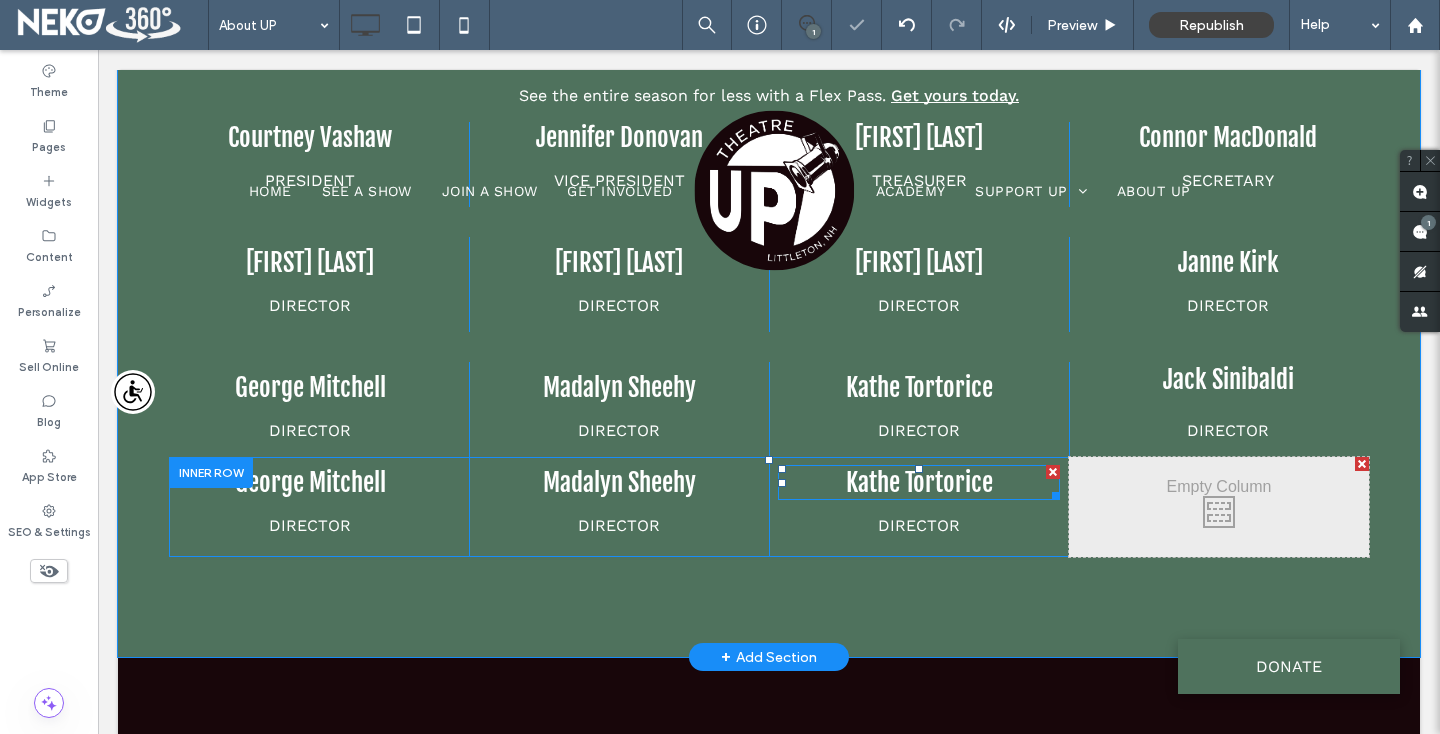 click at bounding box center (1053, 472) 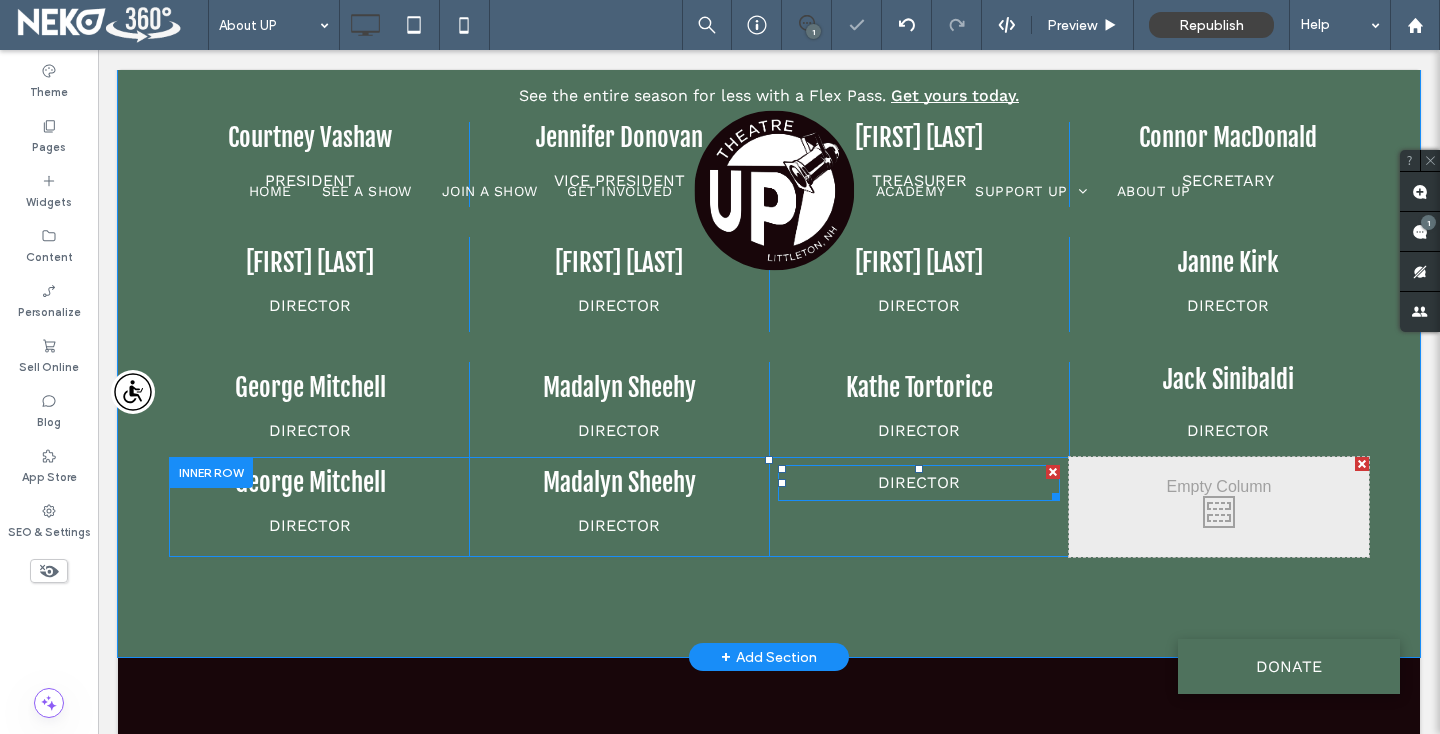 click at bounding box center (1053, 472) 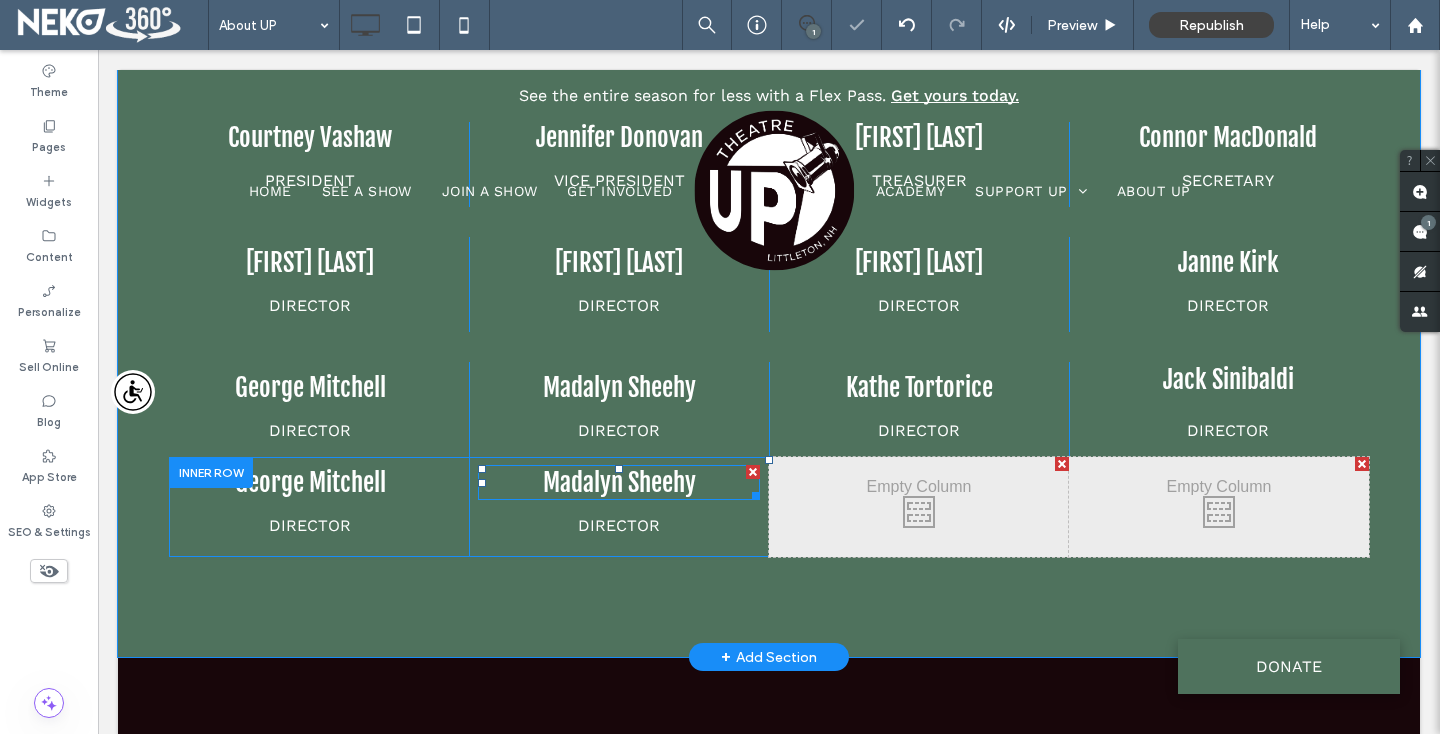 click at bounding box center [753, 472] 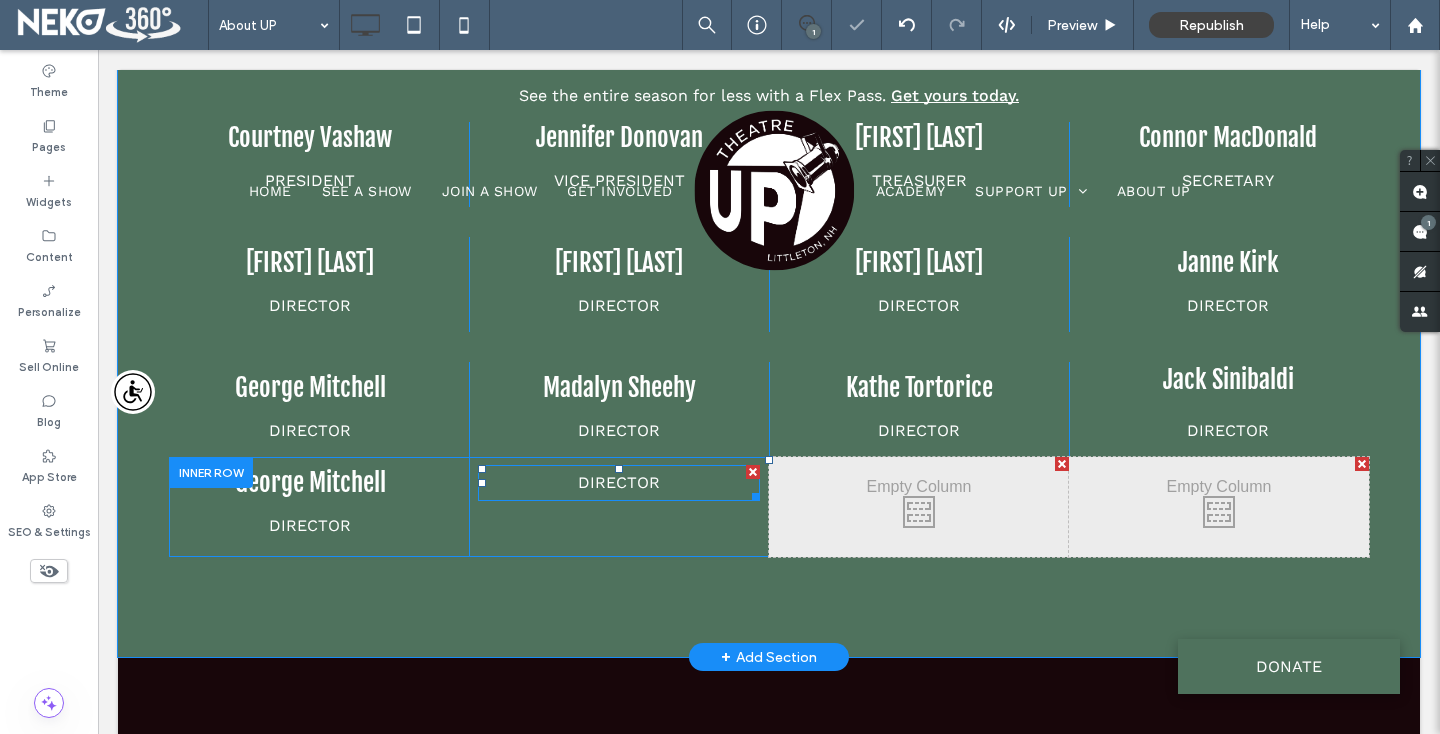 click at bounding box center [753, 472] 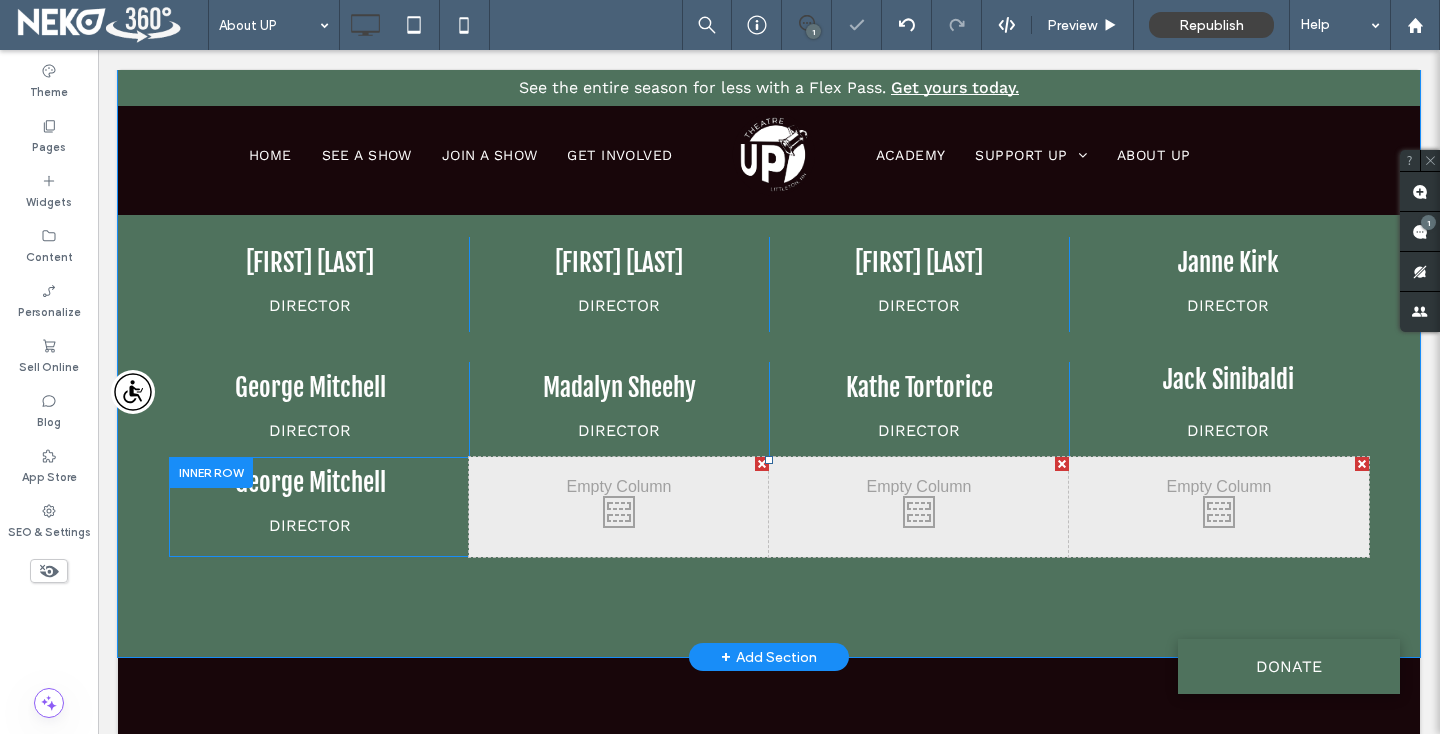 scroll, scrollTop: 5945, scrollLeft: 0, axis: vertical 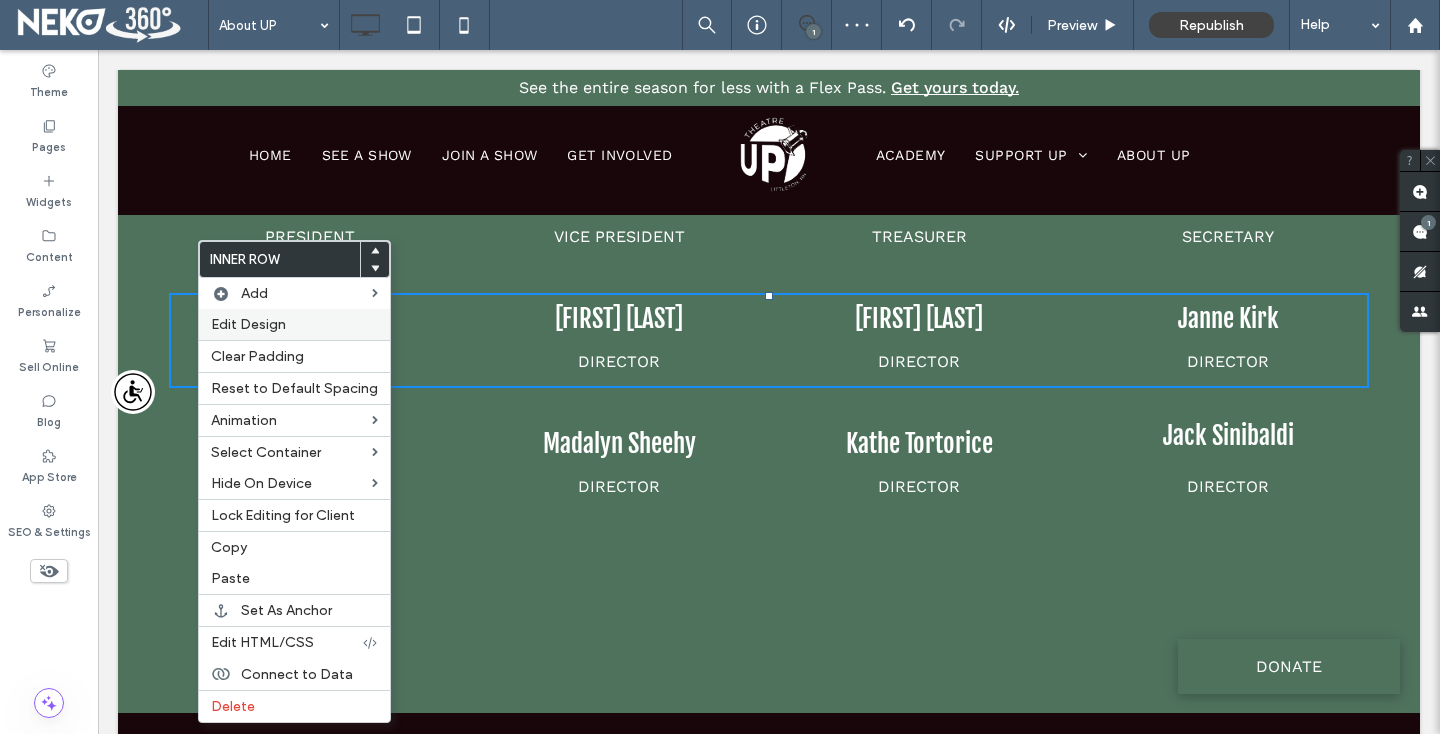 click on "Edit Design" at bounding box center [248, 324] 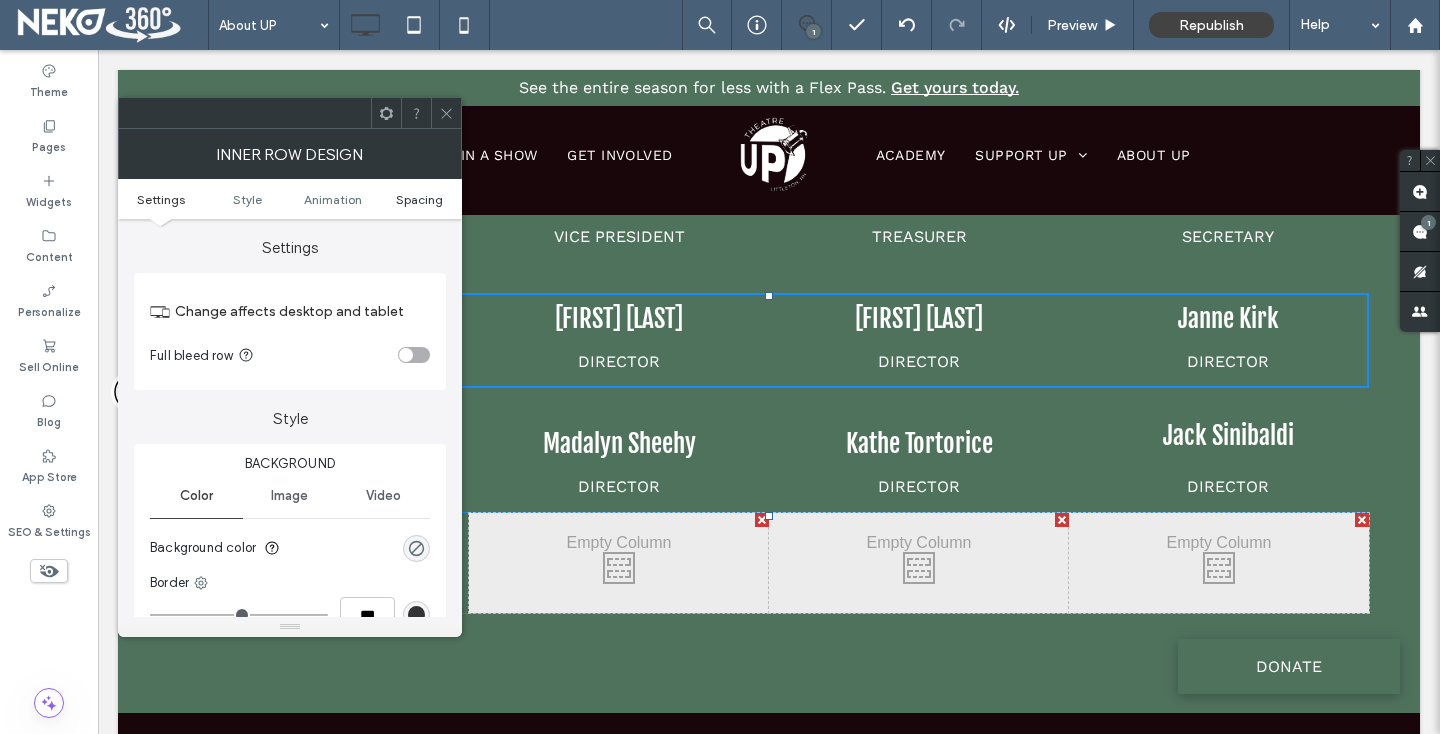 click on "Spacing" at bounding box center [419, 199] 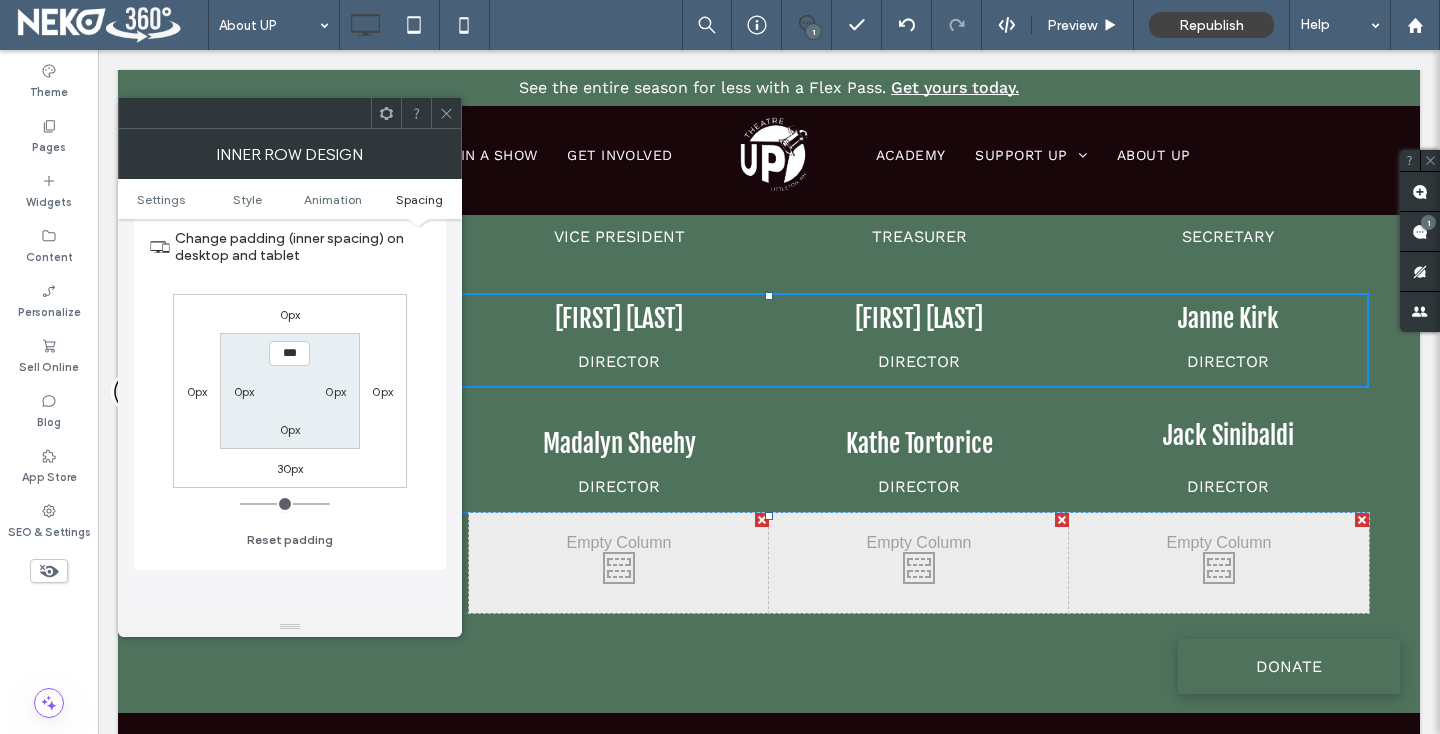 scroll, scrollTop: 710, scrollLeft: 0, axis: vertical 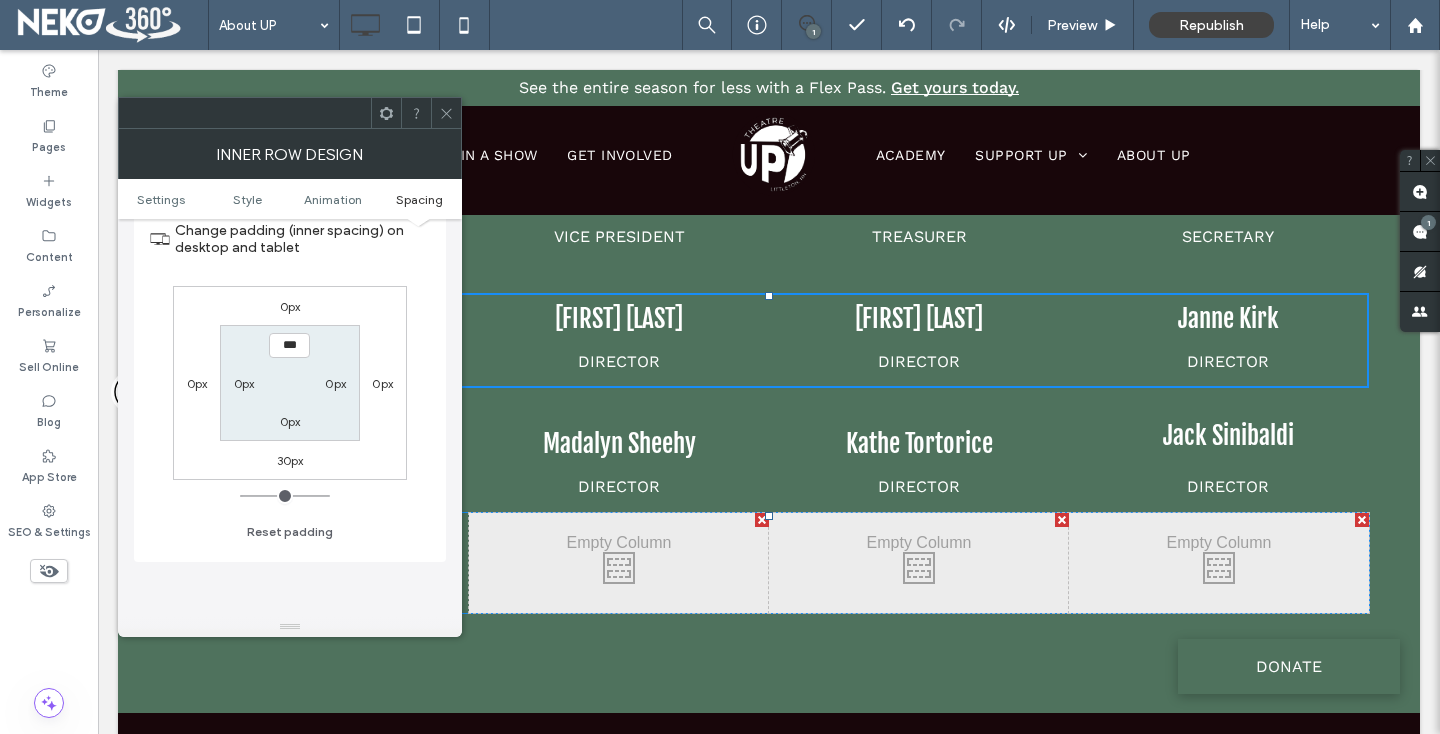 click 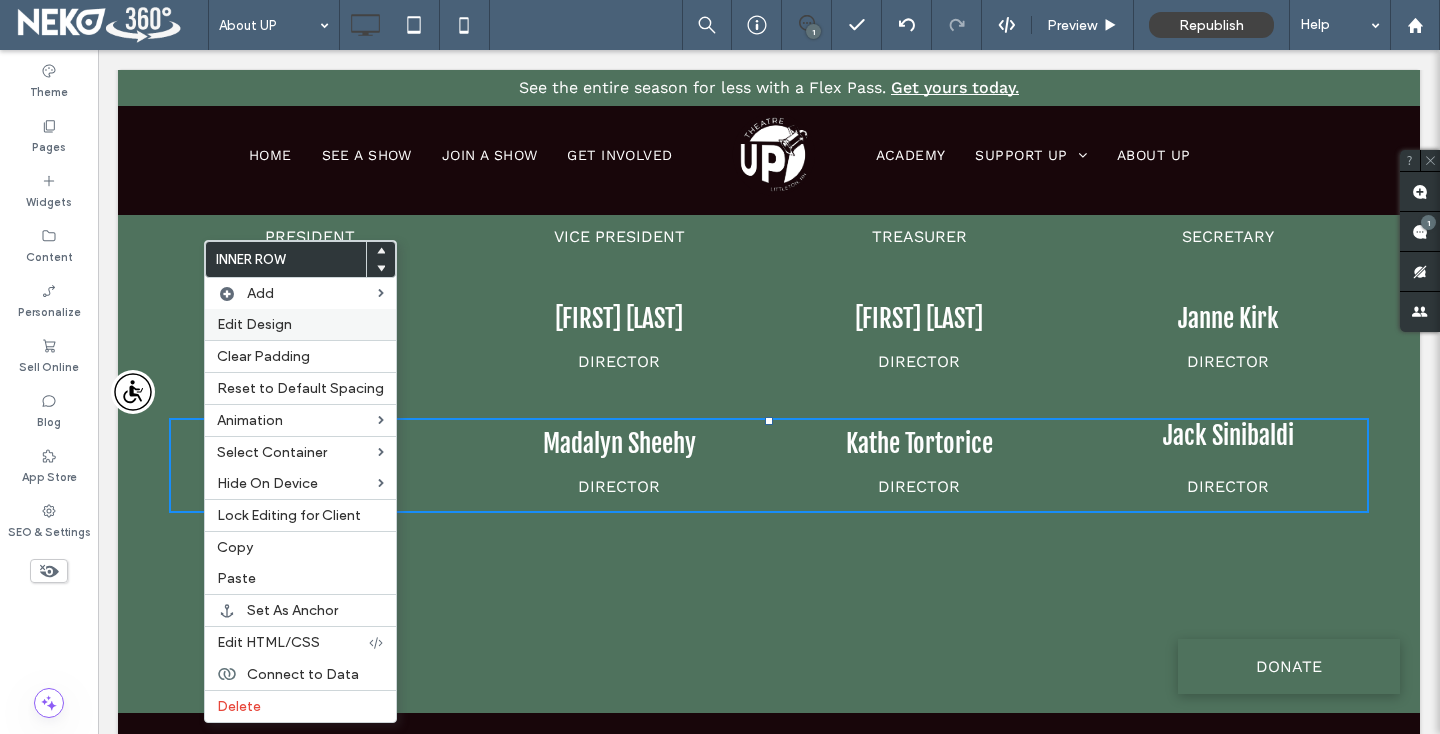 click on "Edit Design" at bounding box center [300, 324] 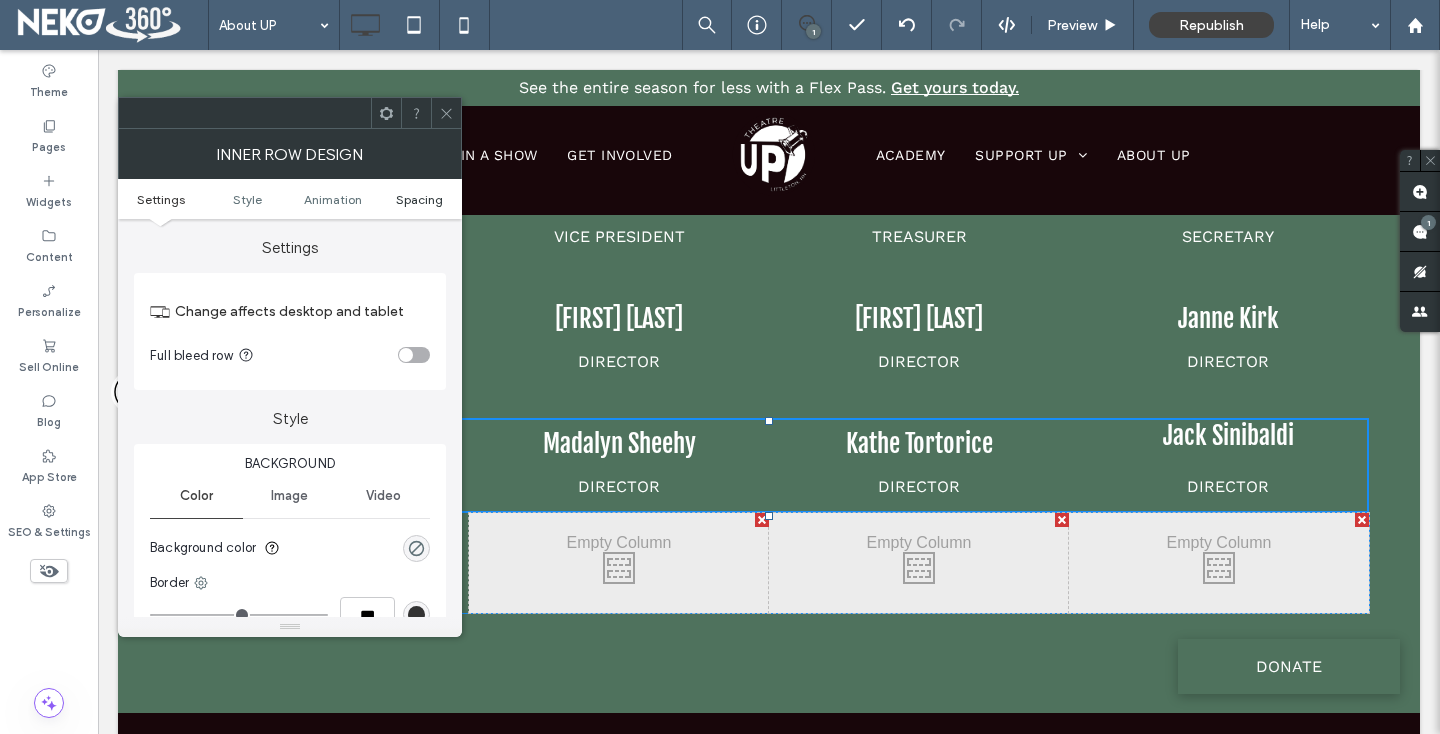 click on "Spacing" at bounding box center (419, 199) 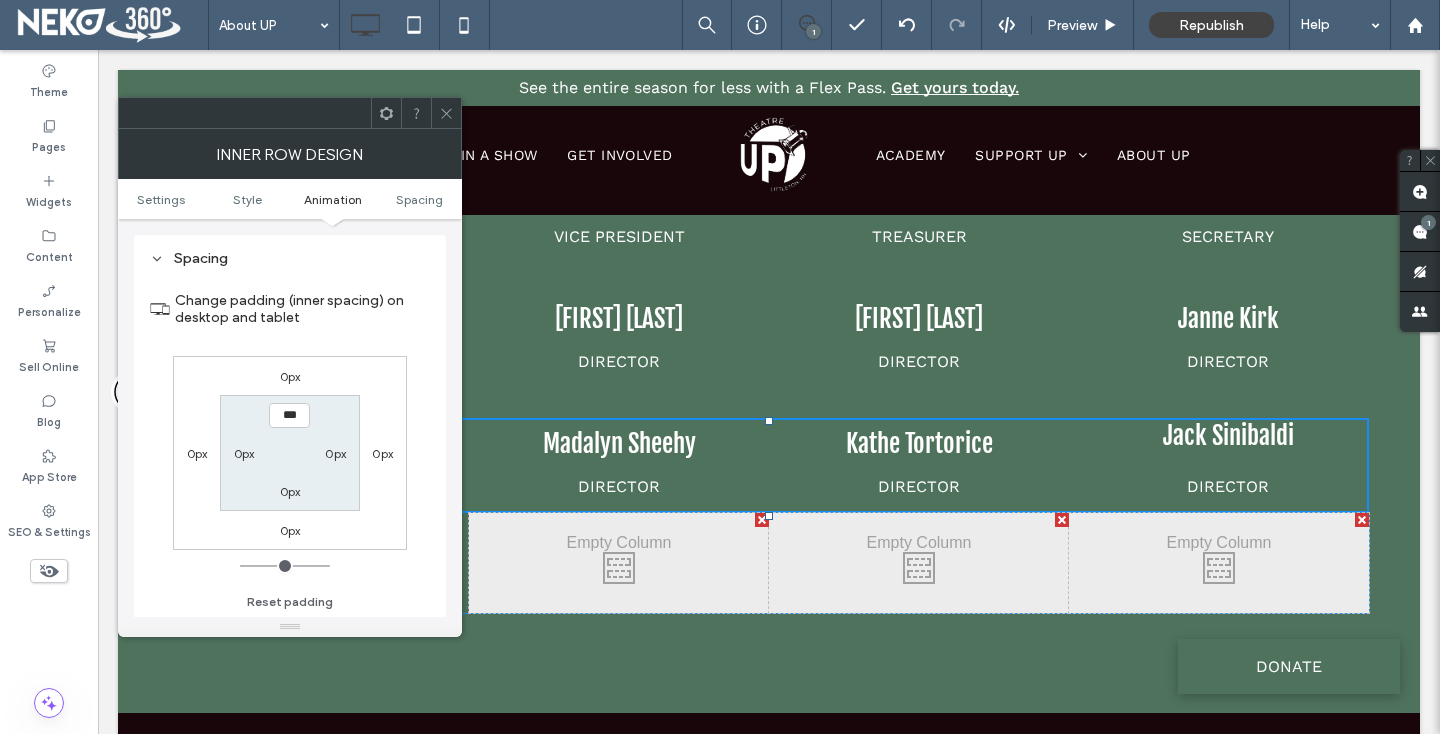 scroll, scrollTop: 641, scrollLeft: 0, axis: vertical 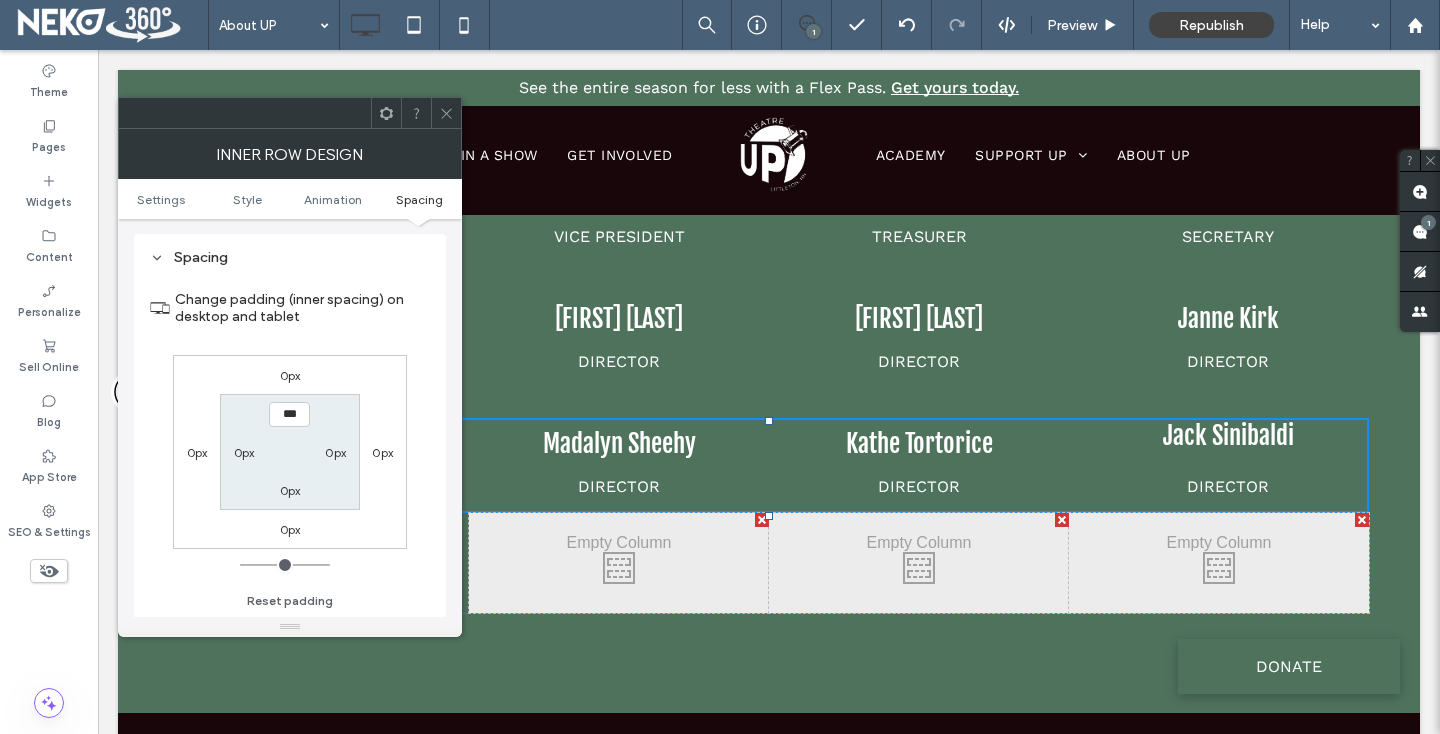 click on "0px" at bounding box center (290, 529) 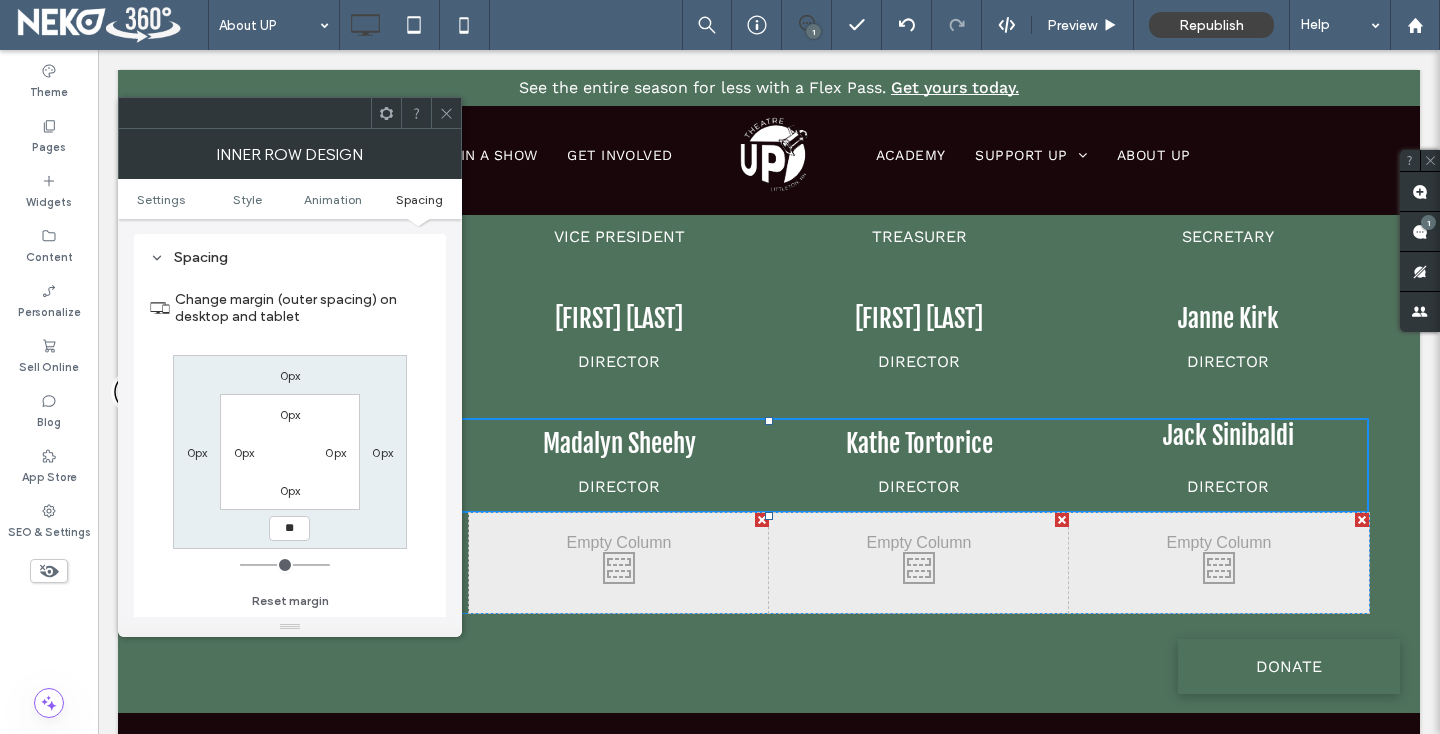 type on "**" 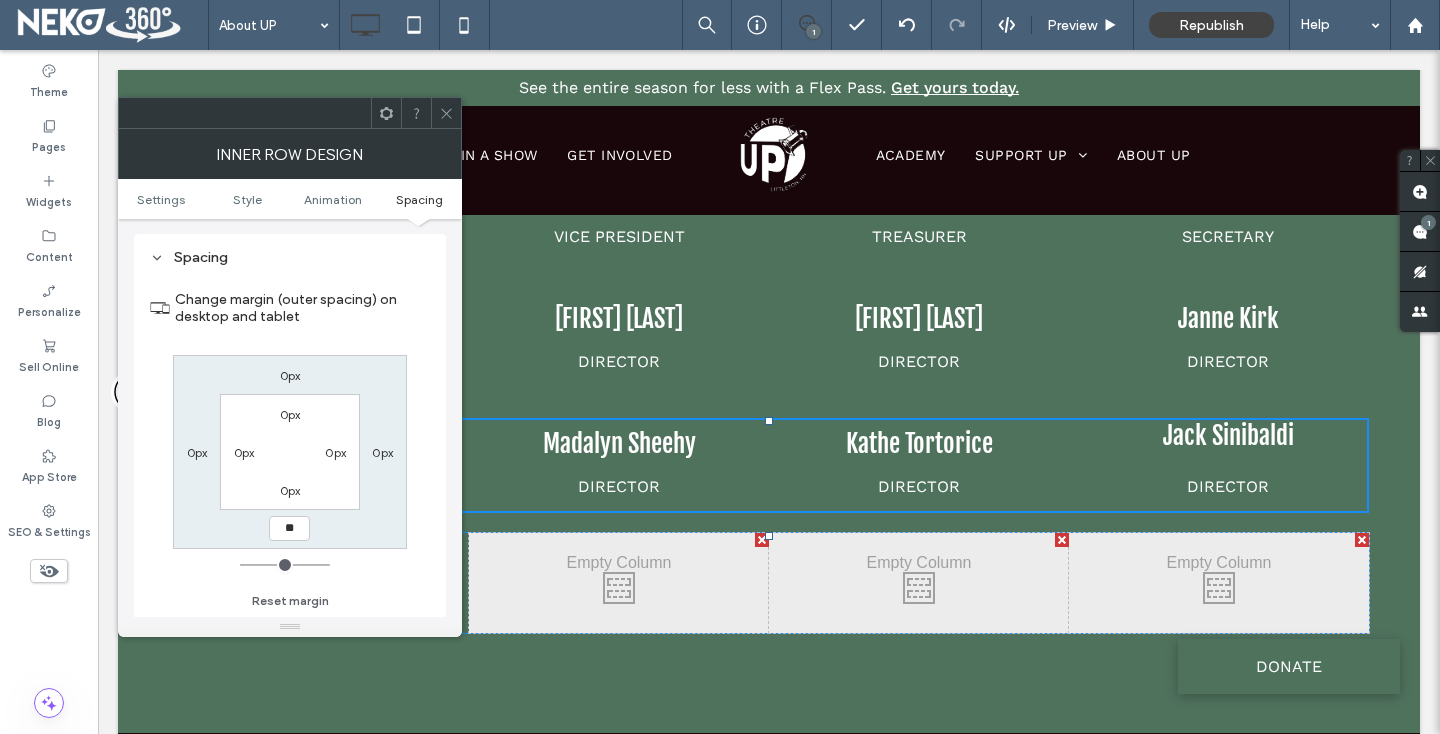 type on "**" 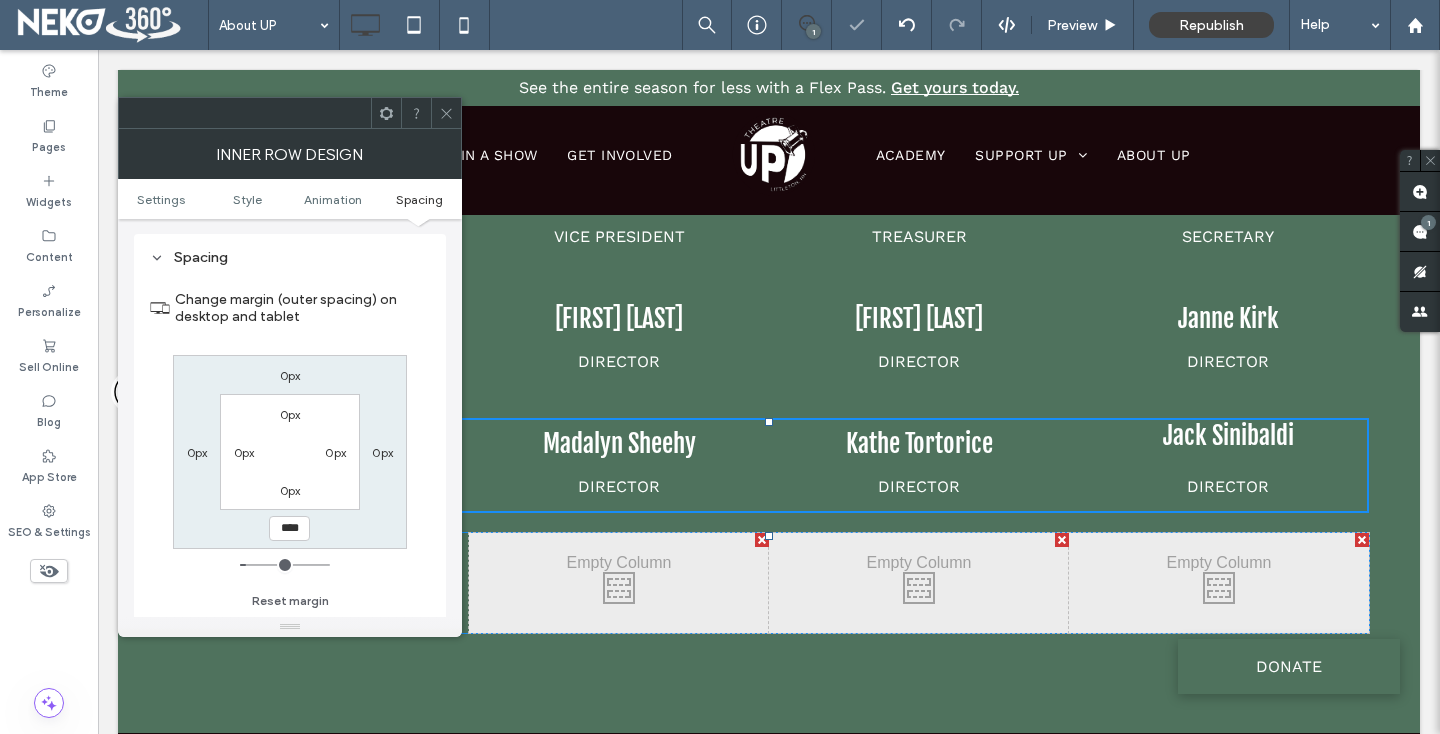 click on "****" at bounding box center [289, 528] 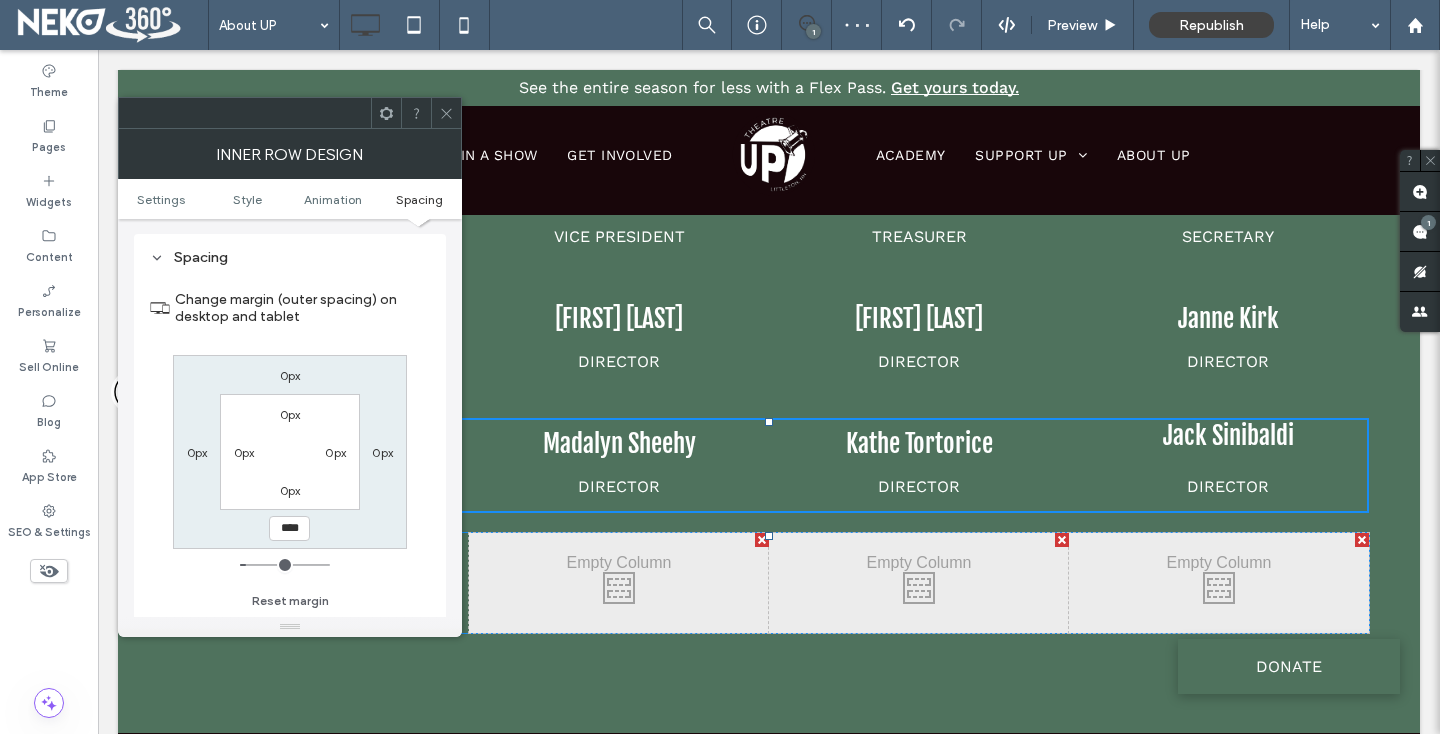 click on "****" at bounding box center [289, 528] 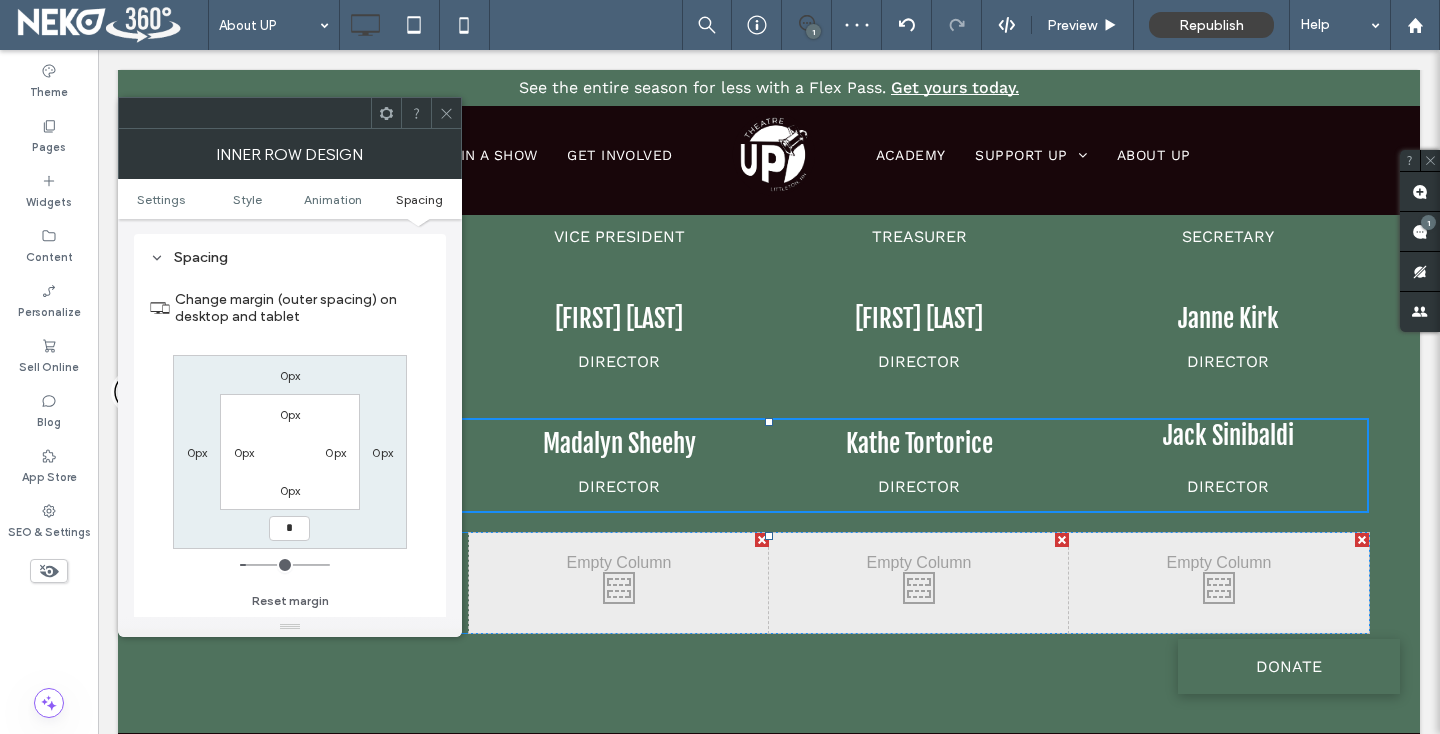 type on "*" 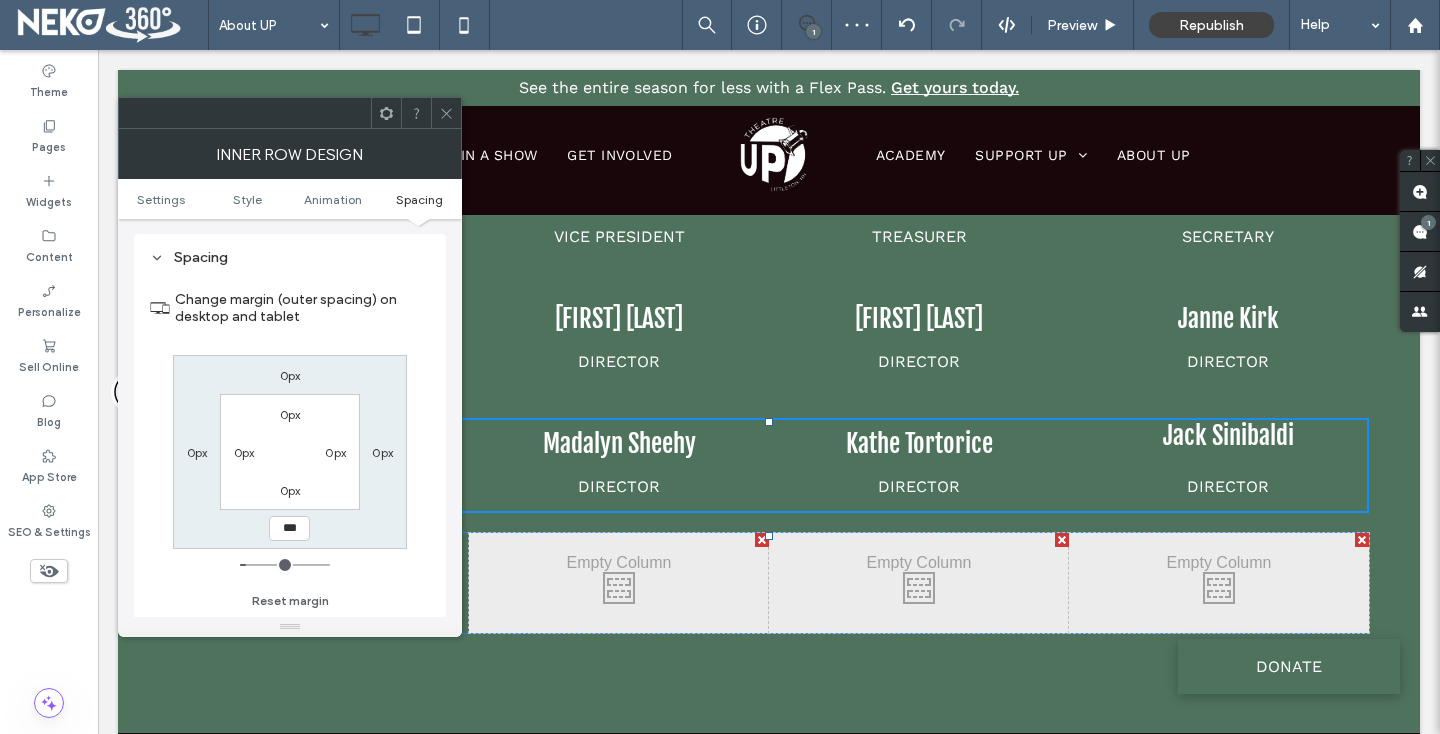 click on "0px" at bounding box center (290, 490) 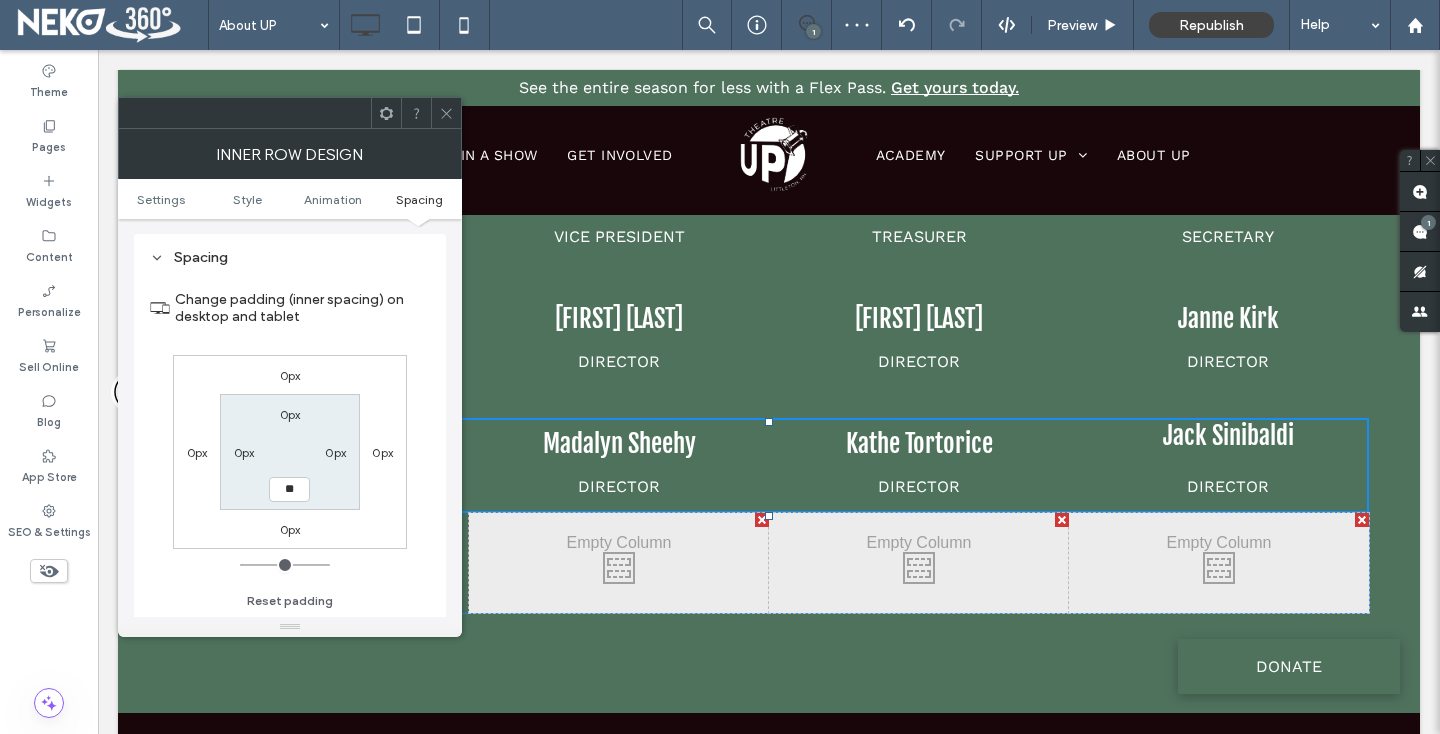 type on "**" 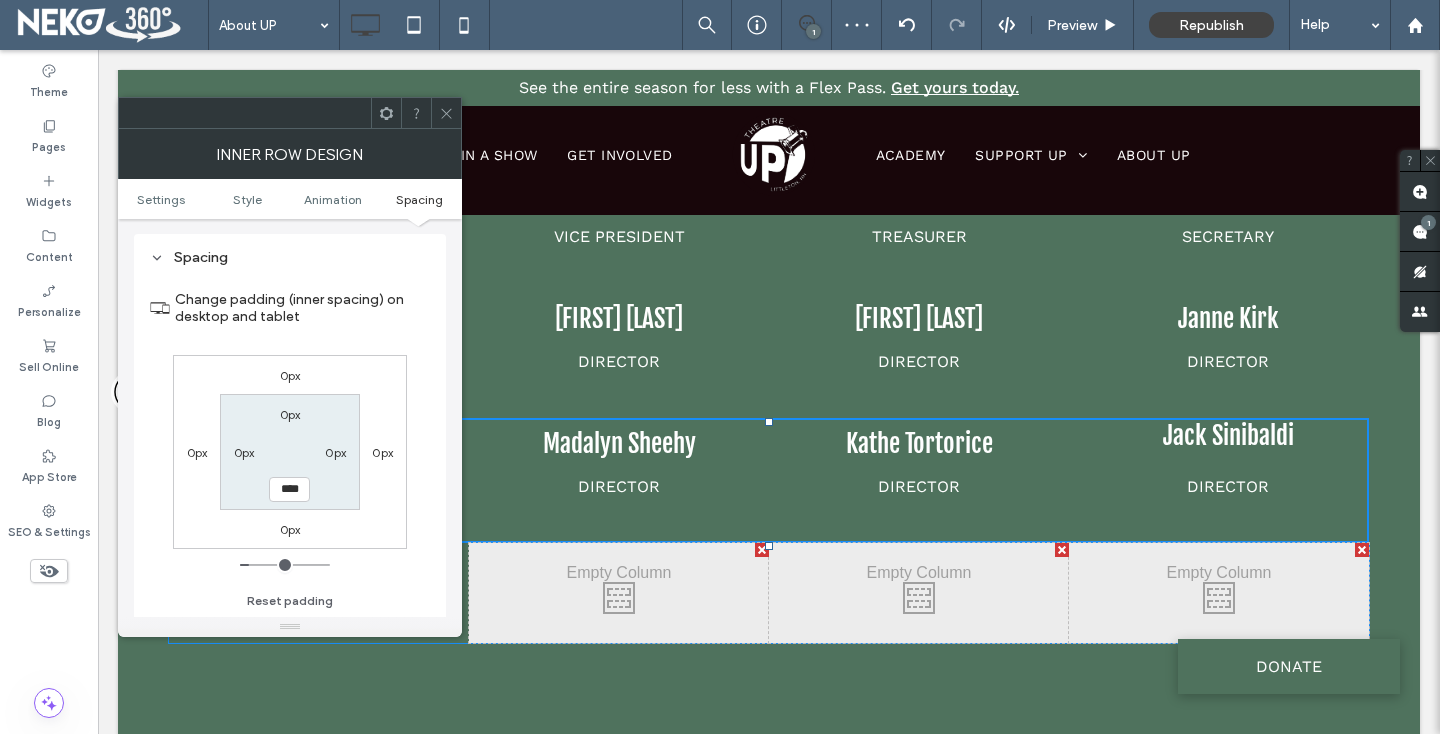 click at bounding box center [446, 113] 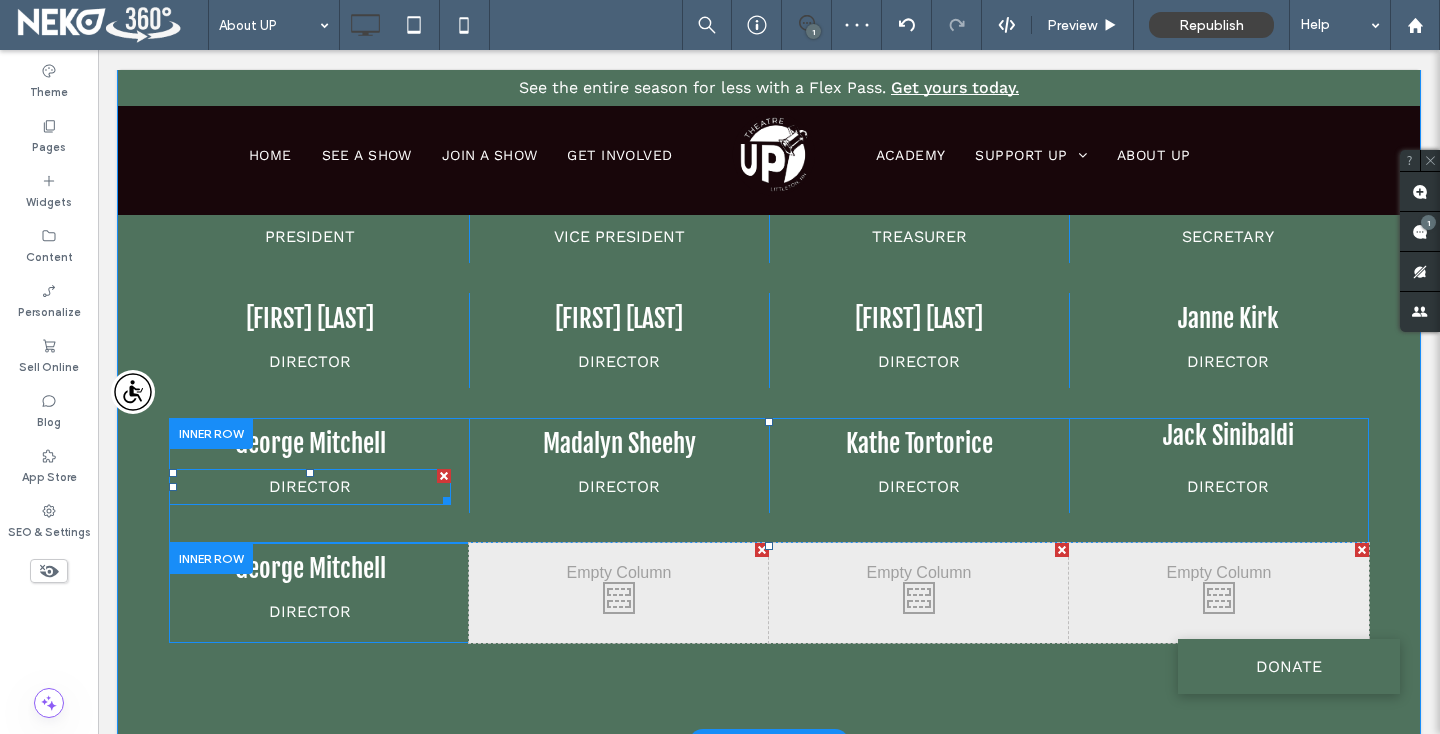 scroll, scrollTop: 6004, scrollLeft: 0, axis: vertical 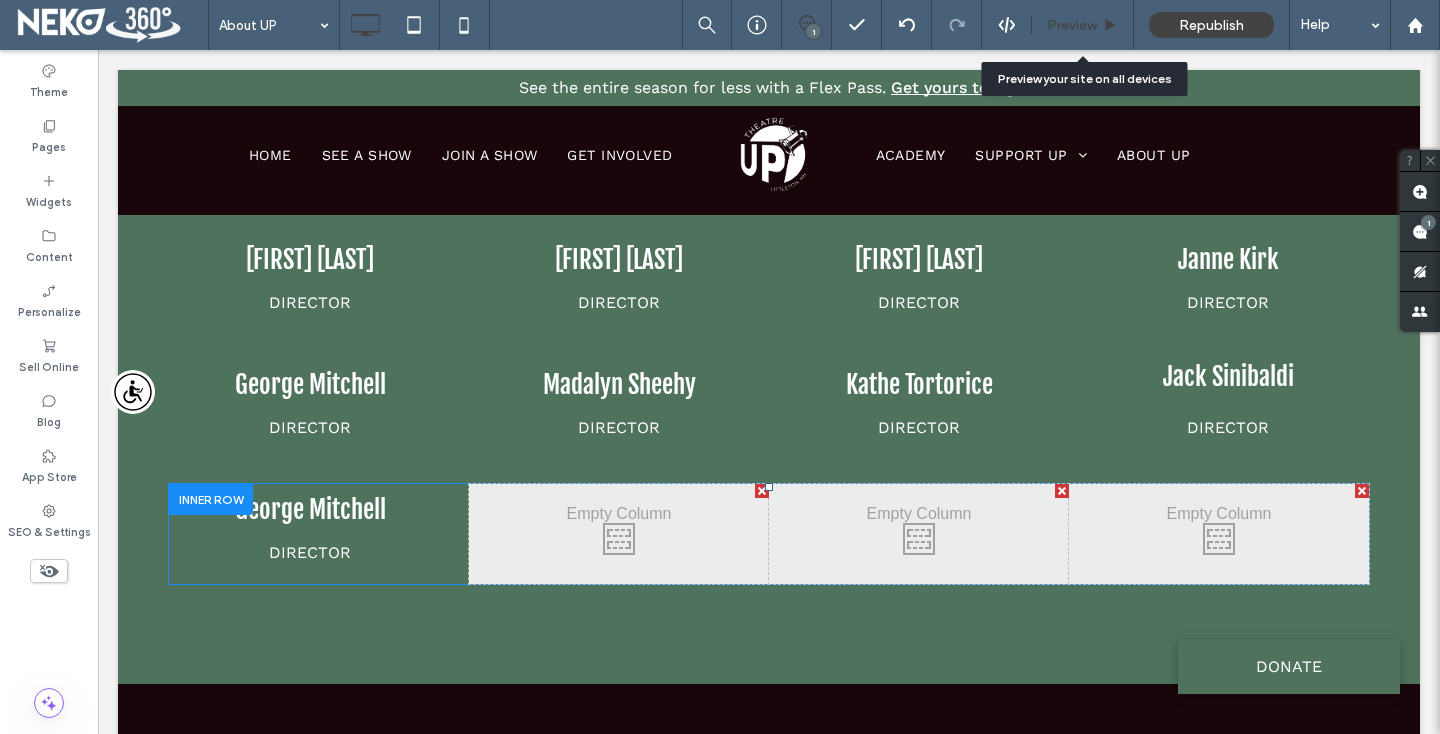 click on "Preview" at bounding box center (1072, 25) 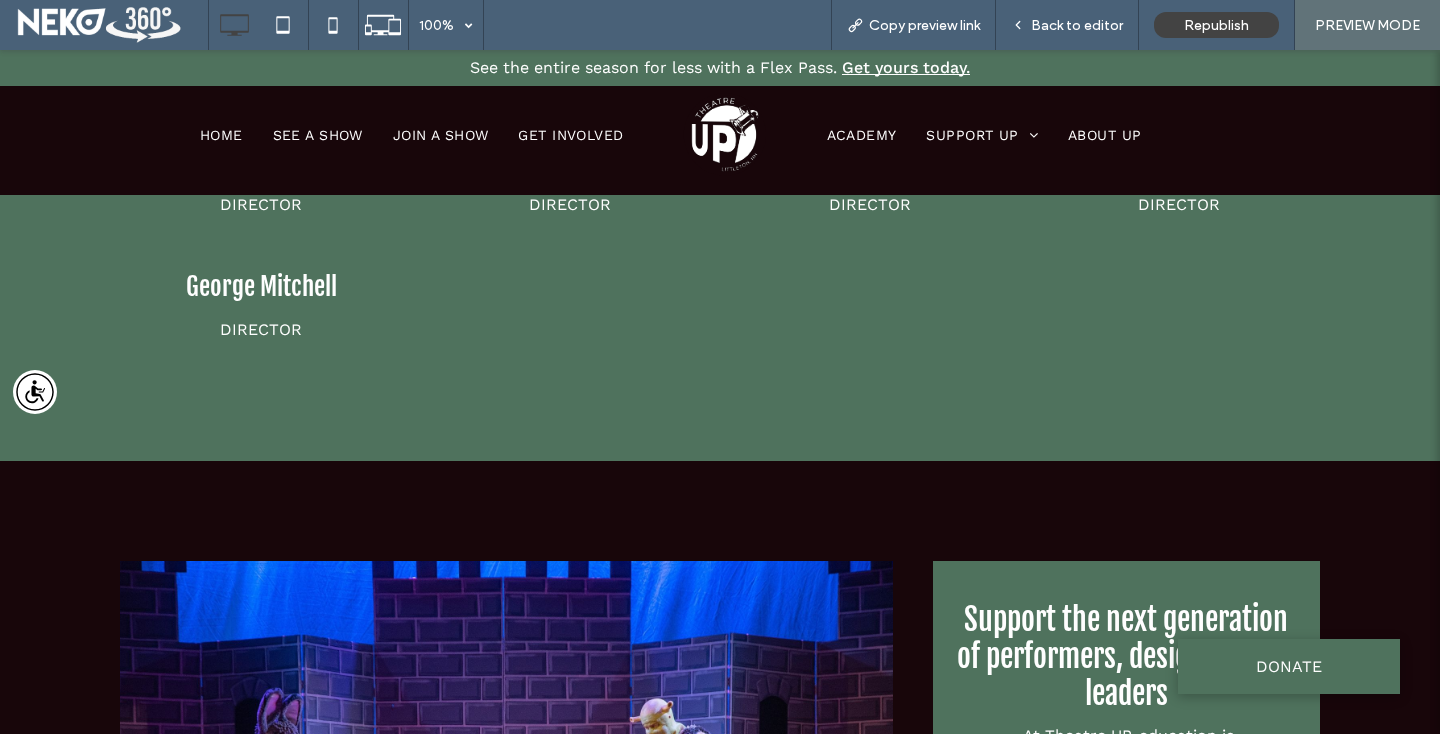 scroll, scrollTop: 5990, scrollLeft: 0, axis: vertical 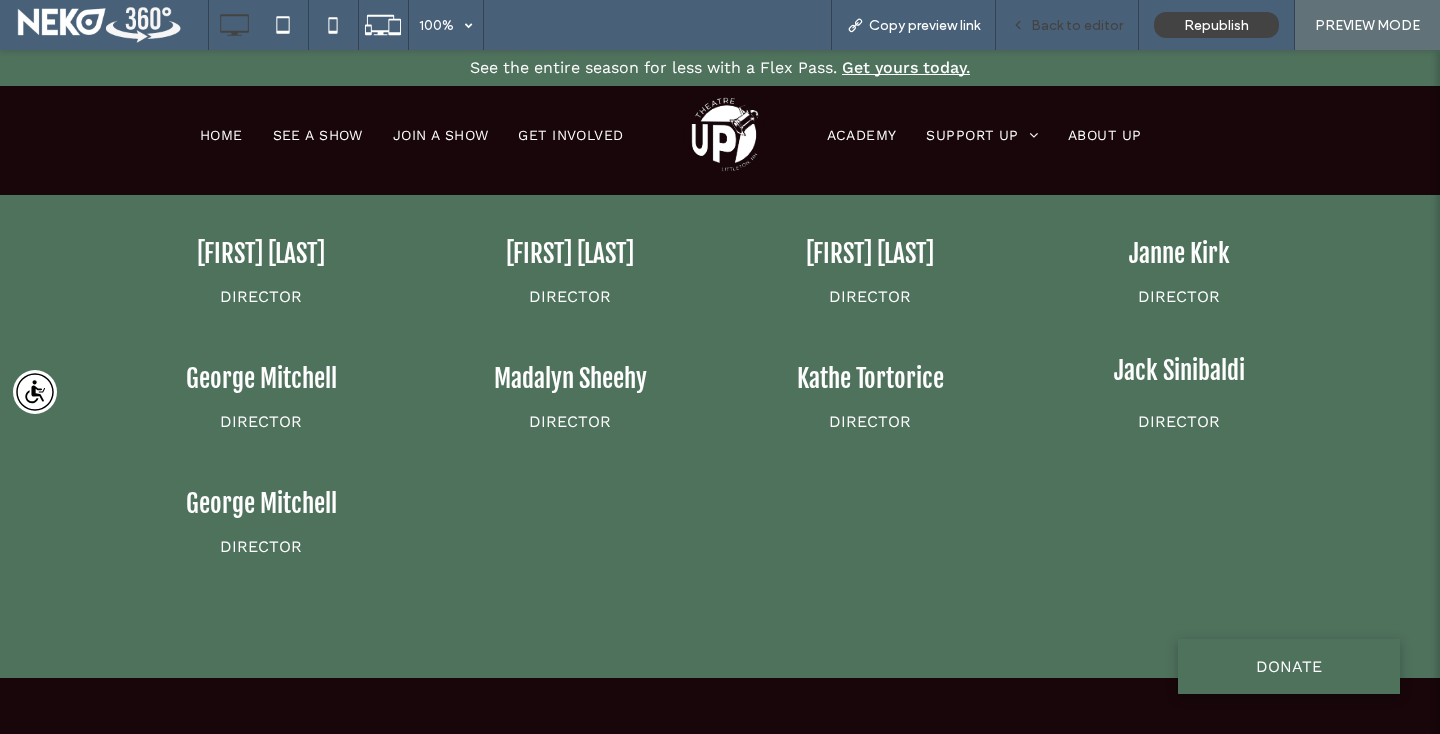 click 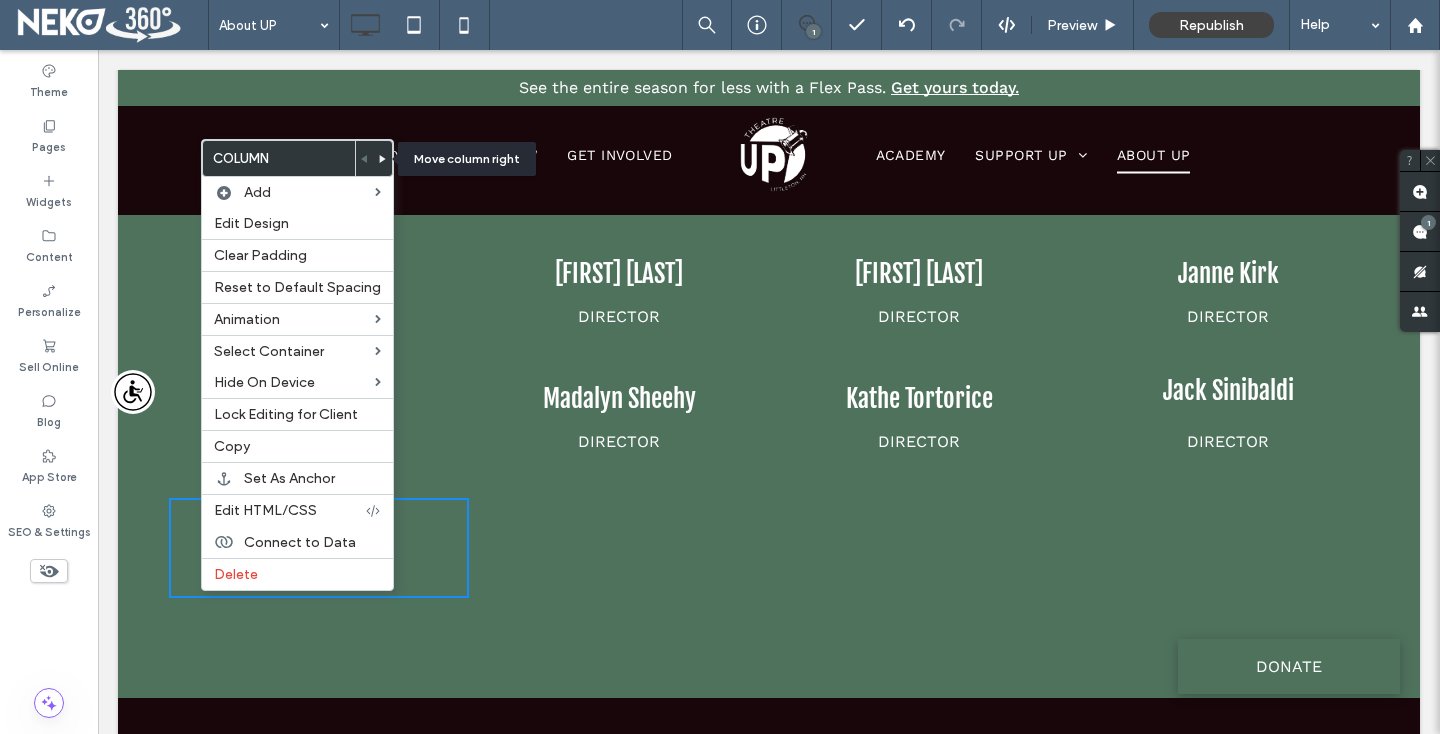 click 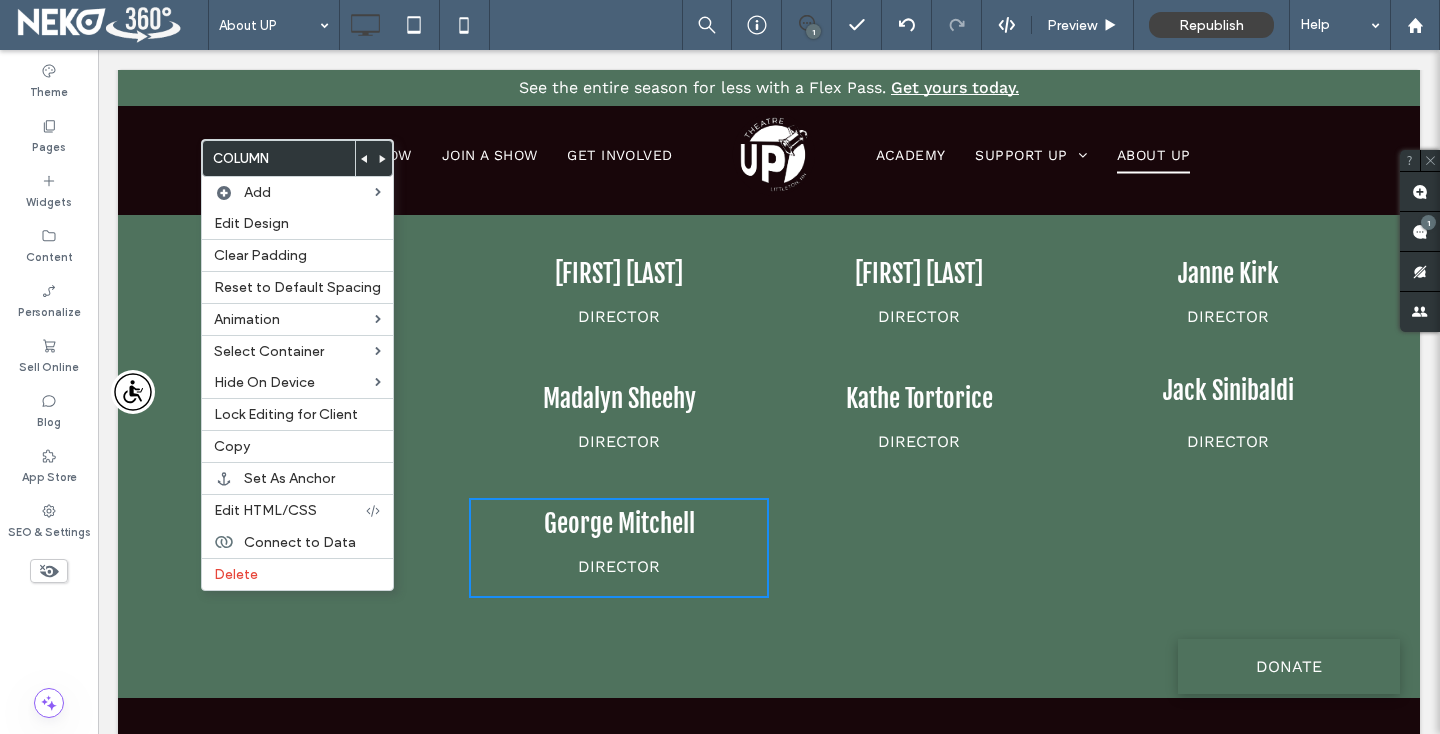 click on "Director" at bounding box center (619, 441) 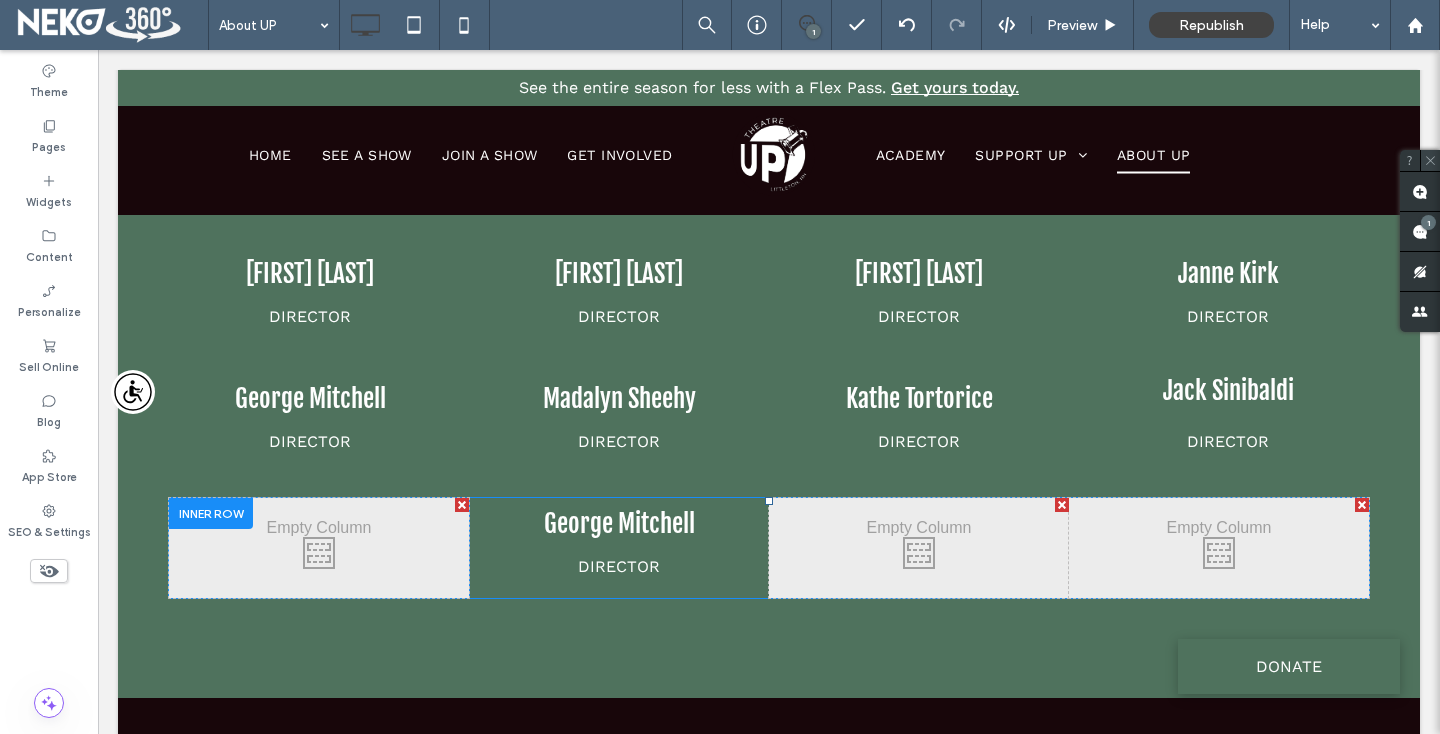 click 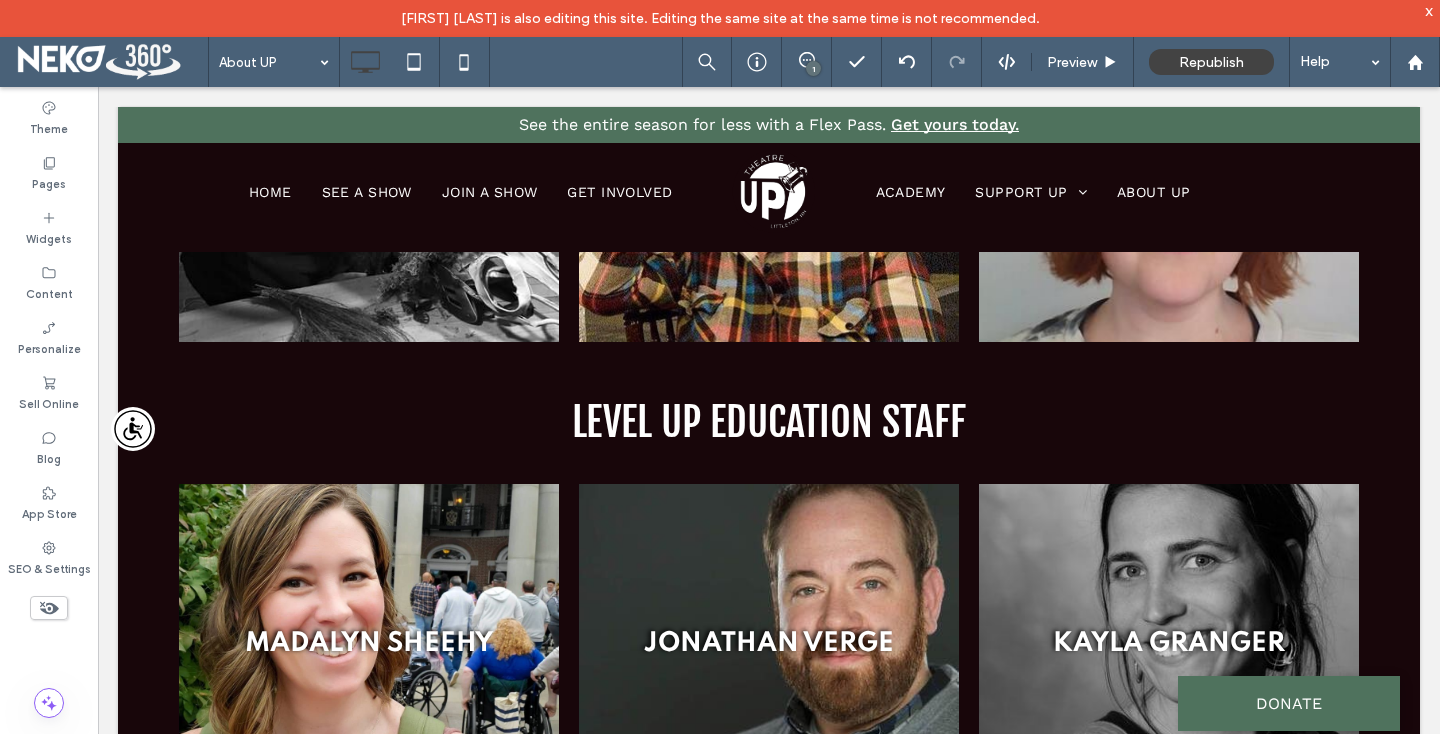 scroll, scrollTop: 5016, scrollLeft: 0, axis: vertical 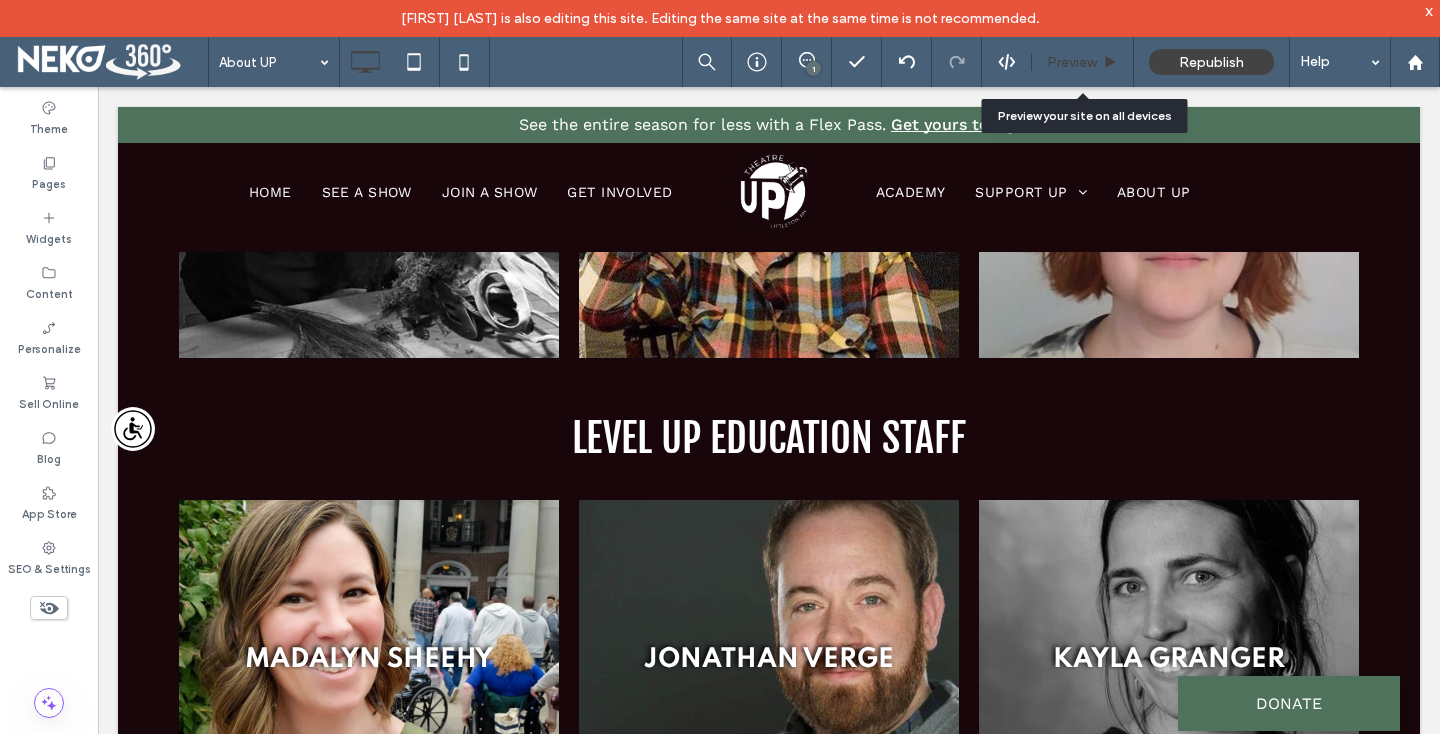 click on "Preview" at bounding box center (1083, 62) 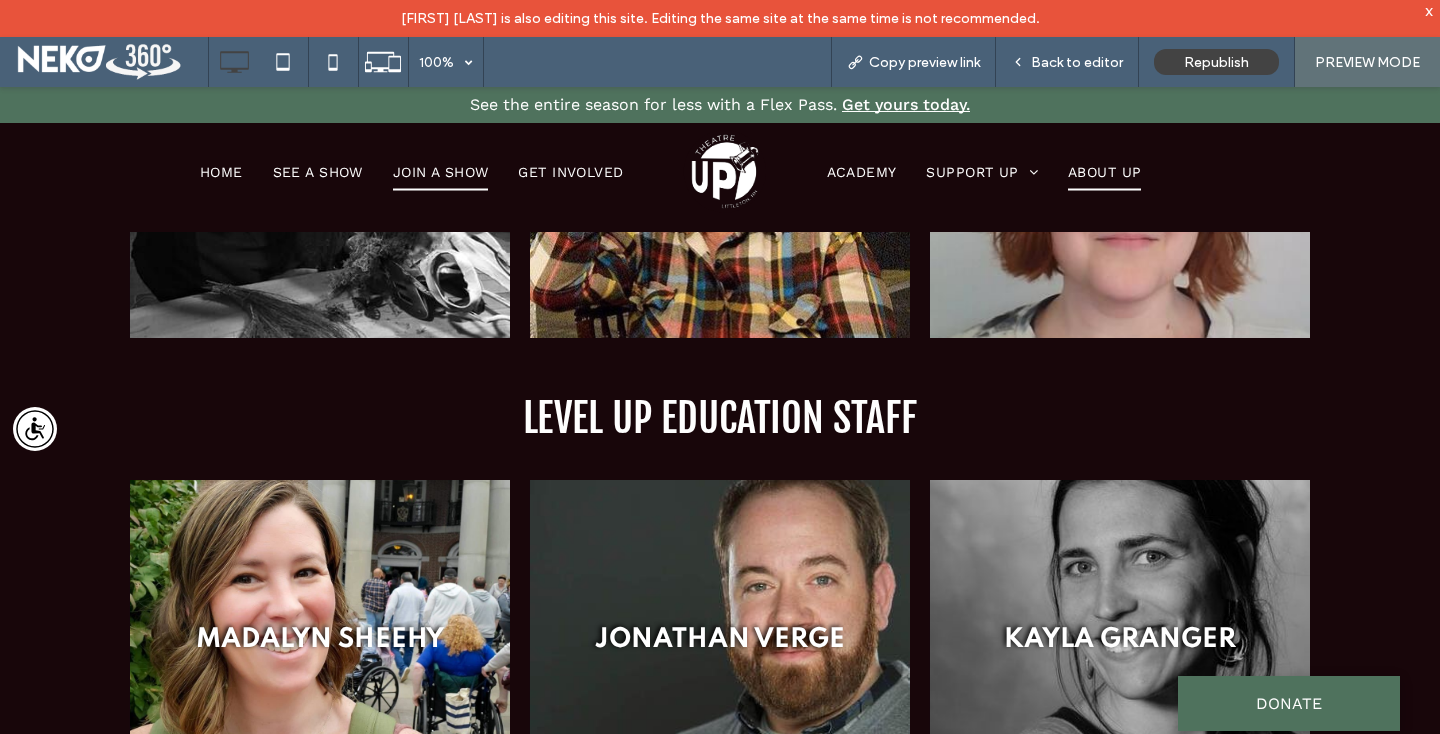 click on "Join a Show" at bounding box center (441, 172) 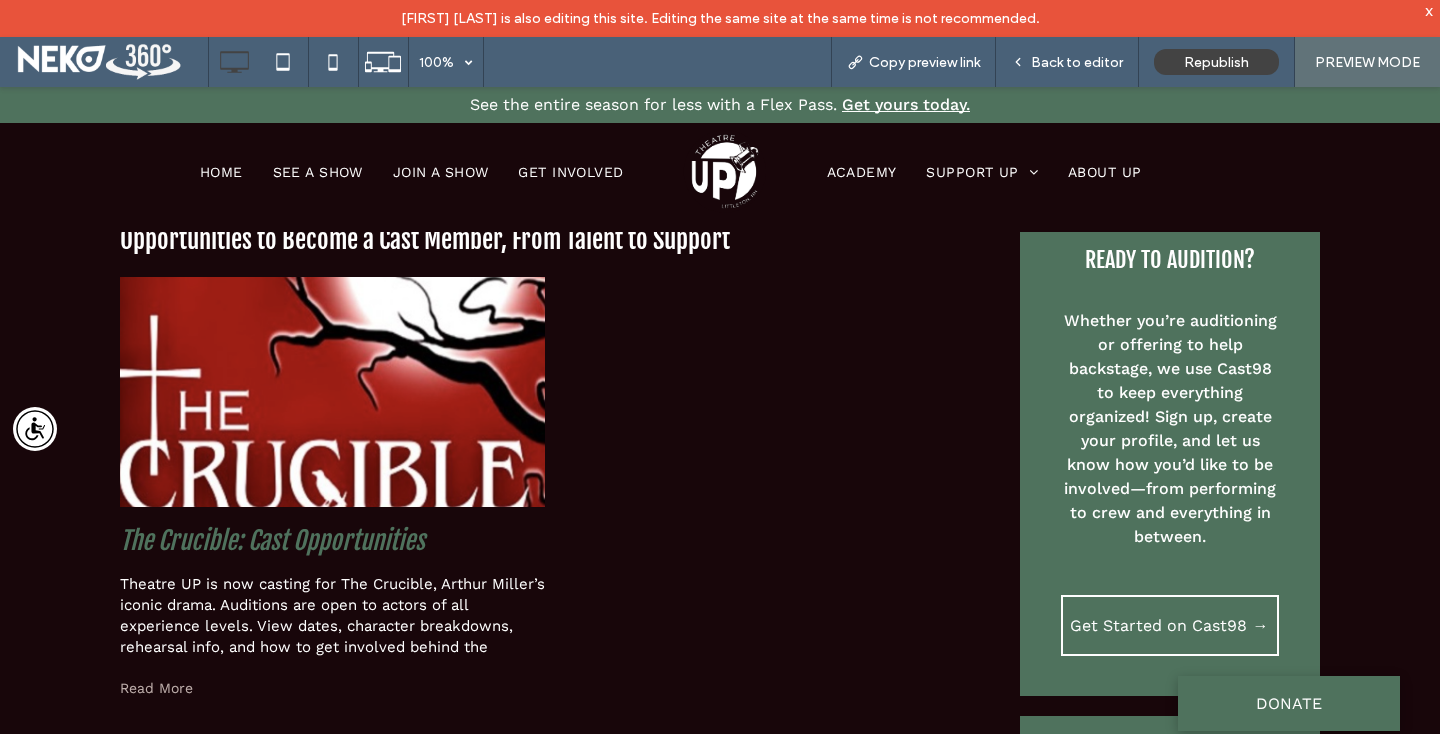 scroll, scrollTop: 655, scrollLeft: 0, axis: vertical 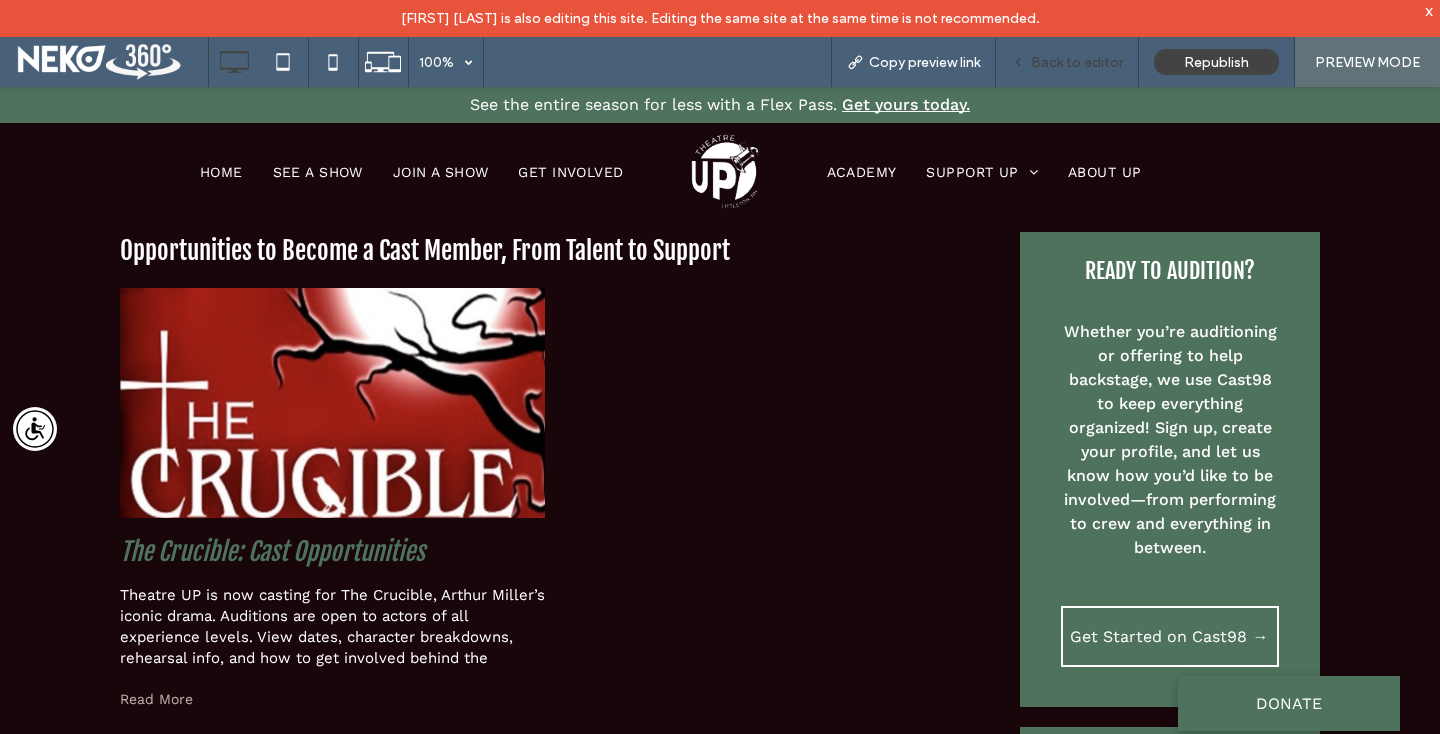 click on "Back to editor" at bounding box center [1077, 62] 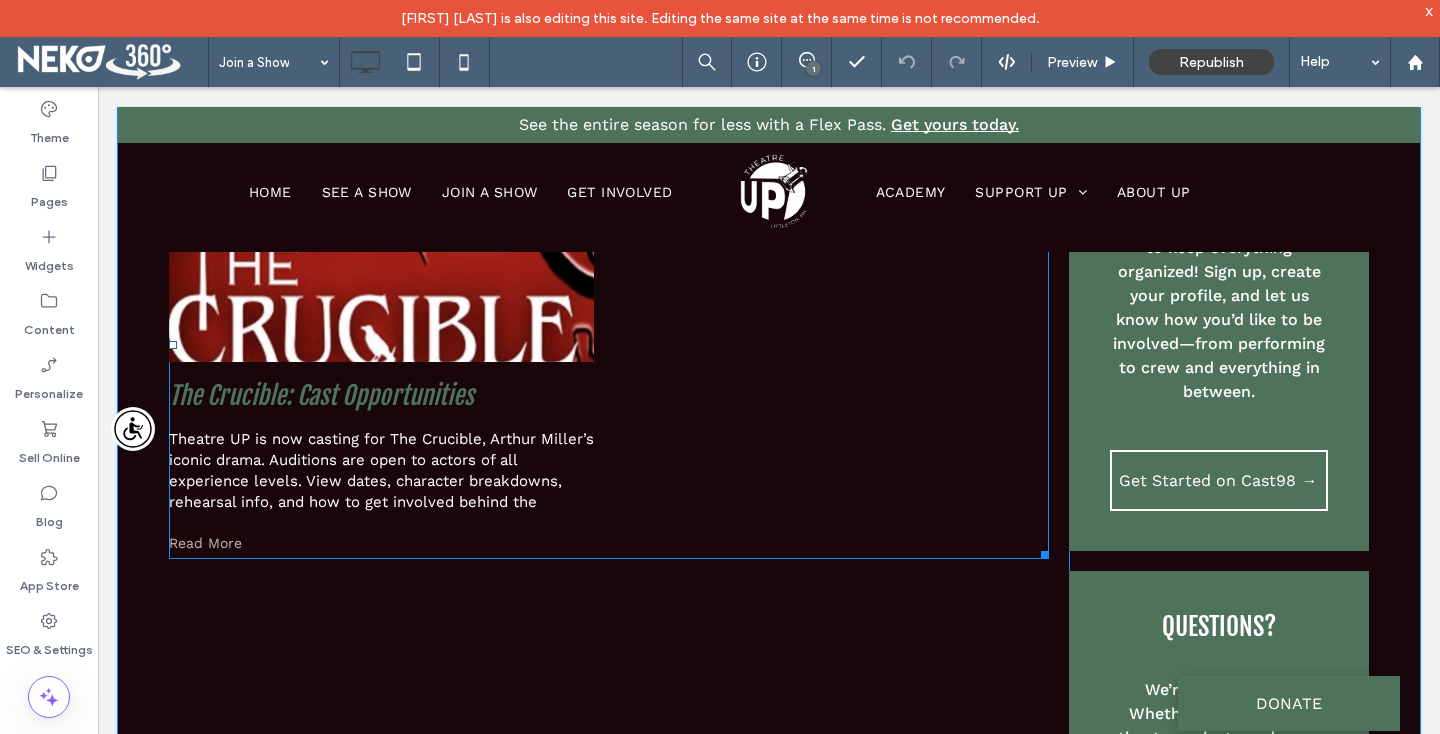 scroll, scrollTop: 833, scrollLeft: 0, axis: vertical 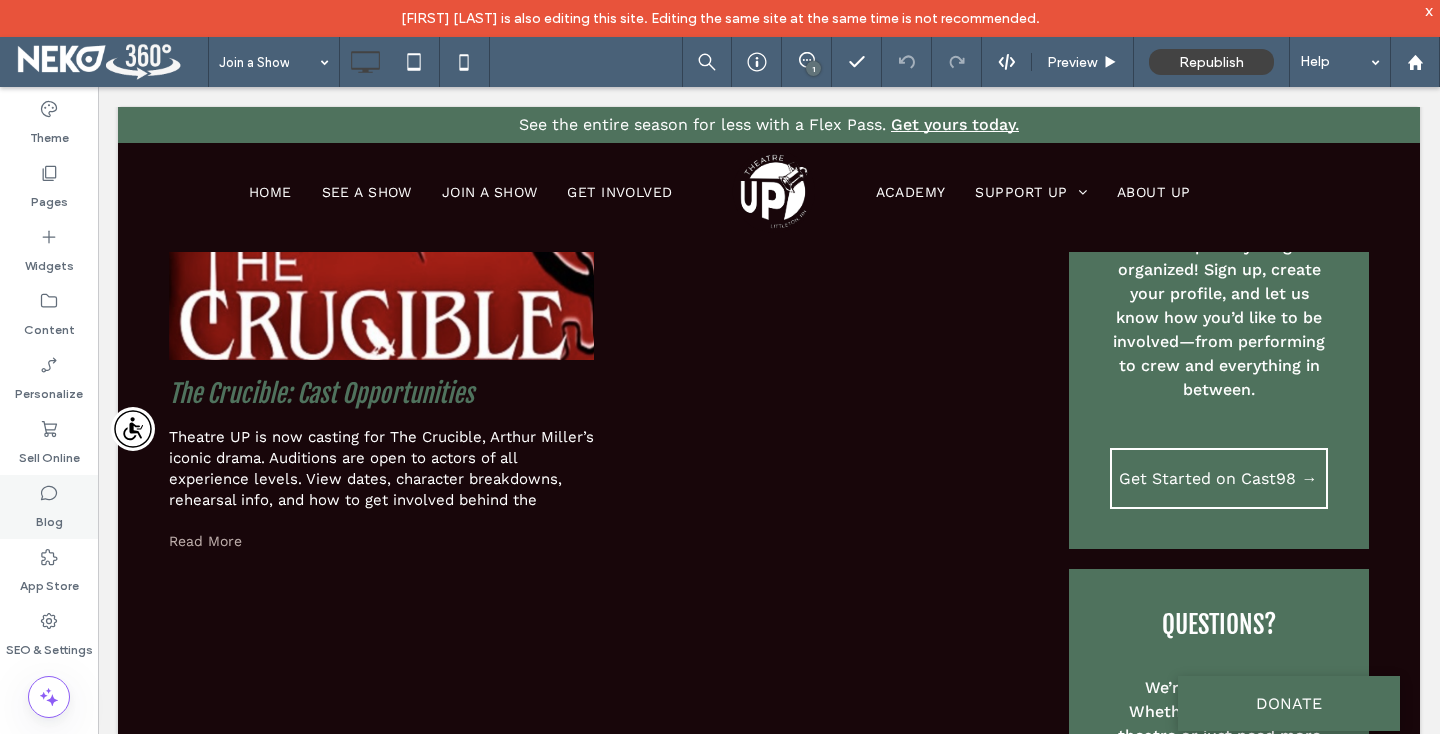 click on "Blog" at bounding box center (49, 507) 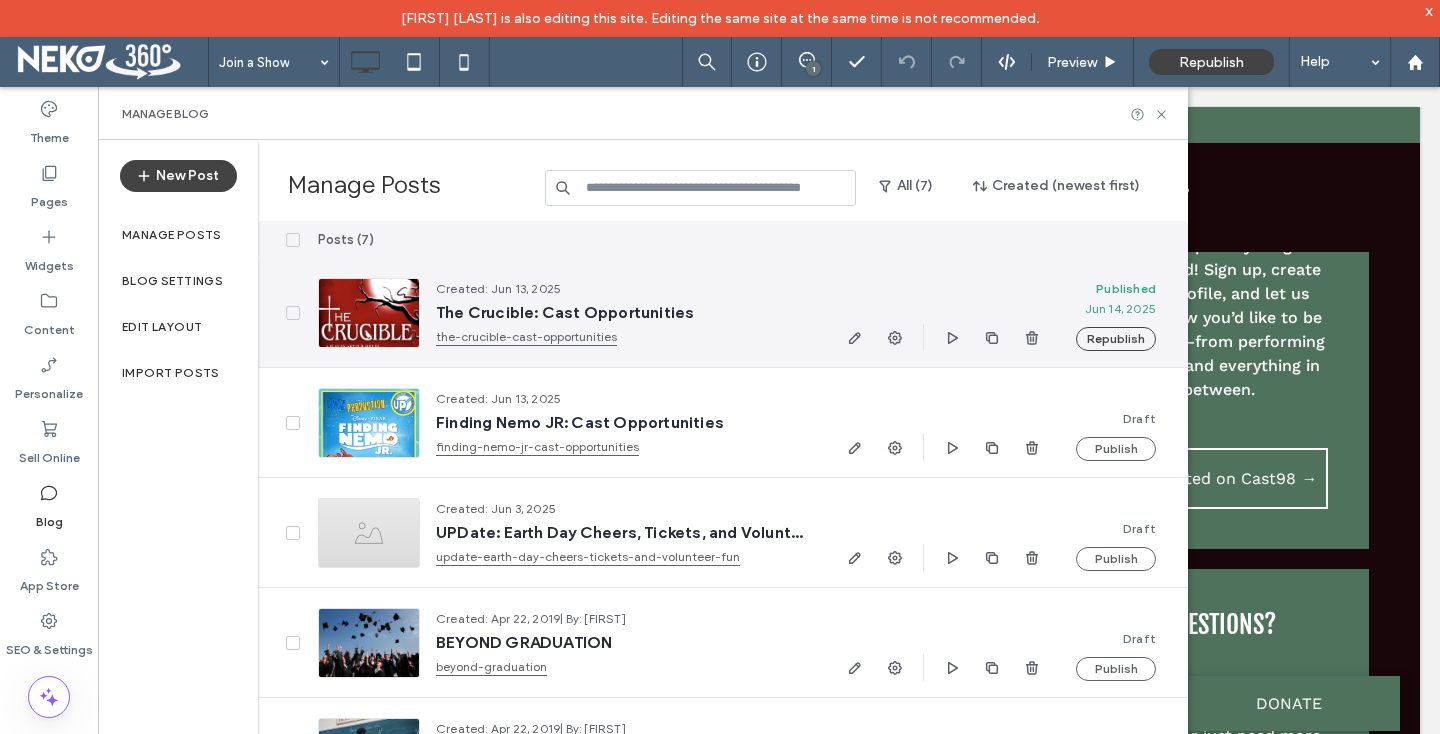 click at bounding box center [369, 313] 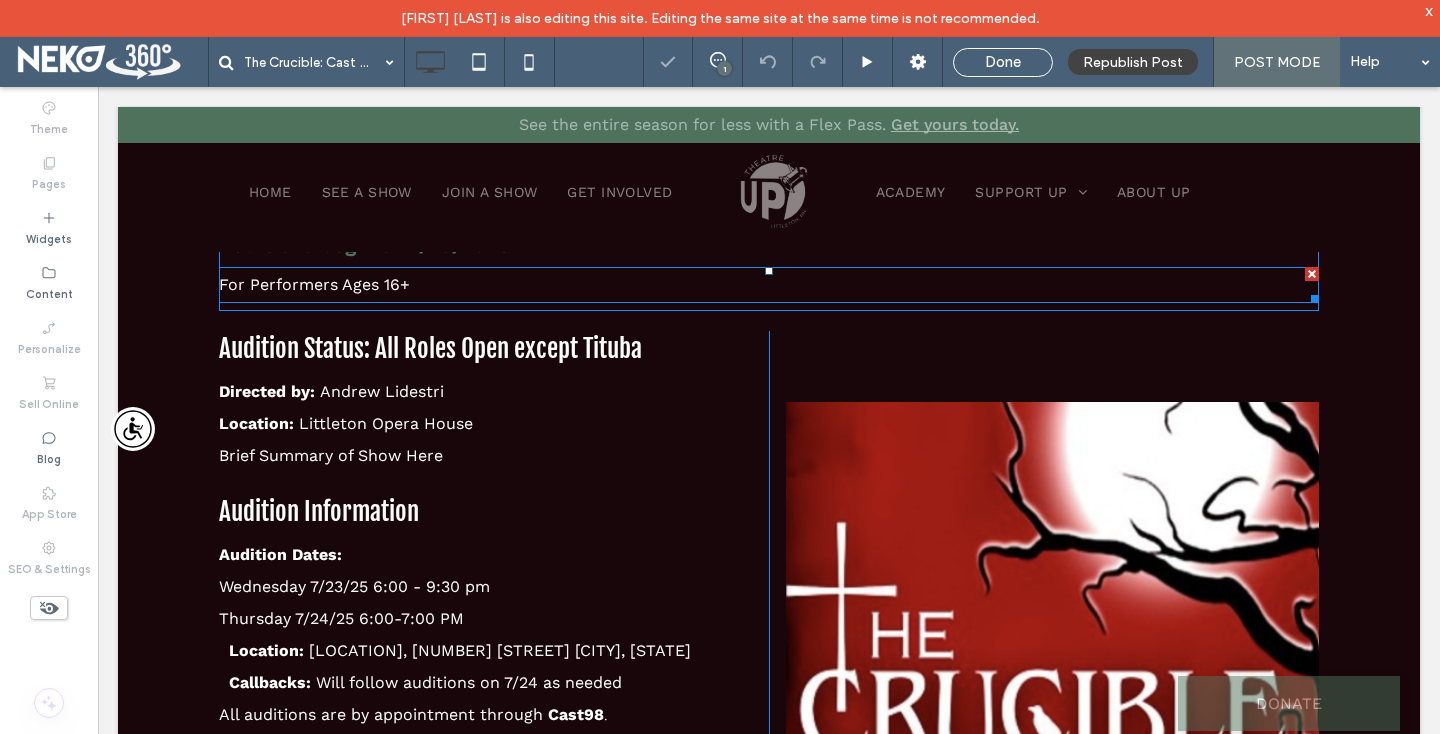 scroll, scrollTop: 448, scrollLeft: 0, axis: vertical 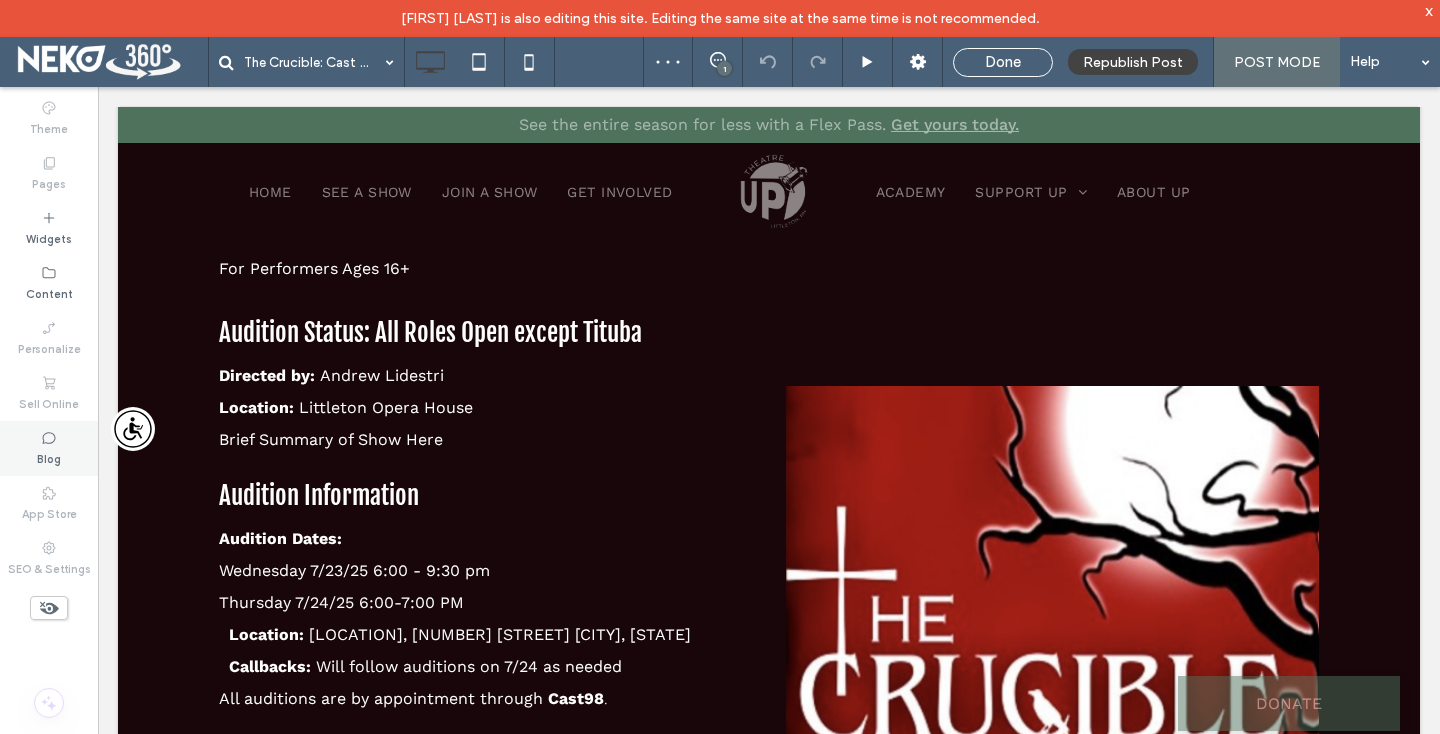 click on "Blog" at bounding box center (49, 448) 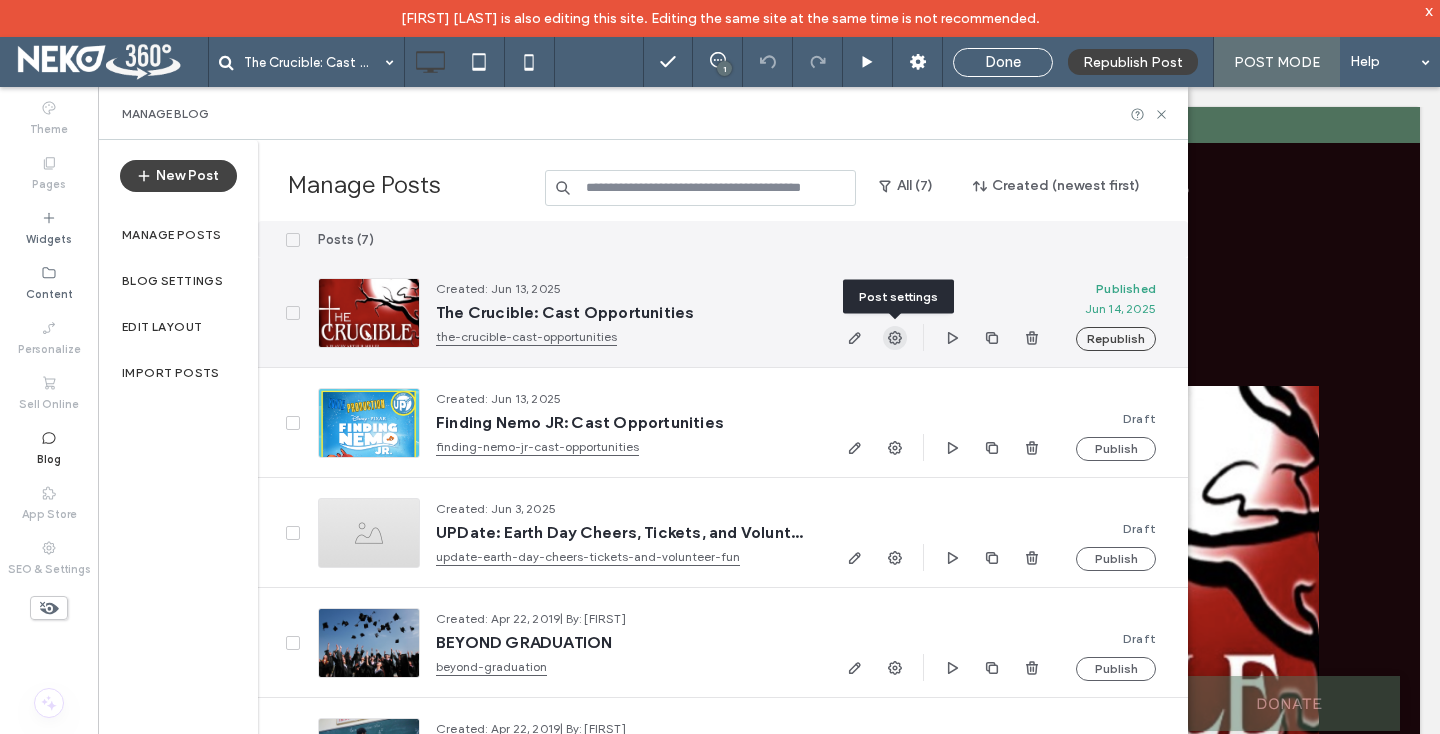 click 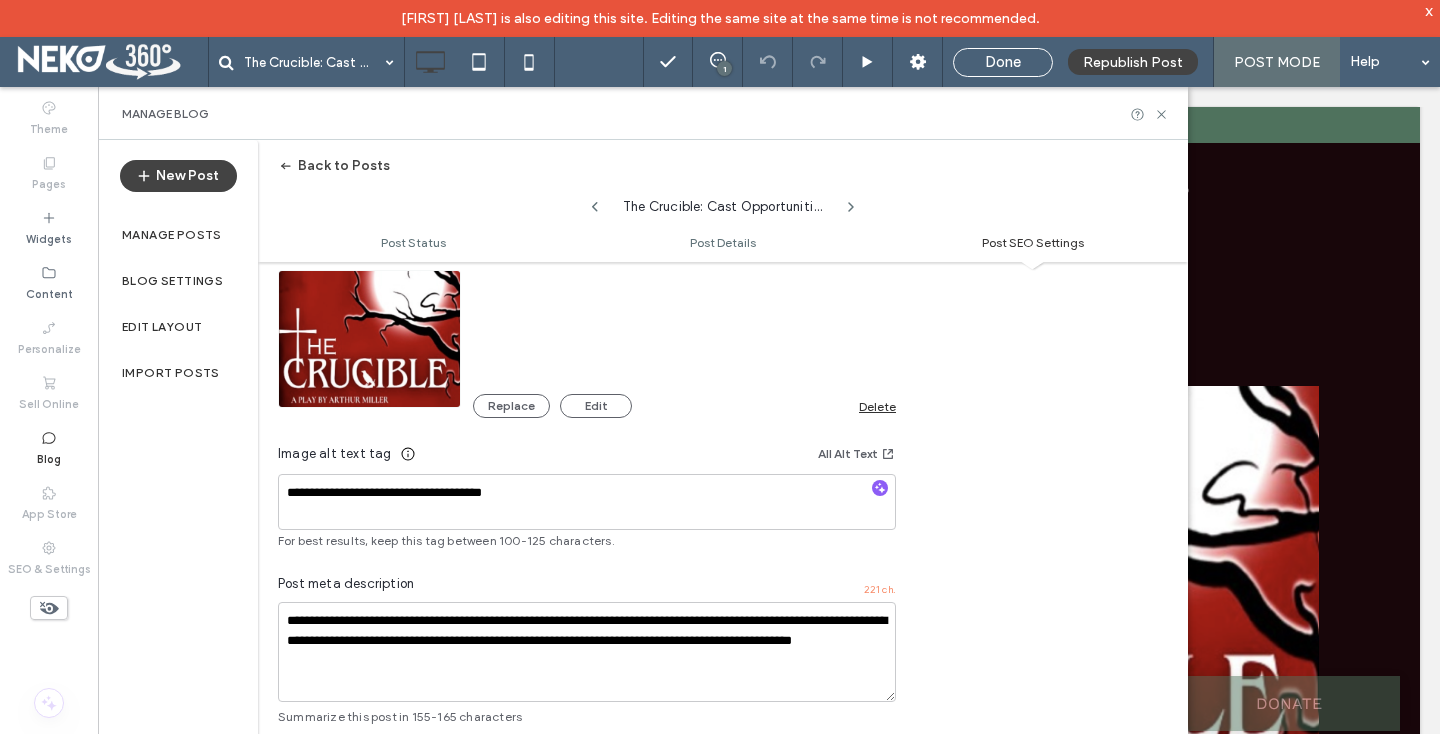 scroll, scrollTop: 1378, scrollLeft: 0, axis: vertical 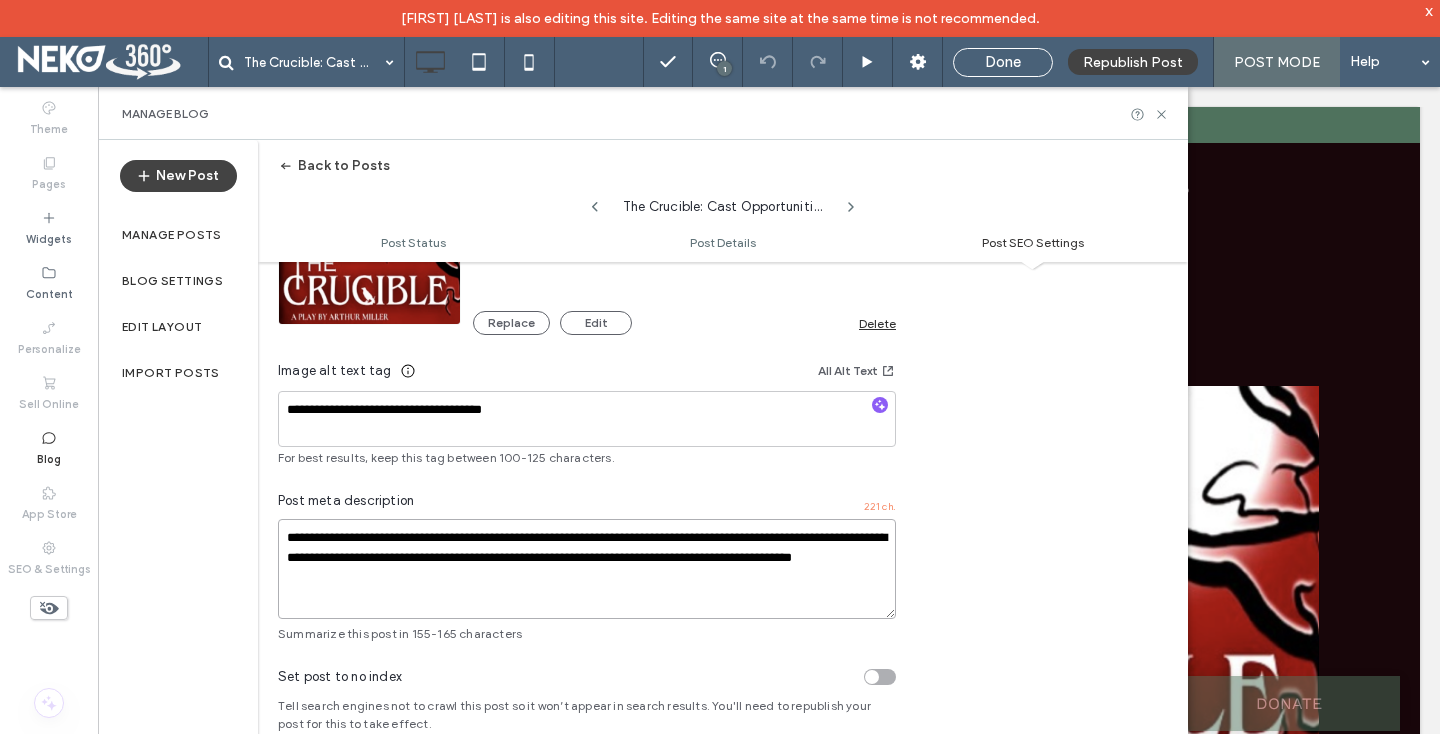 click on "**********" at bounding box center (587, 569) 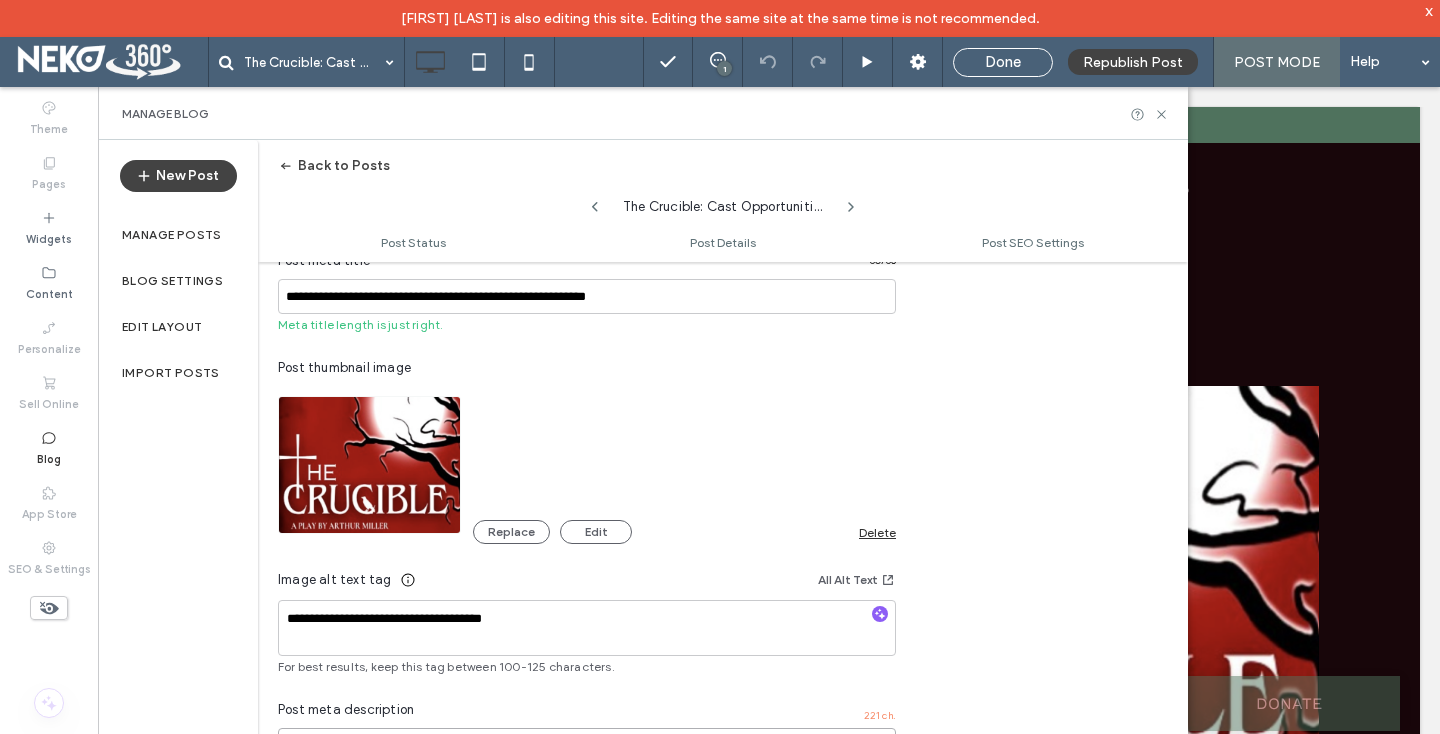 scroll, scrollTop: 964, scrollLeft: 0, axis: vertical 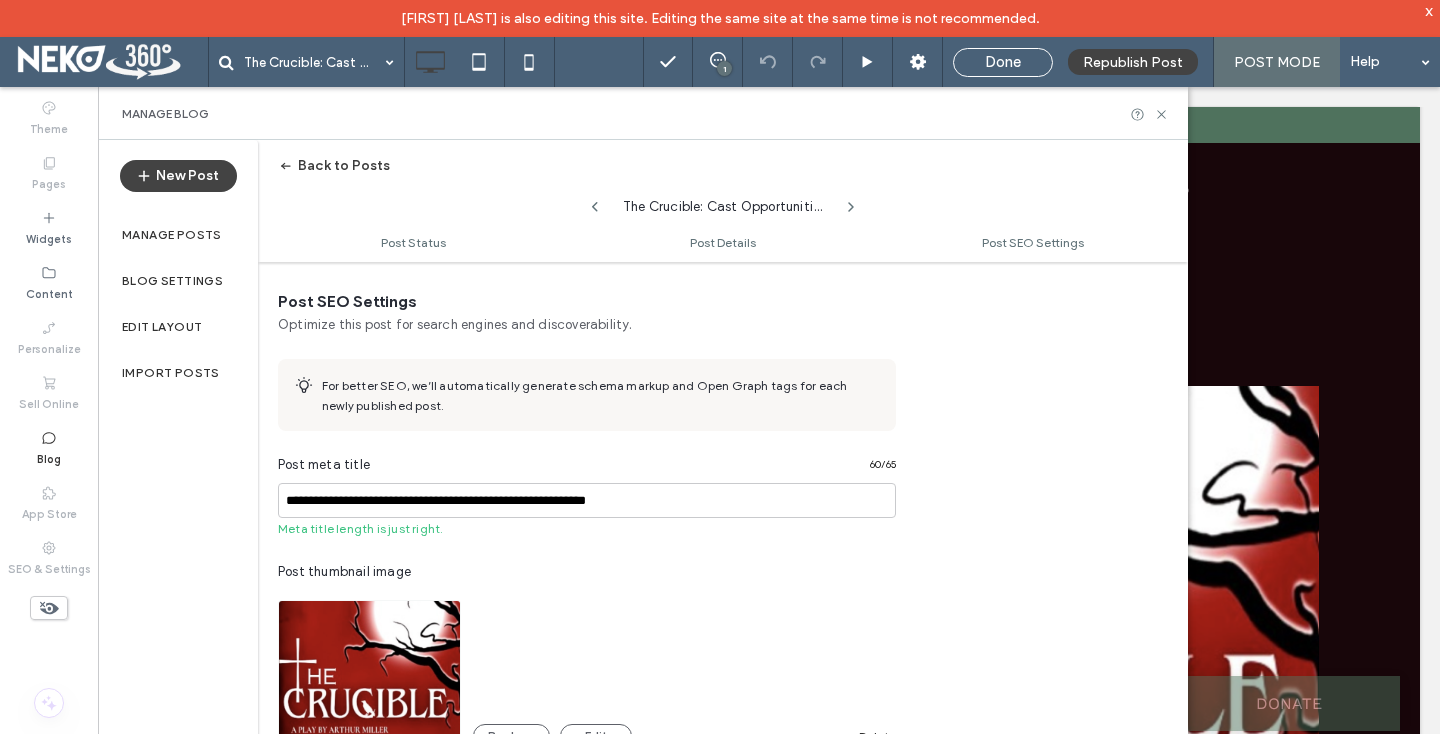 click at bounding box center [288, 166] 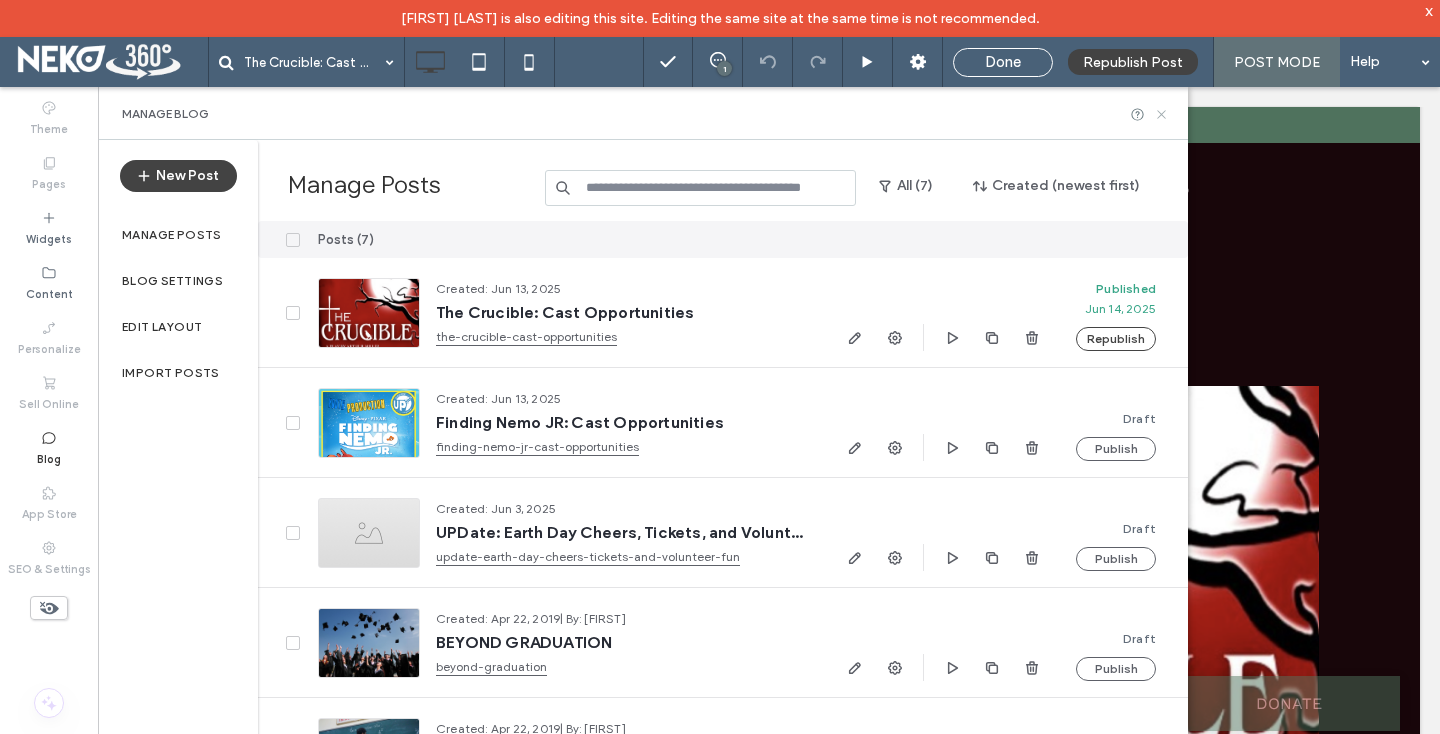 click 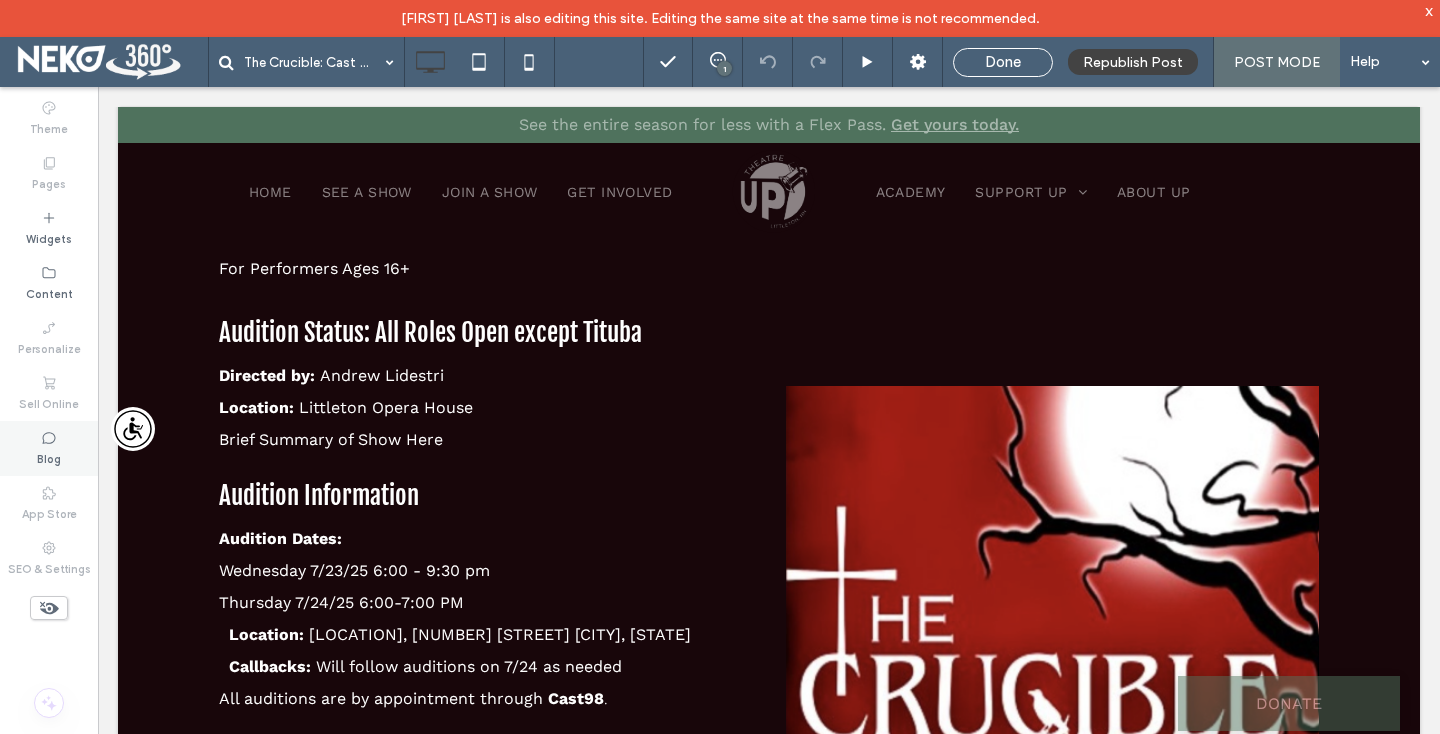 click on "Blog" at bounding box center [49, 457] 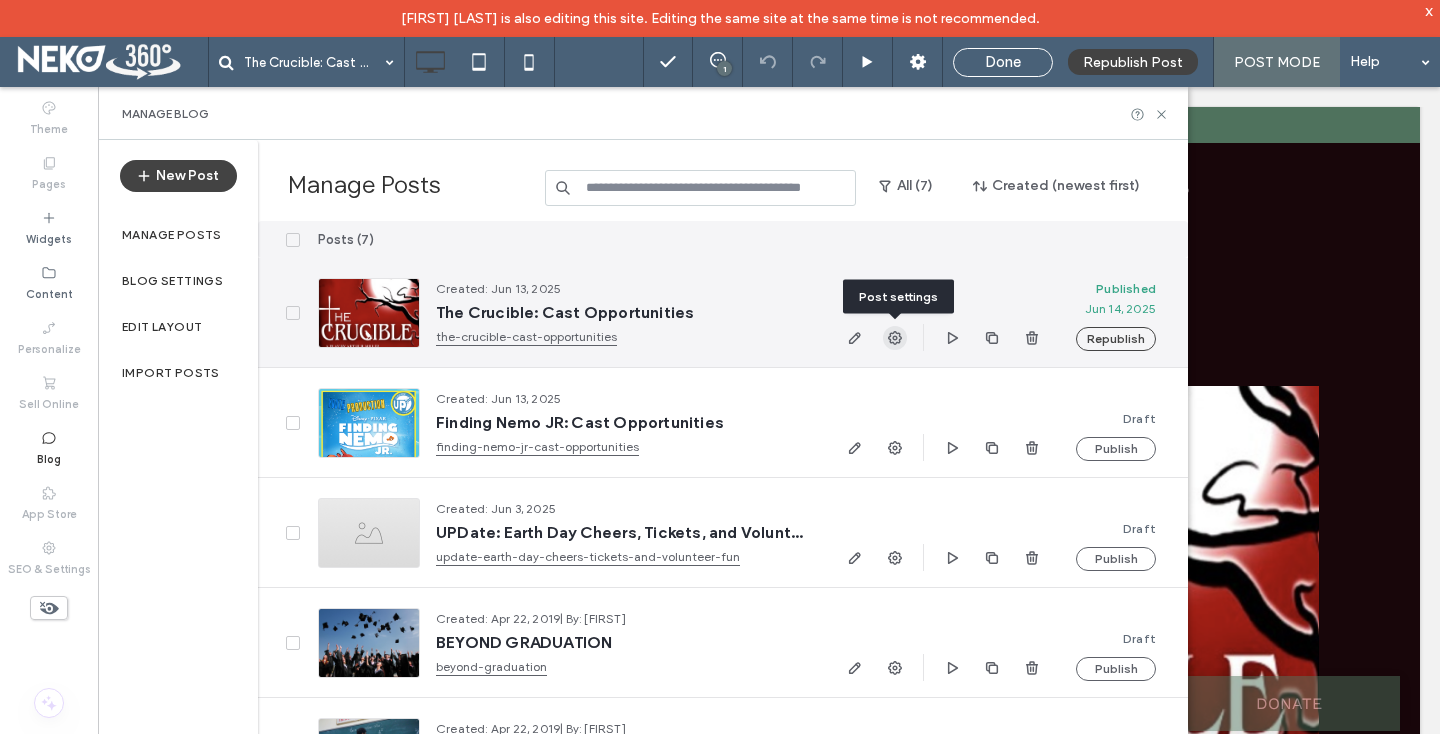 click 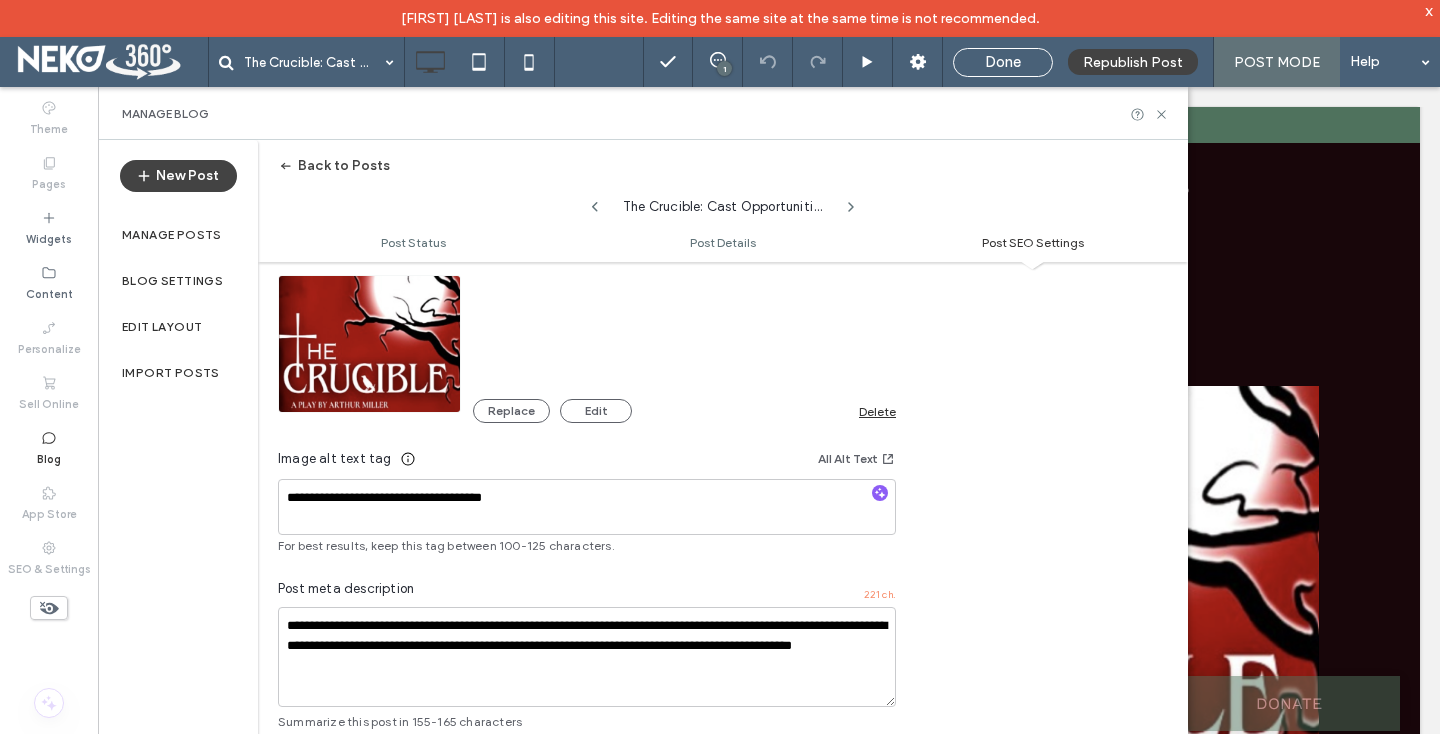 scroll, scrollTop: 1378, scrollLeft: 0, axis: vertical 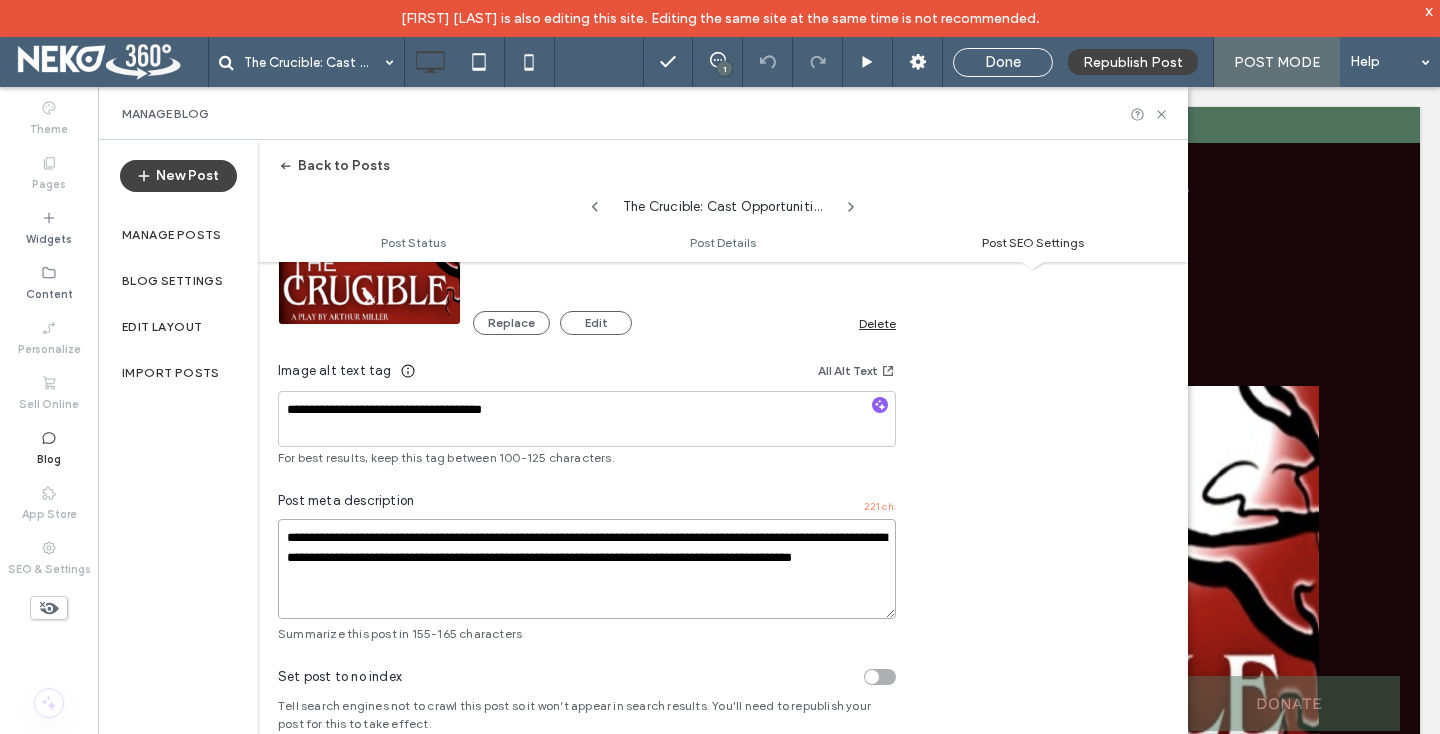 click on "**********" at bounding box center [587, 569] 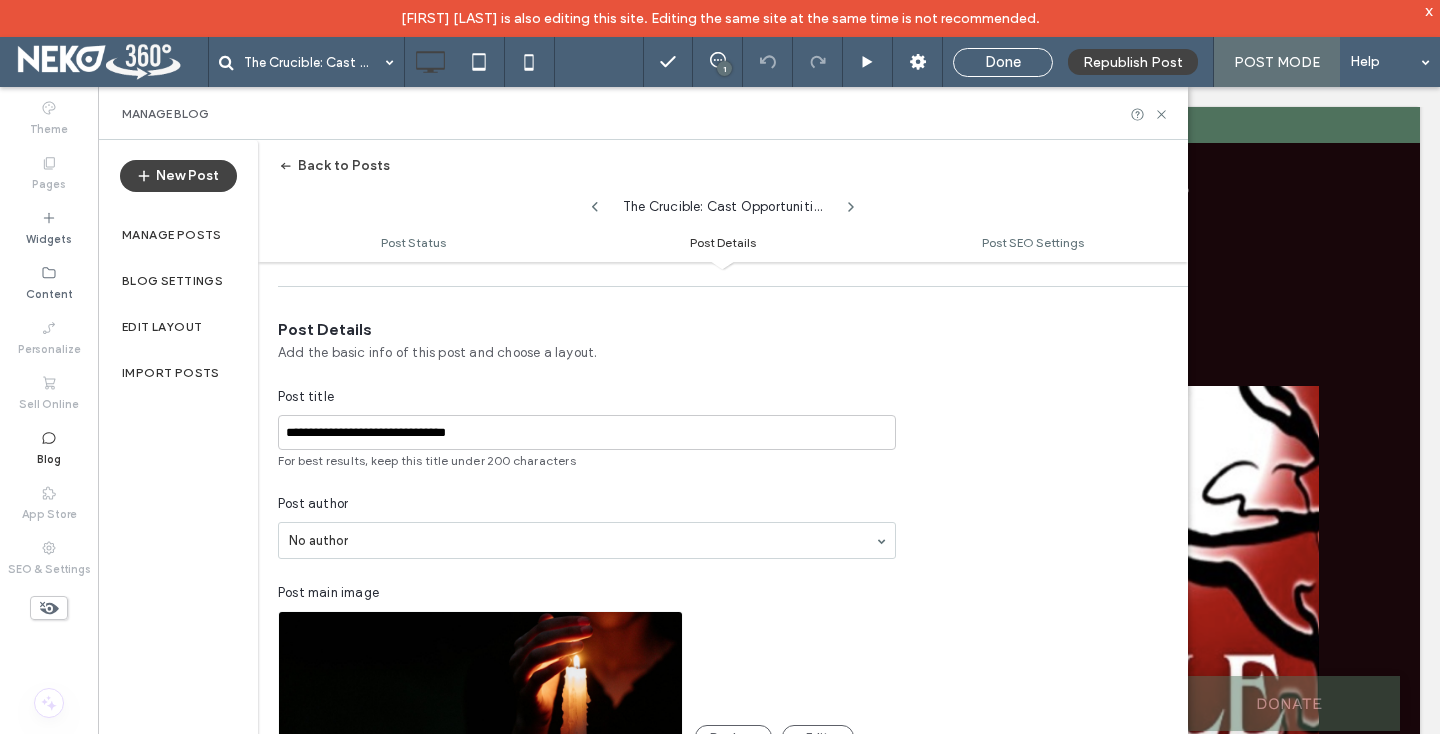 scroll, scrollTop: 0, scrollLeft: 0, axis: both 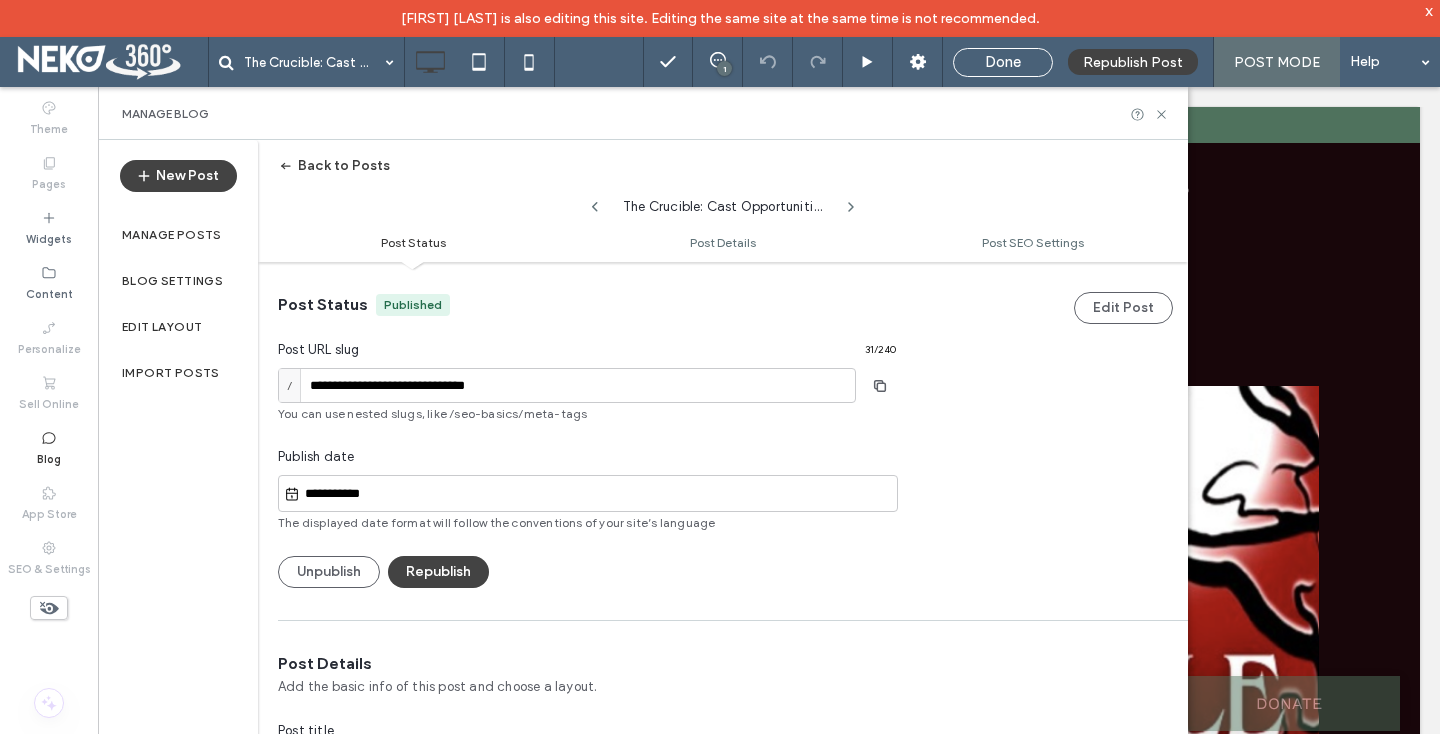 click on "Back to Posts" at bounding box center [334, 166] 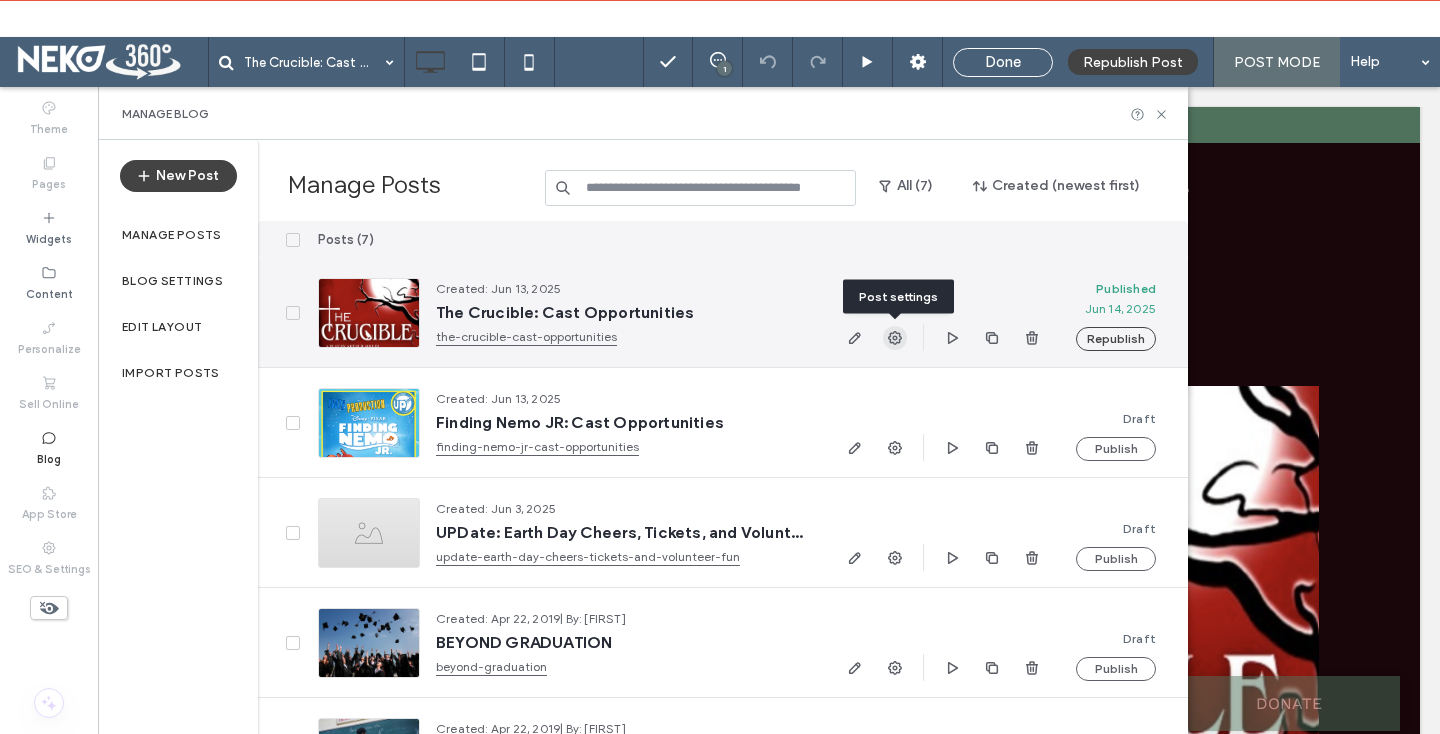 click at bounding box center (895, 338) 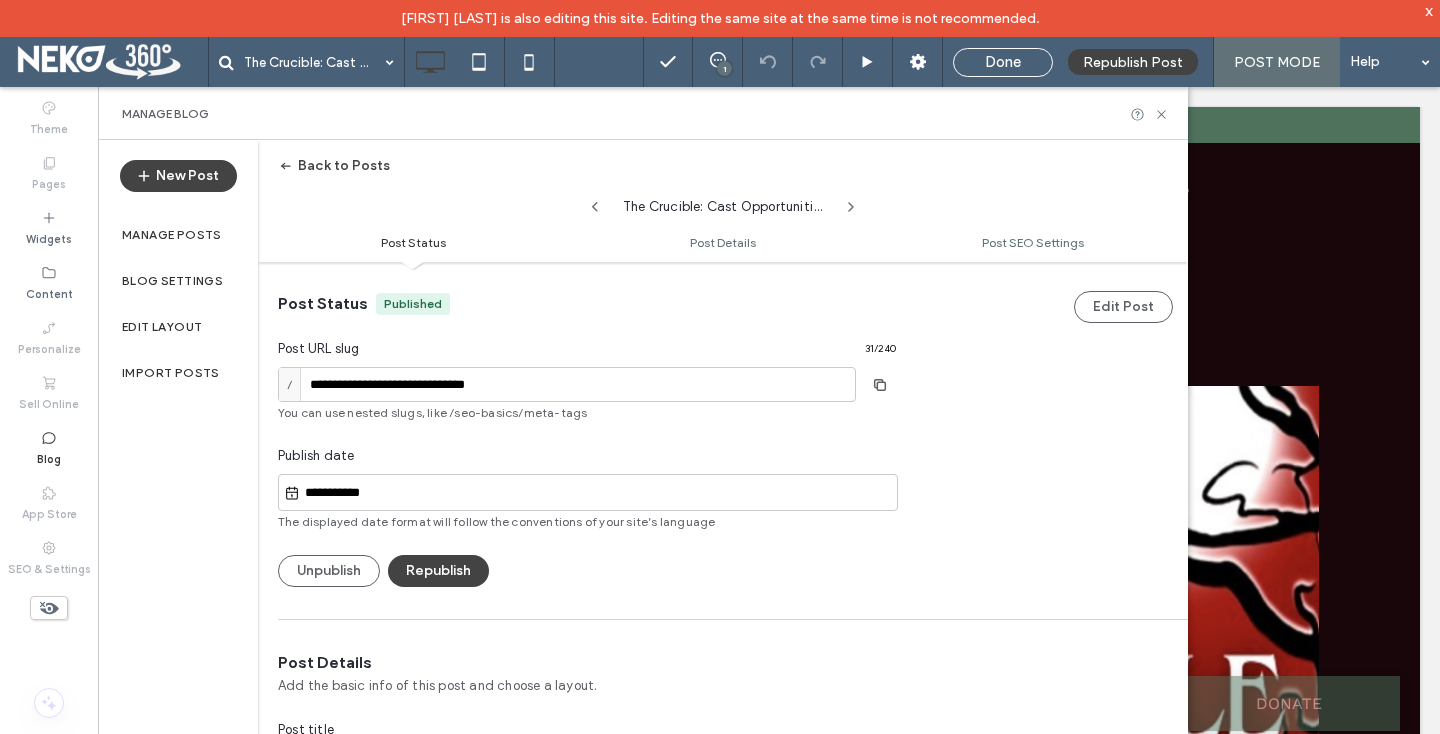 scroll, scrollTop: 86, scrollLeft: 0, axis: vertical 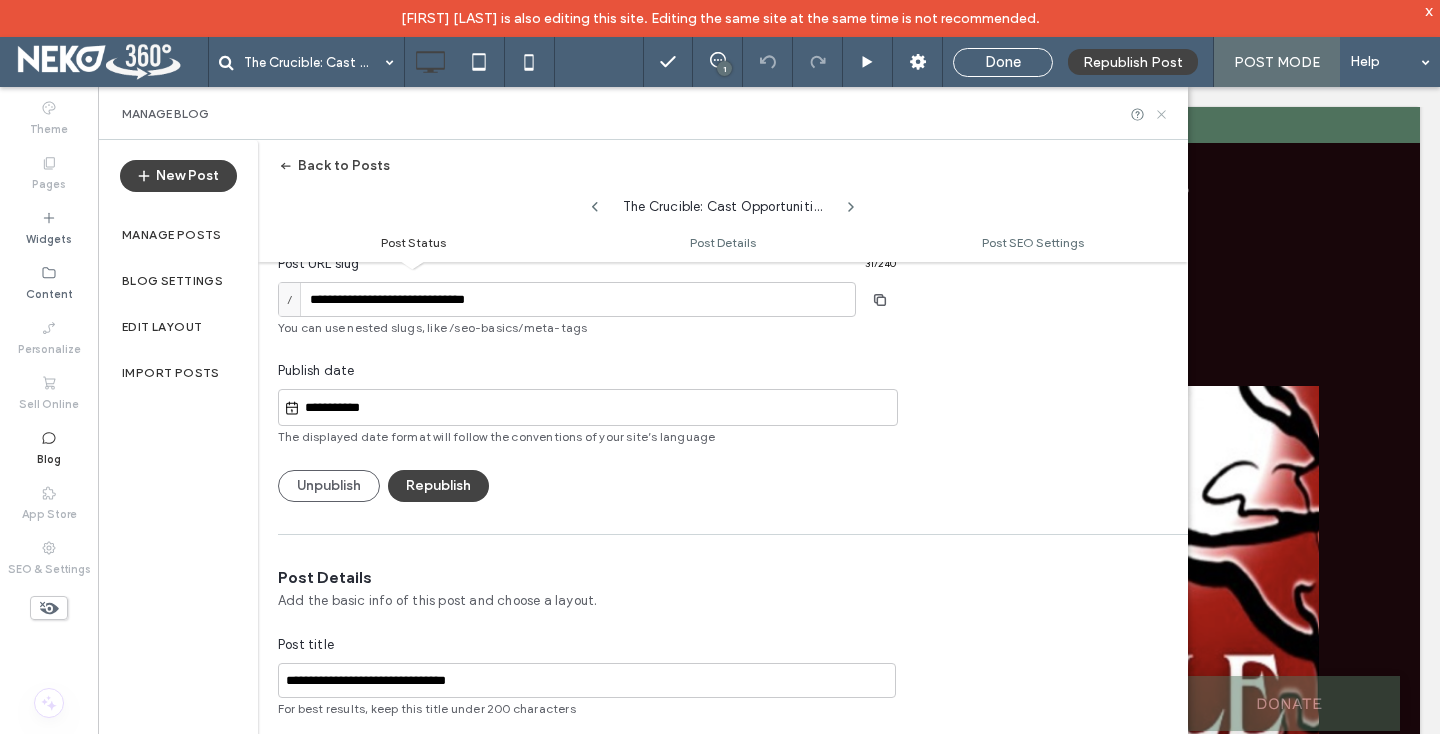 click 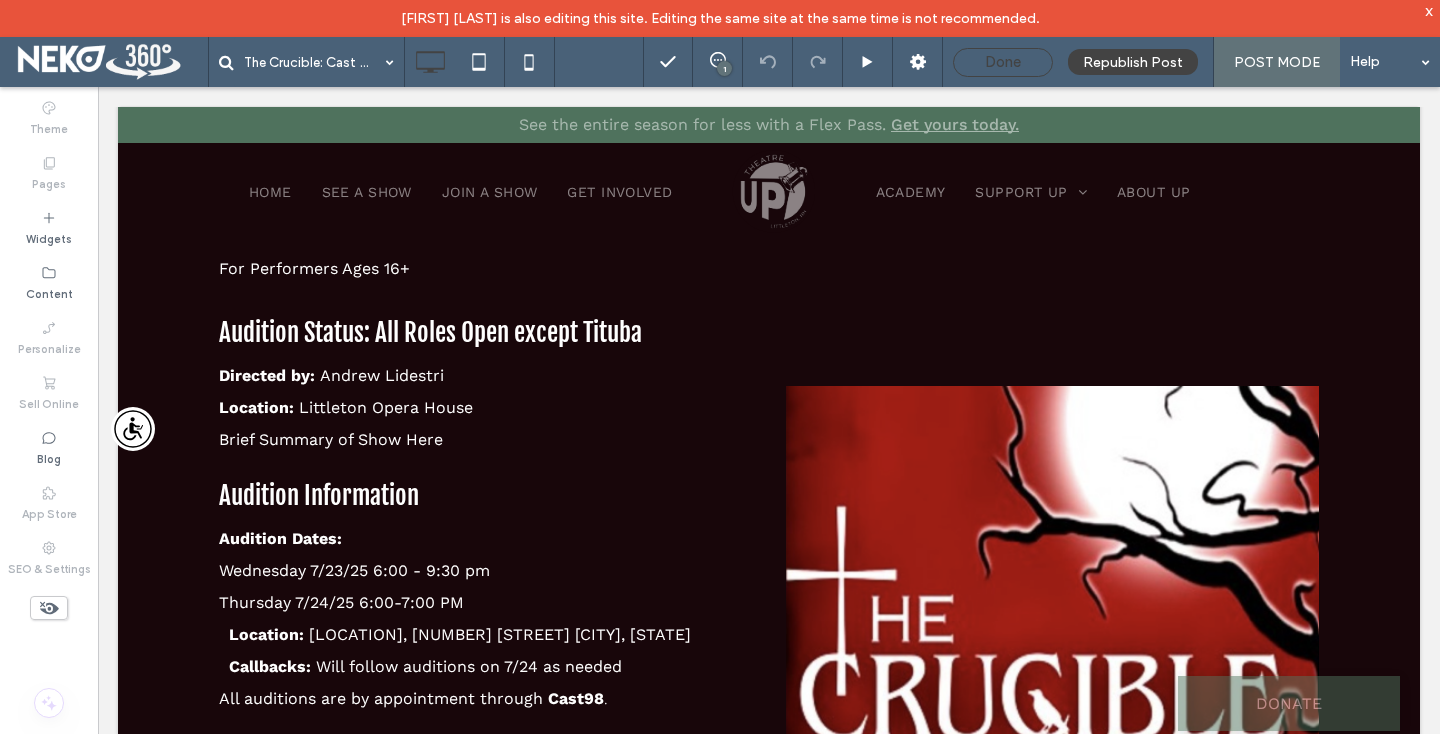 click on "Done" at bounding box center (1003, 62) 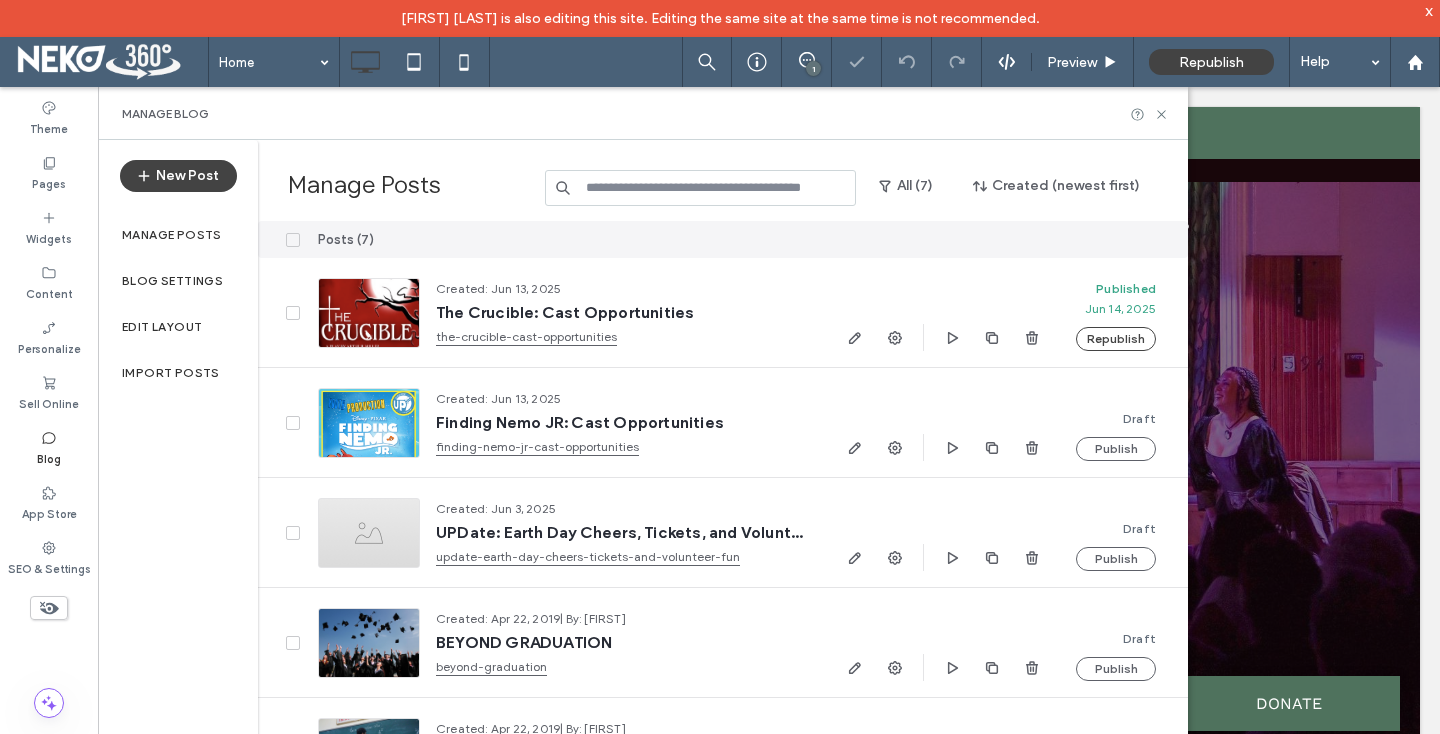 scroll, scrollTop: 0, scrollLeft: 0, axis: both 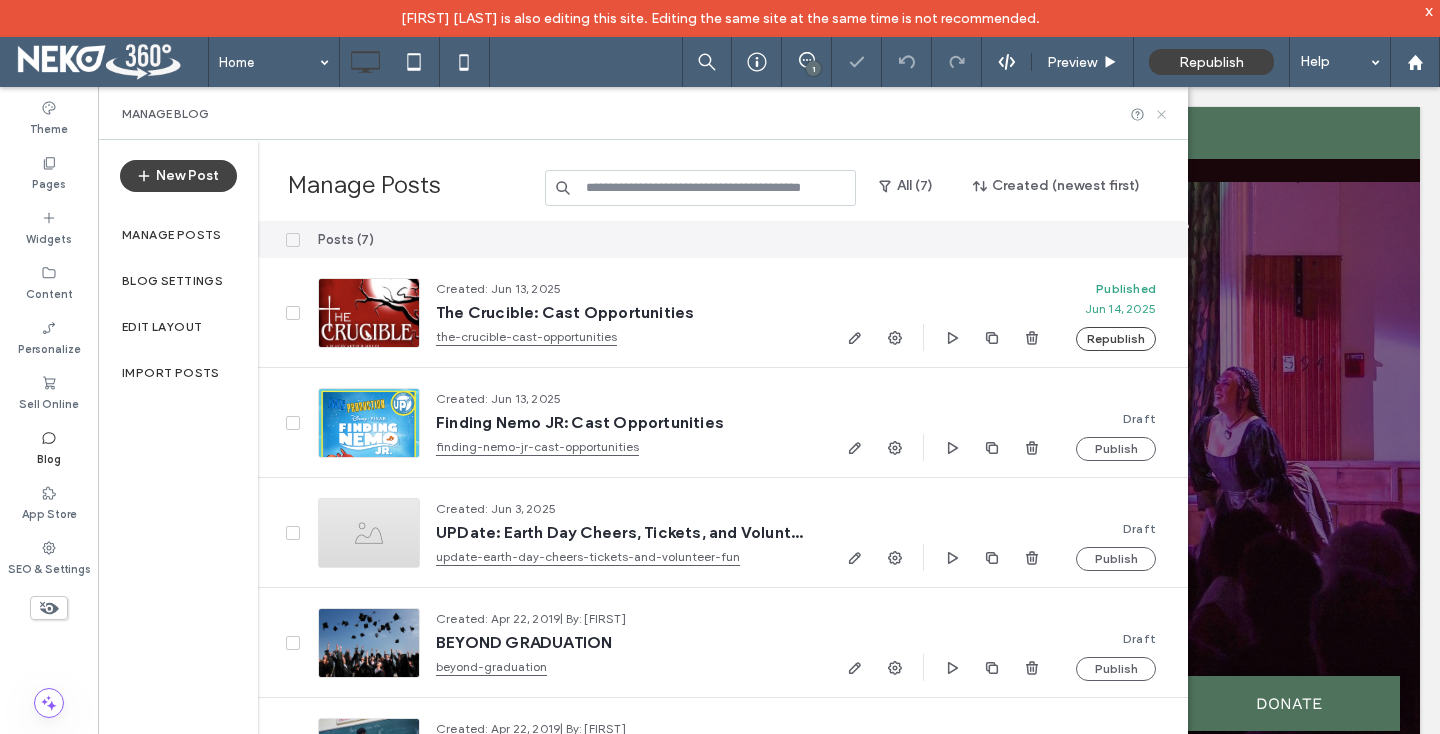 click 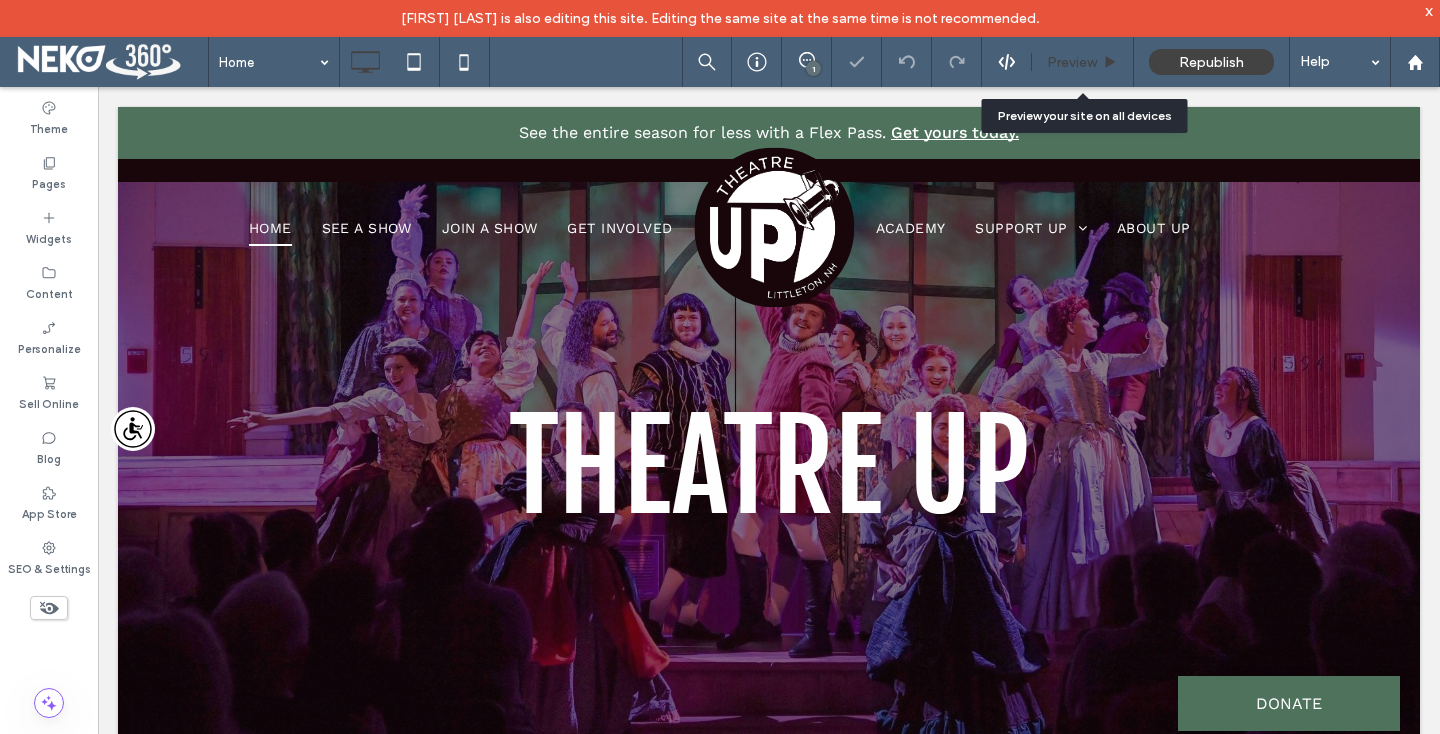 click on "Preview" at bounding box center [1072, 62] 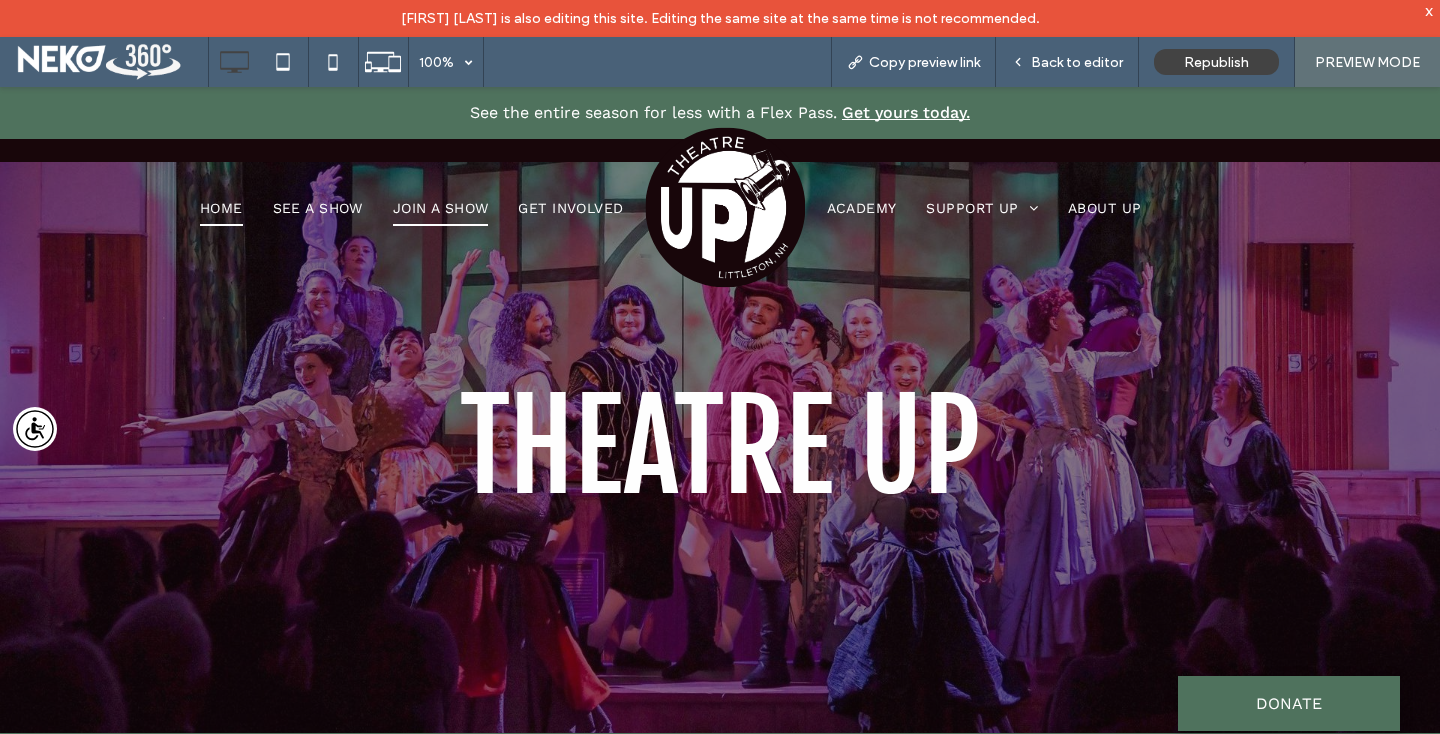 click on "Join a Show" at bounding box center [441, 208] 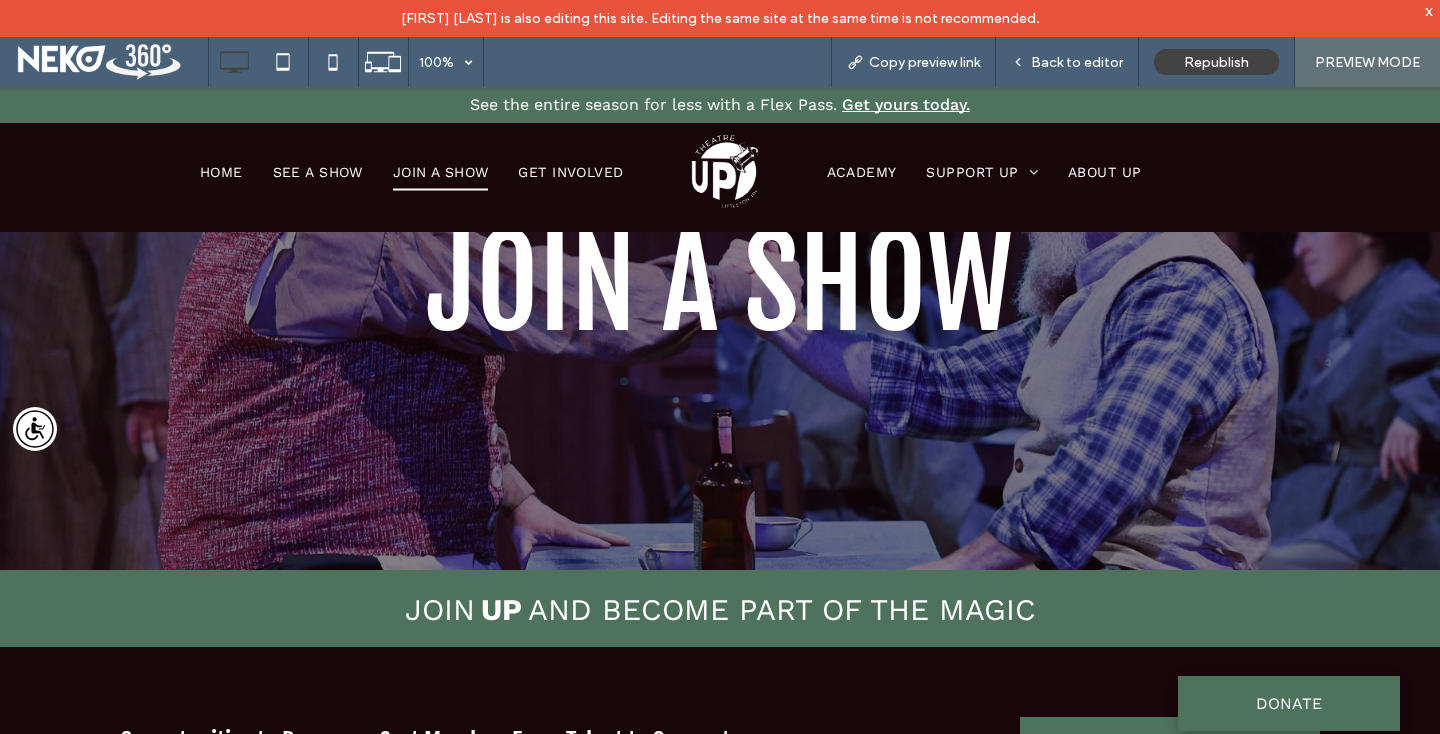 scroll, scrollTop: 245, scrollLeft: 0, axis: vertical 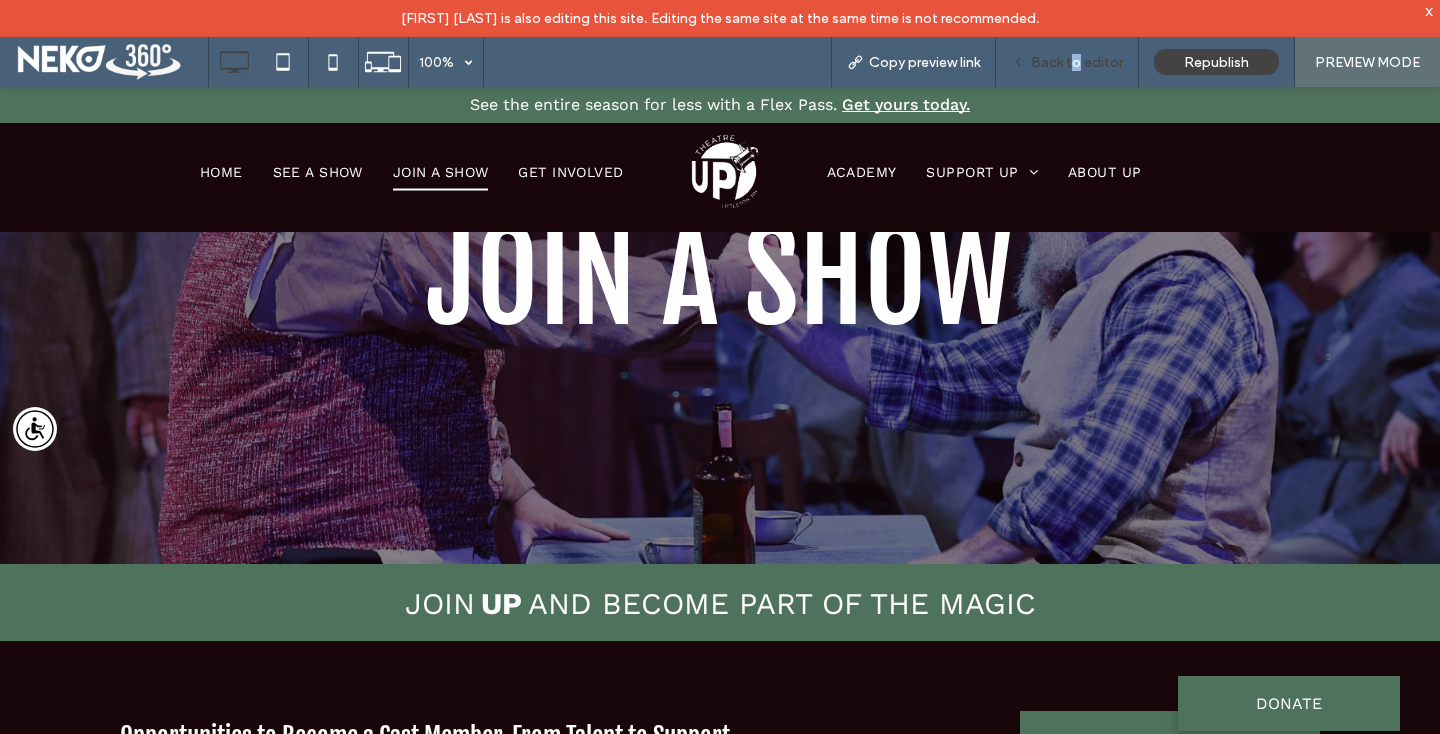 click on "Back to editor" at bounding box center [1077, 62] 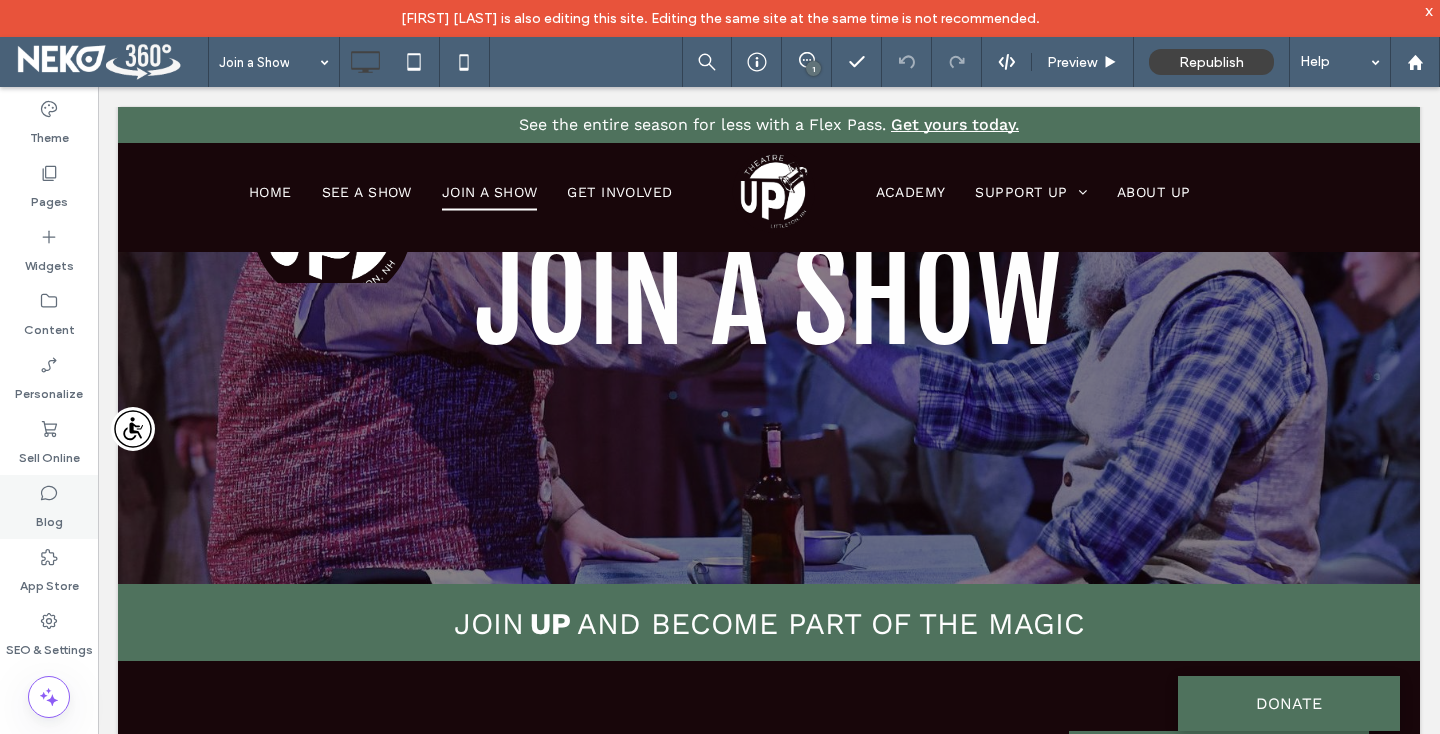 click on "Blog" at bounding box center [49, 507] 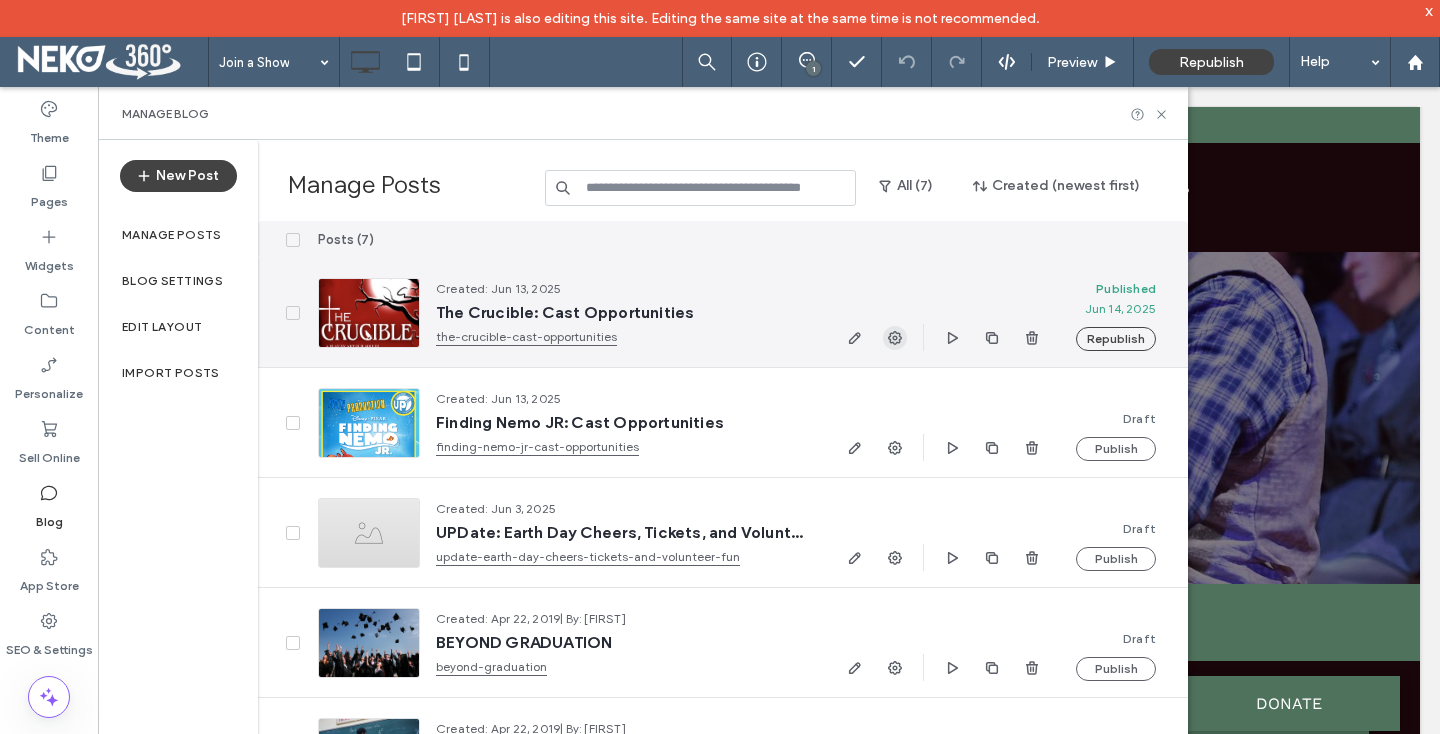 click 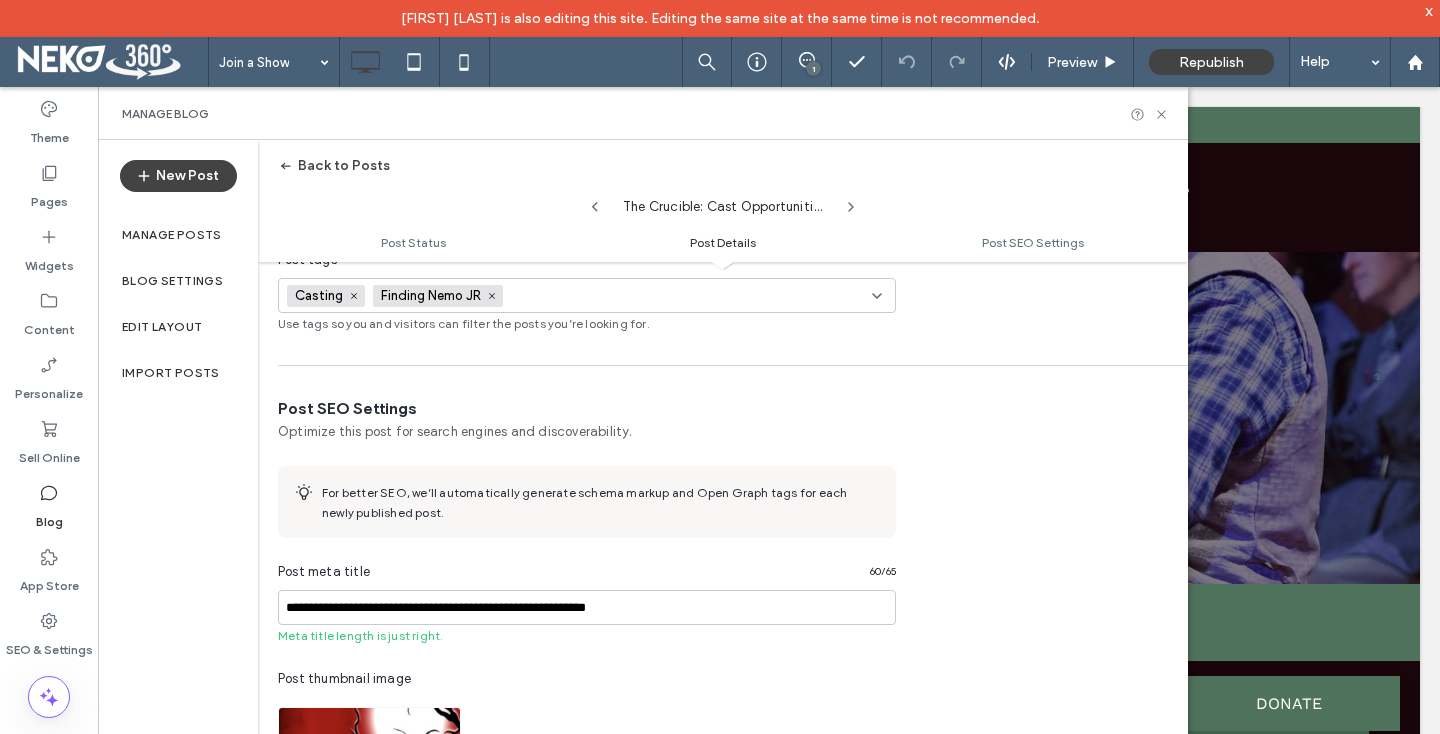 scroll, scrollTop: 855, scrollLeft: 0, axis: vertical 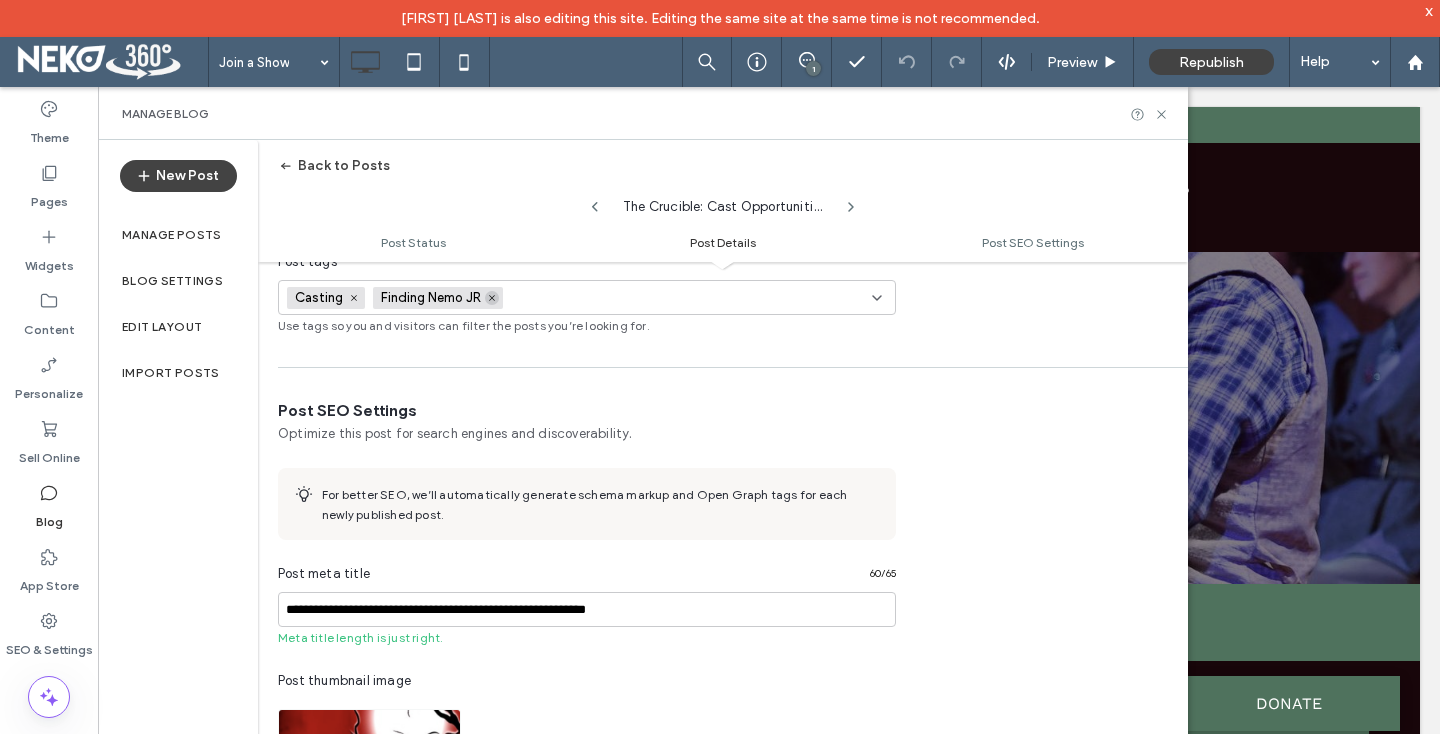 click 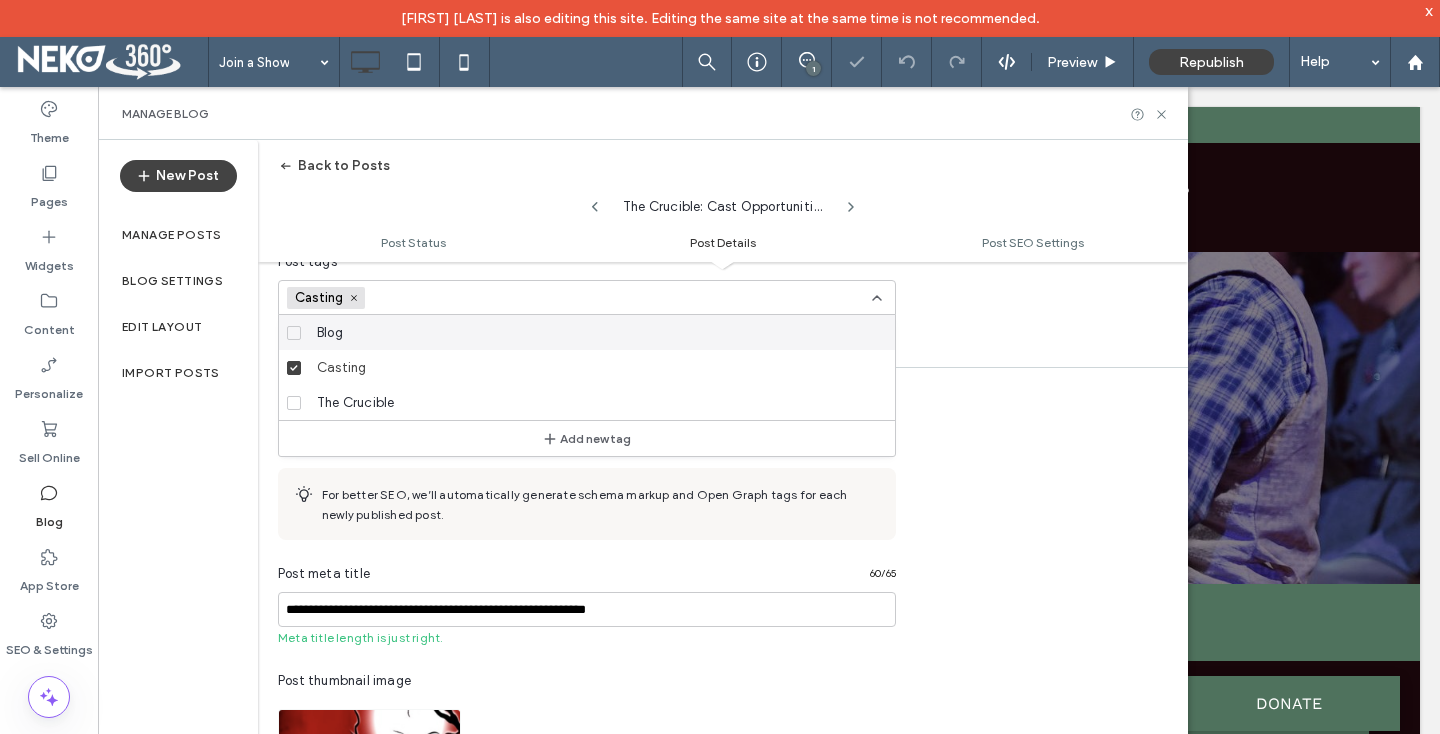 scroll, scrollTop: 746, scrollLeft: 0, axis: vertical 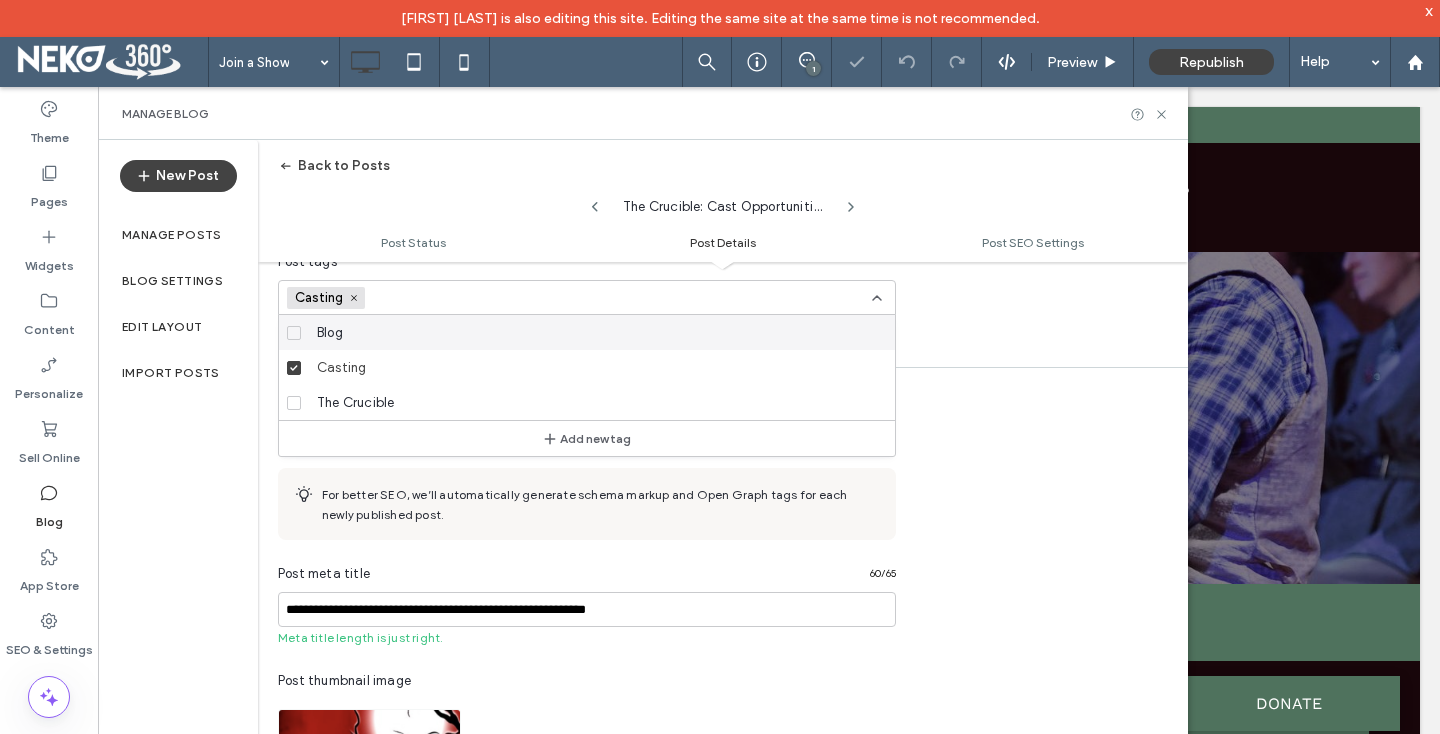 click at bounding box center (442, 298) 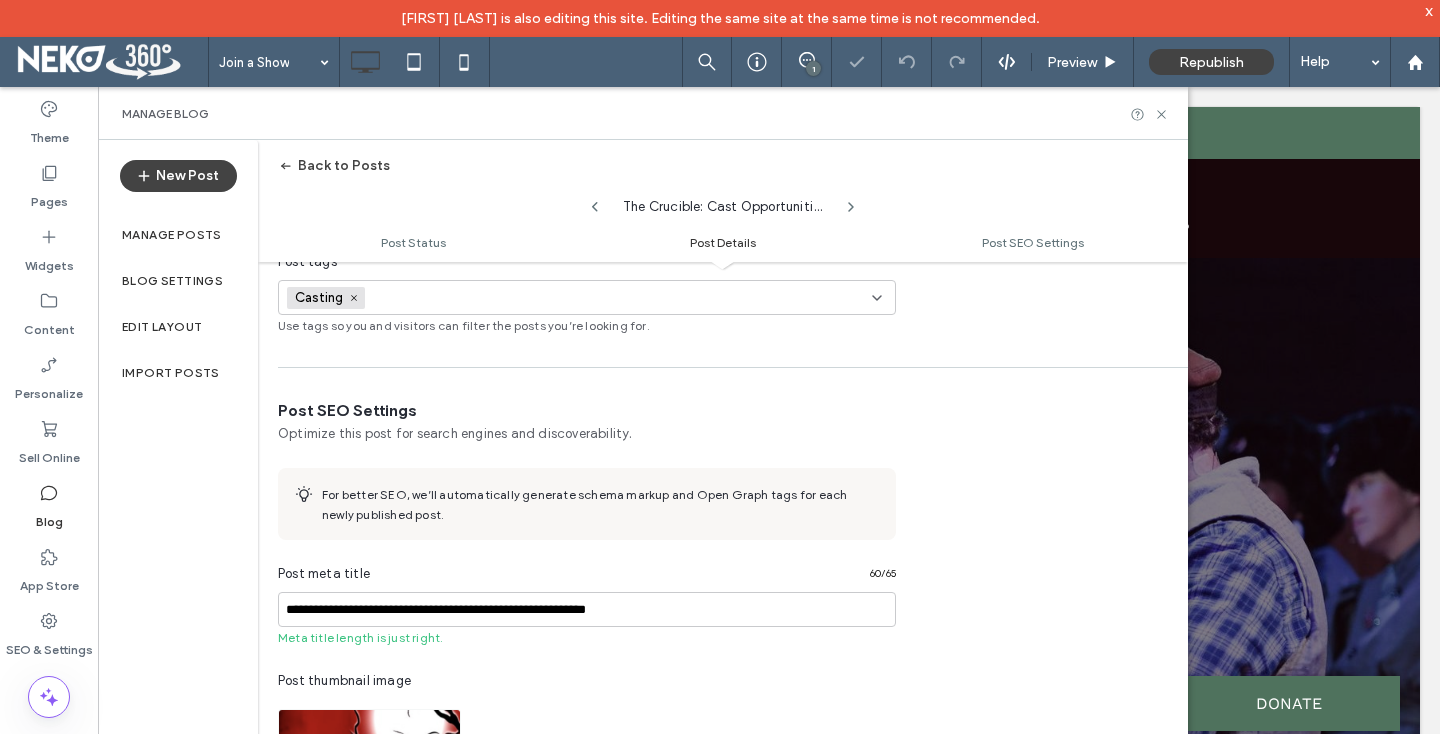 scroll, scrollTop: 0, scrollLeft: 0, axis: both 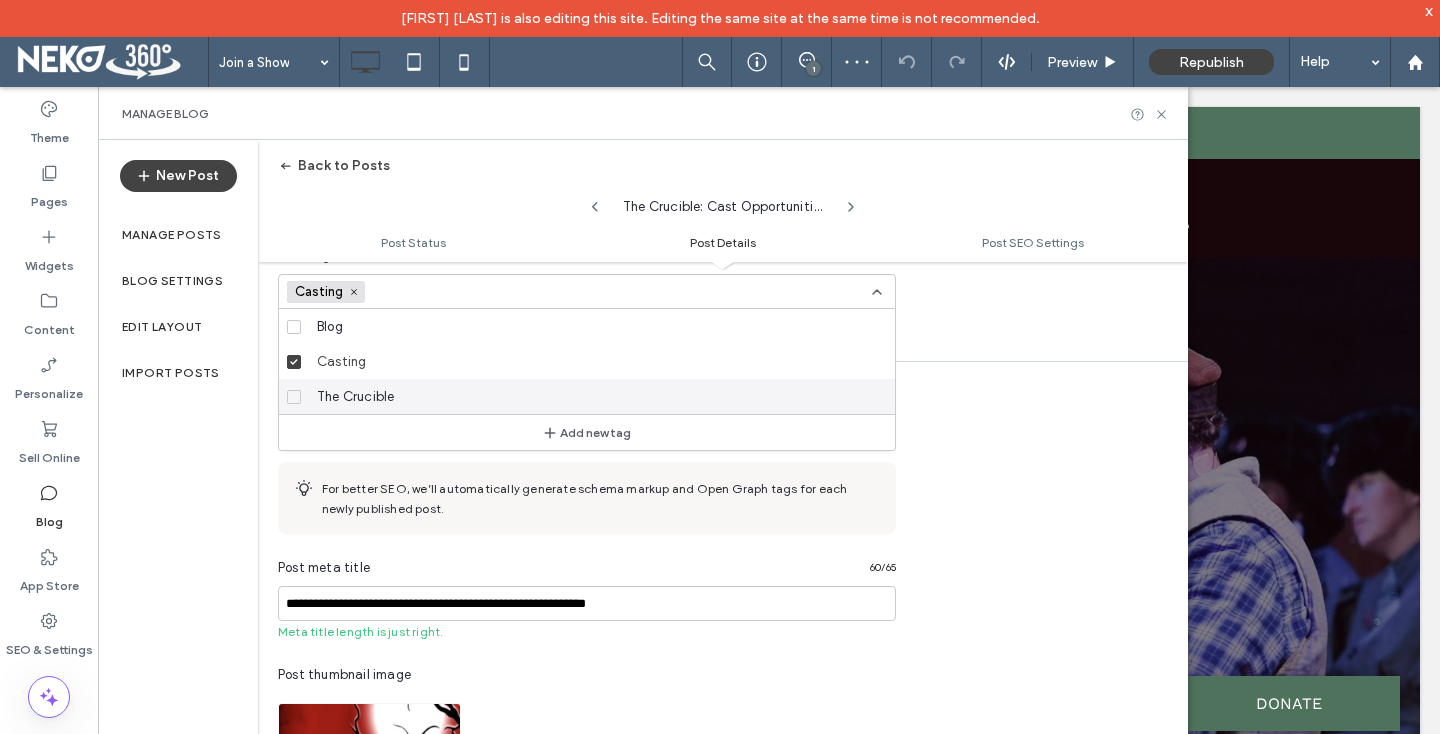 click on "The Crucible" at bounding box center [355, 397] 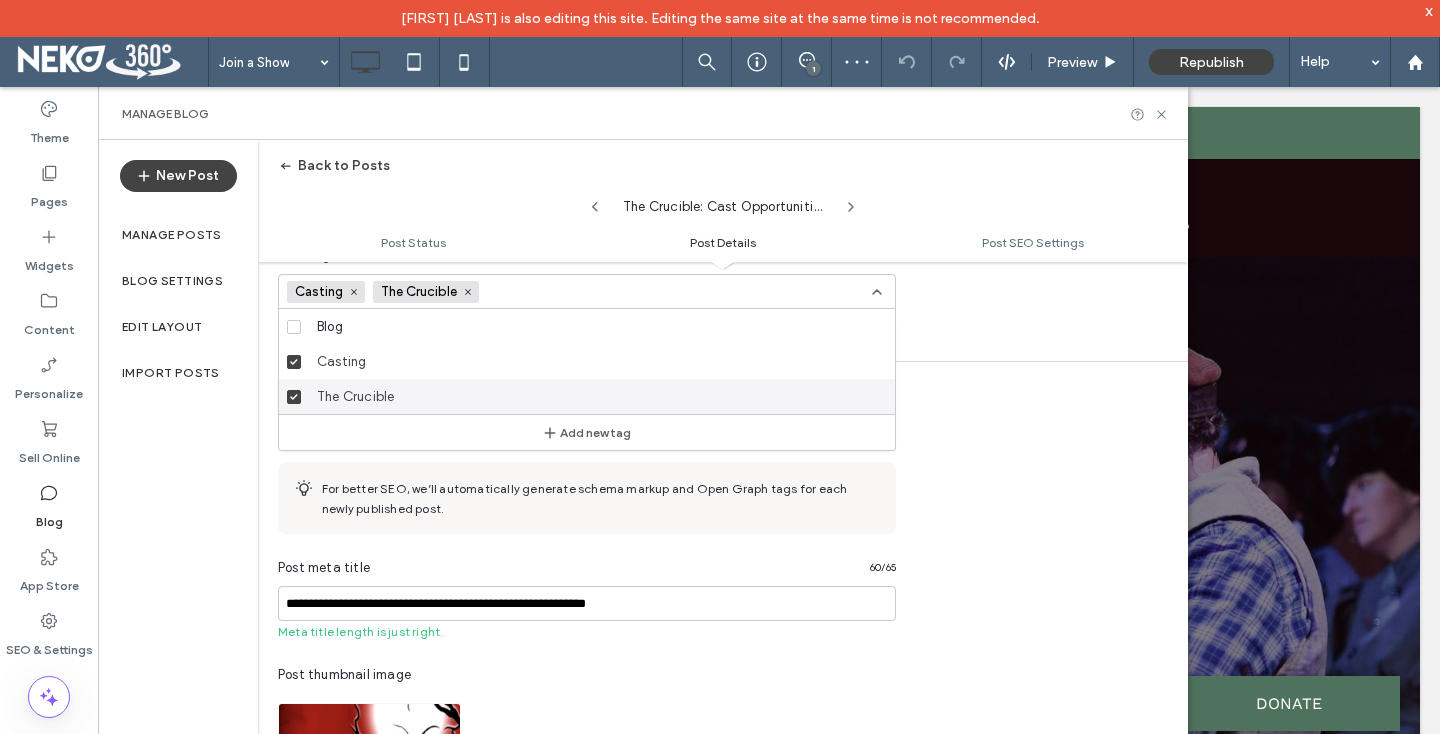 click on "**********" at bounding box center [723, 776] 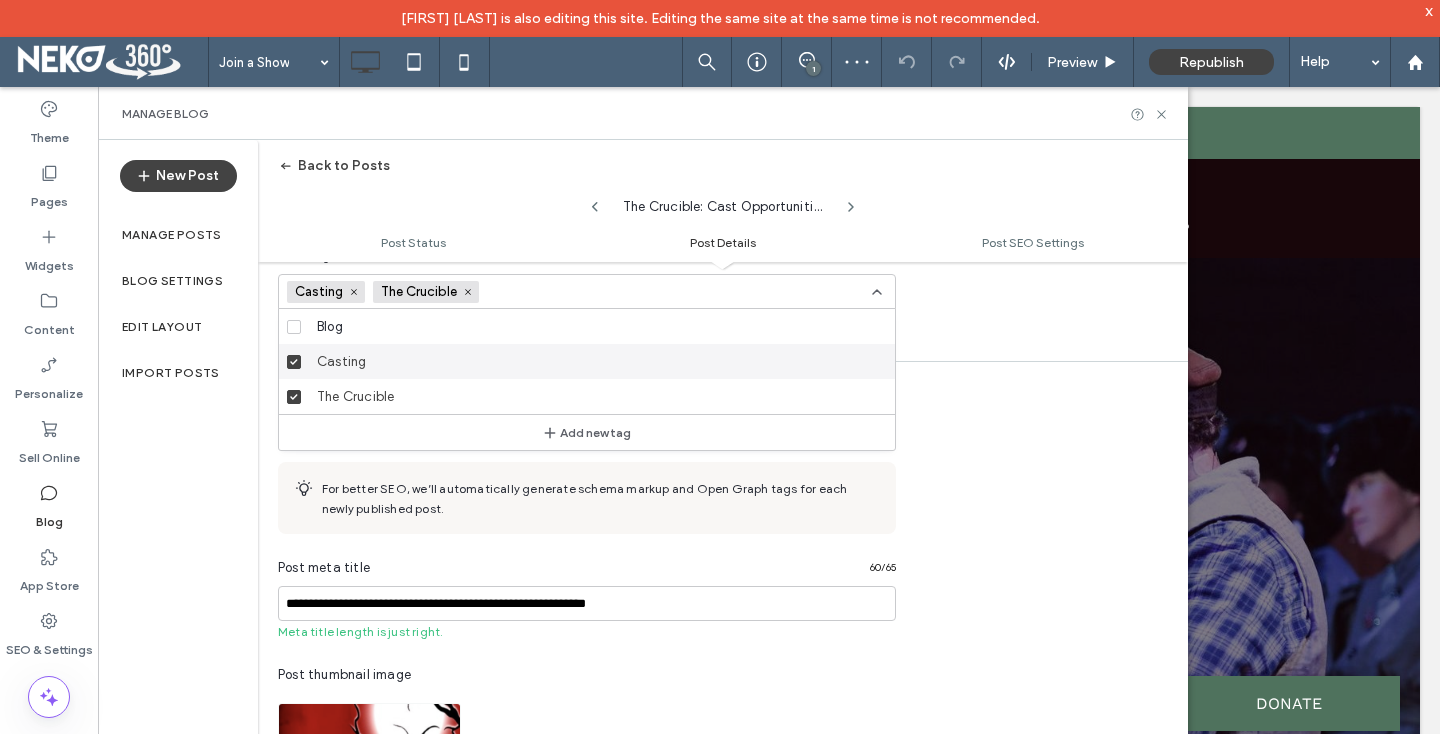 scroll, scrollTop: 0, scrollLeft: 0, axis: both 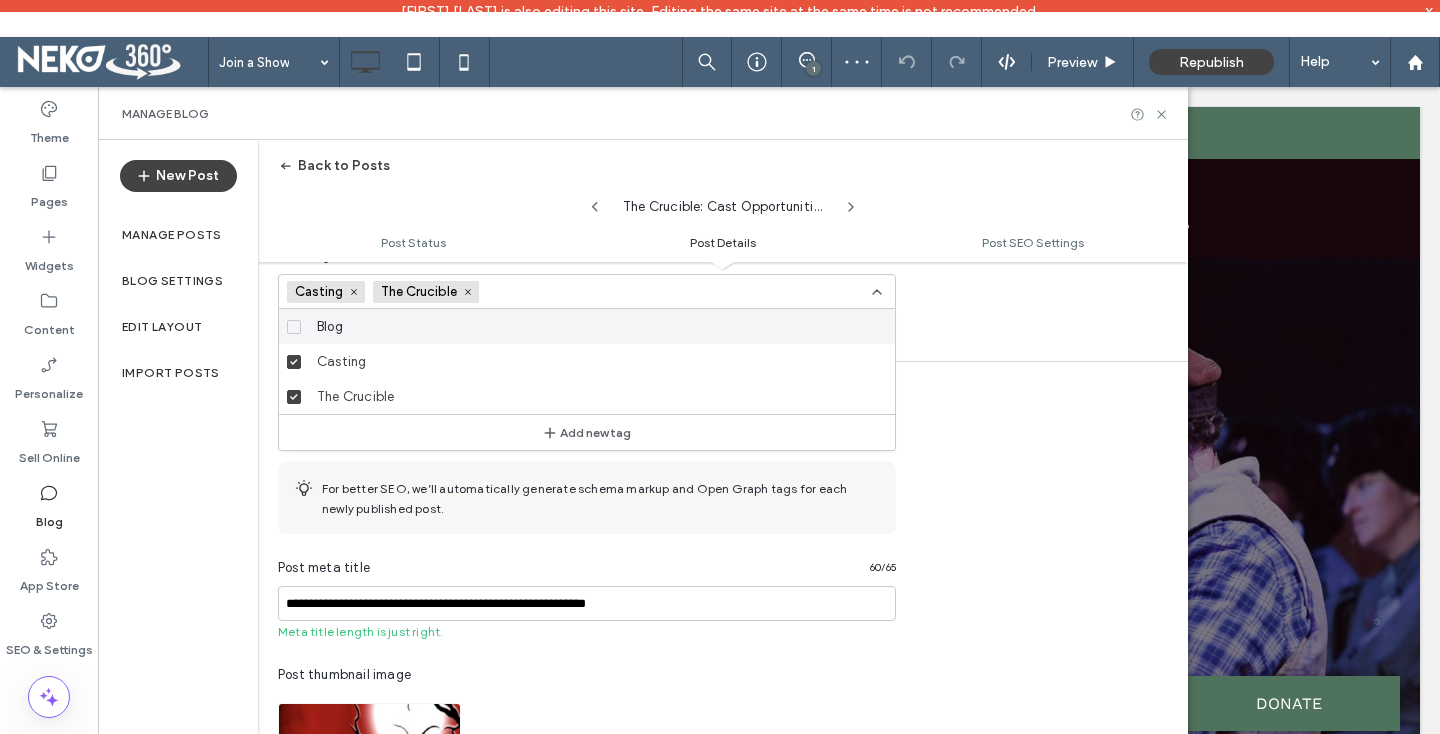 click 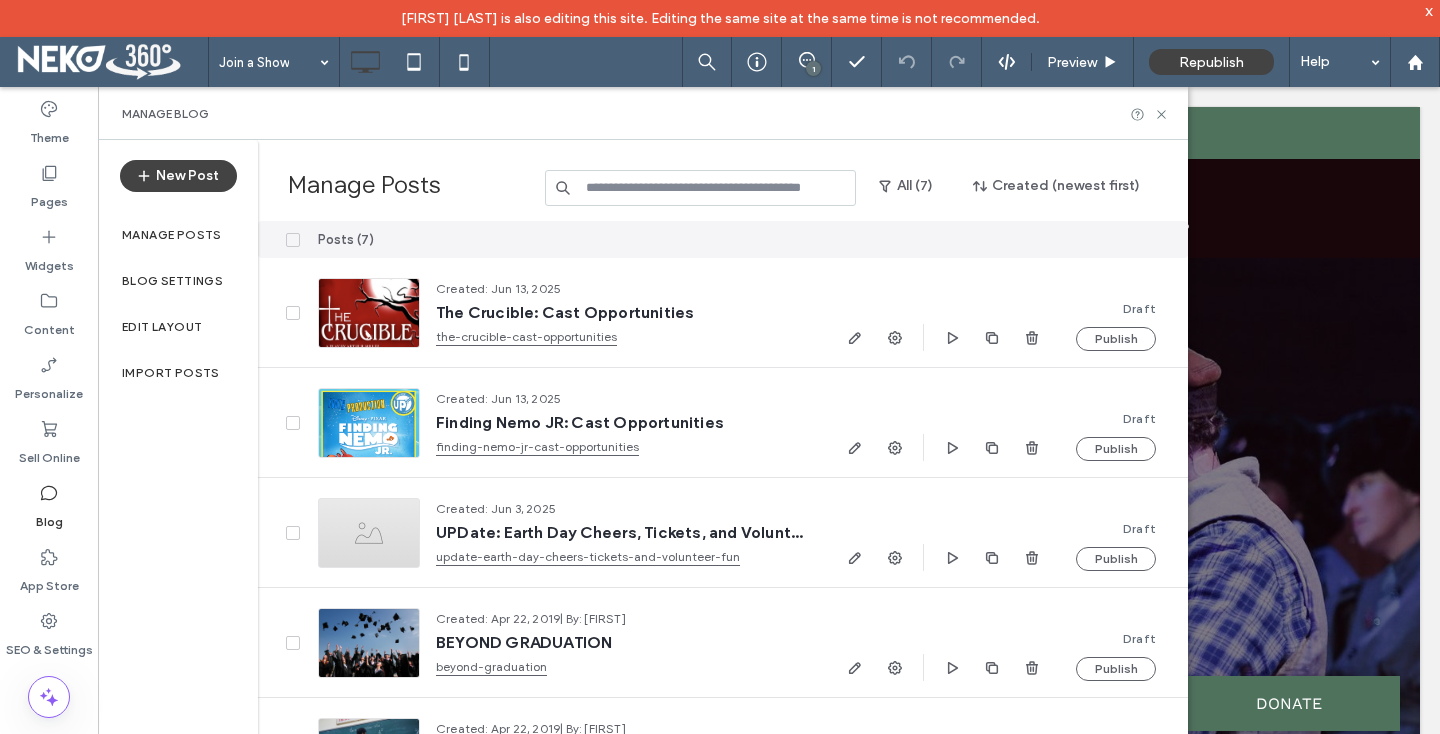 click on "Manage Blog" at bounding box center (643, 113) 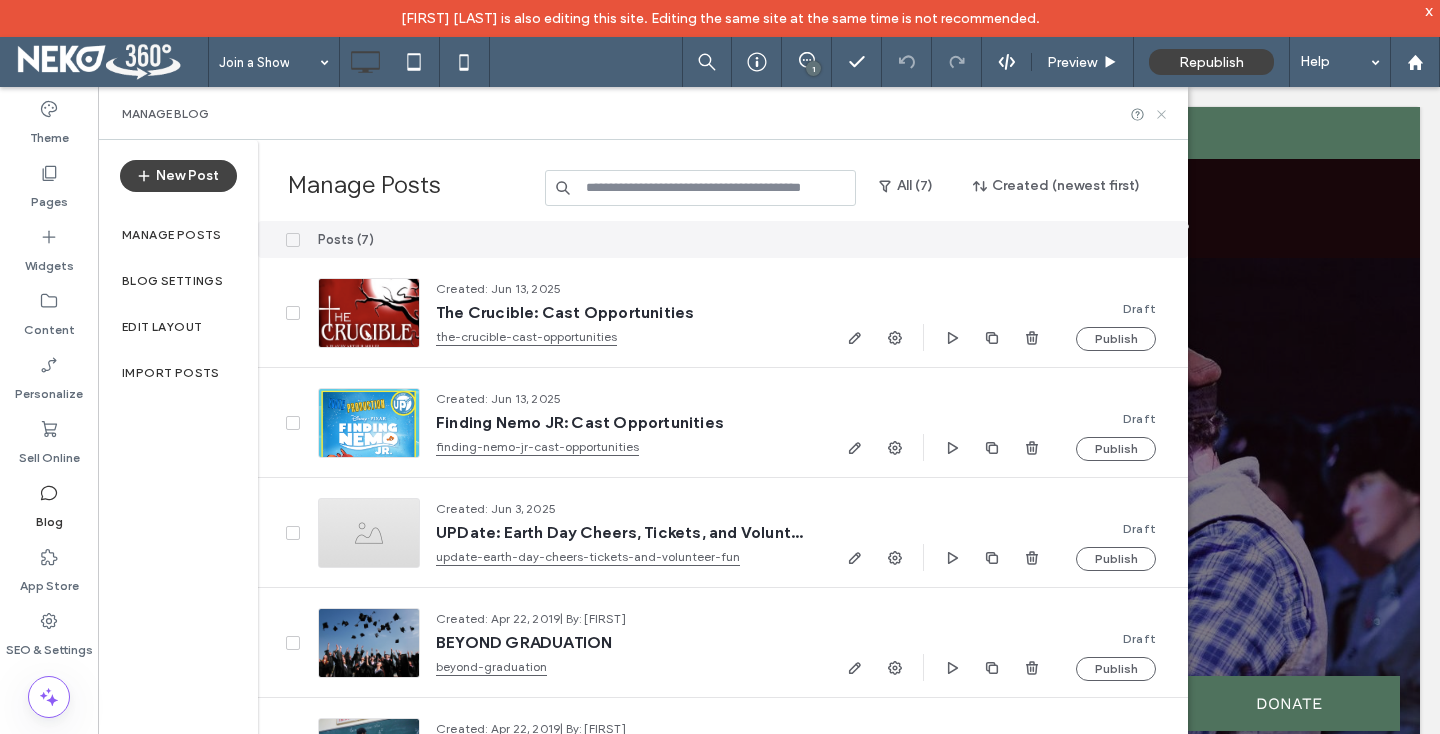 drag, startPoint x: 1159, startPoint y: 109, endPoint x: 1030, endPoint y: 4, distance: 166.331 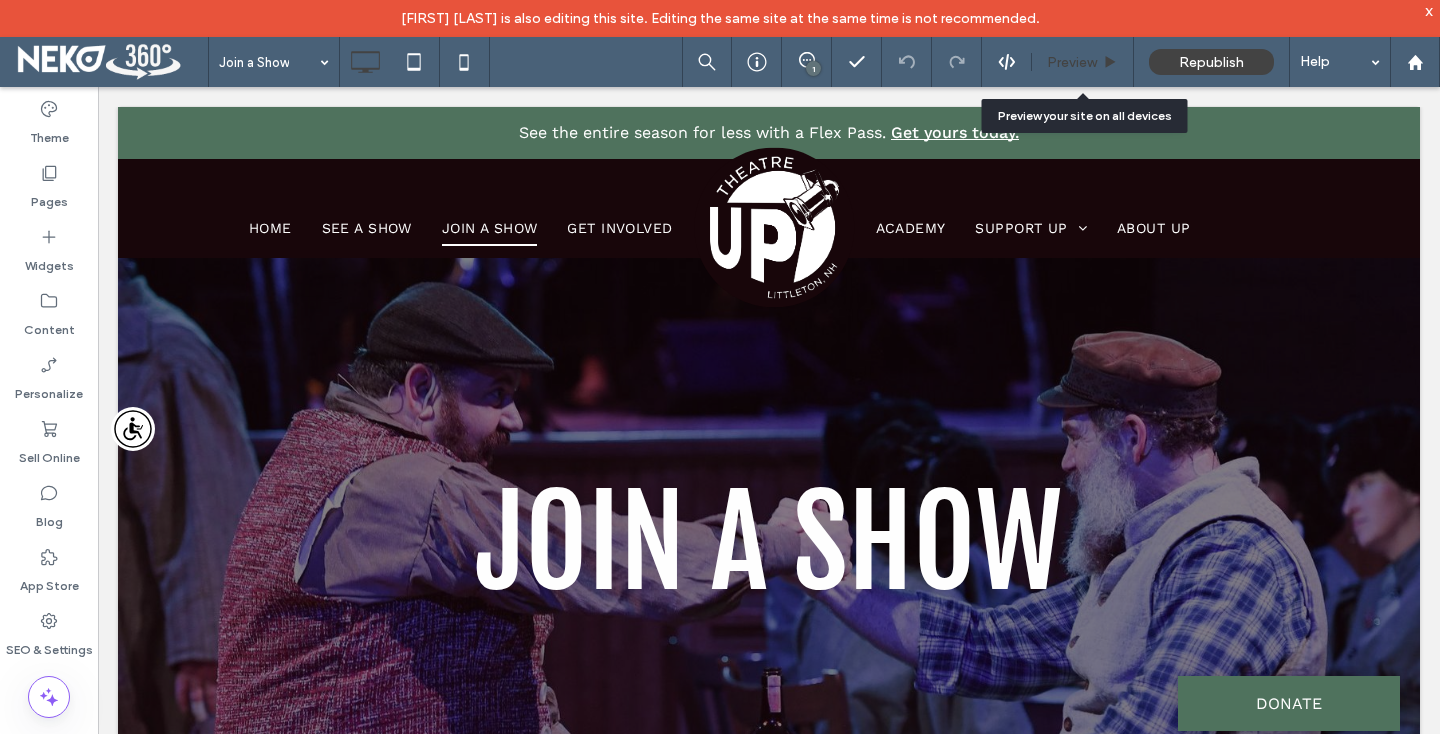 click on "Preview" at bounding box center (1072, 62) 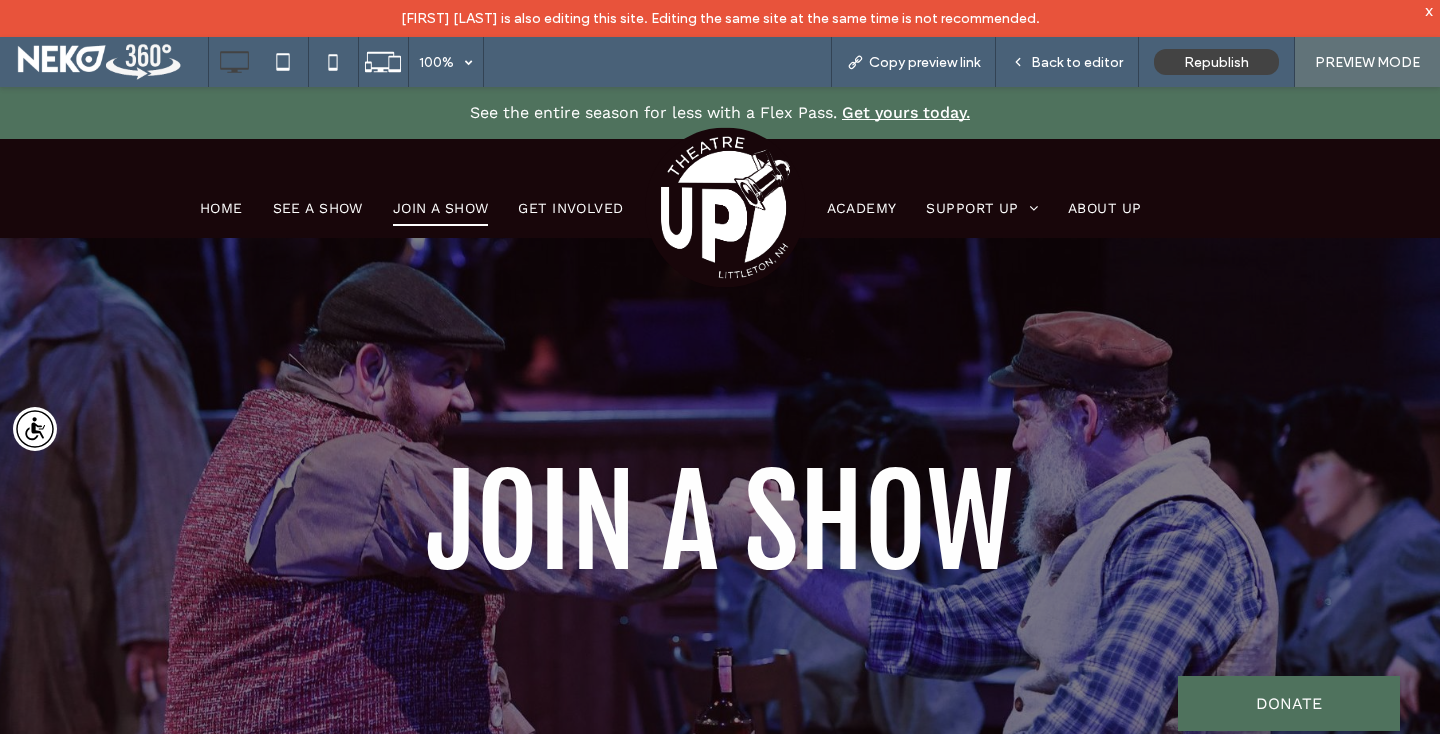 click on "Join a Show" at bounding box center (441, 208) 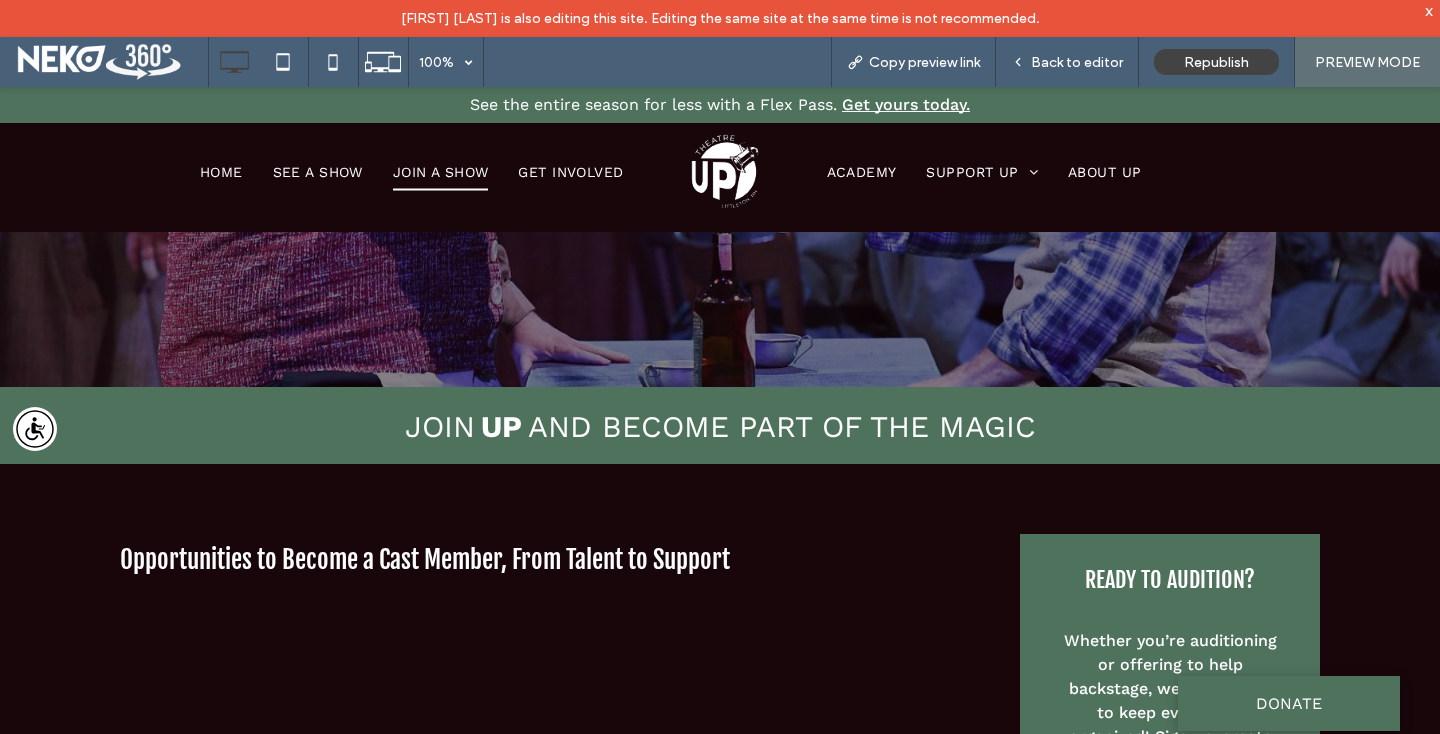 scroll, scrollTop: 403, scrollLeft: 0, axis: vertical 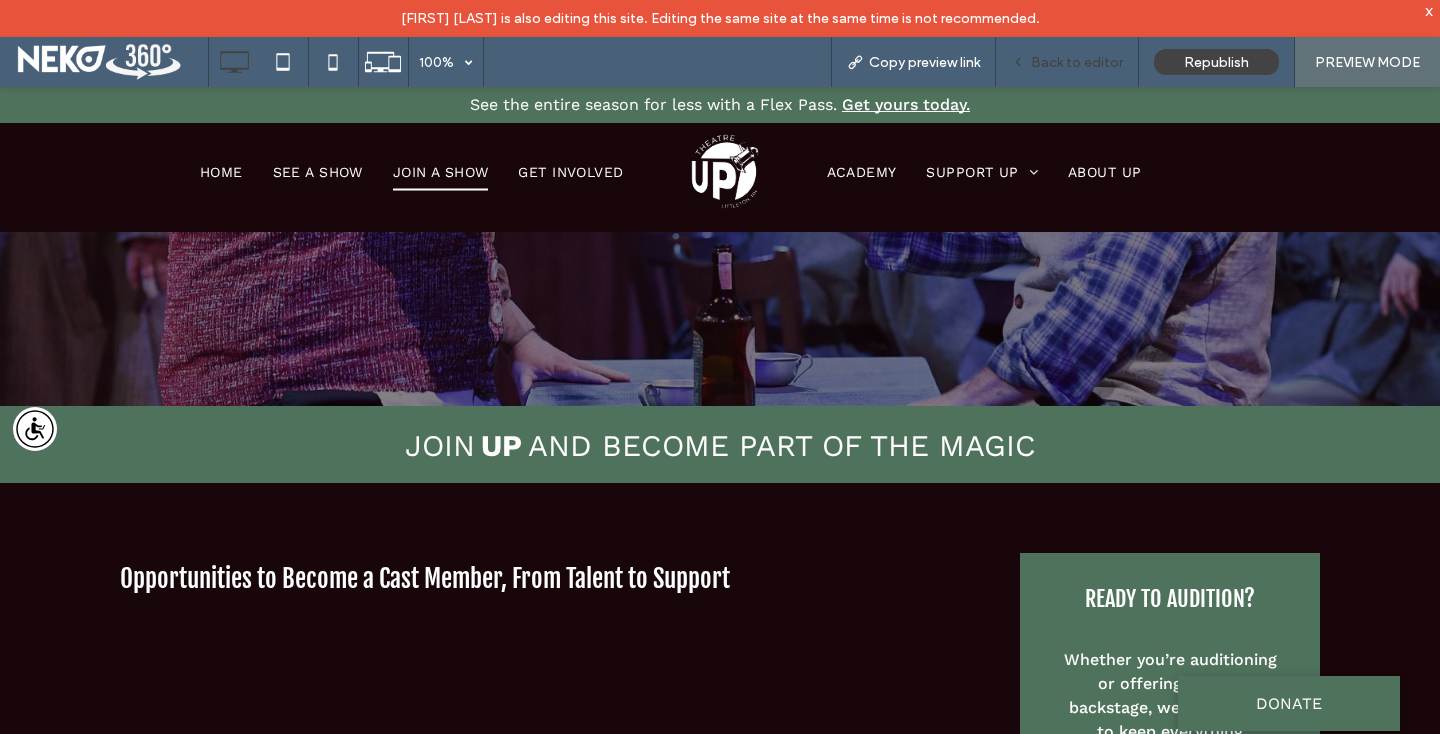 click on "Back to editor" at bounding box center (1077, 62) 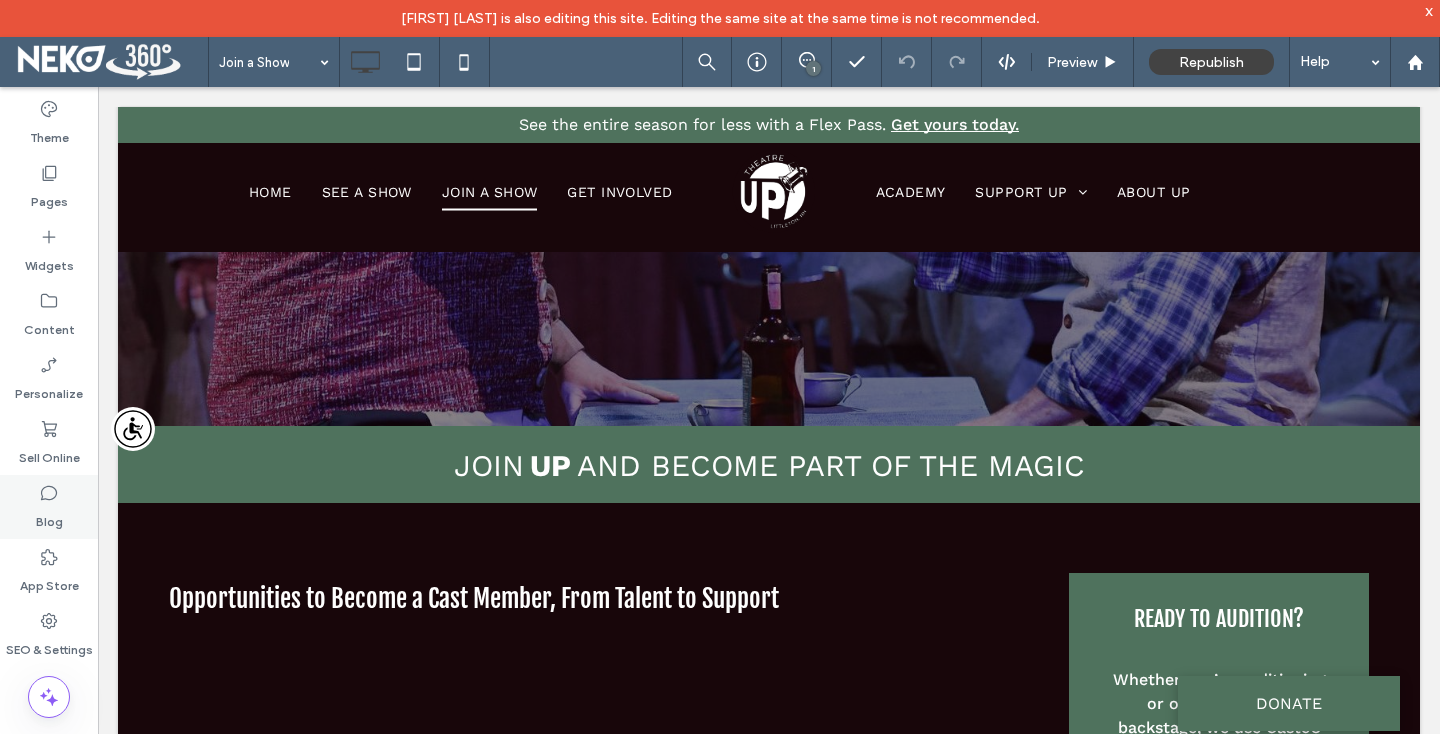 click on "Blog" at bounding box center [49, 507] 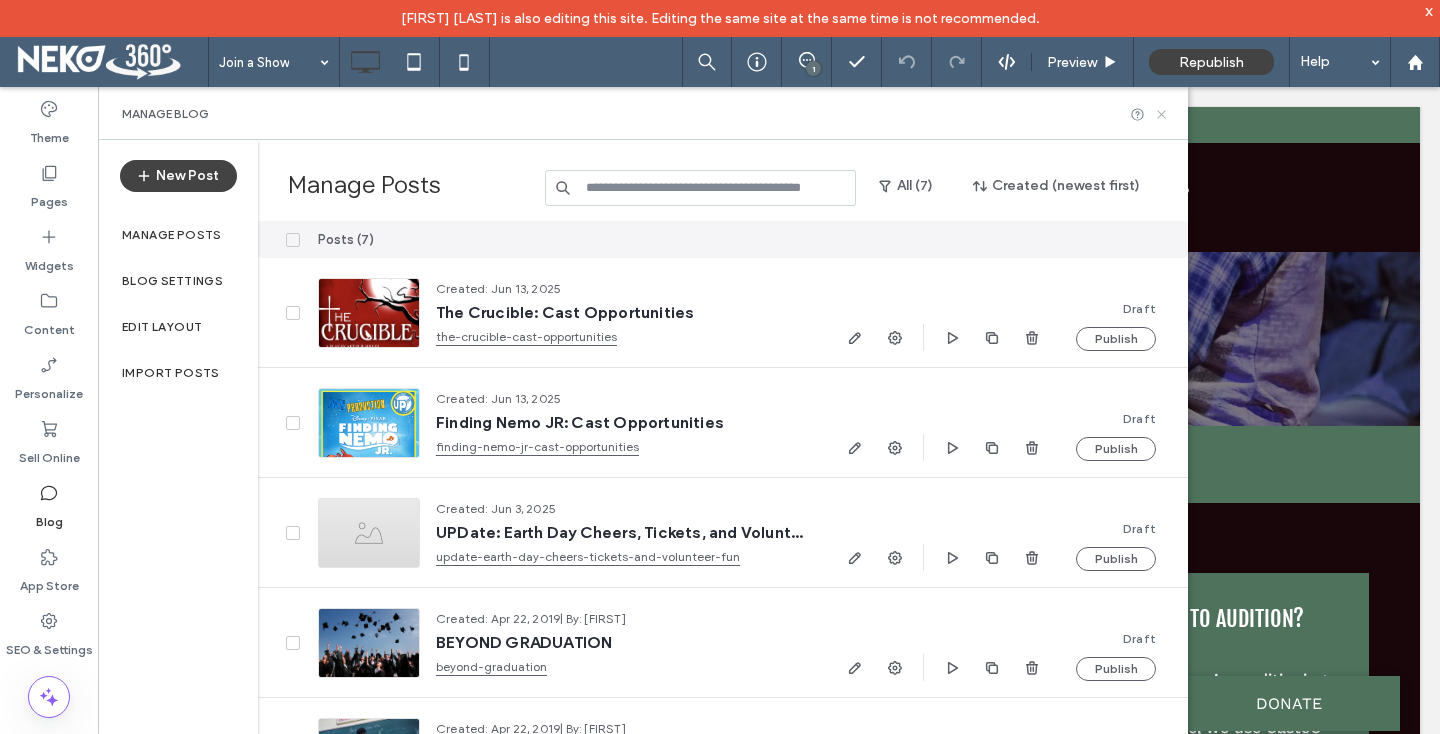 click 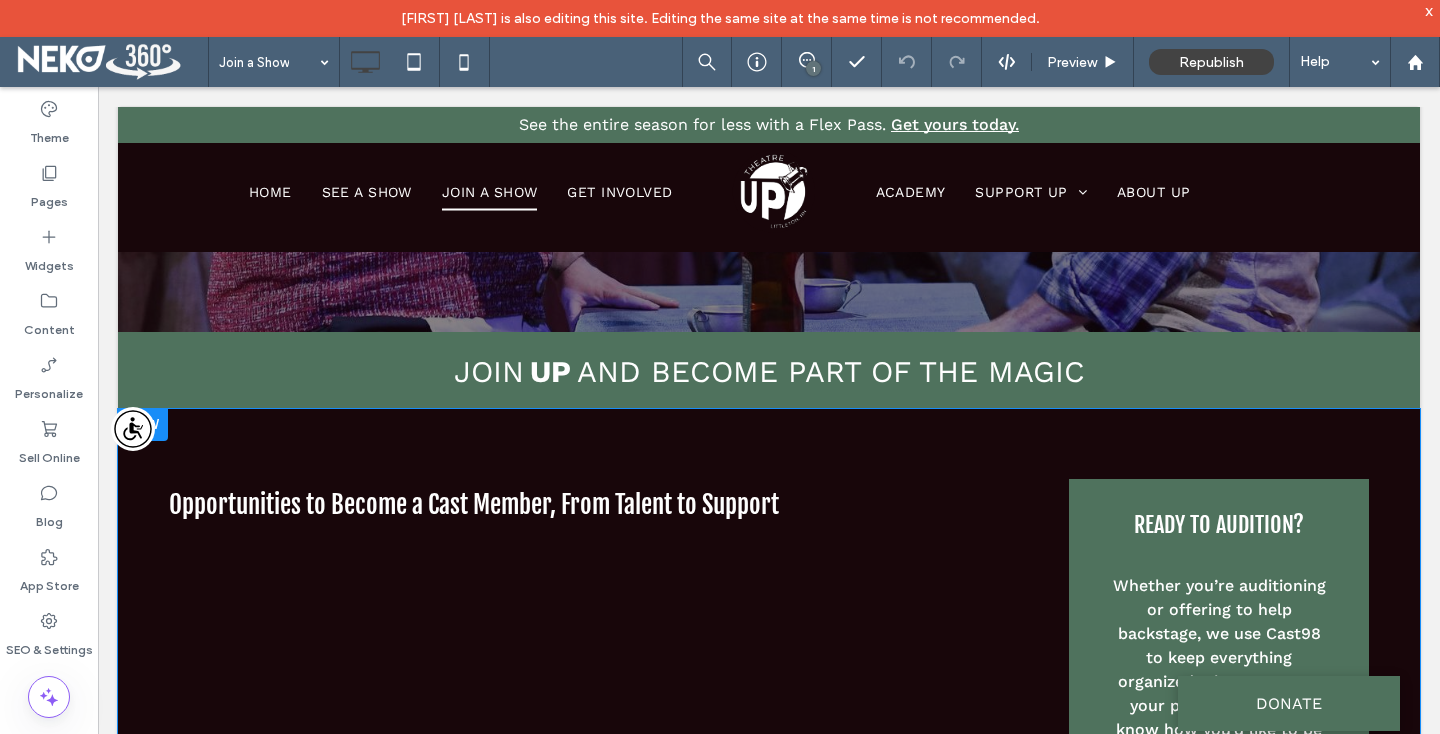 scroll, scrollTop: 704, scrollLeft: 0, axis: vertical 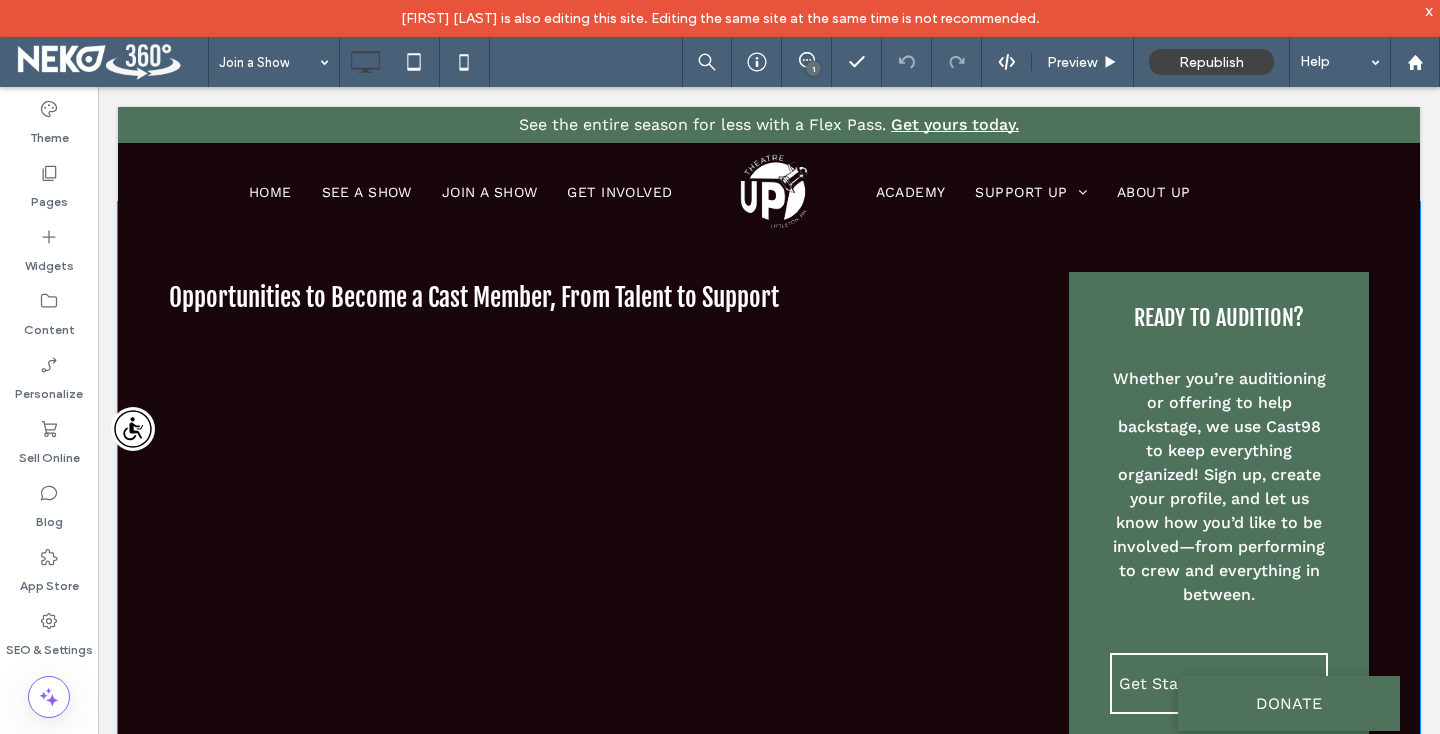 click on "Opportunities to Become a Cast Member, From Talent to Support
Click To Paste" at bounding box center (619, 741) 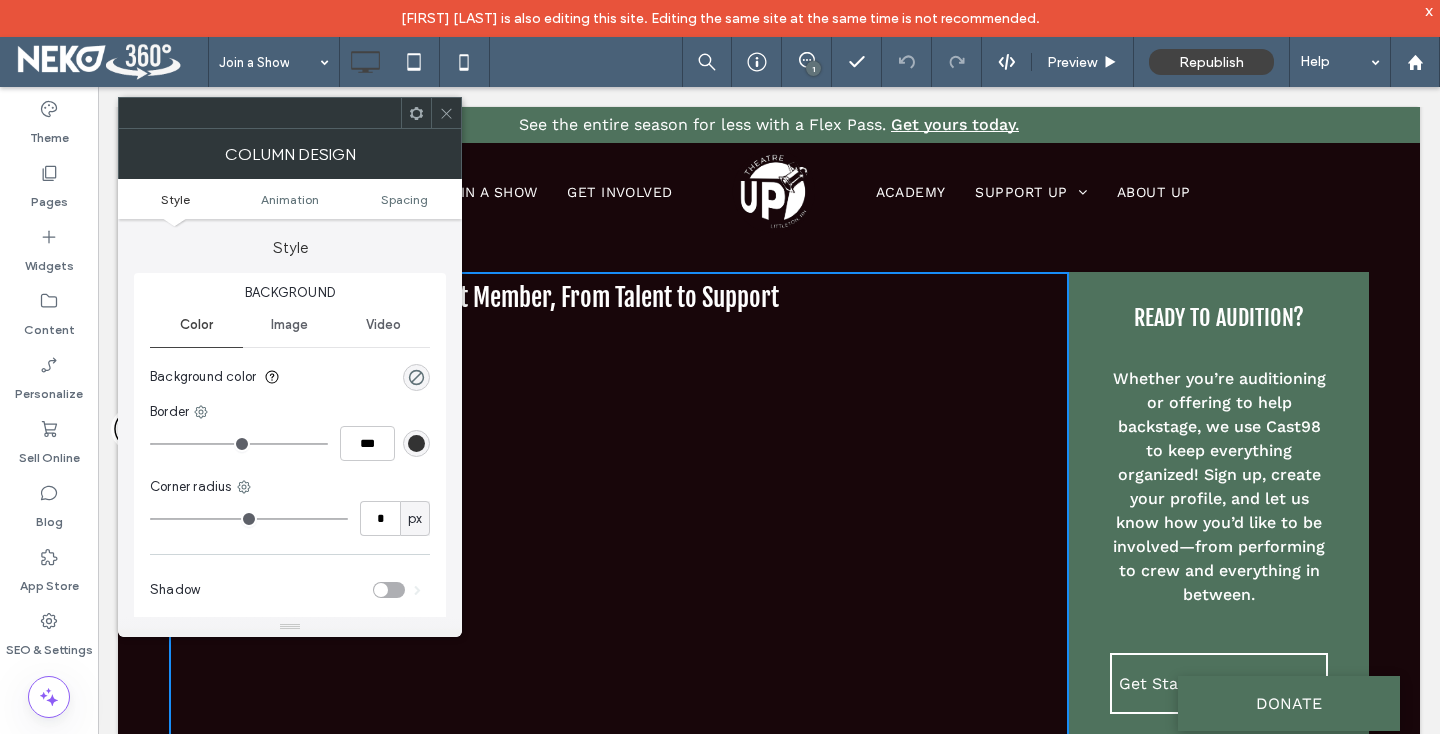 click 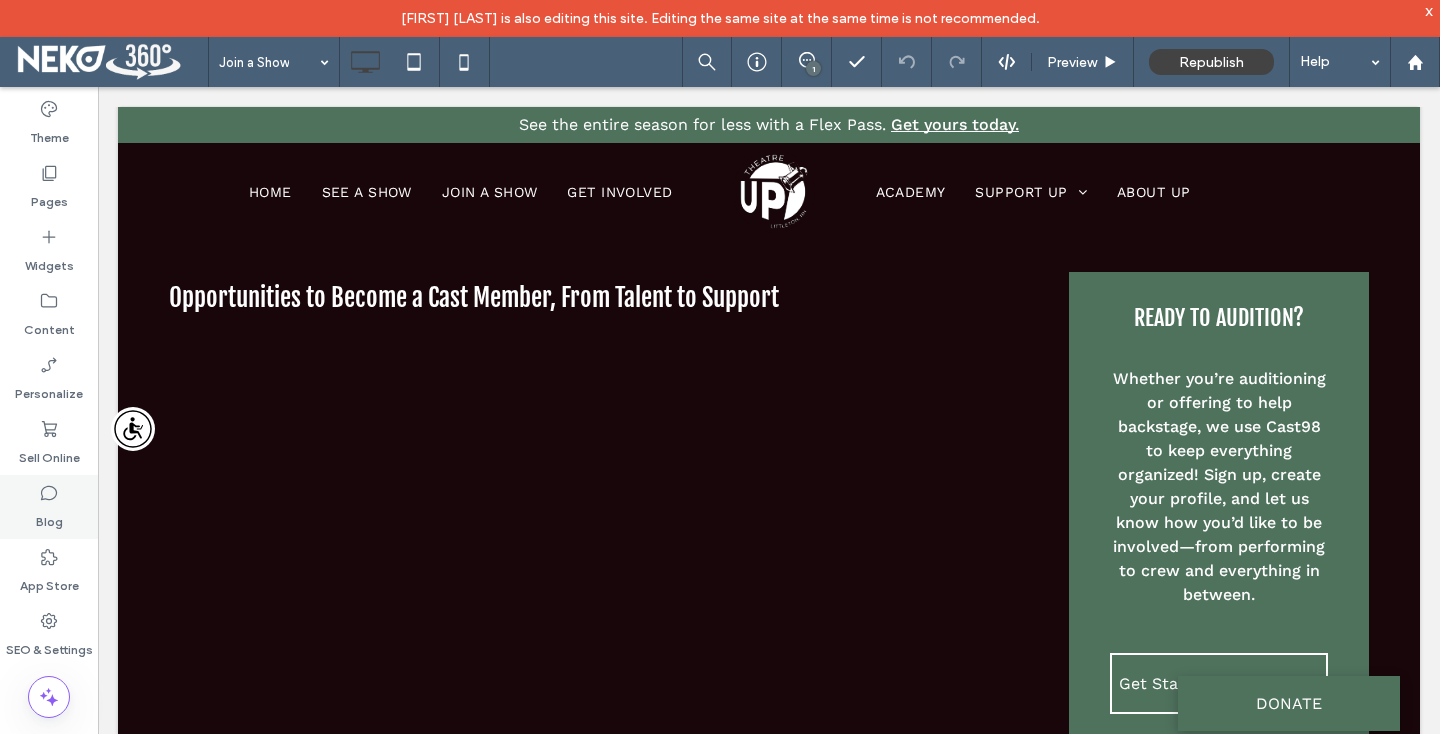click 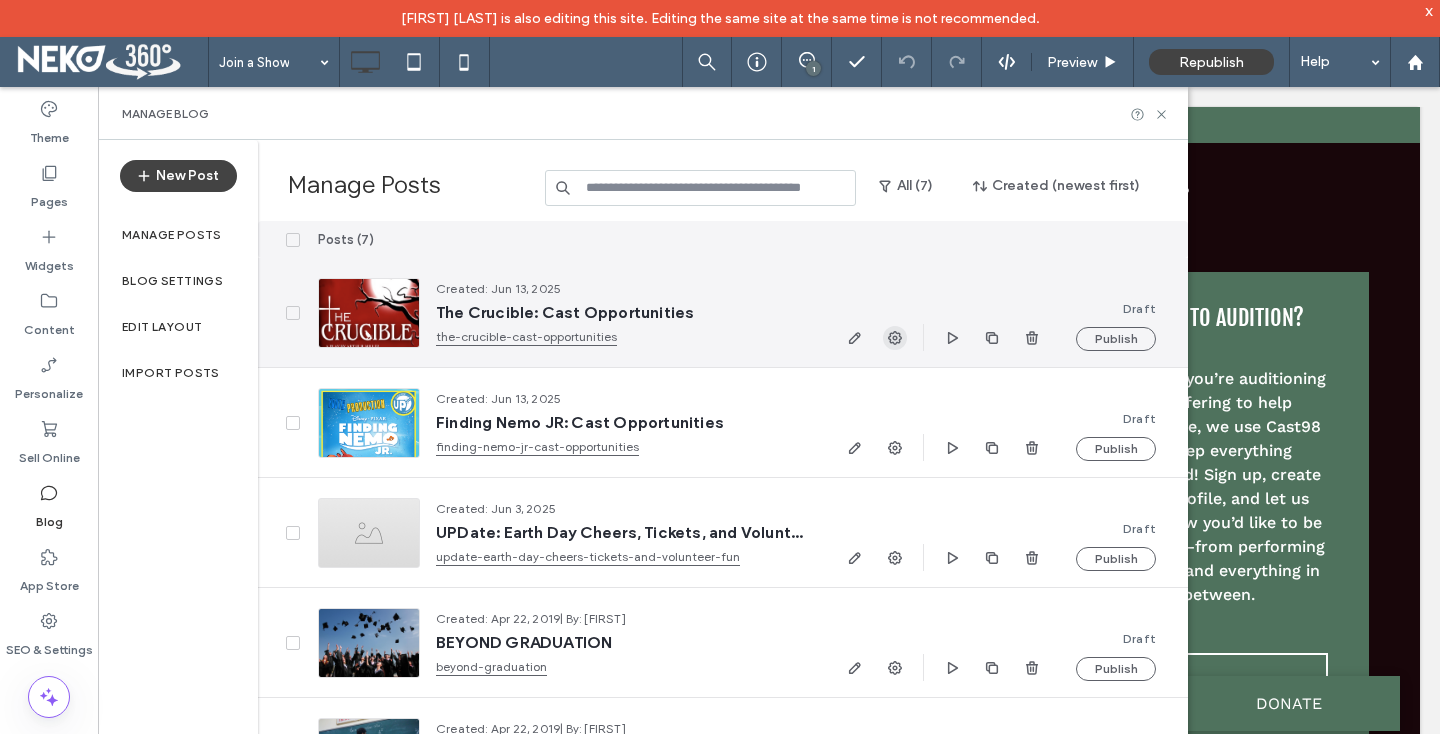 click 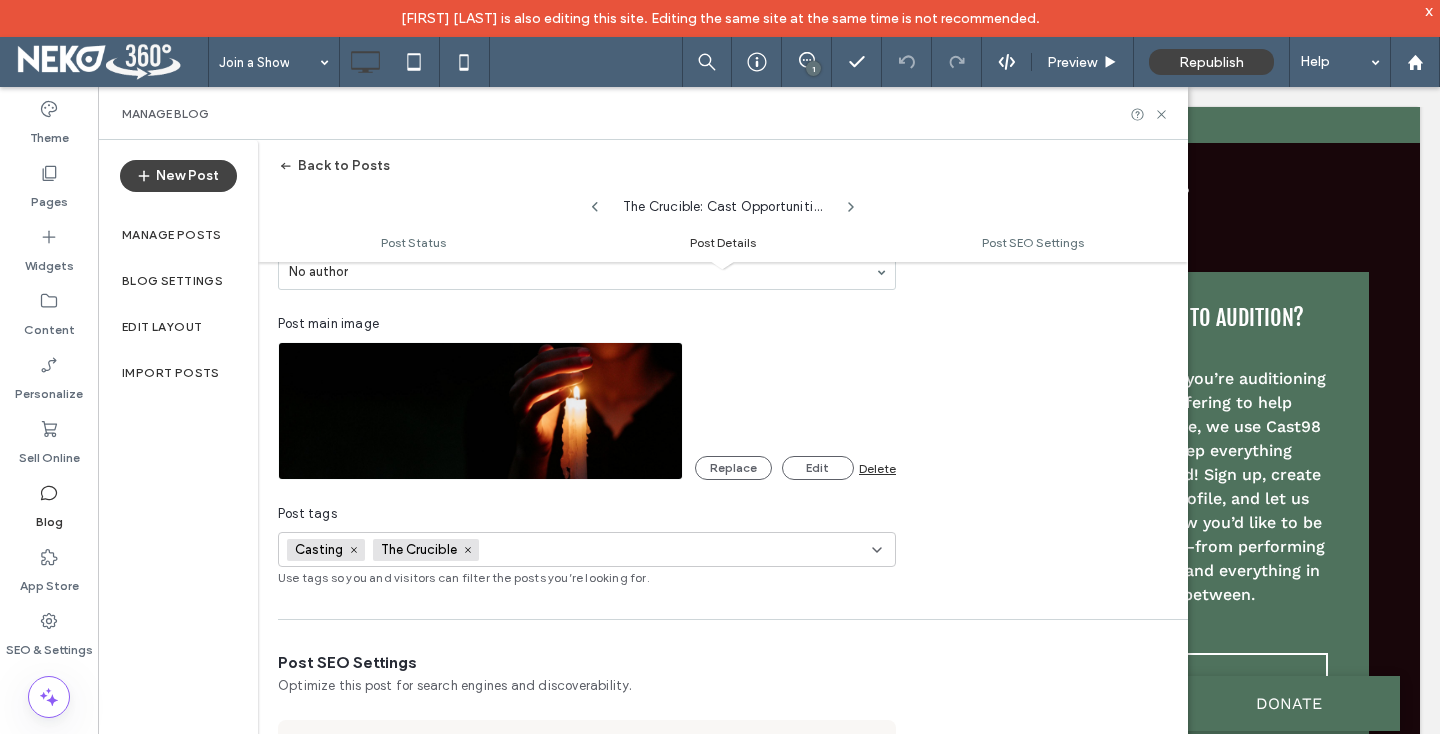 scroll, scrollTop: 634, scrollLeft: 0, axis: vertical 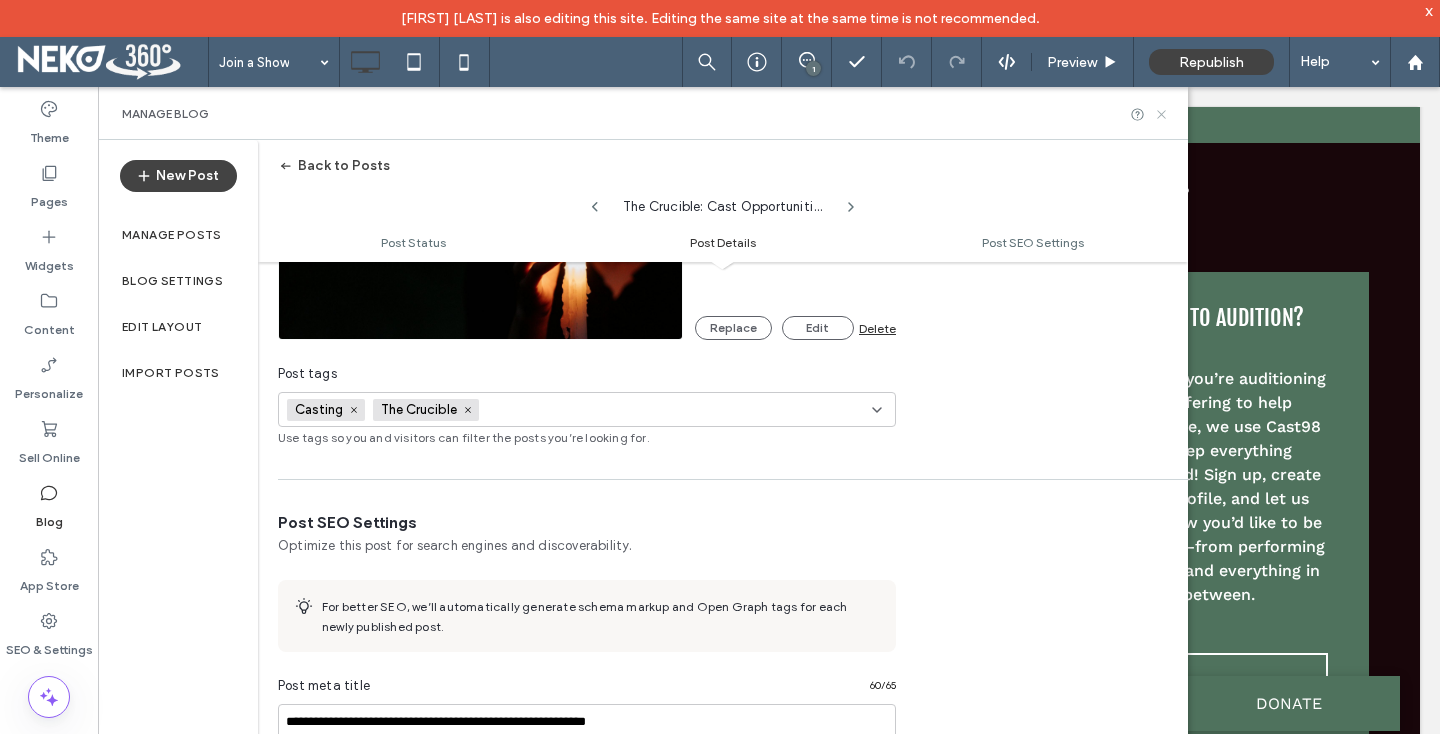 click 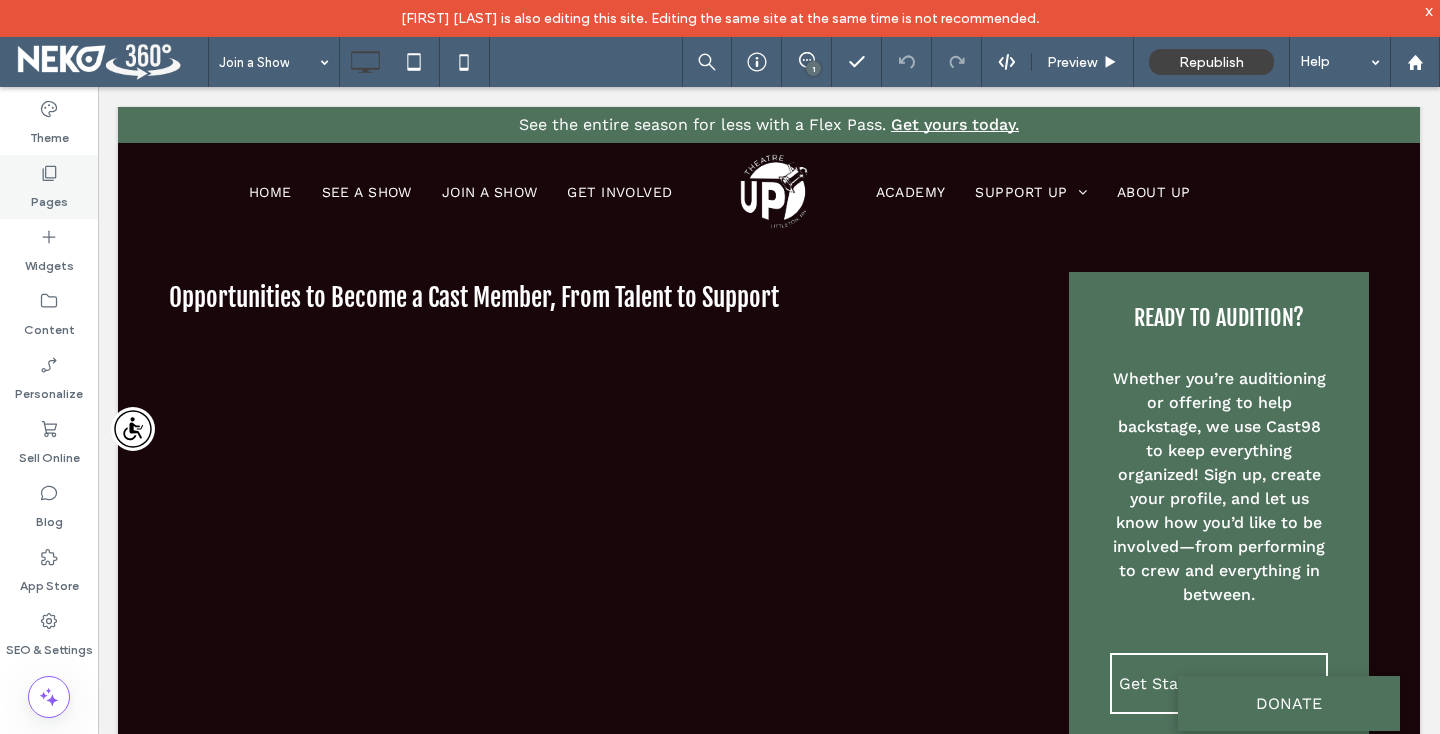click on "Pages" at bounding box center (49, 187) 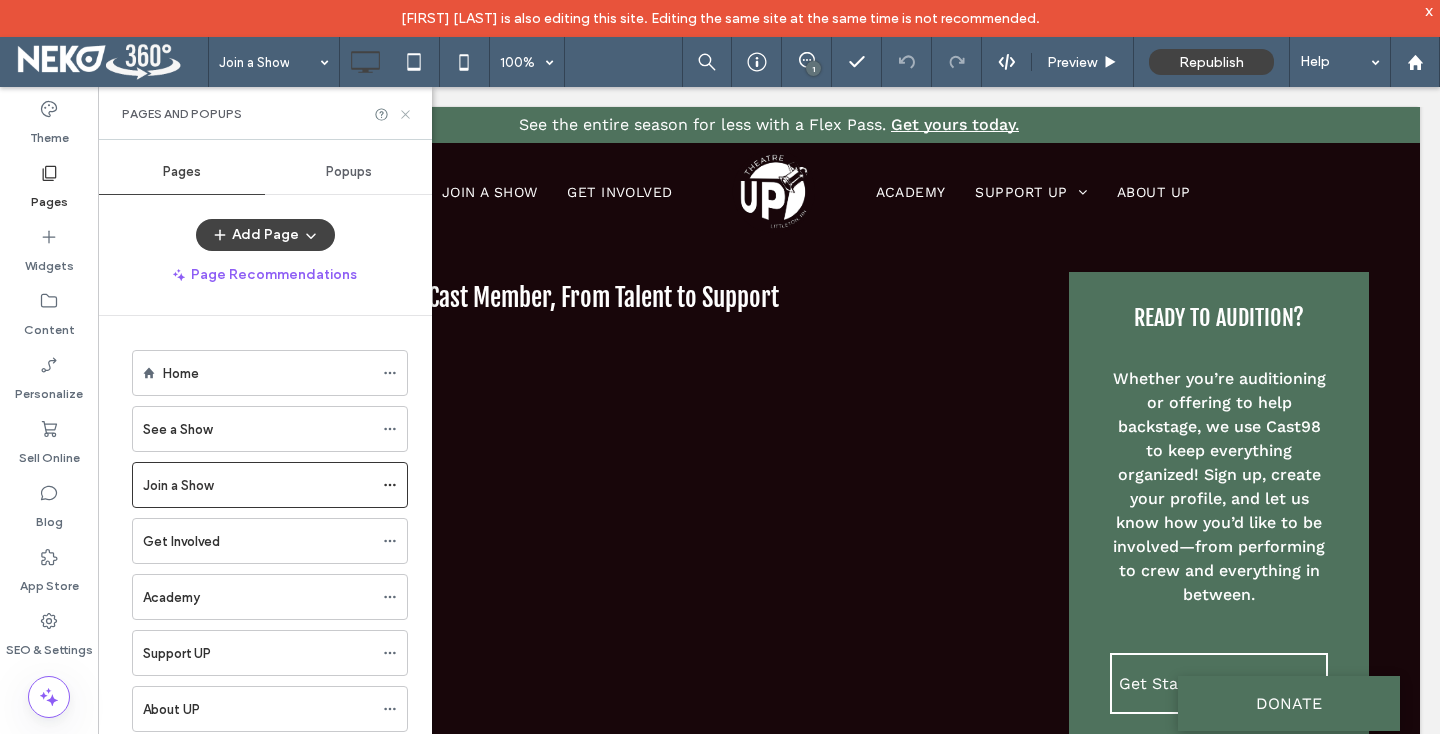 click 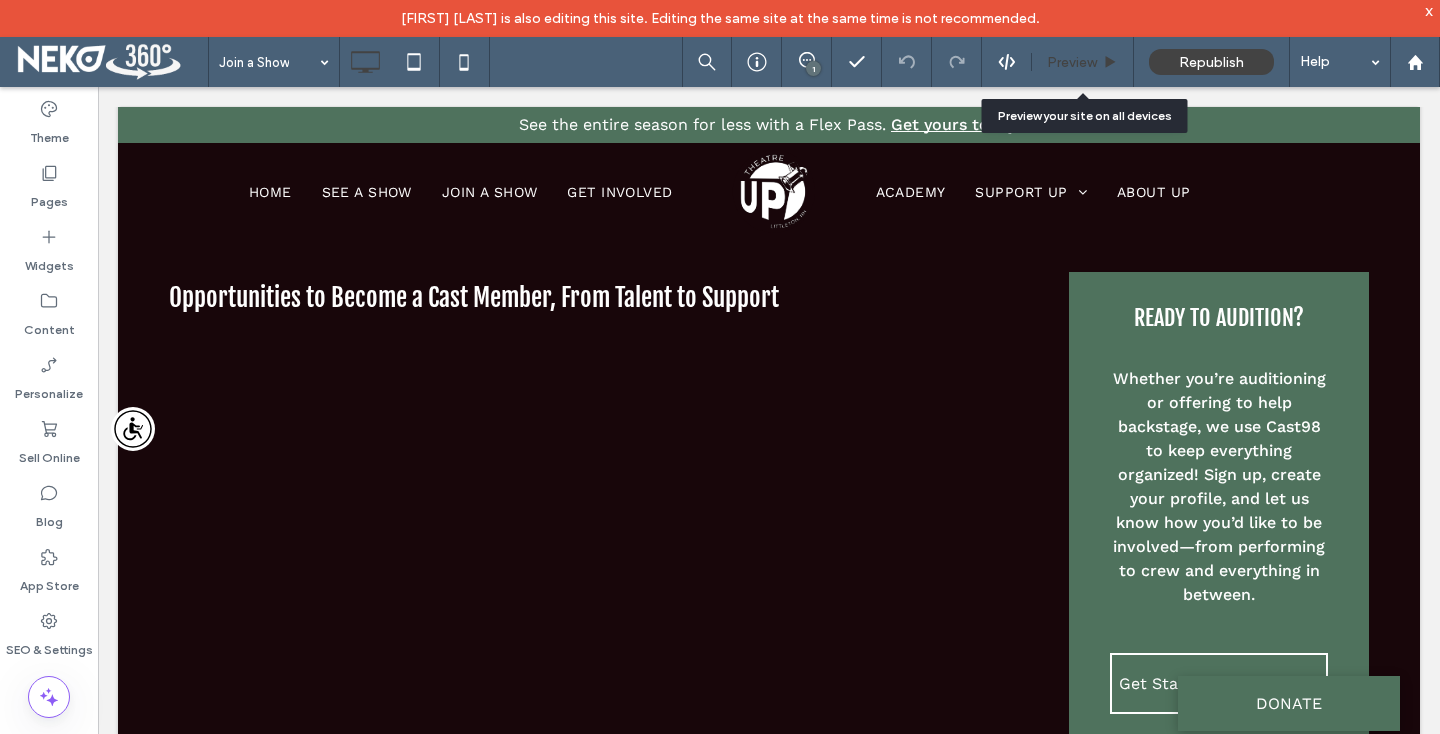 click on "Preview" at bounding box center [1083, 62] 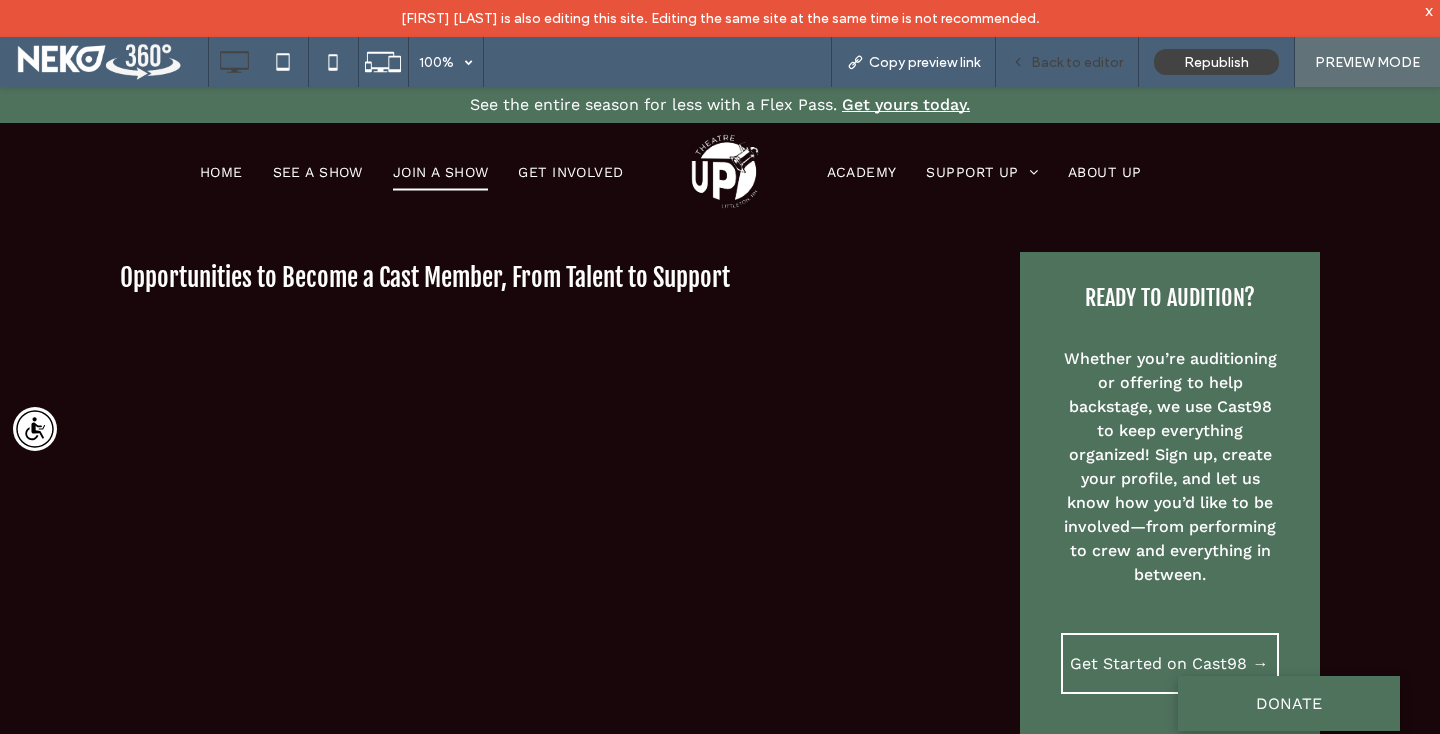 click on "Back to editor" at bounding box center (1077, 62) 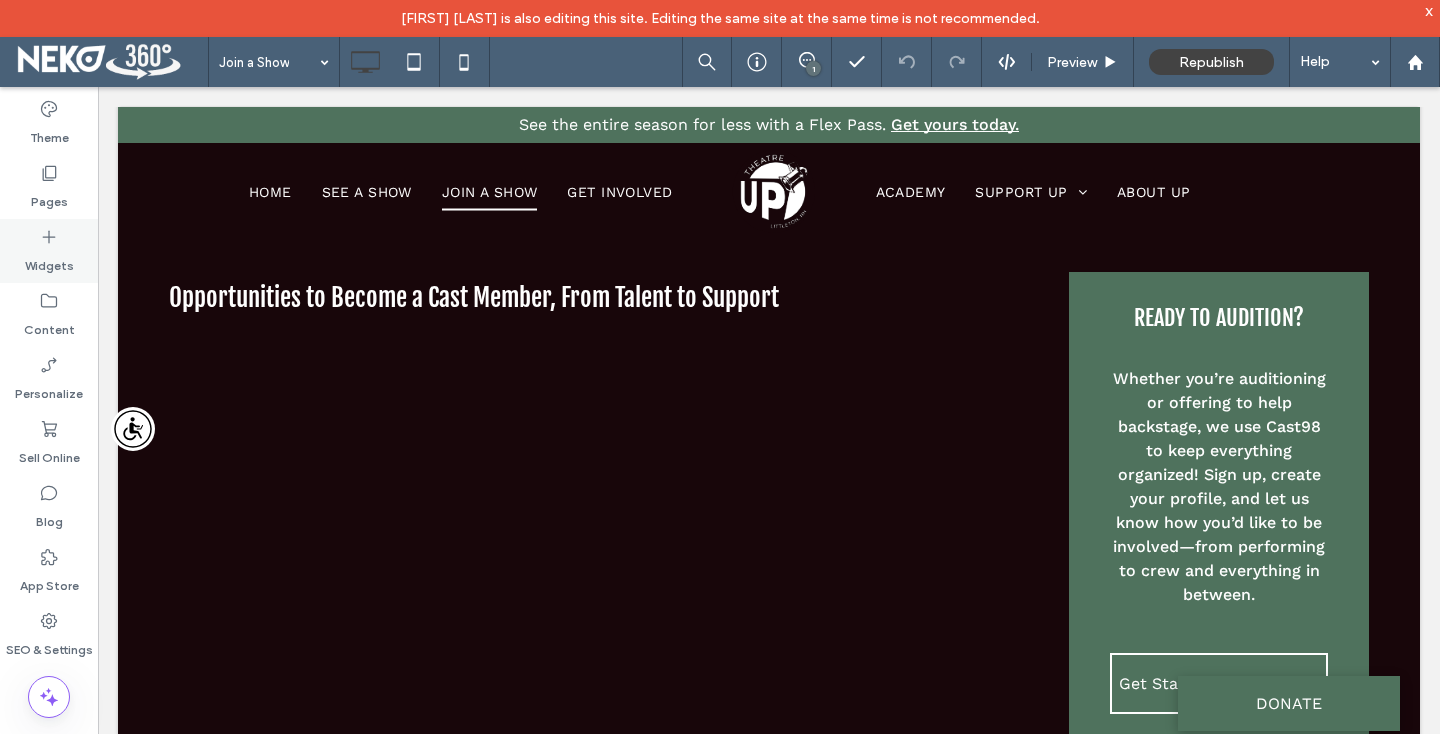 click on "Widgets" at bounding box center [49, 251] 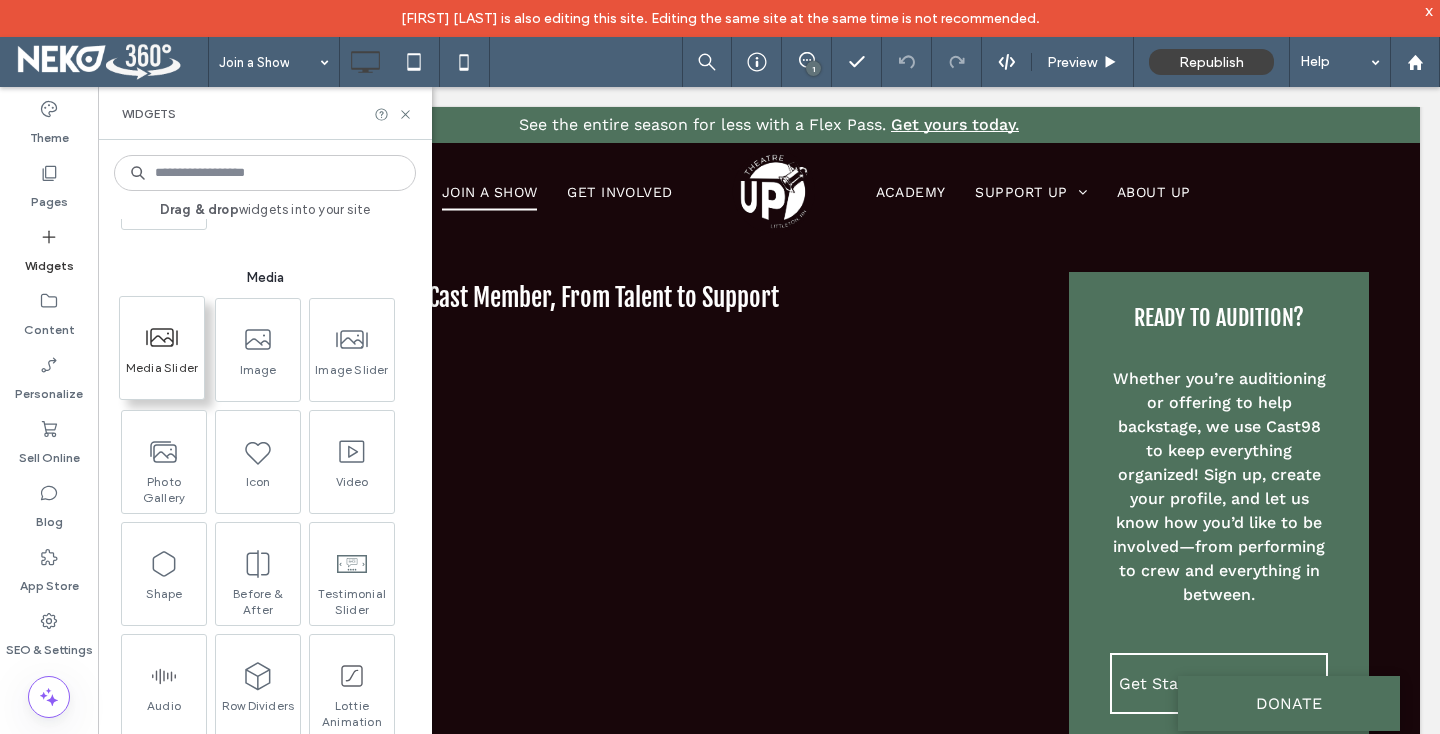 scroll, scrollTop: 0, scrollLeft: 0, axis: both 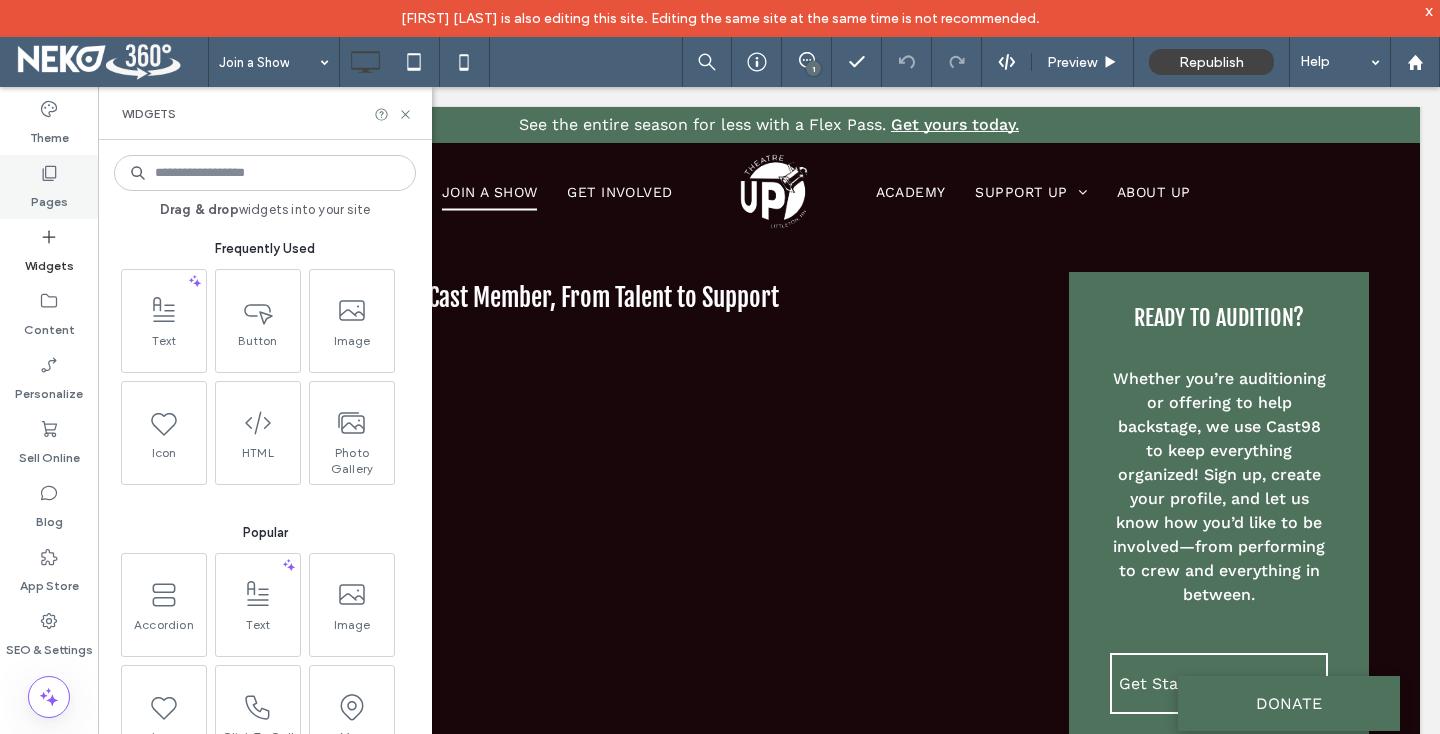 click on "Pages" at bounding box center (49, 187) 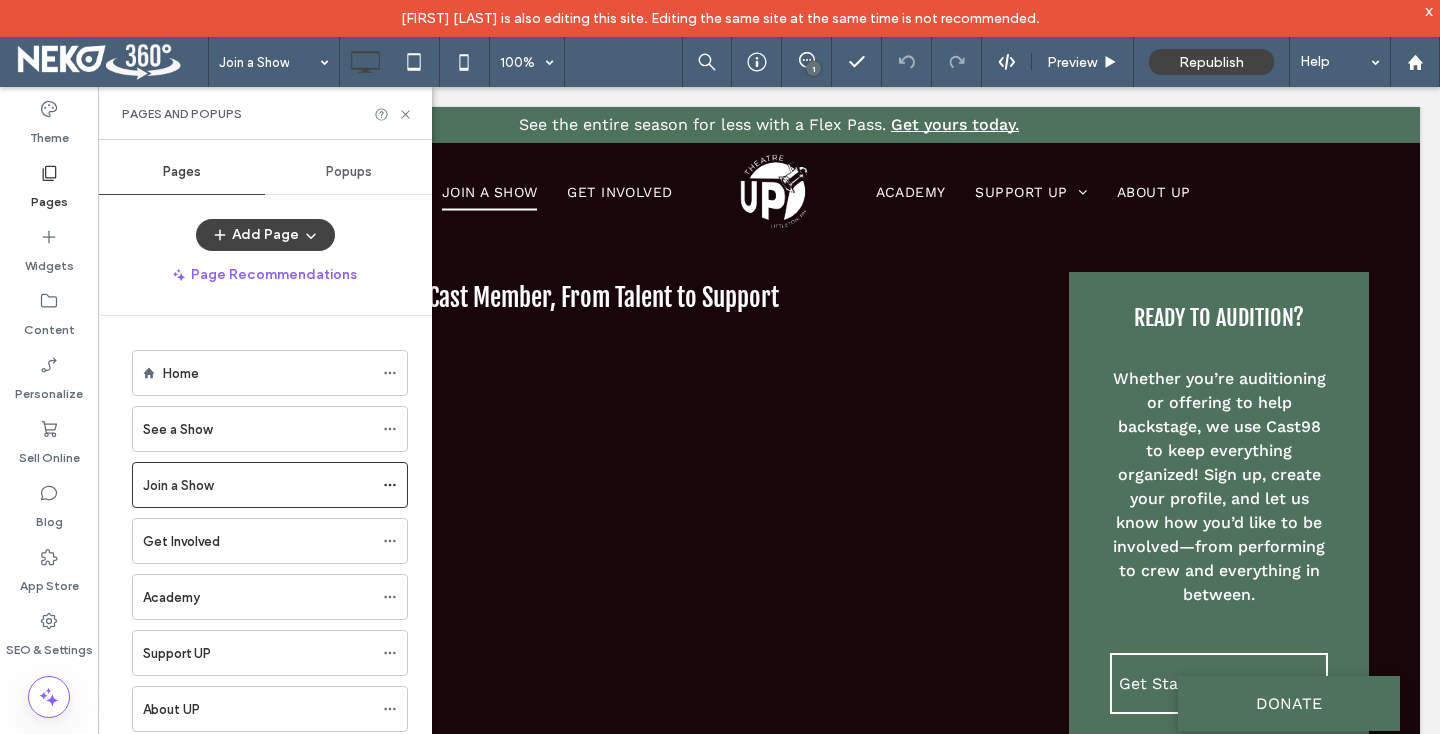 scroll, scrollTop: 0, scrollLeft: 0, axis: both 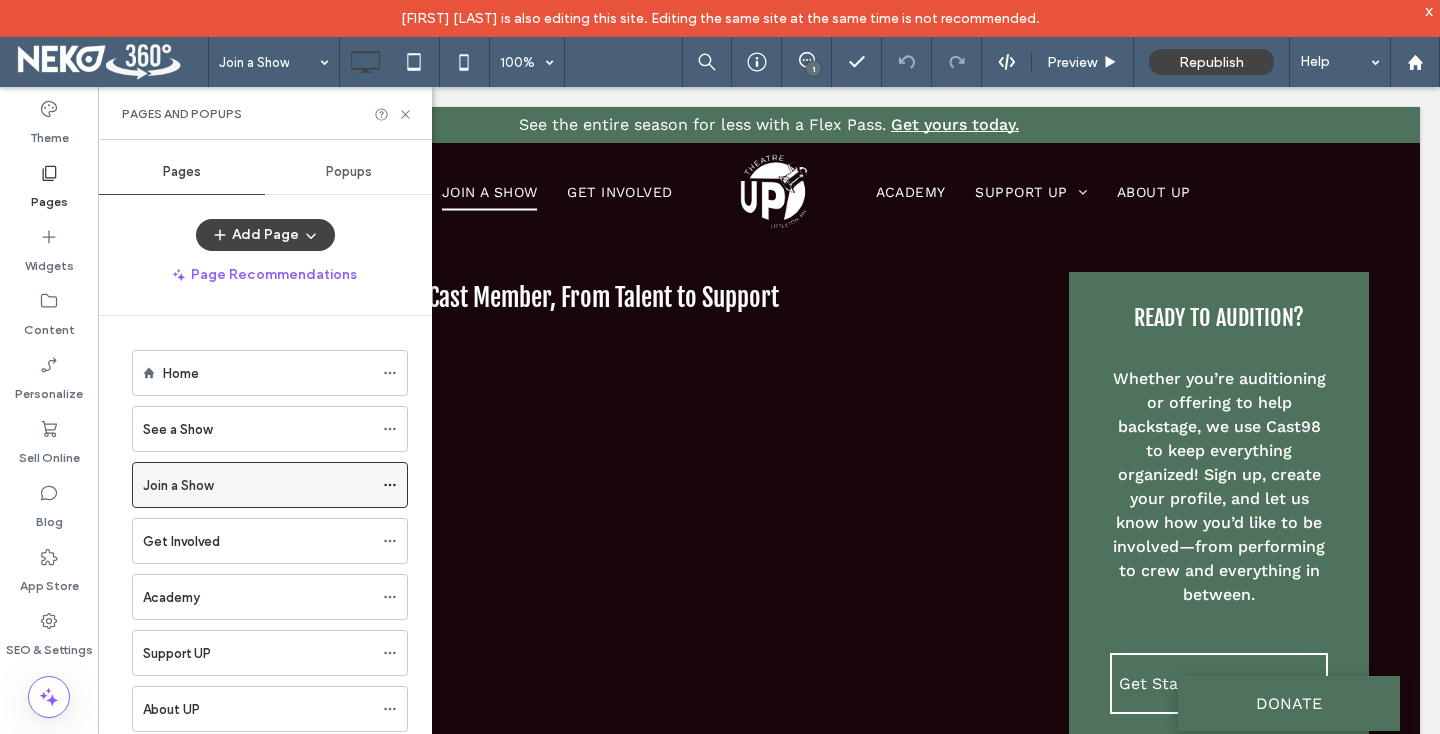 click 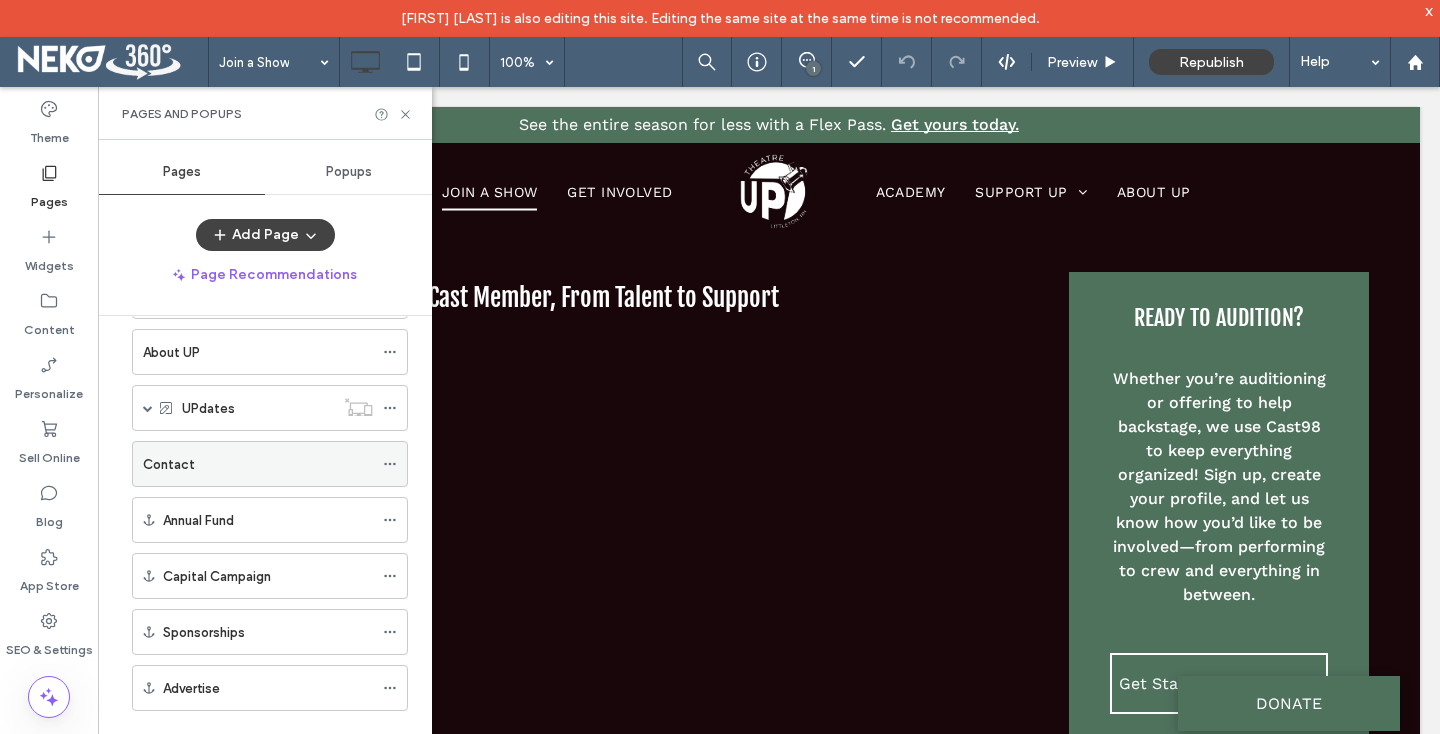 scroll, scrollTop: 0, scrollLeft: 0, axis: both 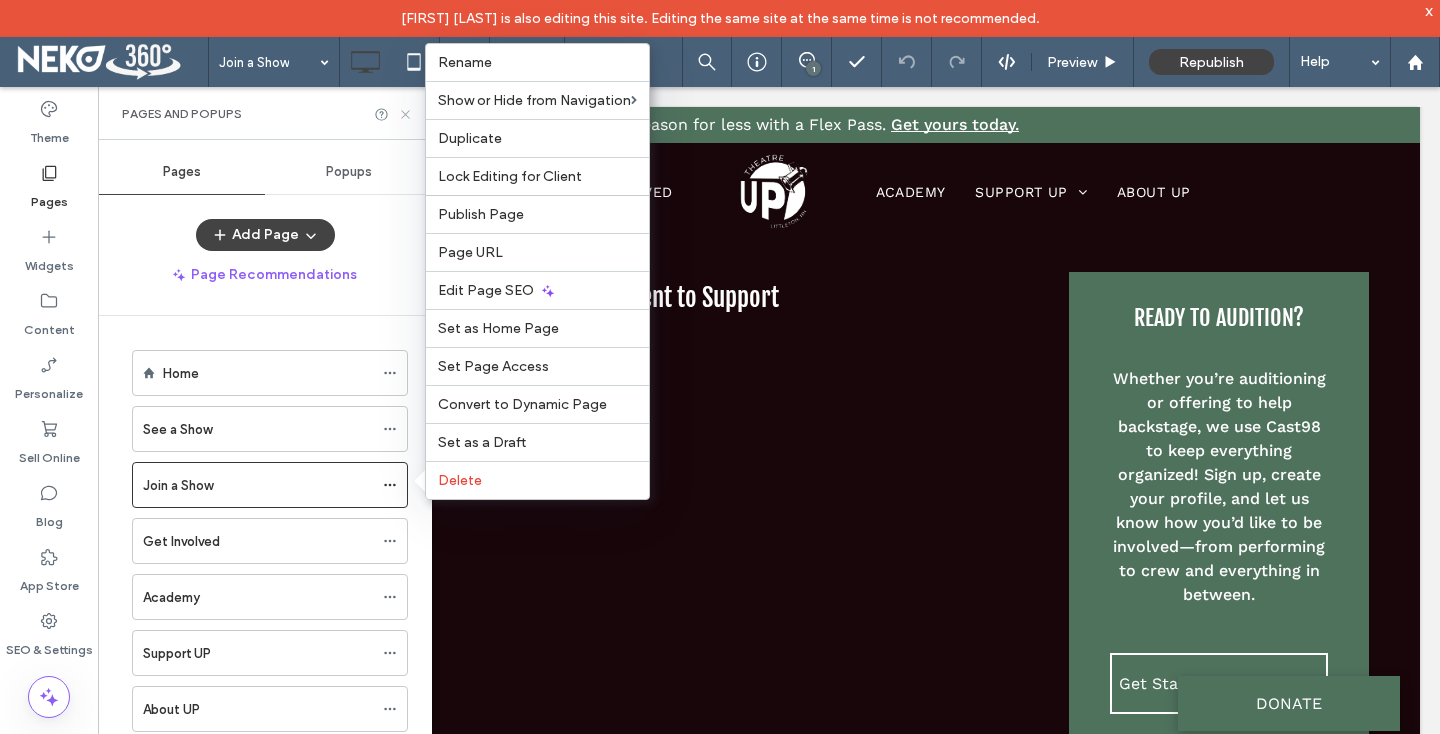 click 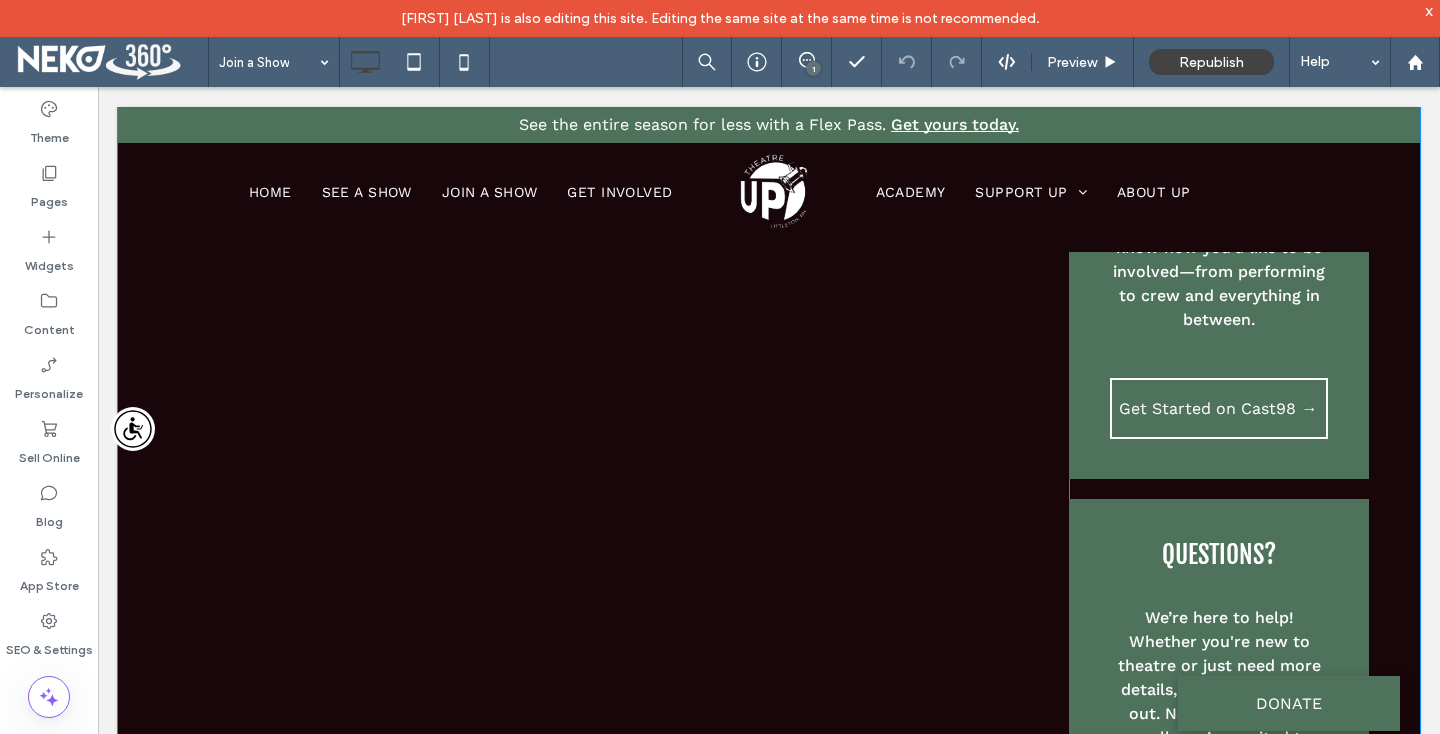 scroll, scrollTop: 1059, scrollLeft: 0, axis: vertical 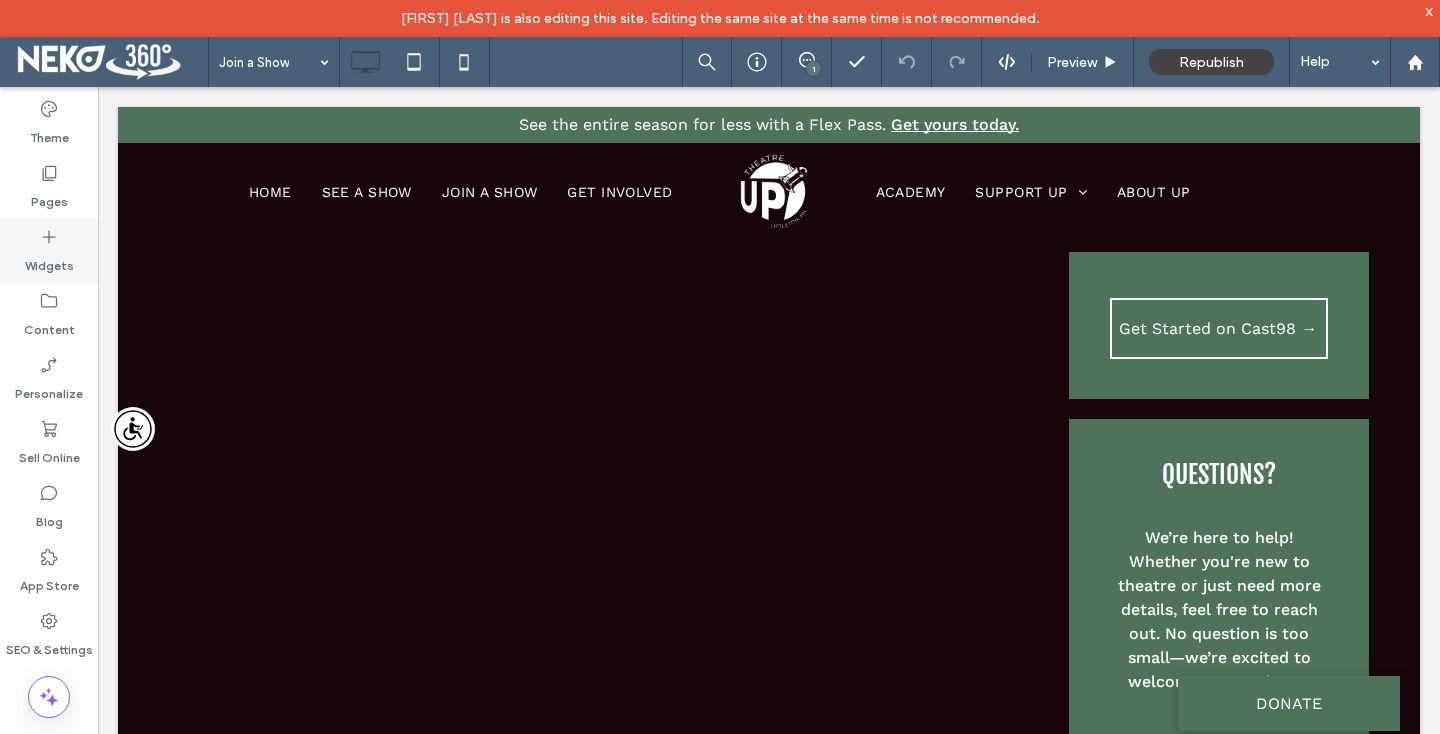 click on "Widgets" at bounding box center [49, 261] 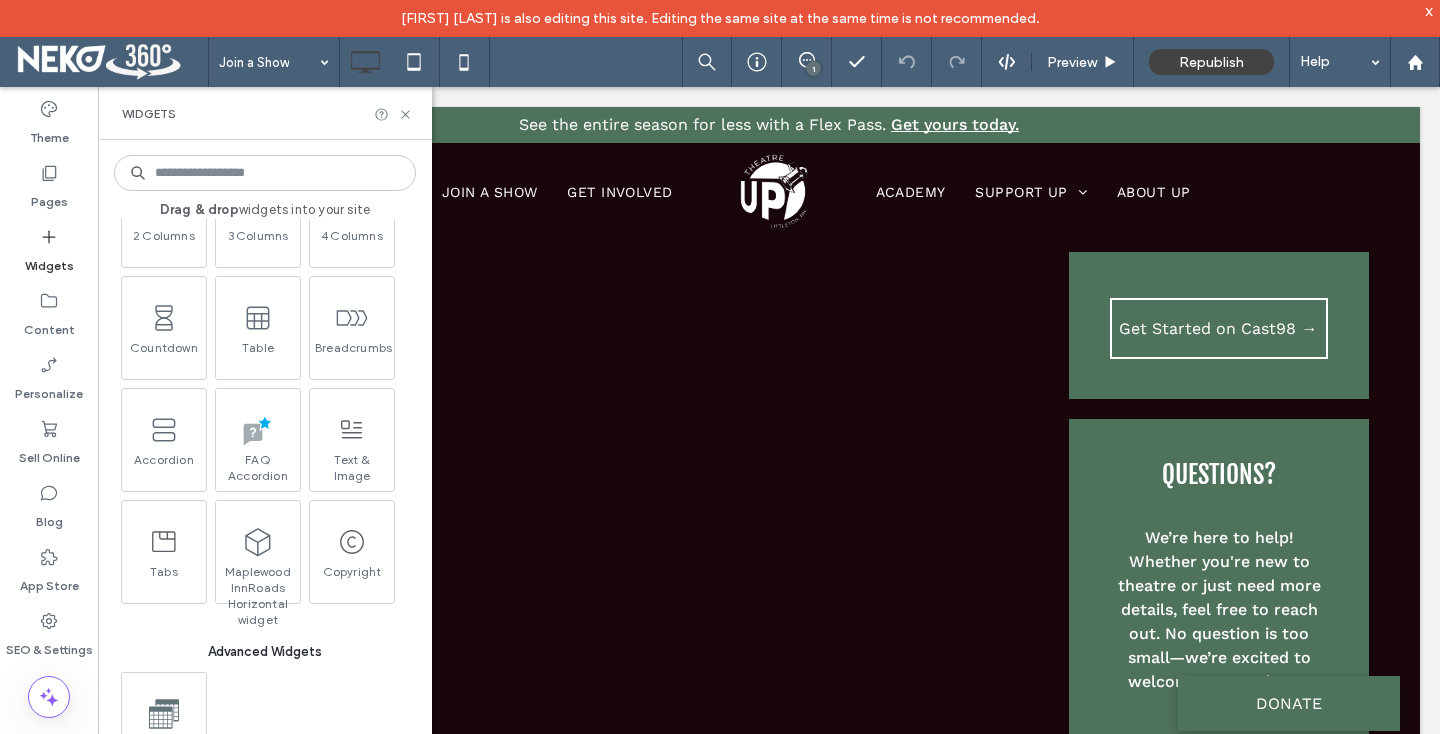 scroll, scrollTop: 1379, scrollLeft: 0, axis: vertical 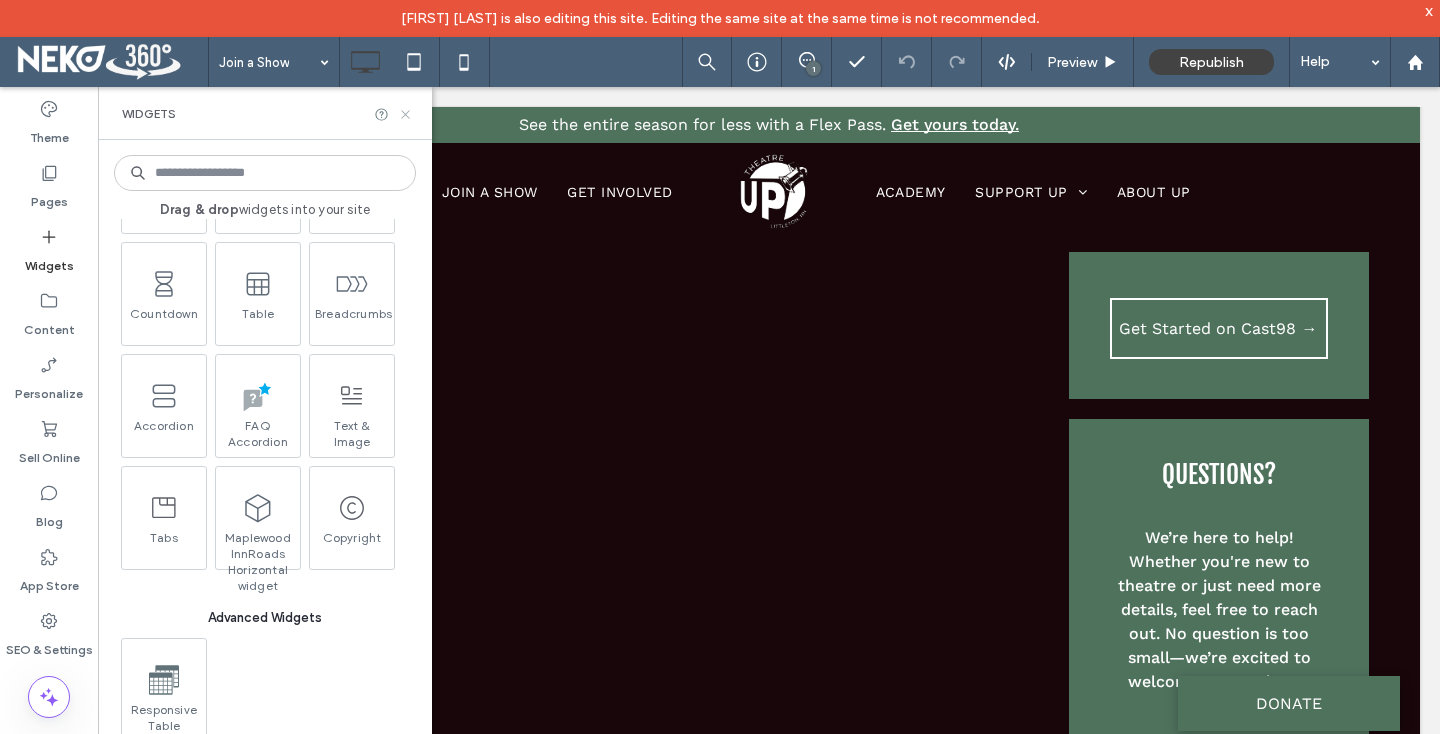 click 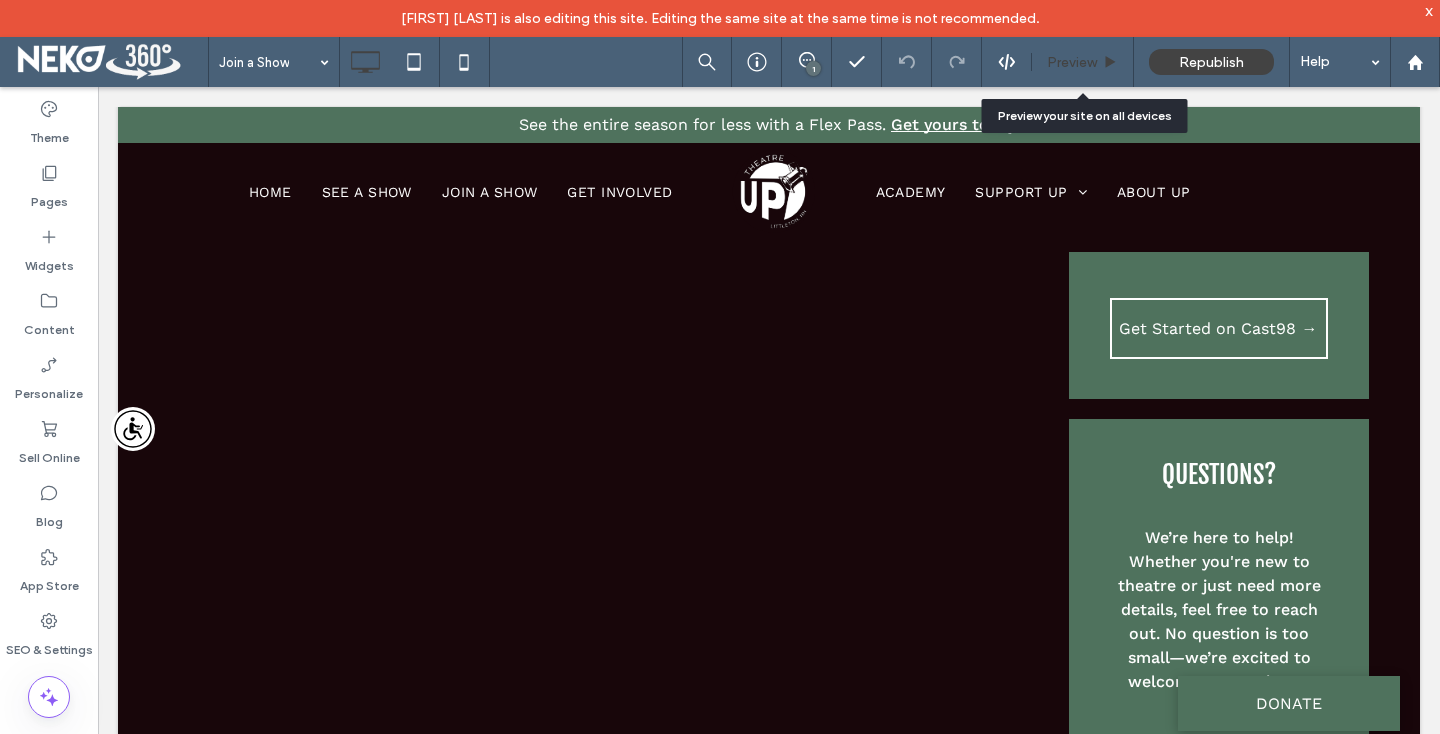 click on "Preview" at bounding box center [1072, 62] 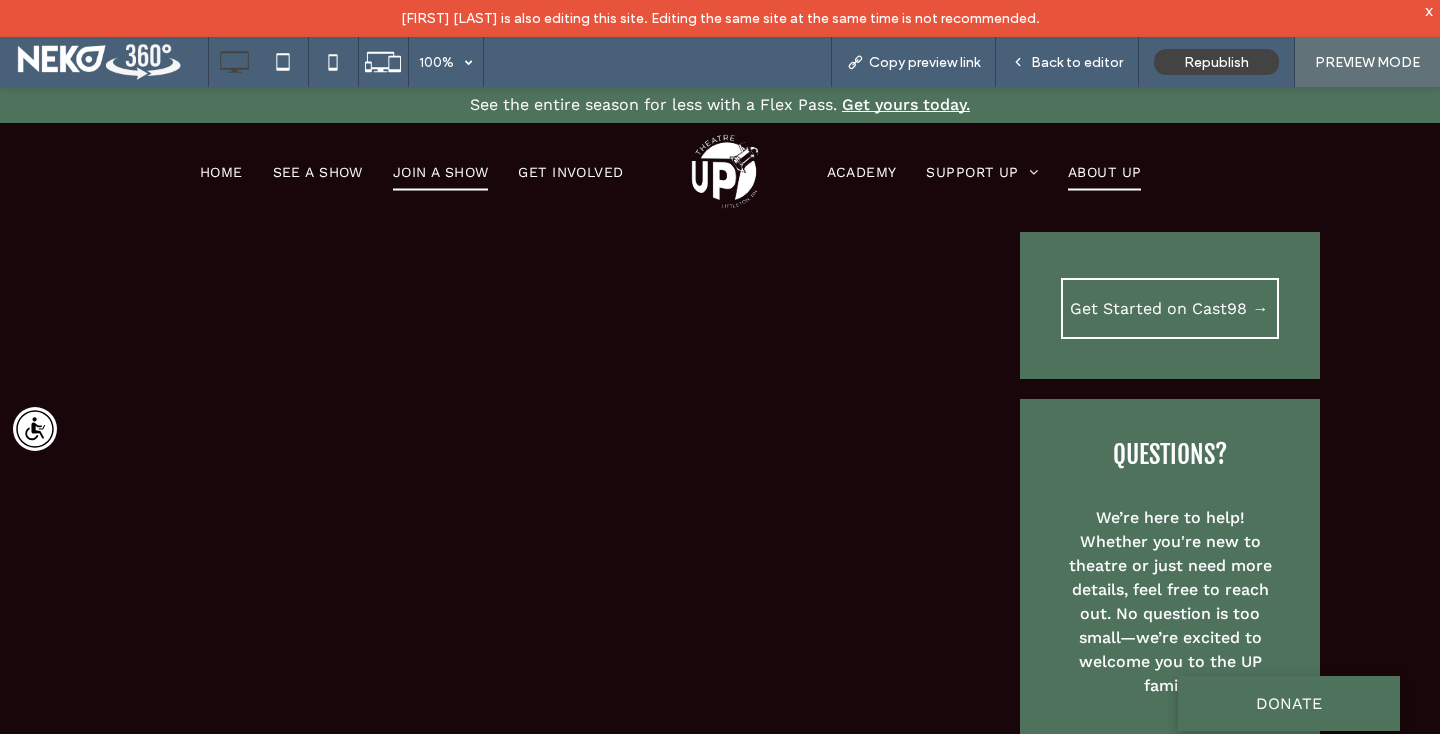 click on "About UP" at bounding box center [1104, 172] 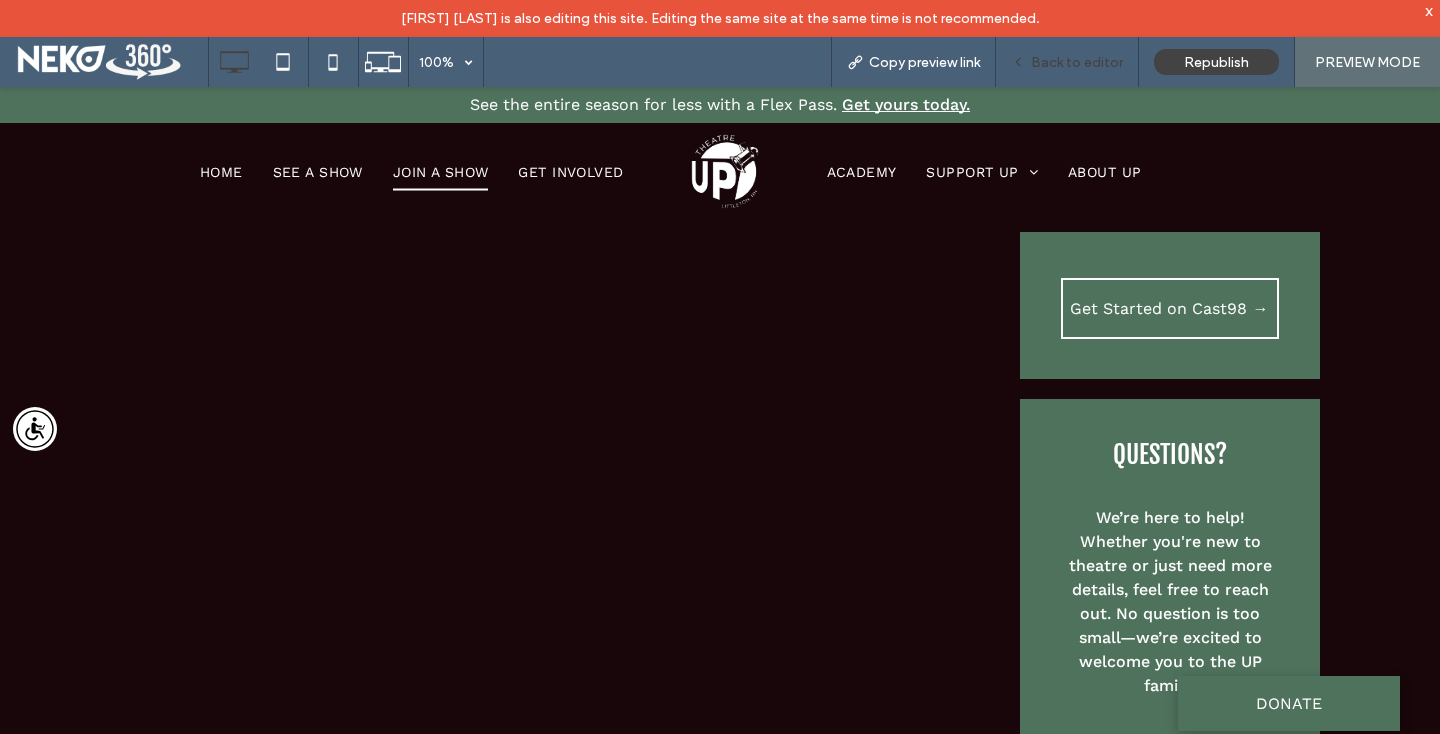click on "Back to editor" at bounding box center [1077, 62] 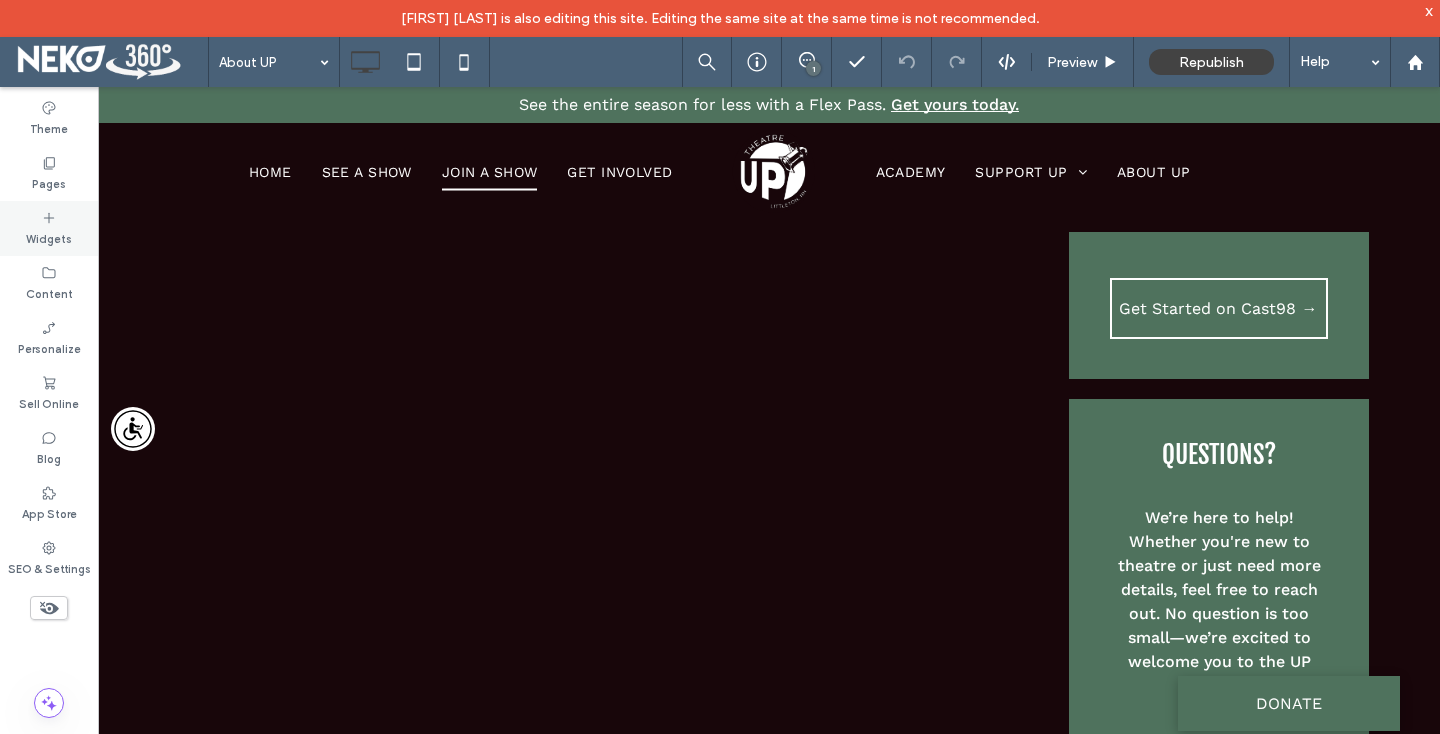 click on "Widgets" at bounding box center [49, 237] 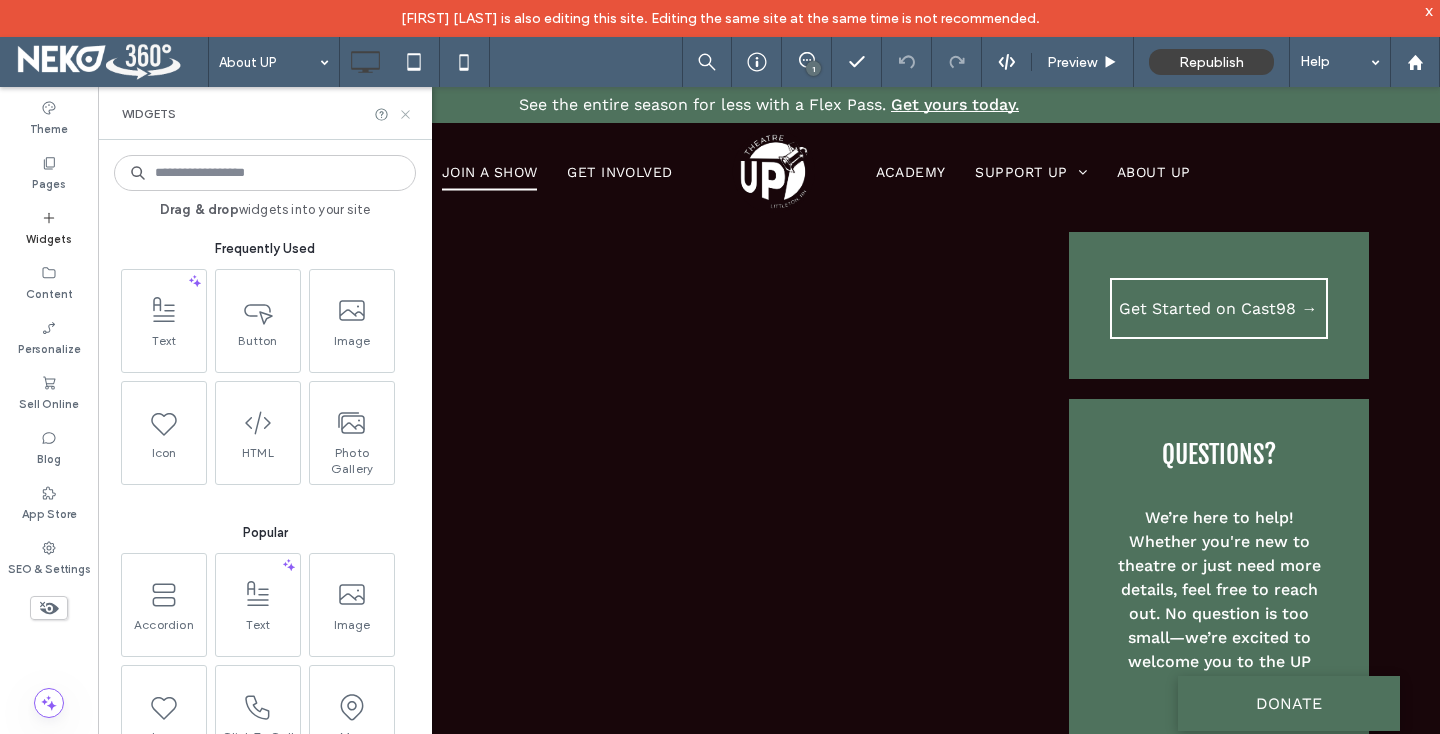click 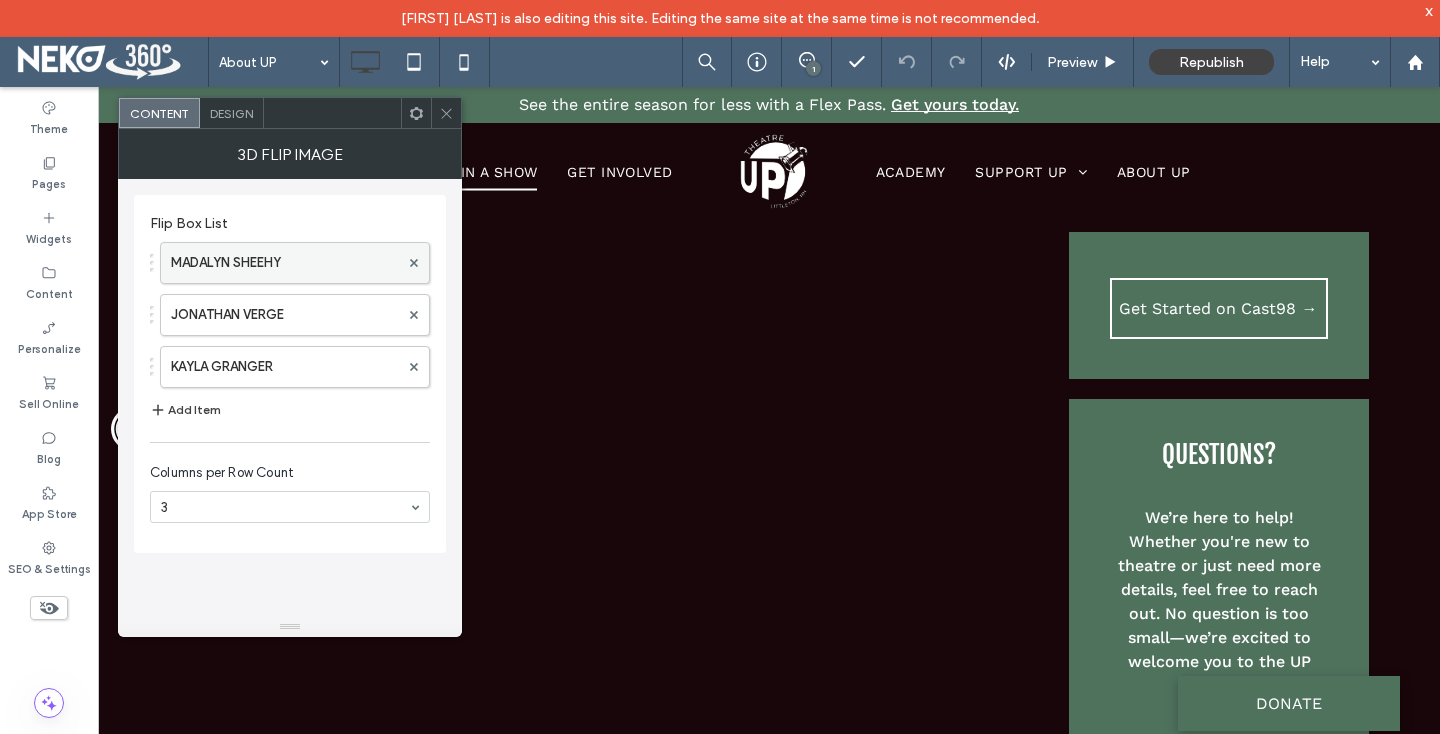 click on "MADALYN SHEEHY" at bounding box center [285, 263] 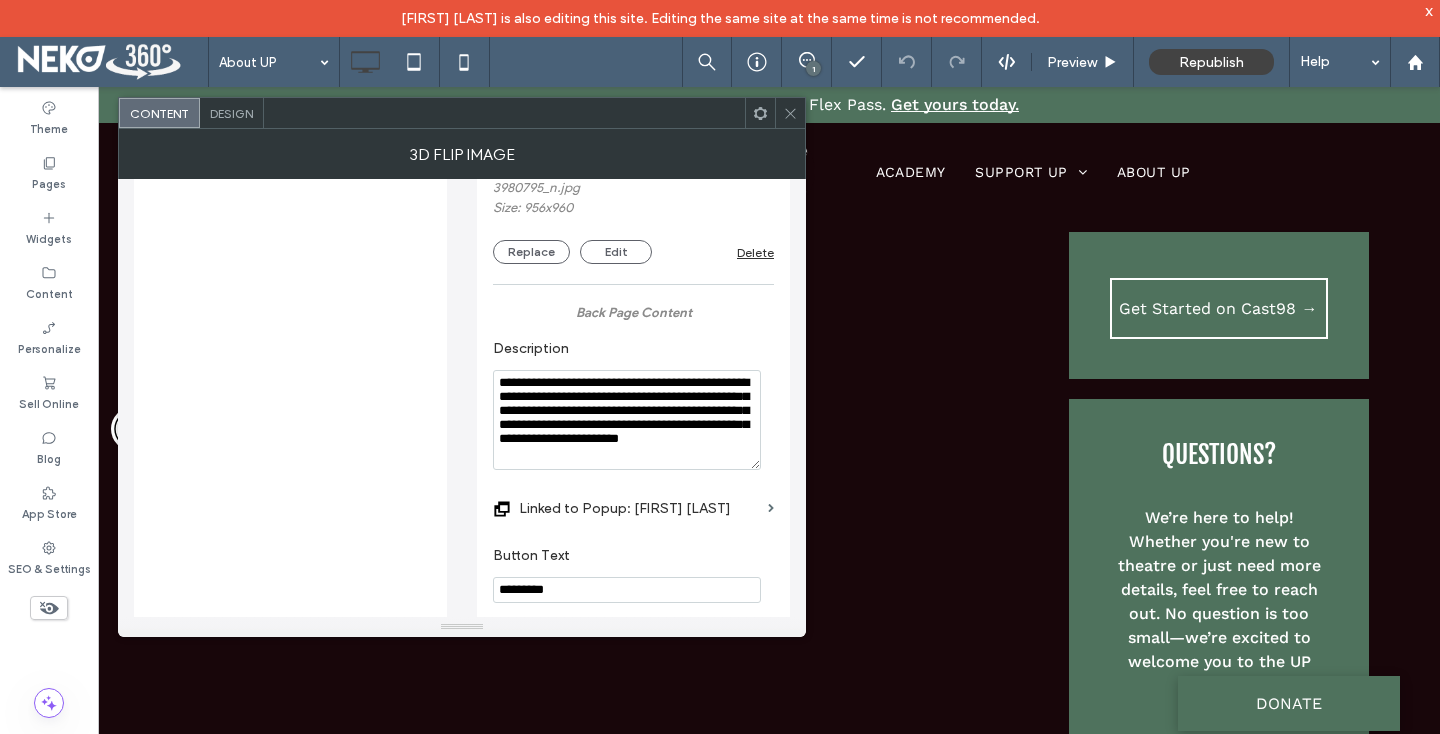 scroll, scrollTop: 456, scrollLeft: 0, axis: vertical 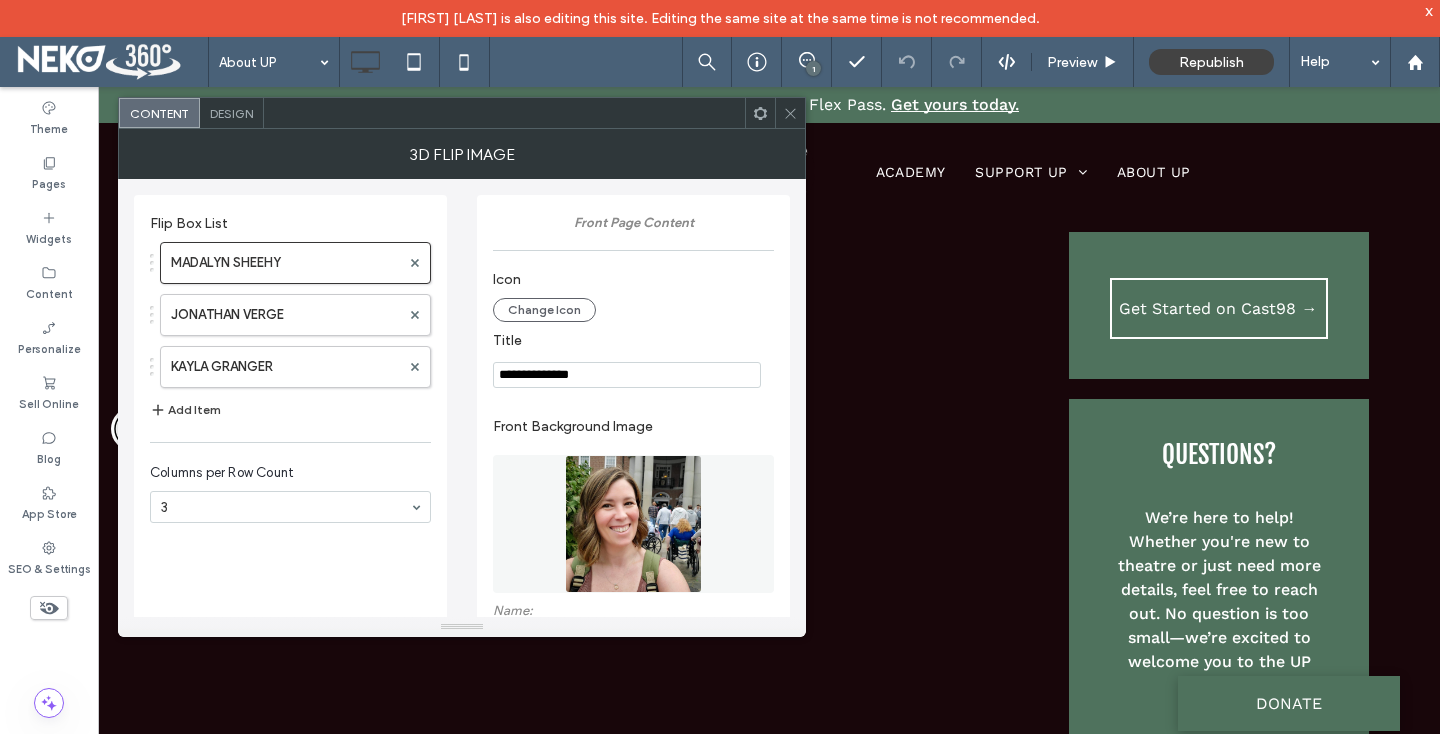 click at bounding box center [790, 113] 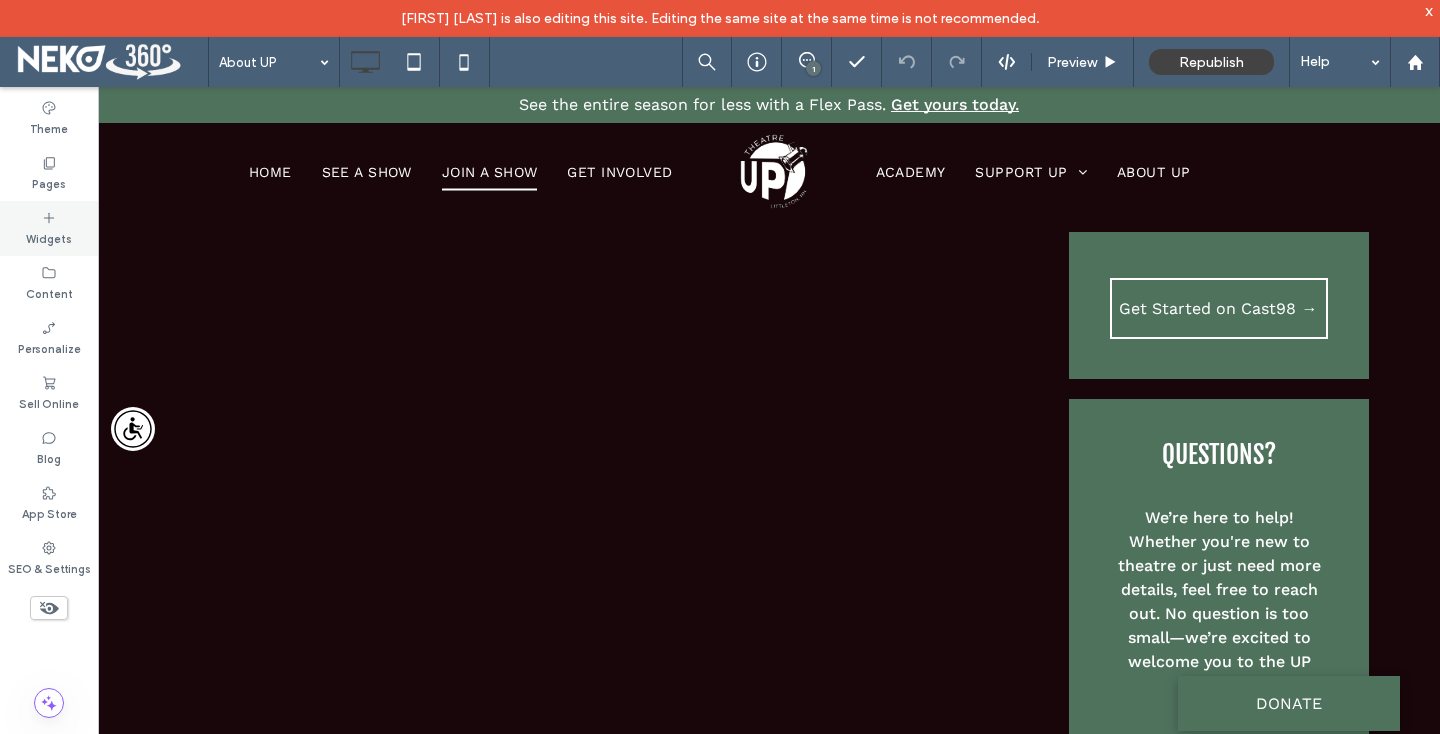 click on "Widgets" at bounding box center (49, 228) 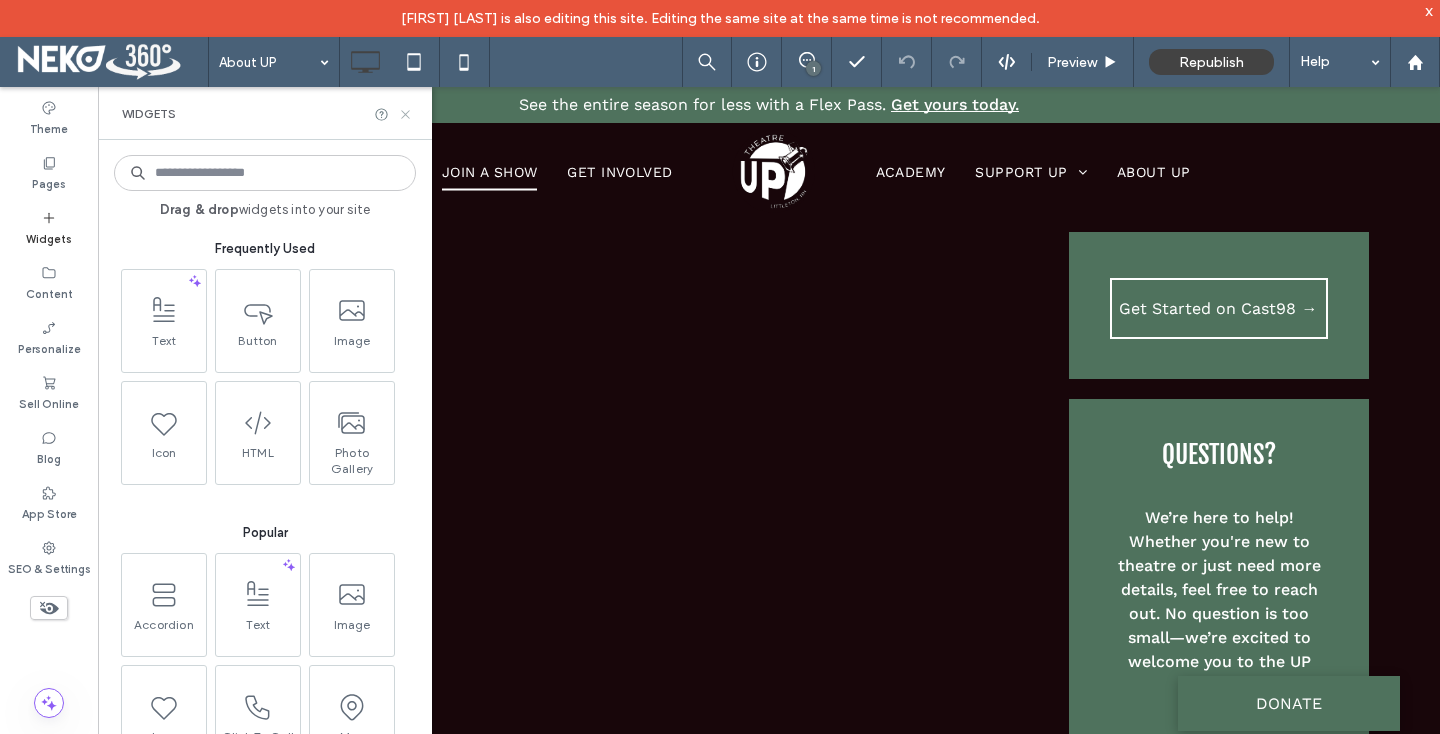 click 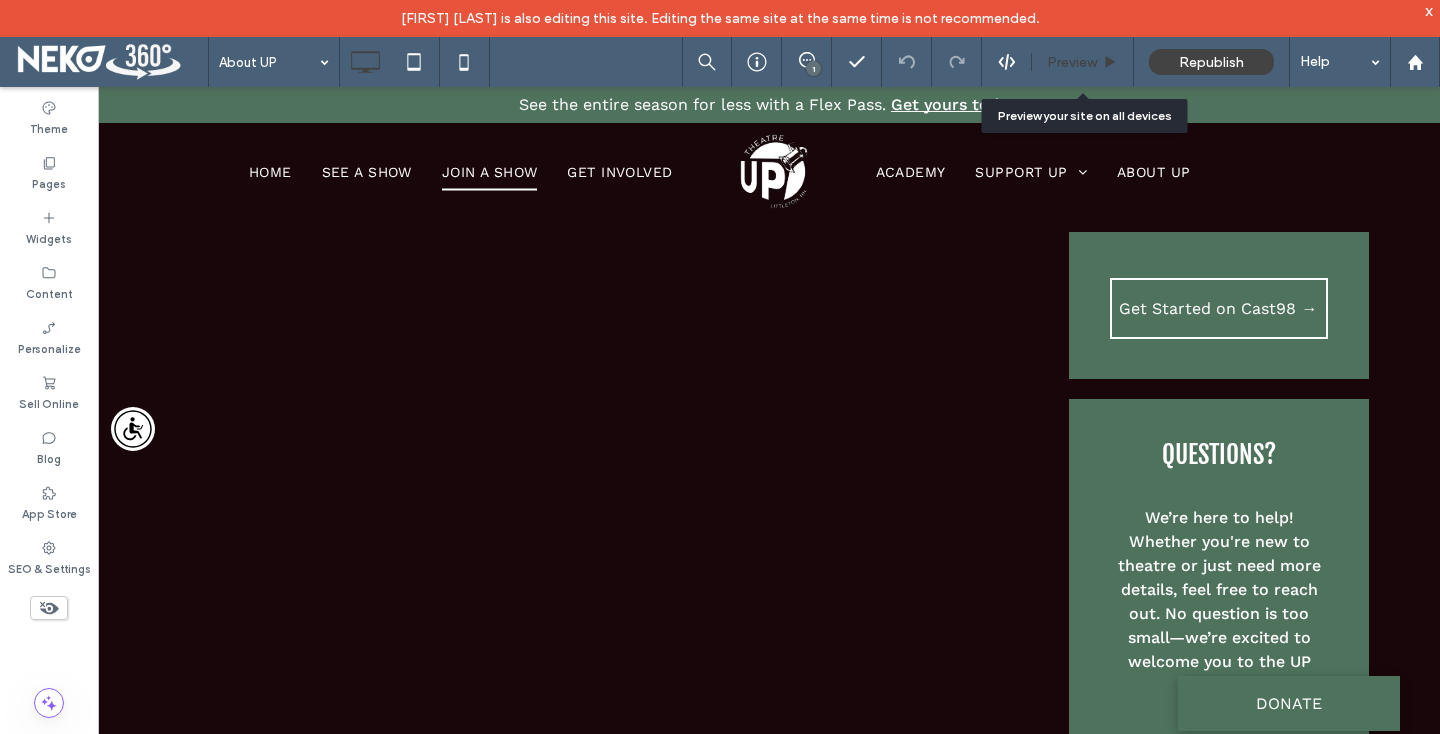 click on "Preview" at bounding box center (1072, 62) 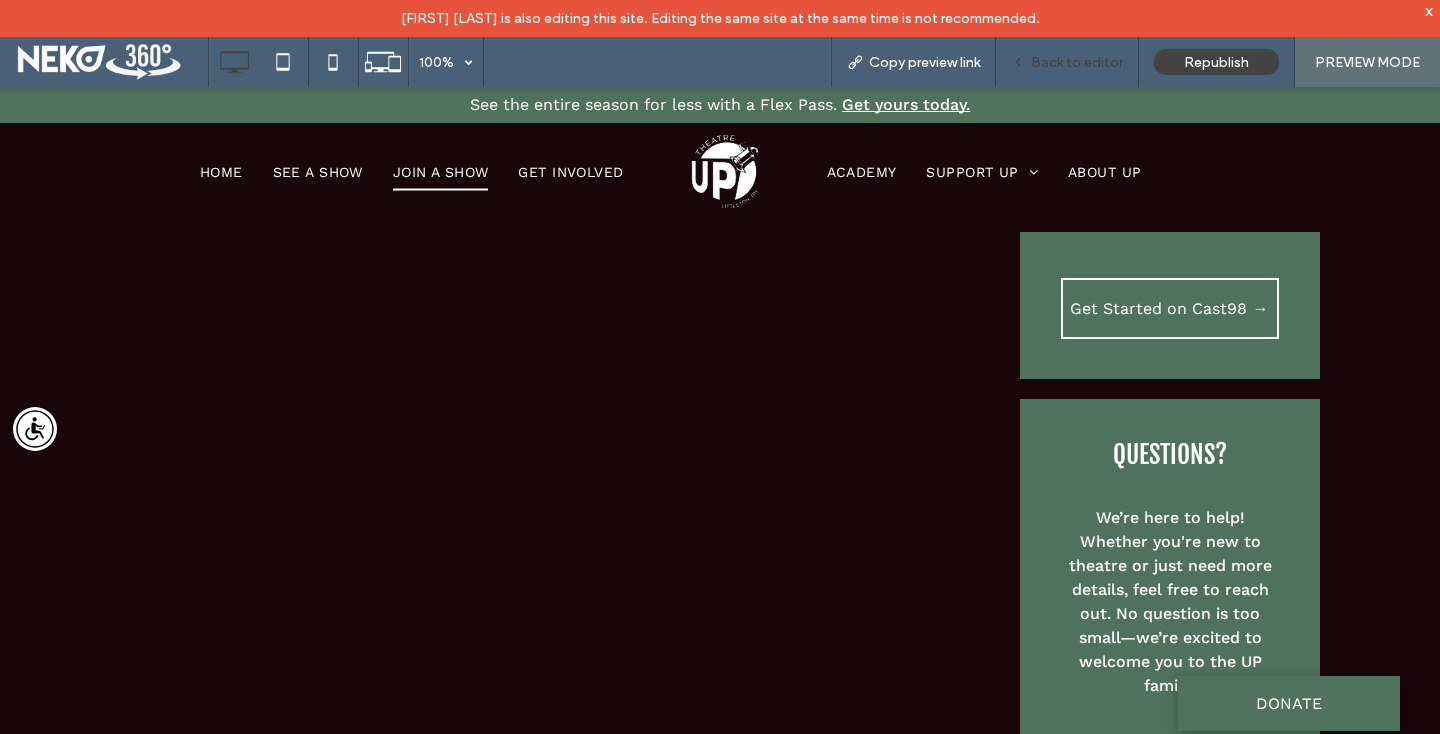 click on "Back to editor" at bounding box center [1077, 62] 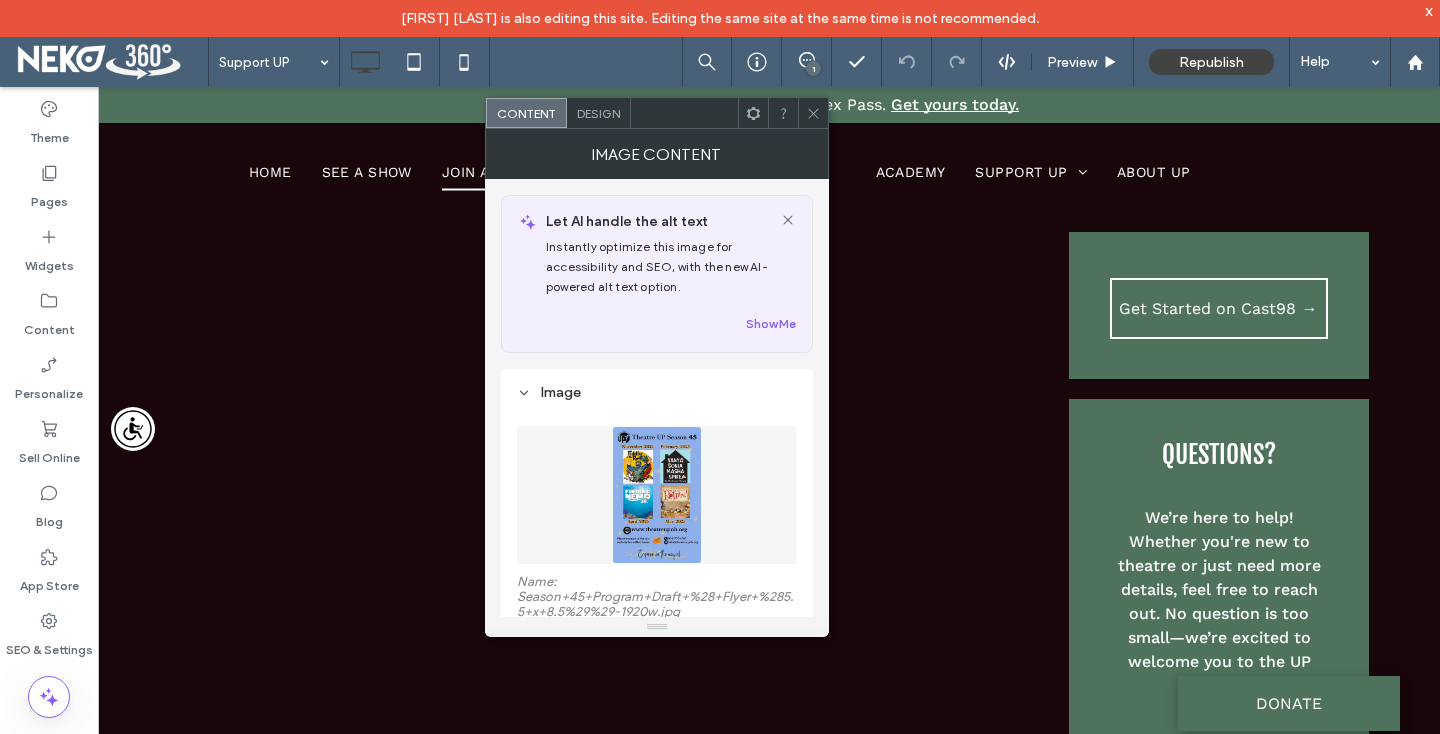 scroll, scrollTop: 202, scrollLeft: 0, axis: vertical 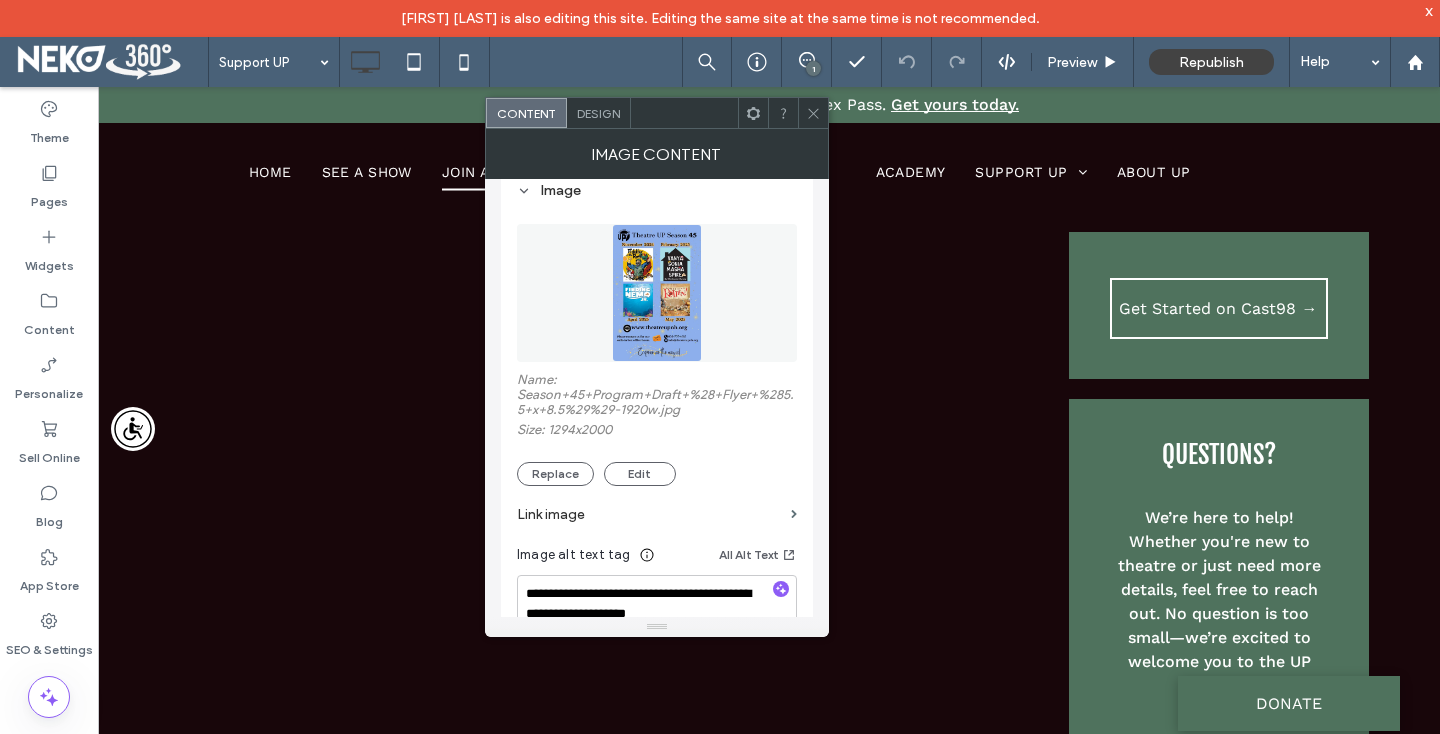 click 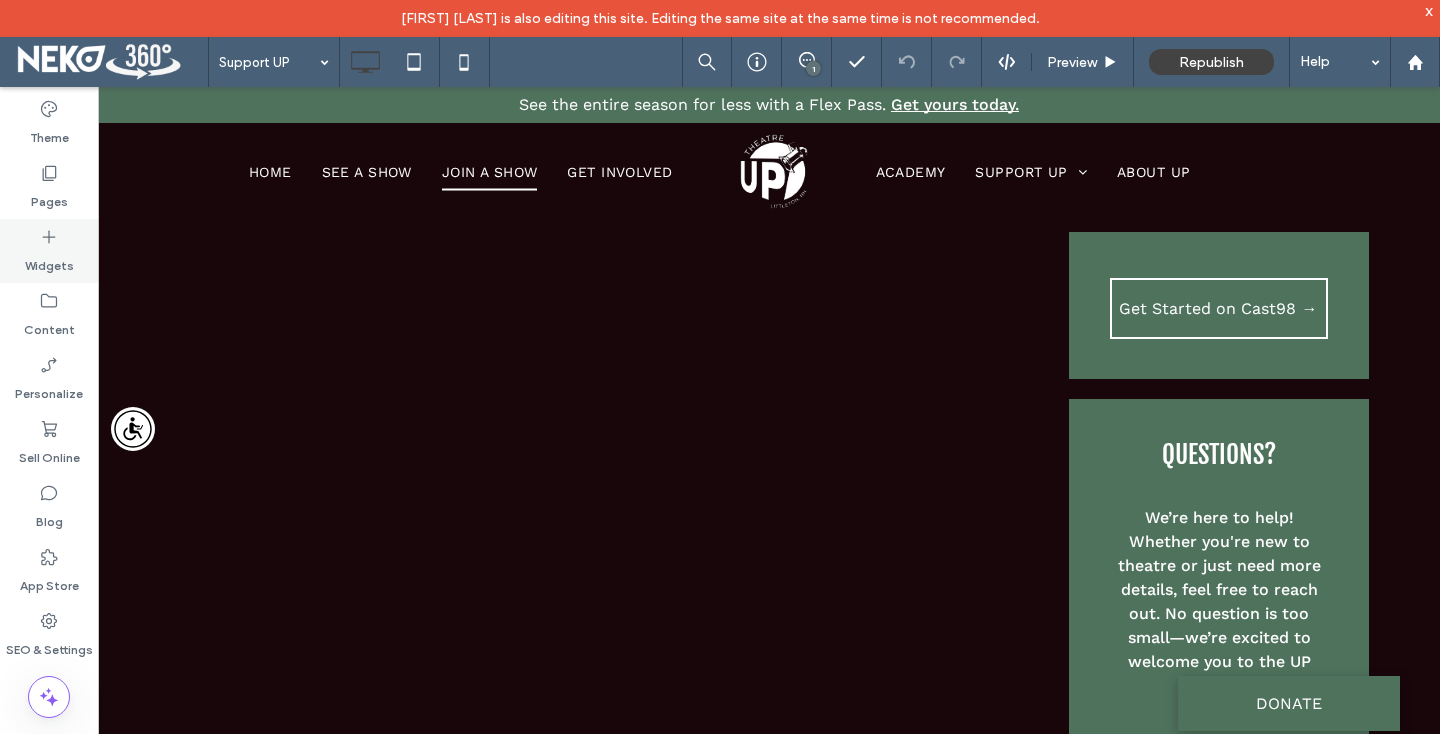 click 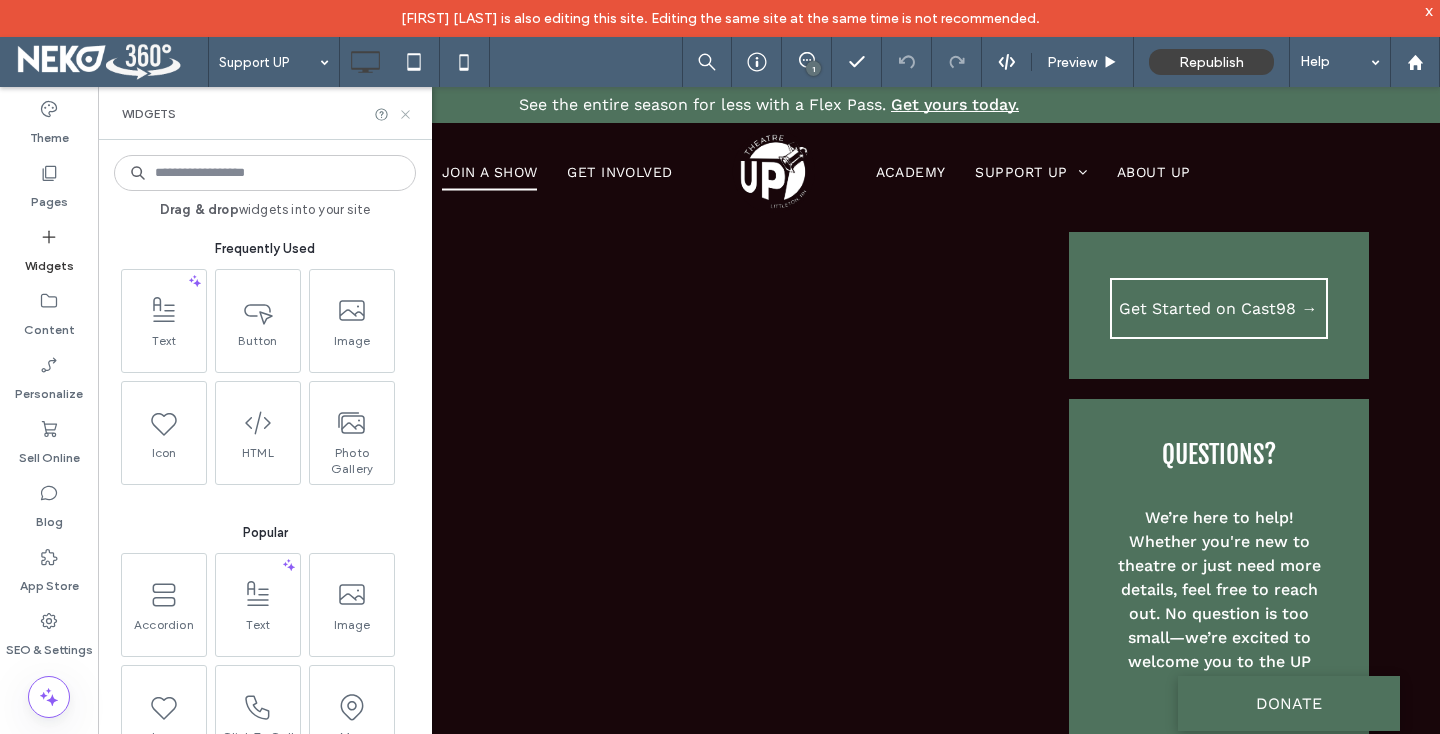 click 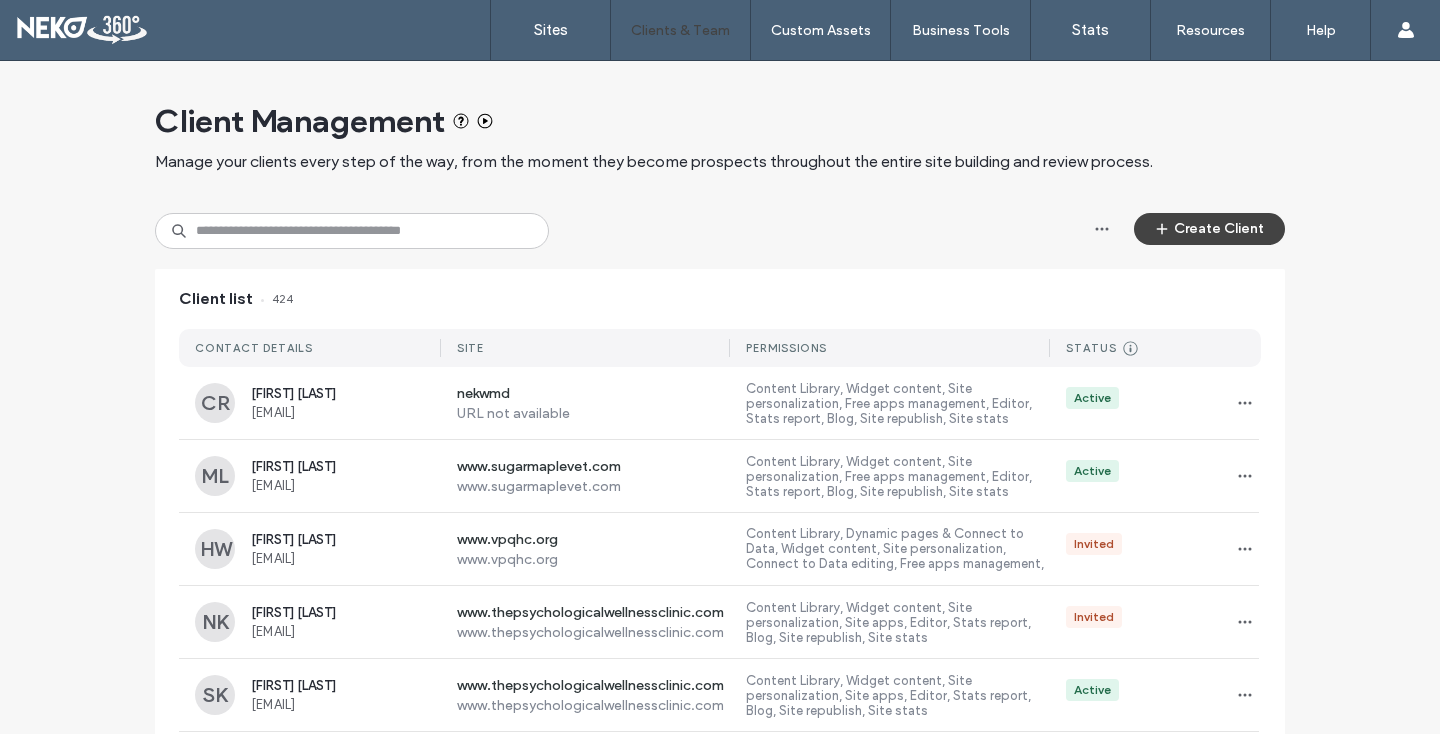 scroll, scrollTop: 0, scrollLeft: 0, axis: both 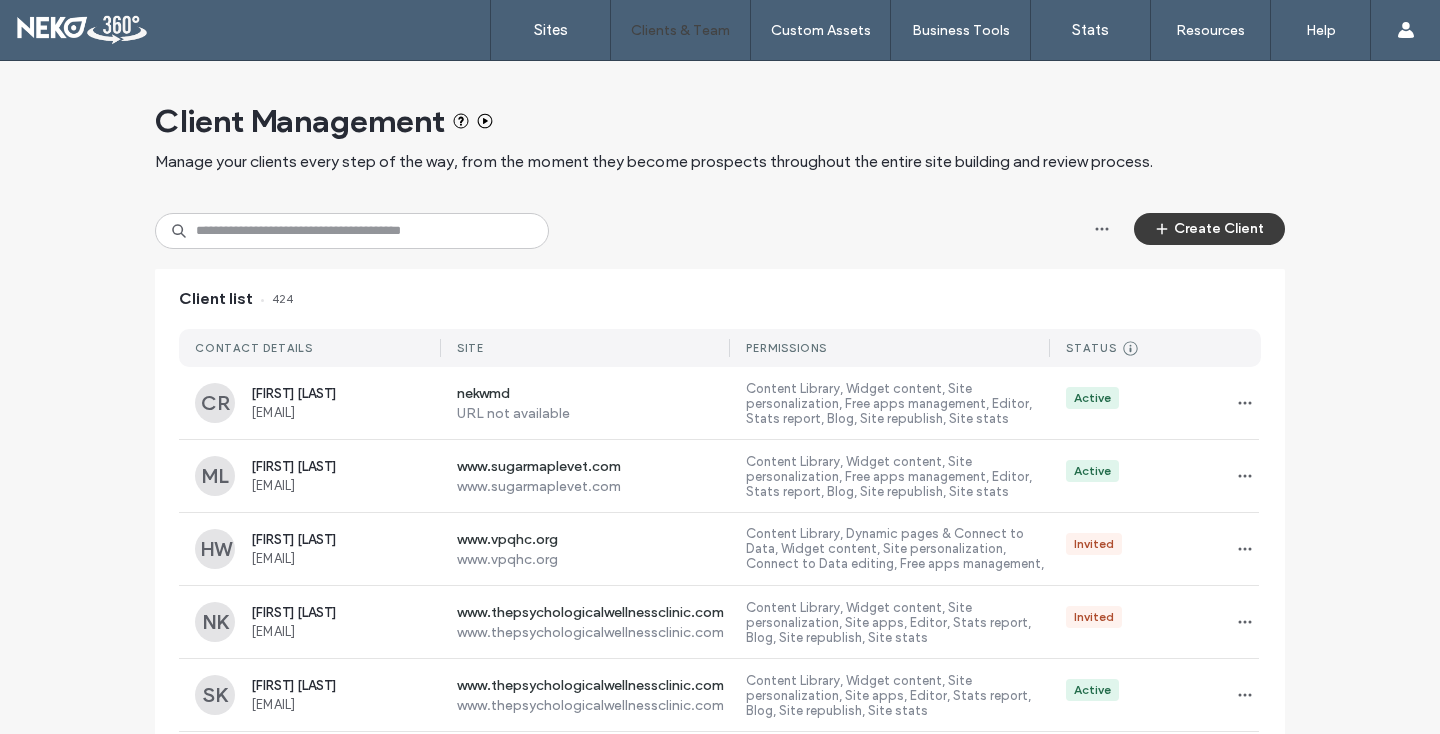 click on "Create Client" at bounding box center (1209, 229) 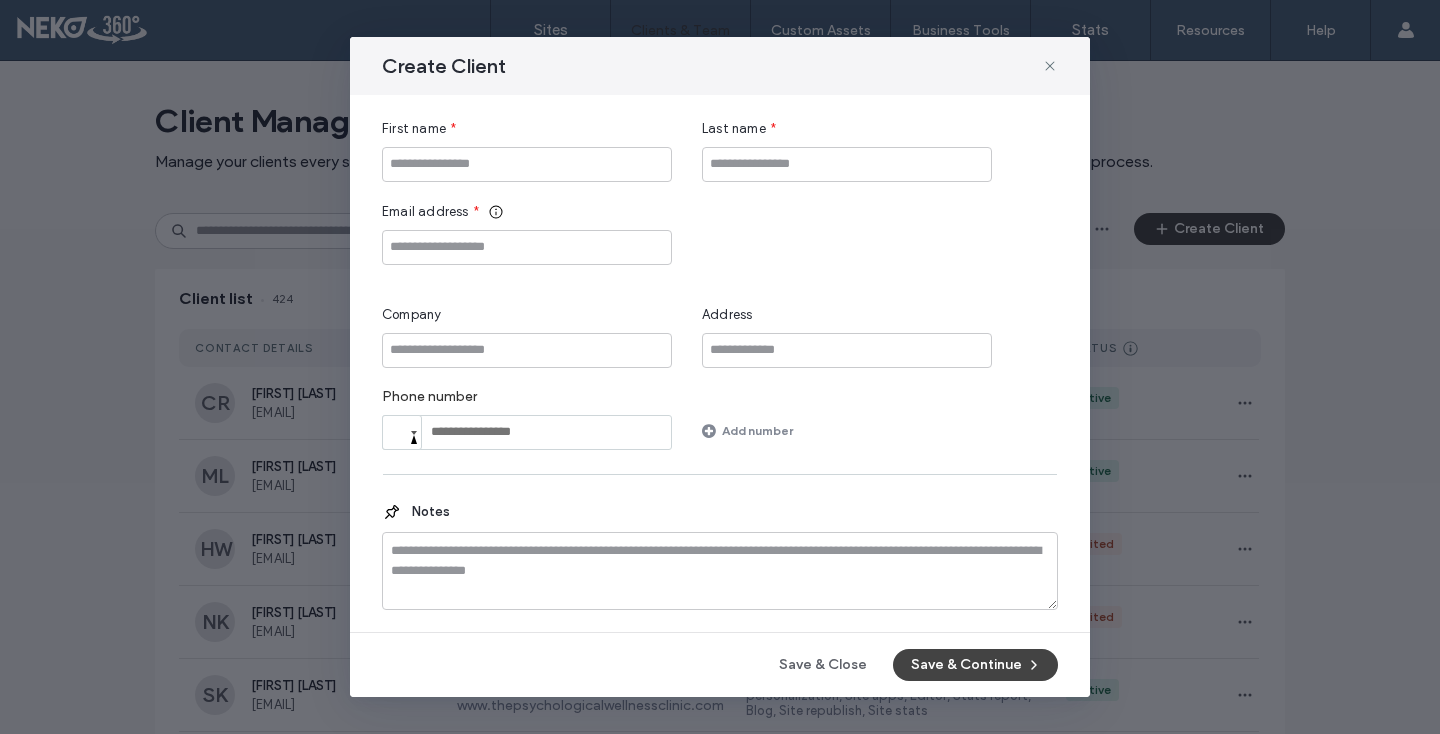 click on "First name * Last name * Email address * Company Address Phone number Phone Add number" at bounding box center [720, 284] 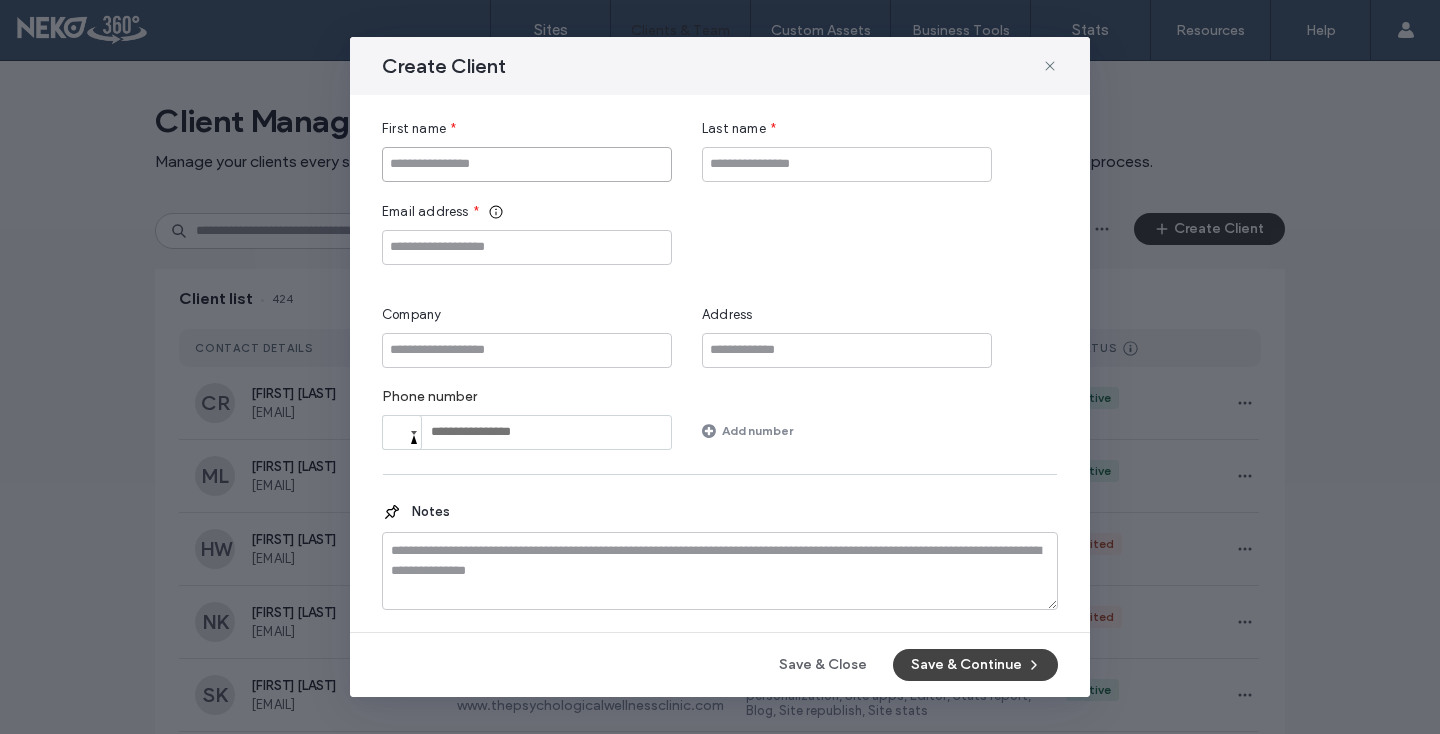 click at bounding box center (527, 164) 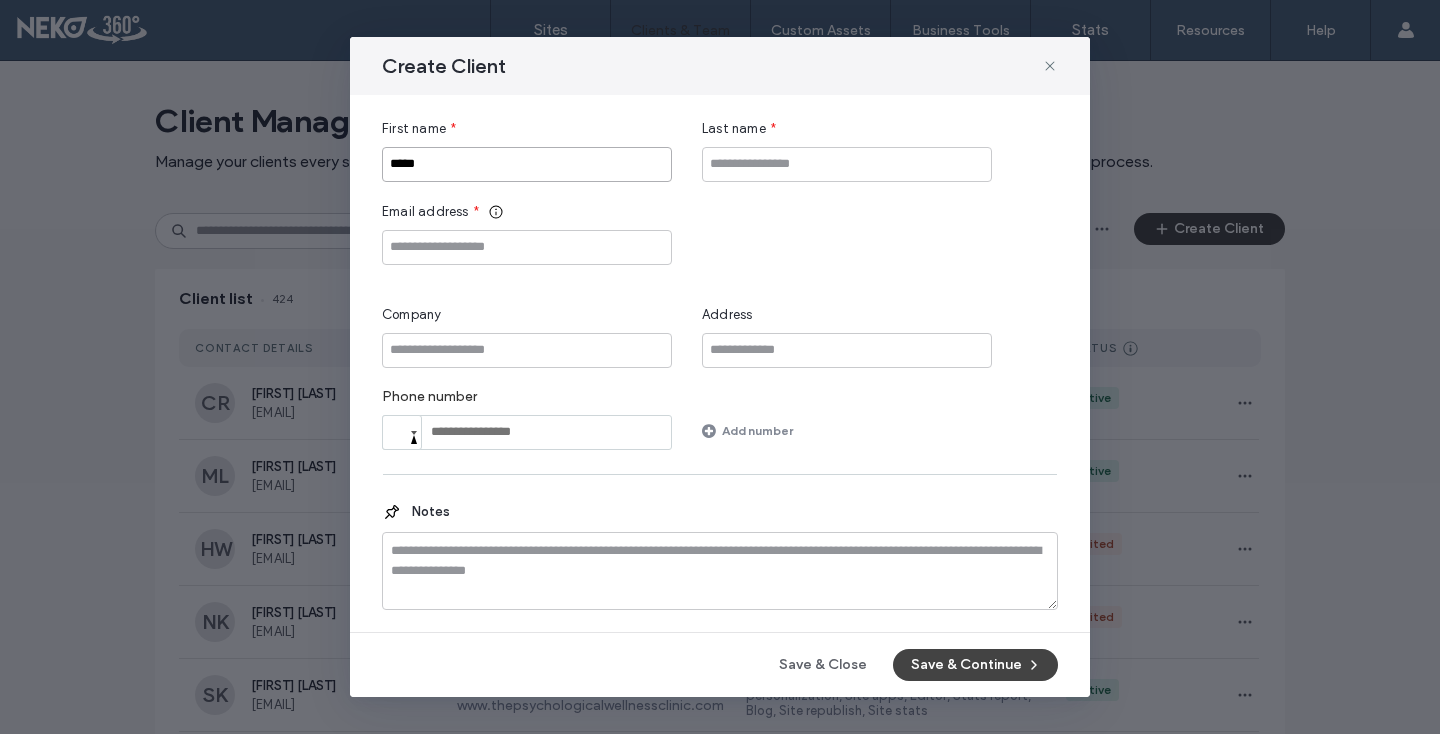 type on "****" 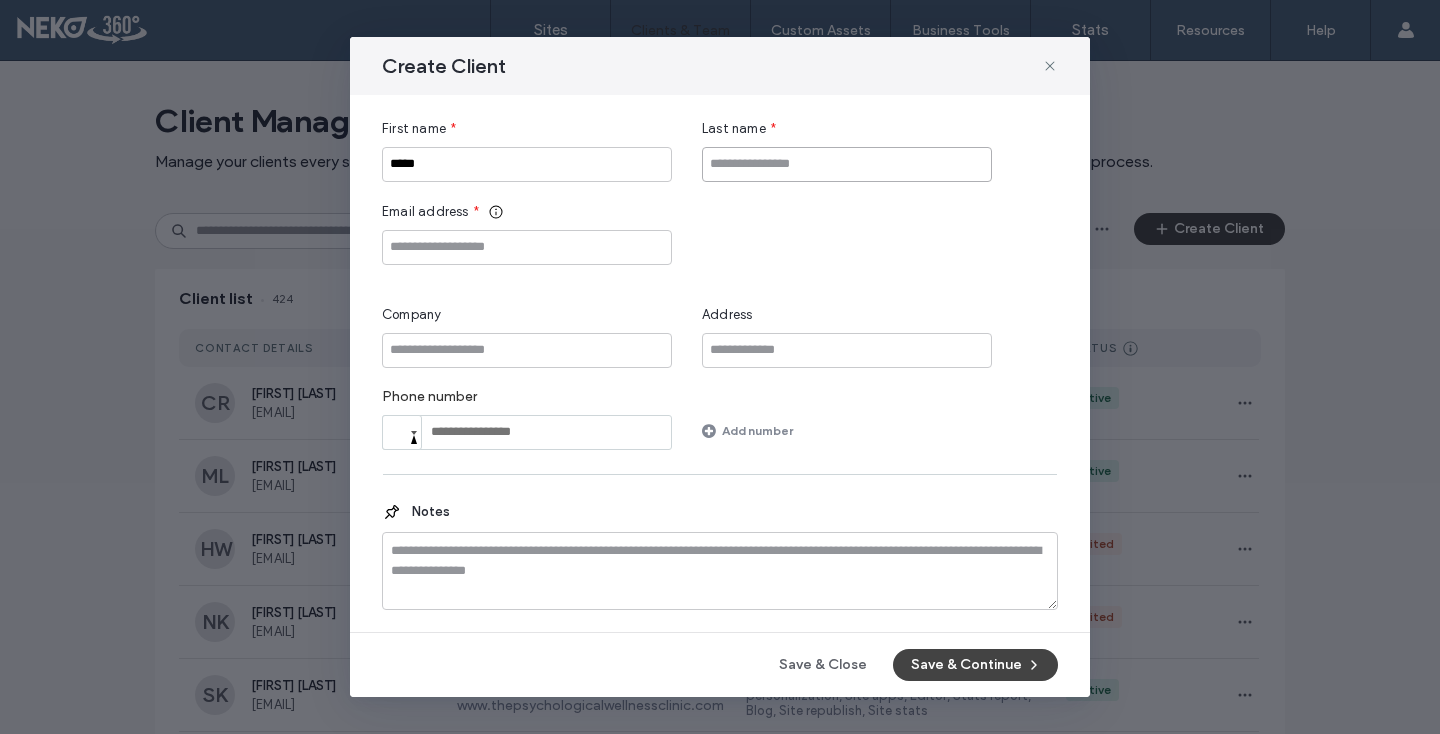 click at bounding box center (847, 164) 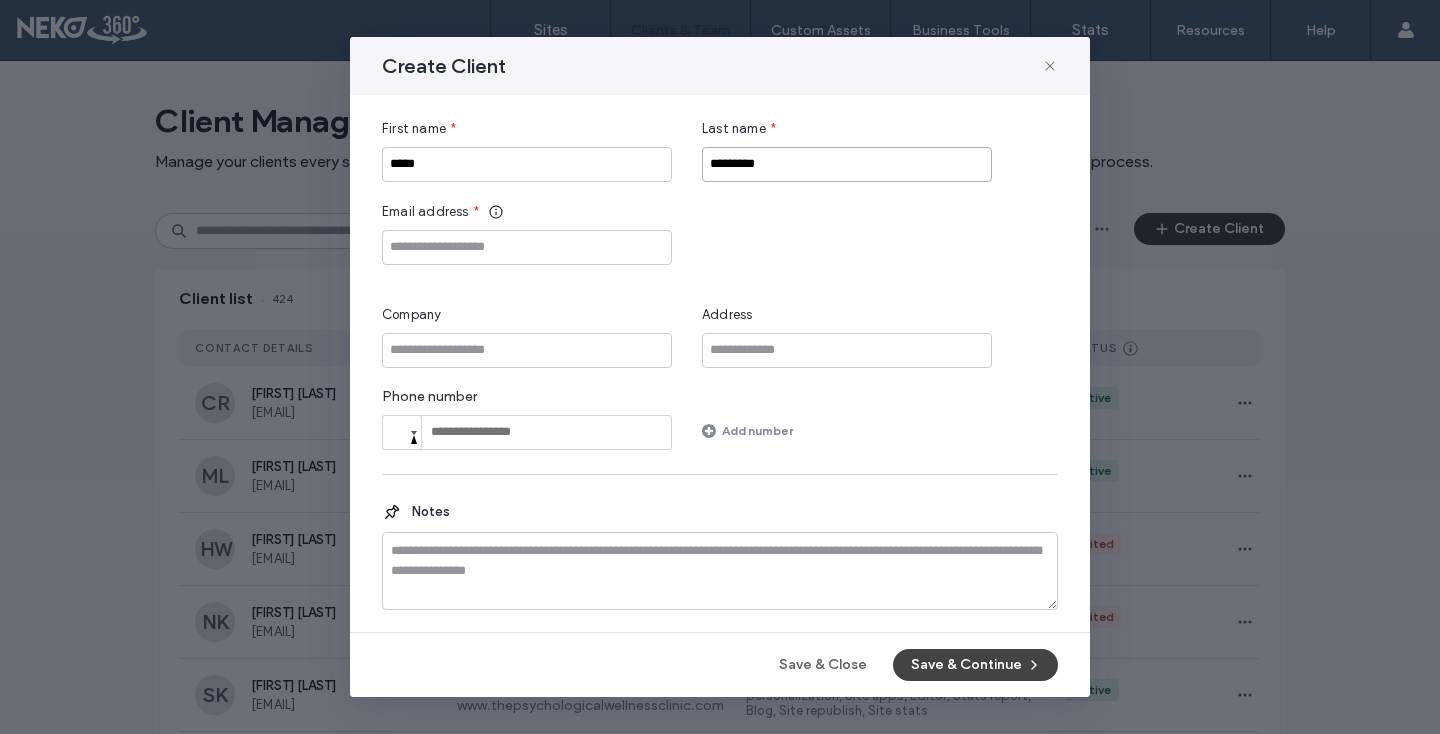 type on "*********" 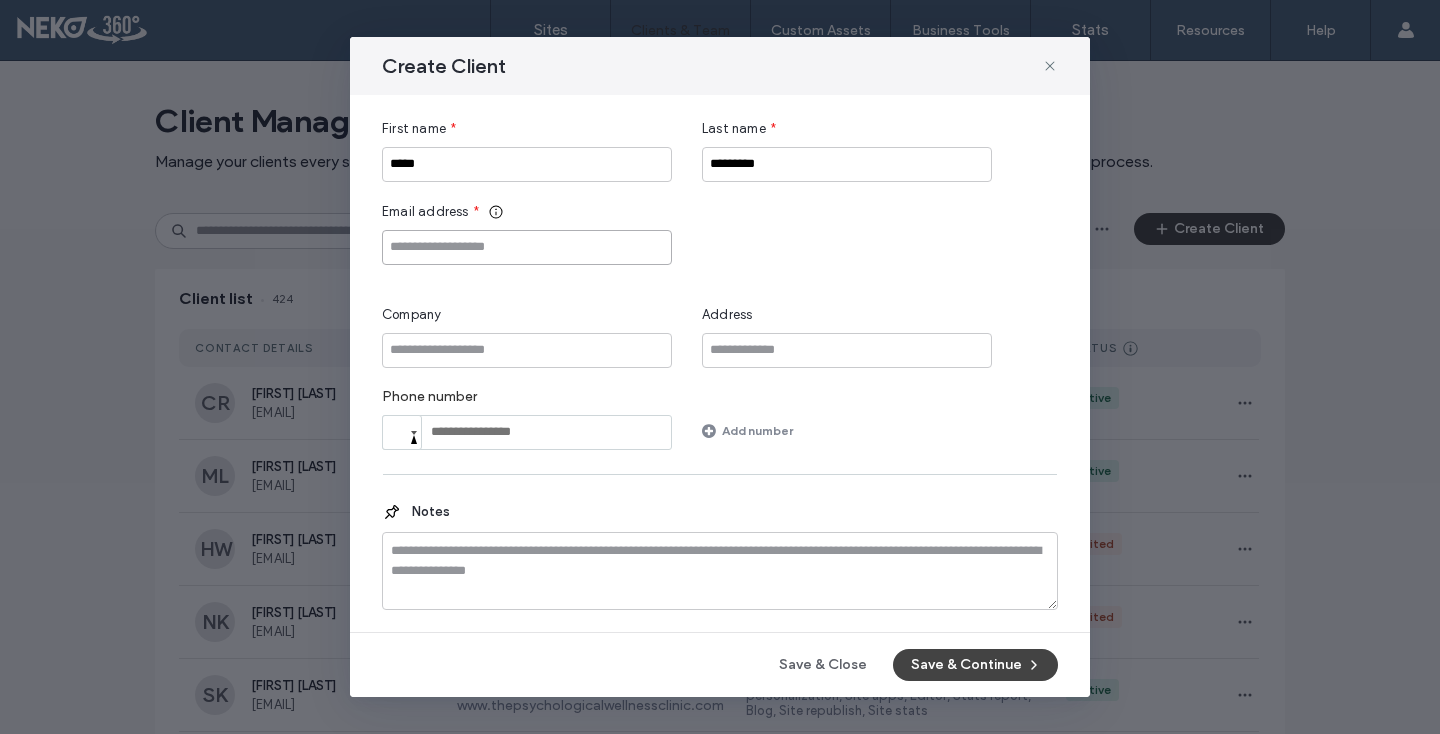 click at bounding box center [527, 247] 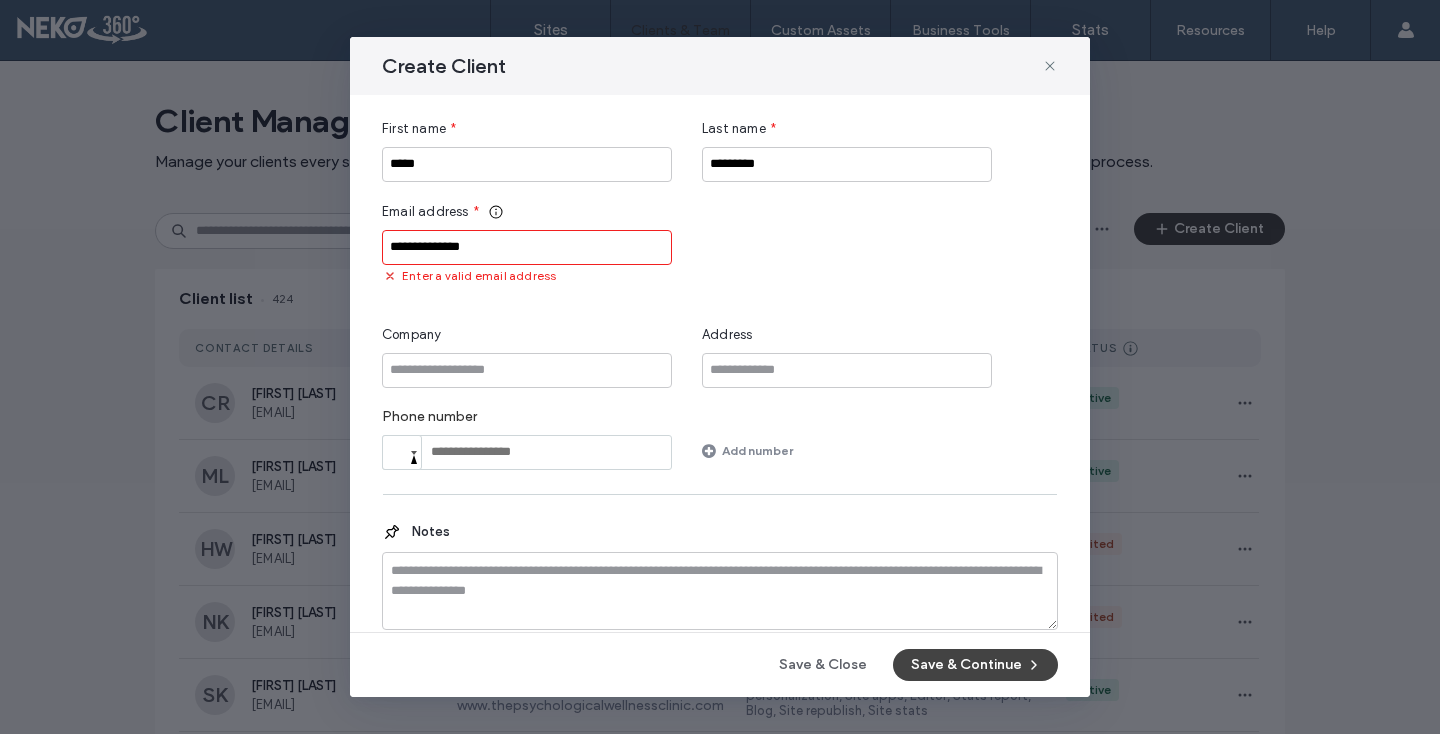 click on "Enter a valid email address" at bounding box center [479, 276] 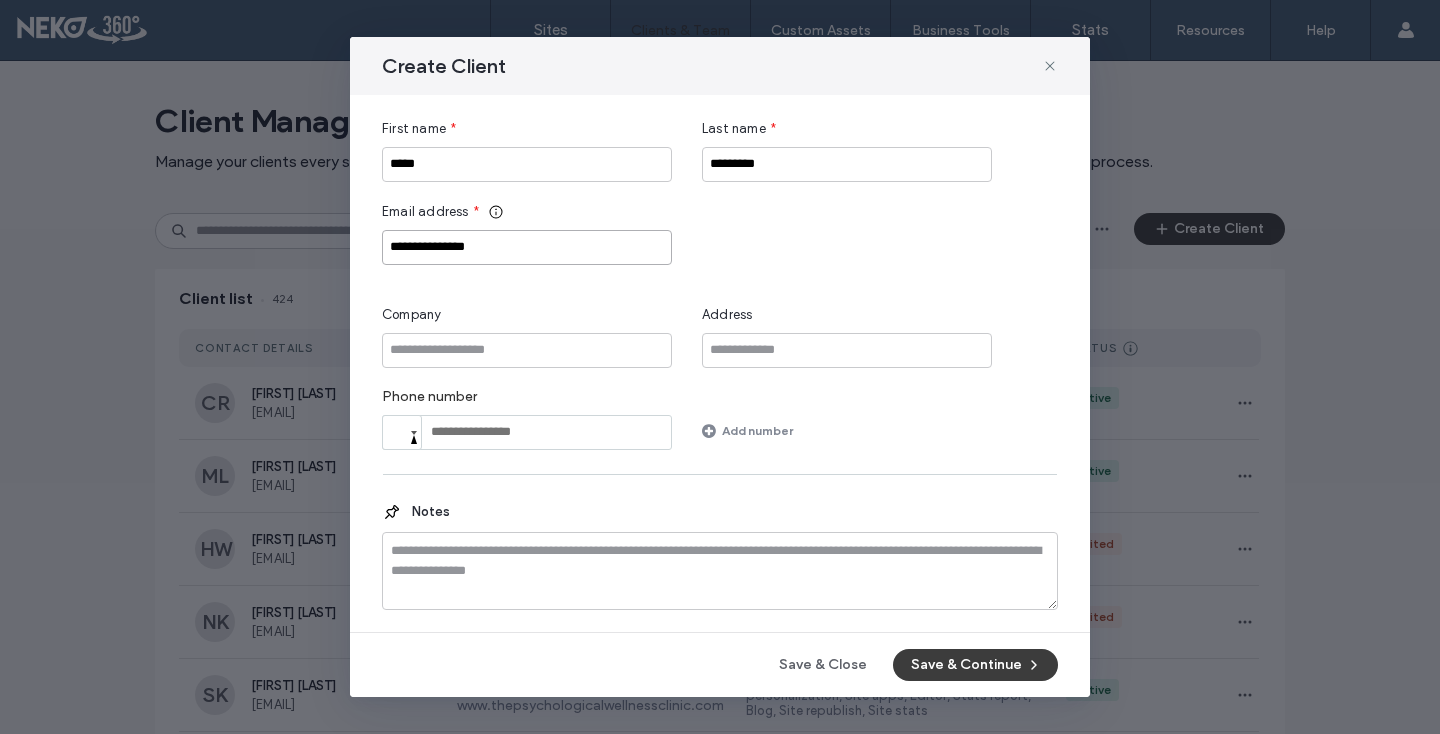 type on "**********" 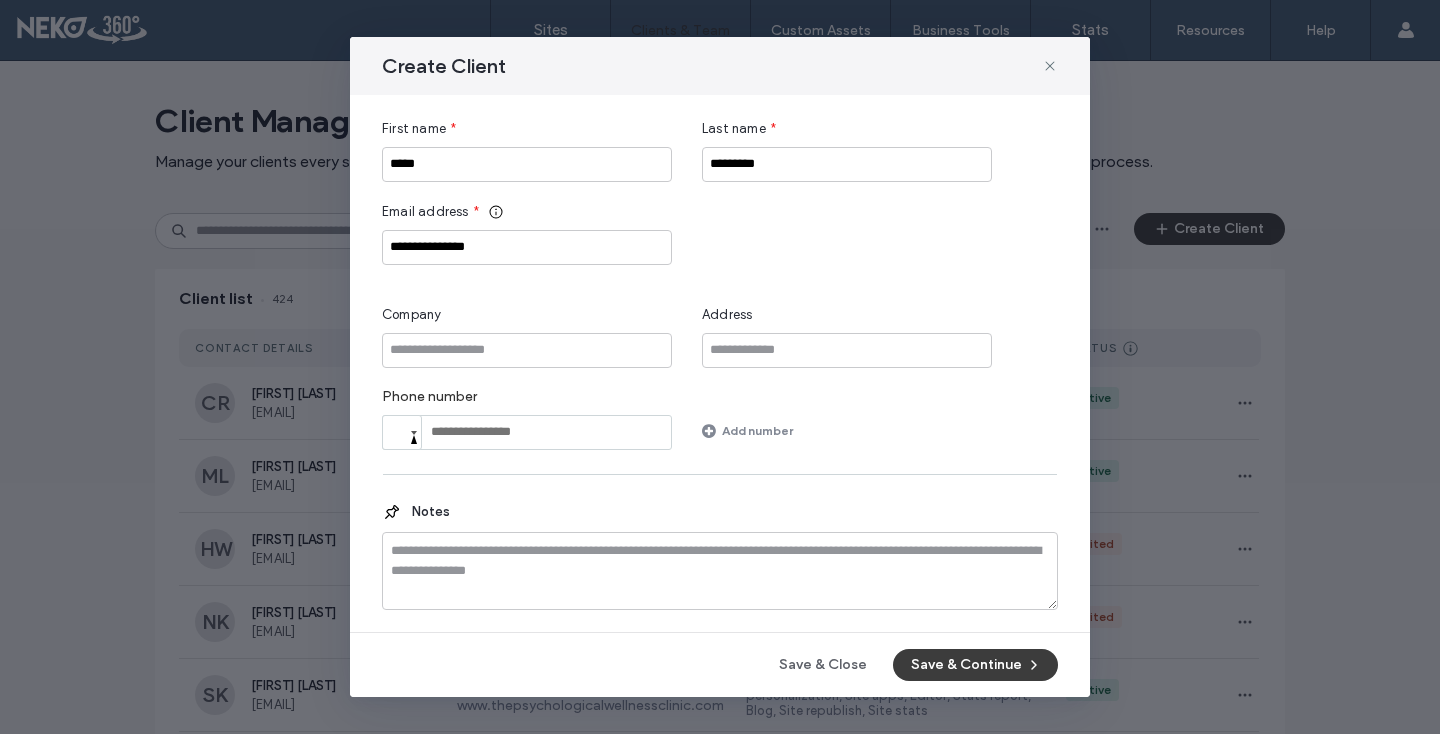click on "Save & Continue" at bounding box center [975, 665] 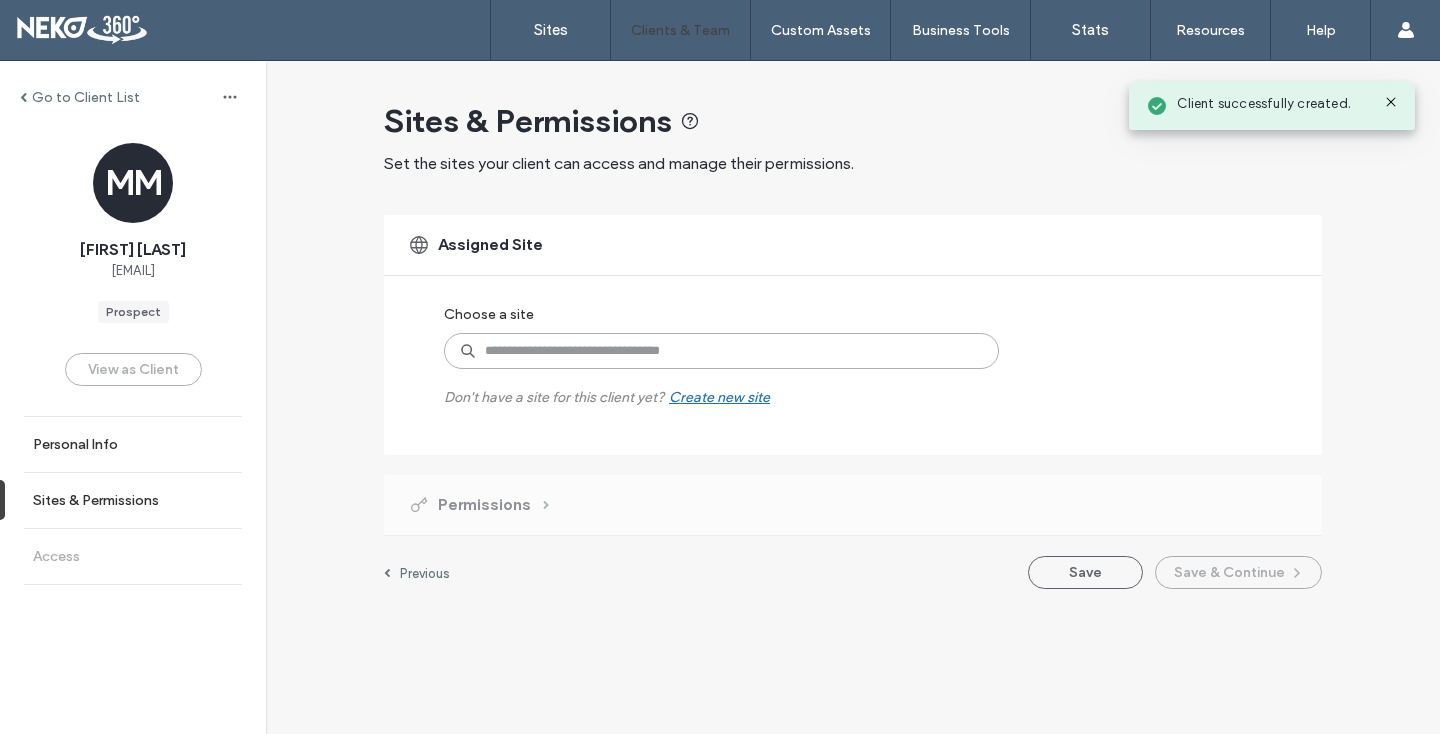 click at bounding box center [721, 351] 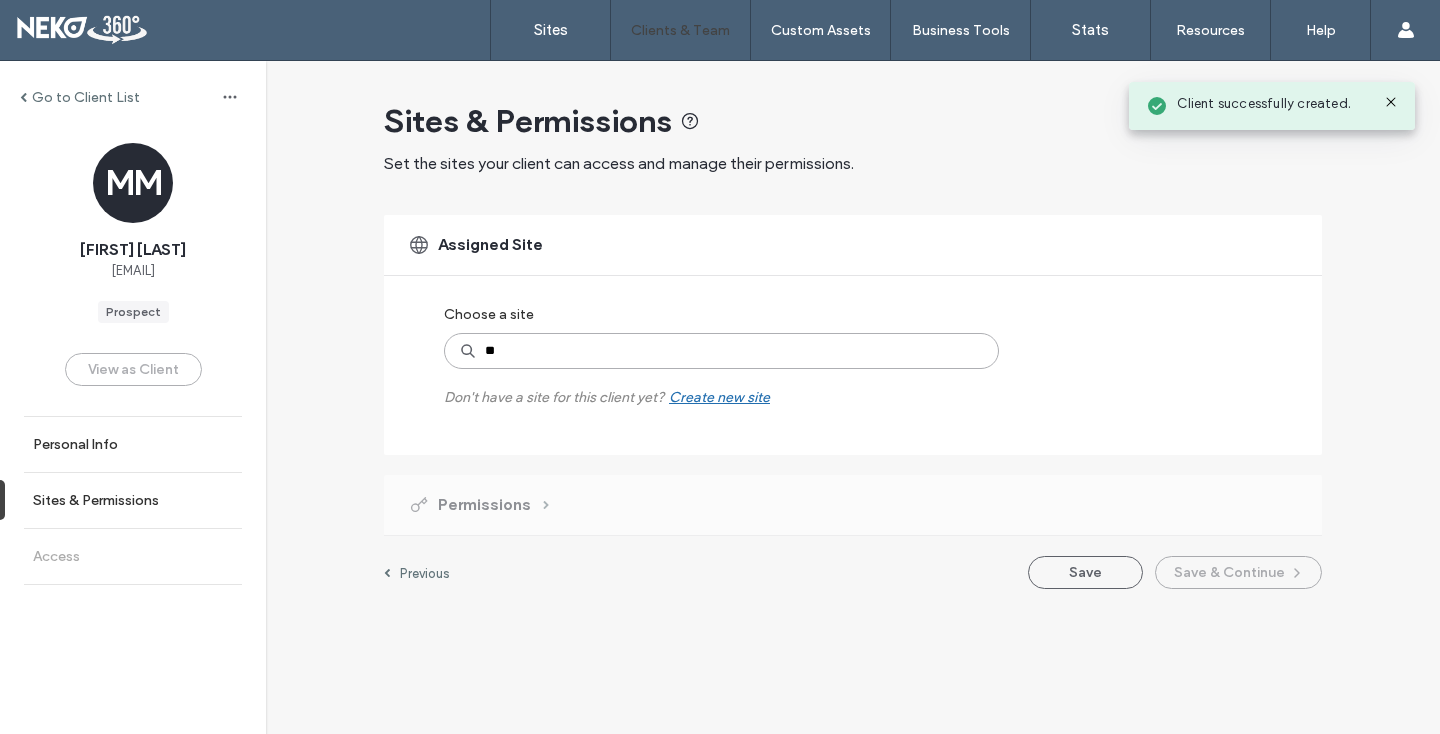 type on "***" 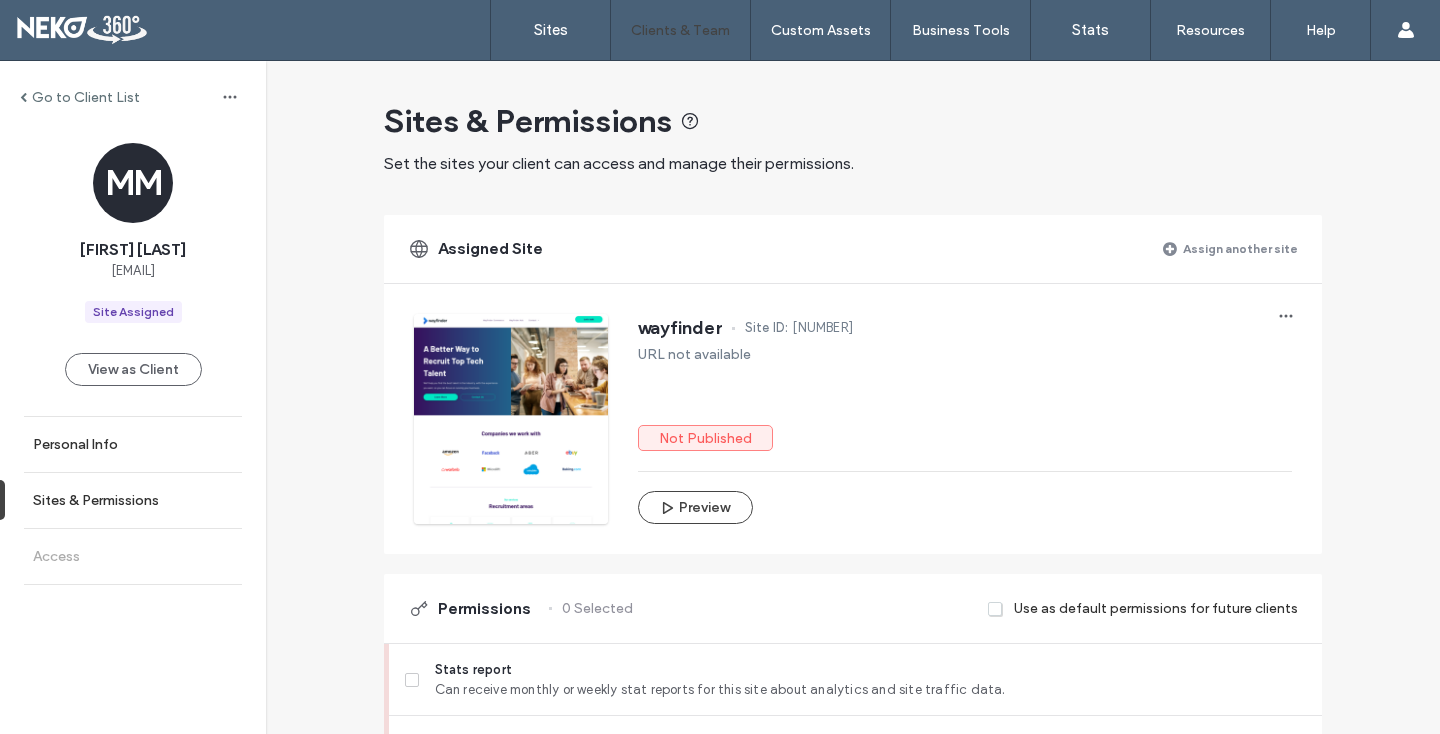 drag, startPoint x: 638, startPoint y: 385, endPoint x: 637, endPoint y: 335, distance: 50.01 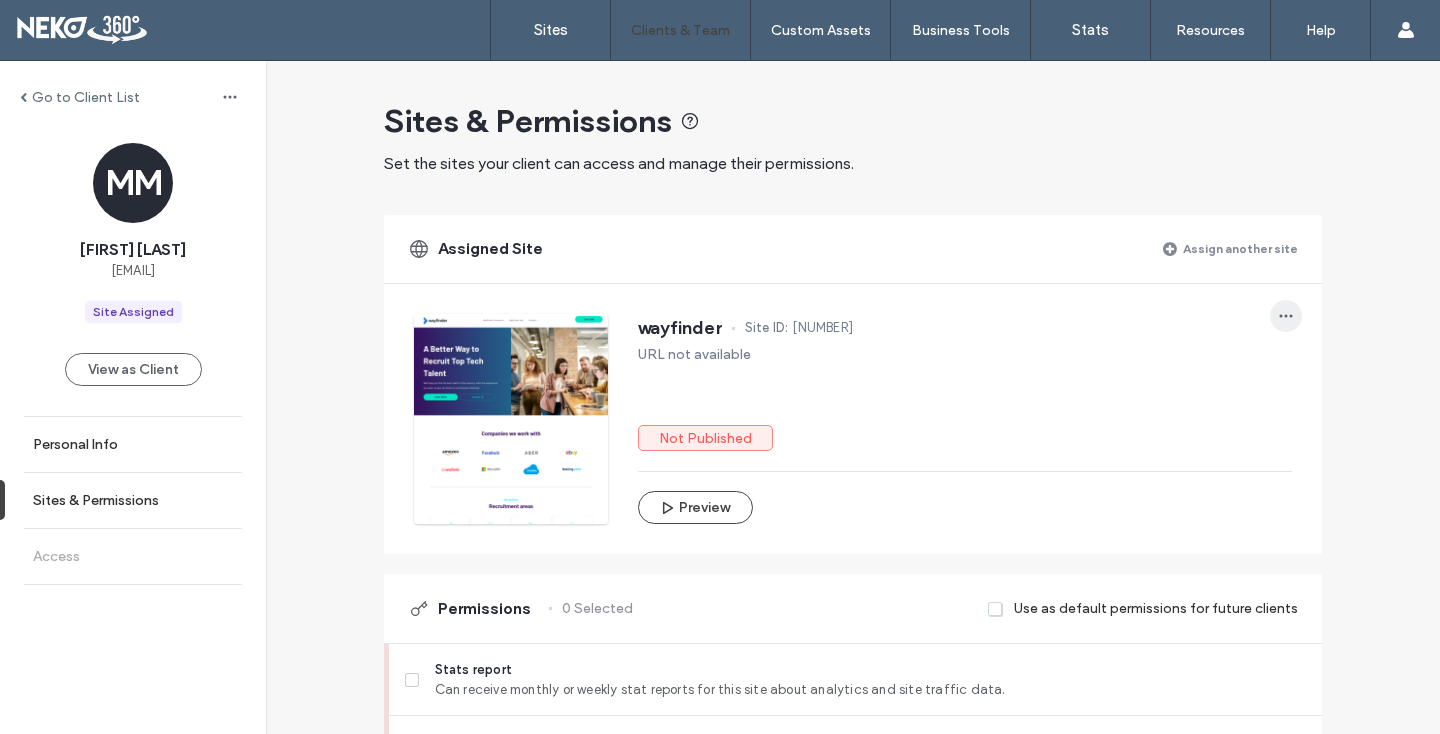 click 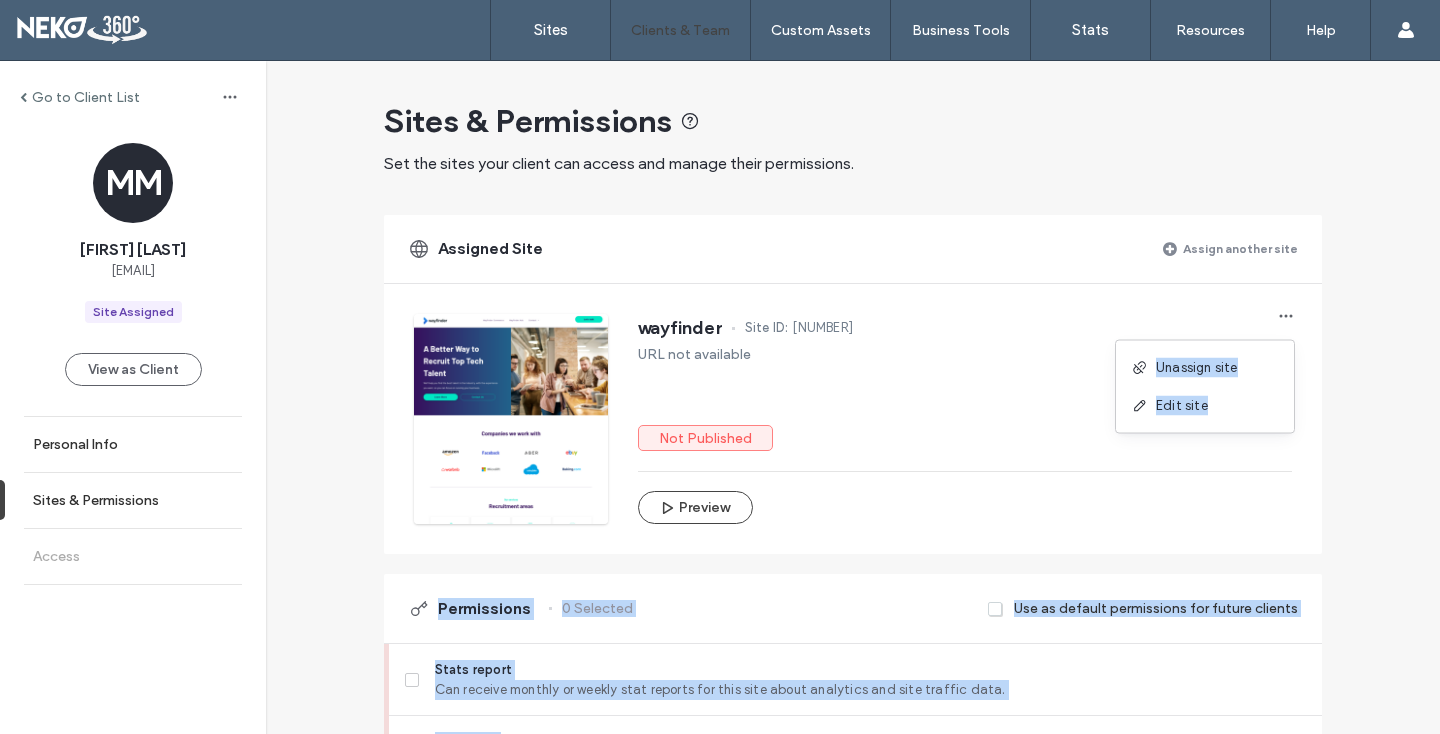drag, startPoint x: 1183, startPoint y: 418, endPoint x: 1077, endPoint y: 459, distance: 113.65298 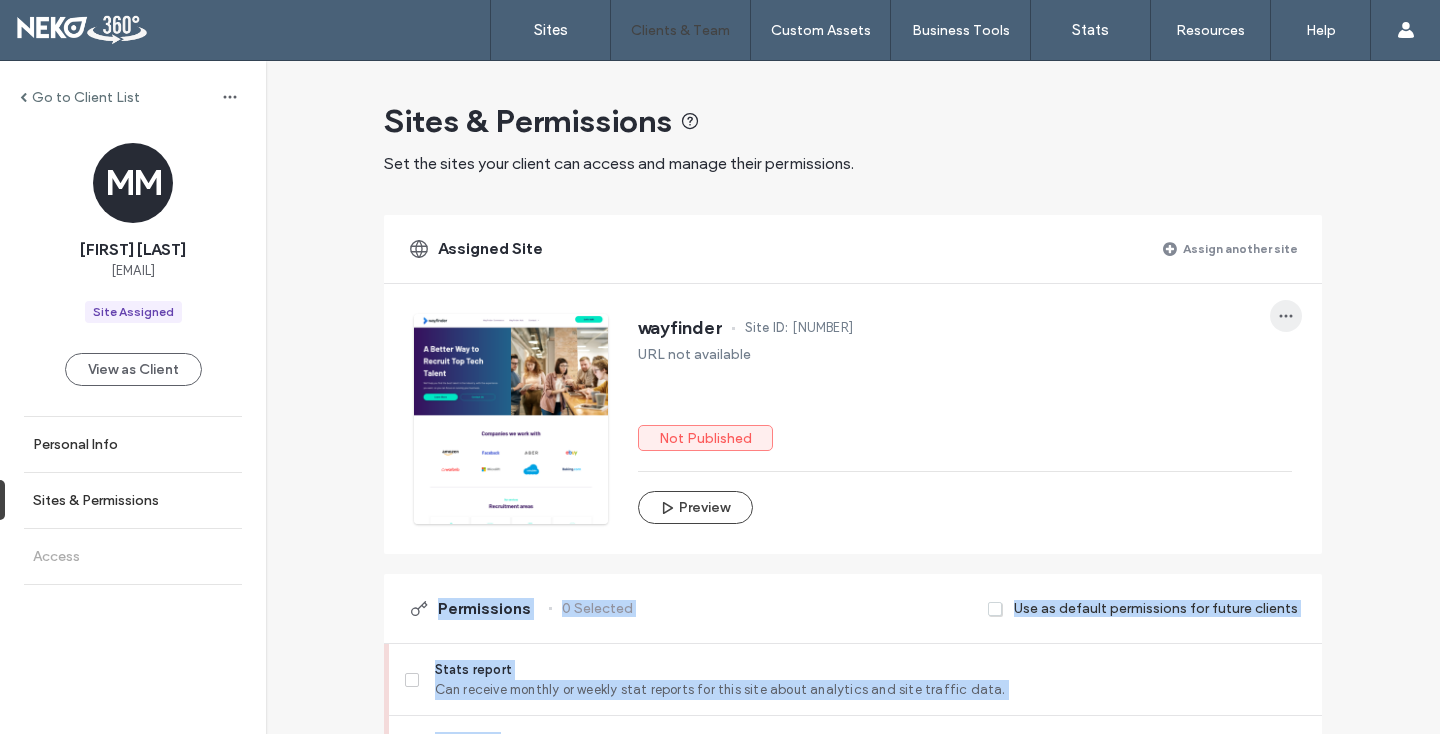click 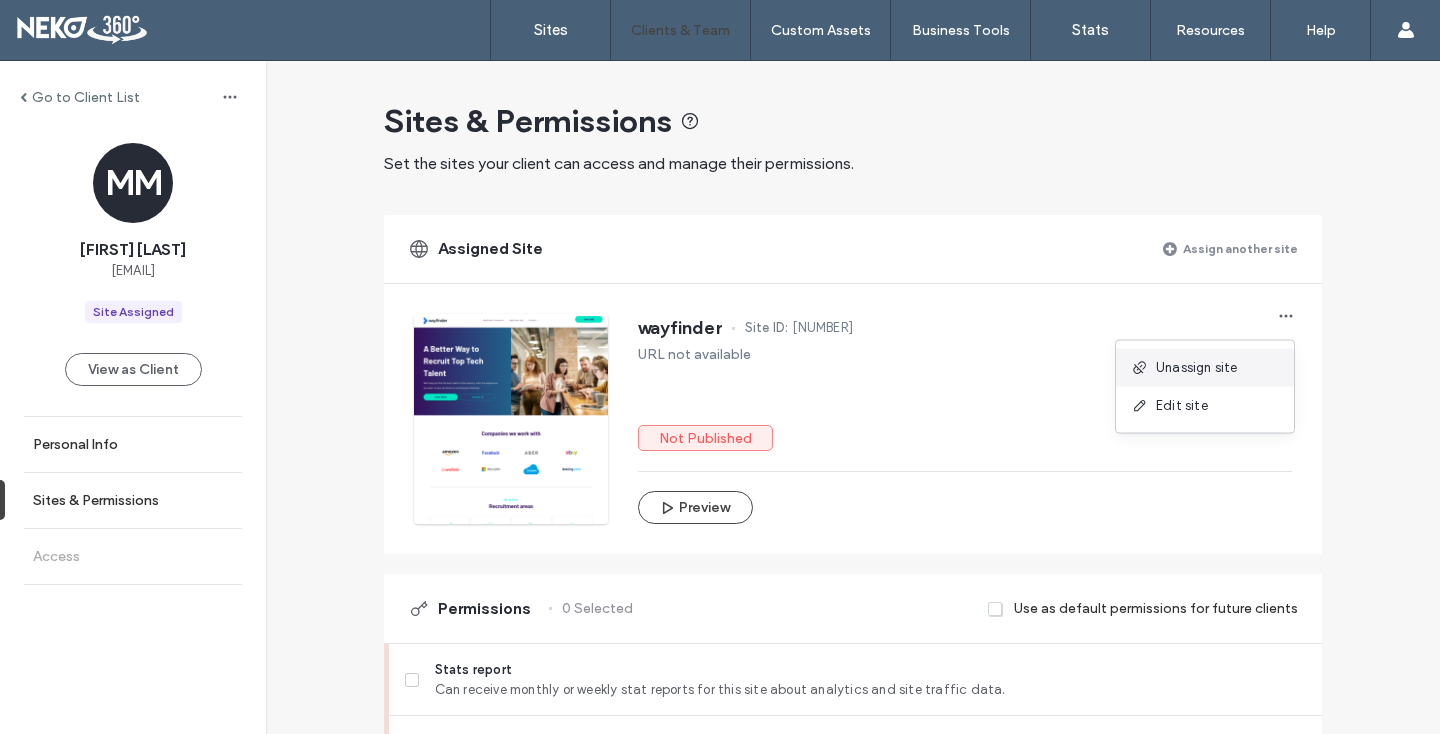 click on "Unassign site" at bounding box center (1197, 368) 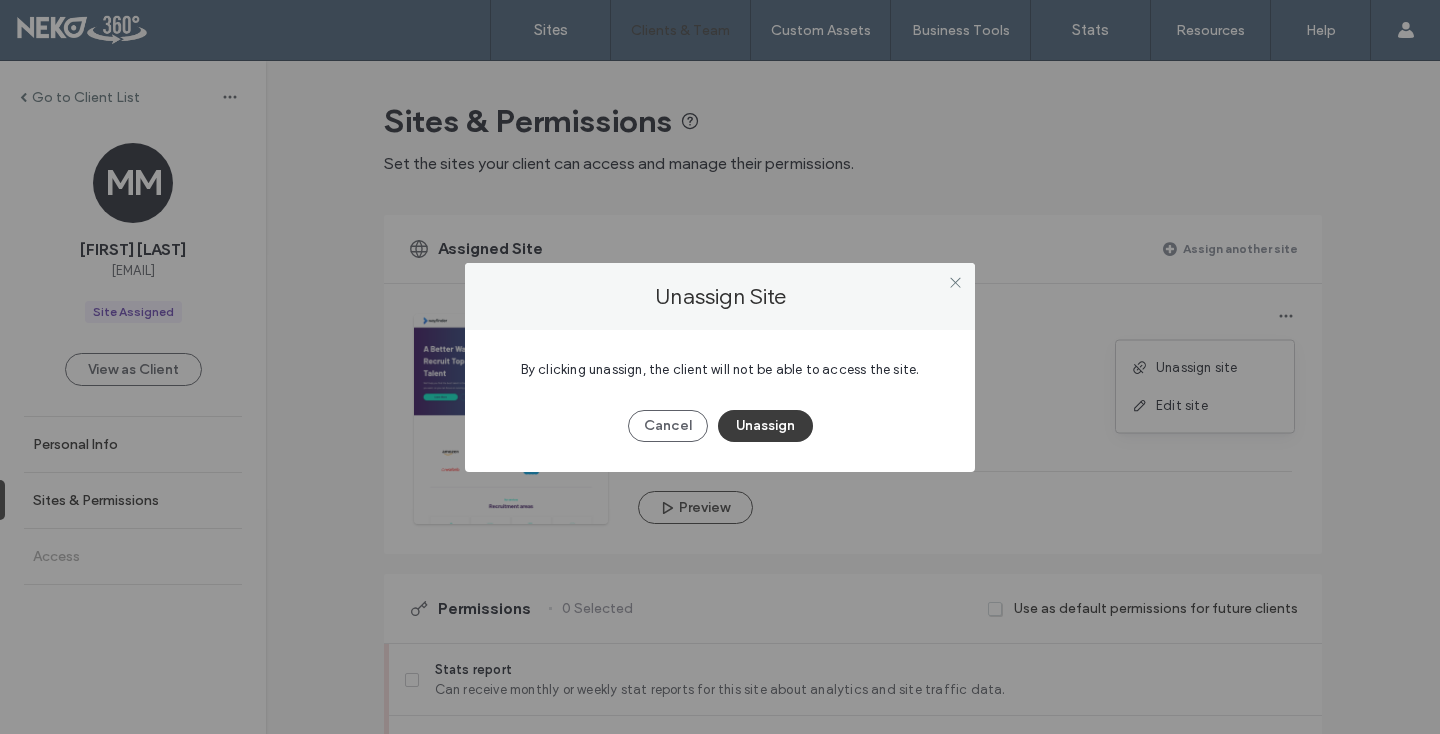 click on "Unassign" at bounding box center (765, 426) 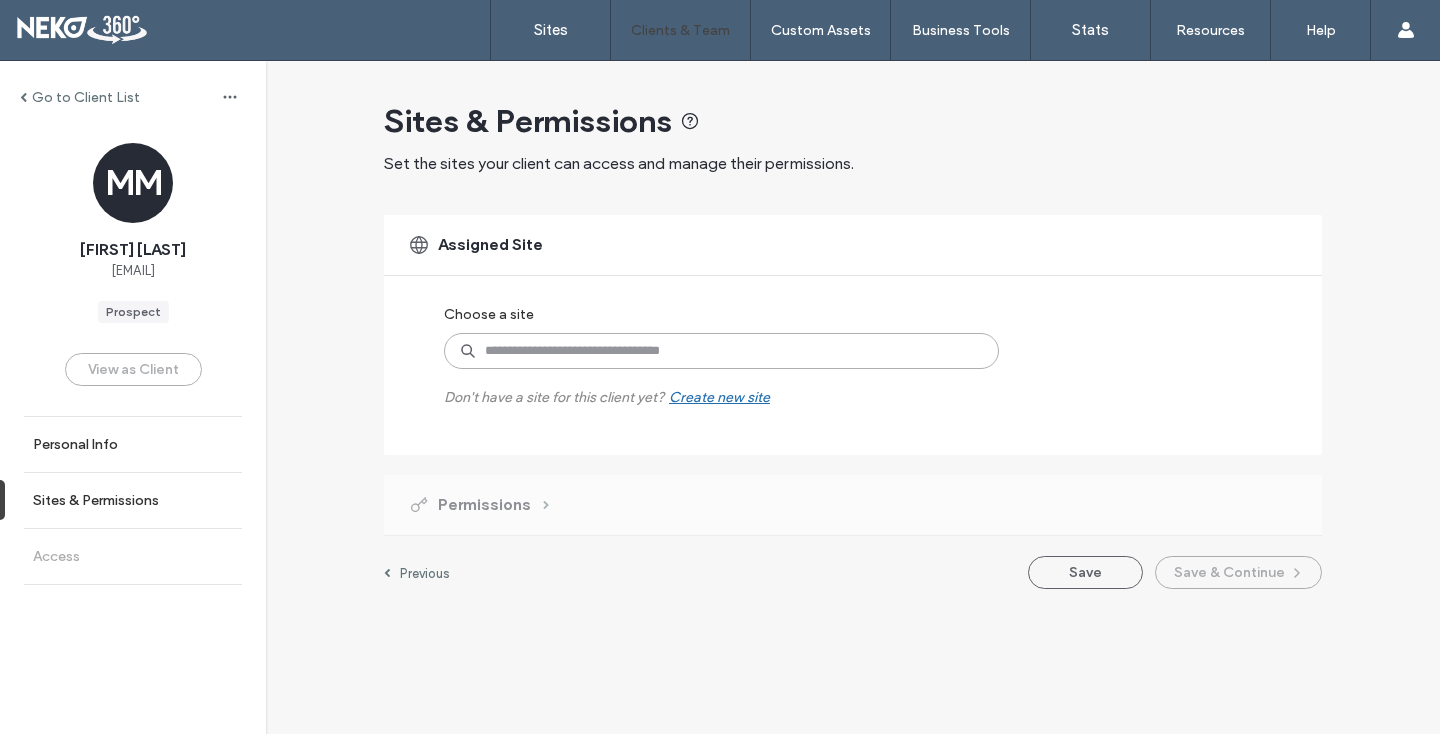 click at bounding box center [721, 351] 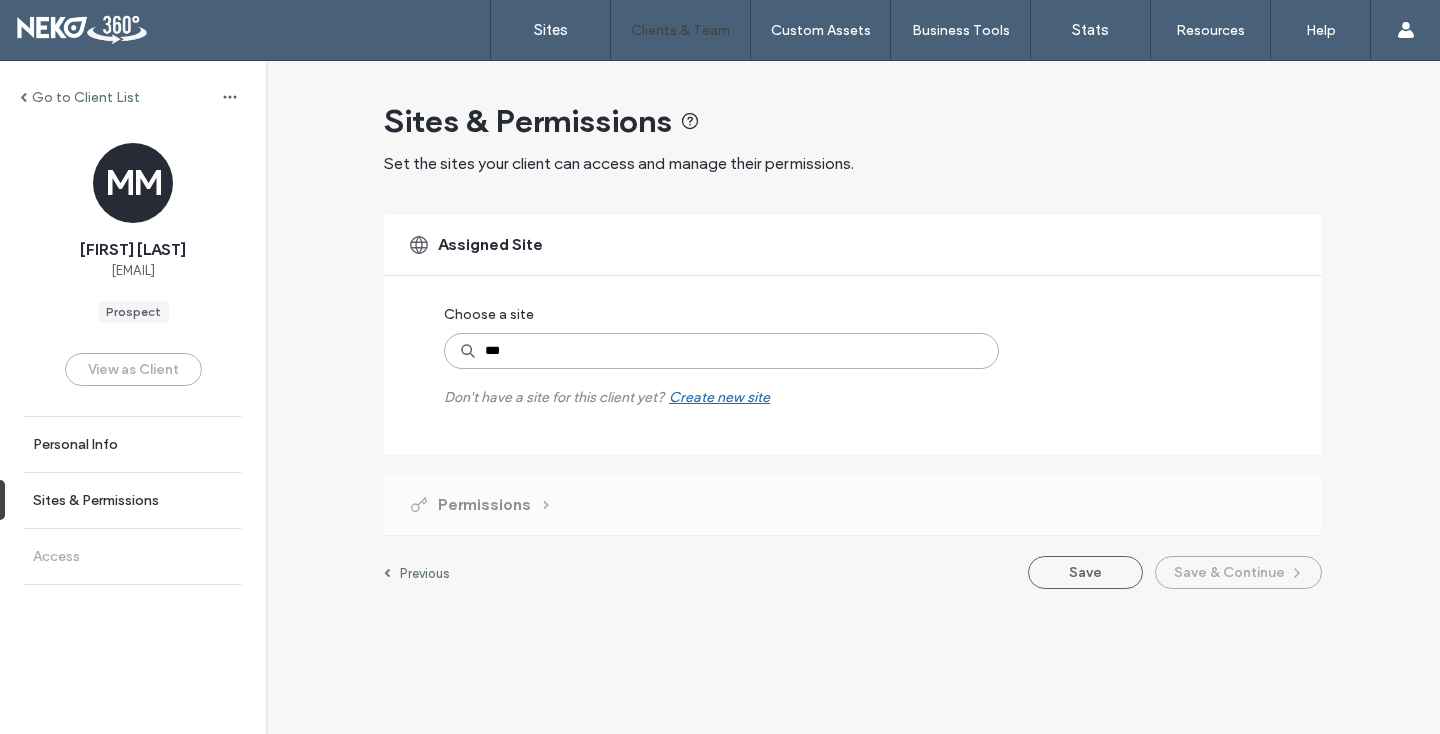 type on "****" 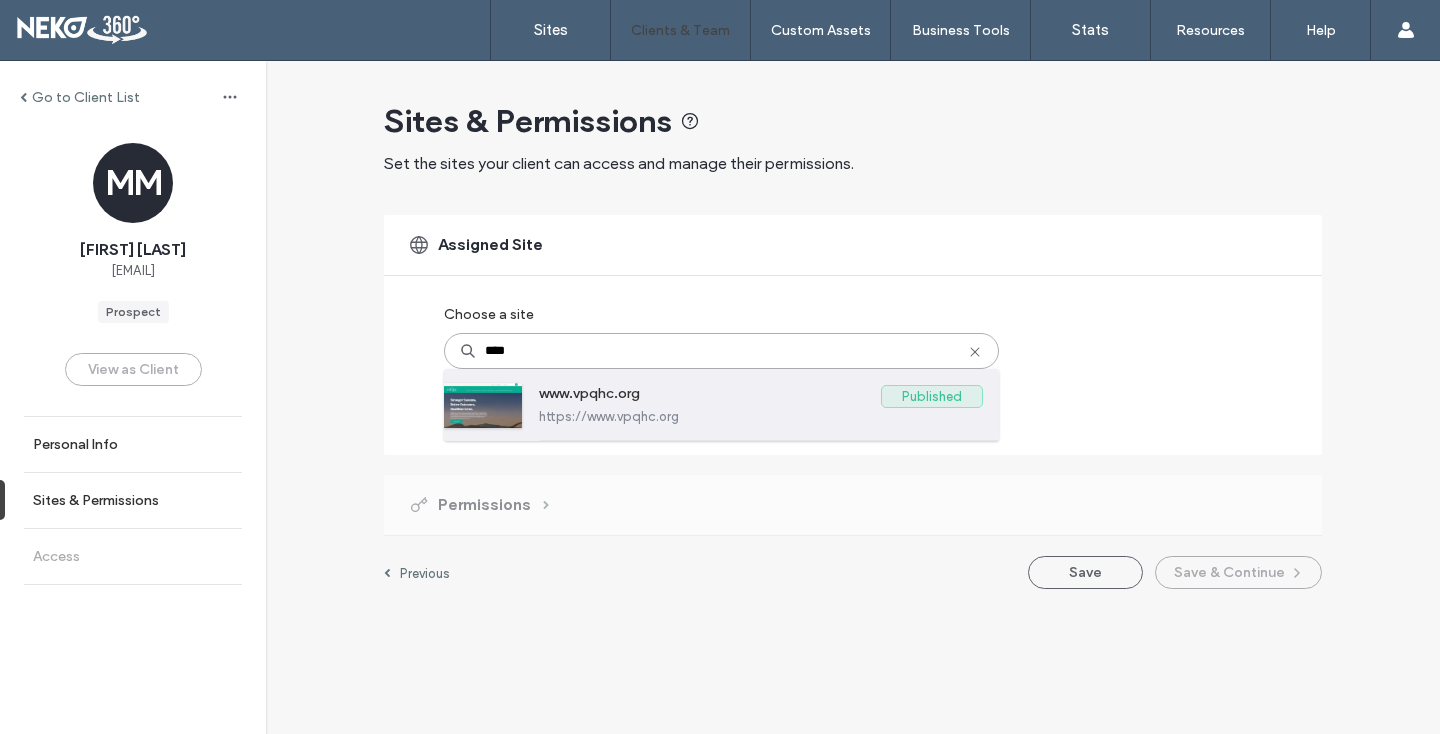 click at bounding box center (483, 405) 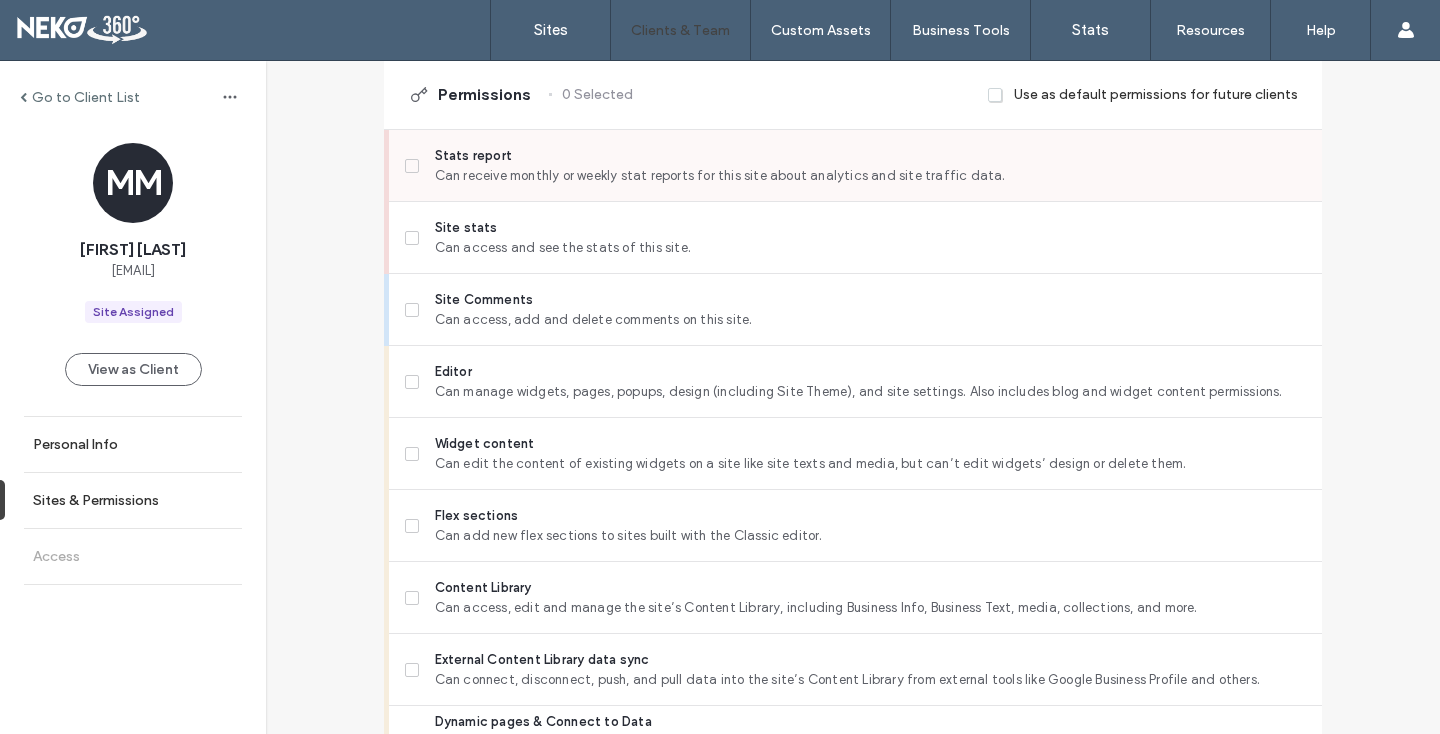 scroll, scrollTop: 554, scrollLeft: 0, axis: vertical 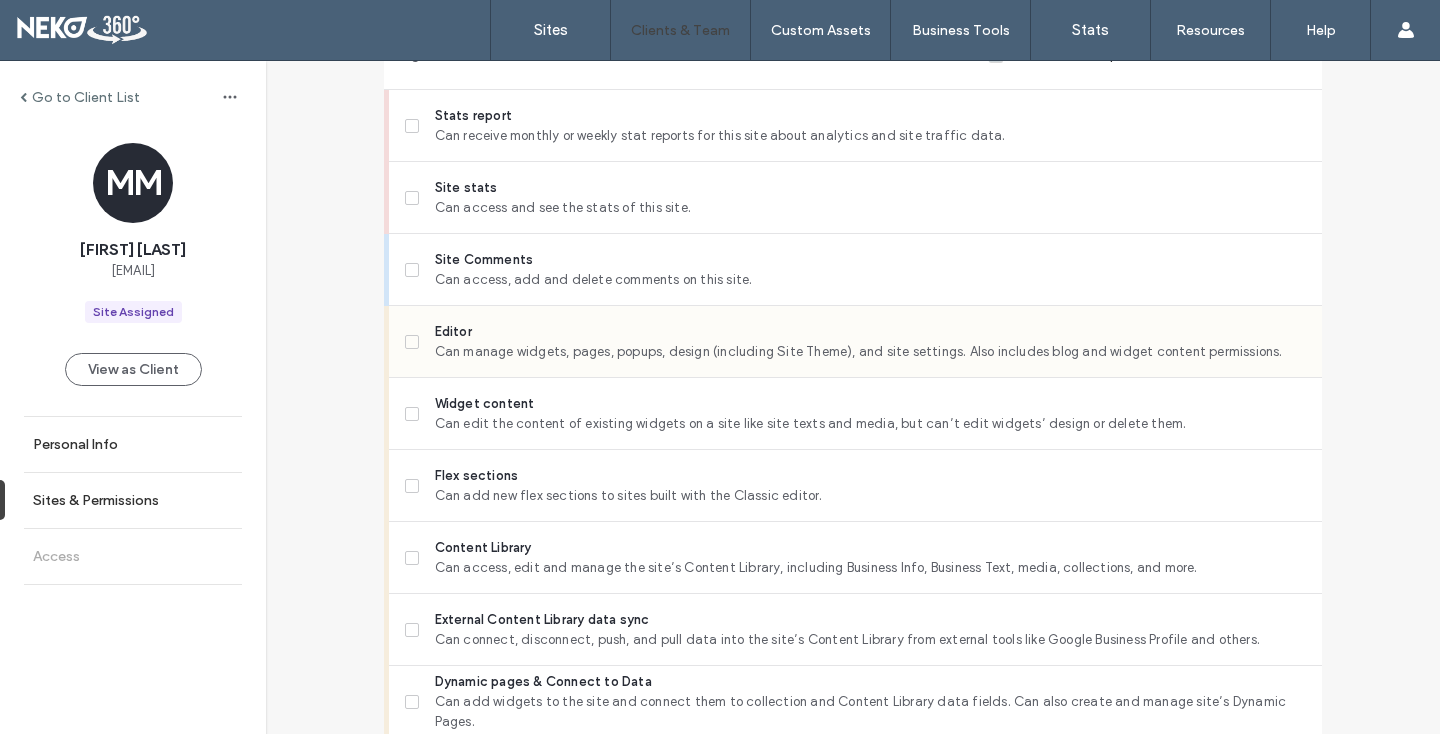 click at bounding box center [412, 342] 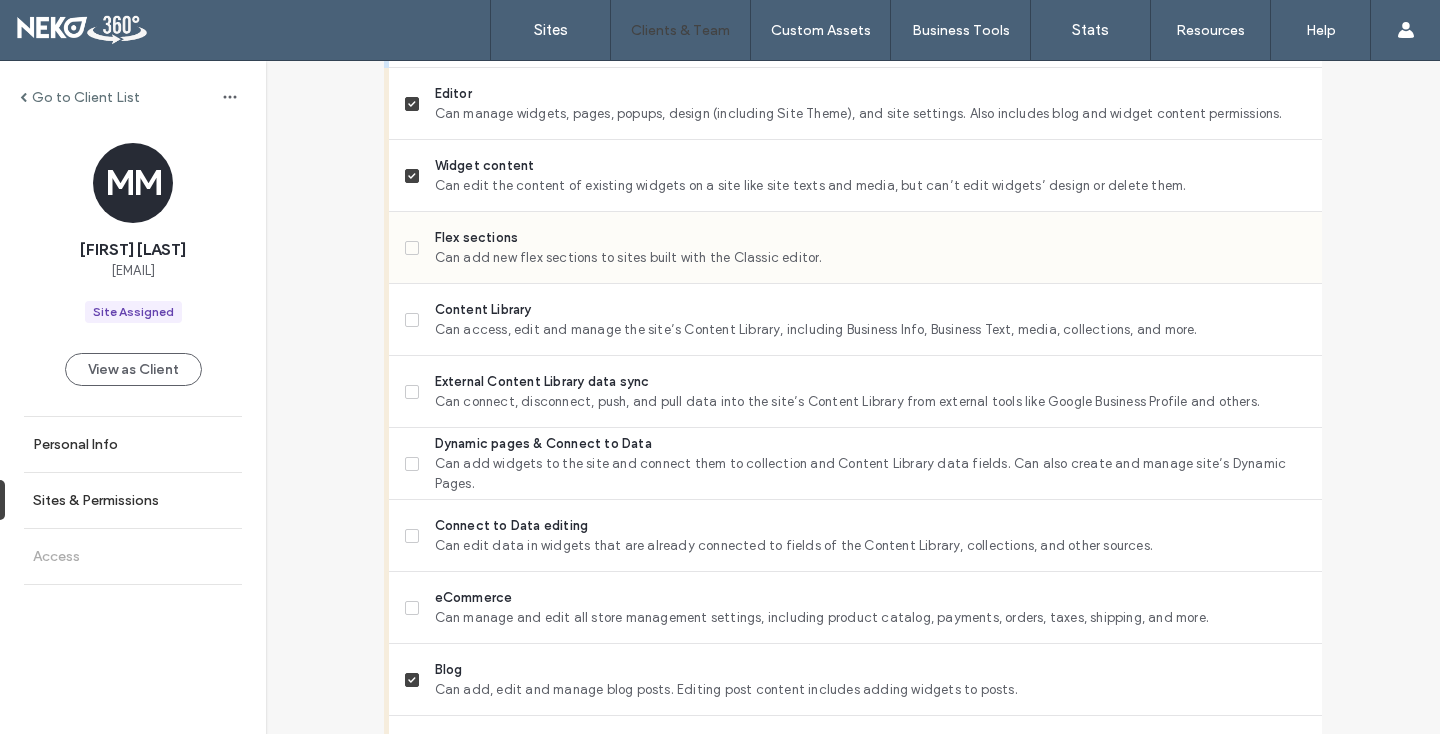 scroll, scrollTop: 937, scrollLeft: 0, axis: vertical 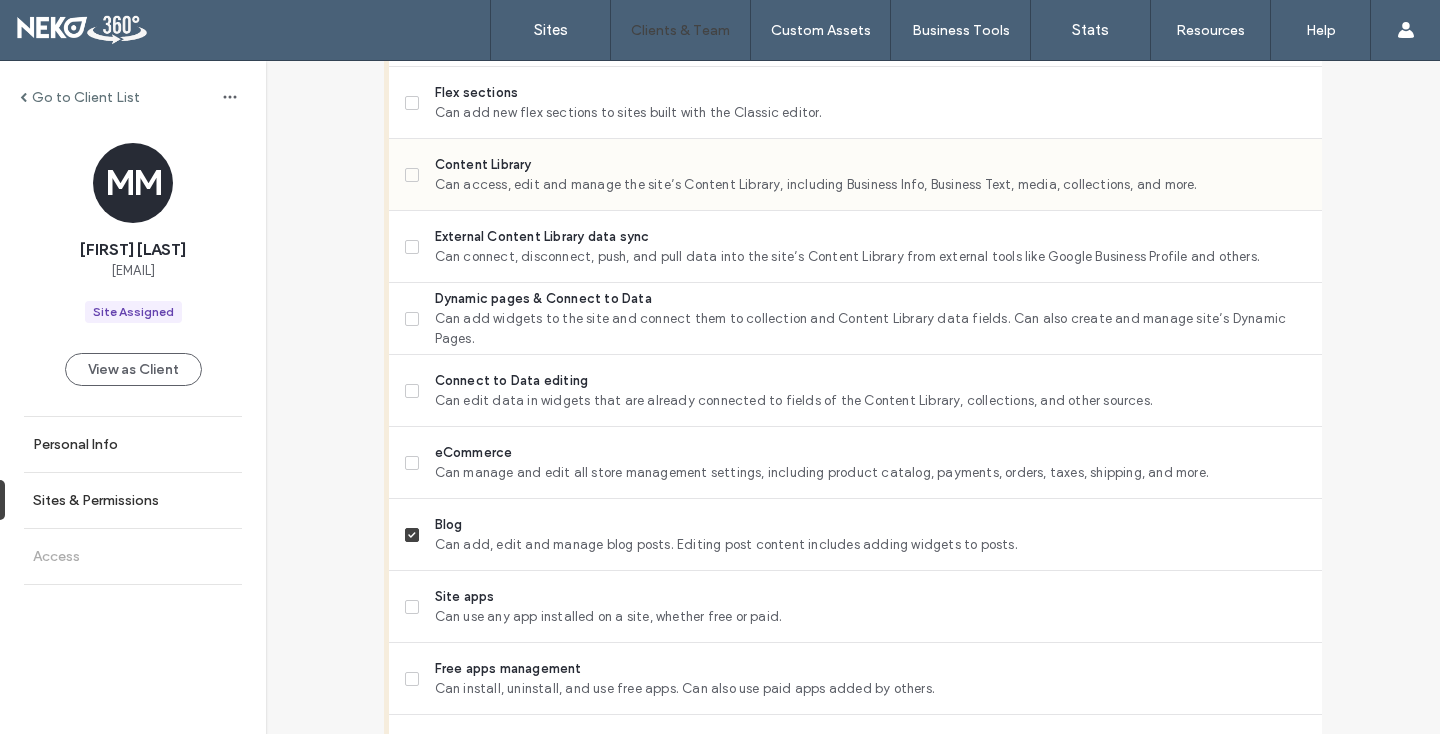 click on "Content Library Can access, edit and manage the site’s Content Library, including Business Info, Business Text, media, collections, and more." at bounding box center [855, 175] 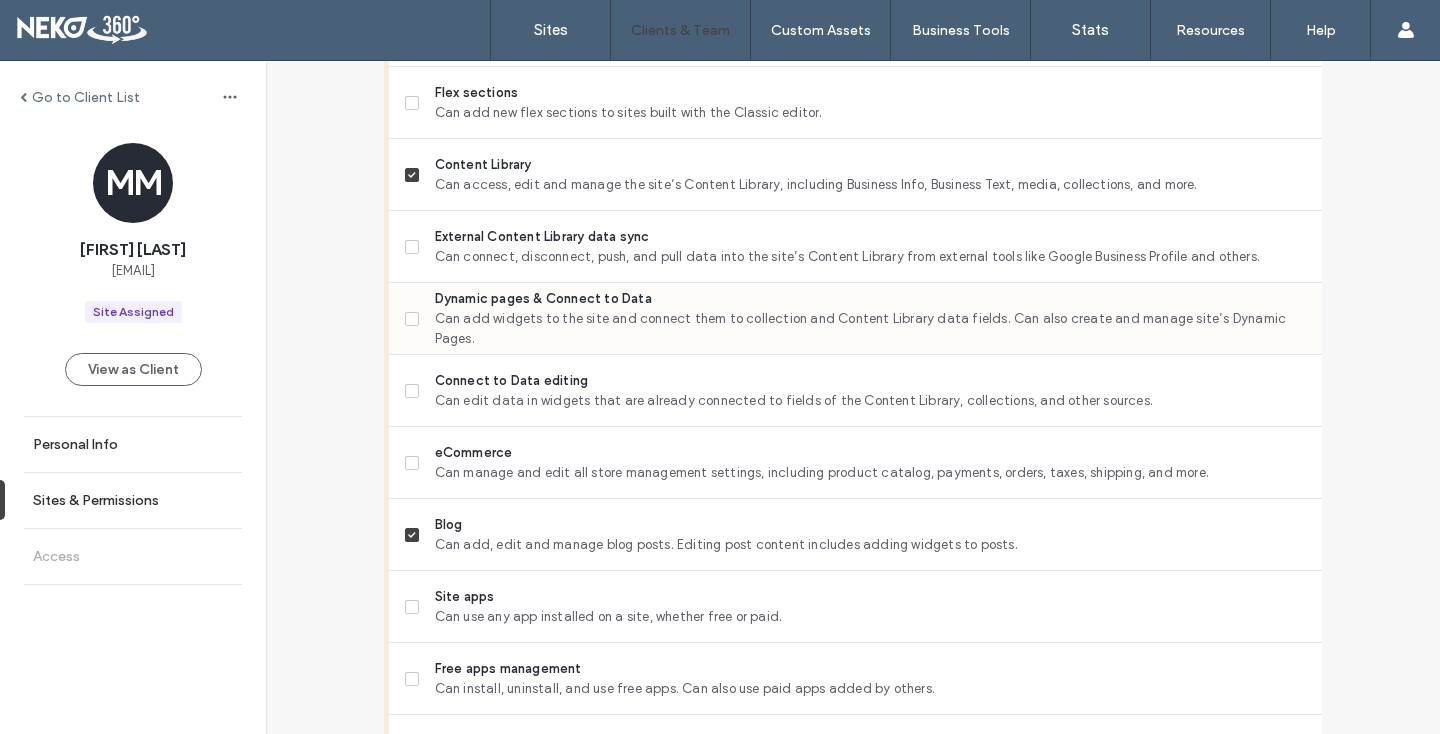 click on "Dynamic pages & Connect to Data Can add widgets to the site and connect them to collection and Content Library data fields. Can also create and manage site’s Dynamic Pages." at bounding box center (855, 319) 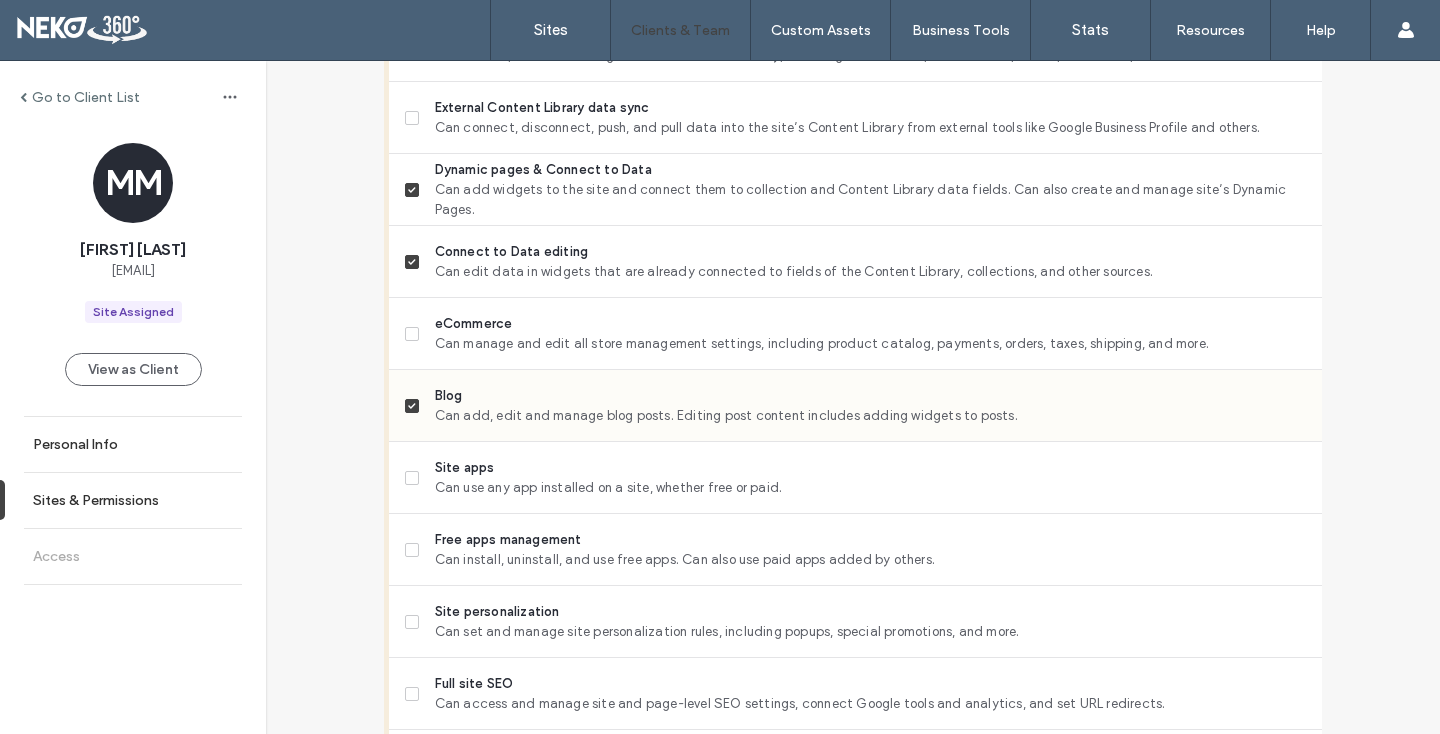 scroll, scrollTop: 1074, scrollLeft: 0, axis: vertical 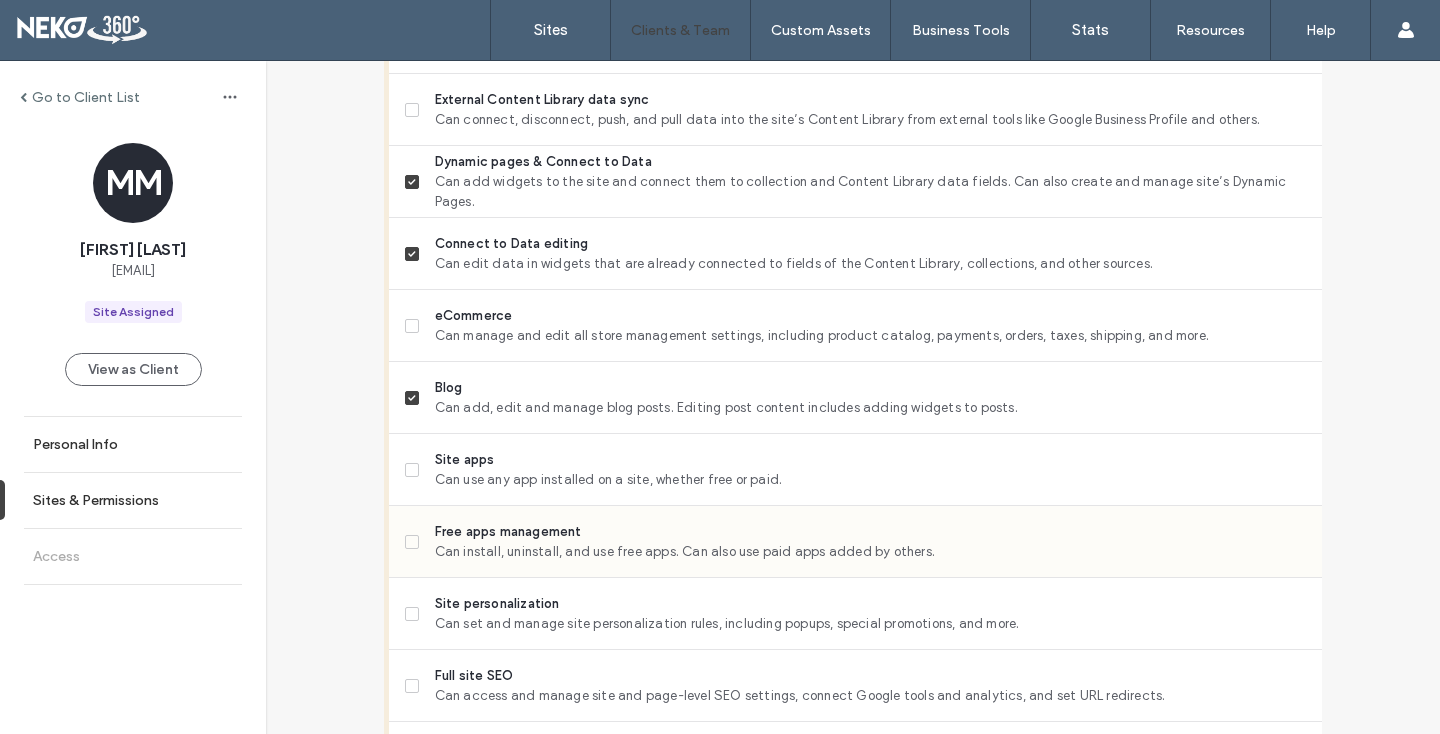 click on "Free apps management Can install, uninstall, and use free apps. Can also use paid apps added by others." at bounding box center (855, 542) 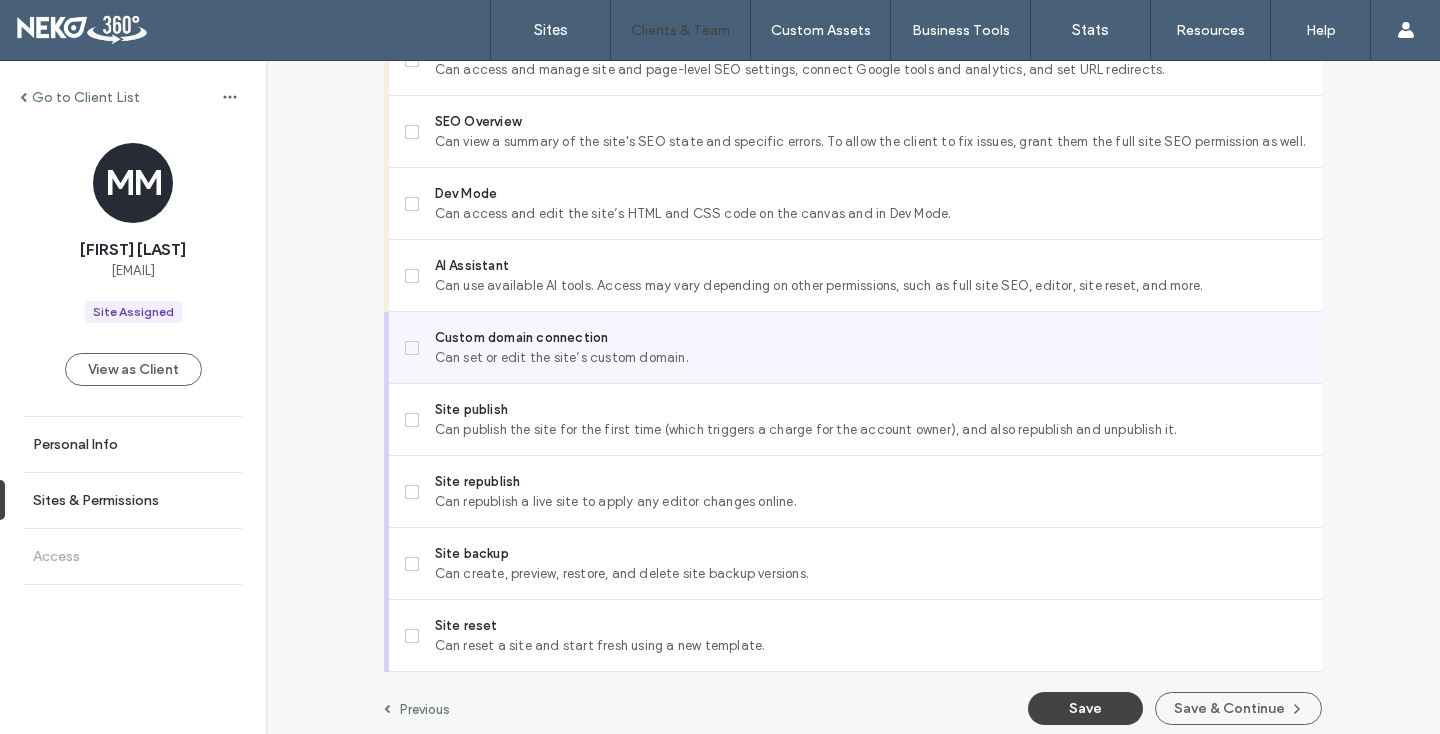 scroll, scrollTop: 1710, scrollLeft: 0, axis: vertical 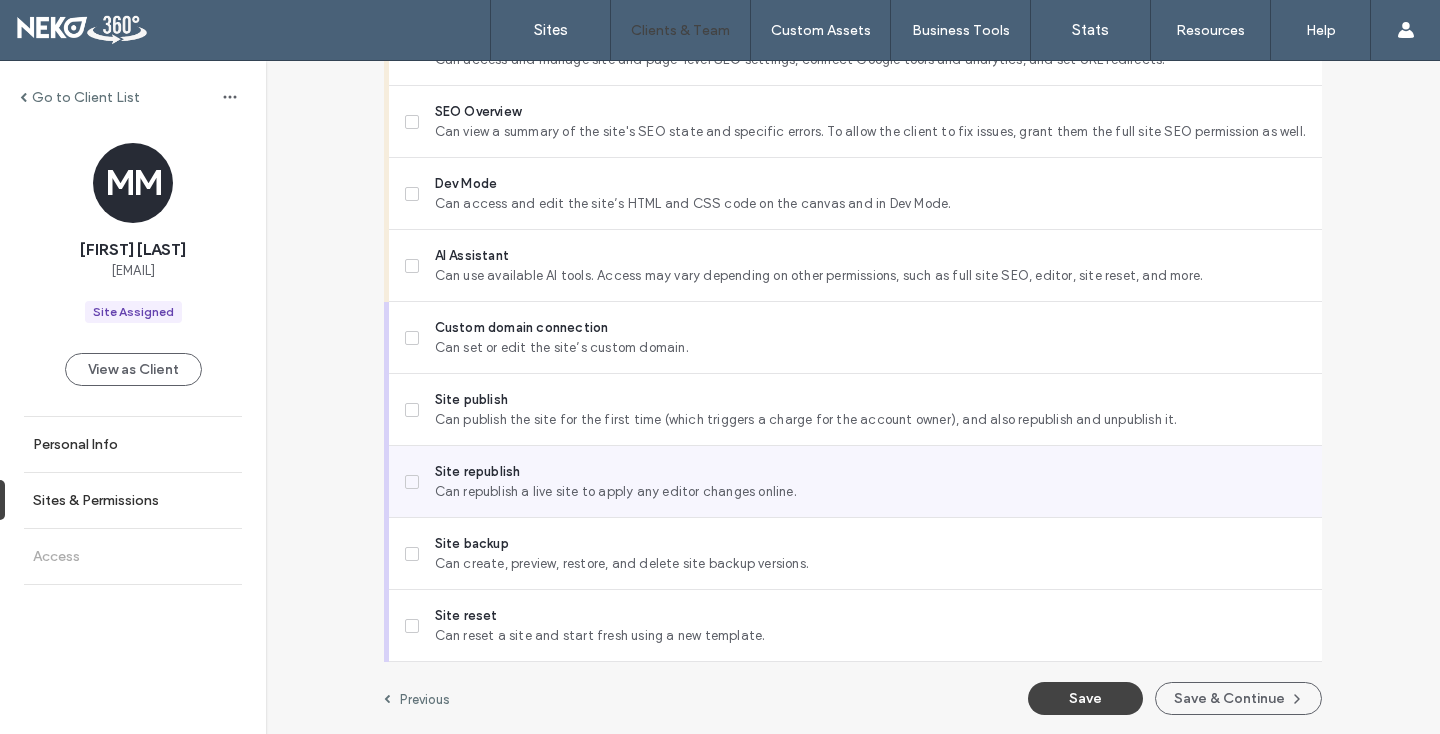 click on "Site republish Can republish a live site to apply any editor changes online." at bounding box center [855, 482] 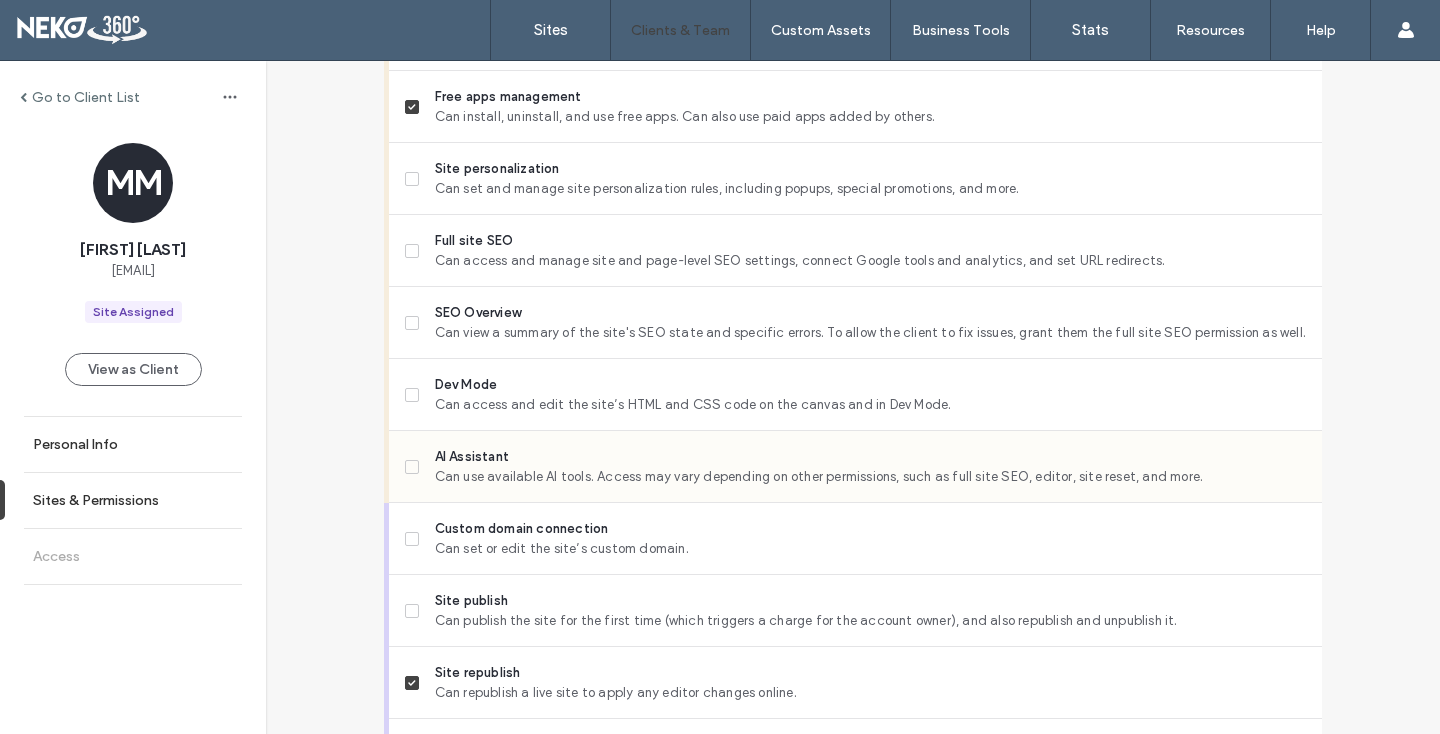 scroll, scrollTop: 1438, scrollLeft: 0, axis: vertical 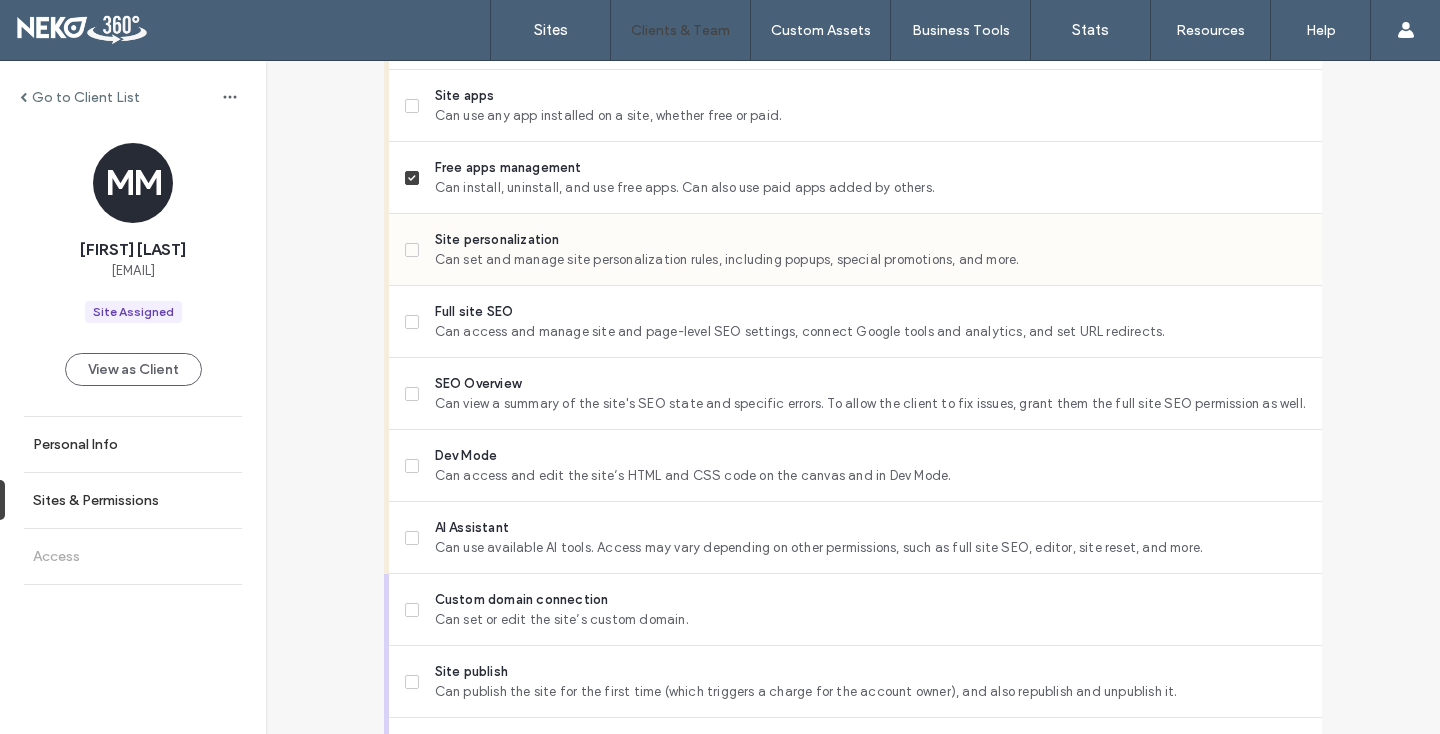 click on "Site personalization Can set and manage site personalization rules, including popups, special promotions, and more." at bounding box center [863, 249] 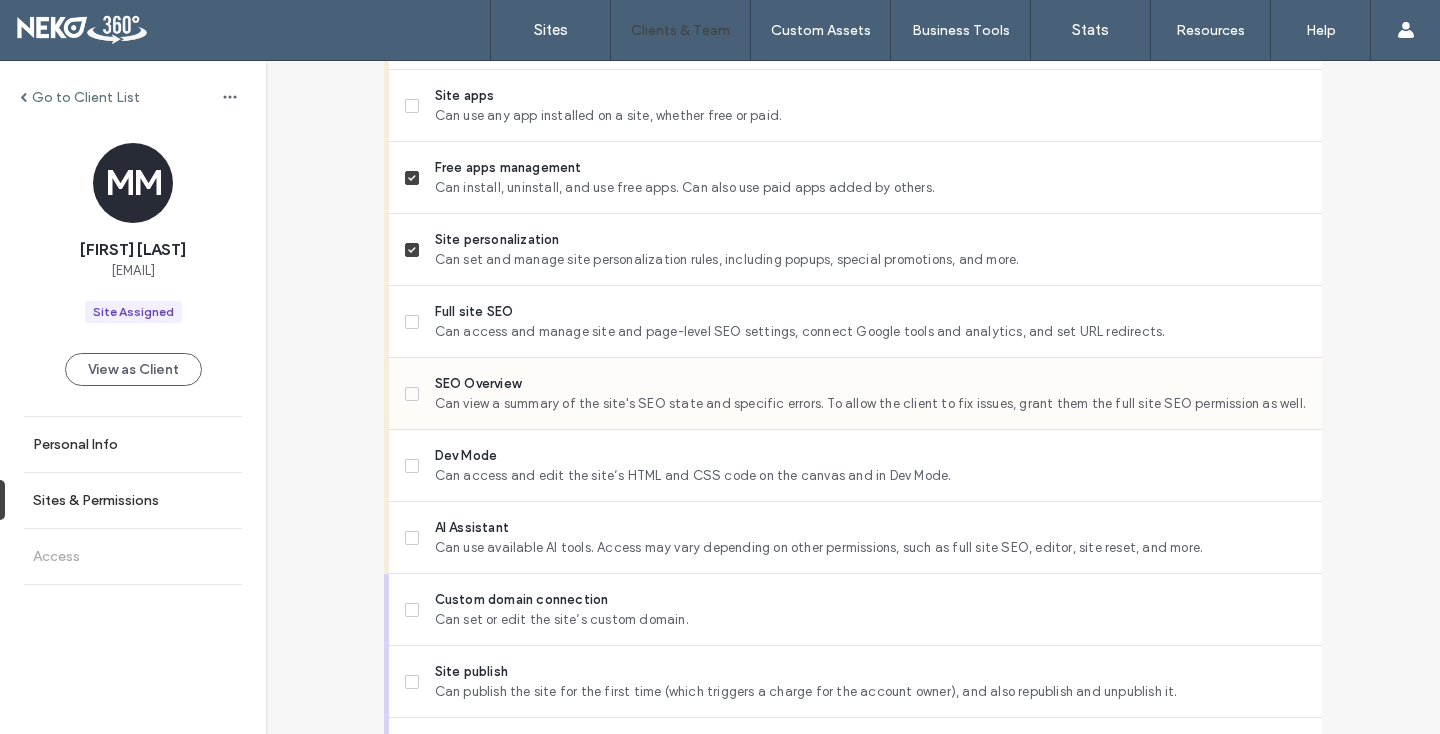 scroll, scrollTop: 1710, scrollLeft: 0, axis: vertical 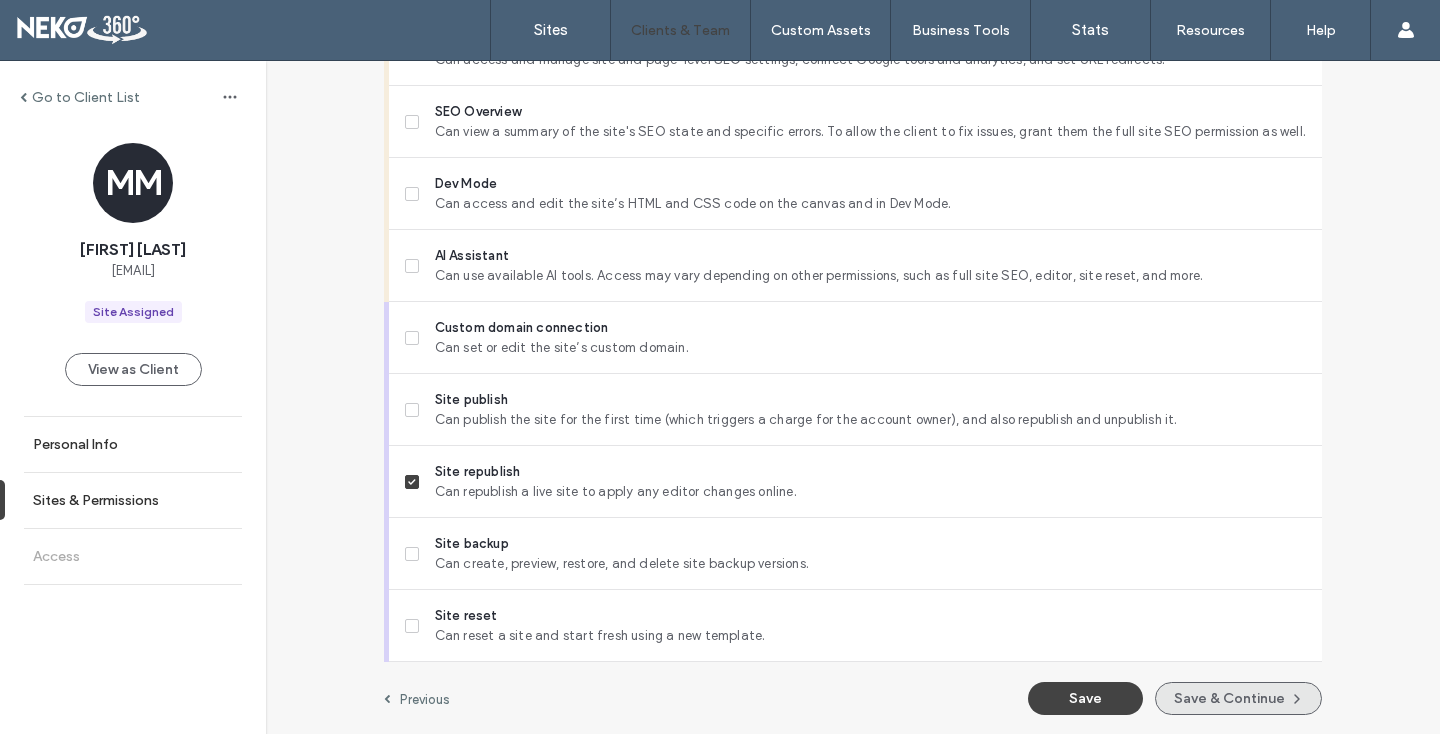 click on "Save & Continue" at bounding box center (1238, 698) 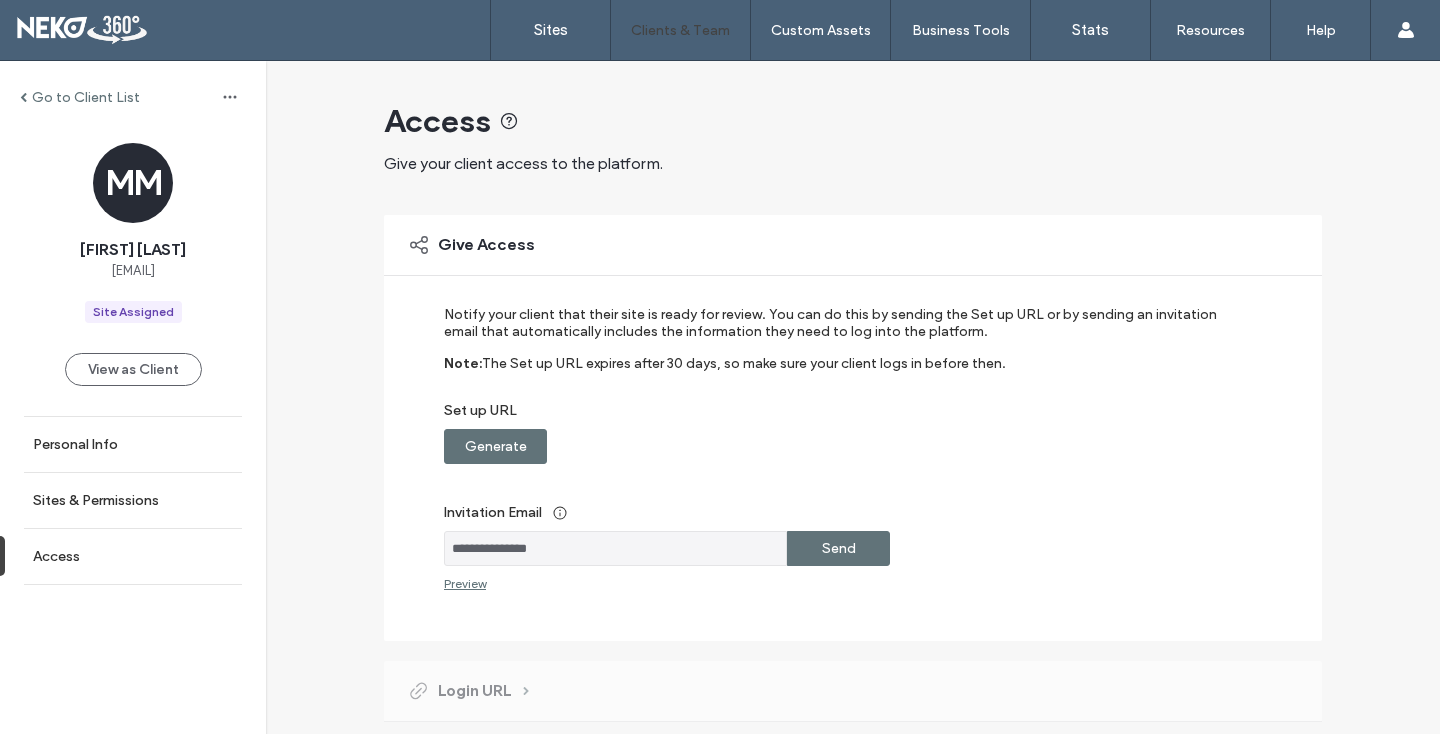 click on "Send" at bounding box center (839, 548) 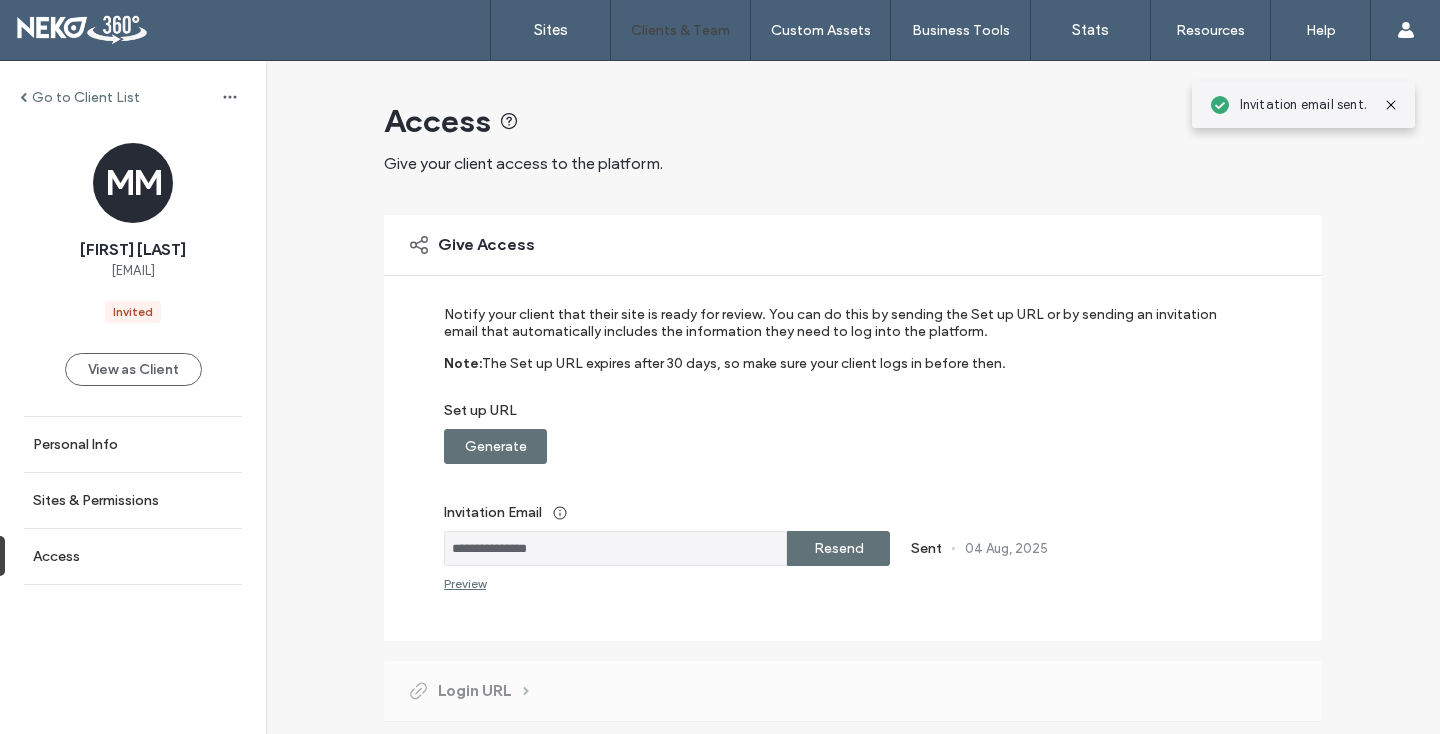 click on "Go to Client List" at bounding box center [86, 97] 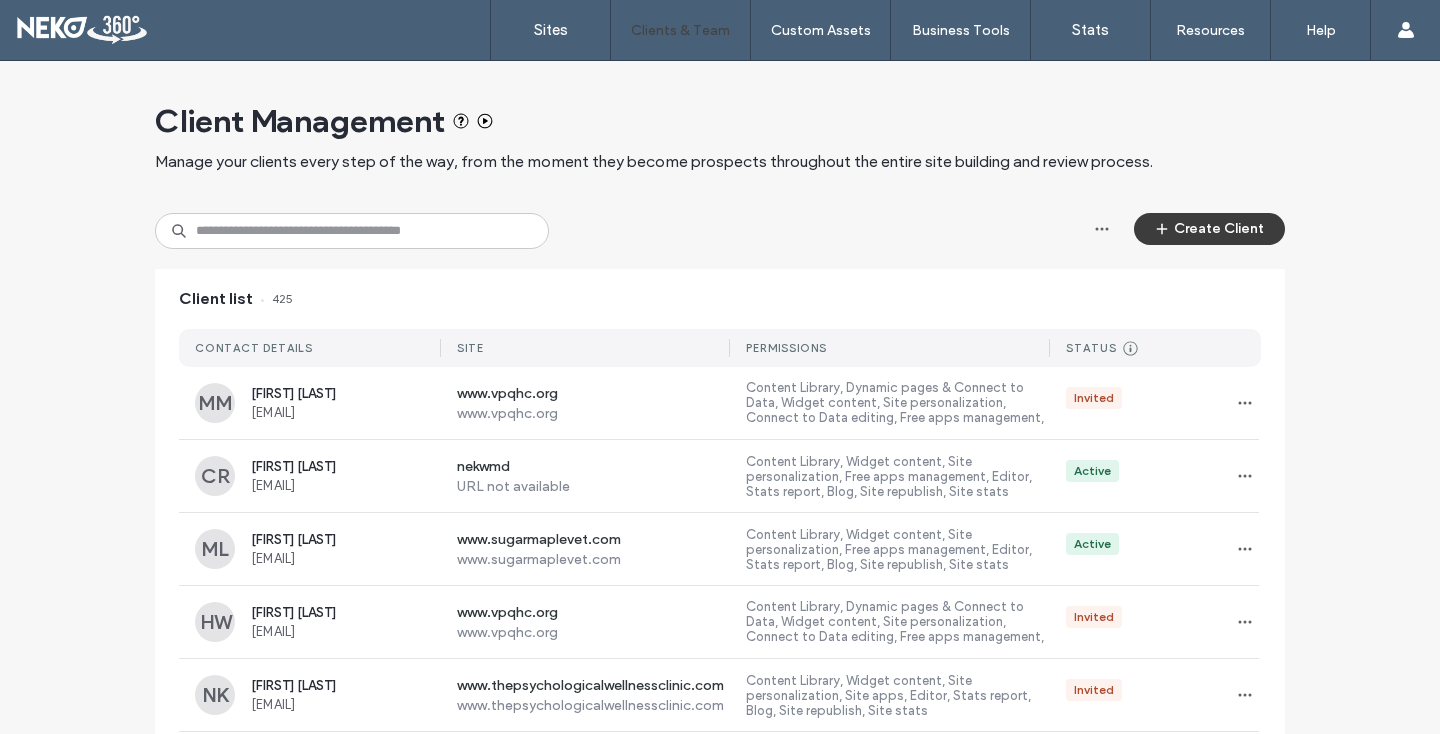 click 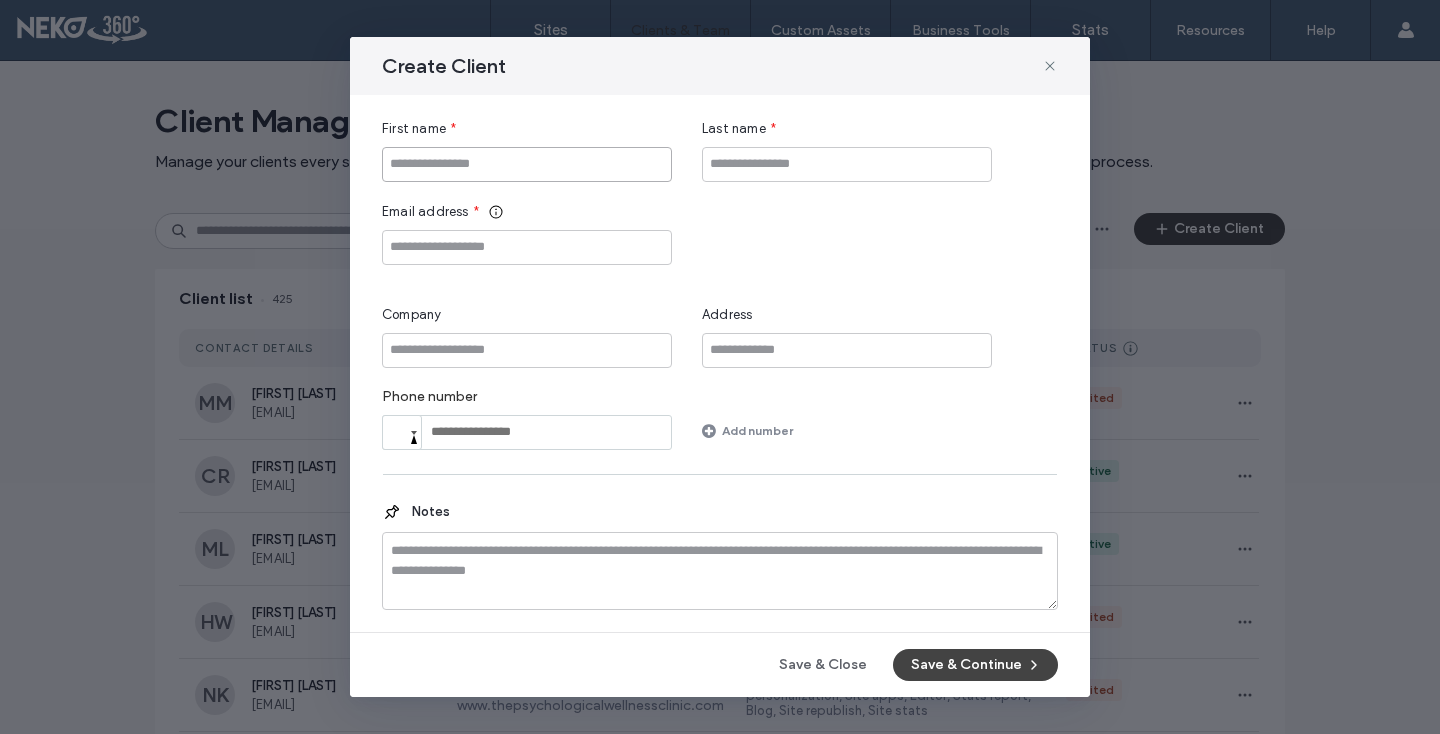 click at bounding box center [527, 164] 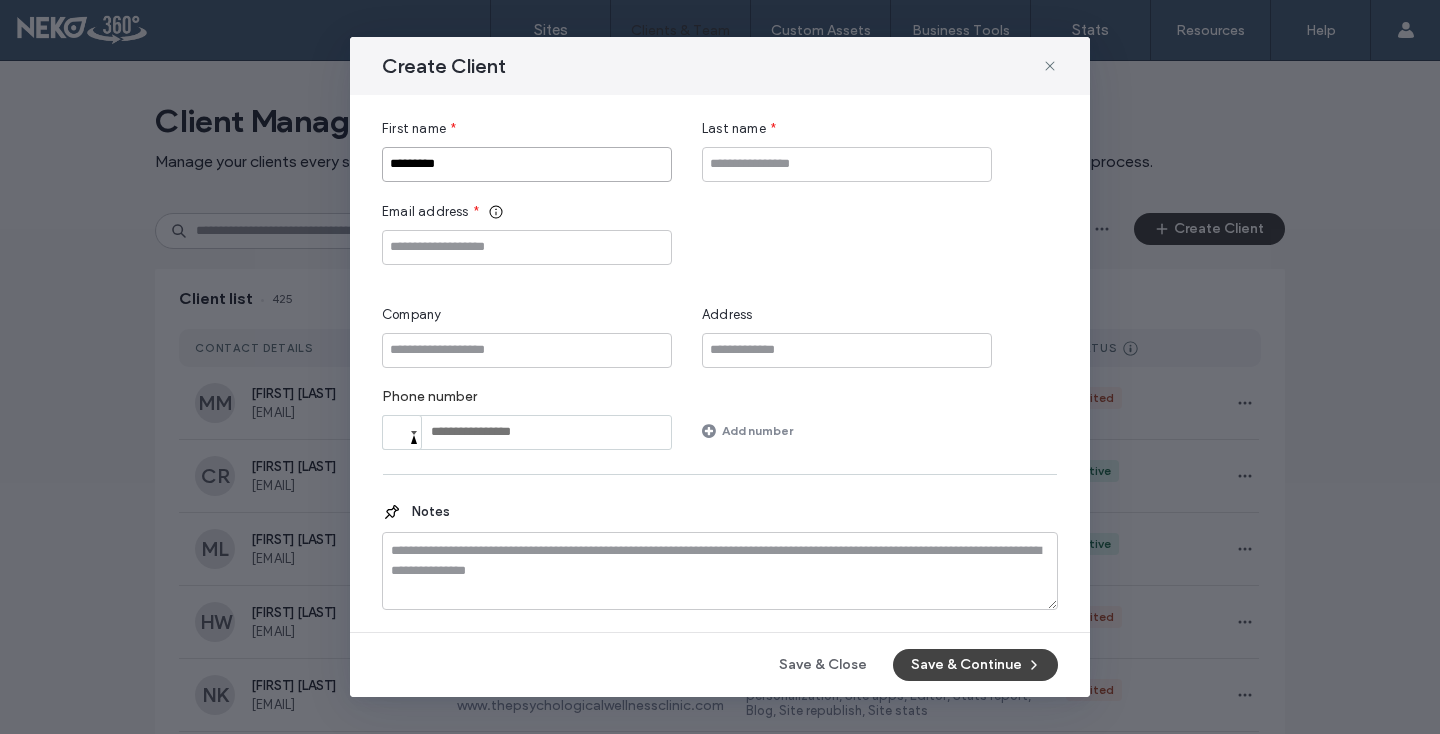 type on "*********" 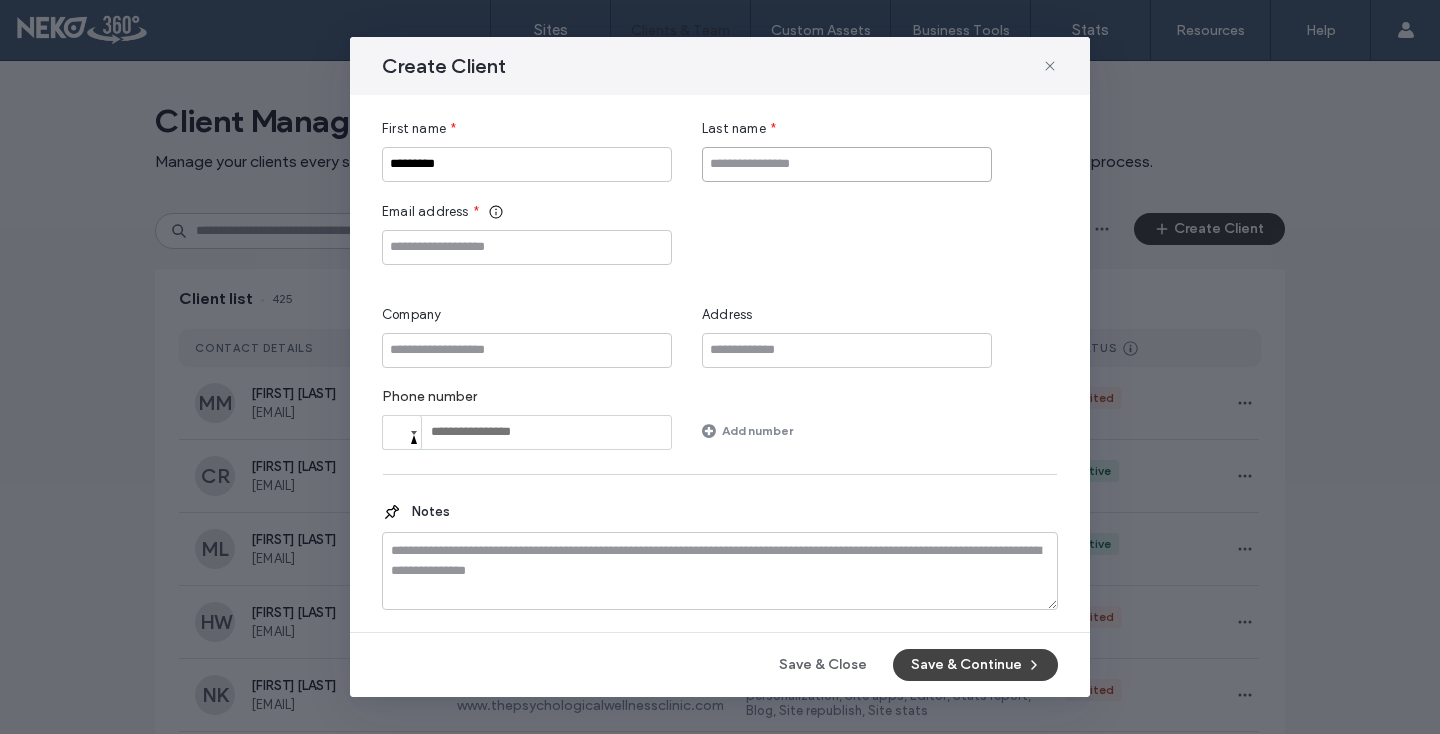 click at bounding box center [847, 164] 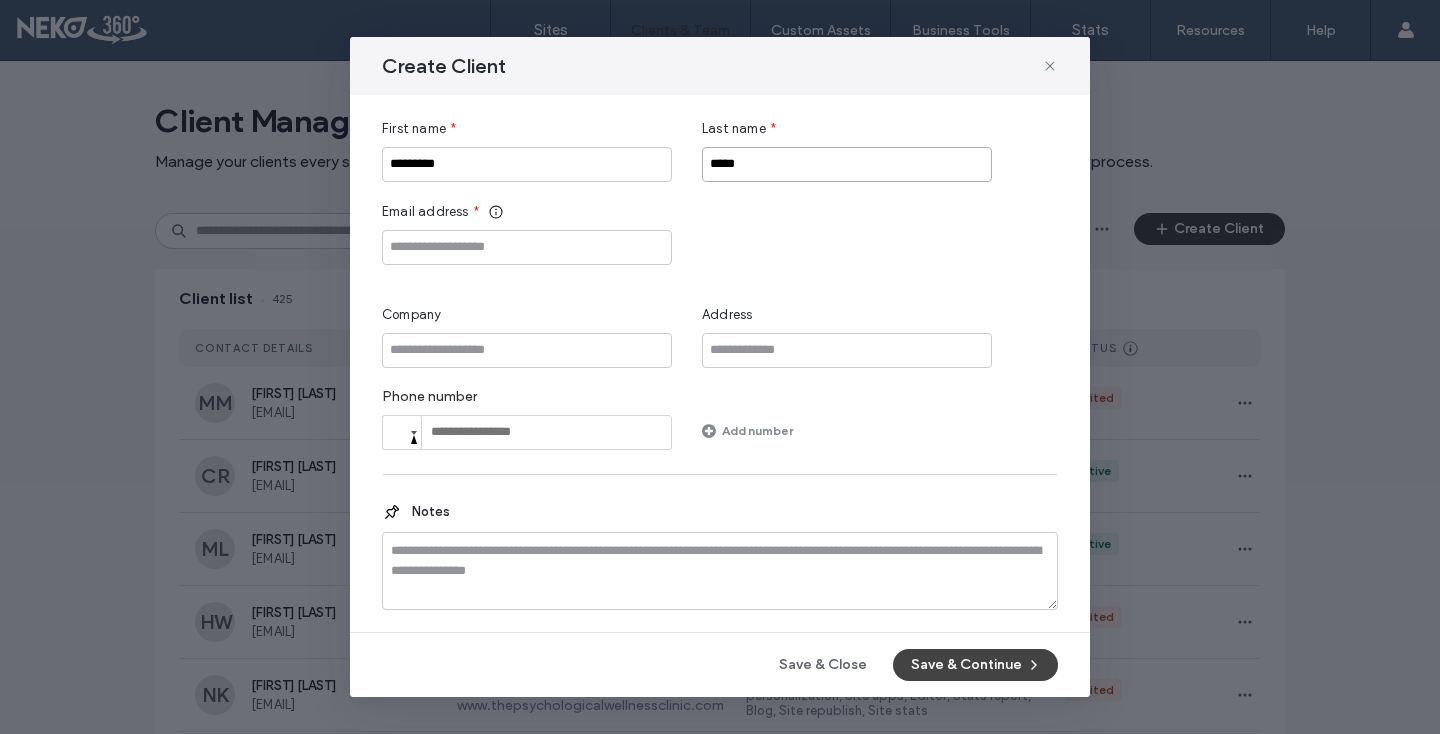 type on "*****" 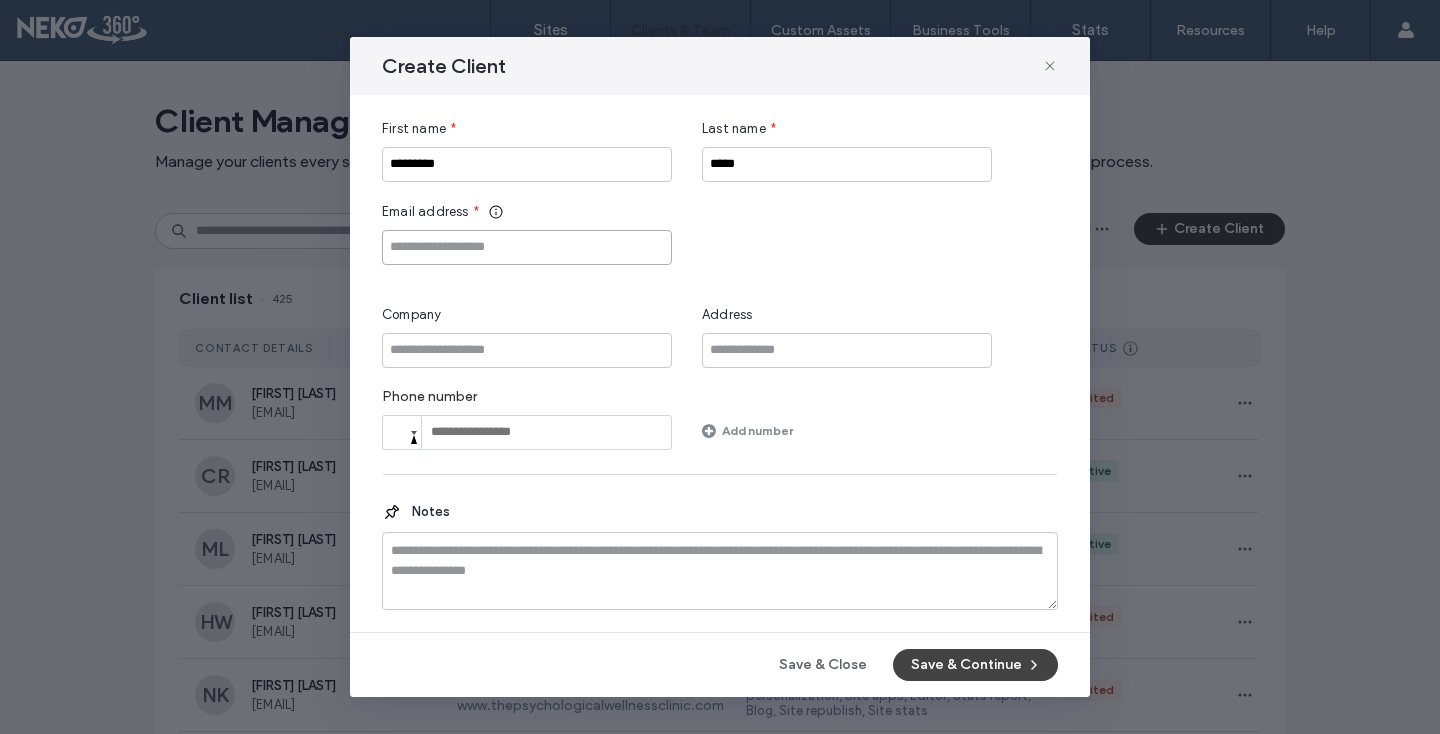 click at bounding box center [527, 247] 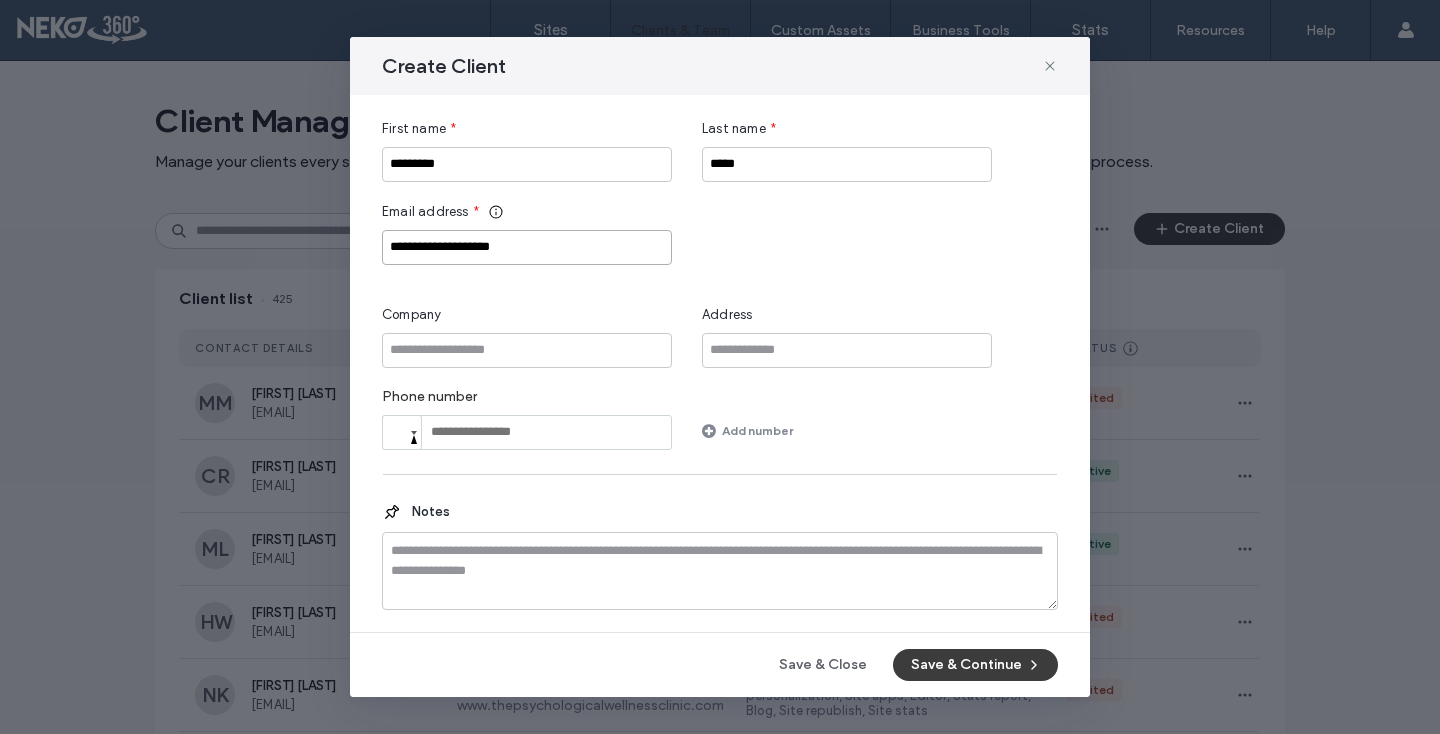 type on "**********" 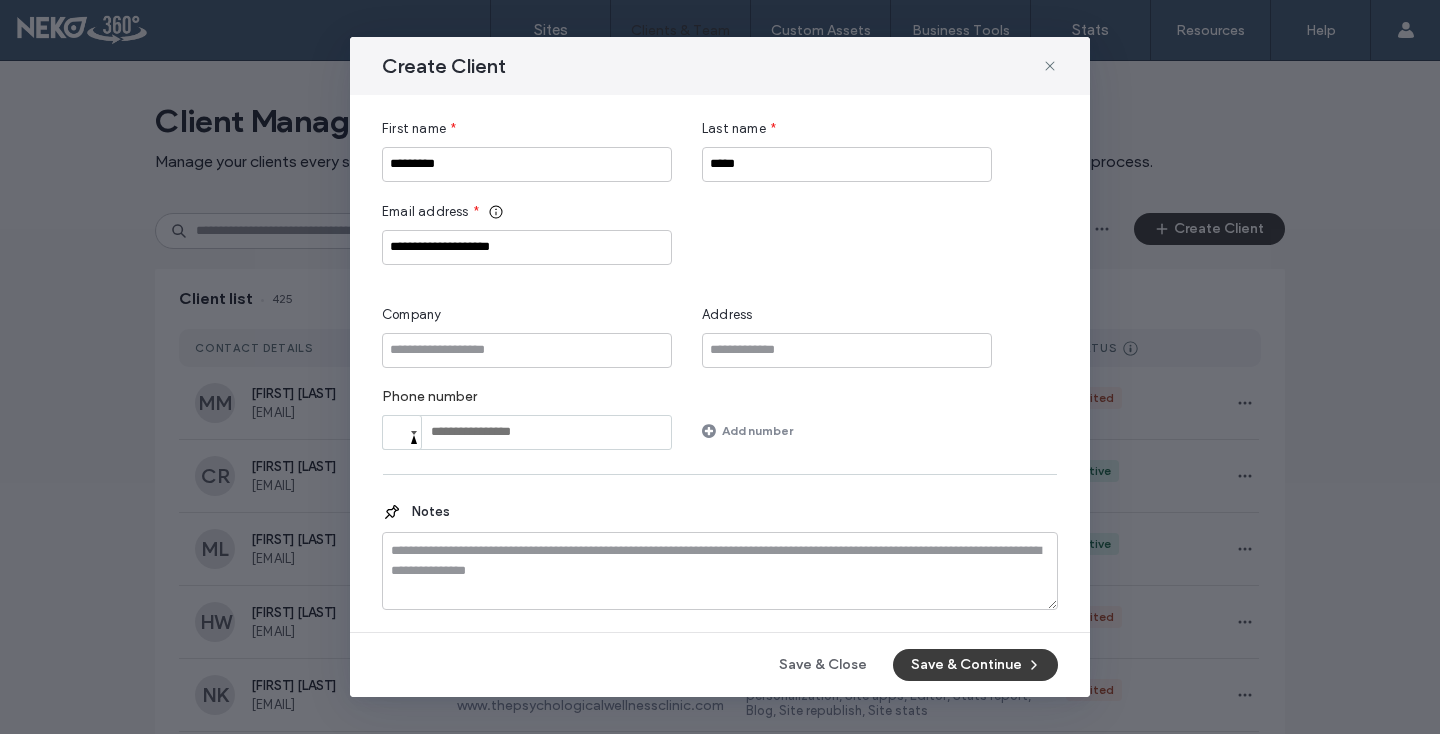 click on "Save & Continue" at bounding box center (975, 665) 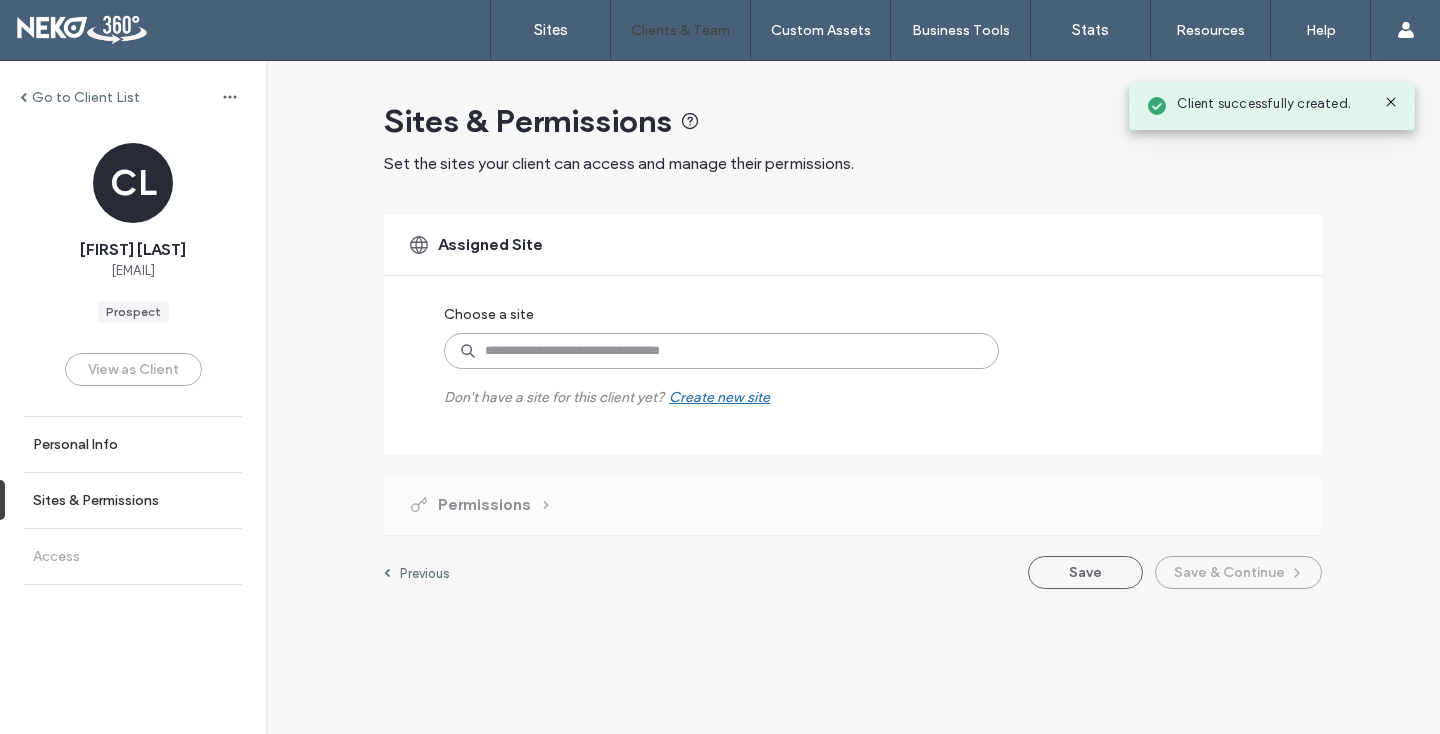 click at bounding box center [721, 351] 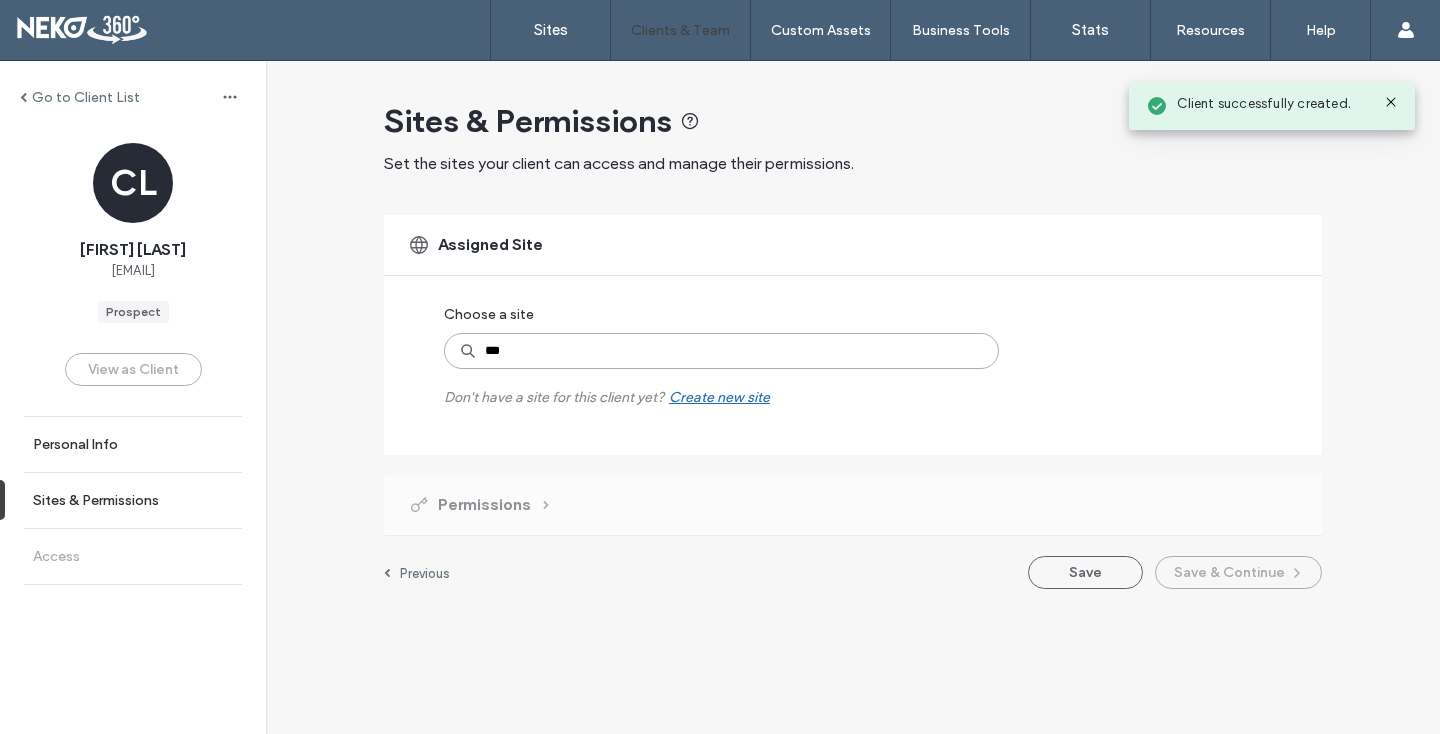 type on "****" 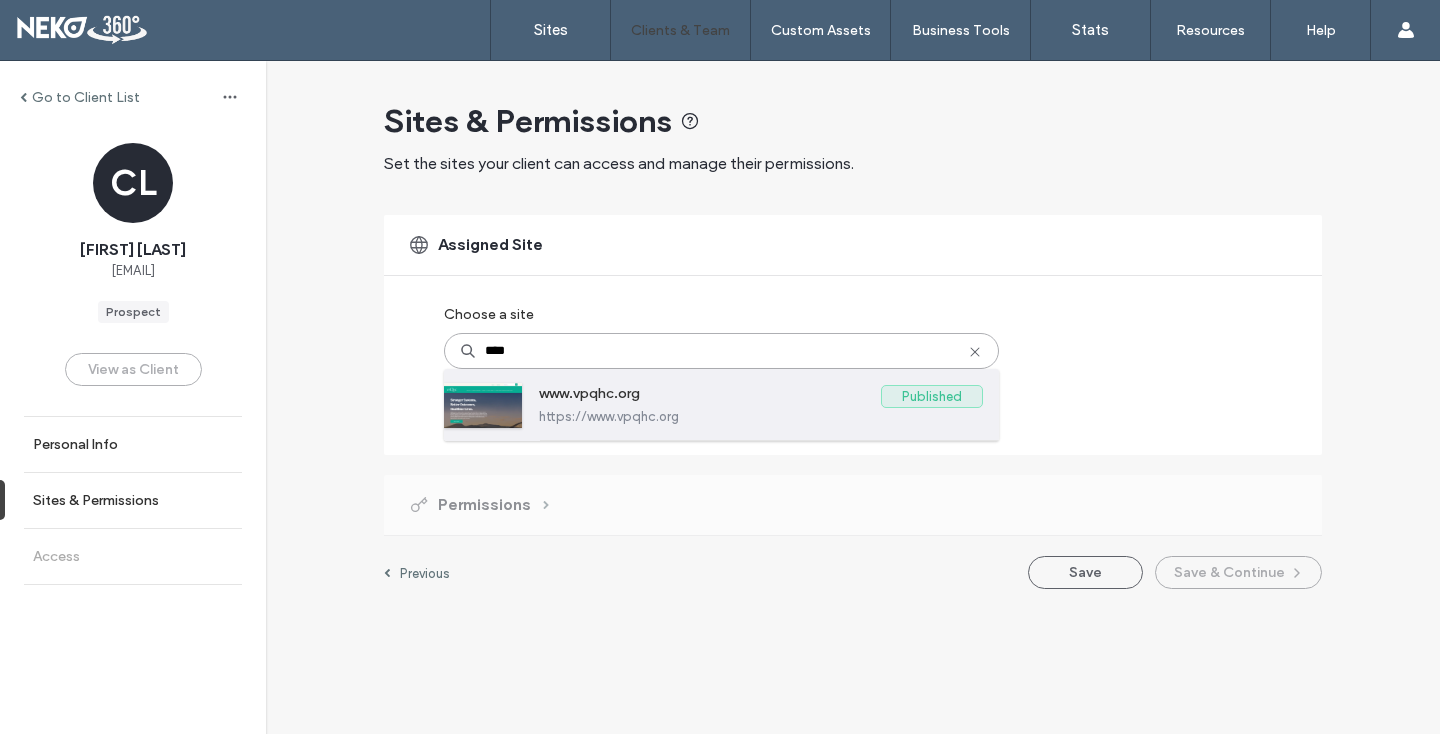 click on "www.vpqhc.org Published https://www.vpqhc.org" at bounding box center [721, 405] 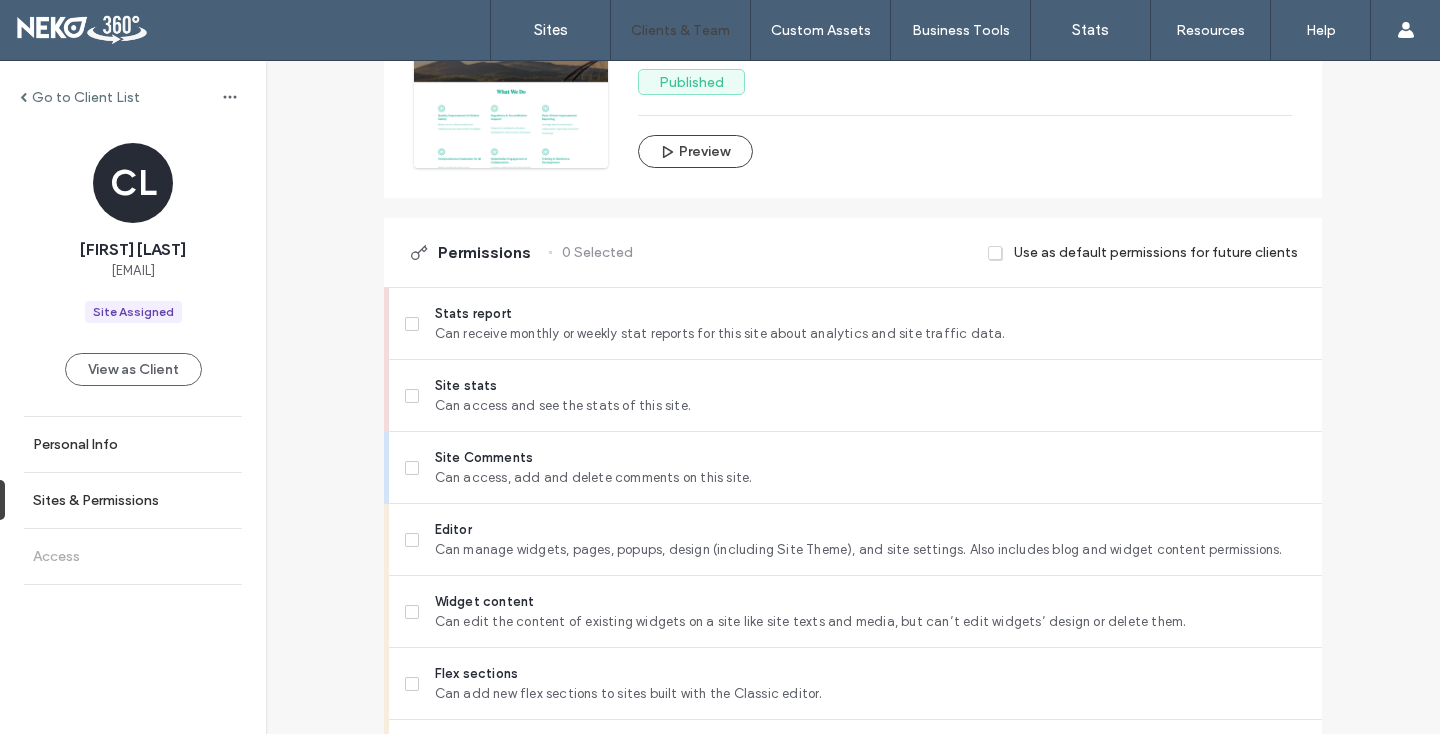 scroll, scrollTop: 519, scrollLeft: 0, axis: vertical 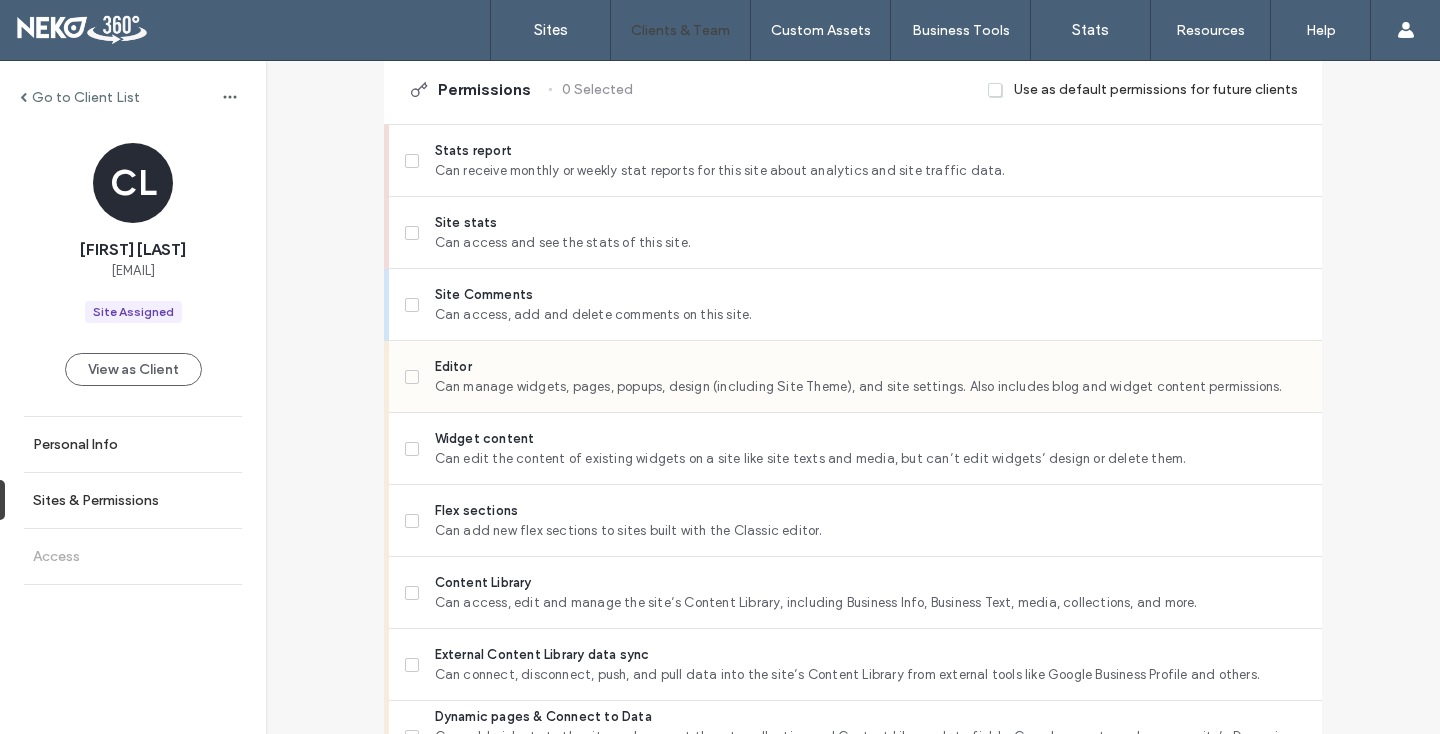 click 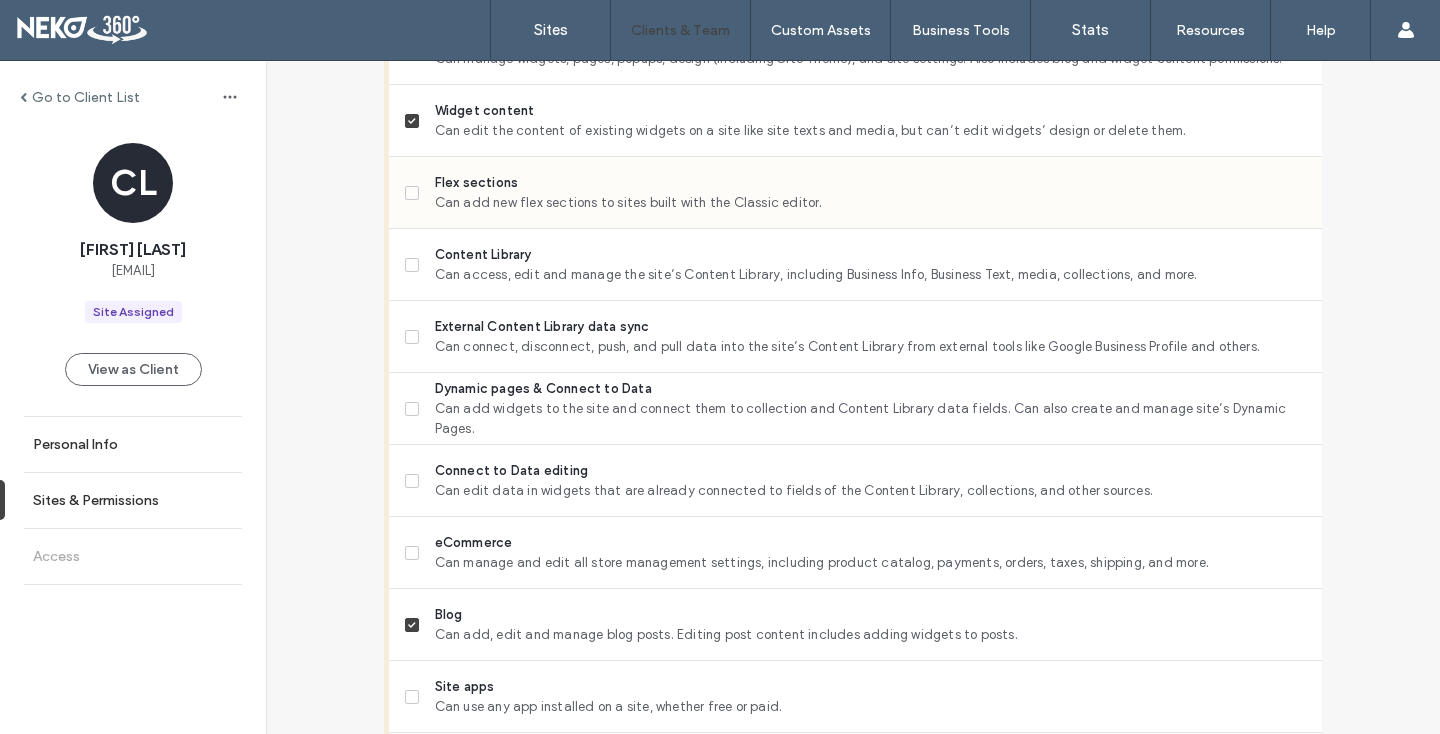 scroll, scrollTop: 866, scrollLeft: 0, axis: vertical 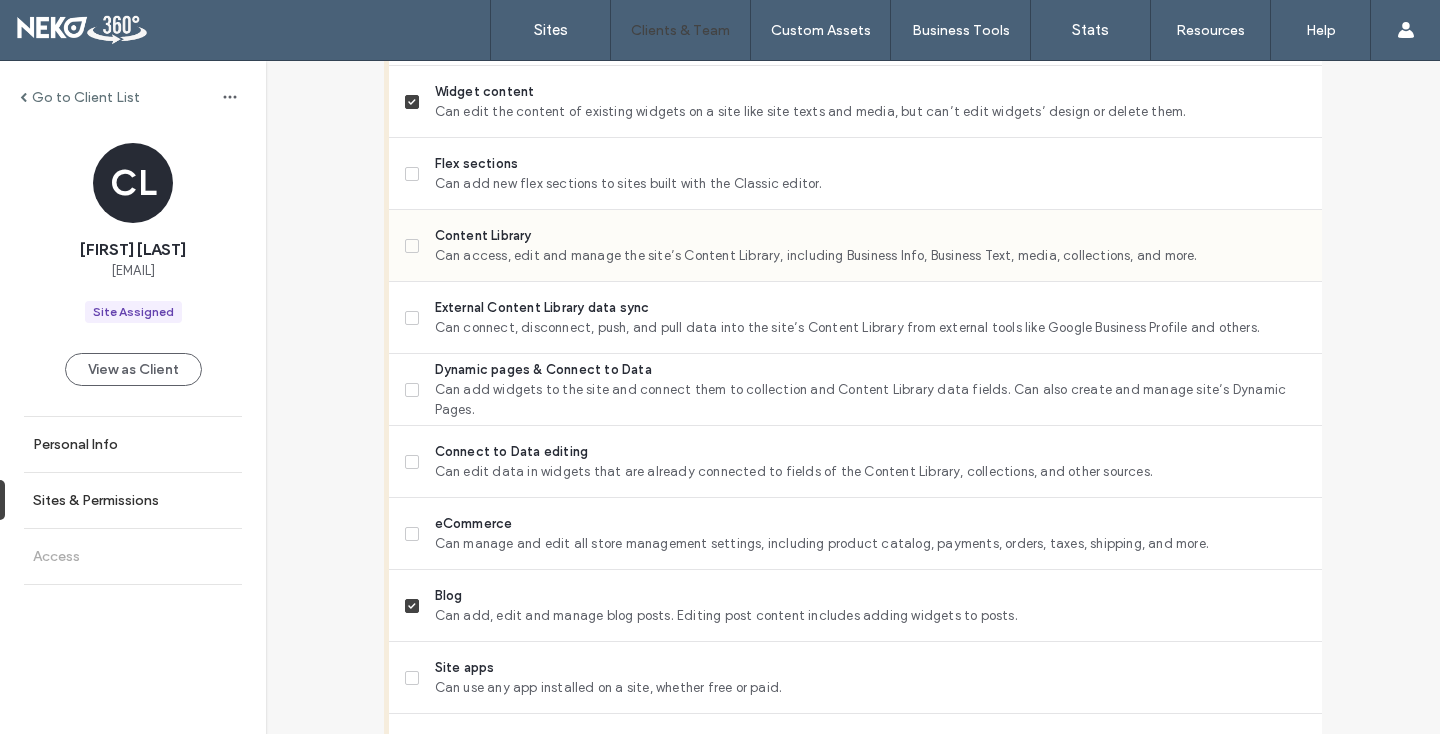 click on "Content Library" at bounding box center [870, 236] 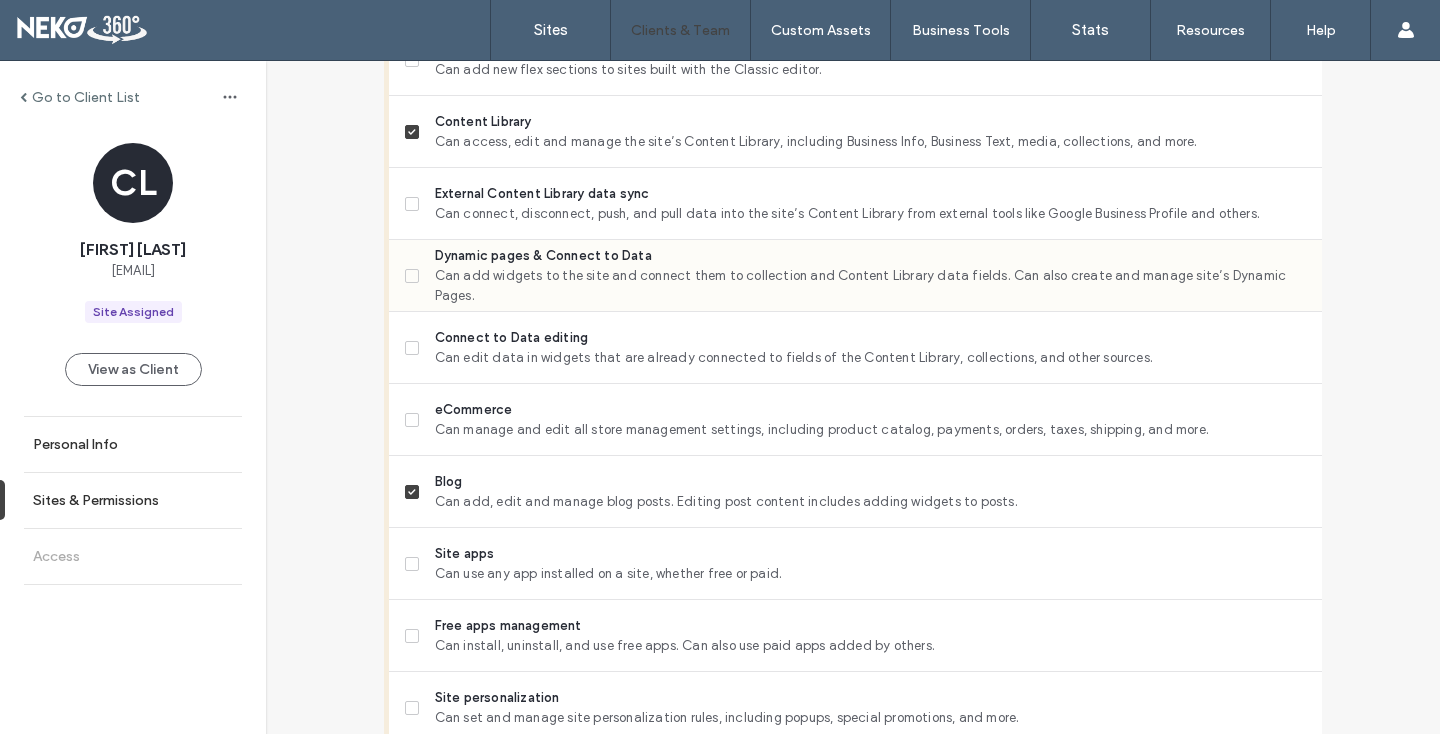 scroll, scrollTop: 1017, scrollLeft: 0, axis: vertical 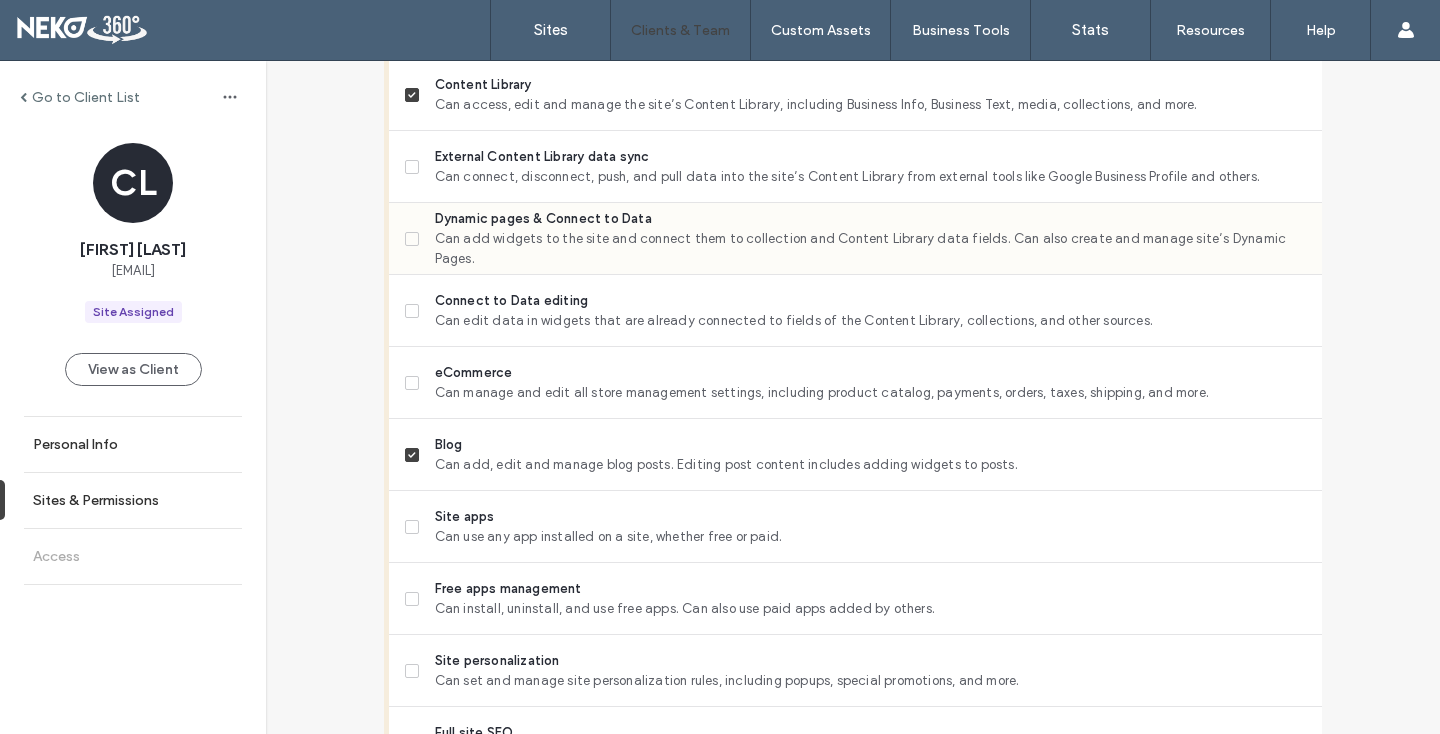 click on "Can add widgets to the site and connect them to collection and Content Library data fields. Can also create and manage site’s Dynamic Pages." at bounding box center (870, 249) 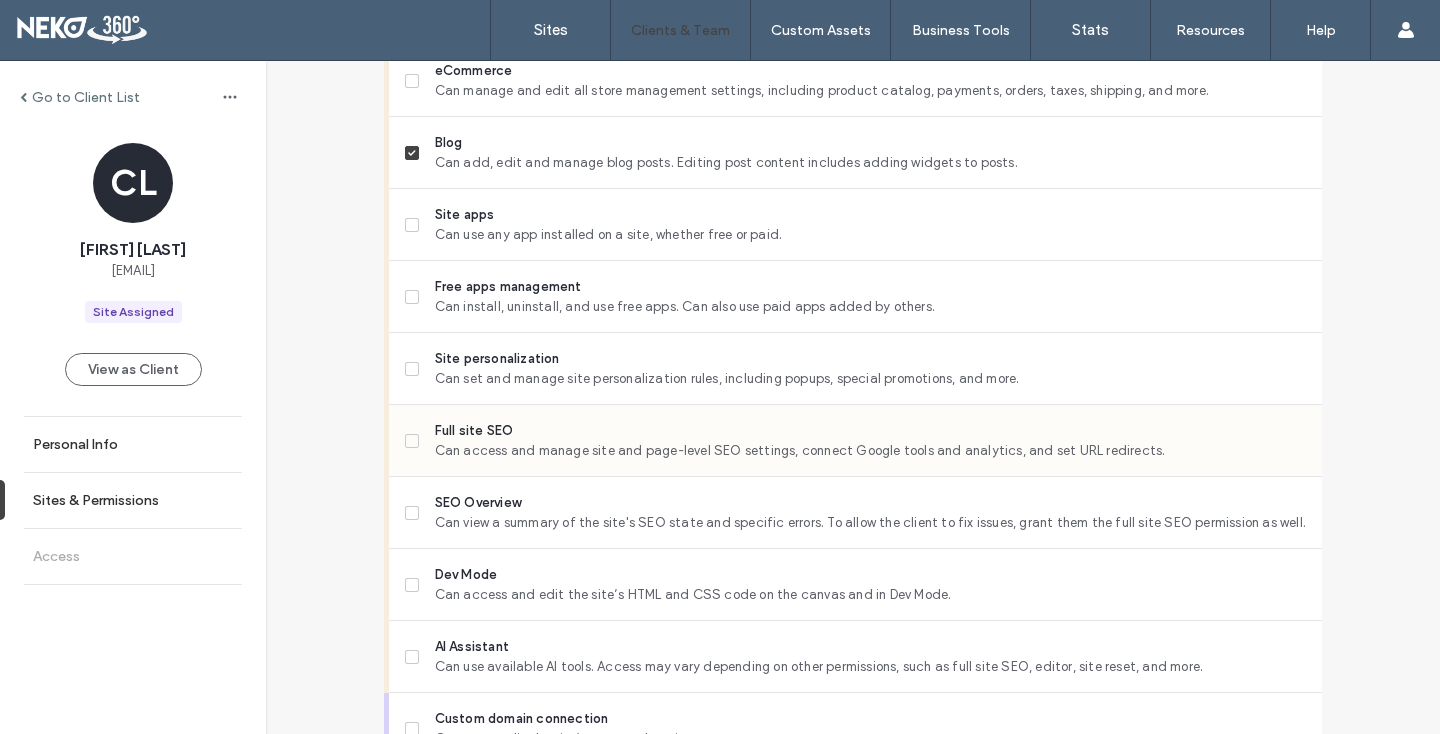 scroll, scrollTop: 1333, scrollLeft: 0, axis: vertical 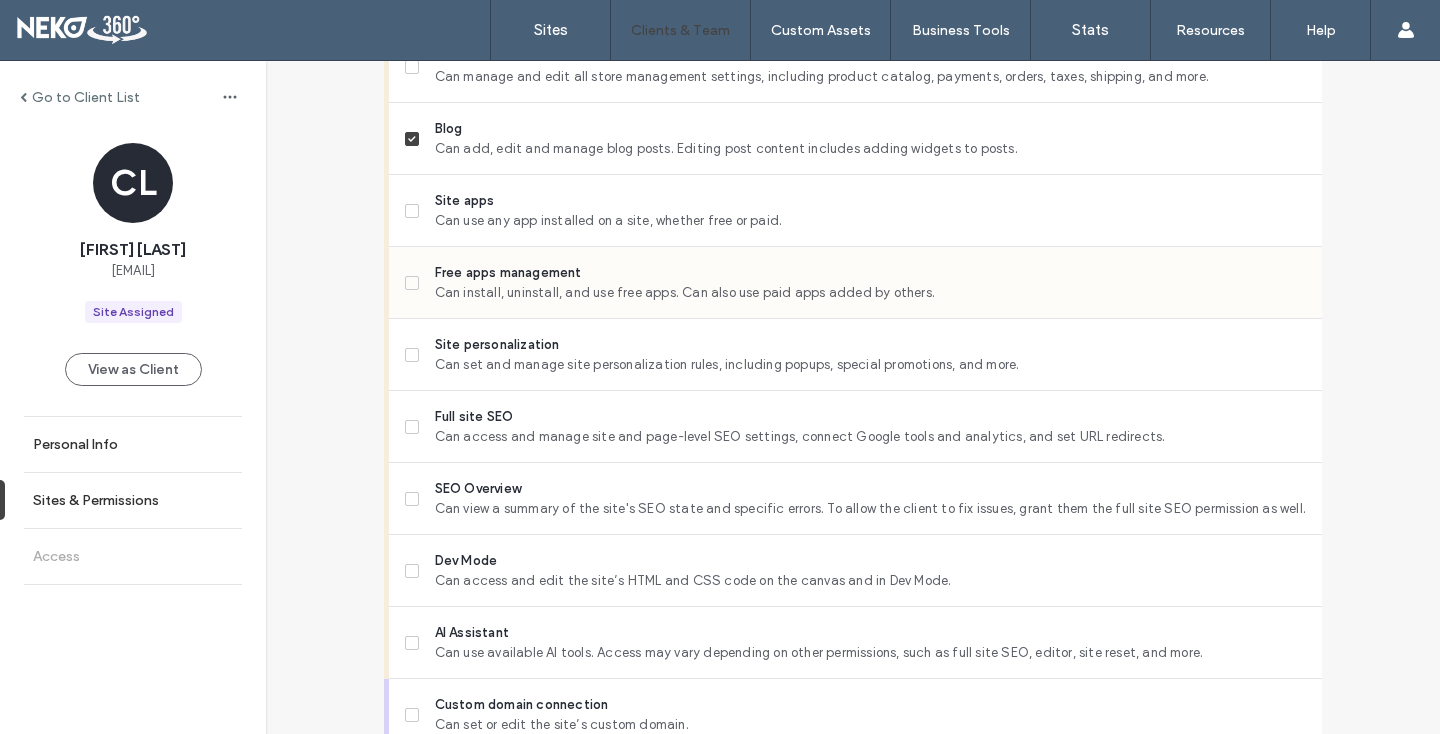 click on "Can install, uninstall, and use free apps. Can also use paid apps added by others." at bounding box center [870, 293] 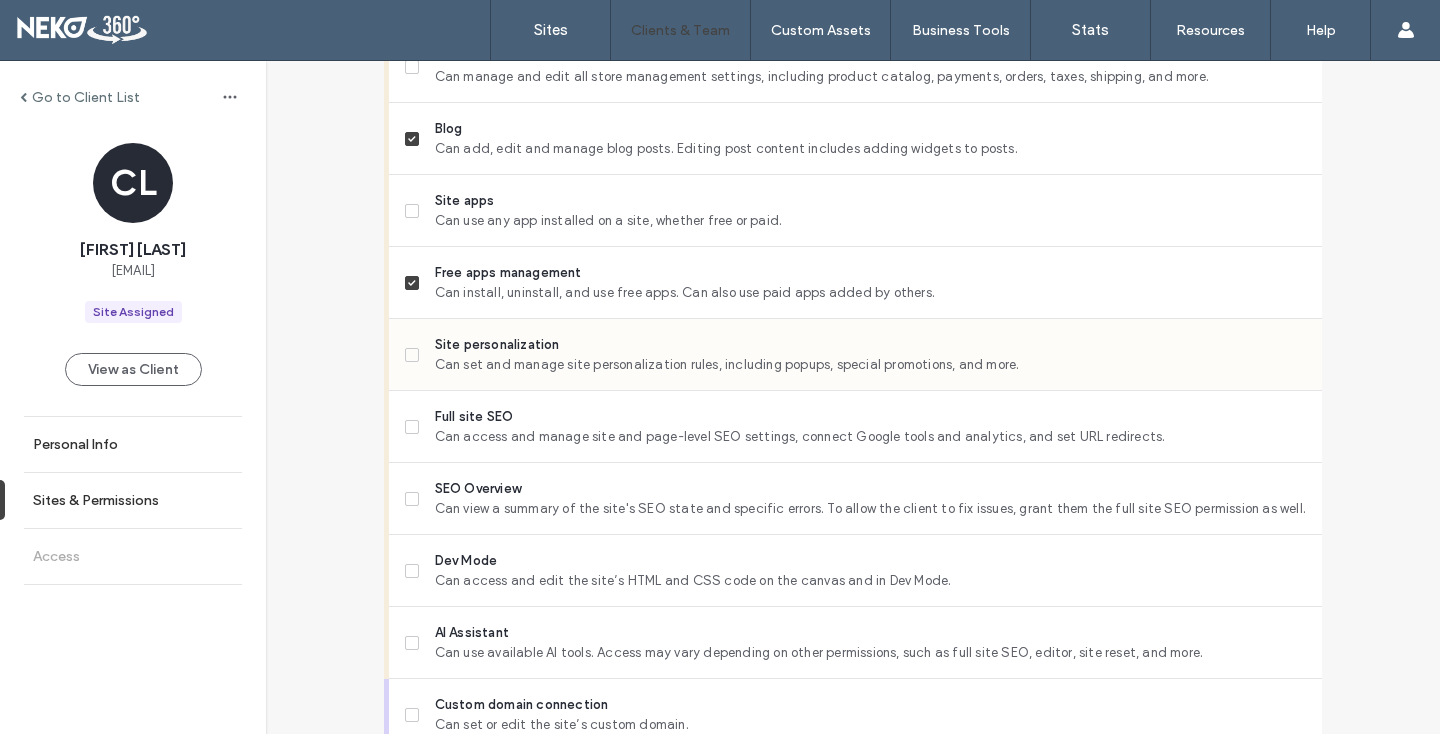 click on "Can set and manage site personalization rules, including popups, special promotions, and more." at bounding box center (870, 365) 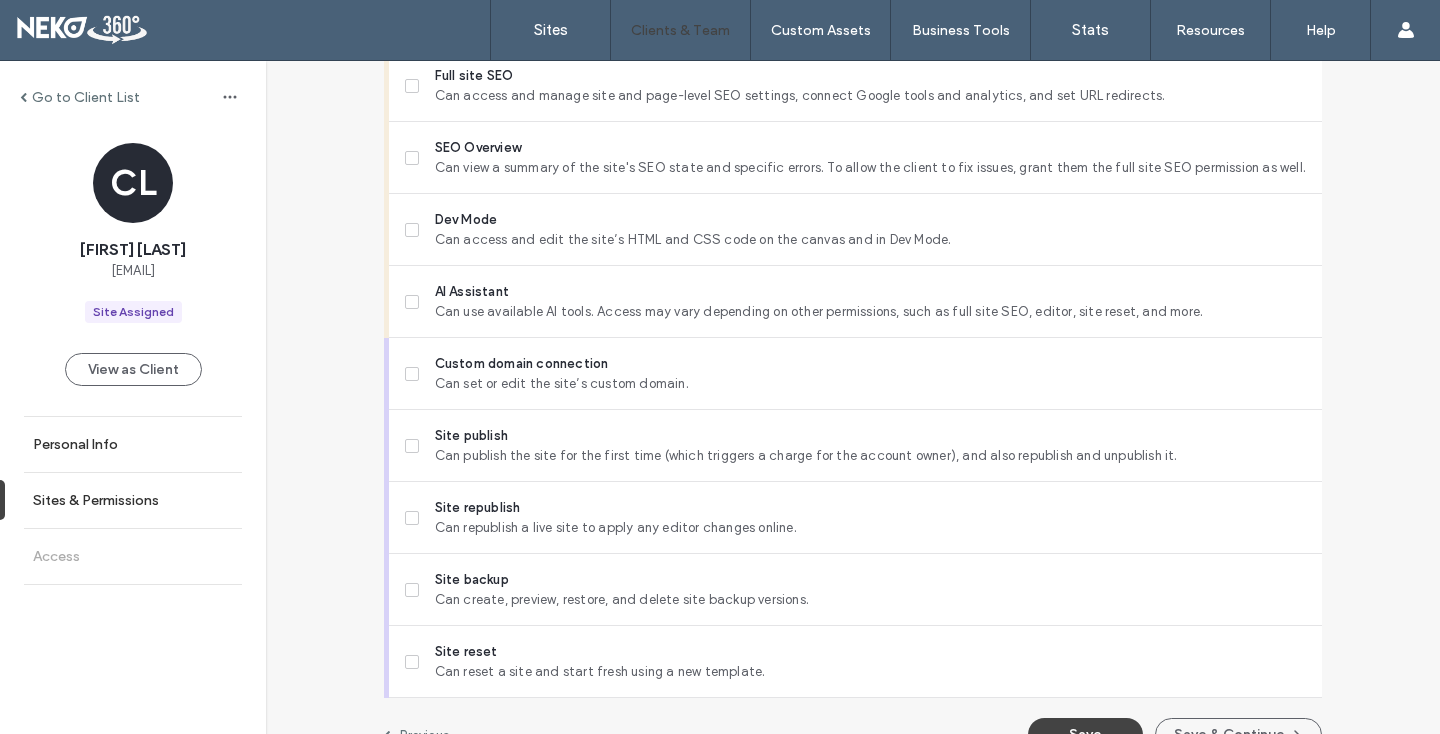 scroll, scrollTop: 1675, scrollLeft: 0, axis: vertical 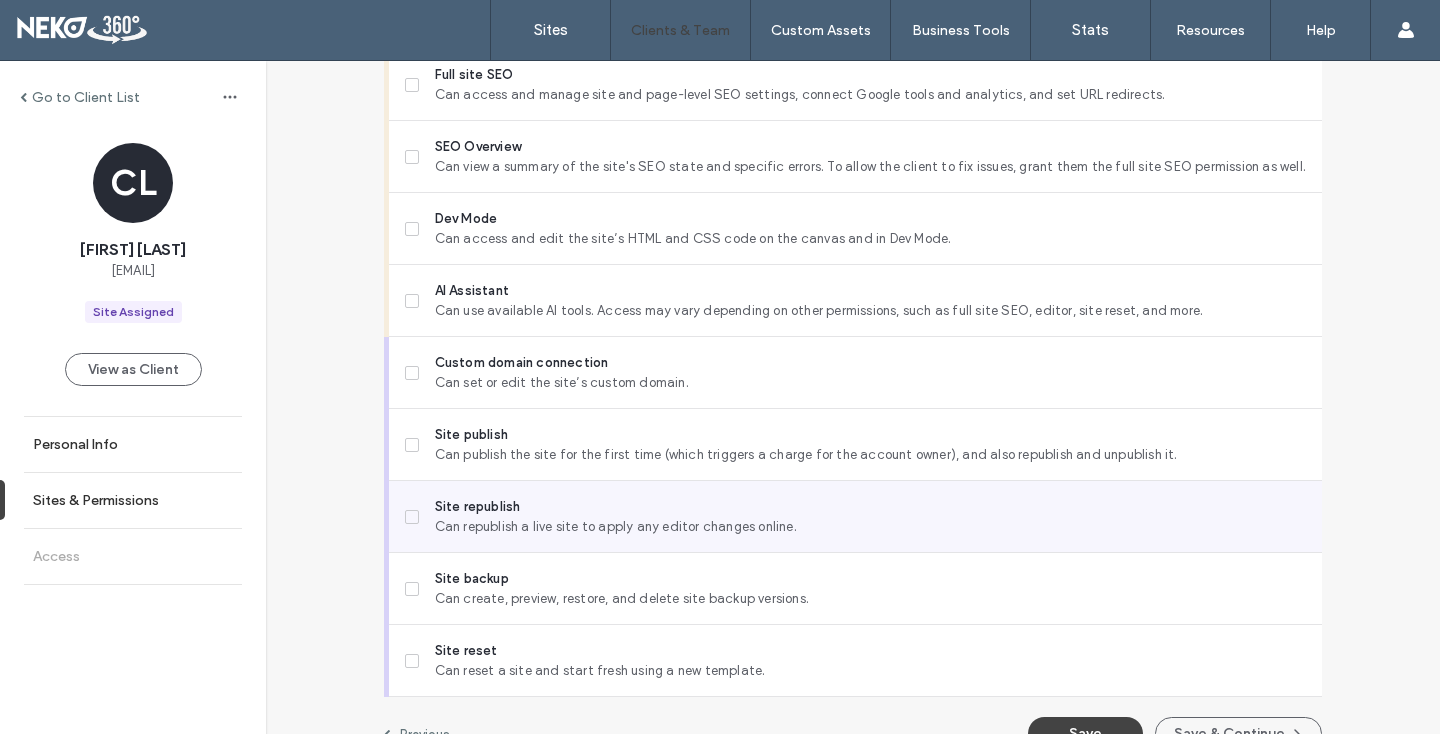 click on "Site republish" at bounding box center [870, 507] 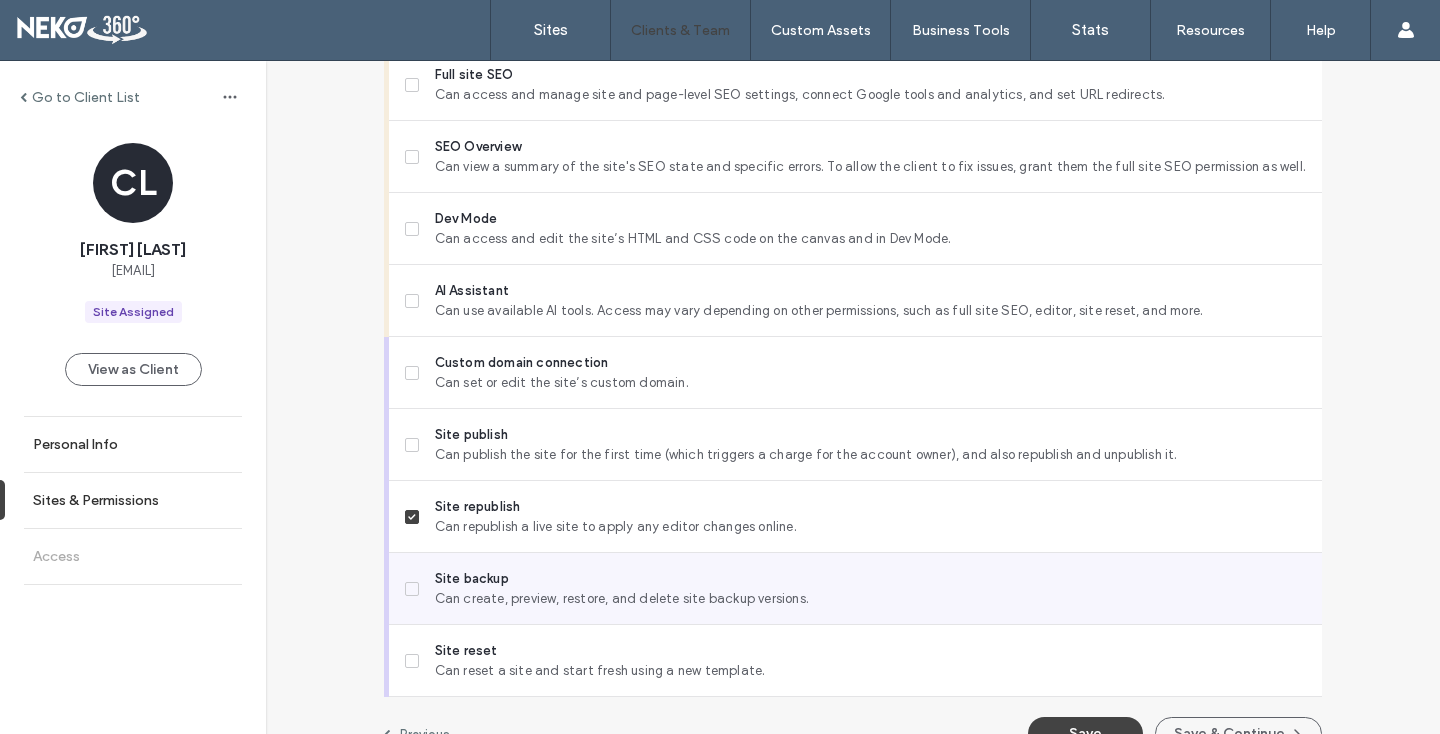 scroll, scrollTop: 1710, scrollLeft: 0, axis: vertical 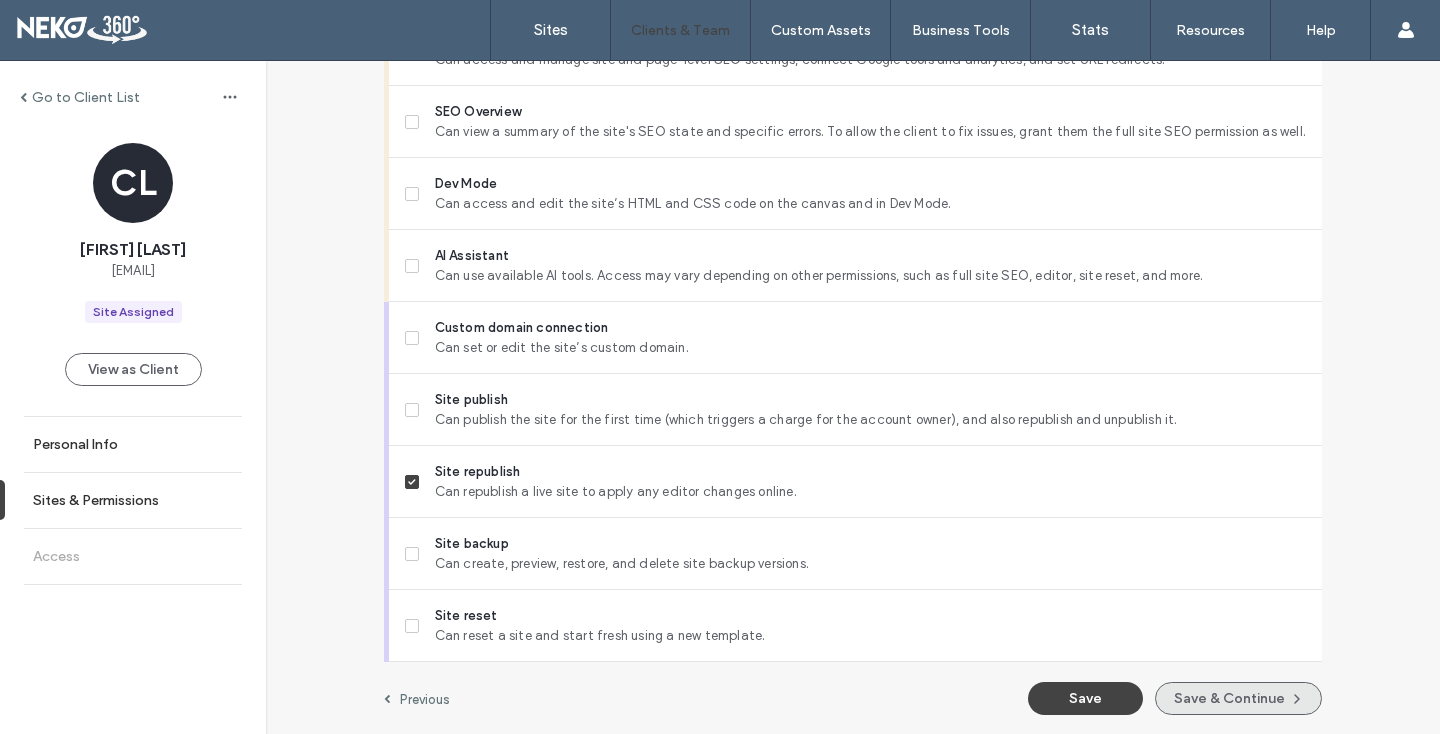 click on "Save & Continue" at bounding box center (1238, 698) 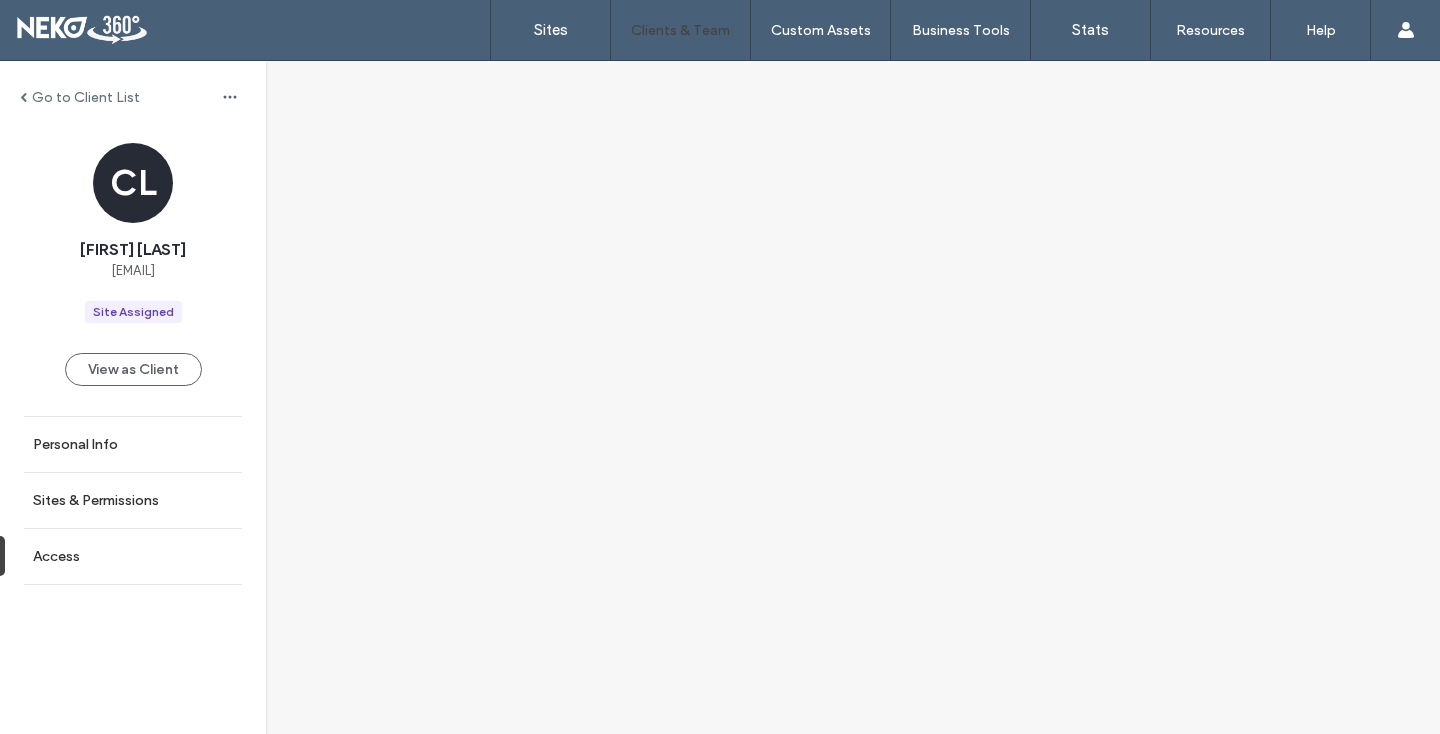 scroll, scrollTop: 0, scrollLeft: 0, axis: both 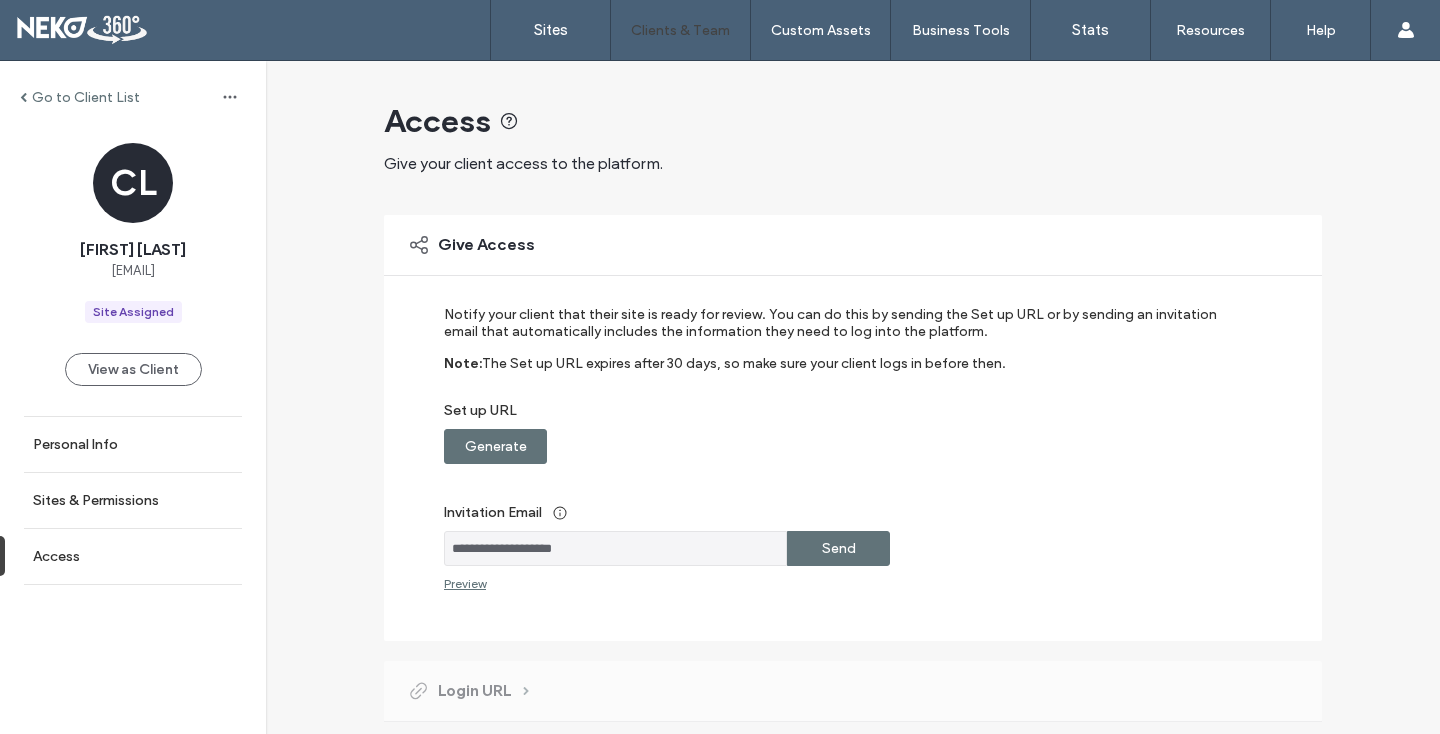 click on "**********" at bounding box center (839, 448) 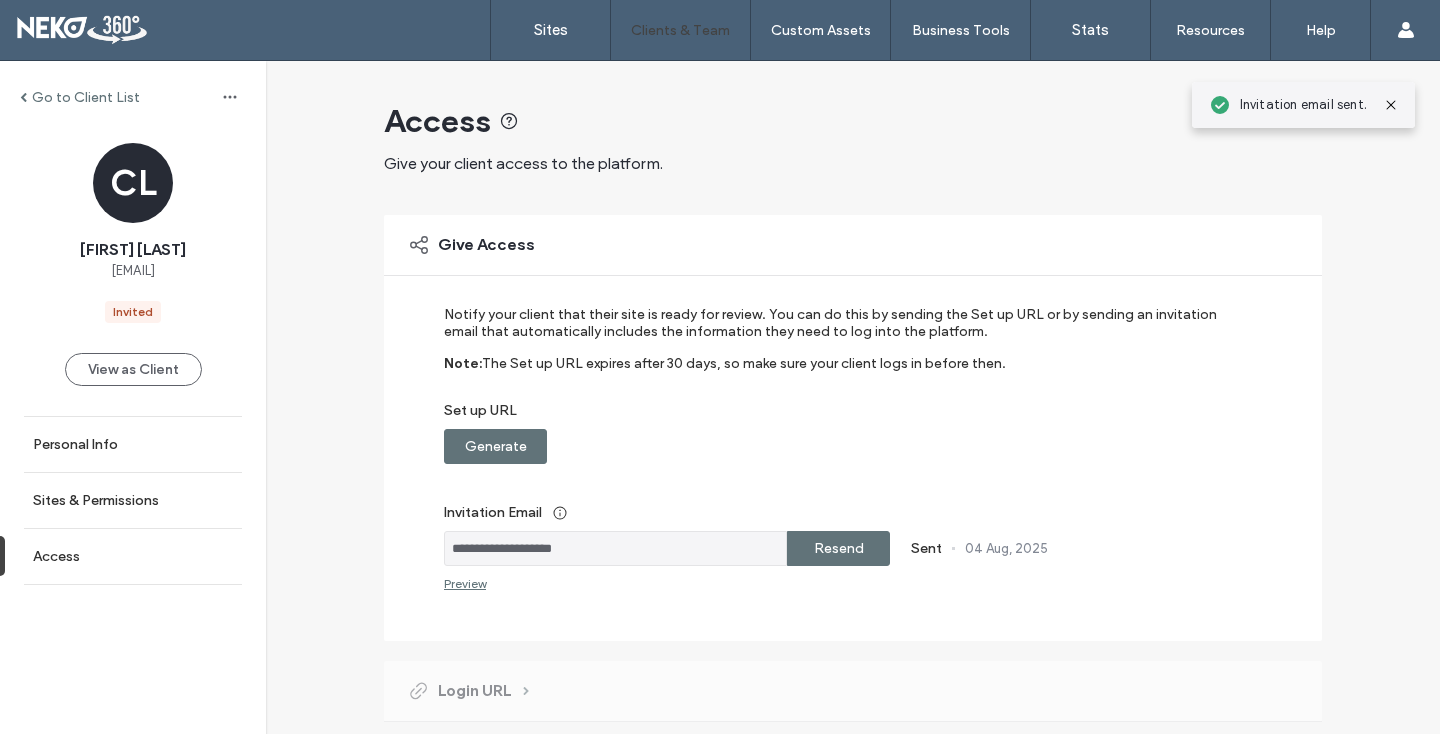 click on "Go to Client List" at bounding box center [86, 97] 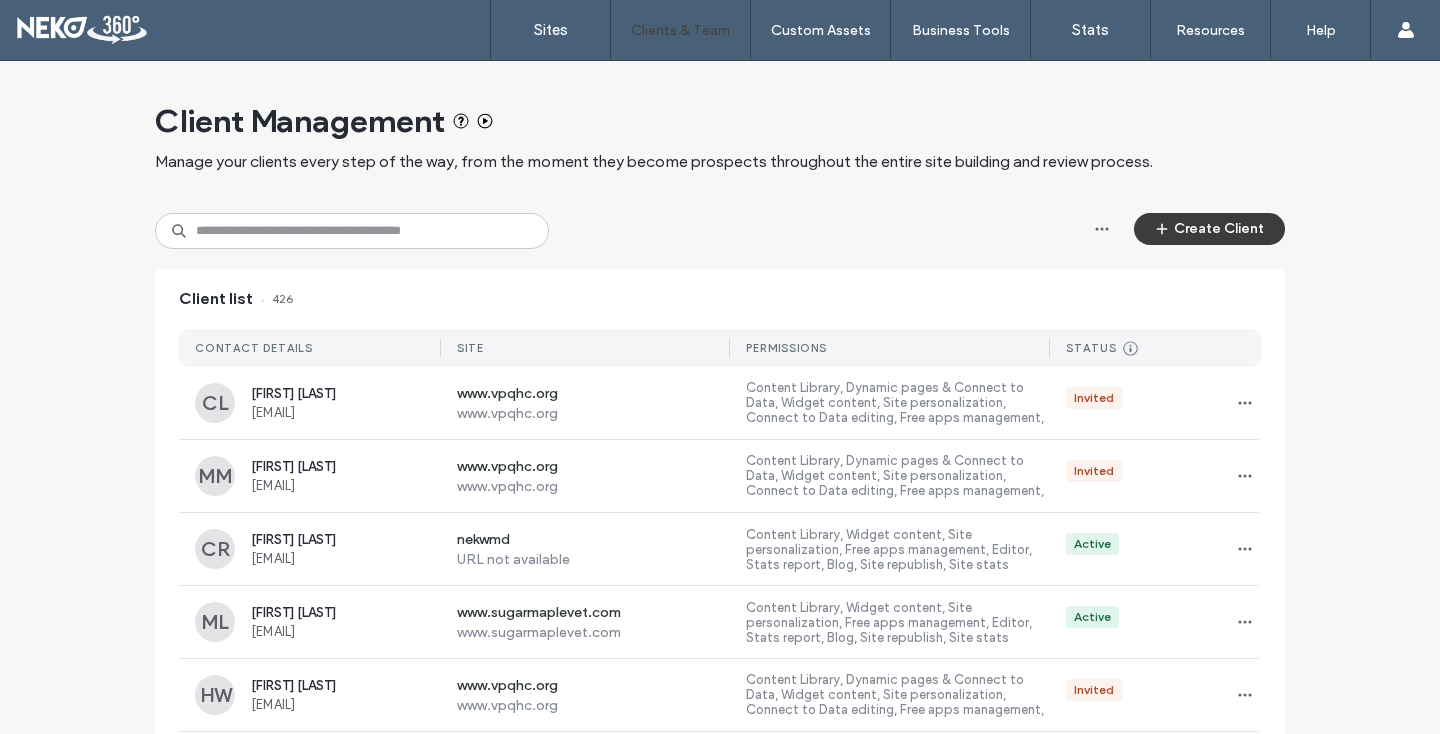 click on "Create Client" at bounding box center [1209, 229] 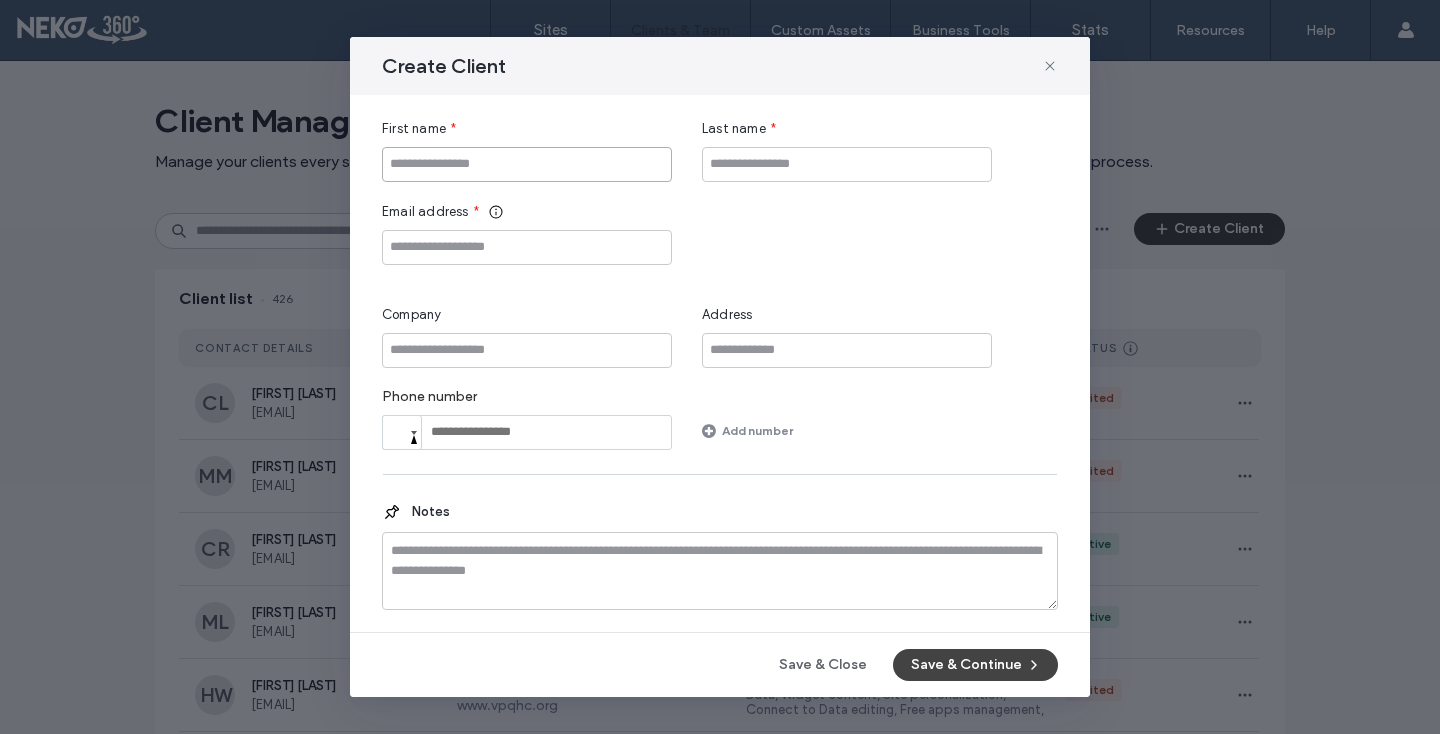 click at bounding box center [527, 164] 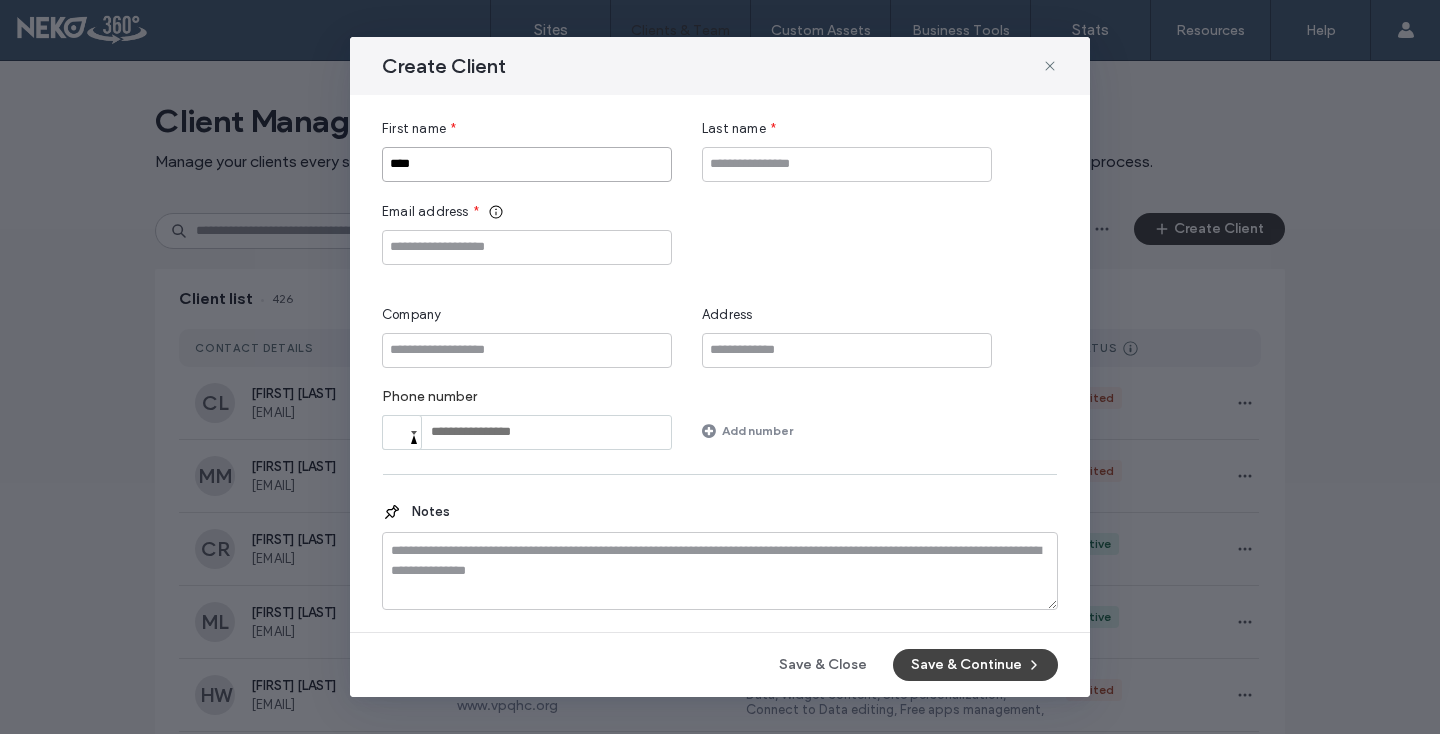 type on "****" 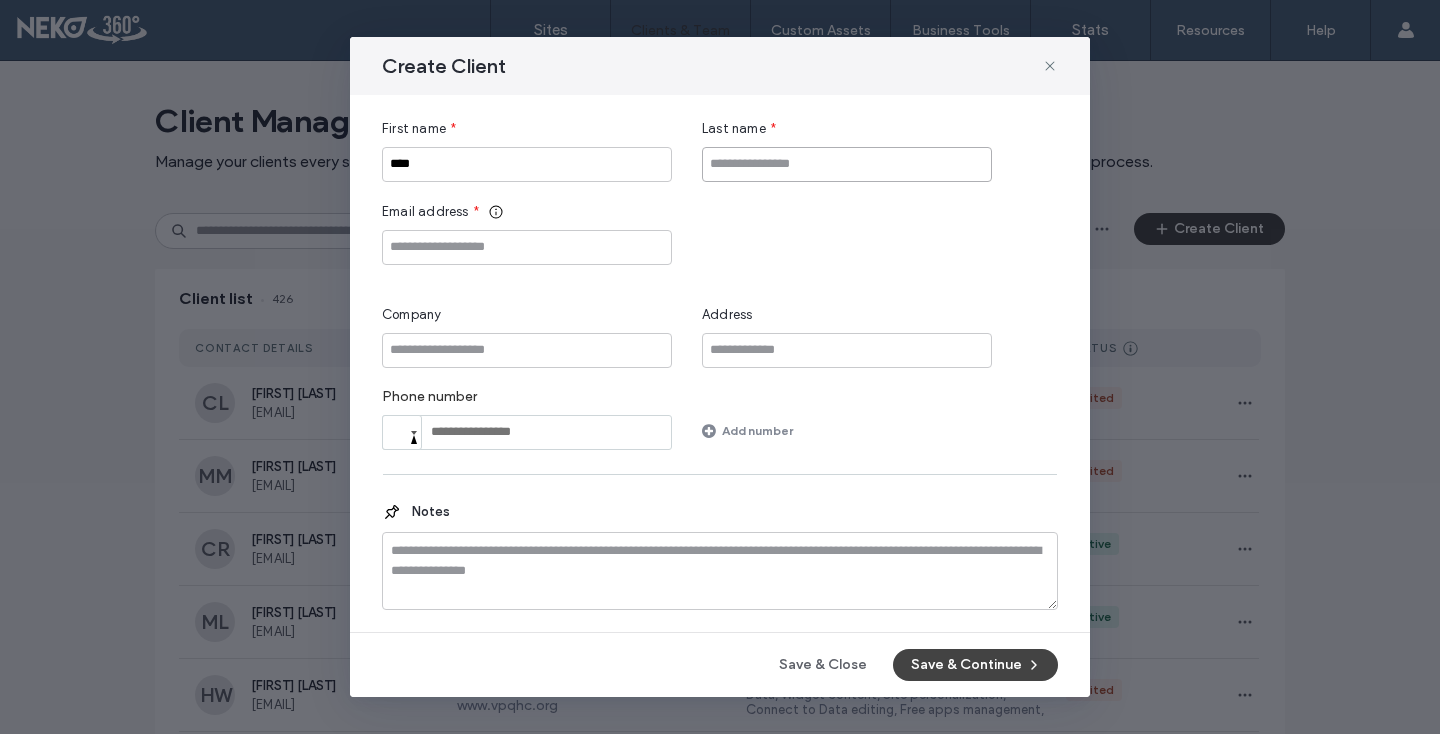 click at bounding box center [847, 164] 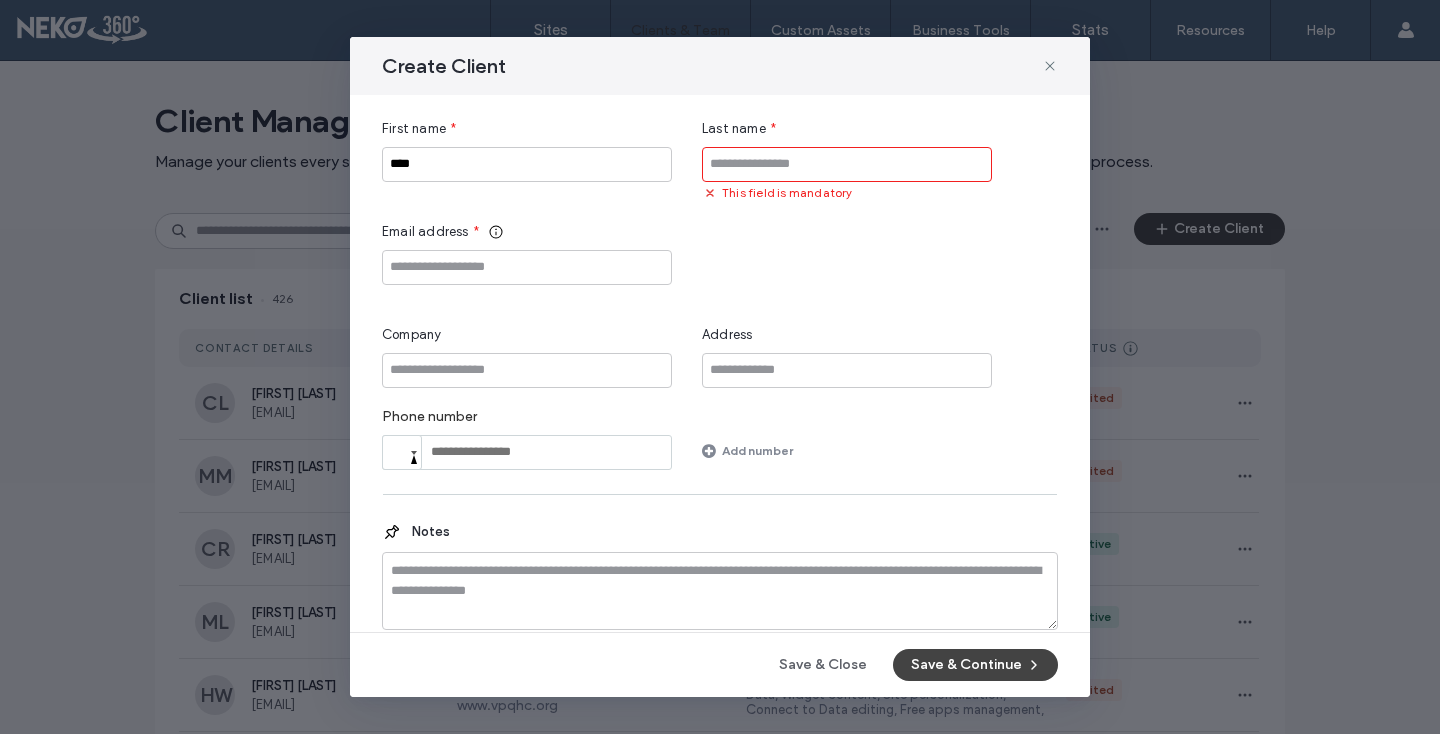 paste on "**********" 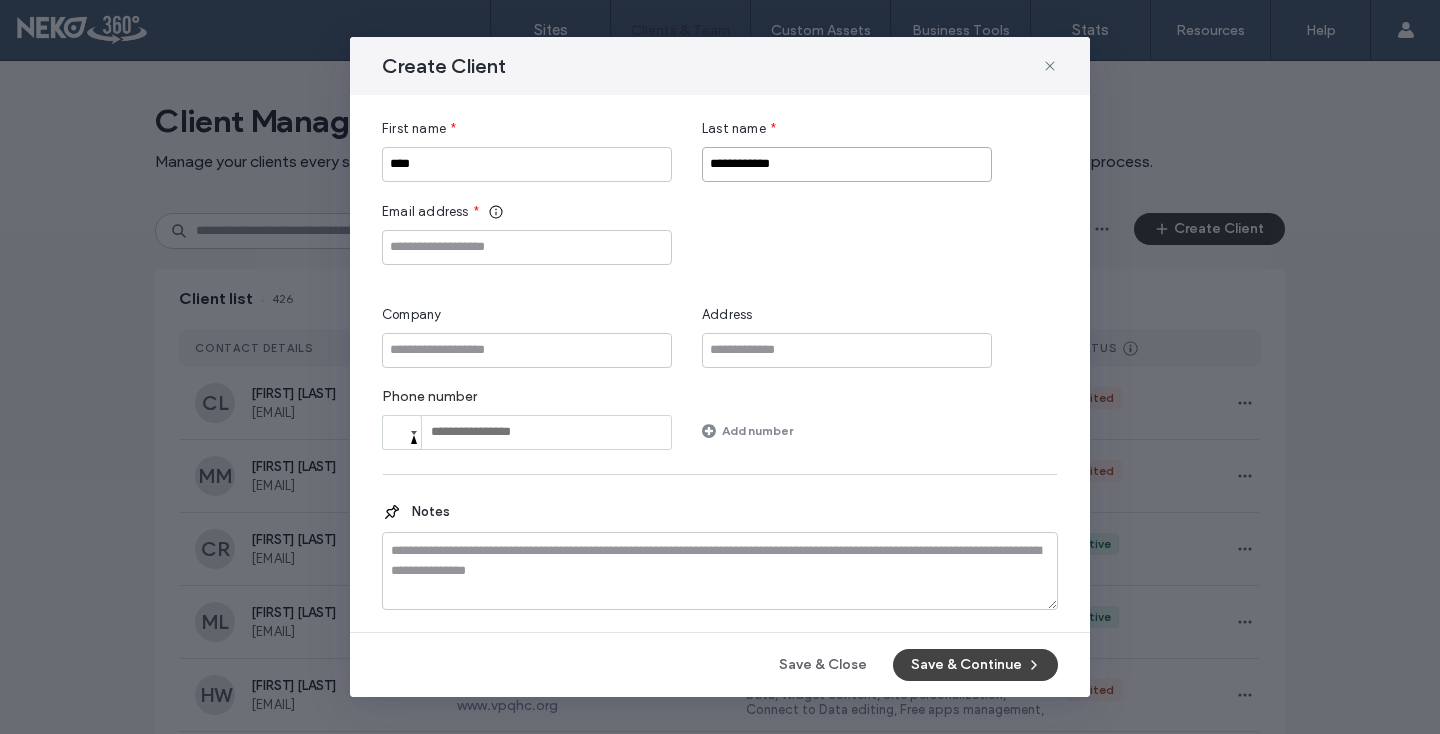 type on "**********" 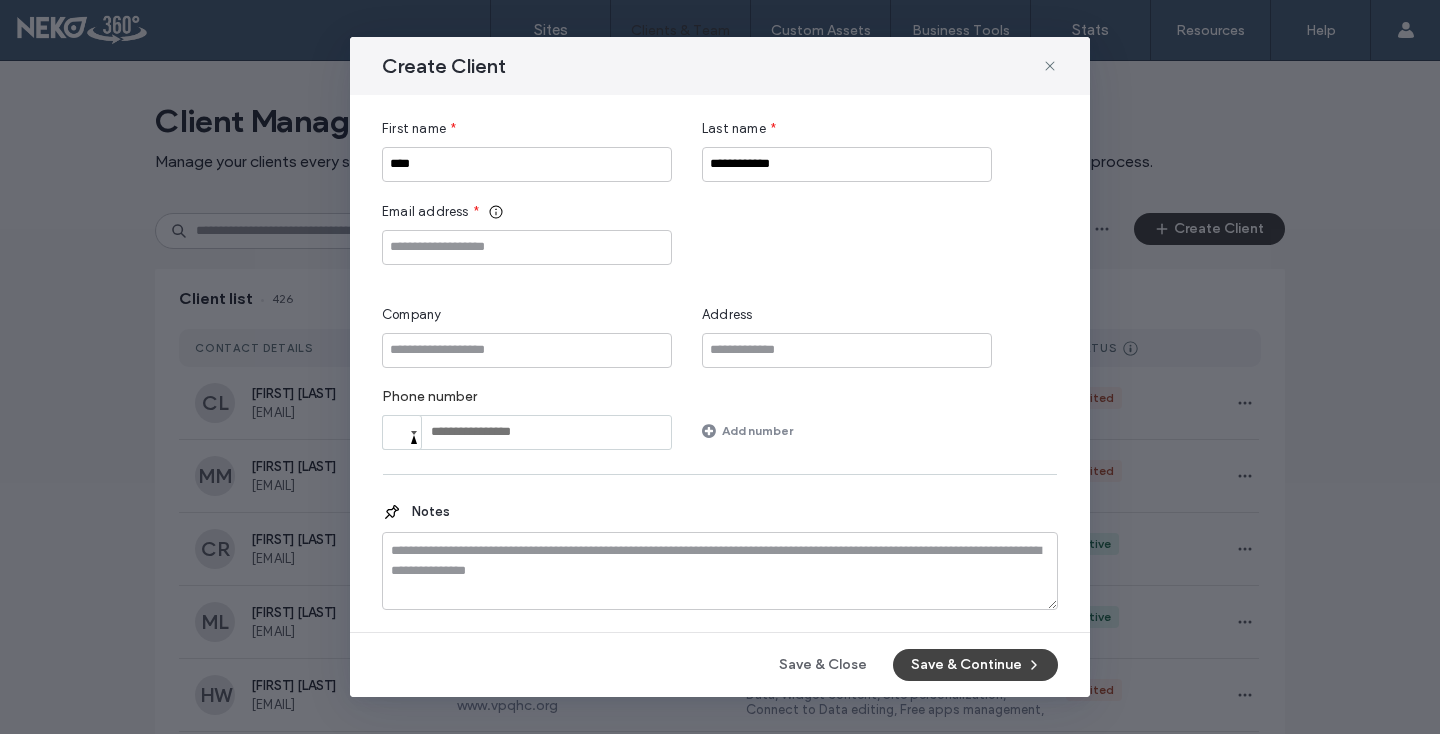 click on "**********" at bounding box center [720, 284] 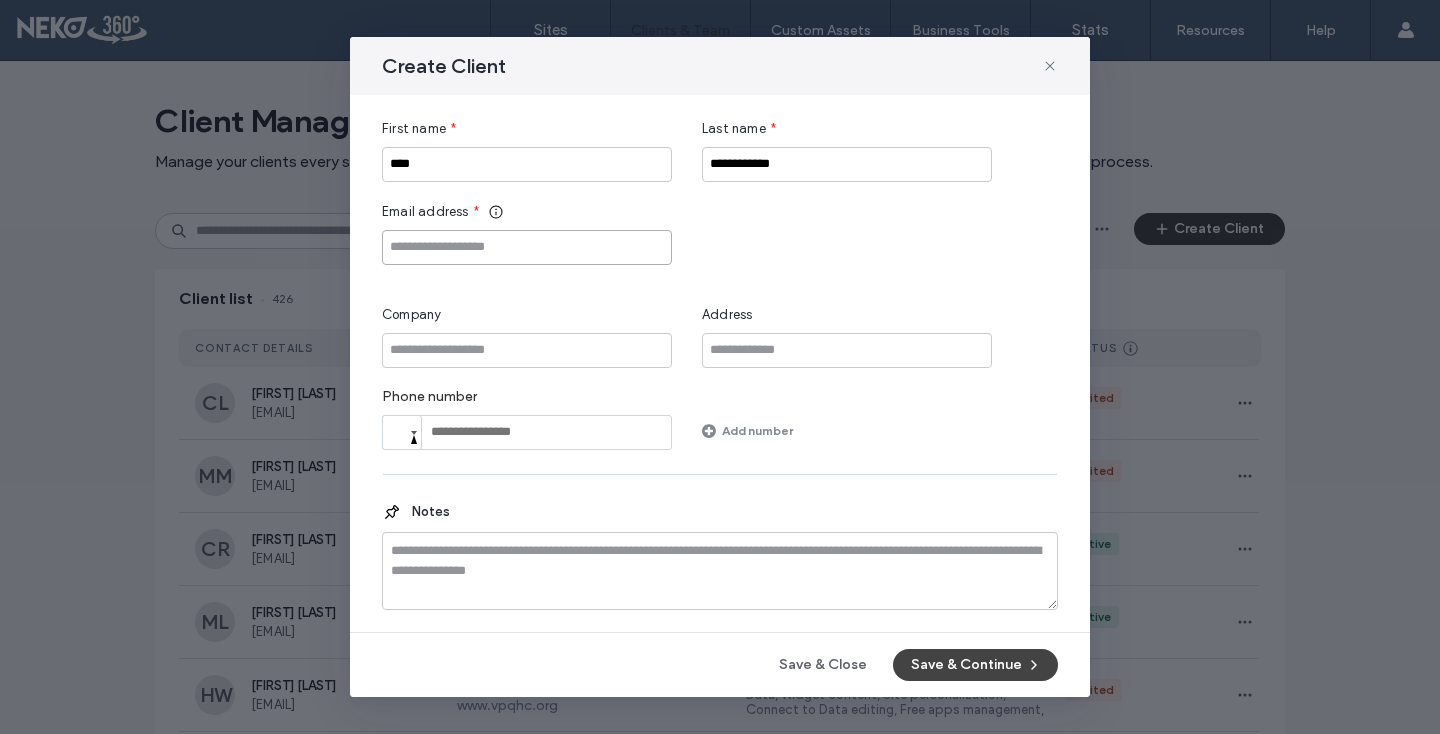 click at bounding box center (527, 247) 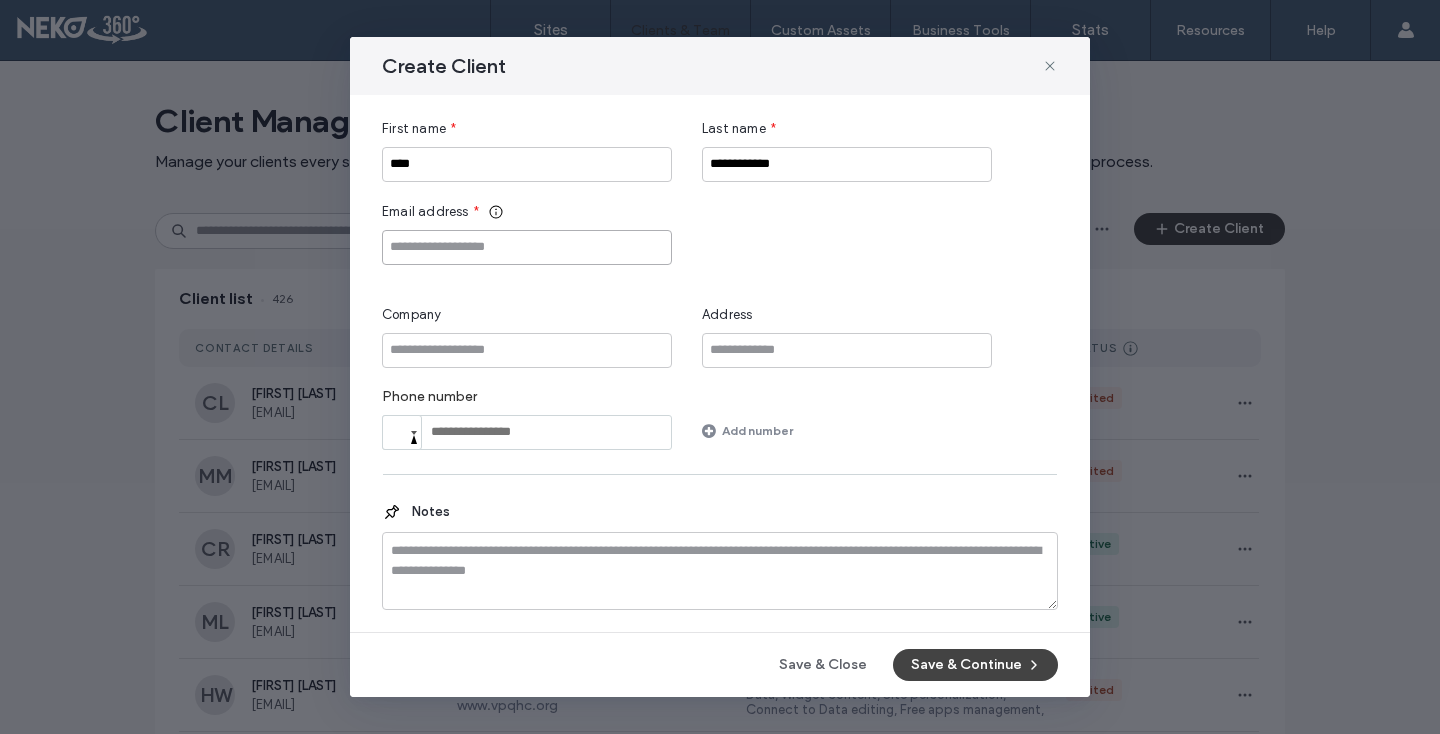 paste on "**********" 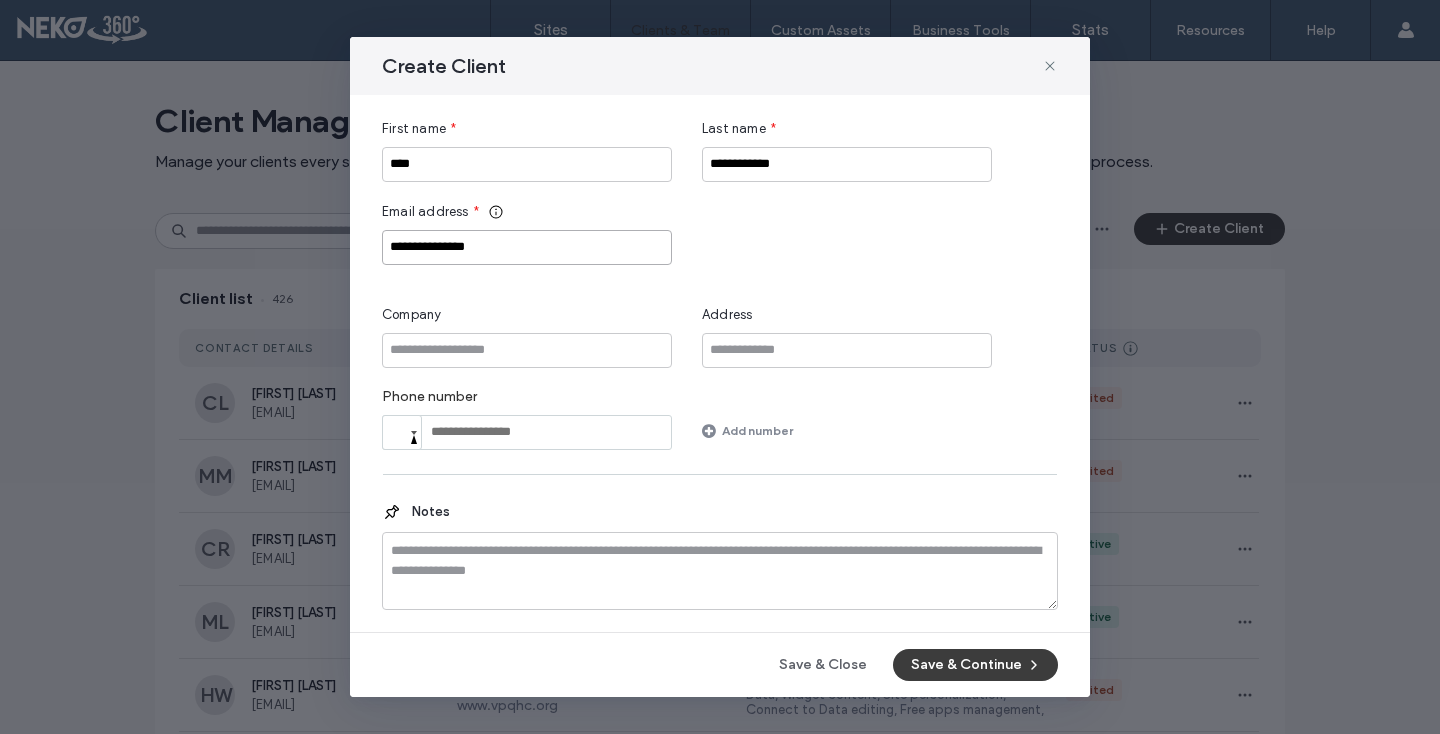 type on "**********" 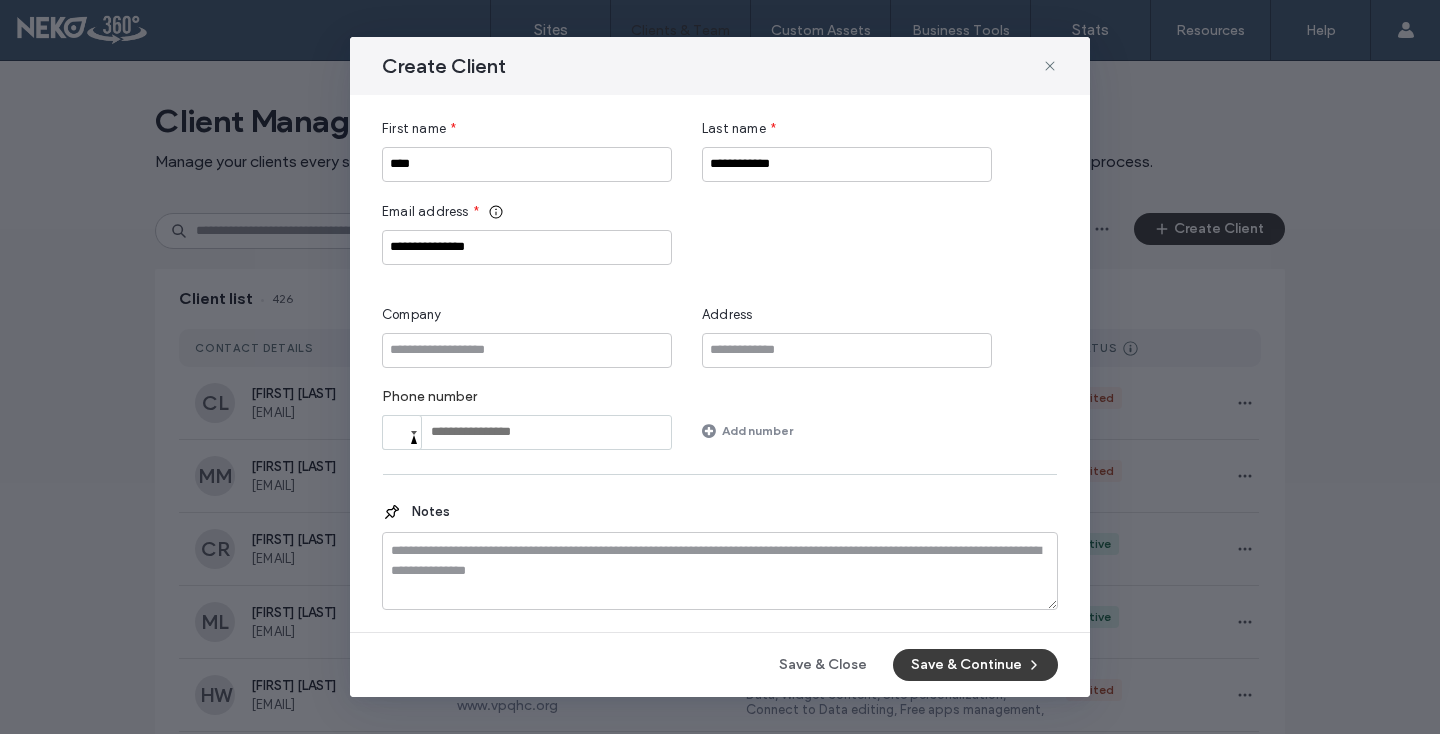click on "Save & Continue" at bounding box center (975, 665) 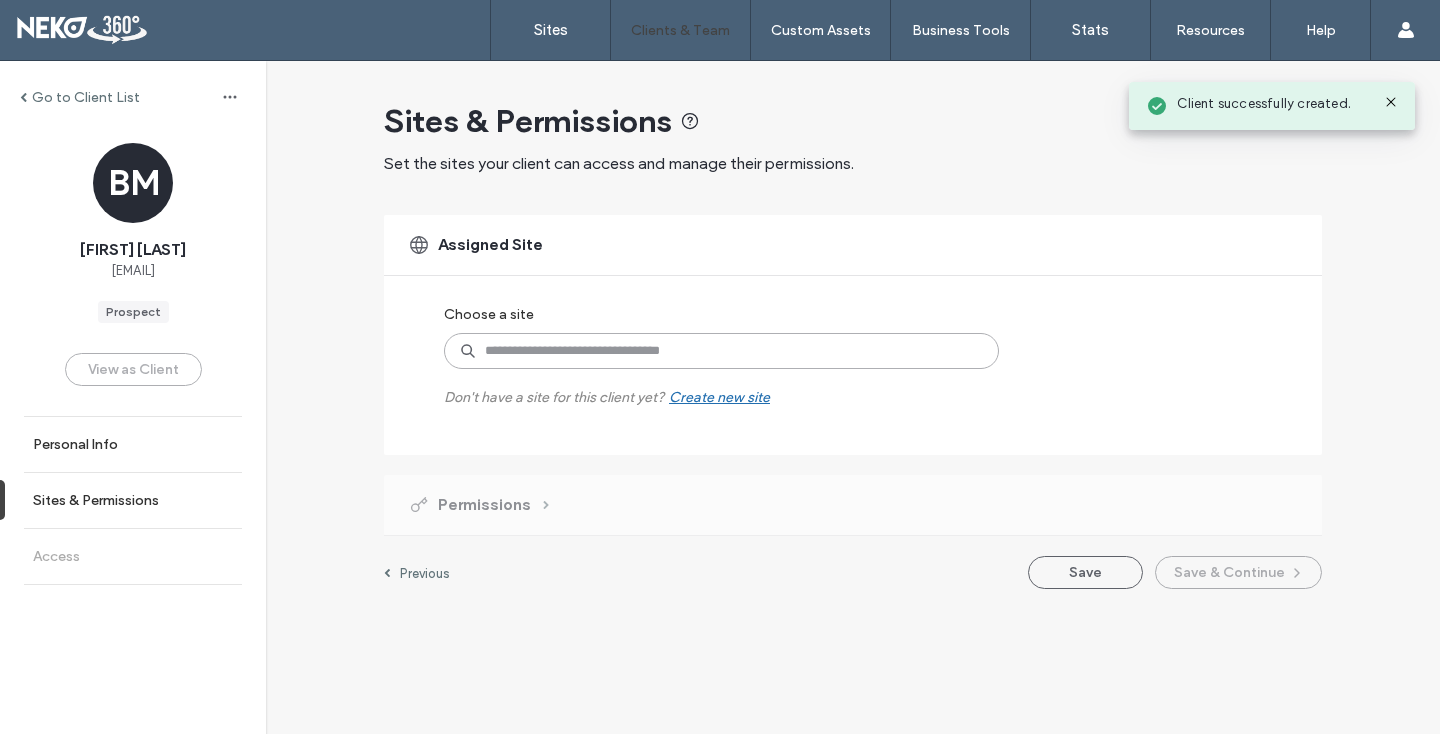 click at bounding box center (721, 351) 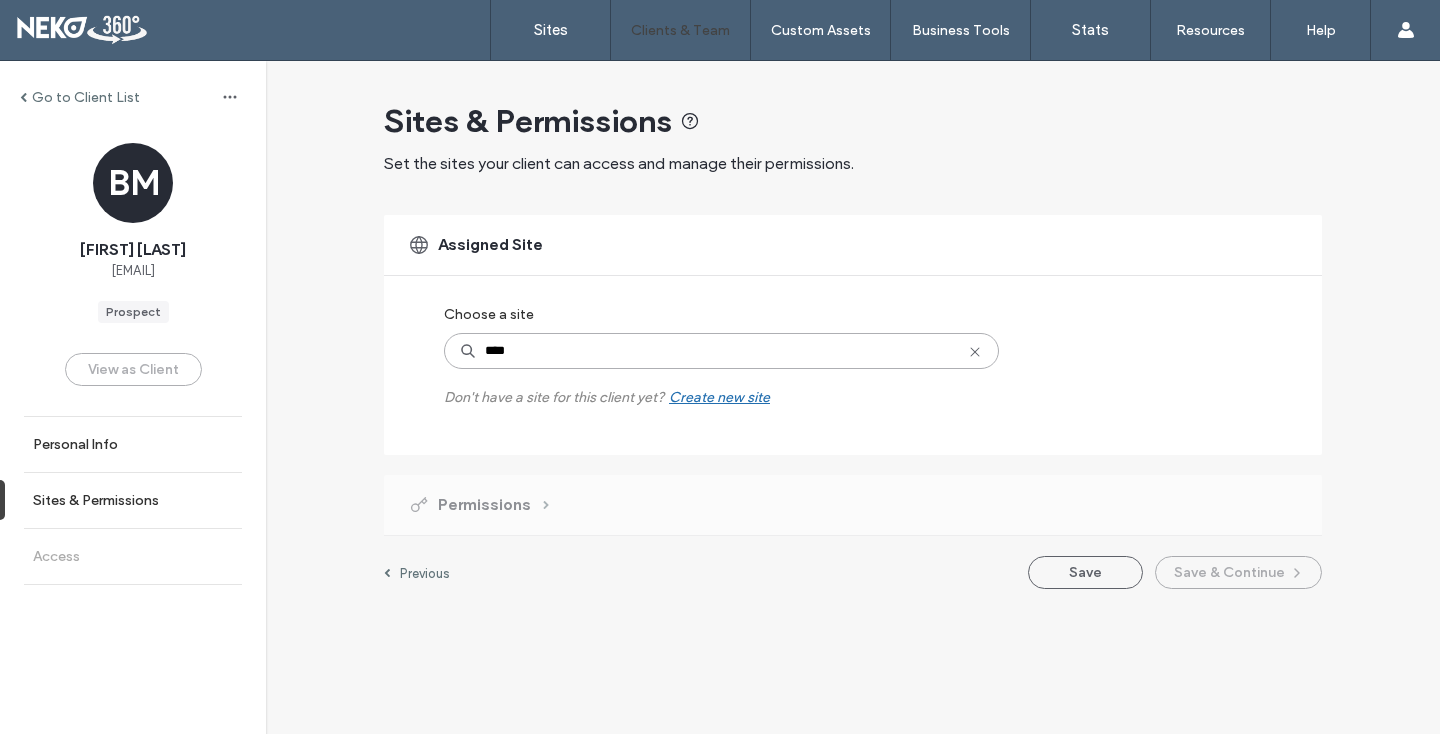 type on "*****" 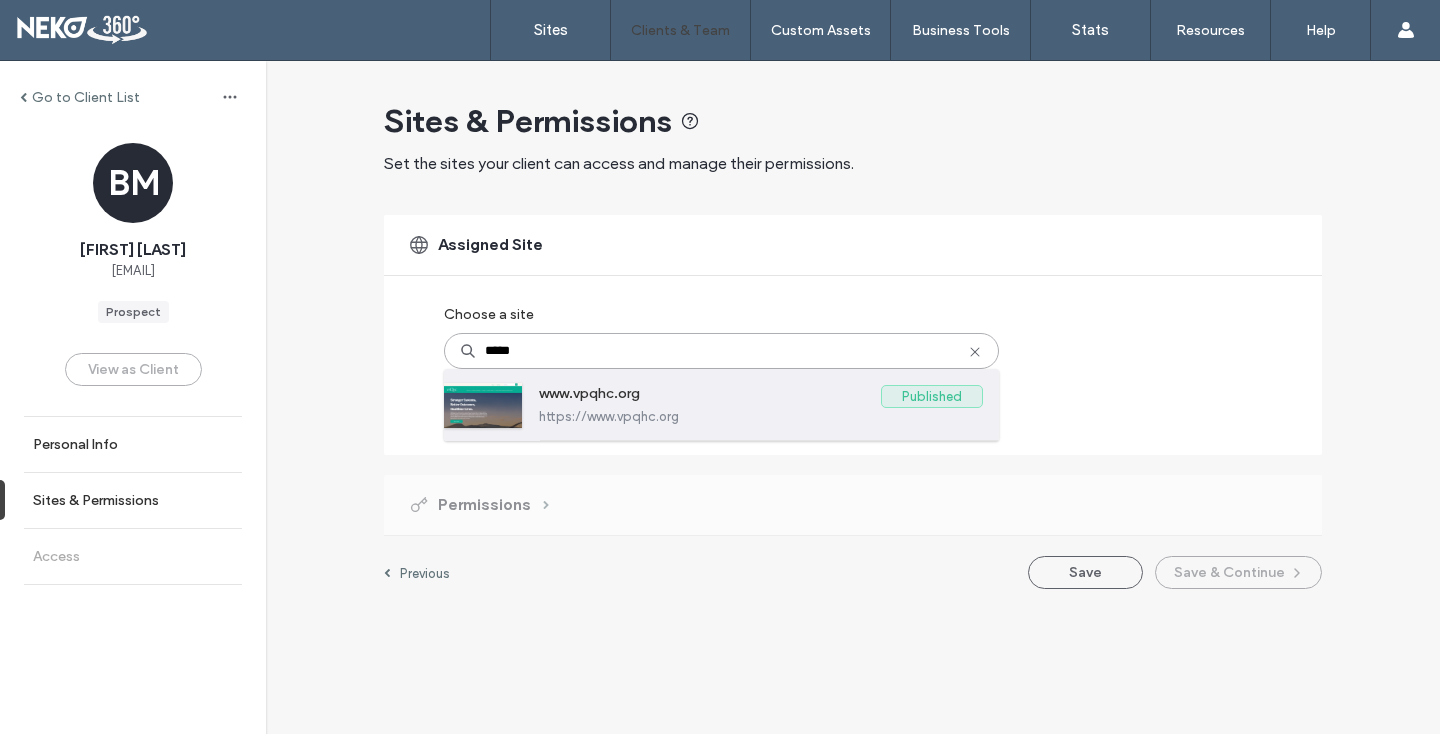click at bounding box center [483, 405] 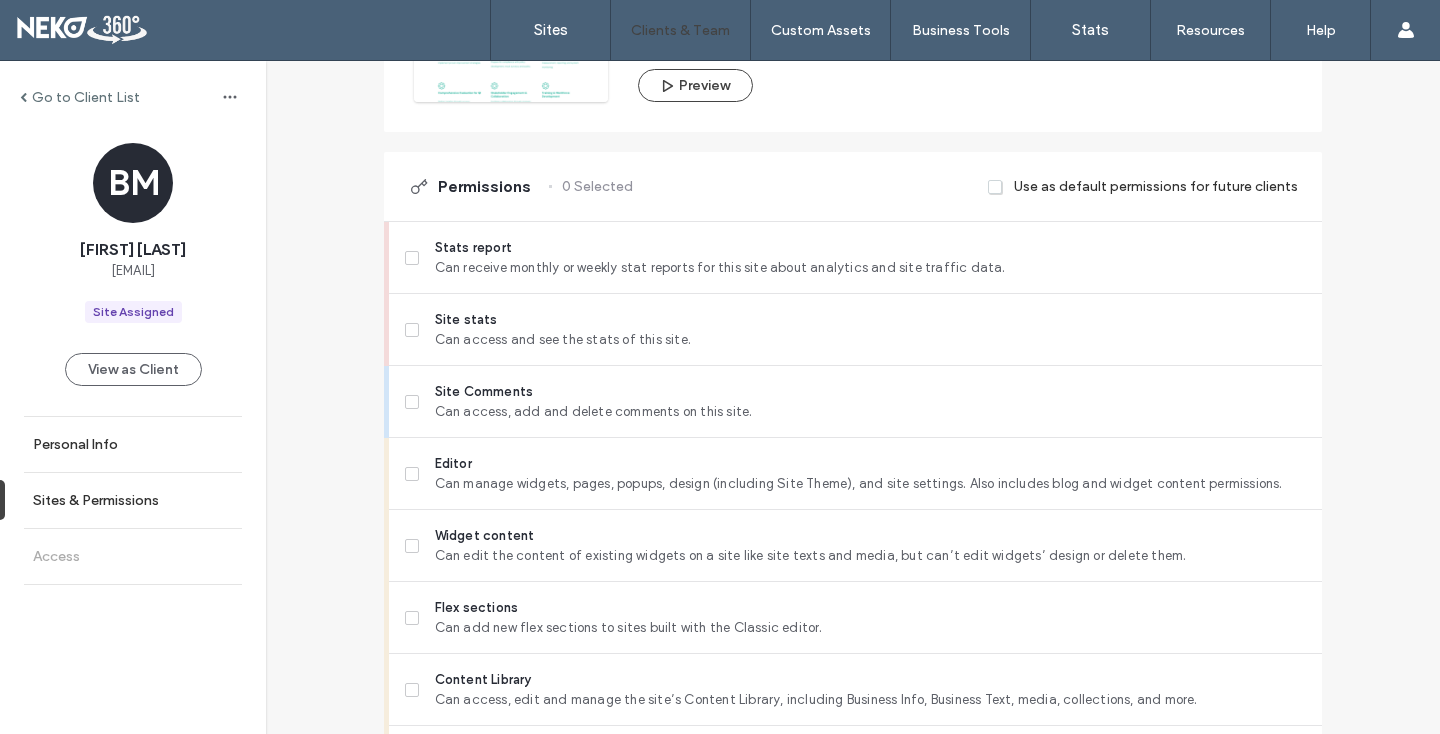 scroll, scrollTop: 653, scrollLeft: 0, axis: vertical 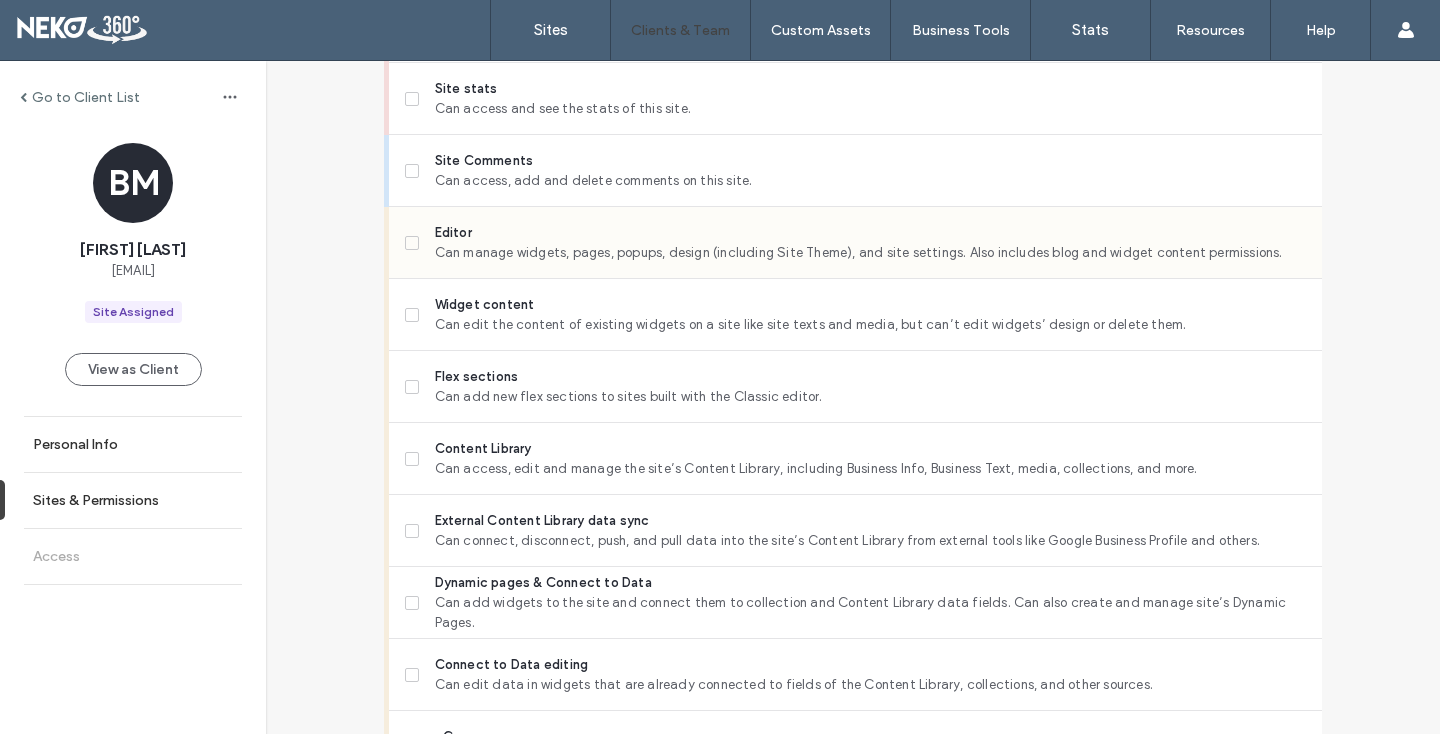 click on "Editor Can manage widgets, pages, popups, design (including Site Theme), and site settings. Also includes blog and widget content permissions." at bounding box center (855, 243) 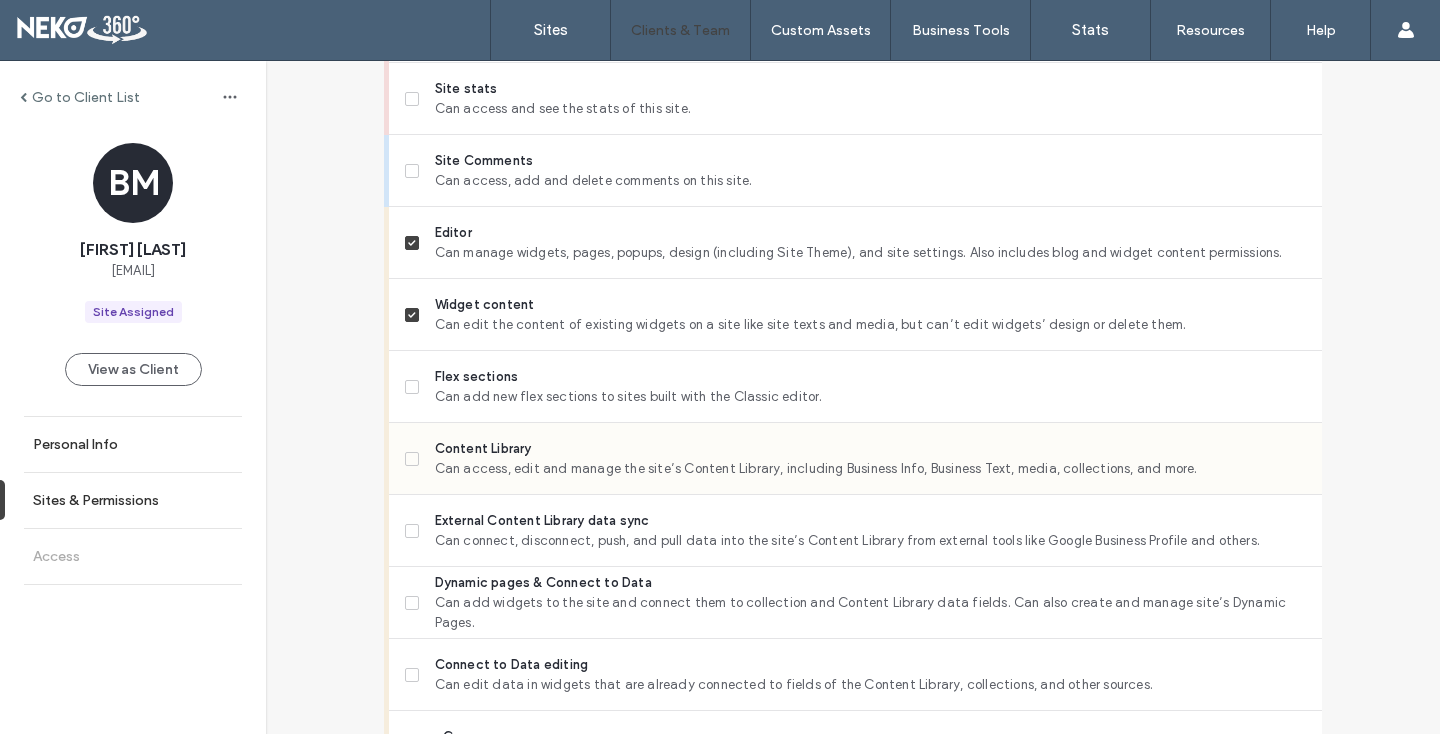 click on "Content Library Can access, edit and manage the site’s Content Library, including Business Info, Business Text, media, collections, and more." at bounding box center [855, 459] 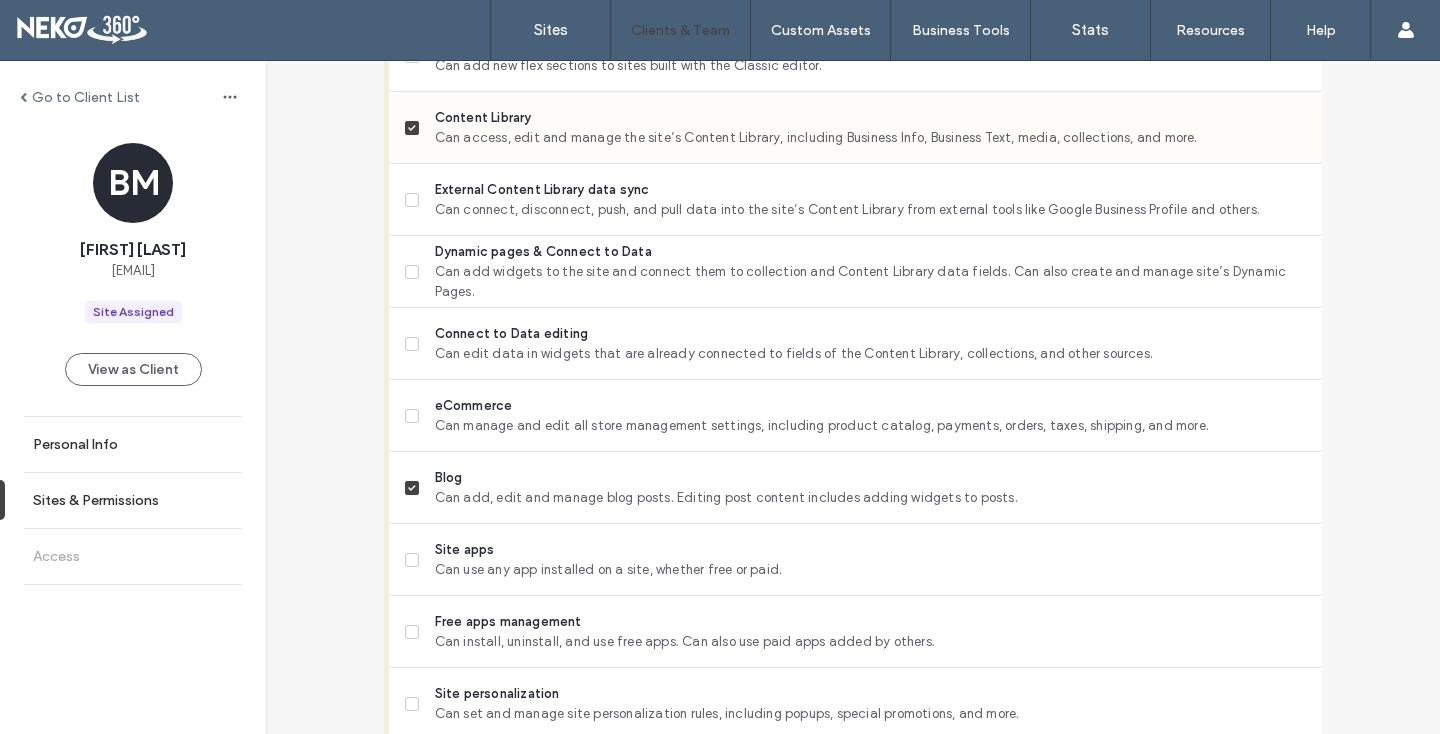 scroll, scrollTop: 1023, scrollLeft: 0, axis: vertical 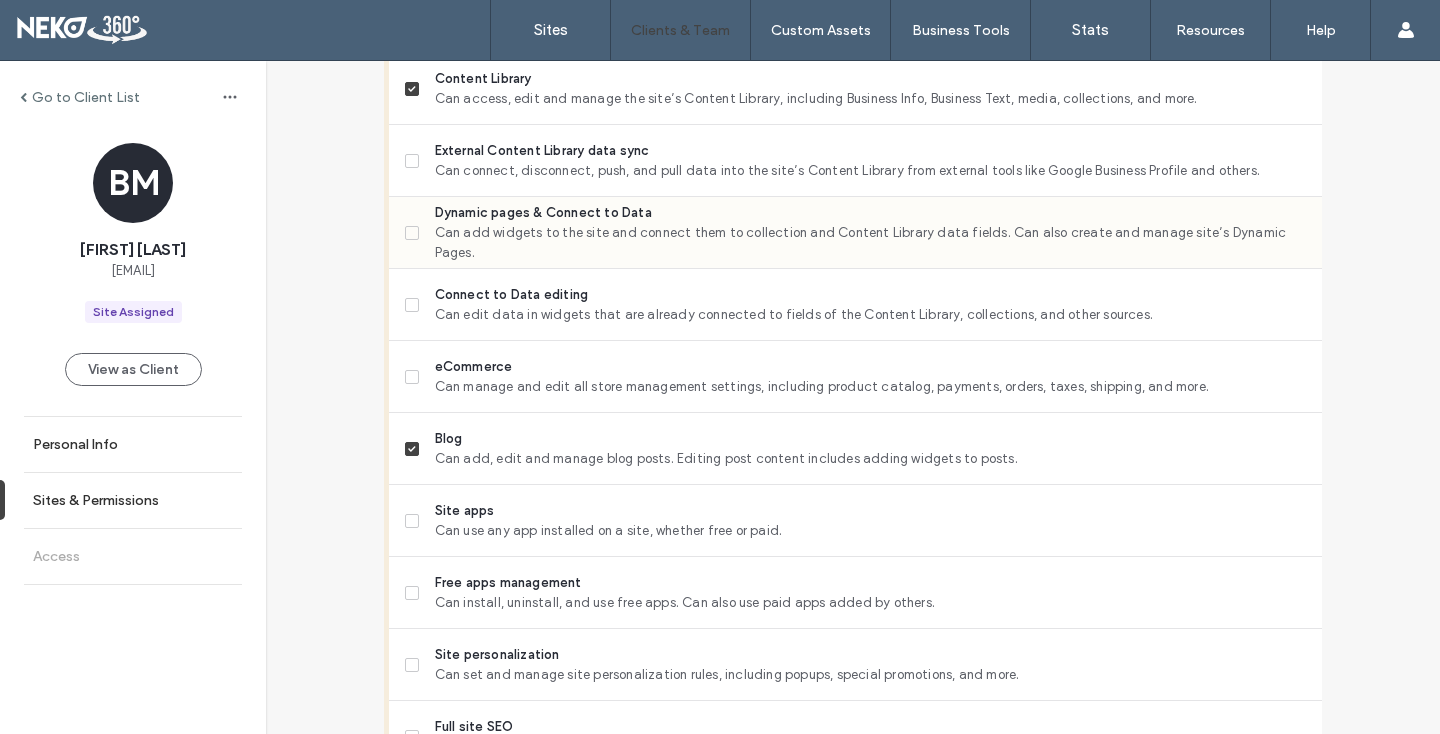 click on "Dynamic pages & Connect to Data Can add widgets to the site and connect them to collection and Content Library data fields. Can also create and manage site’s Dynamic Pages." at bounding box center [855, 233] 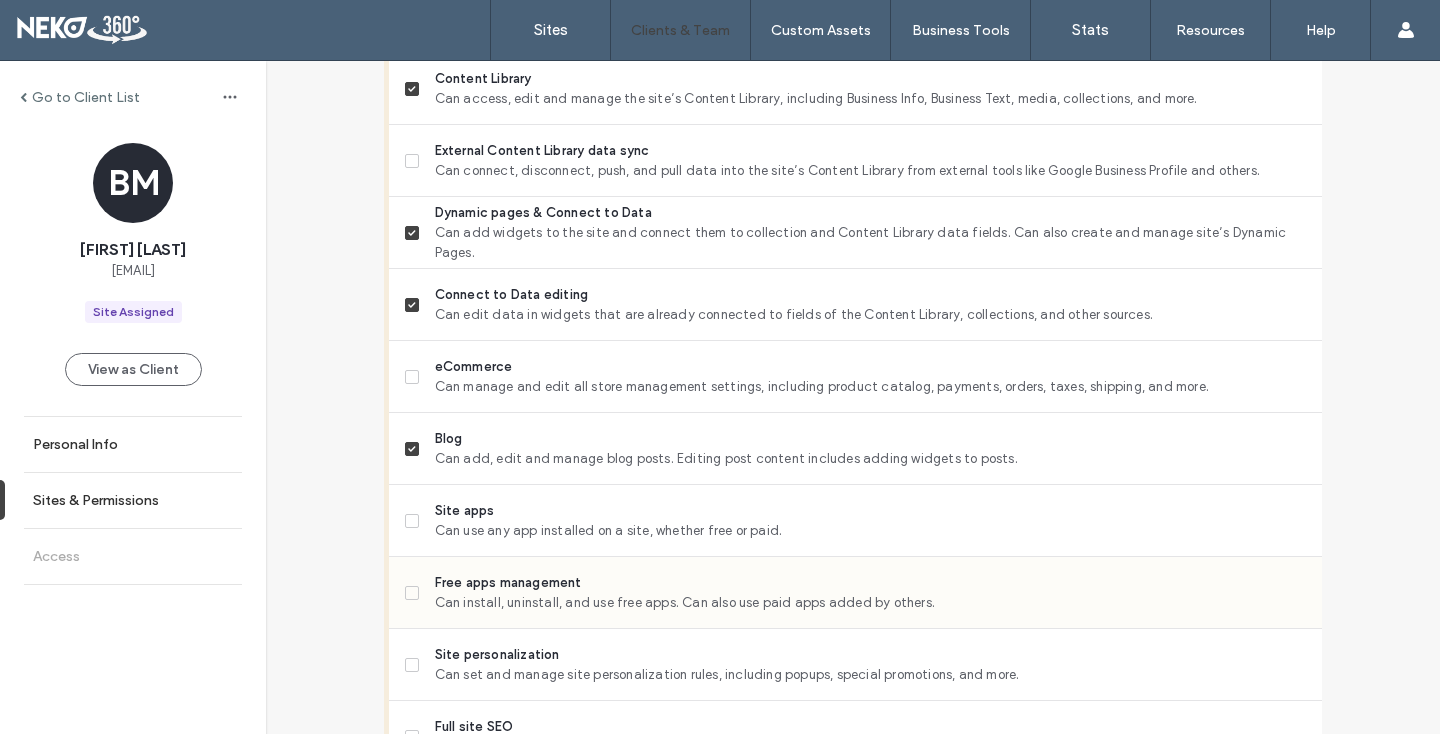 click on "Free apps management Can install, uninstall, and use free apps. Can also use paid apps added by others." at bounding box center (855, 593) 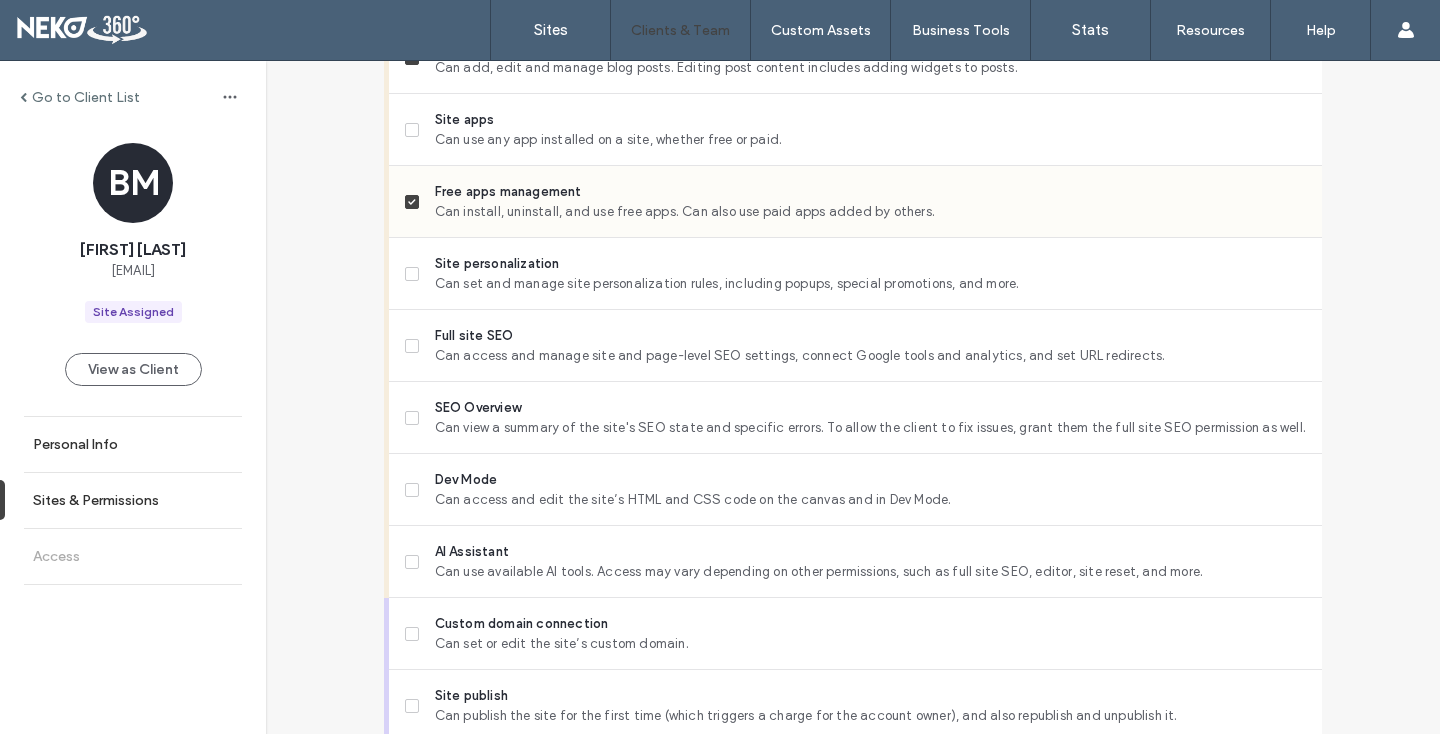 scroll, scrollTop: 1419, scrollLeft: 0, axis: vertical 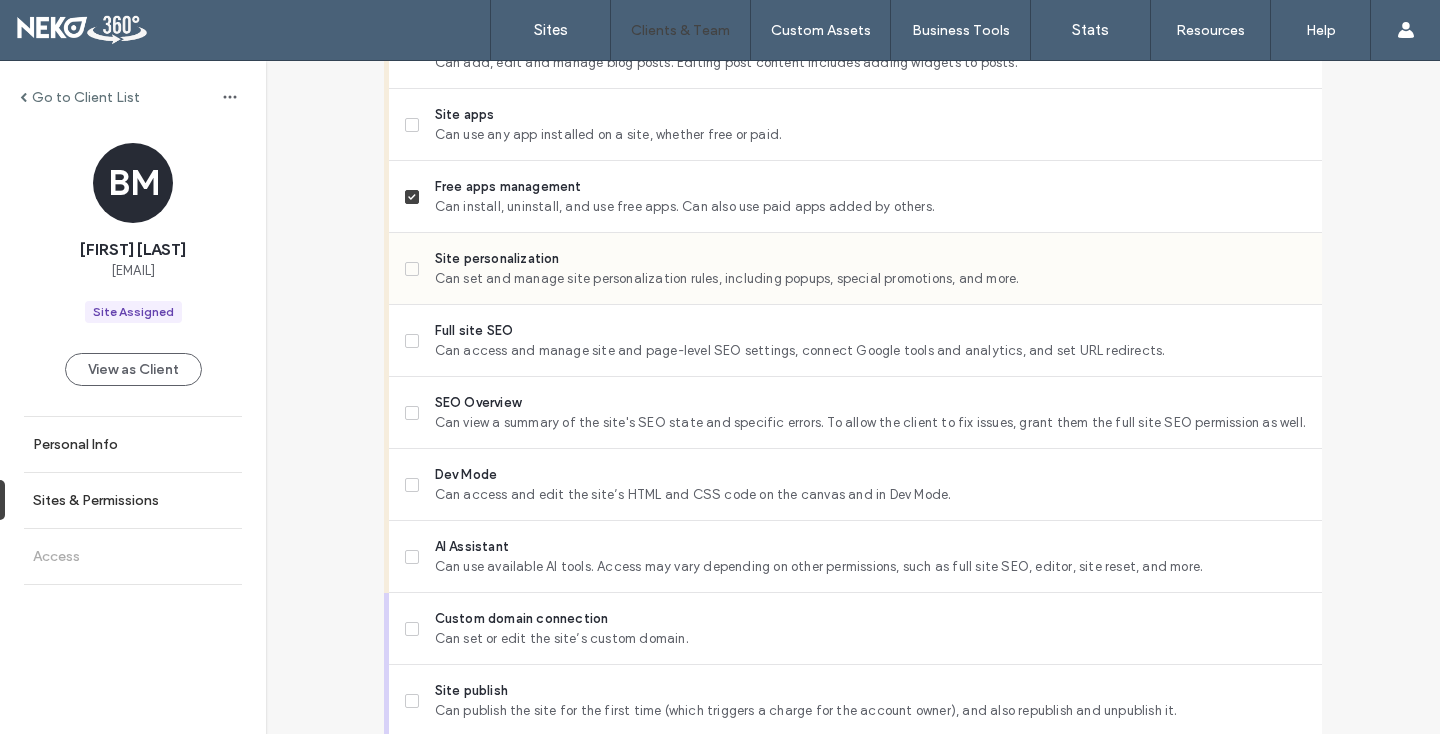 click on "Site personalization Can set and manage site personalization rules, including popups, special promotions, and more." at bounding box center (855, 269) 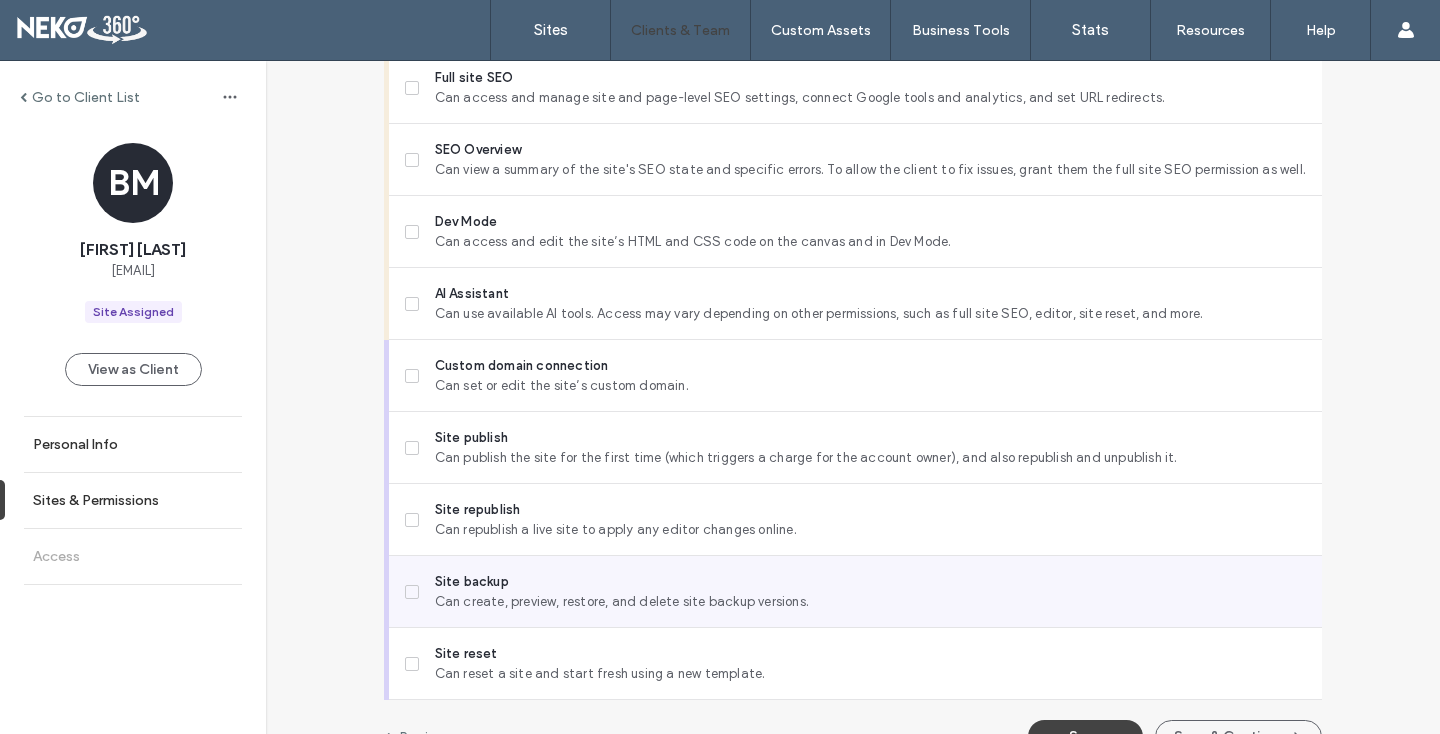 scroll, scrollTop: 1675, scrollLeft: 0, axis: vertical 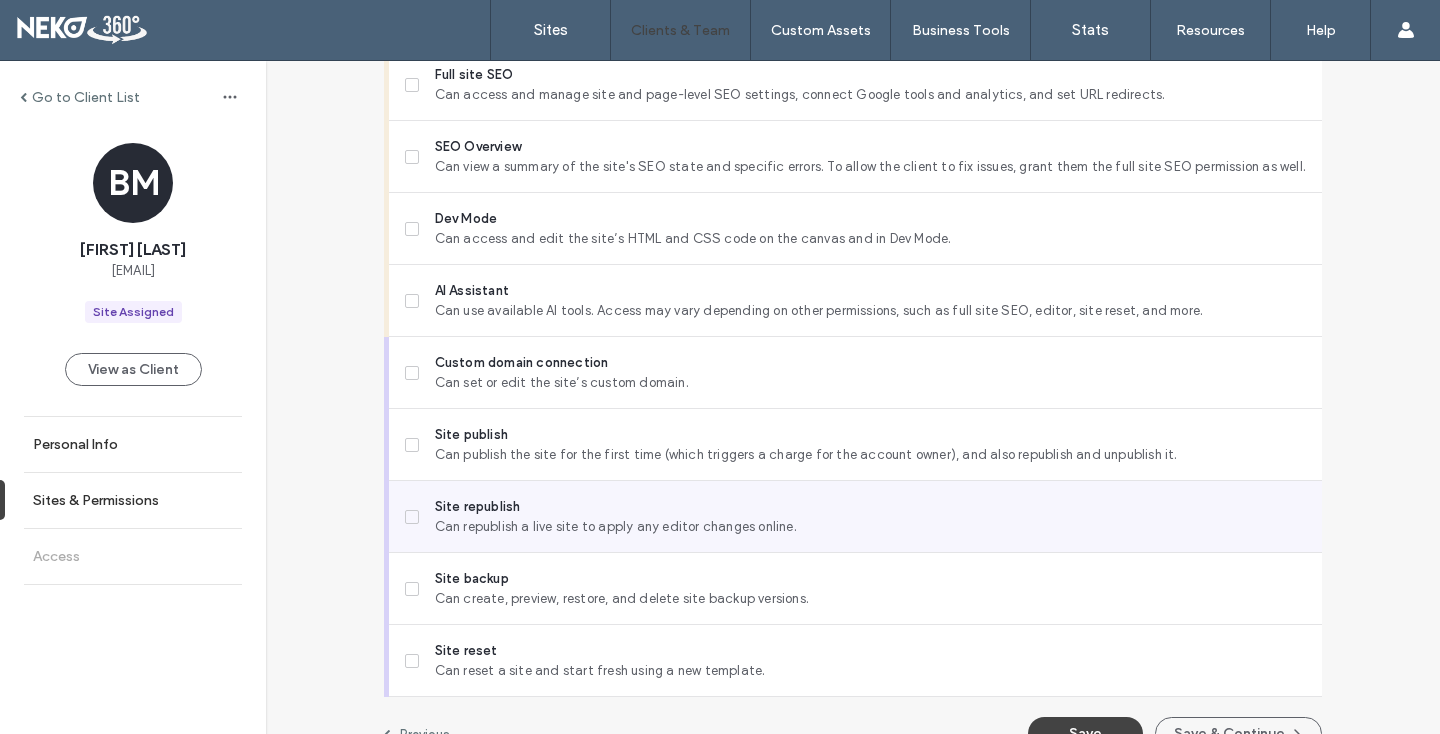 click at bounding box center (412, 517) 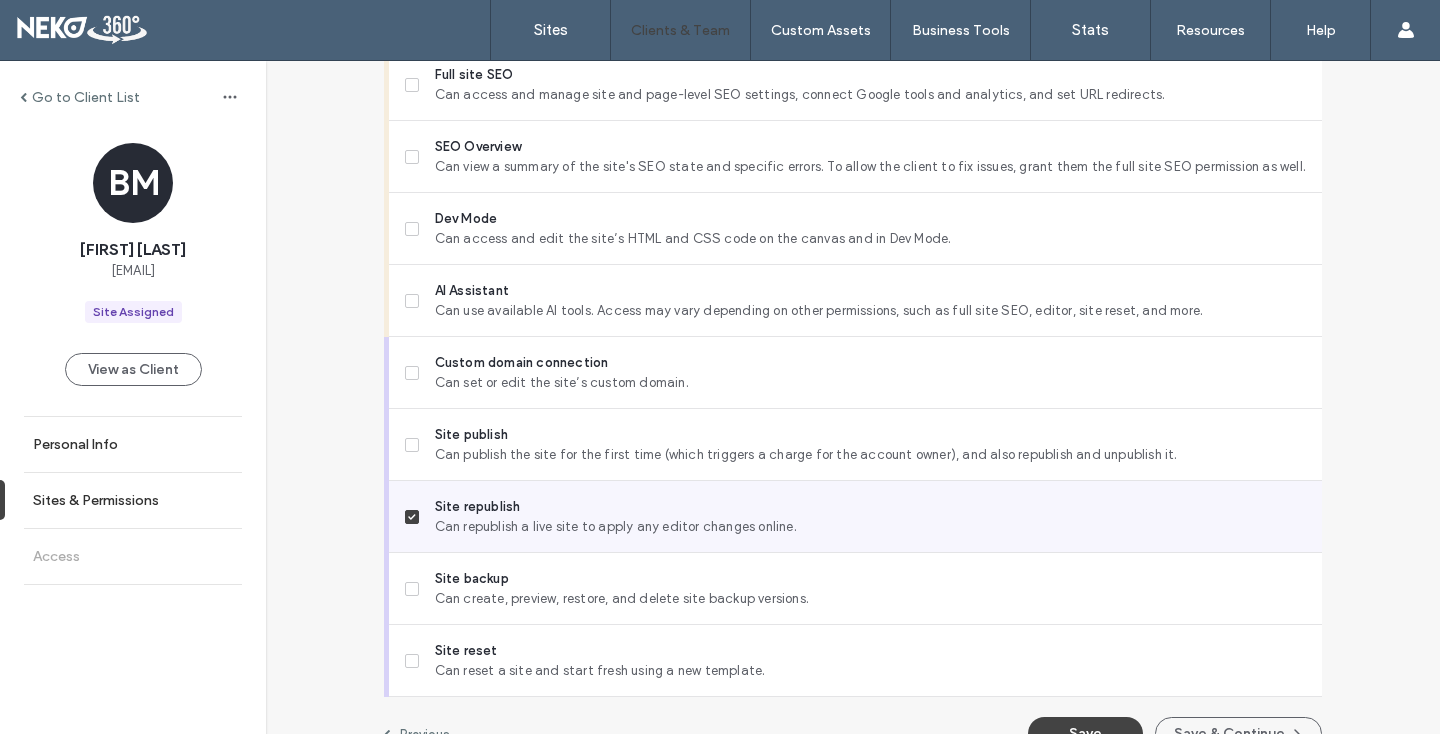 scroll, scrollTop: 1710, scrollLeft: 0, axis: vertical 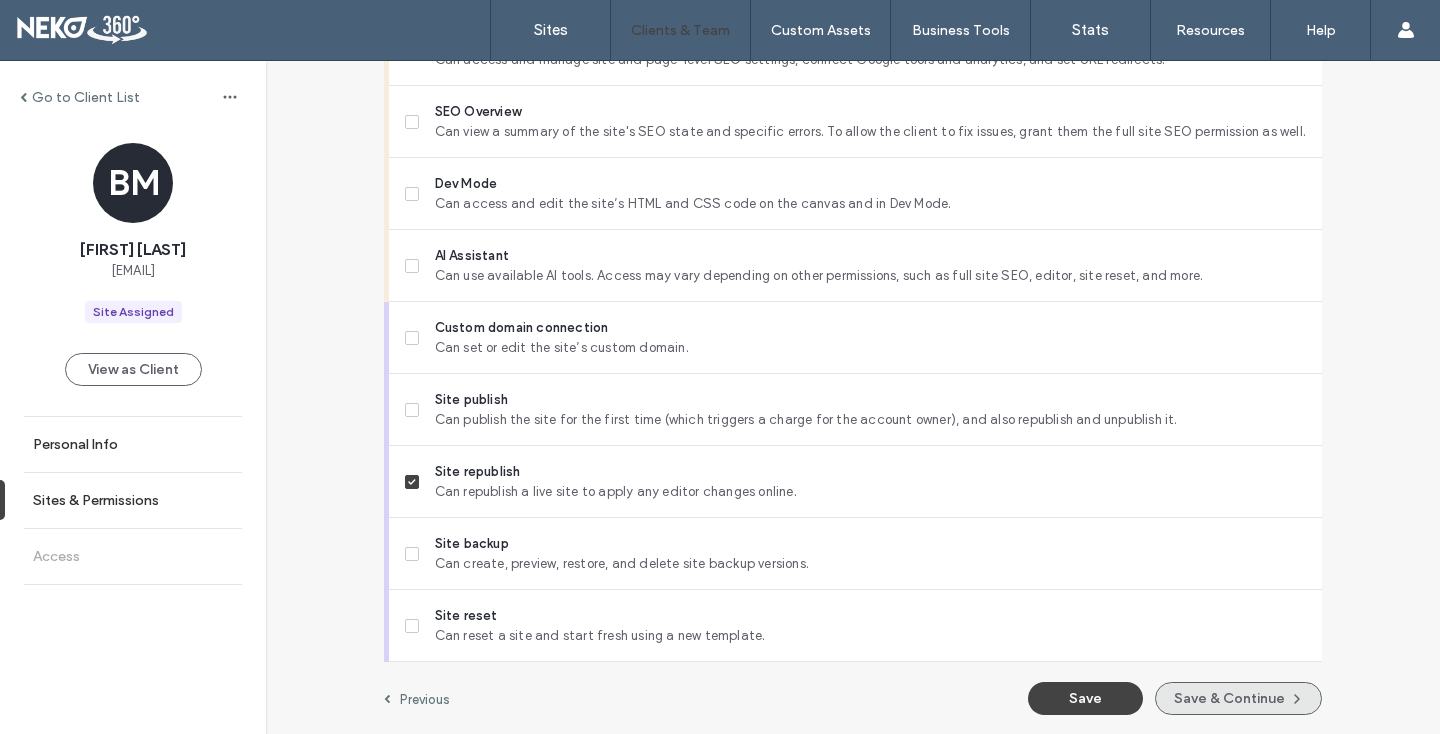 click on "Save & Continue" at bounding box center (1238, 698) 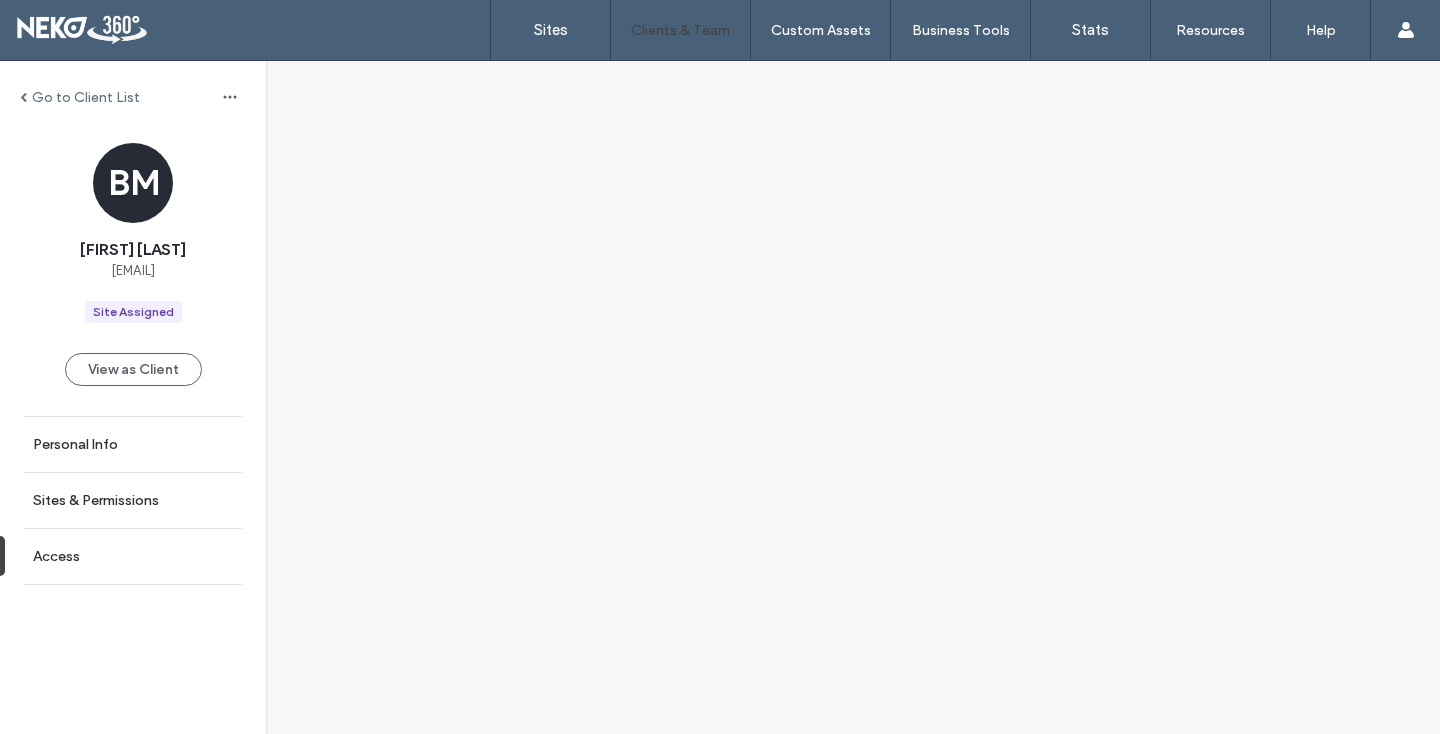 scroll, scrollTop: 0, scrollLeft: 0, axis: both 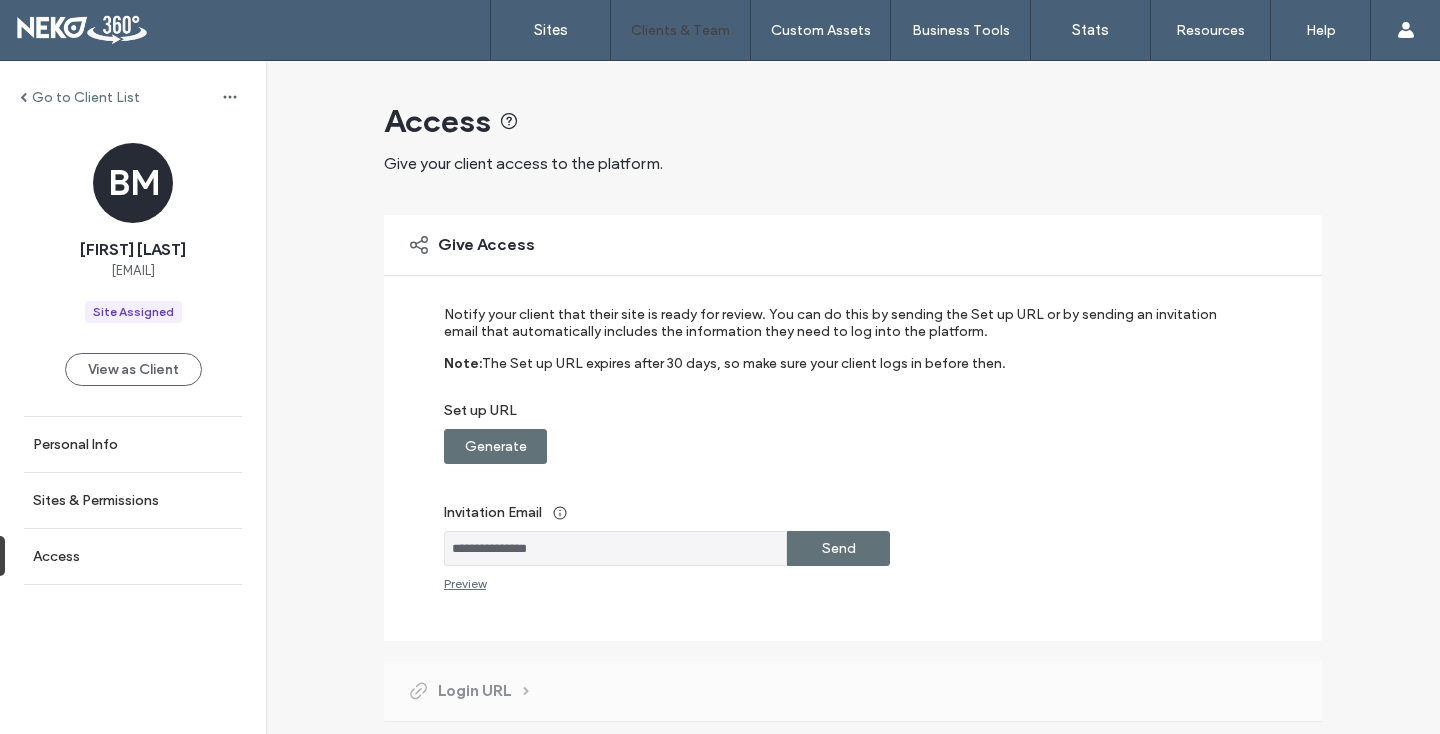 click on "Send" at bounding box center [839, 548] 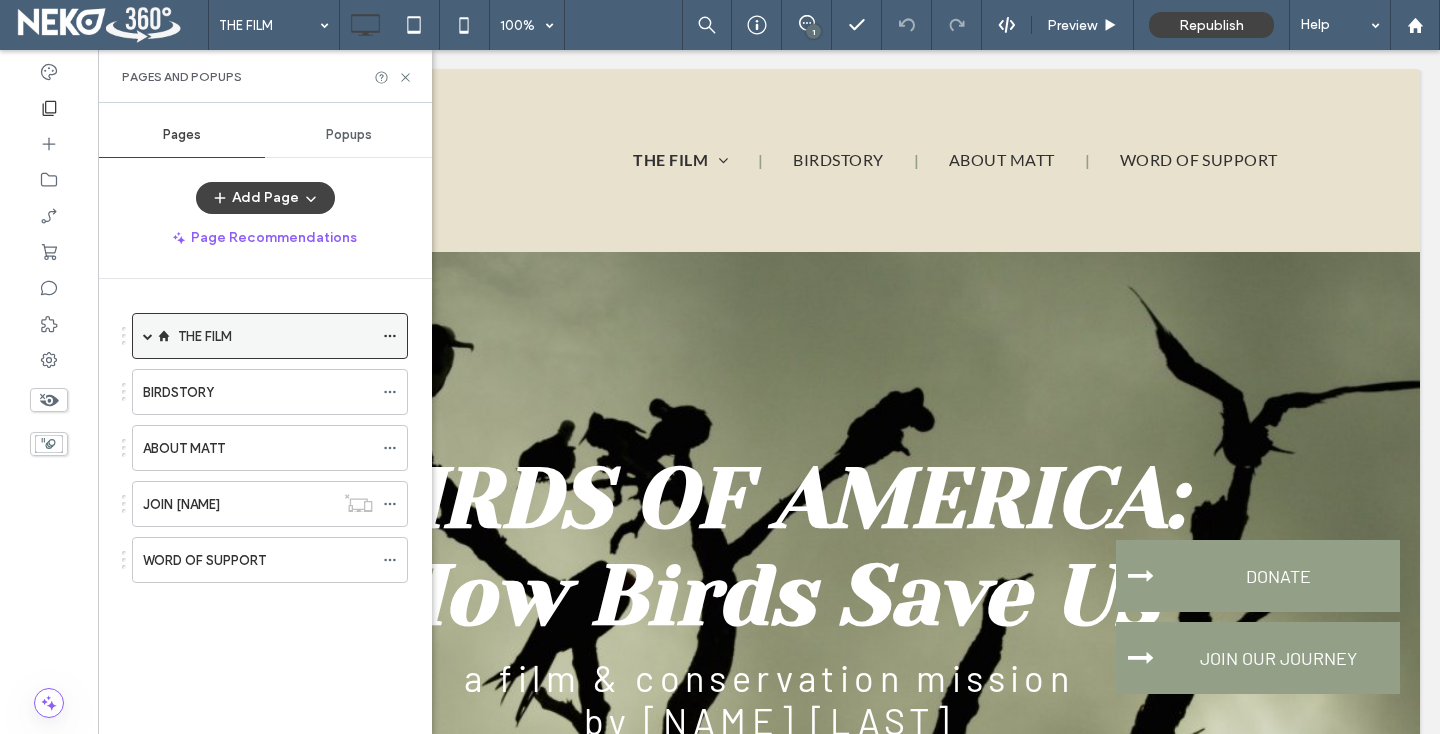 scroll, scrollTop: 0, scrollLeft: 0, axis: both 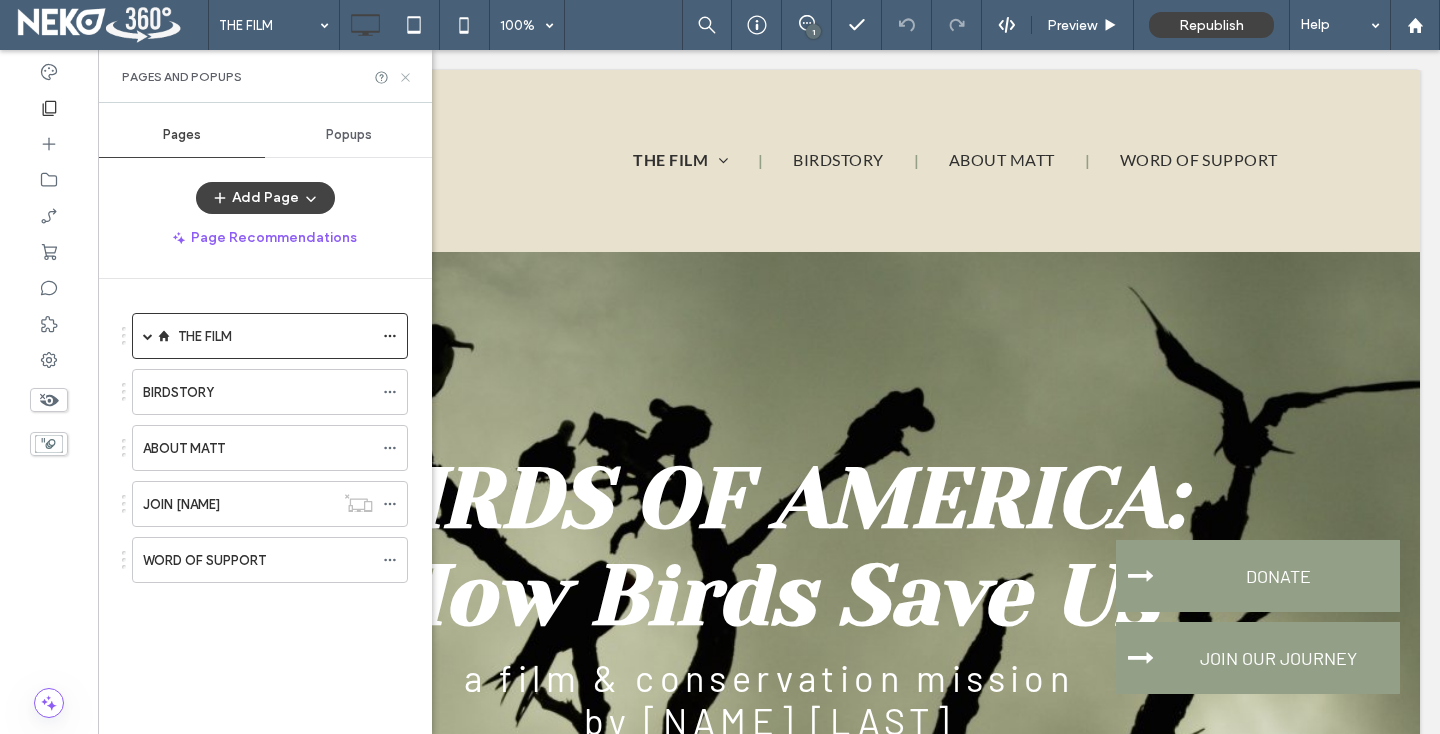 click 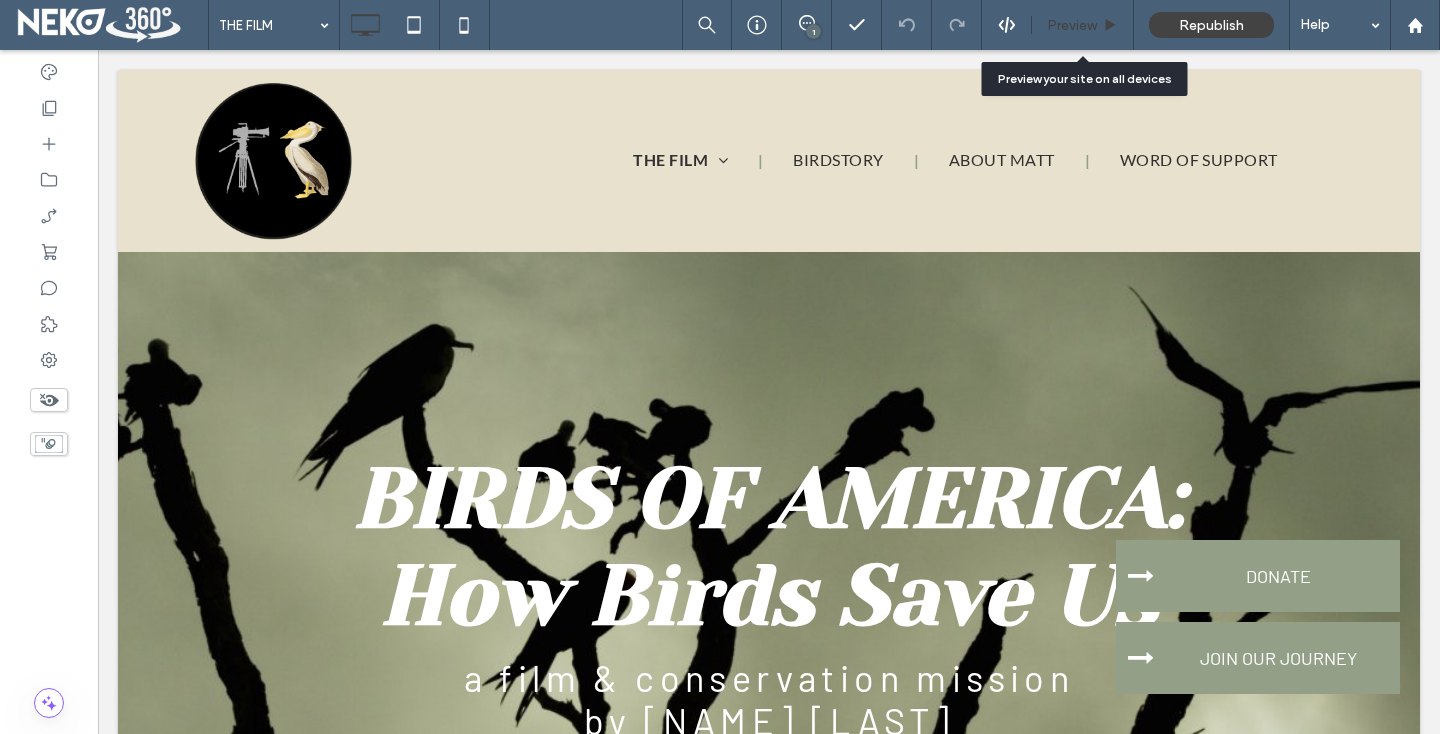 click on "Preview" at bounding box center (1072, 25) 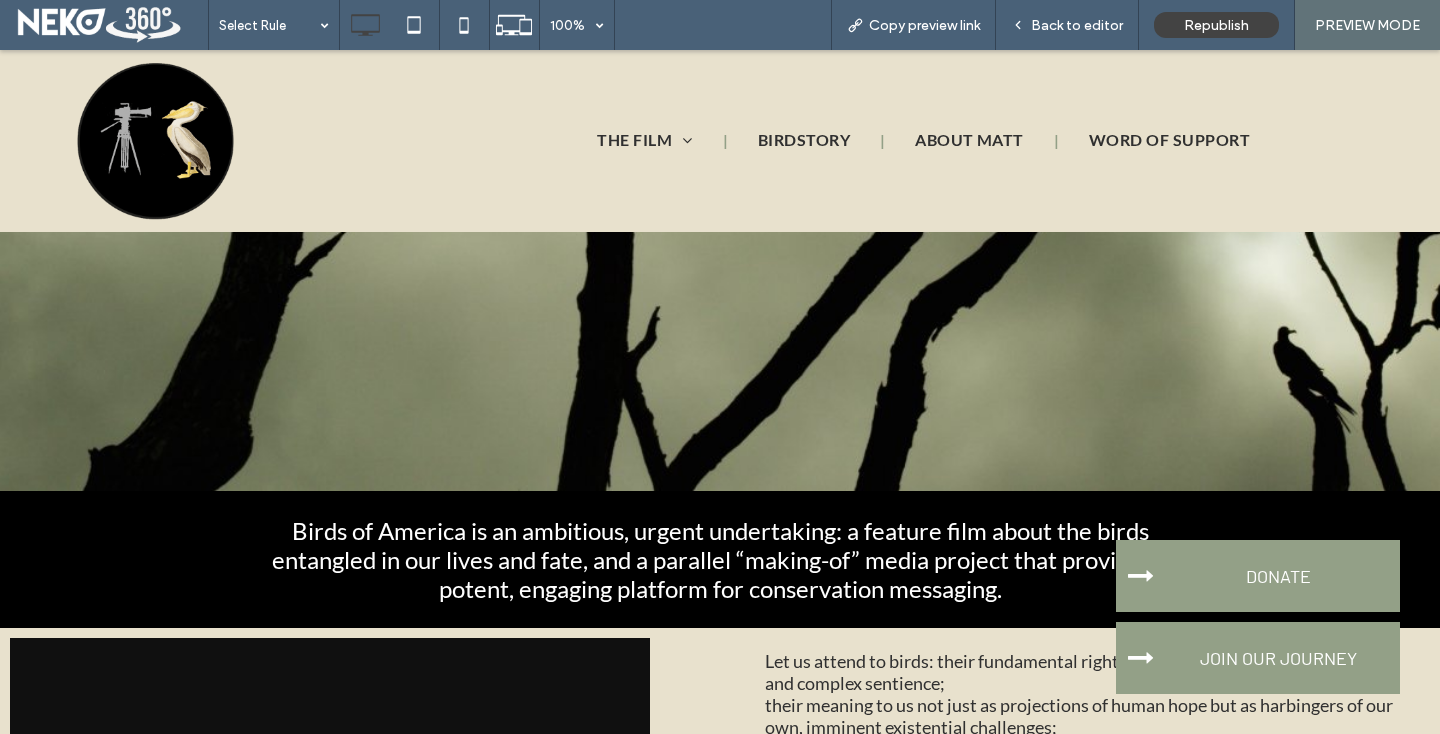 scroll, scrollTop: 0, scrollLeft: 0, axis: both 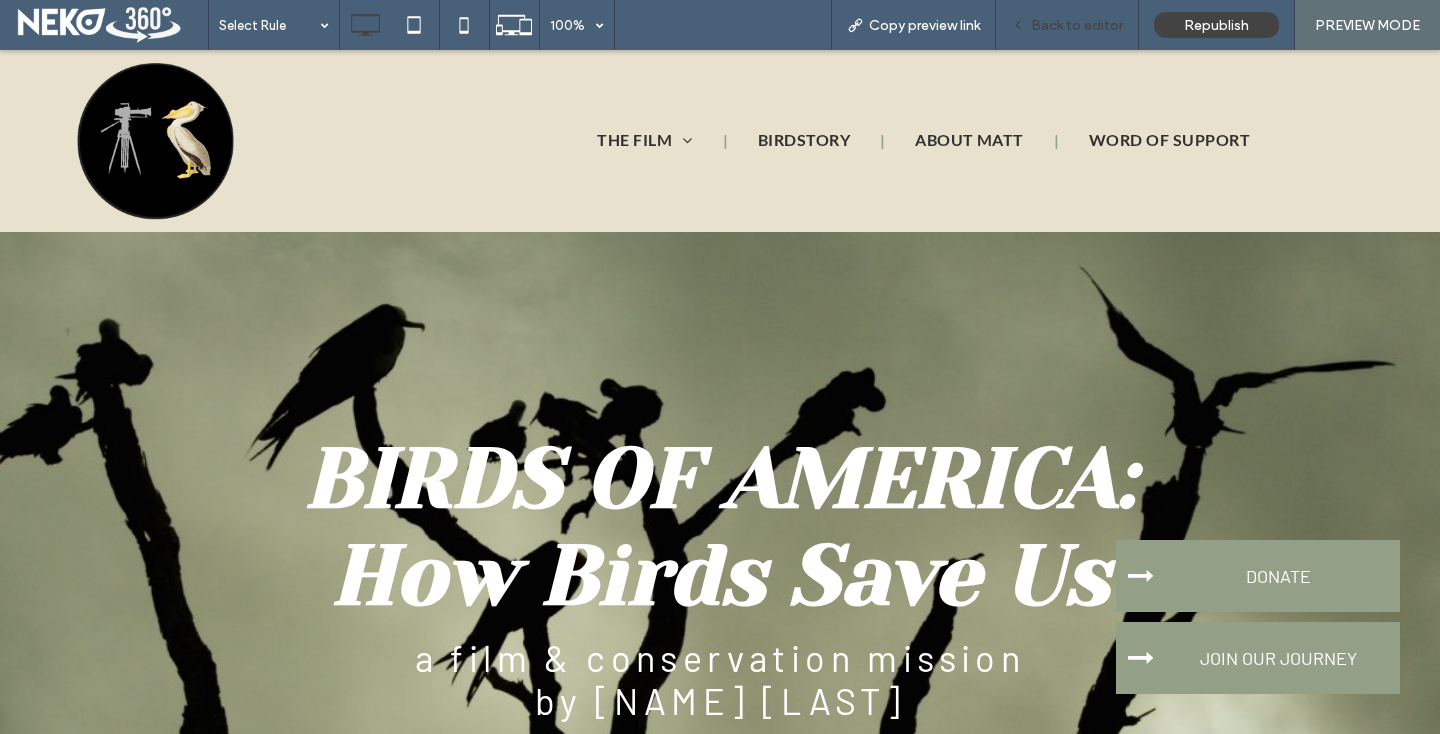 click on "Back to editor" at bounding box center (1077, 25) 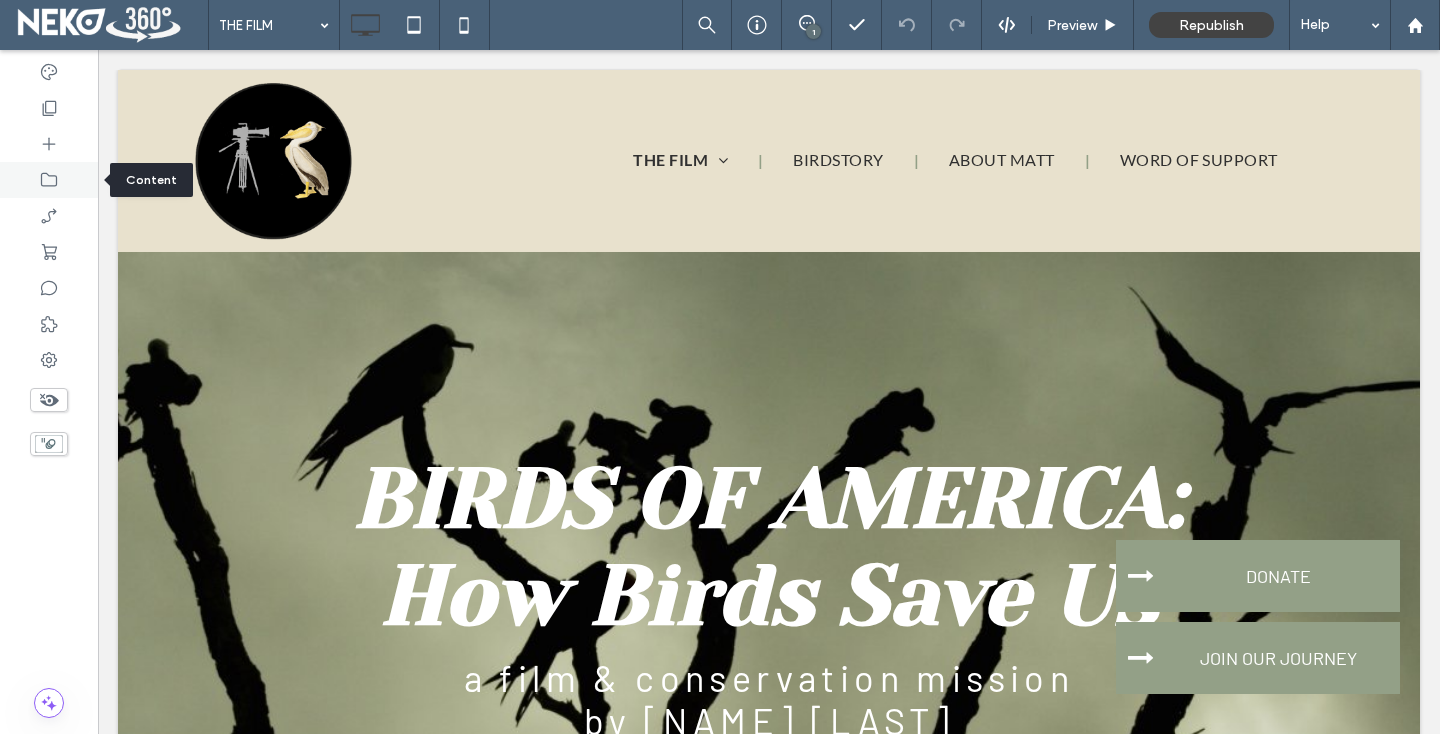 click at bounding box center [49, 180] 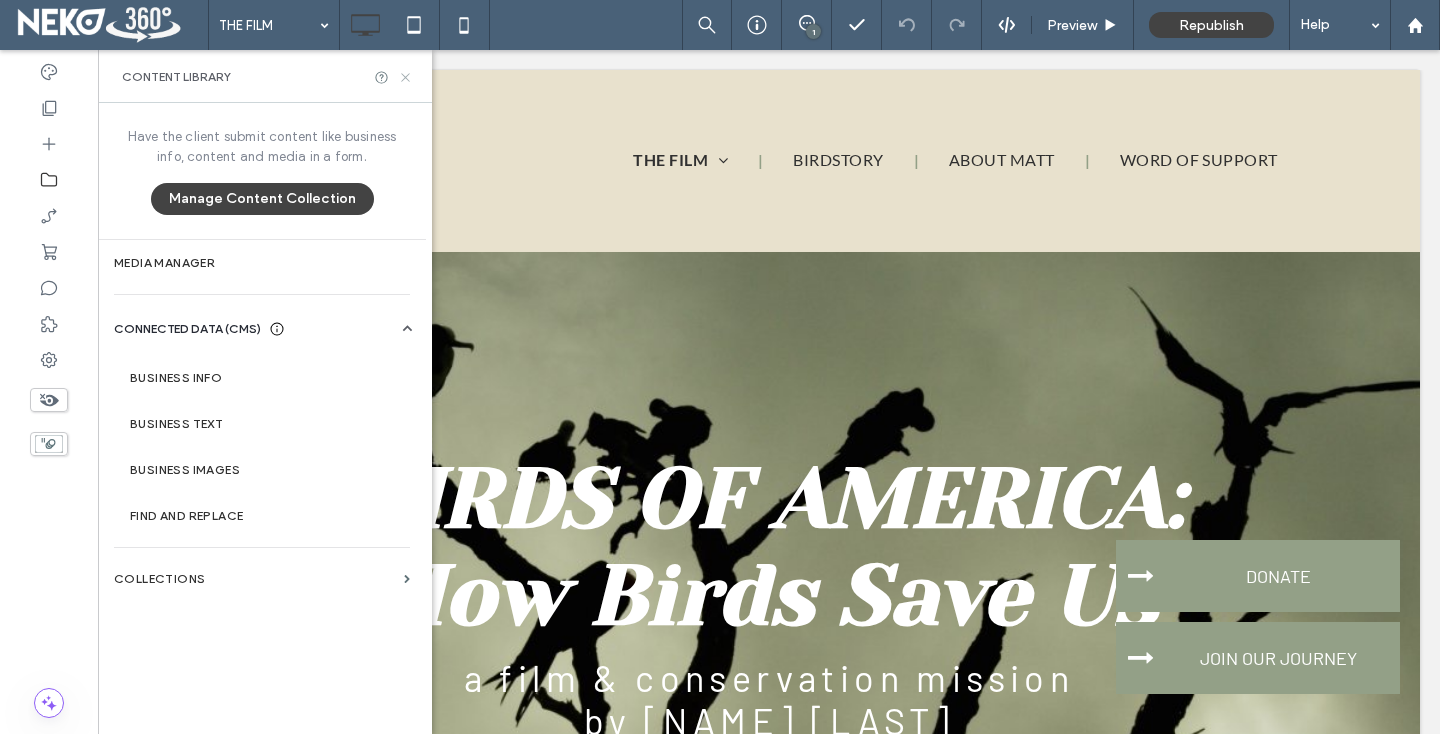 drag, startPoint x: 410, startPoint y: 77, endPoint x: 837, endPoint y: 10, distance: 432.2245 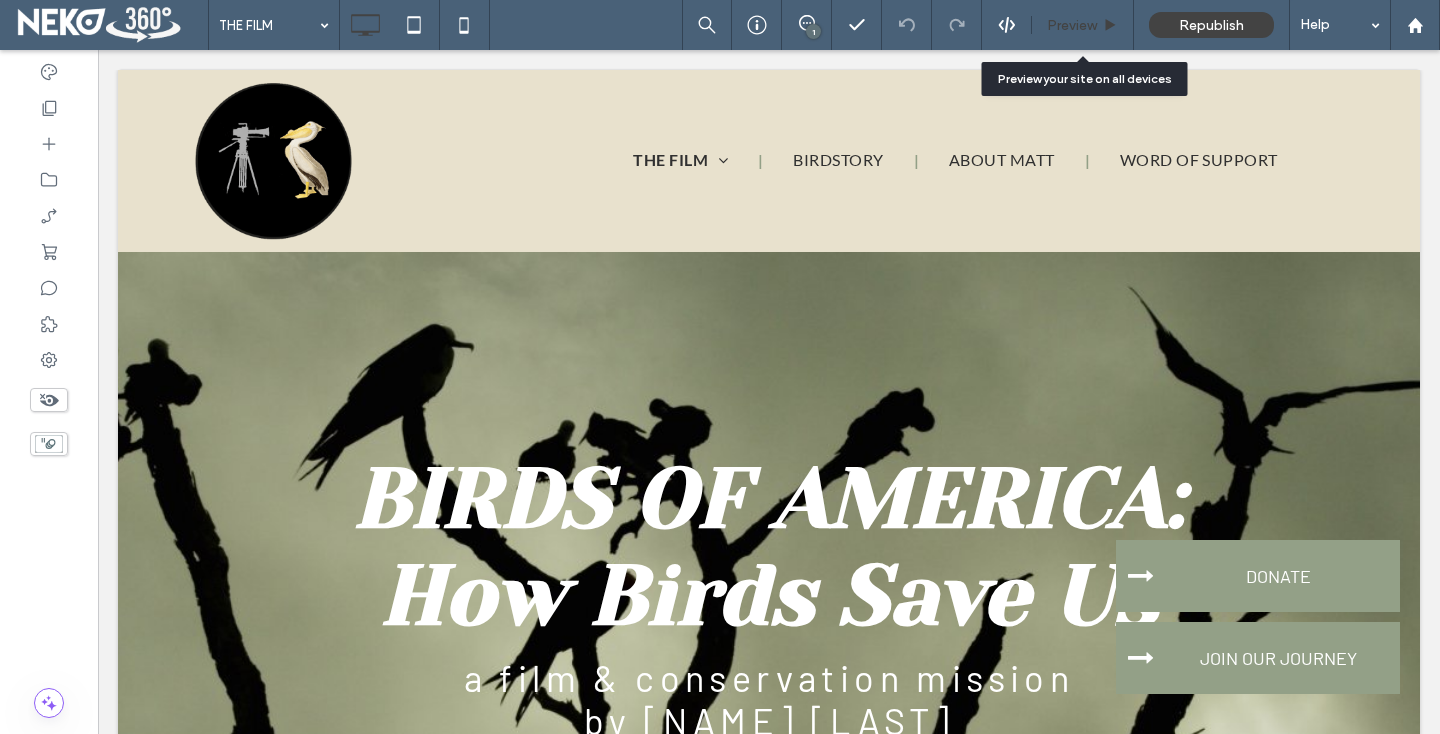 click on "Preview" at bounding box center (1072, 25) 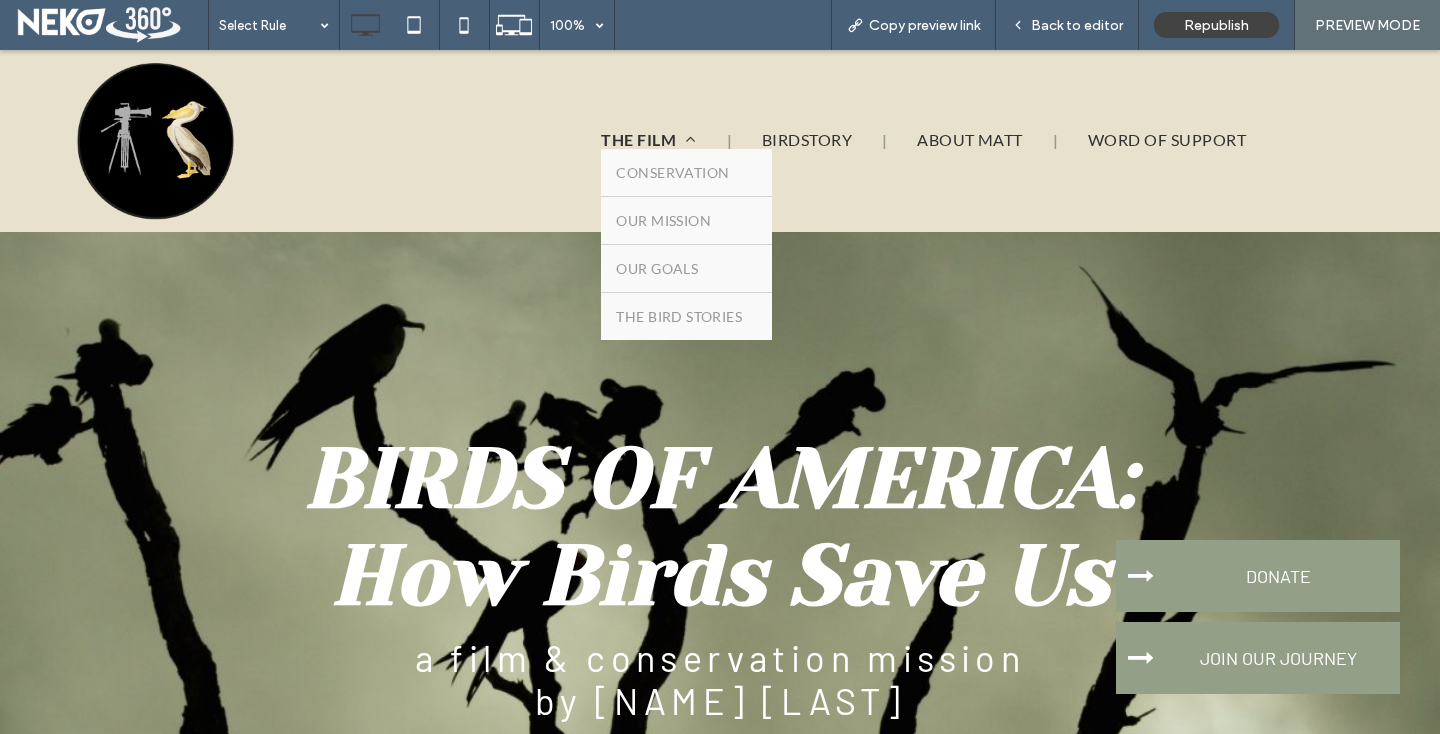 click on "THE FILM" at bounding box center (648, 139) 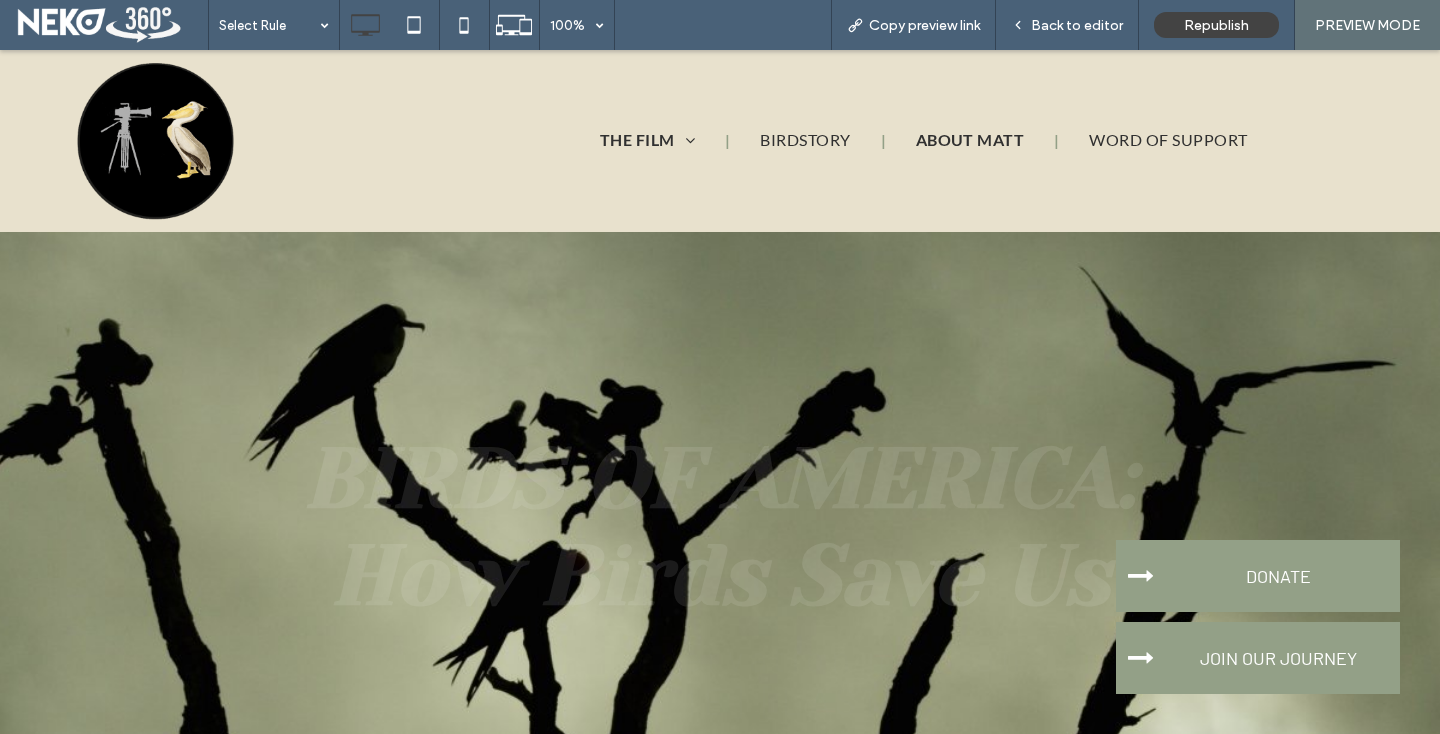 scroll, scrollTop: 0, scrollLeft: 0, axis: both 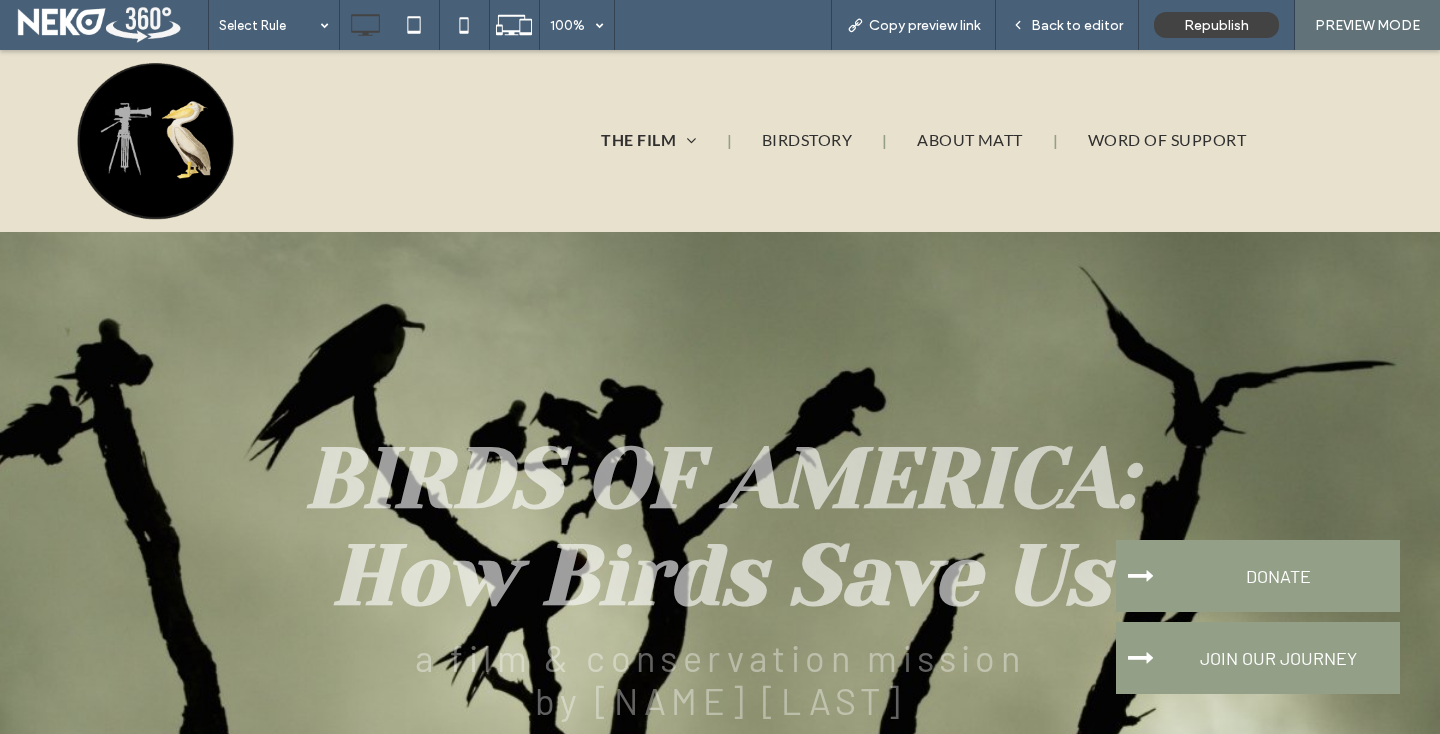 click on "THE FILM
CONSERVATION
OUR MISSION
OUR GOALS
THE BIRD STORIES
BIRDSTORY
ABOUT [NAME]
WORD OF SUPPORT" at bounding box center [924, 139] 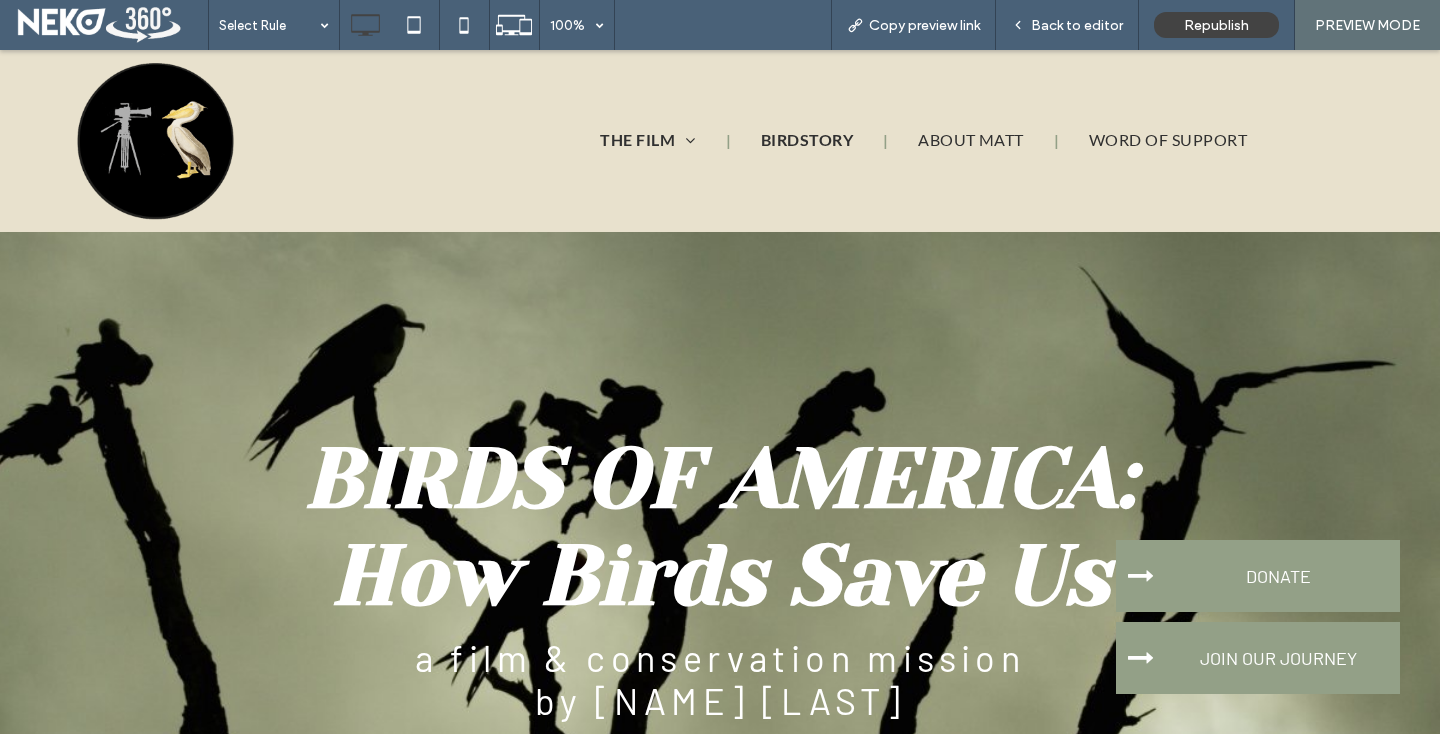 click on "BIRDSTORY" at bounding box center (807, 139) 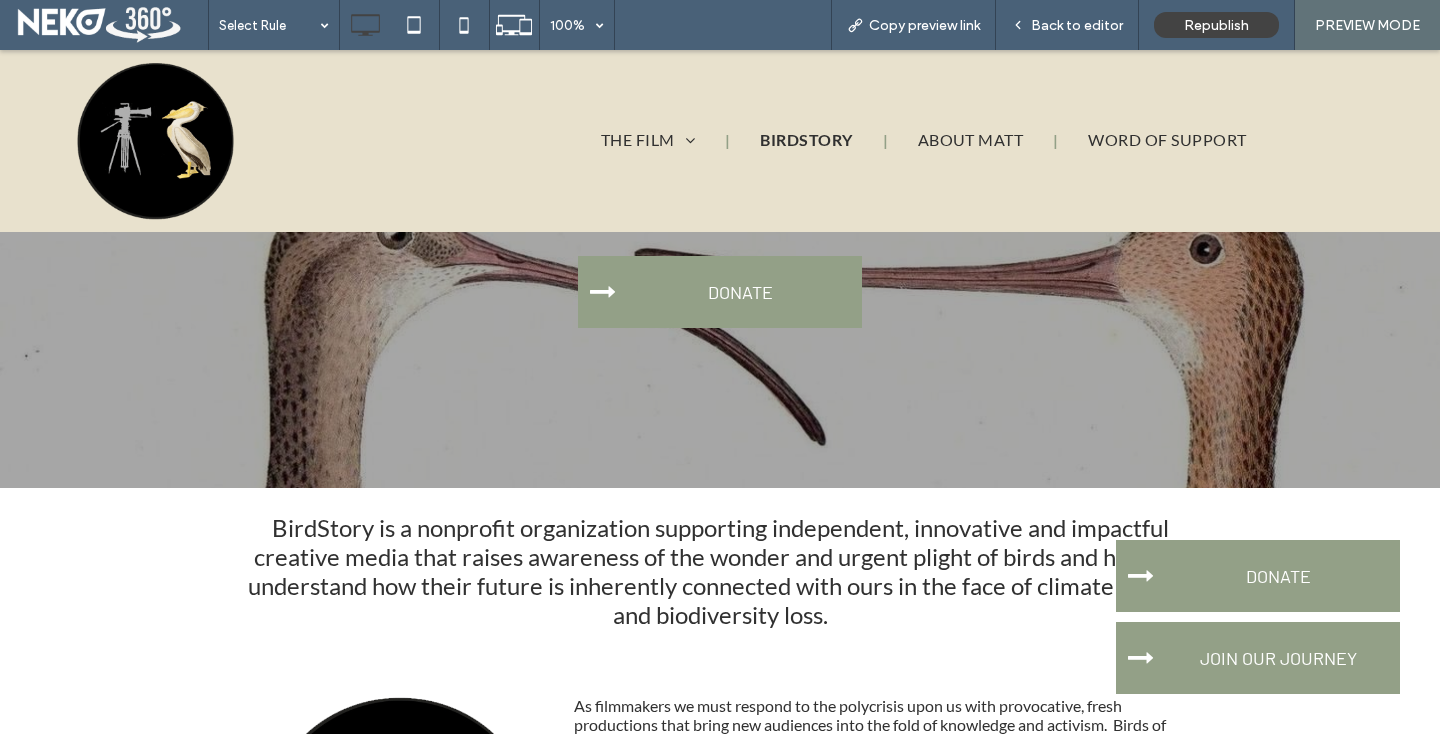 scroll, scrollTop: 0, scrollLeft: 0, axis: both 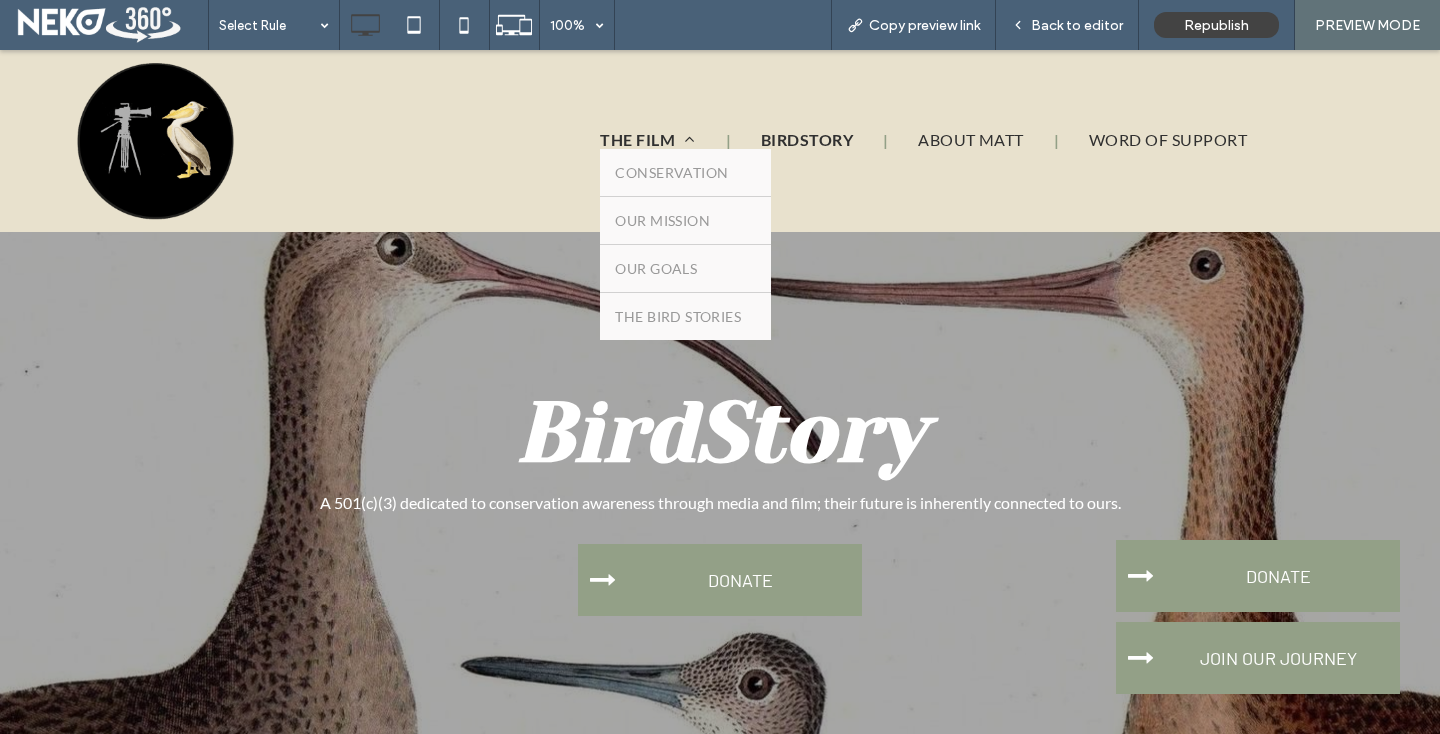 click on "THE FILM" at bounding box center [647, 139] 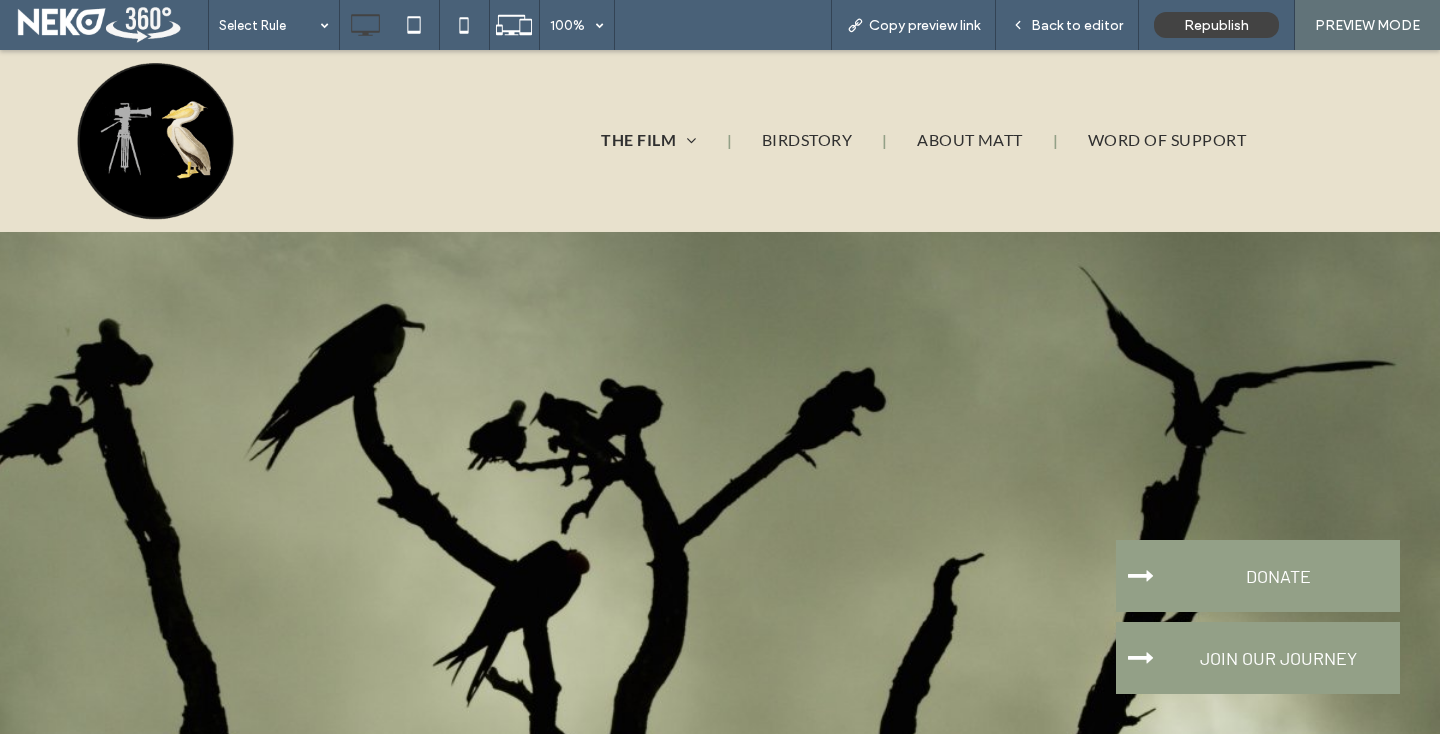 scroll, scrollTop: 0, scrollLeft: 0, axis: both 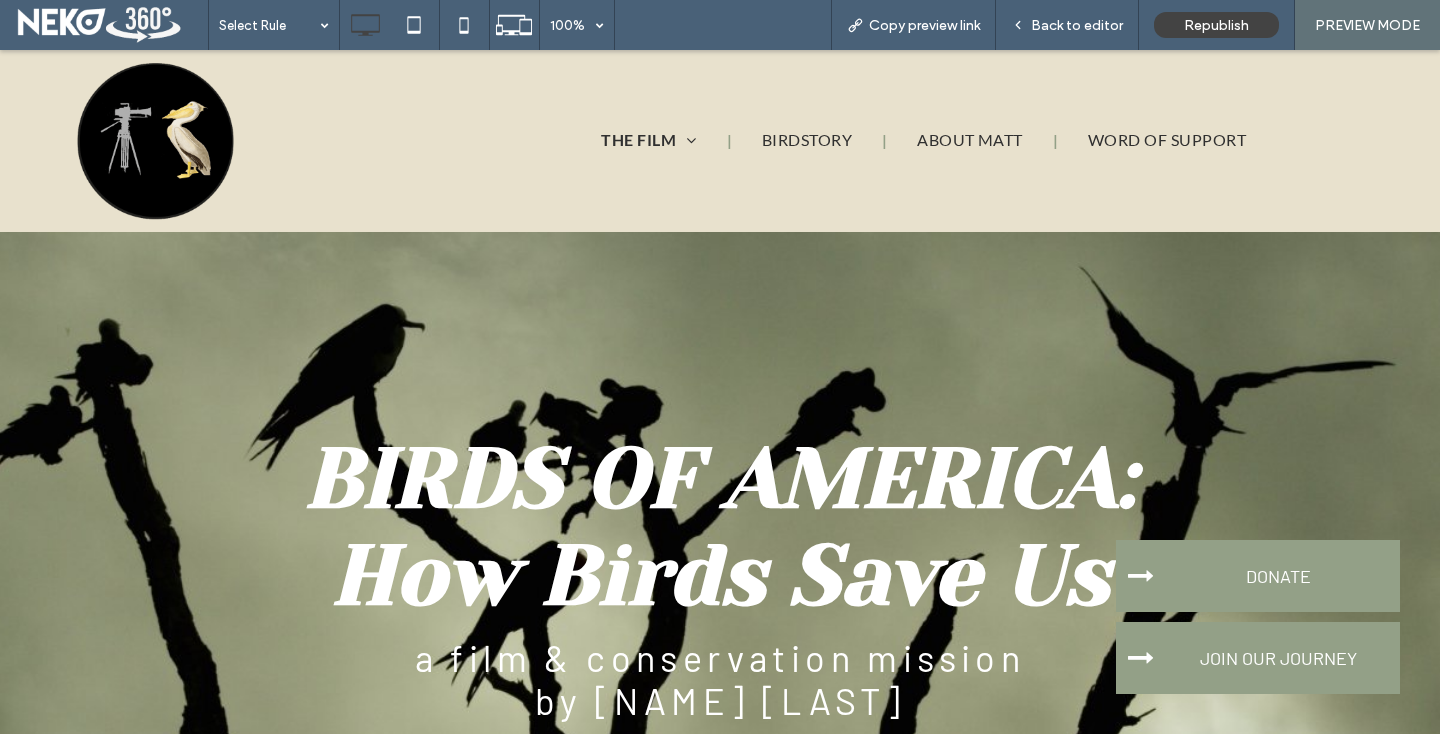 click on "THE FILM
CONSERVATION
OUR MISSION
OUR GOALS
THE BIRD STORIES
BIRDSTORY
ABOUT MATT
WORD OF SUPPORT
Click To Paste" at bounding box center [919, 136] 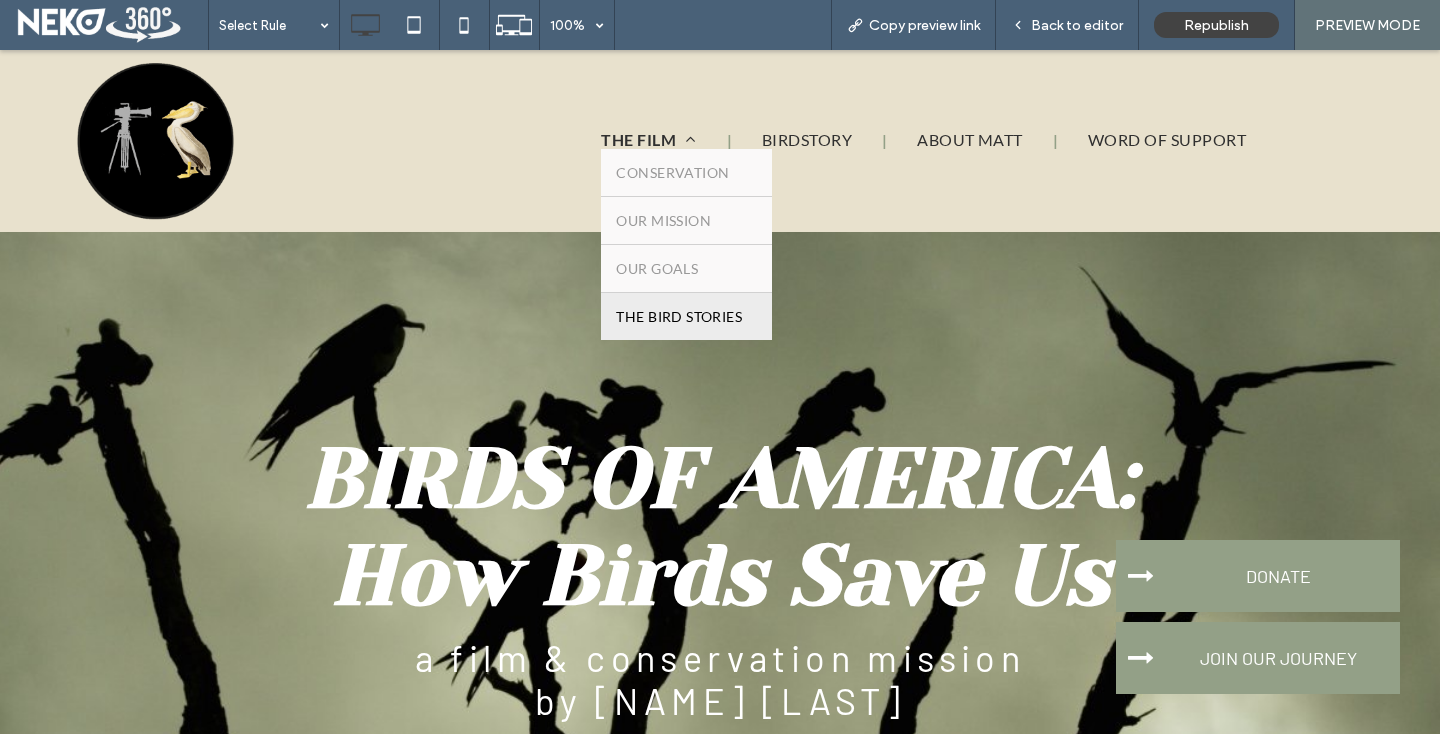 click on "THE BIRD STORIES" at bounding box center [679, 316] 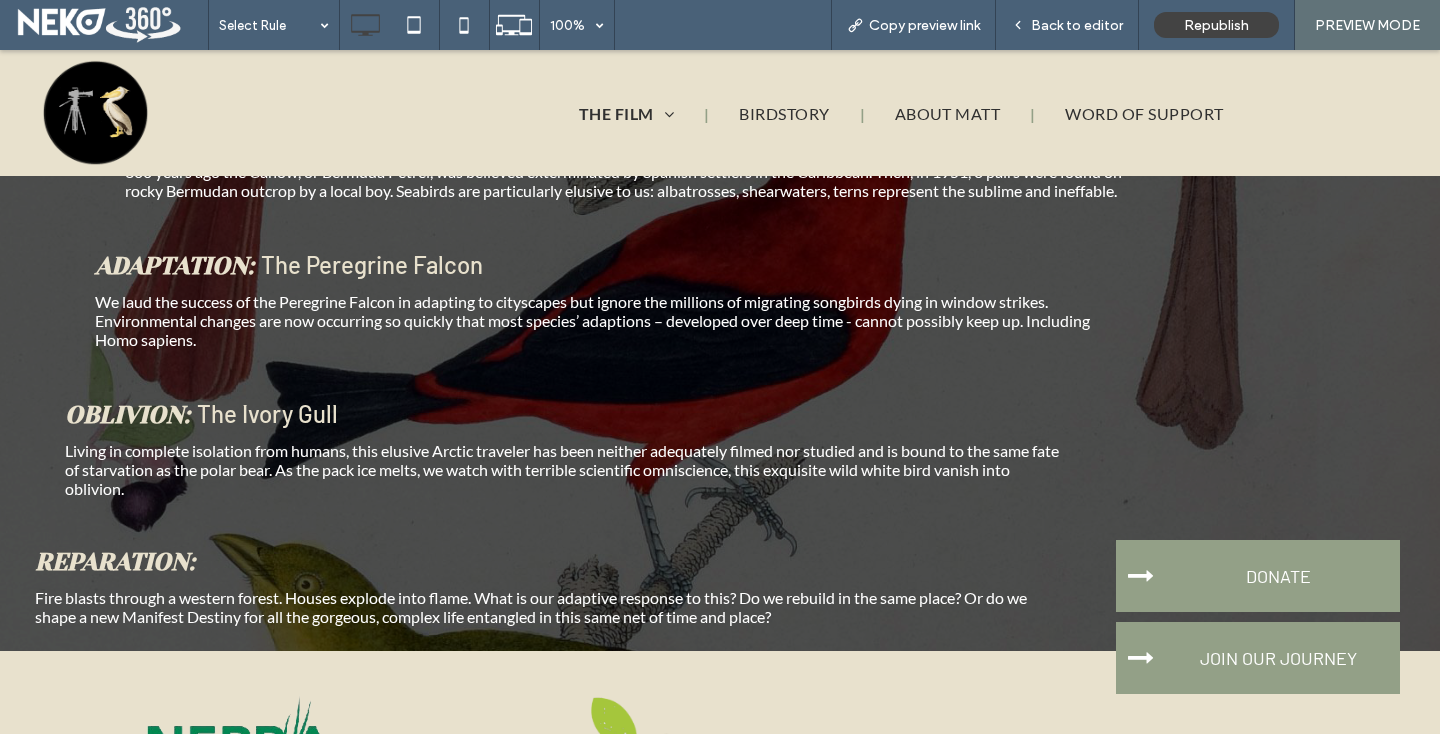 scroll, scrollTop: 5062, scrollLeft: 0, axis: vertical 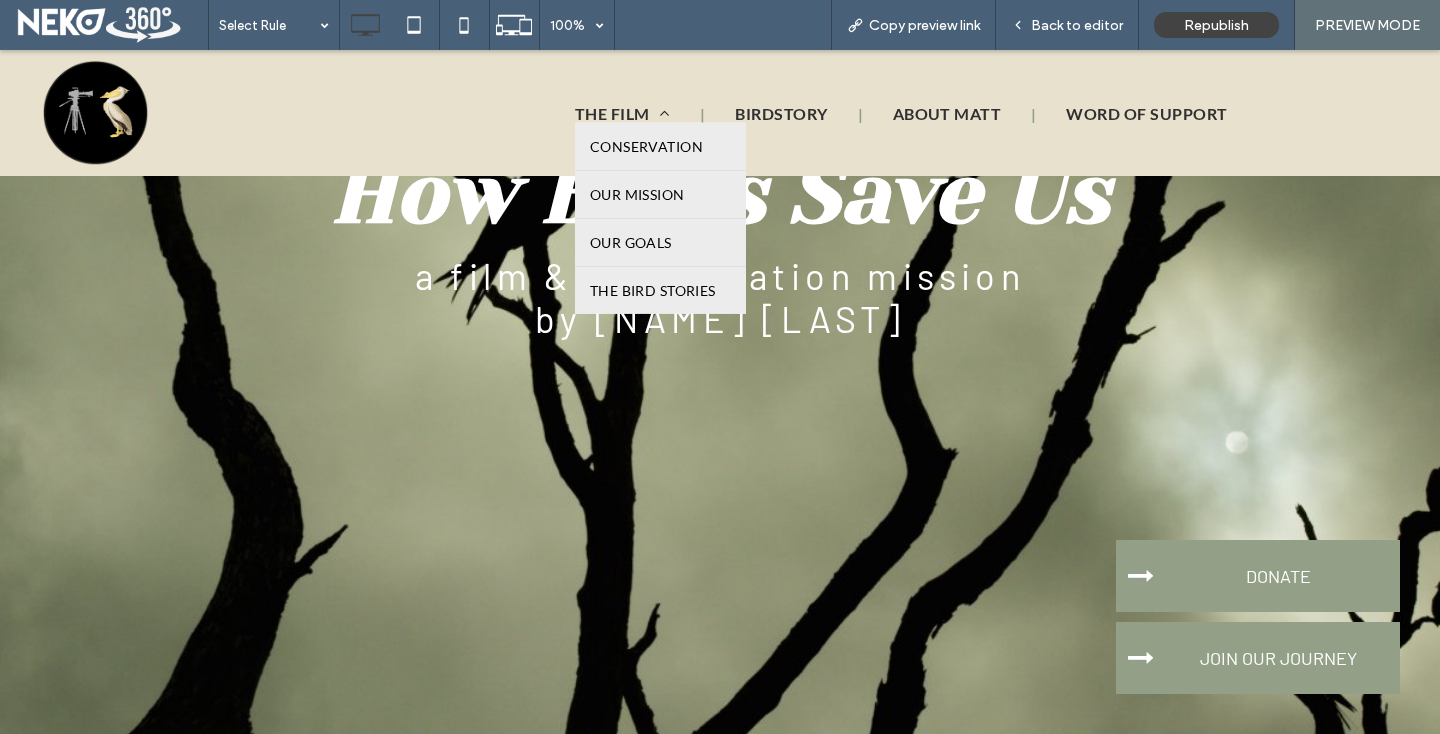 click on "THE FILM" at bounding box center [622, 113] 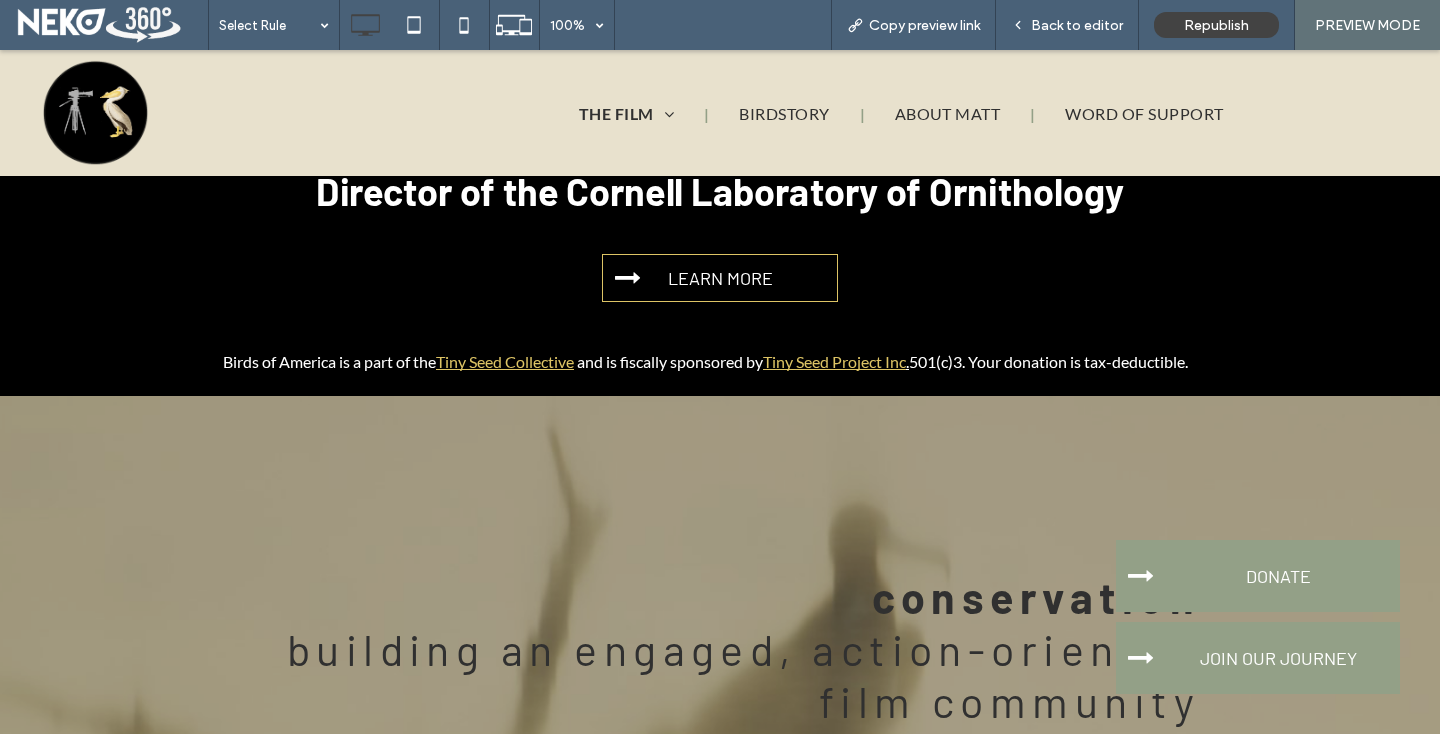 scroll, scrollTop: 2759, scrollLeft: 0, axis: vertical 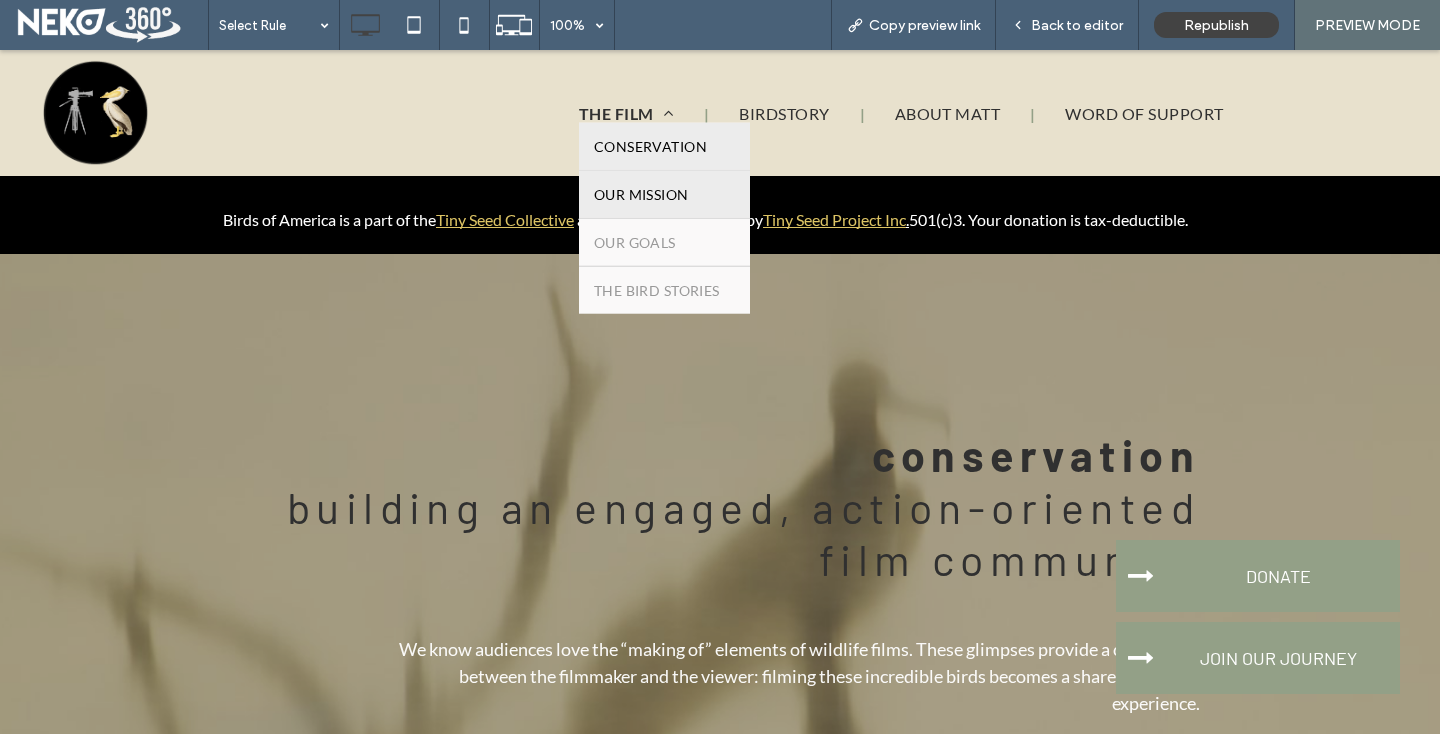 click on "OUR MISSION" at bounding box center (641, 194) 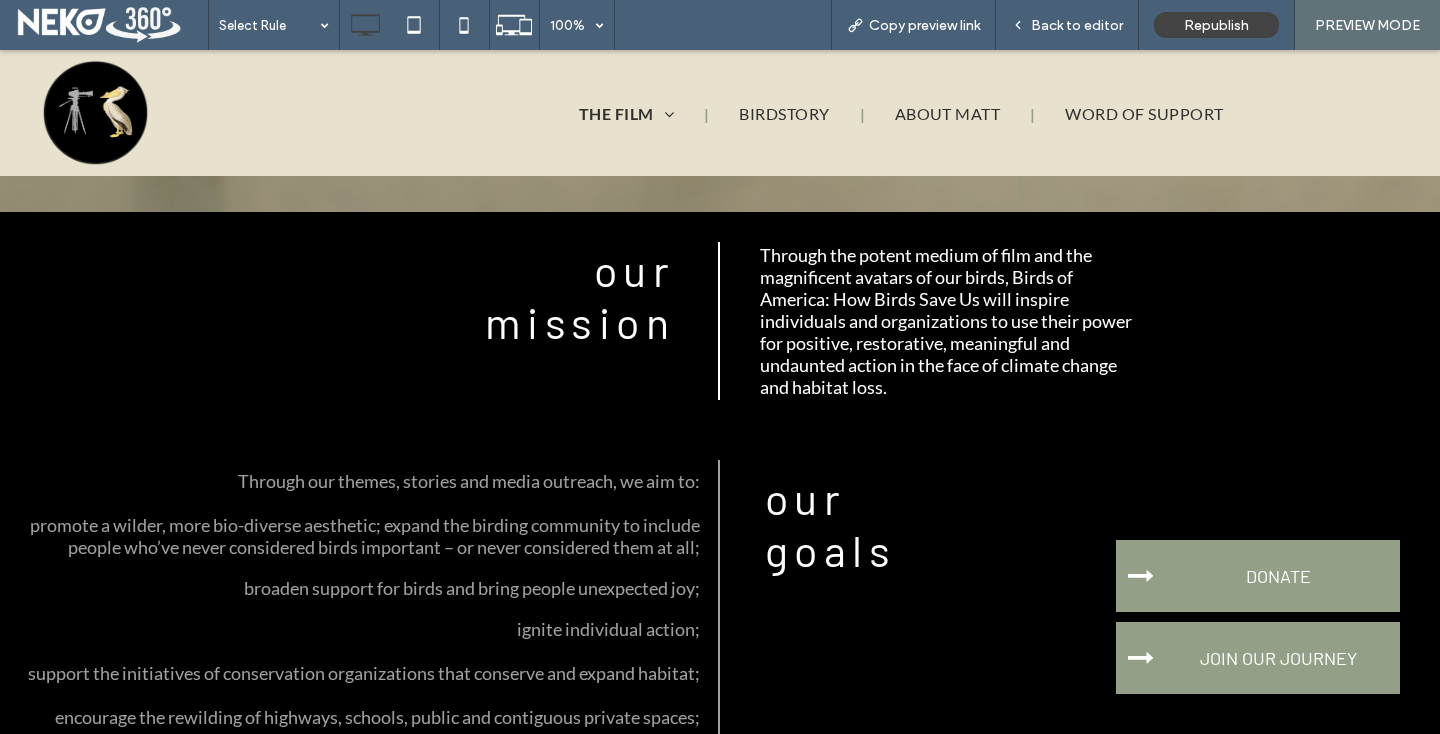 scroll, scrollTop: 3797, scrollLeft: 0, axis: vertical 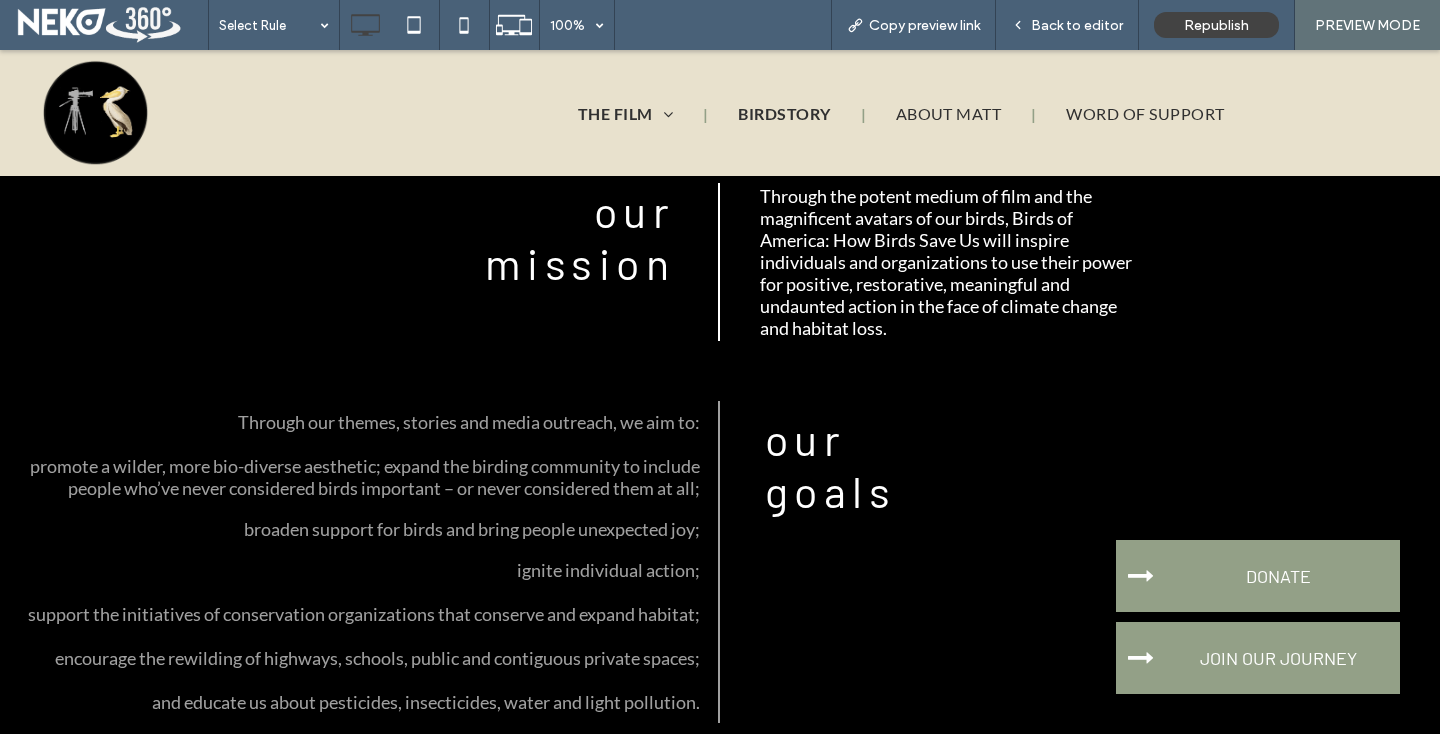 click on "BIRDSTORY" at bounding box center [784, 113] 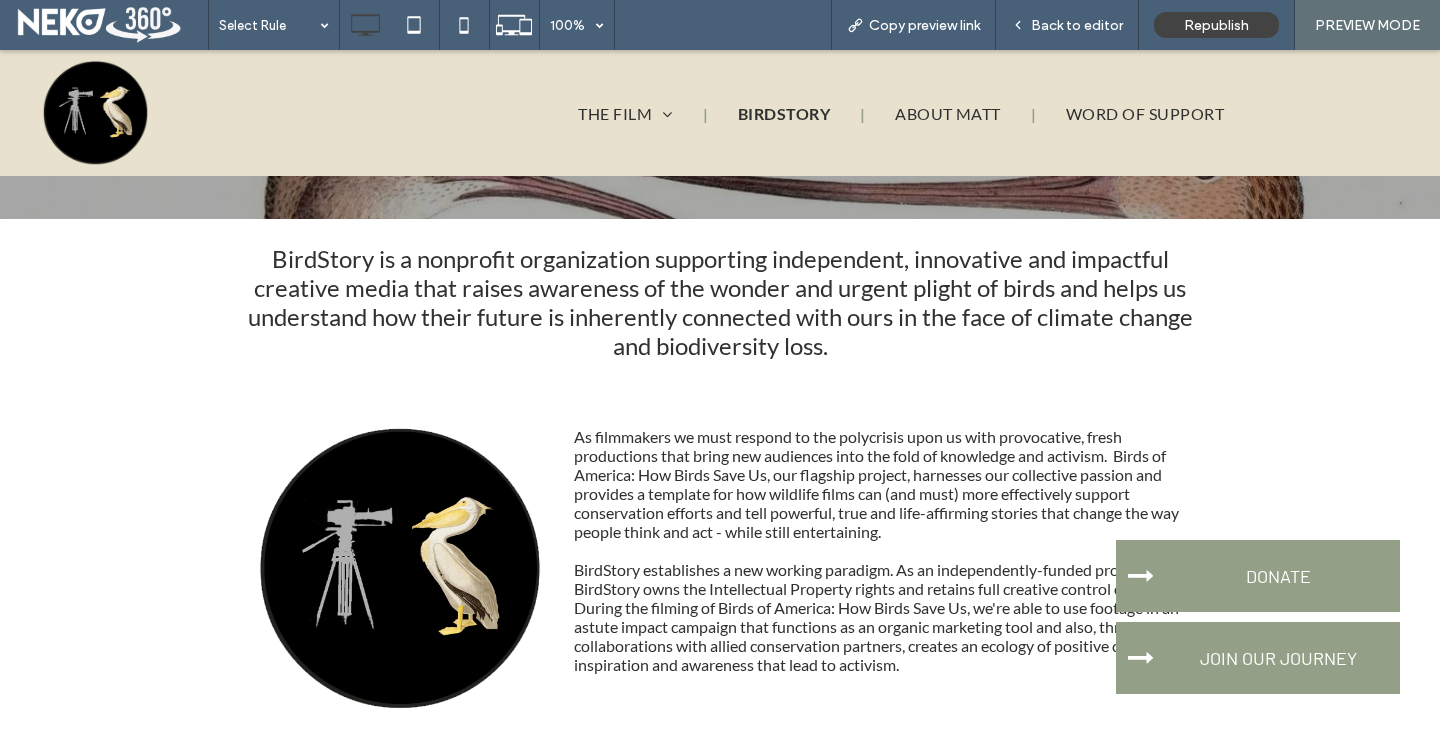 scroll, scrollTop: 0, scrollLeft: 0, axis: both 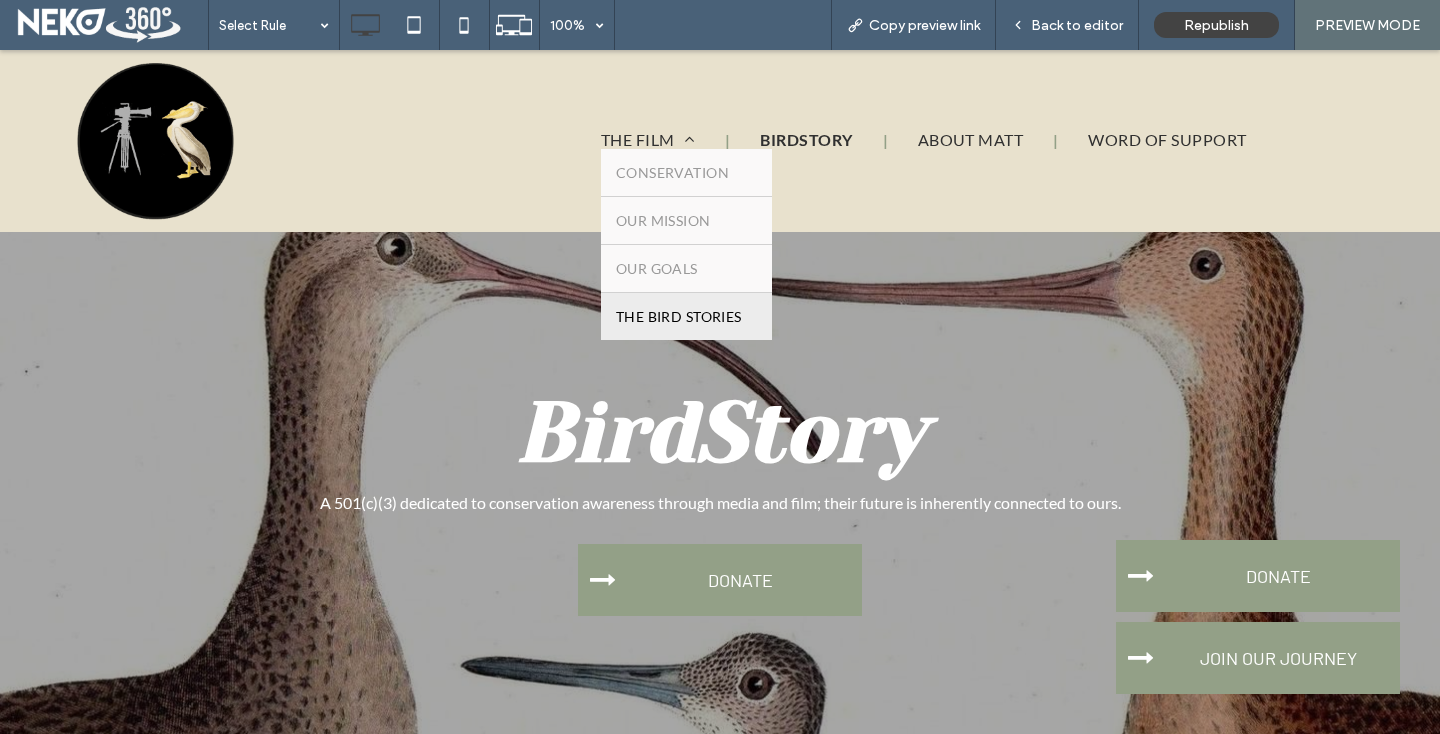click on "THE BIRD STORIES" at bounding box center [686, 316] 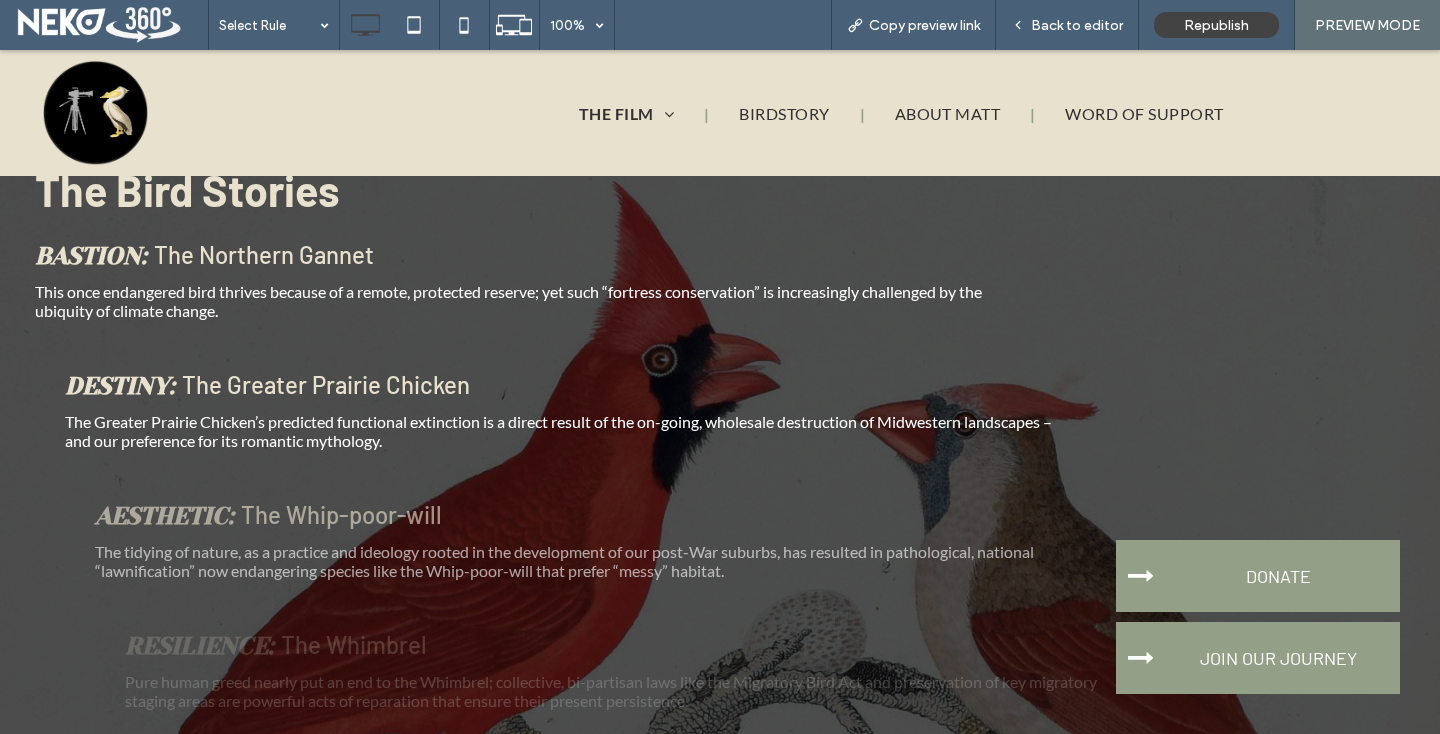 scroll, scrollTop: 4307, scrollLeft: 0, axis: vertical 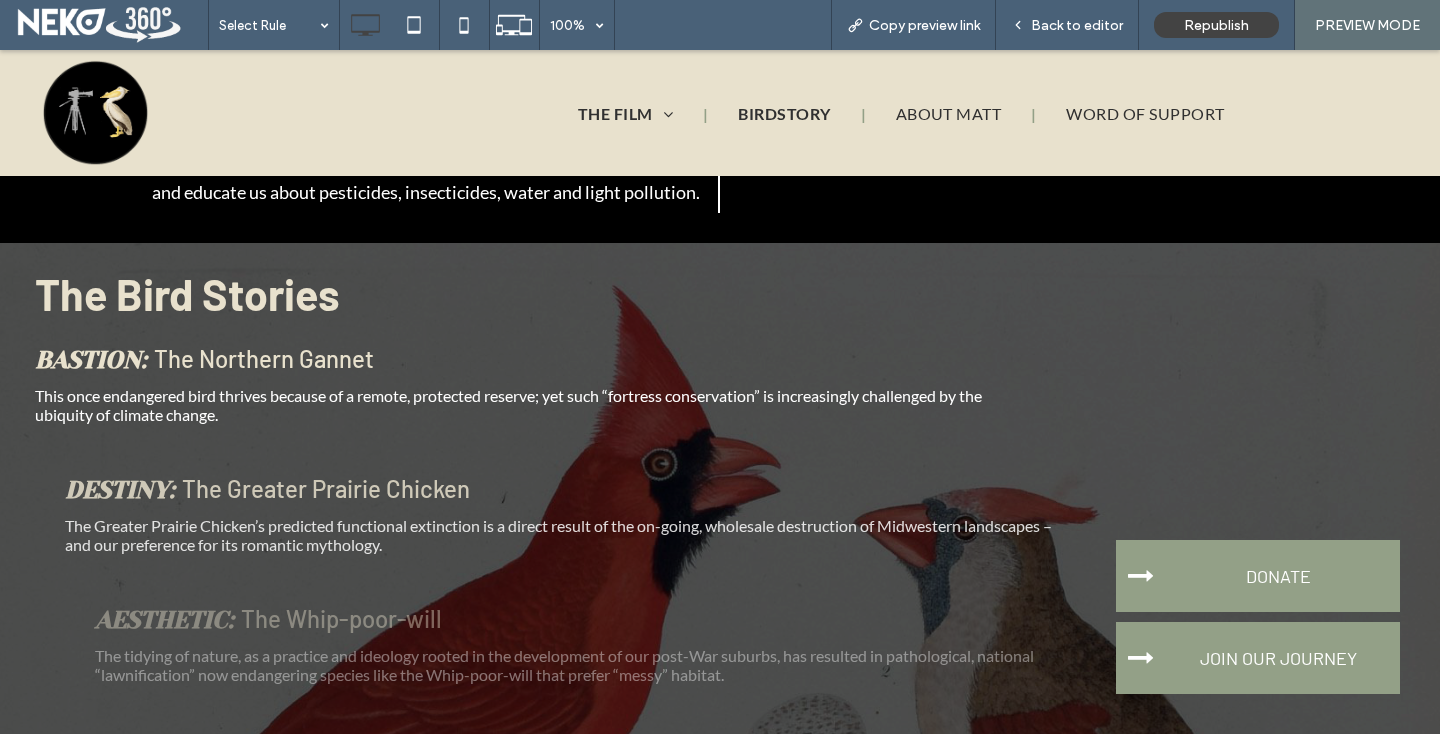 click on "BIRDSTORY" at bounding box center [784, 113] 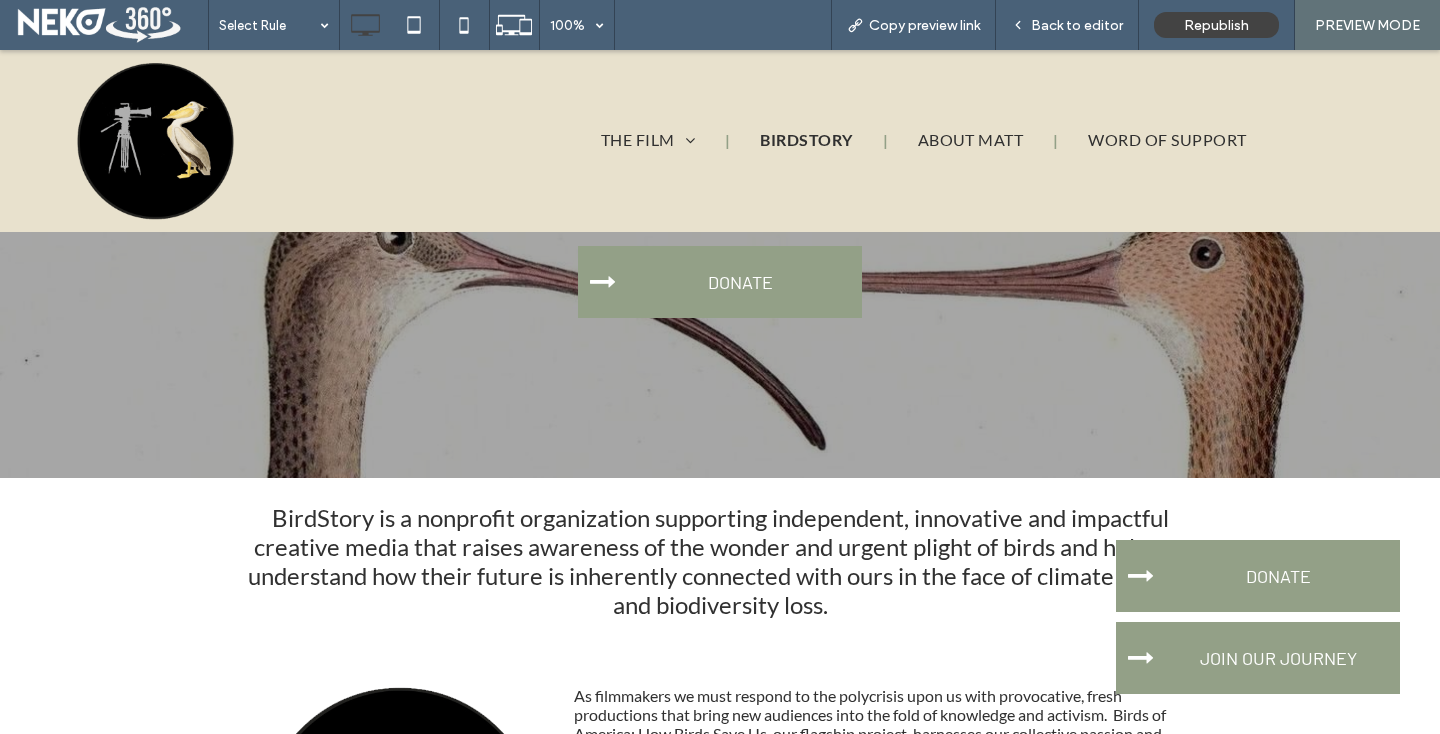 scroll, scrollTop: 0, scrollLeft: 0, axis: both 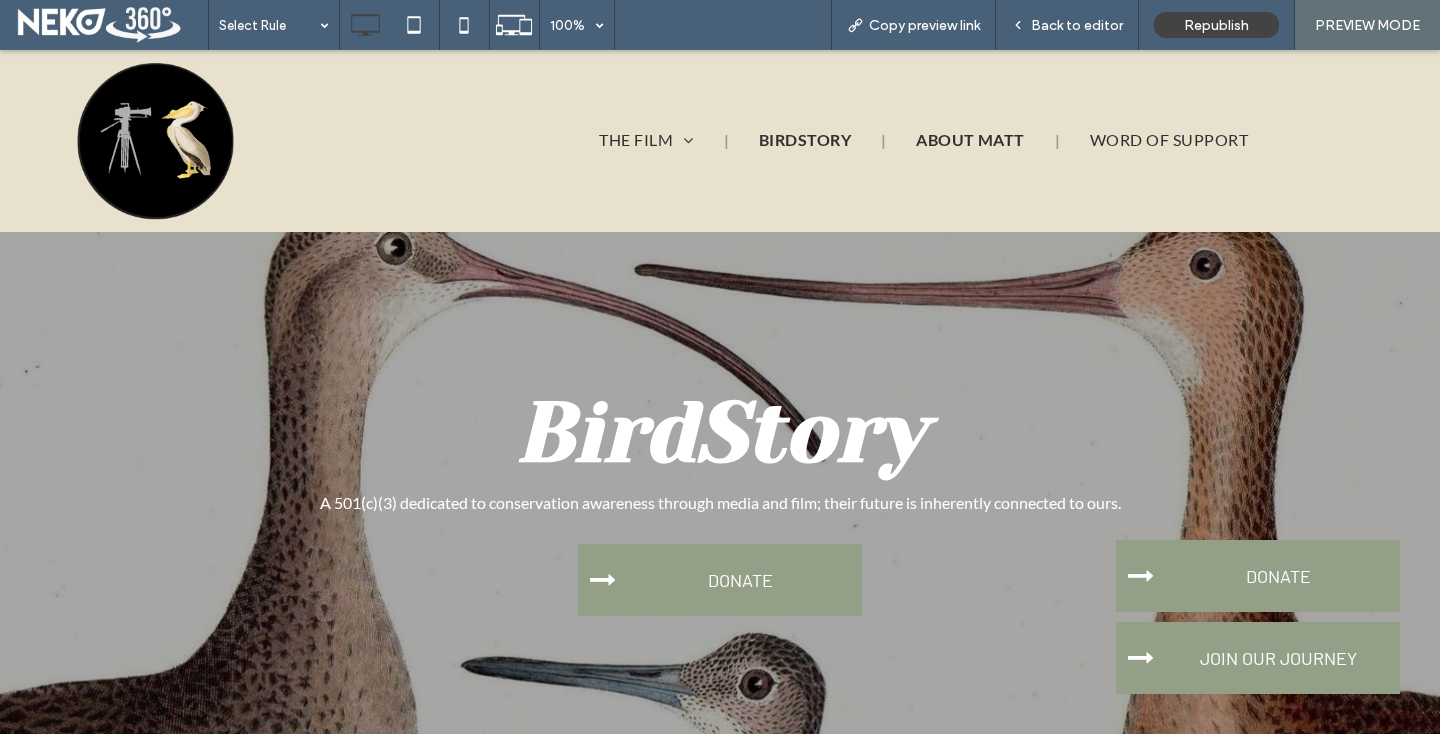 click on "ABOUT MATT" at bounding box center [970, 139] 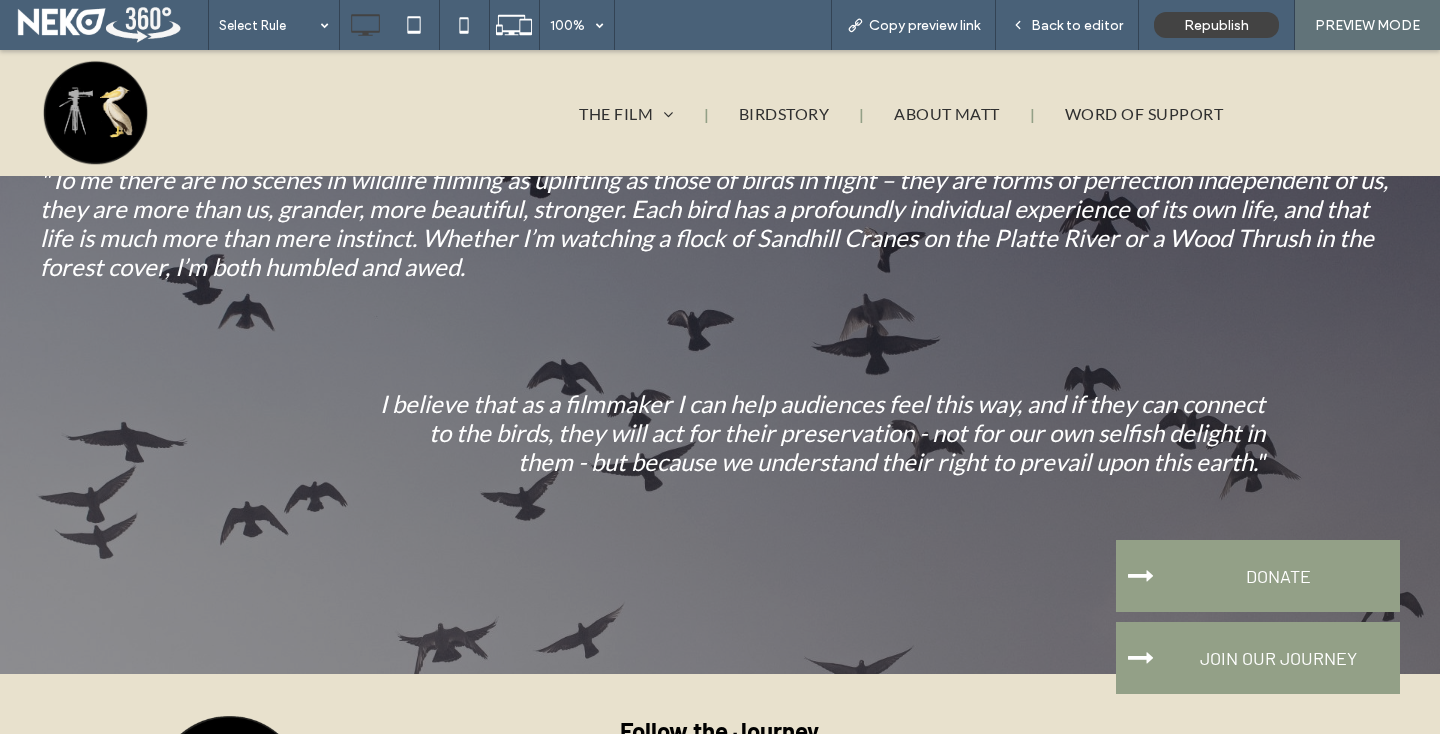 scroll, scrollTop: 2013, scrollLeft: 0, axis: vertical 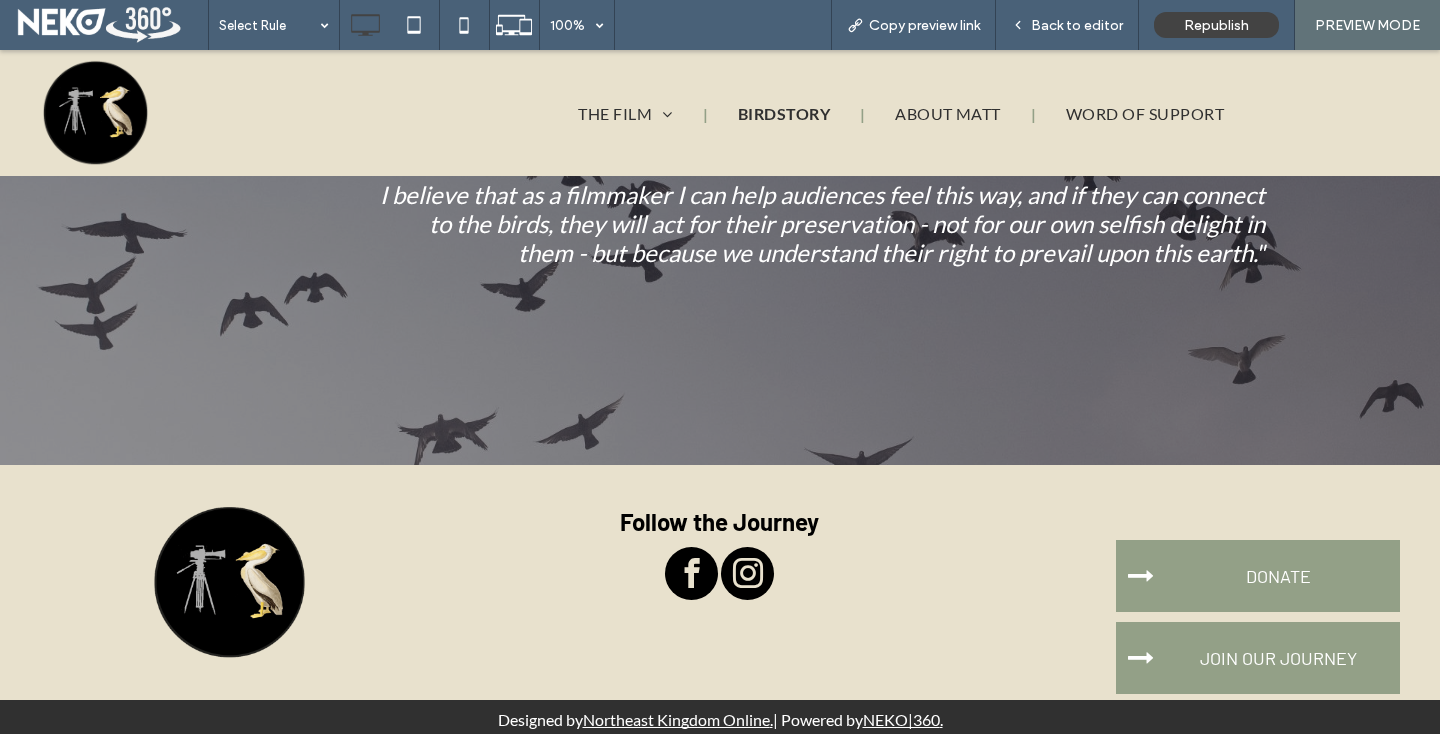 click on "BIRDSTORY" at bounding box center (784, 113) 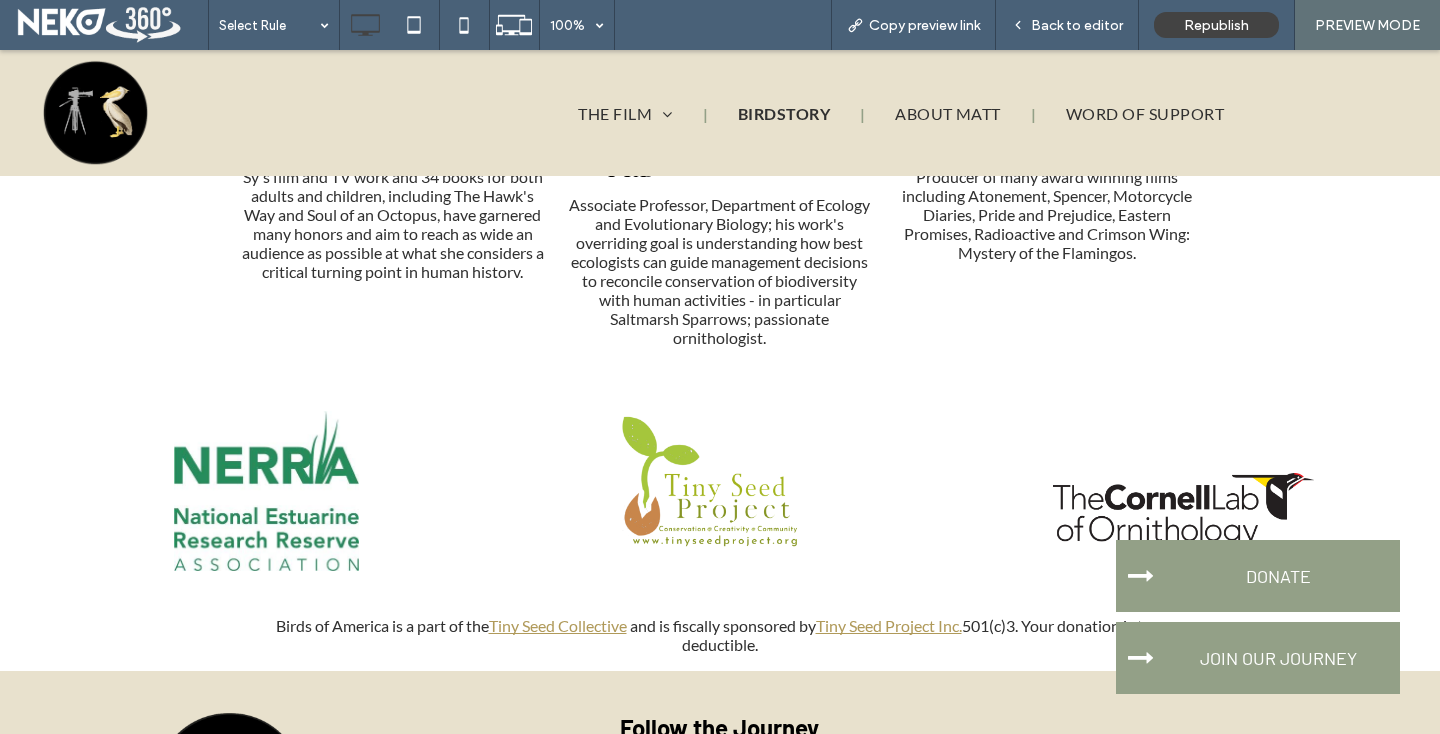 scroll, scrollTop: 2430, scrollLeft: 0, axis: vertical 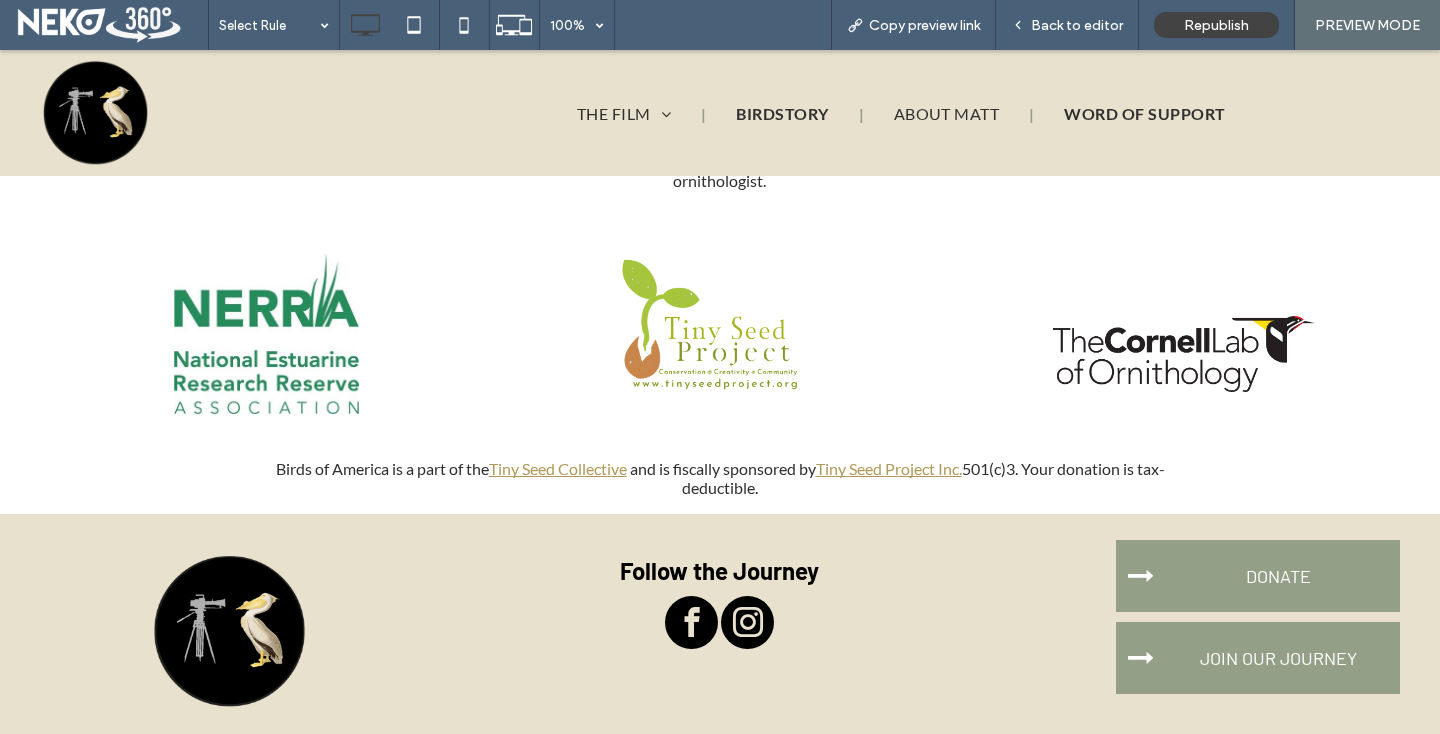 click on "WORD OF SUPPORT" at bounding box center [1144, 113] 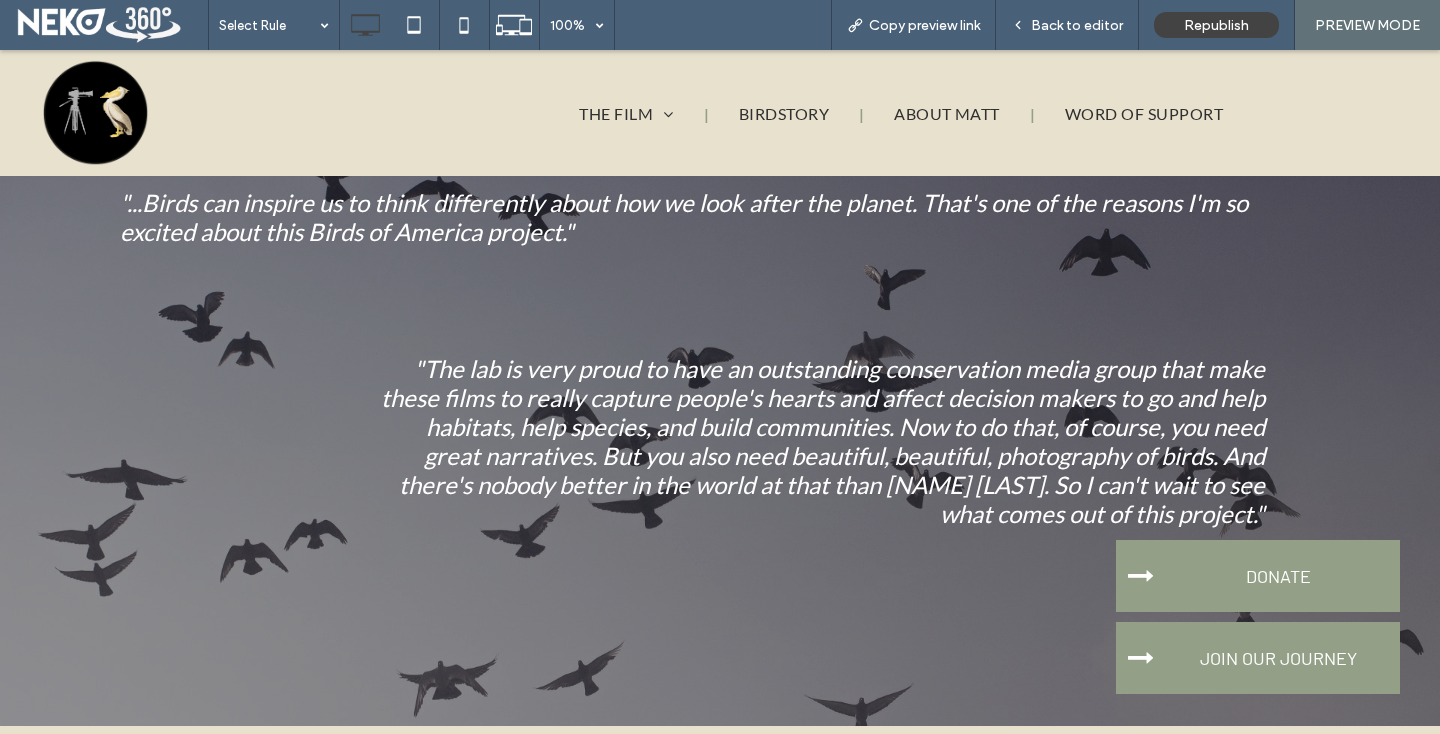 scroll, scrollTop: 1478, scrollLeft: 0, axis: vertical 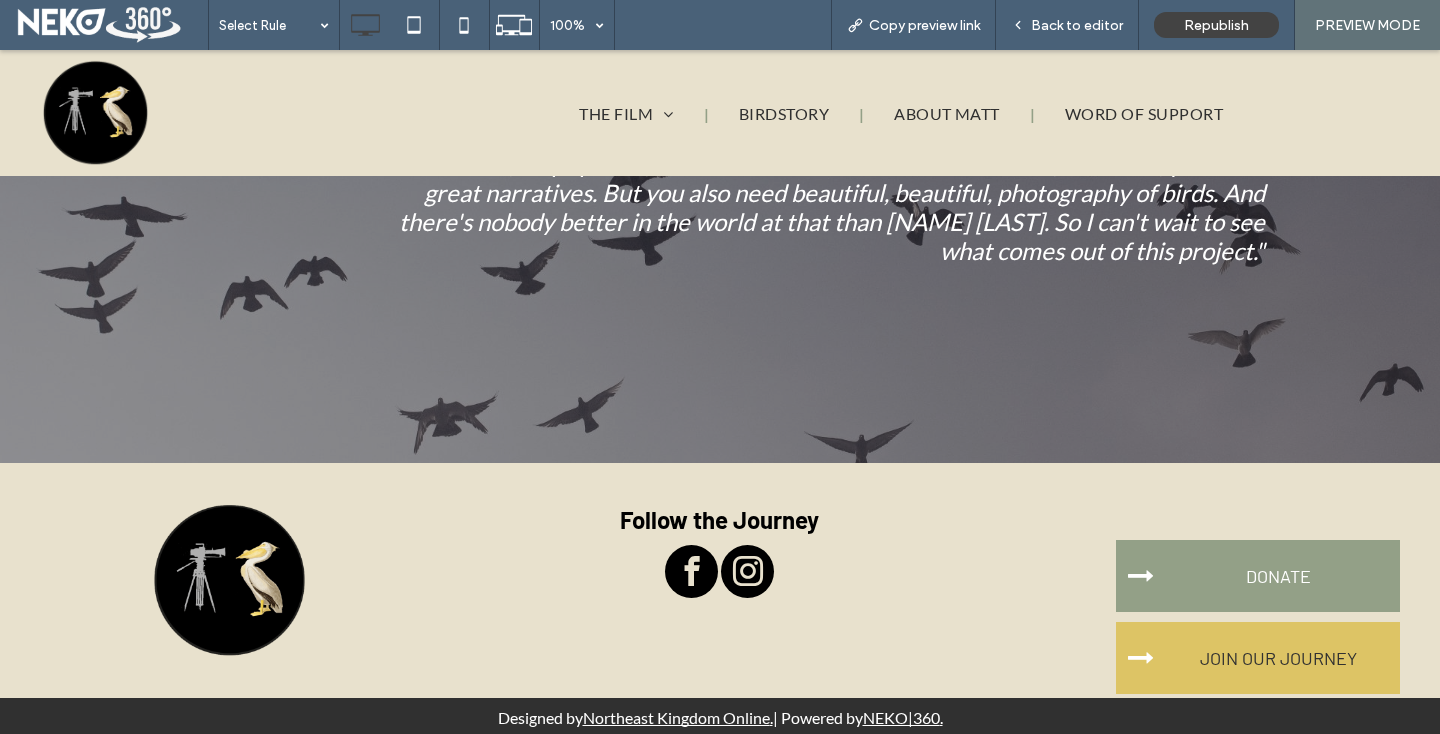 click on "JOIN OUR JOURNEY" at bounding box center [1258, 658] 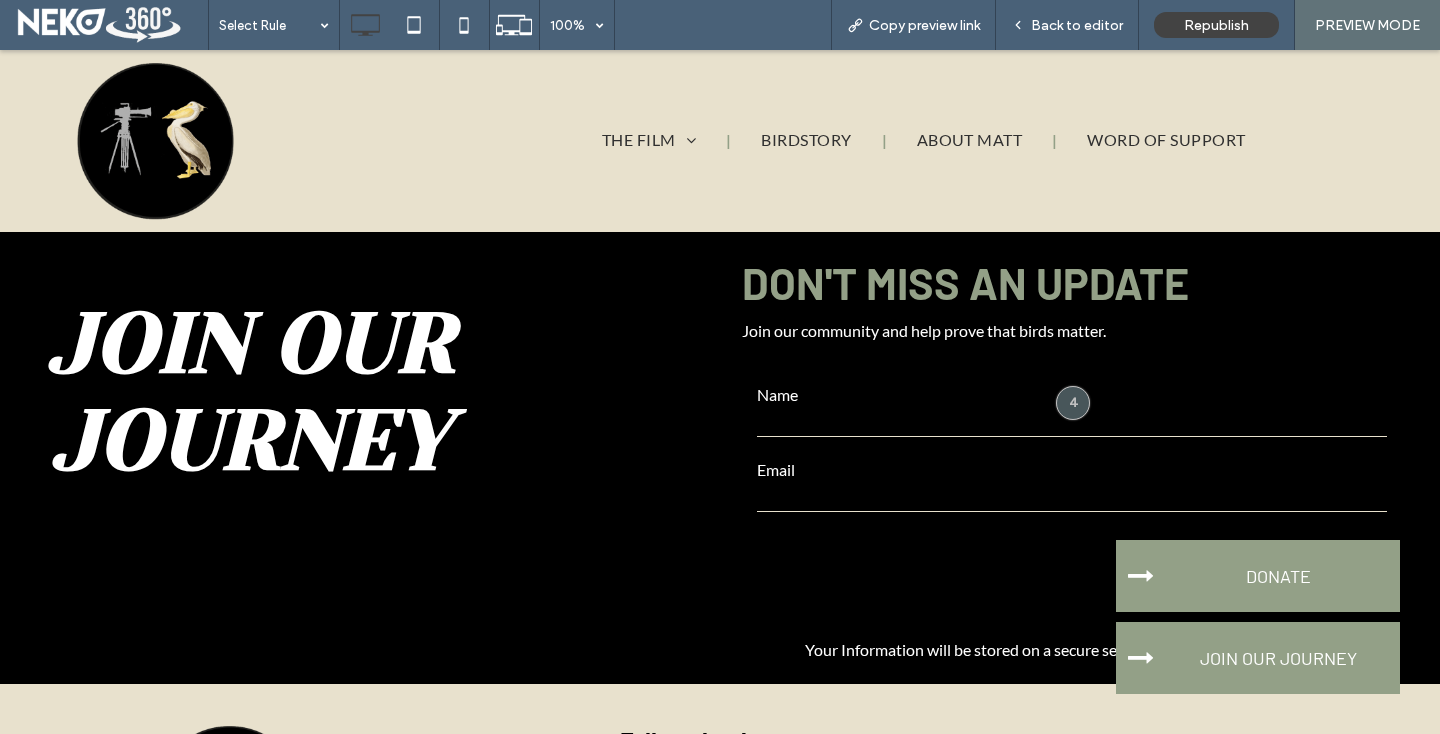 scroll, scrollTop: 0, scrollLeft: 0, axis: both 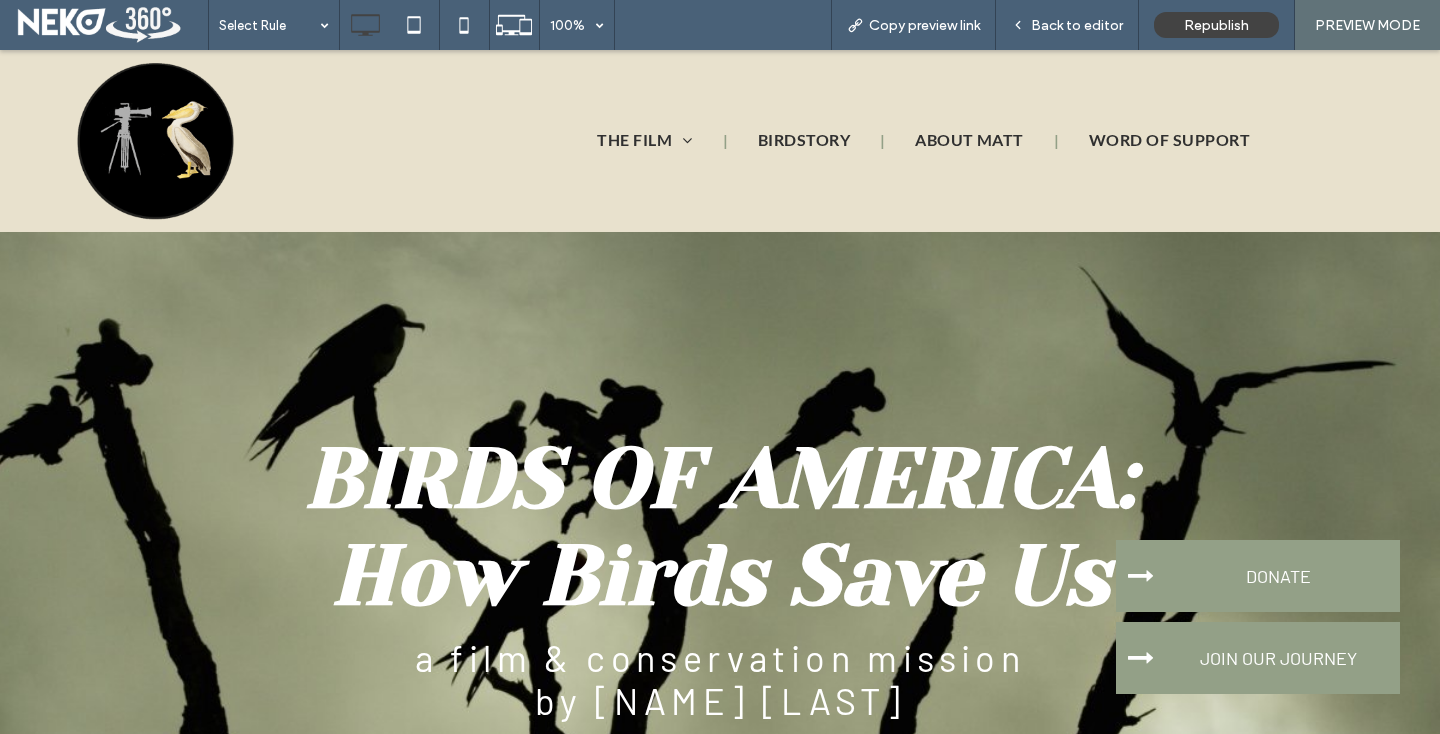 click on "Click To Paste" at bounding box center (244, 136) 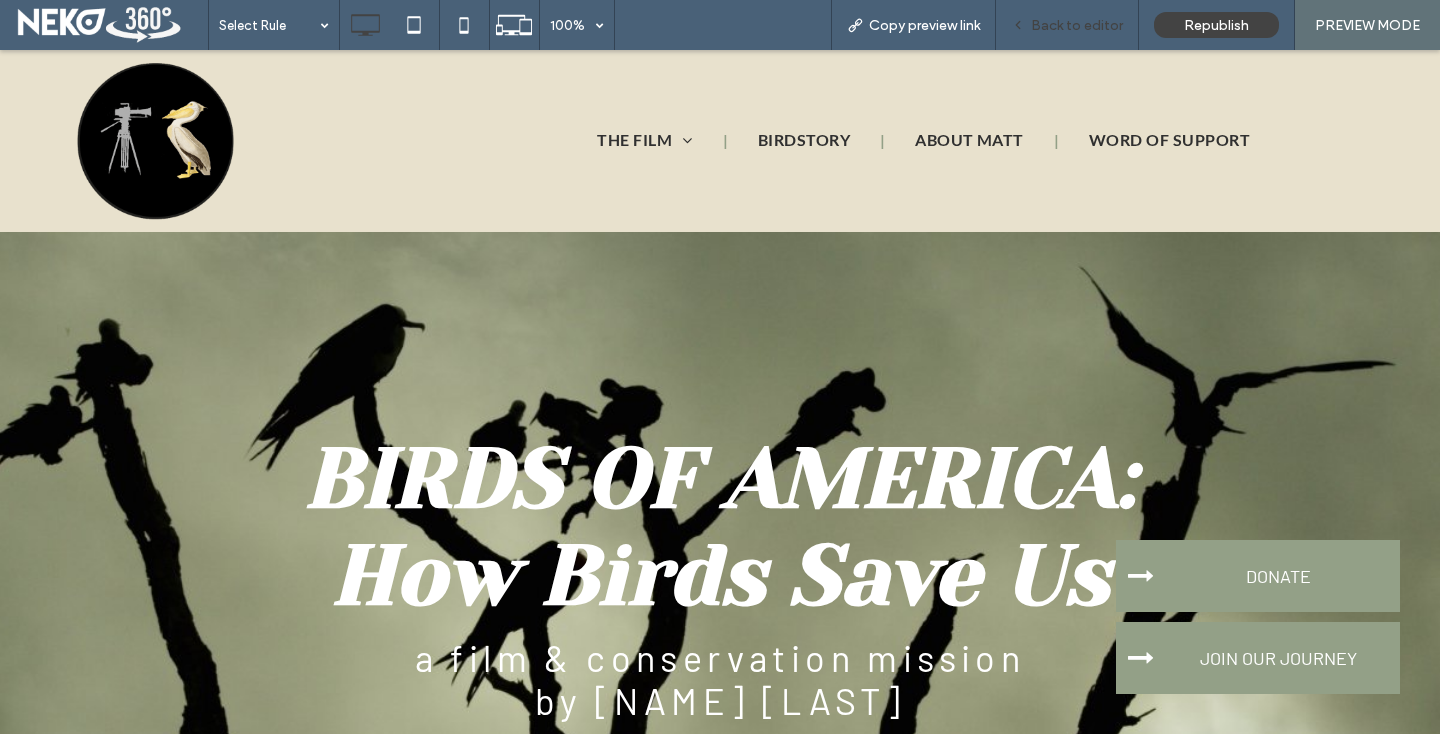 click on "Back to editor" at bounding box center [1077, 25] 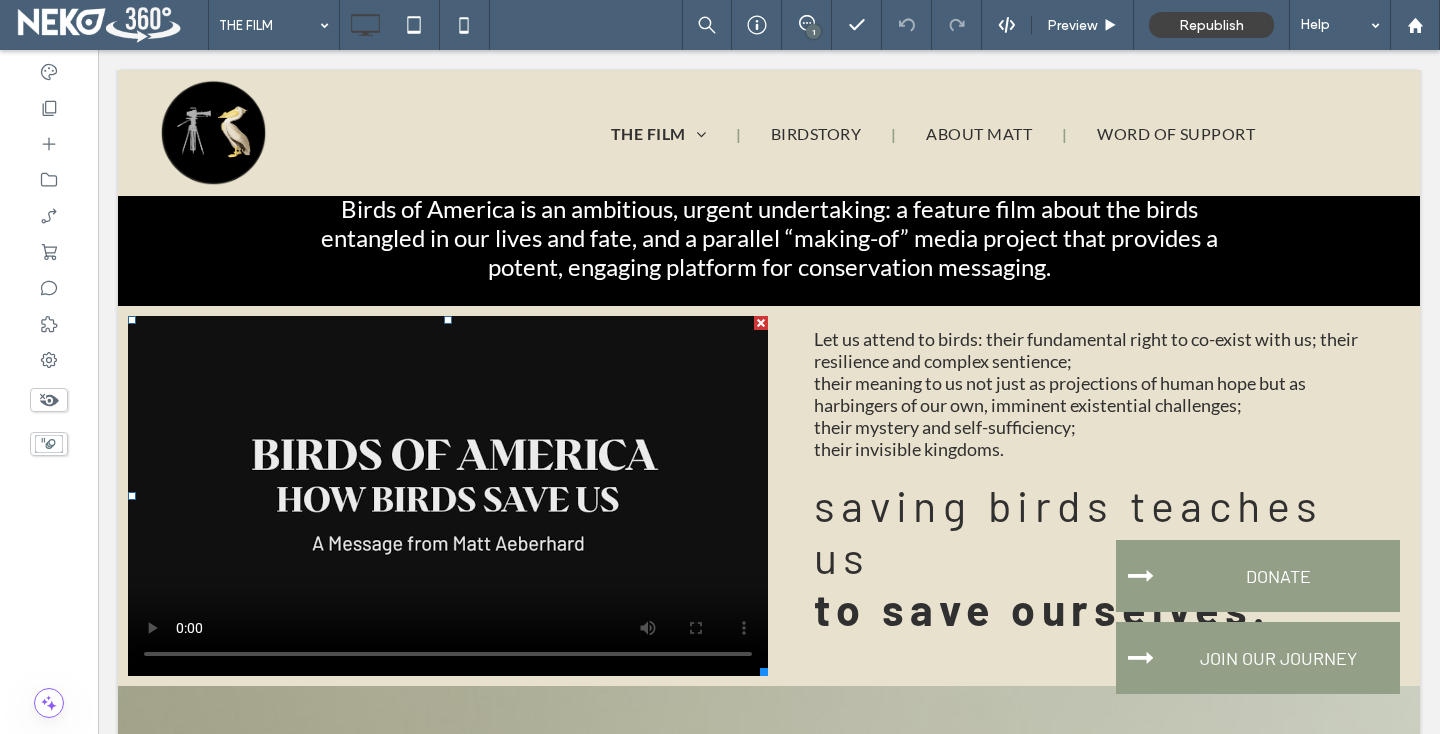 scroll, scrollTop: 1029, scrollLeft: 0, axis: vertical 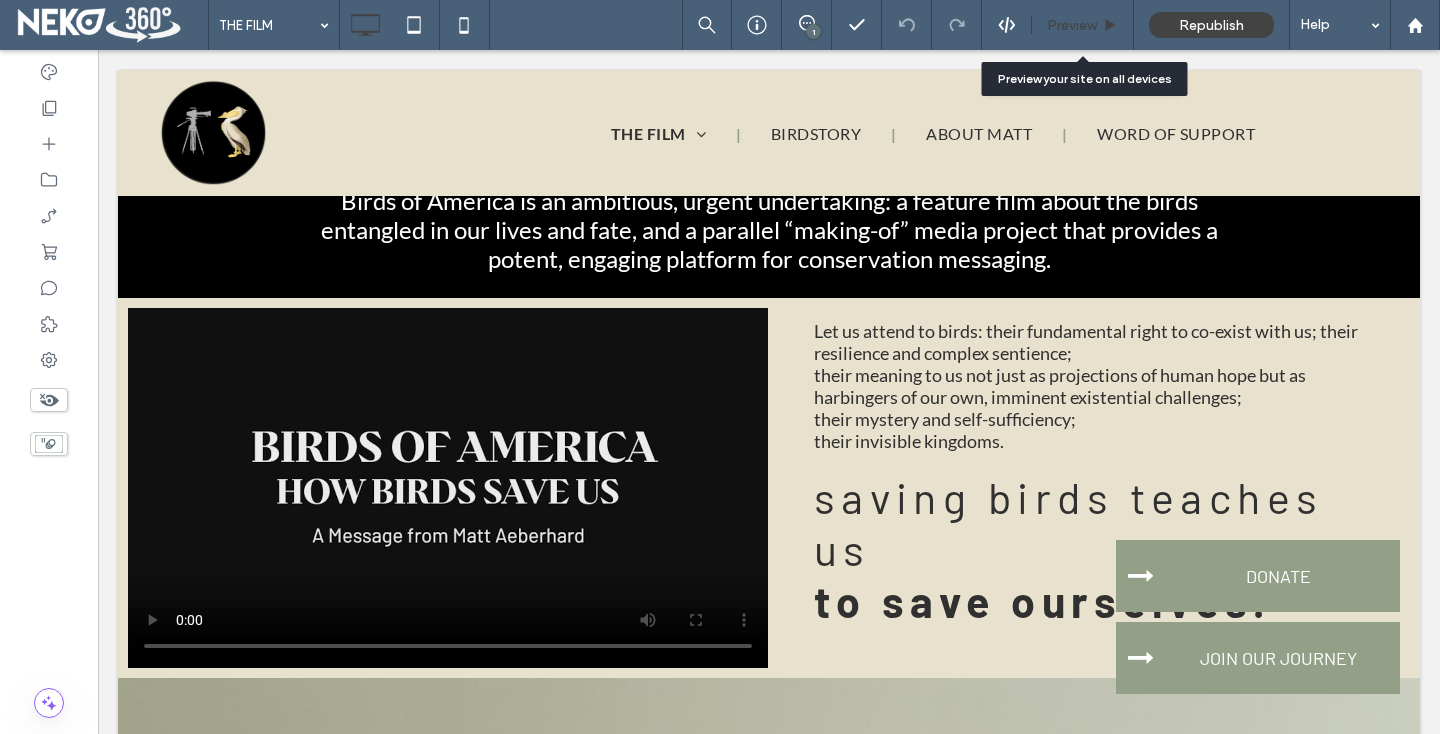 click on "Preview" at bounding box center (1072, 25) 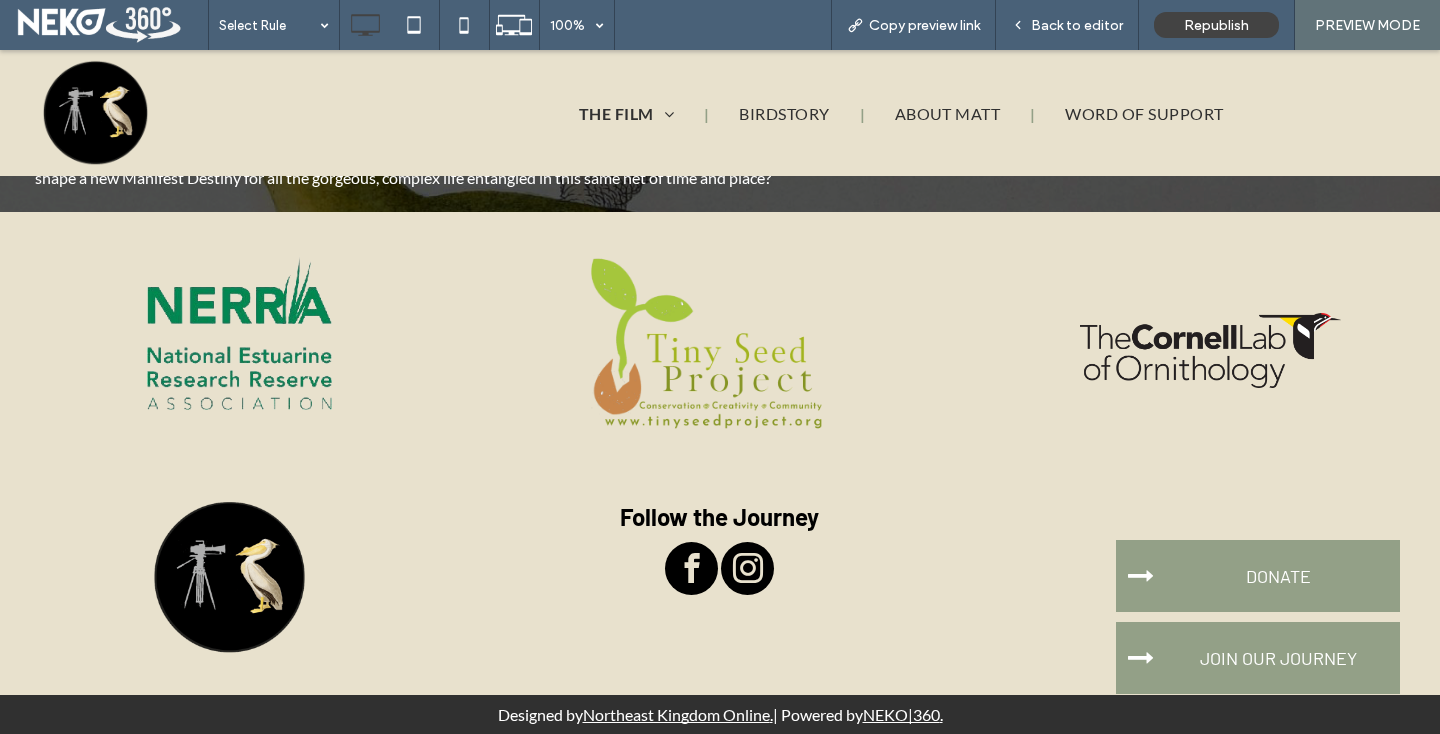 scroll, scrollTop: 5694, scrollLeft: 0, axis: vertical 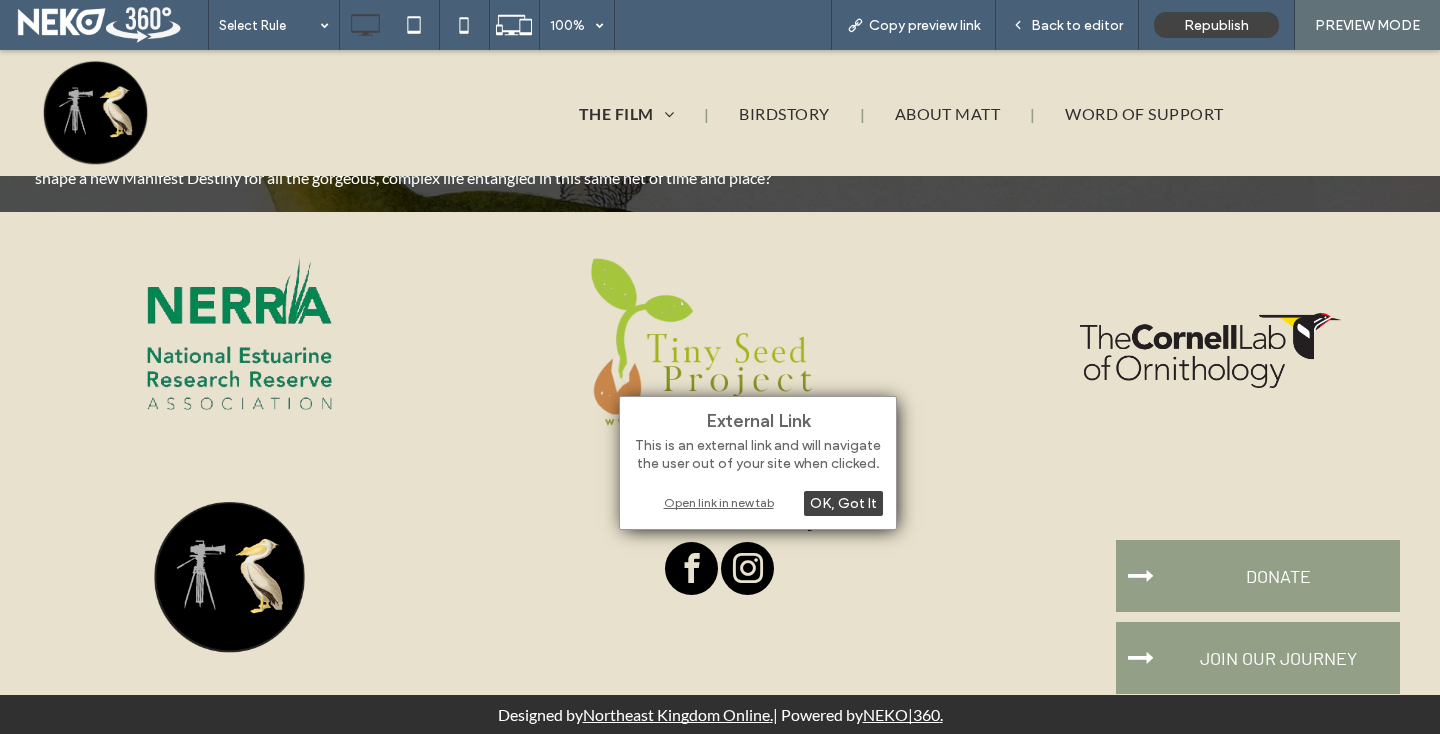 click on "Open link in new tab" at bounding box center (758, 502) 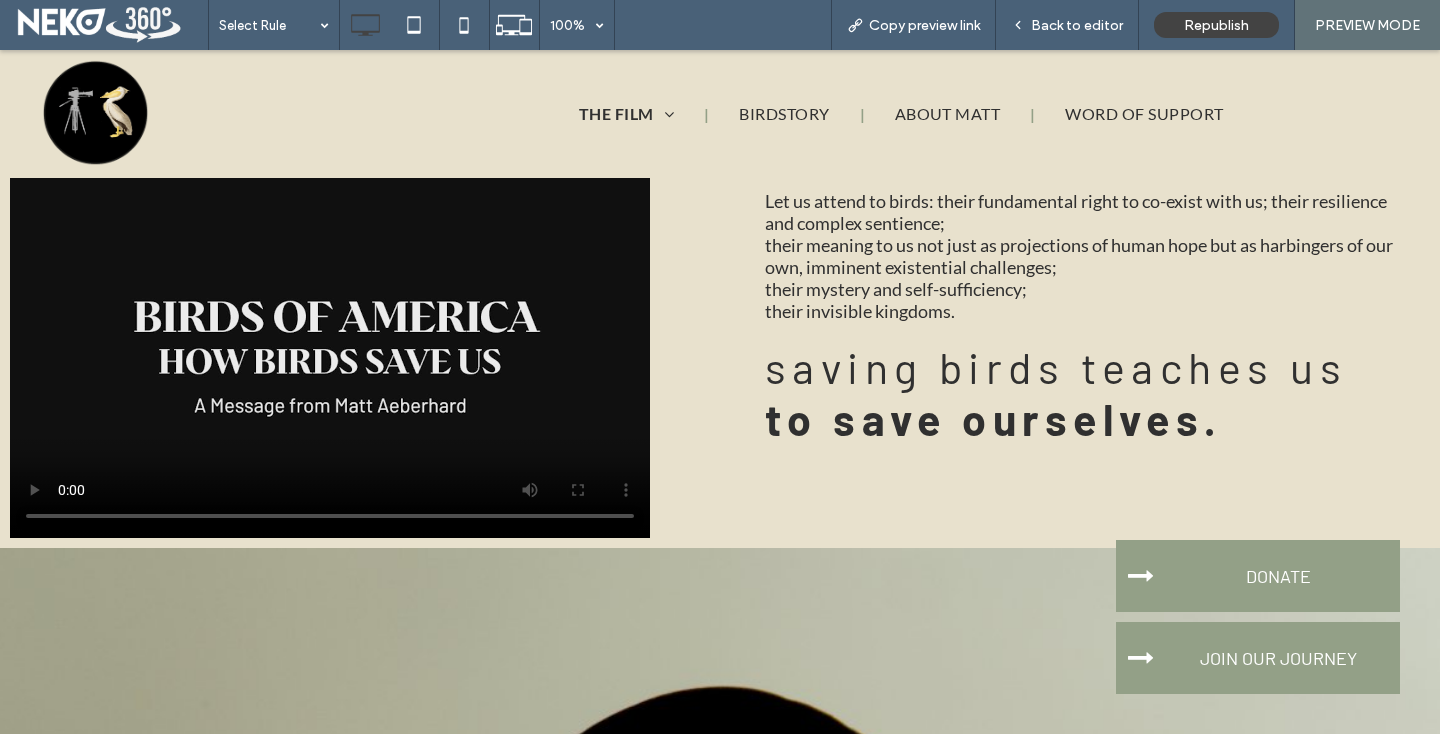 scroll, scrollTop: 1105, scrollLeft: 0, axis: vertical 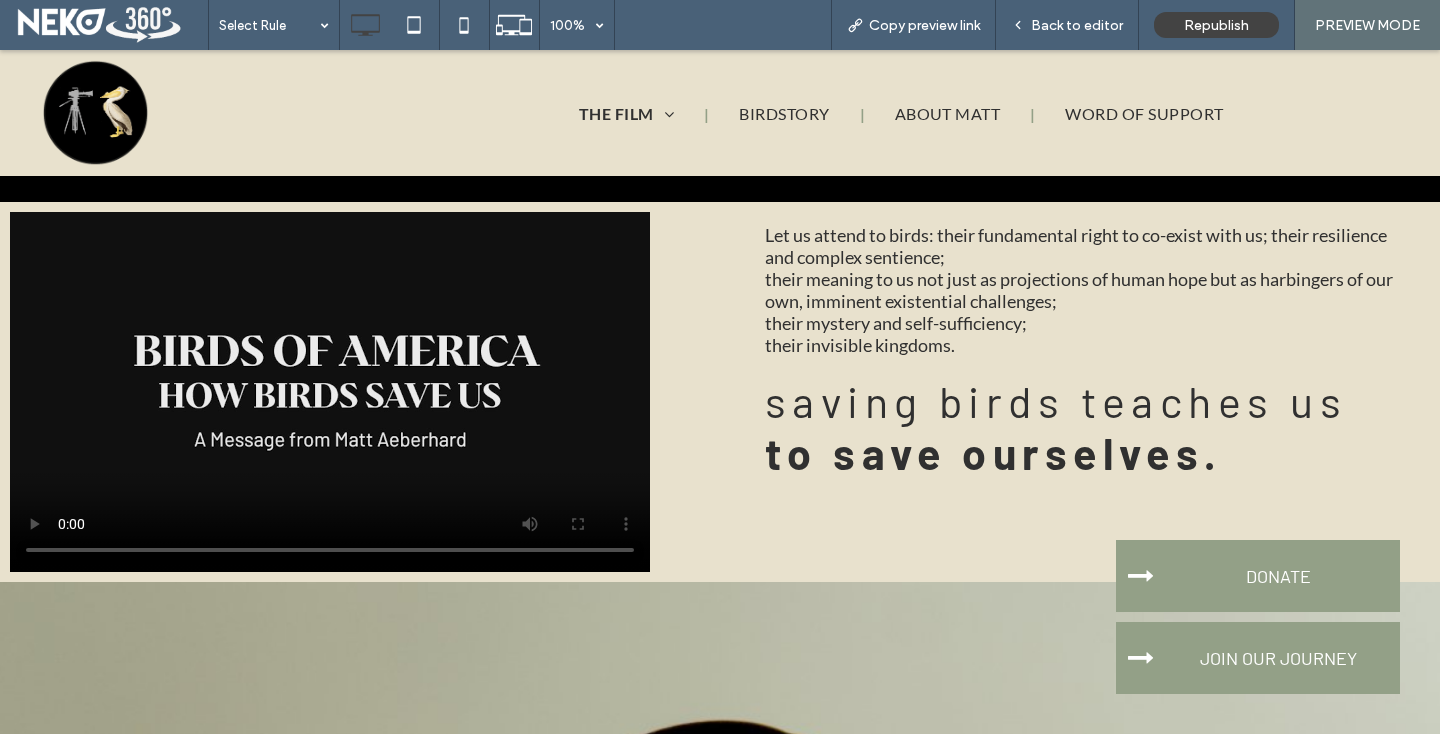 click on "Let us attend to birds: their fundamental right to co-exist with us; their resilience and complex sentience;
their meaning to us not just as projections of human hope but as harbingers of our own, imminent existential challenges;
their mystery and self-sufficiency;
their invisible kingdoms.   saving birds teaches us
to save ourselves.
Click To Paste" at bounding box center [1082, 392] 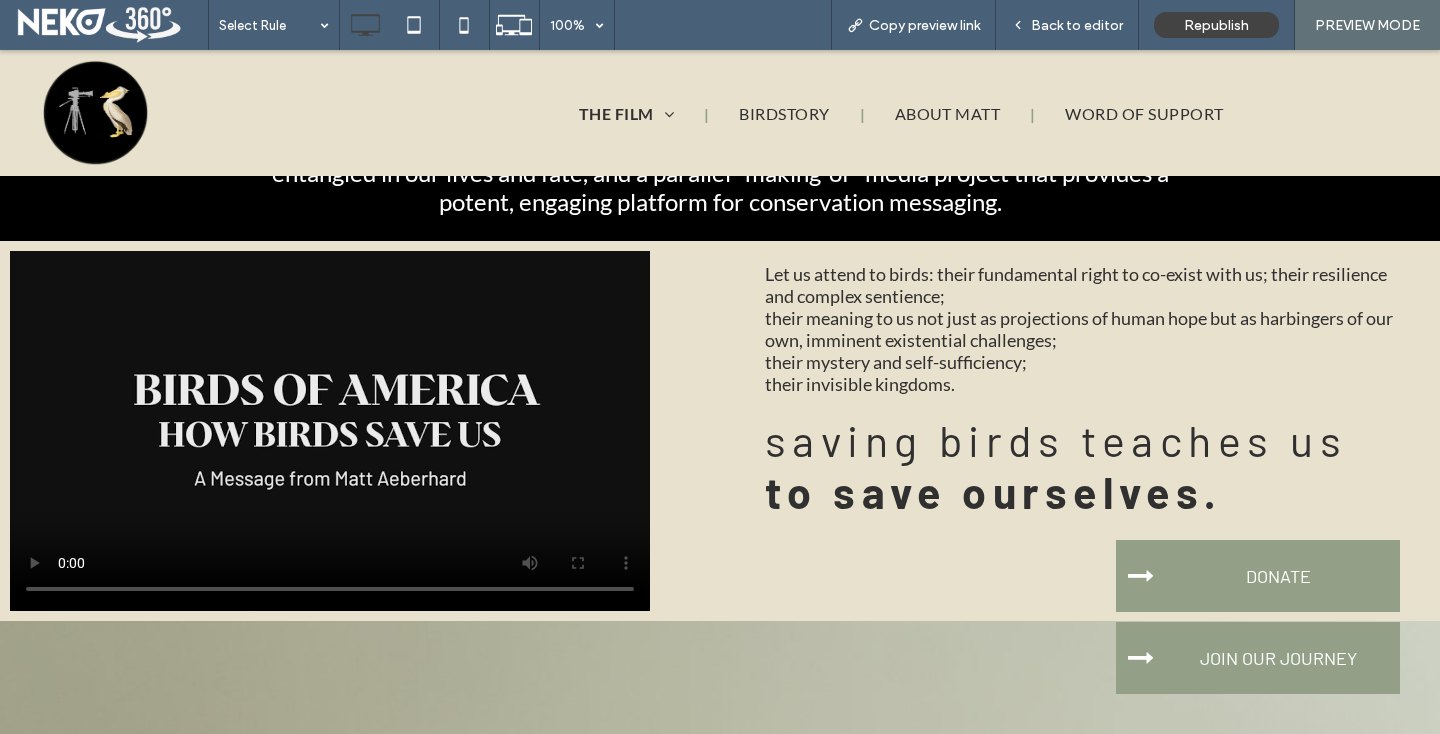 scroll, scrollTop: 1062, scrollLeft: 0, axis: vertical 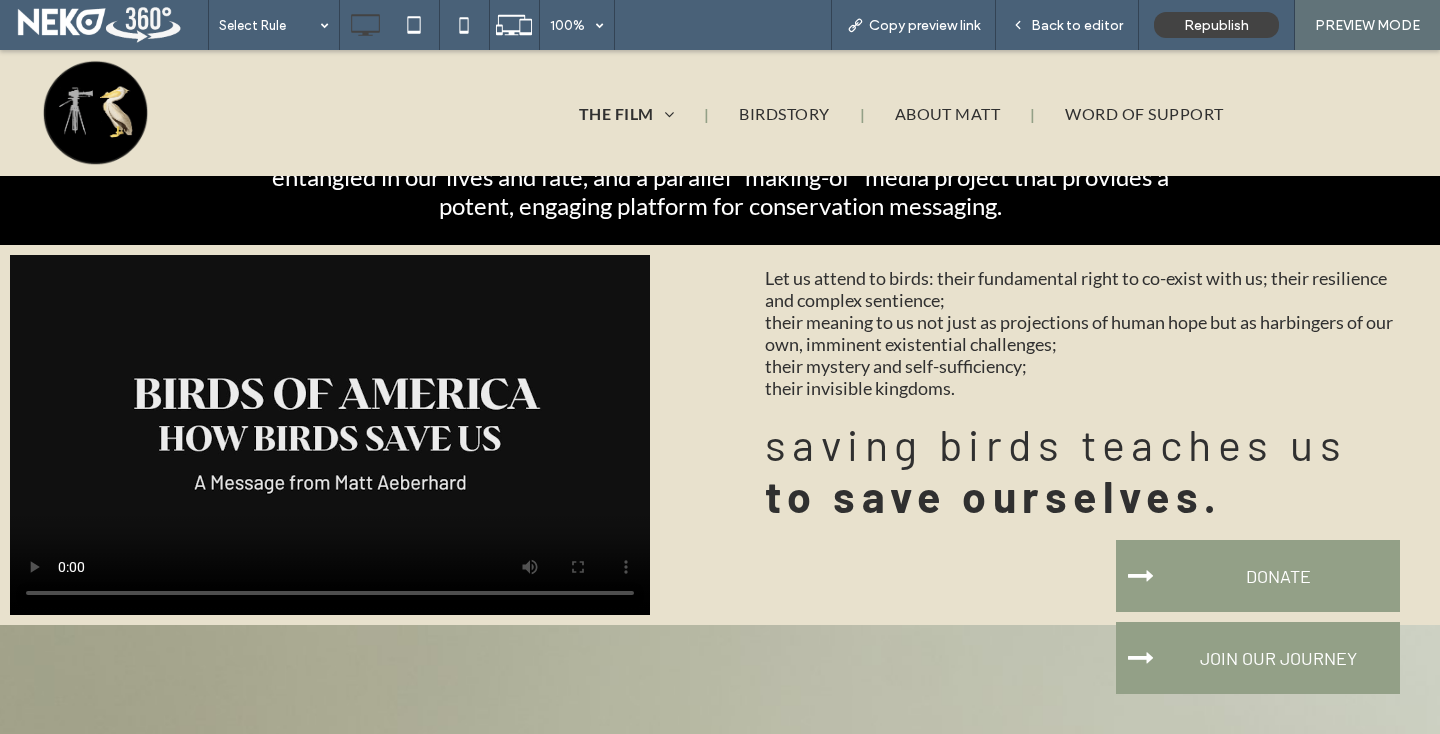 click at bounding box center (330, 435) 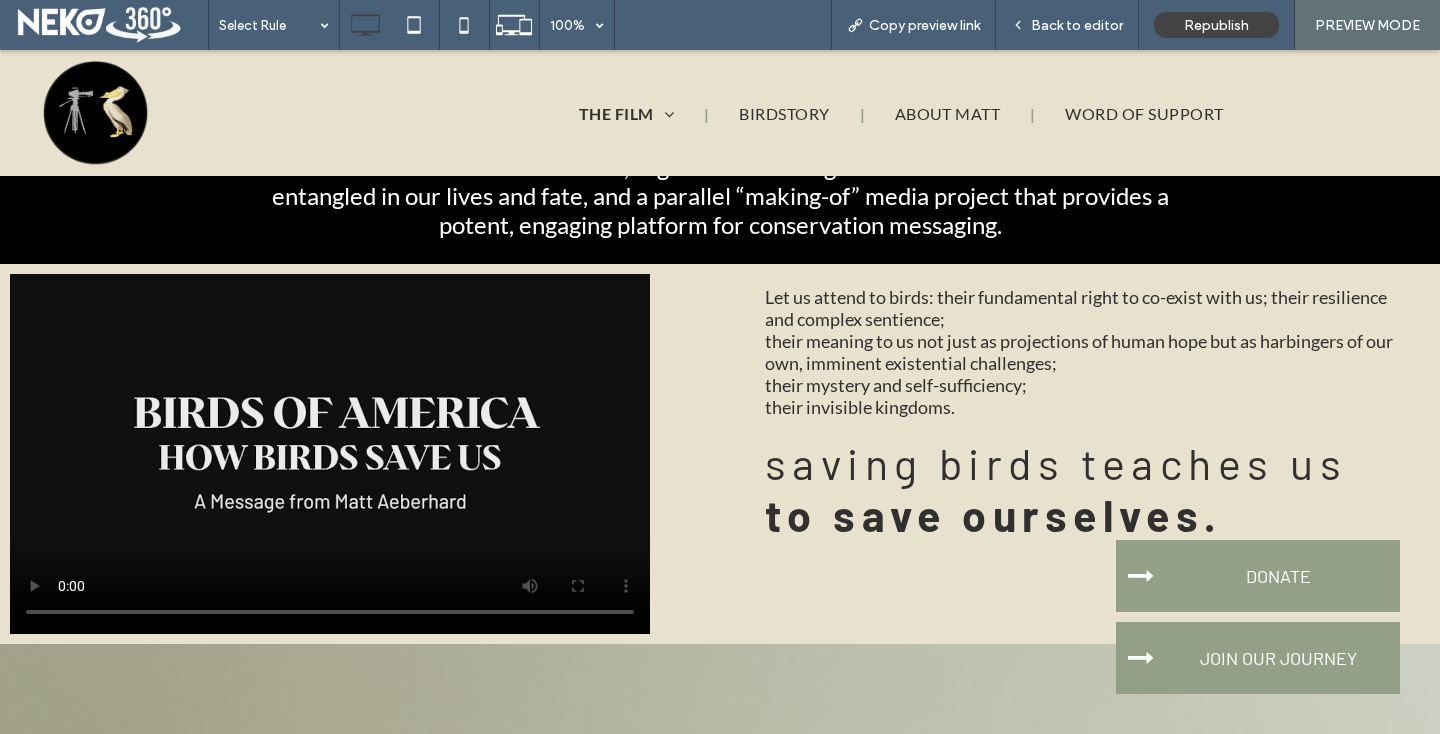 scroll, scrollTop: 1042, scrollLeft: 0, axis: vertical 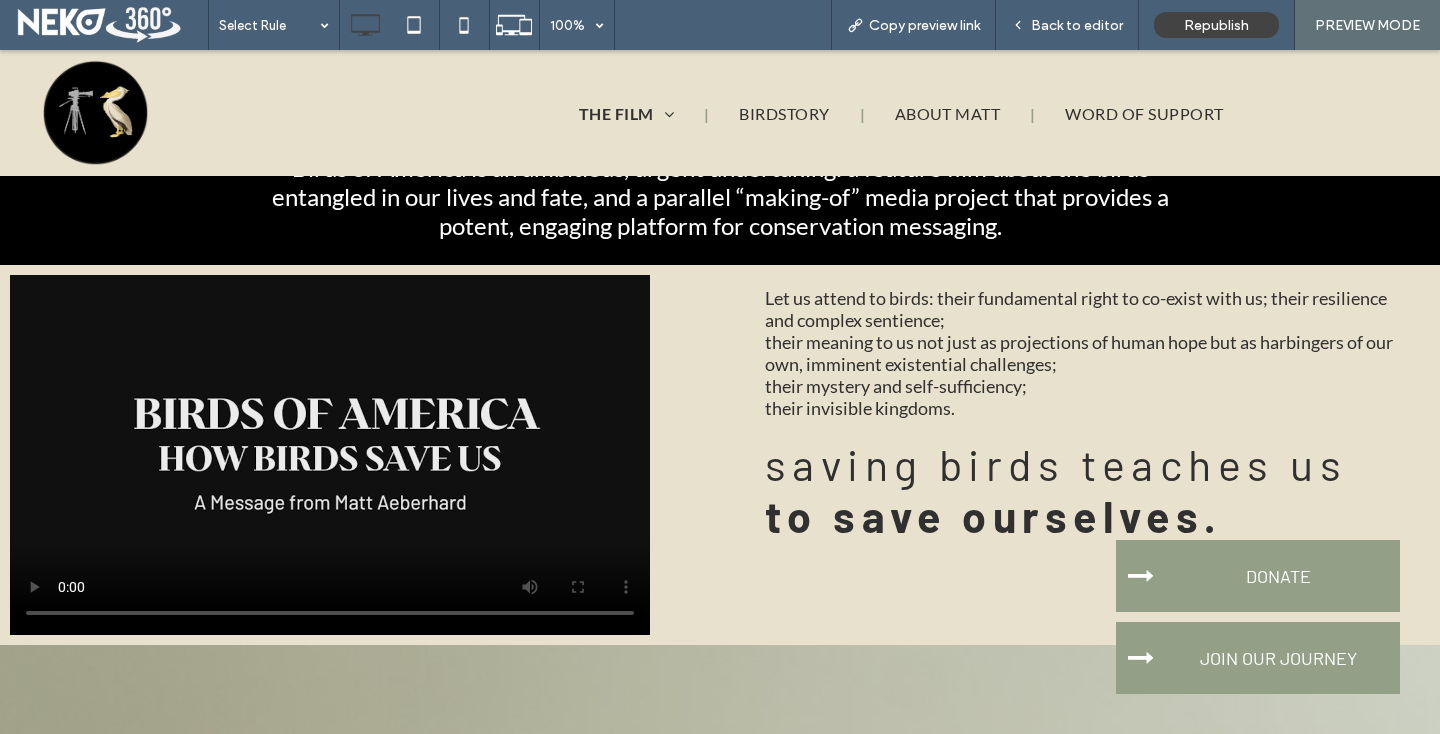 click on "Click To Paste" at bounding box center (367, 455) 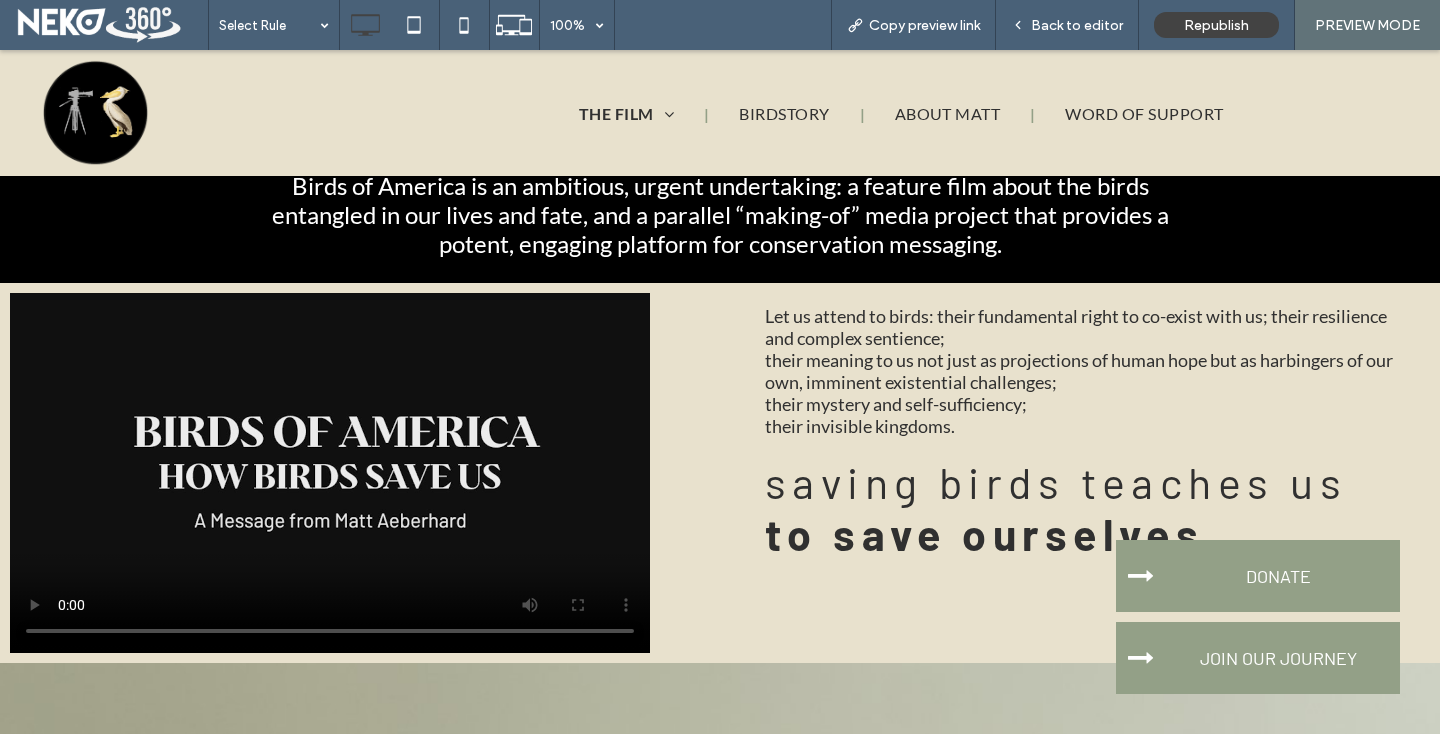 scroll, scrollTop: 1108, scrollLeft: 0, axis: vertical 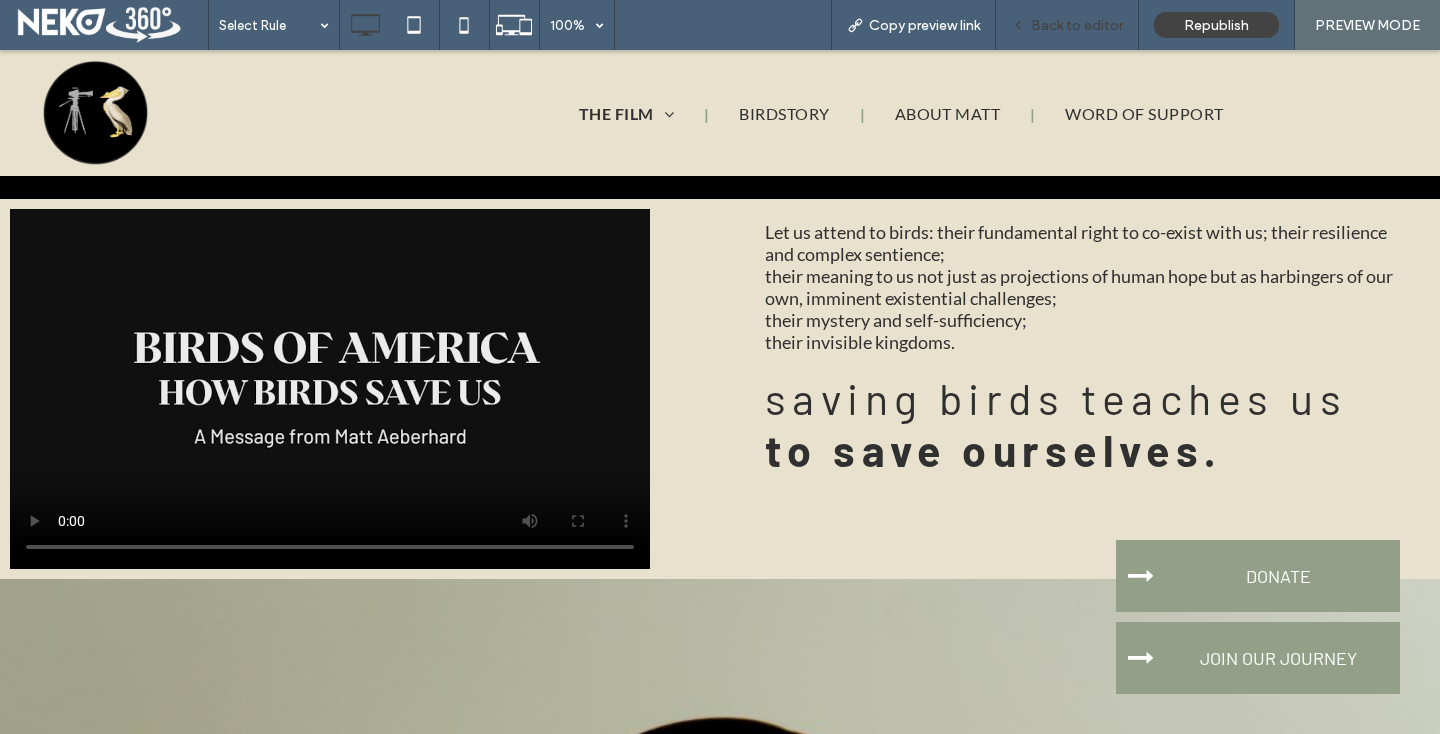 click on "Back to editor" at bounding box center (1077, 25) 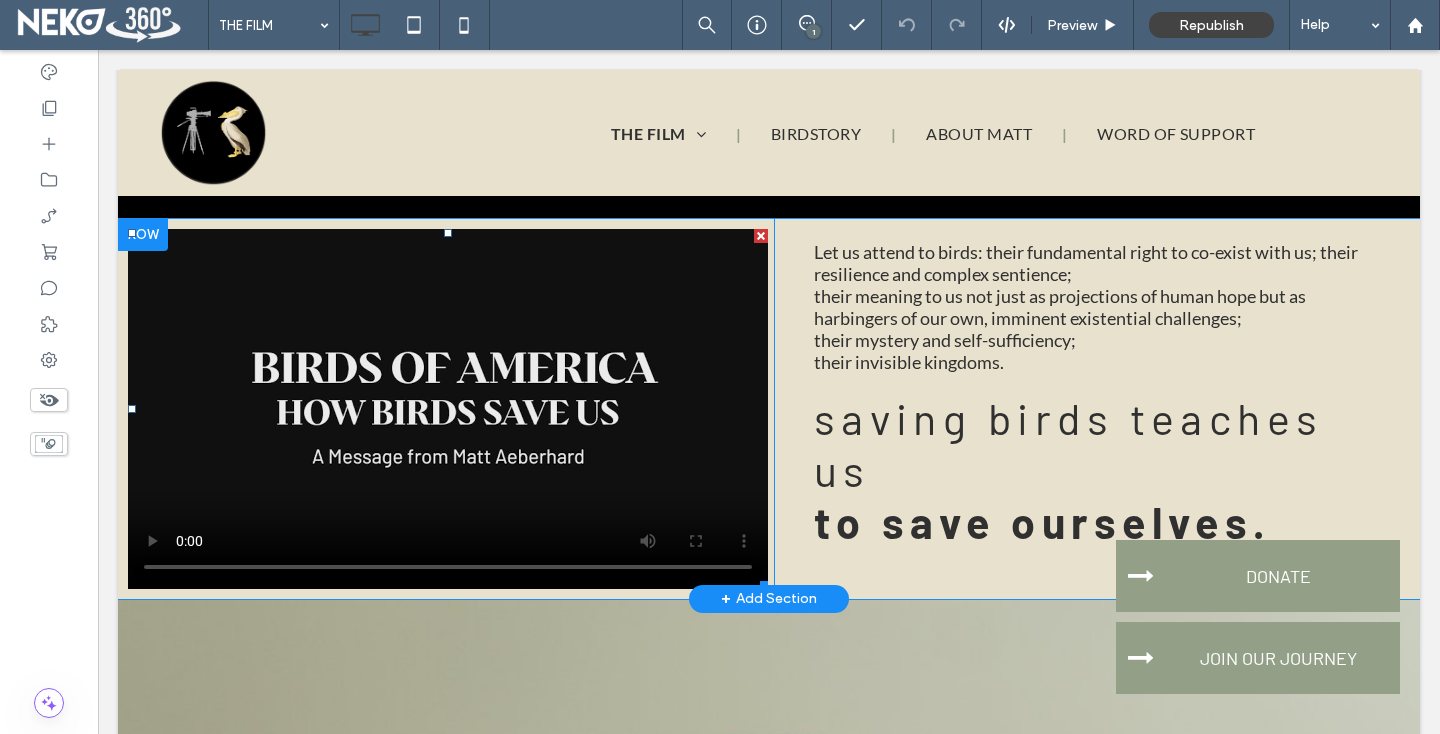 click at bounding box center (448, 409) 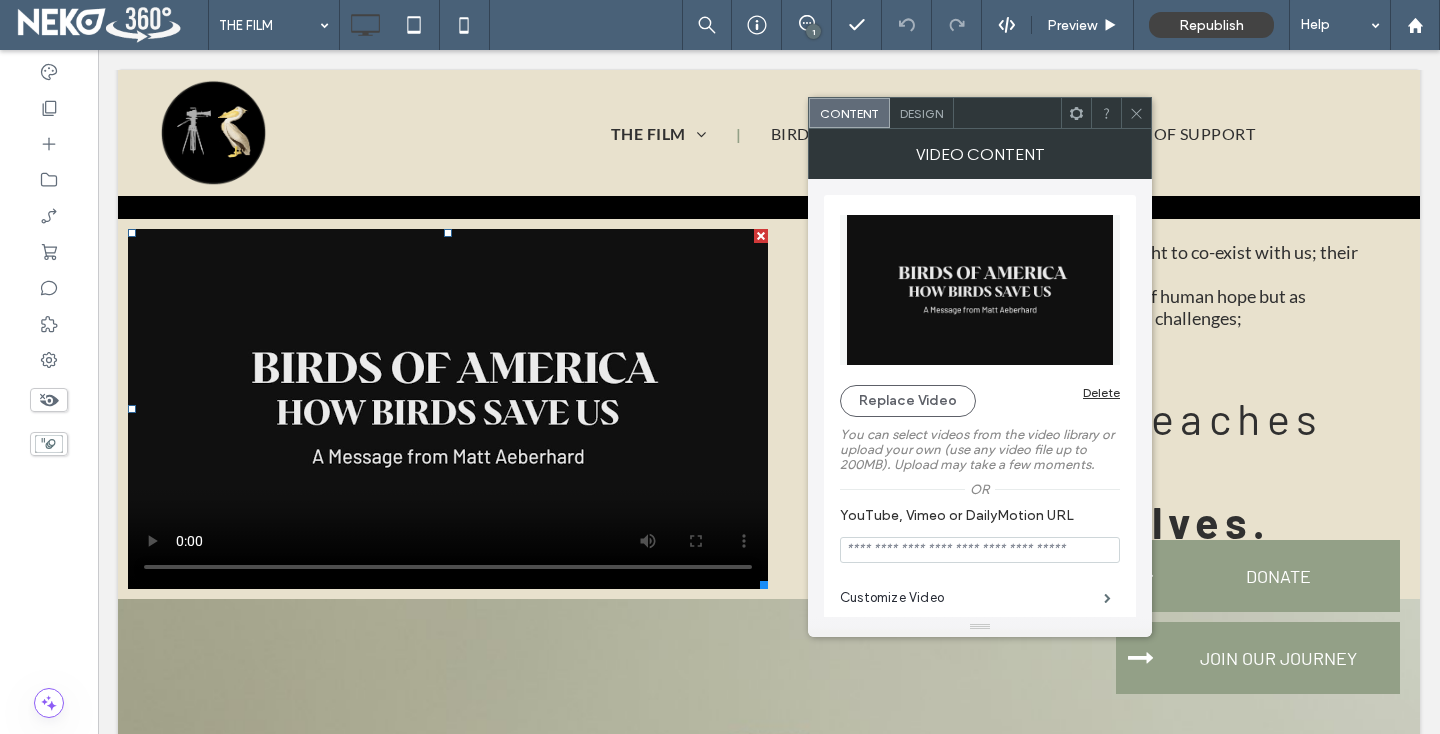 click at bounding box center [1136, 113] 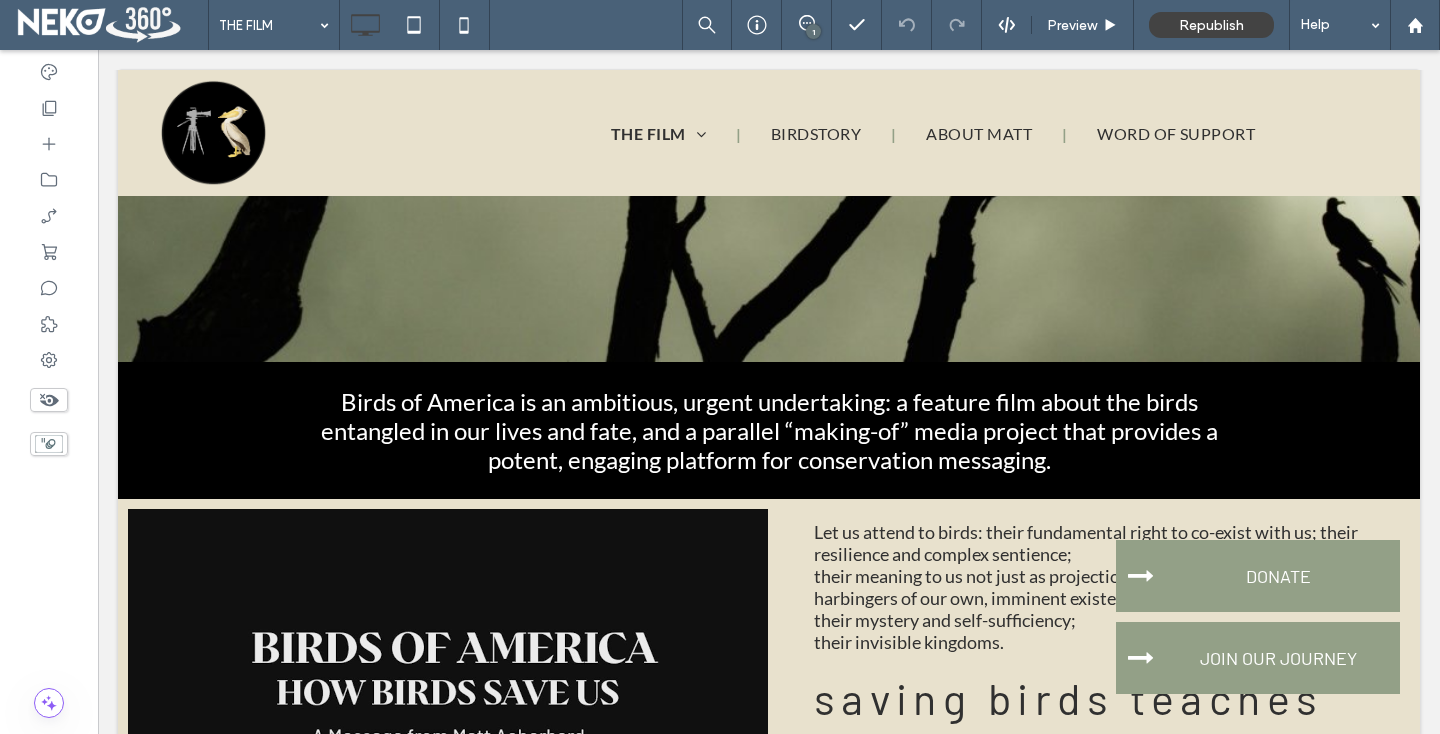scroll, scrollTop: 943, scrollLeft: 0, axis: vertical 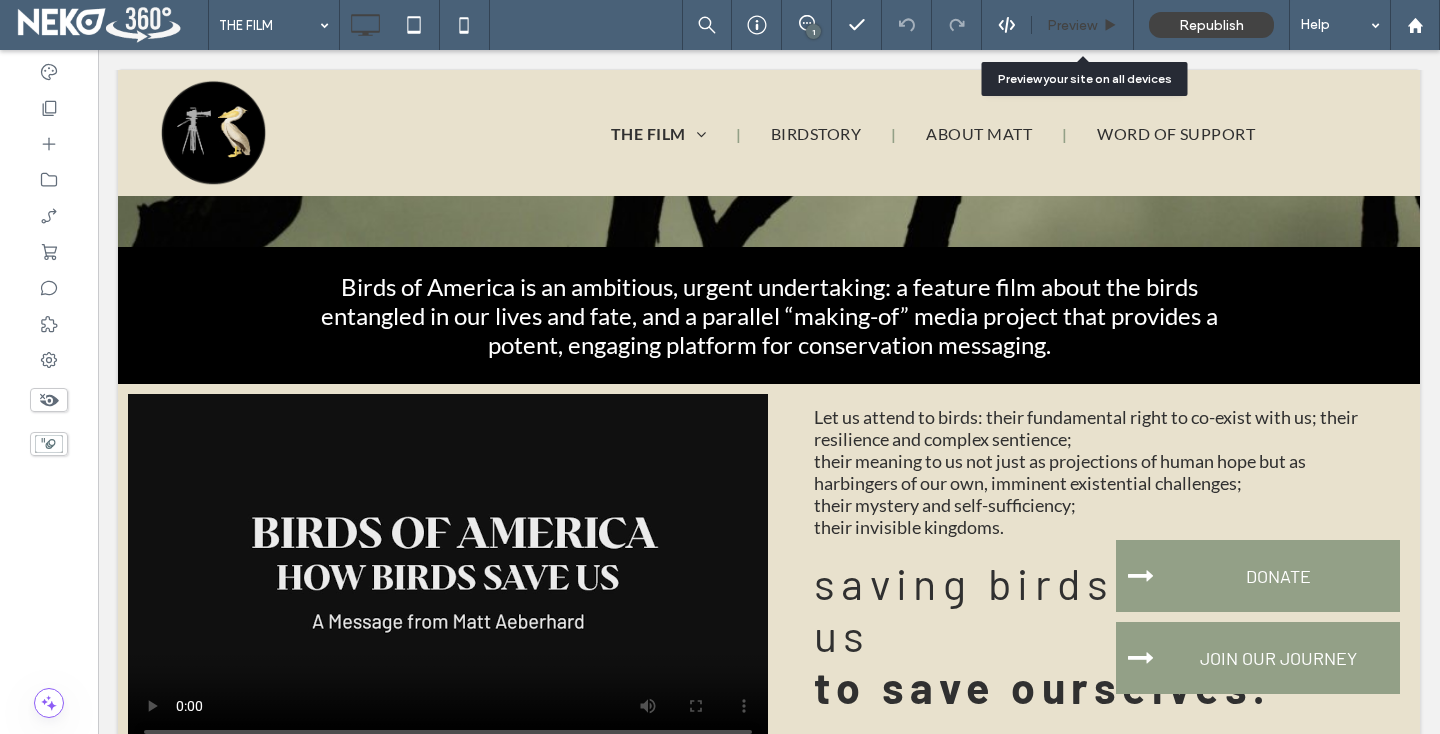 click on "Preview" at bounding box center [1072, 25] 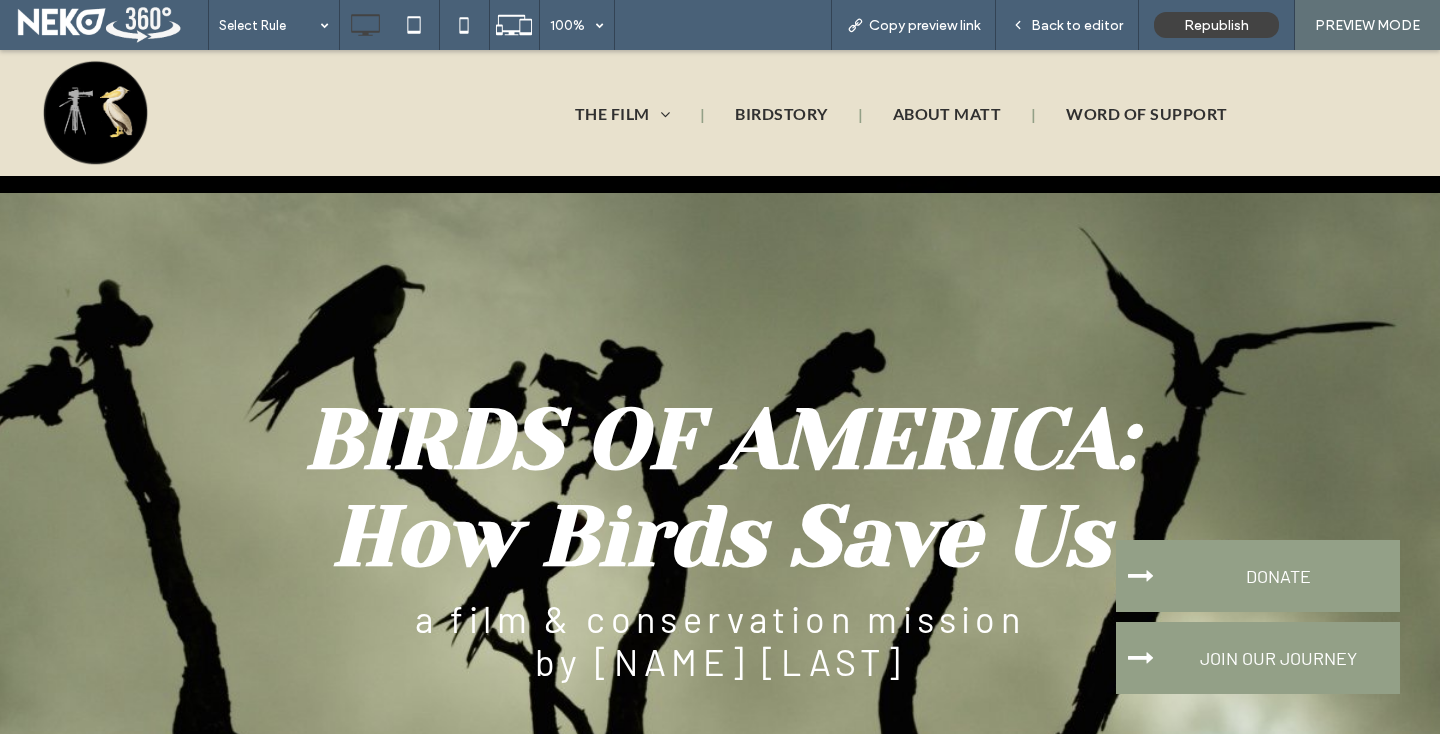 scroll, scrollTop: 0, scrollLeft: 0, axis: both 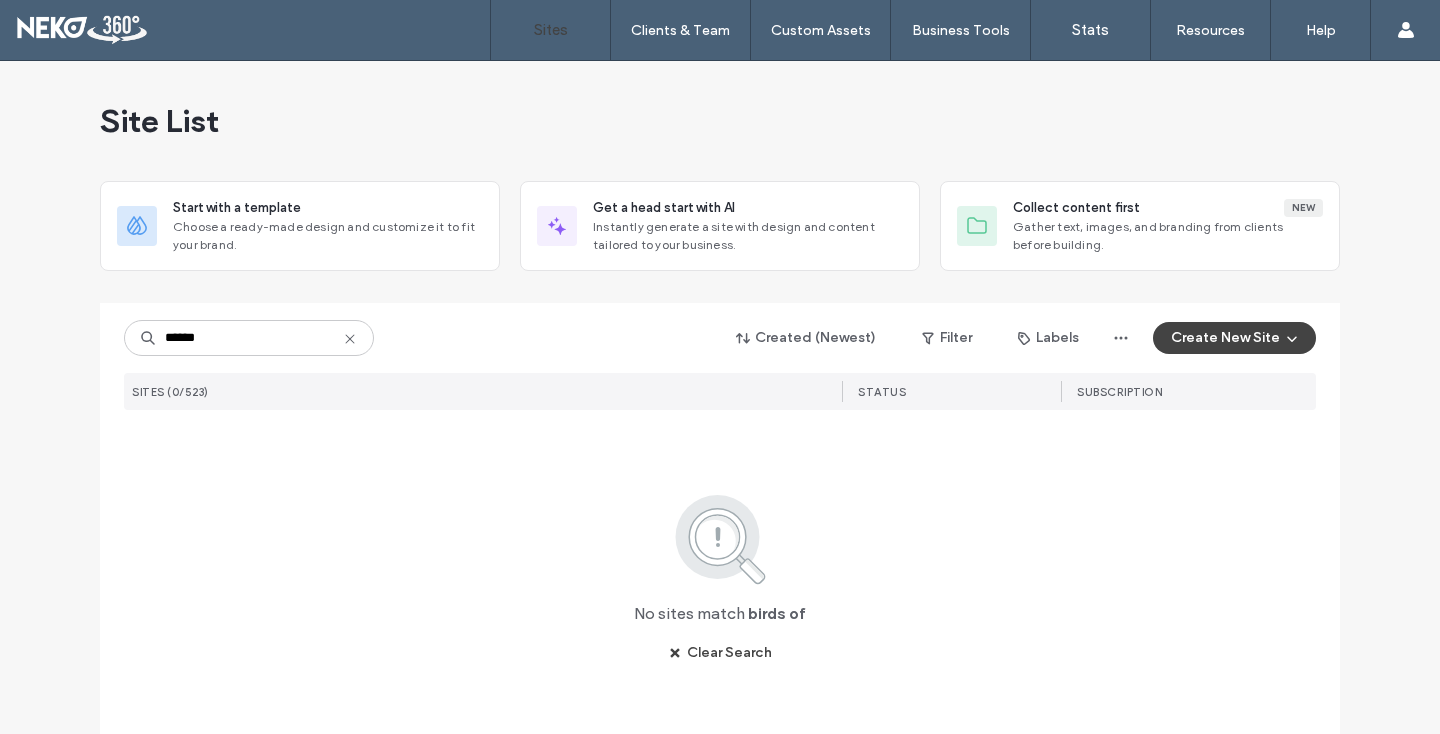 type on "*****" 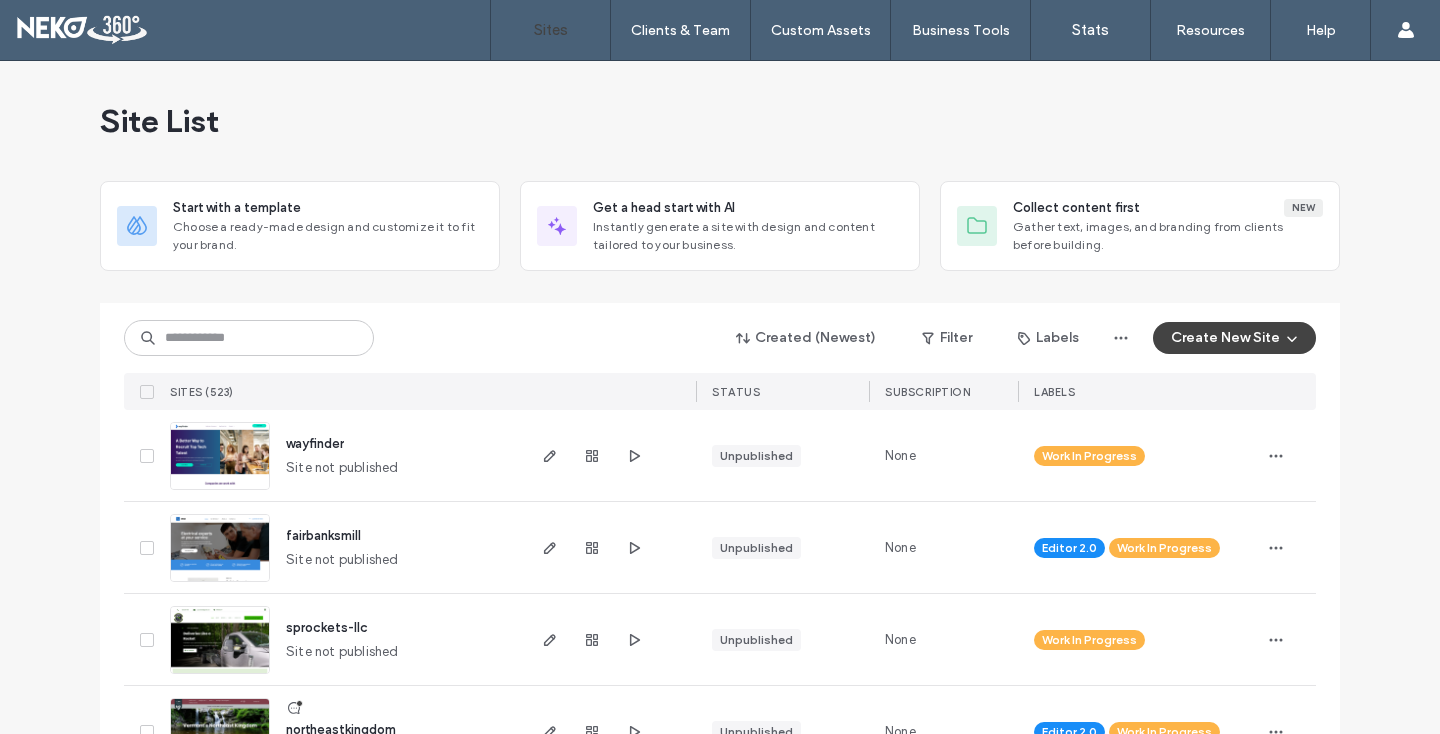 scroll, scrollTop: 0, scrollLeft: 0, axis: both 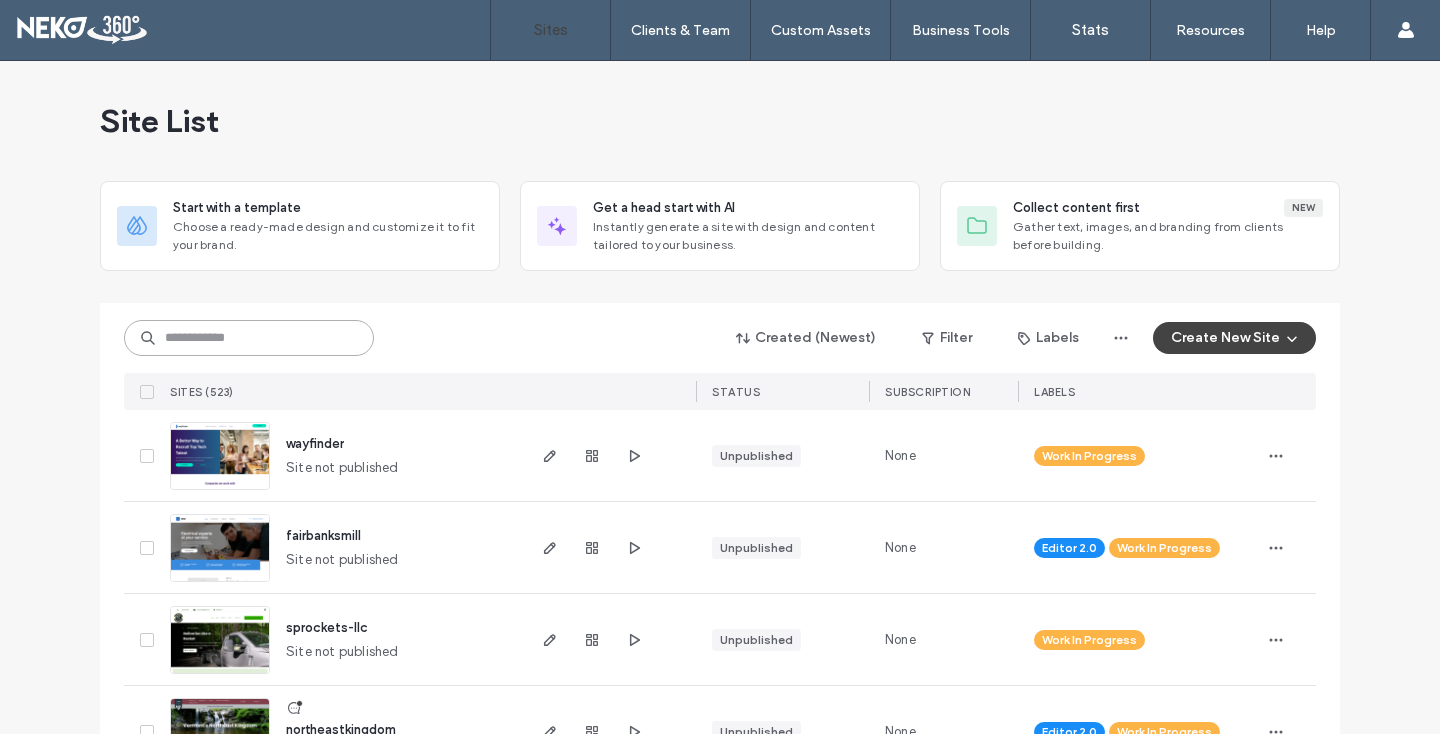 click at bounding box center [249, 338] 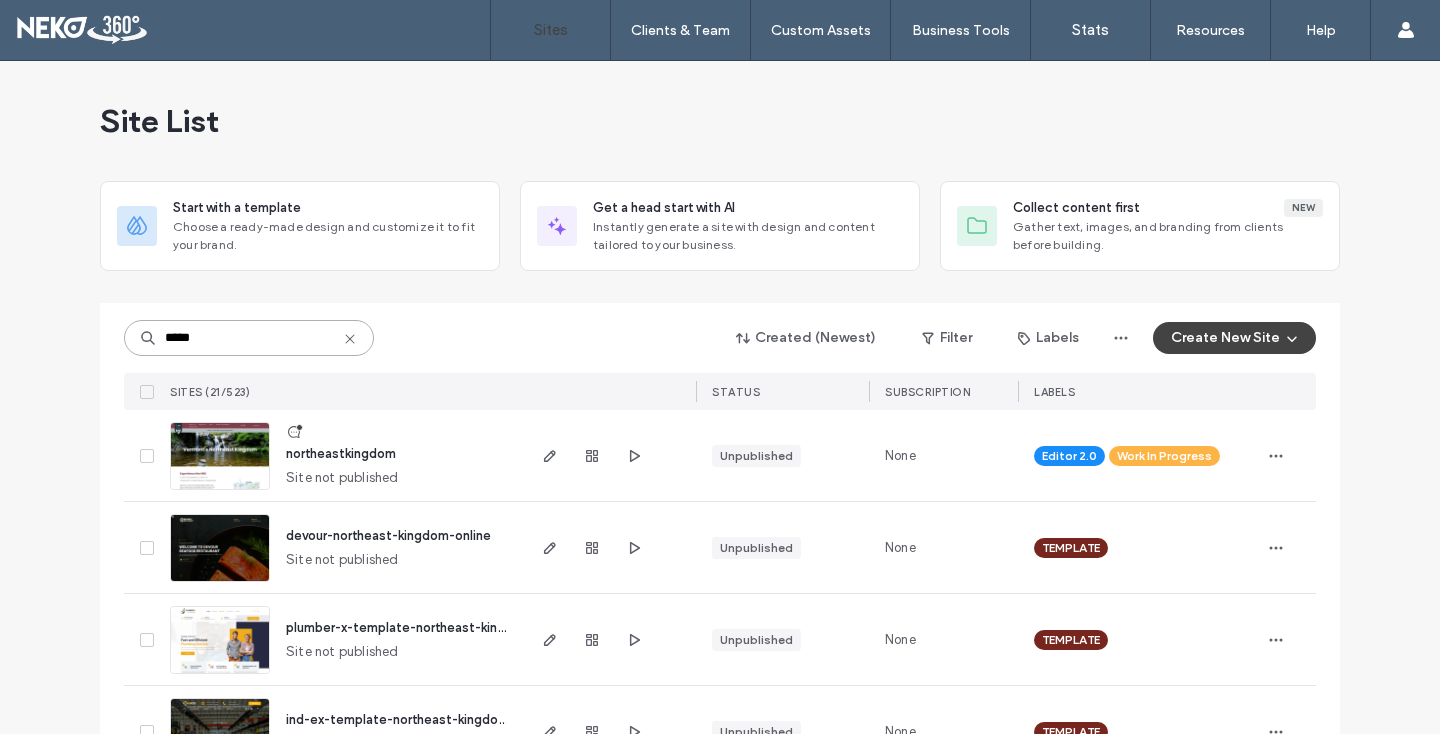 type on "*****" 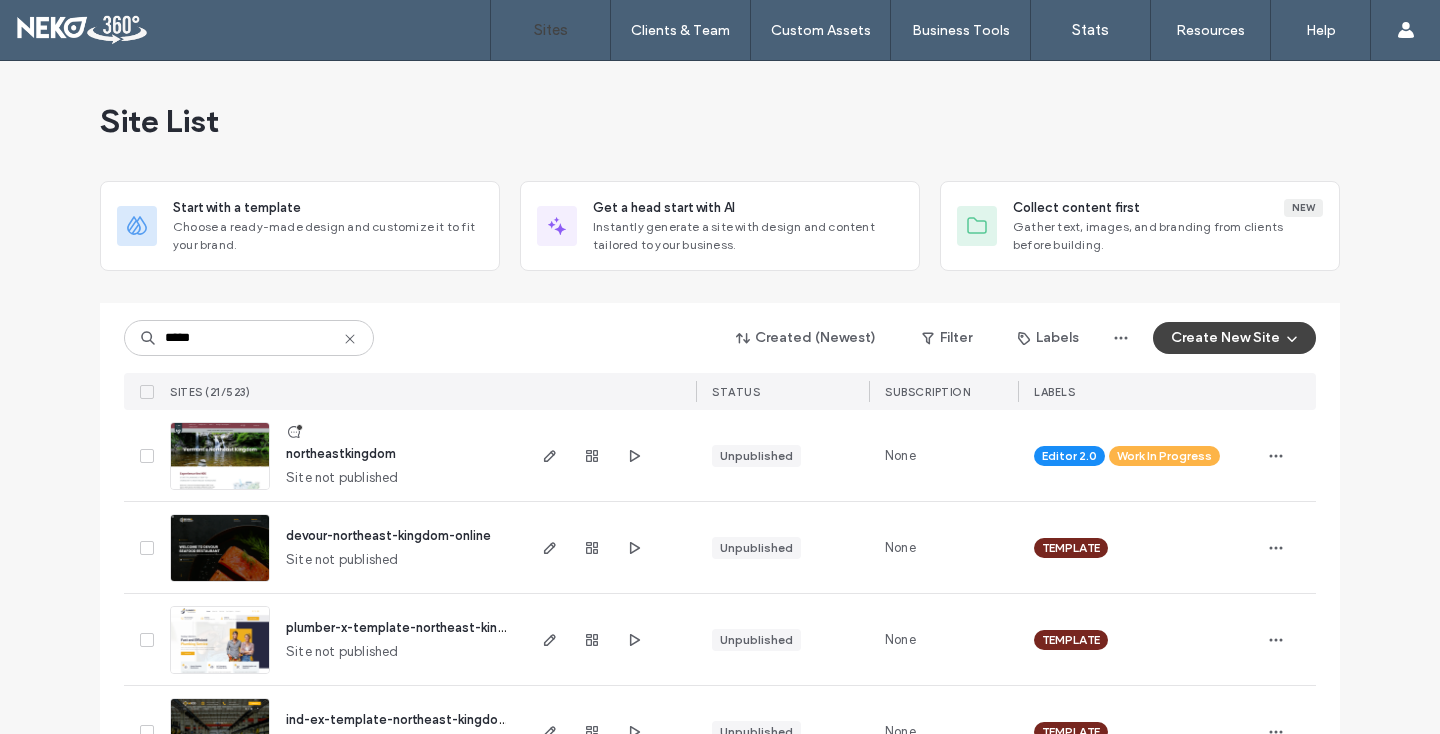click at bounding box center [220, 491] 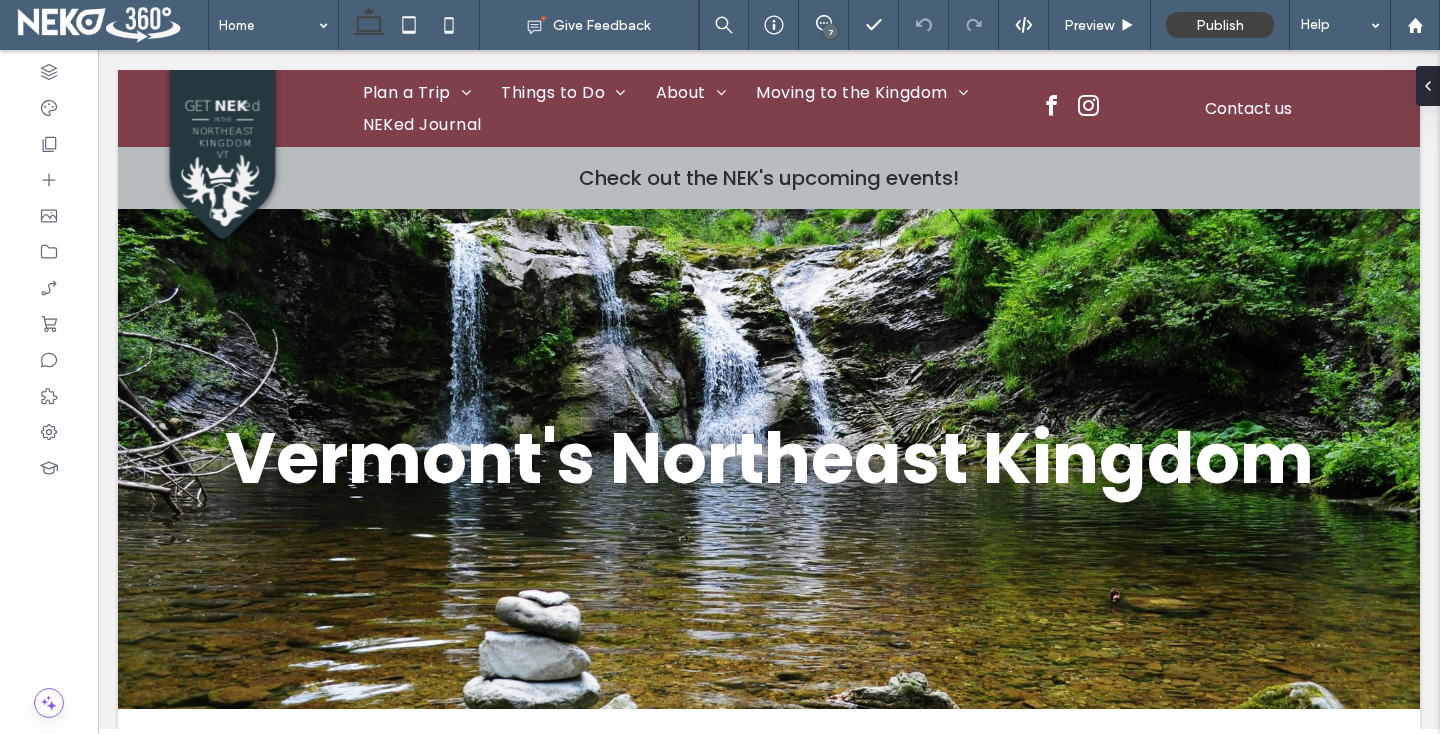 scroll, scrollTop: 0, scrollLeft: 0, axis: both 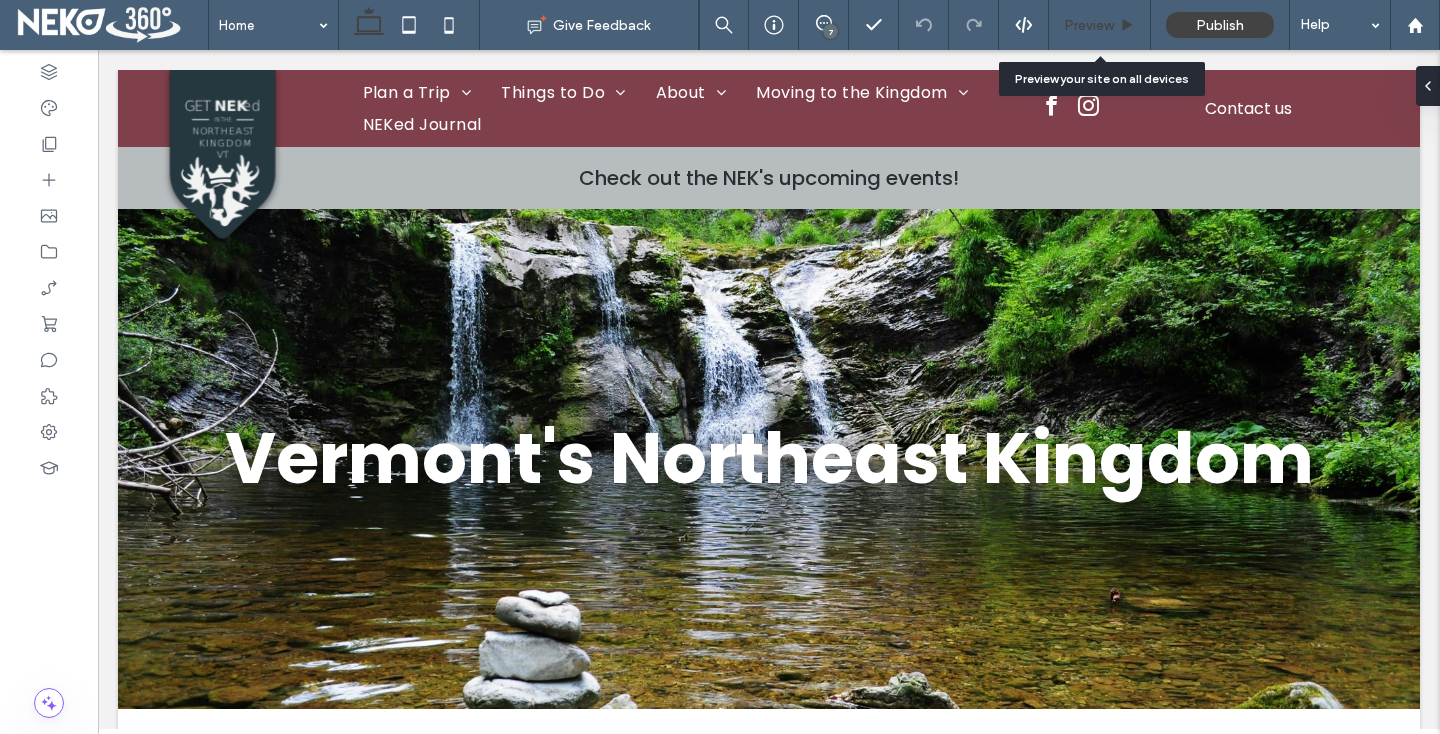 click on "Preview" at bounding box center (1089, 25) 